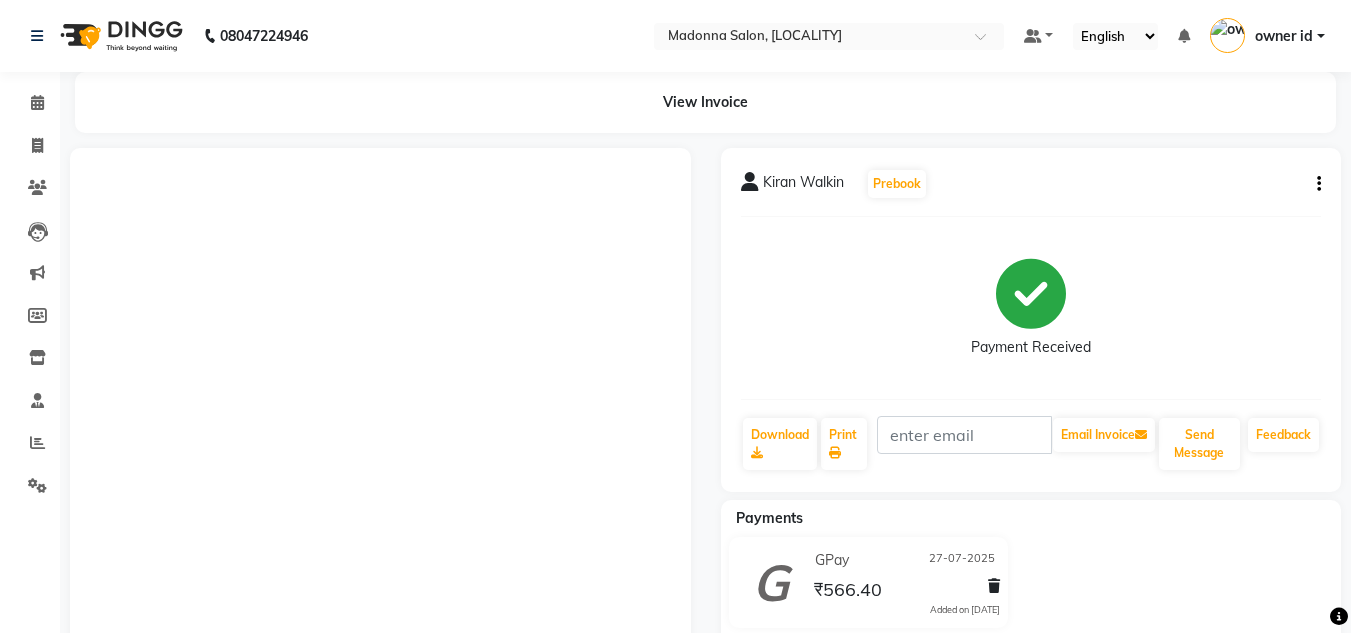 scroll, scrollTop: 0, scrollLeft: 0, axis: both 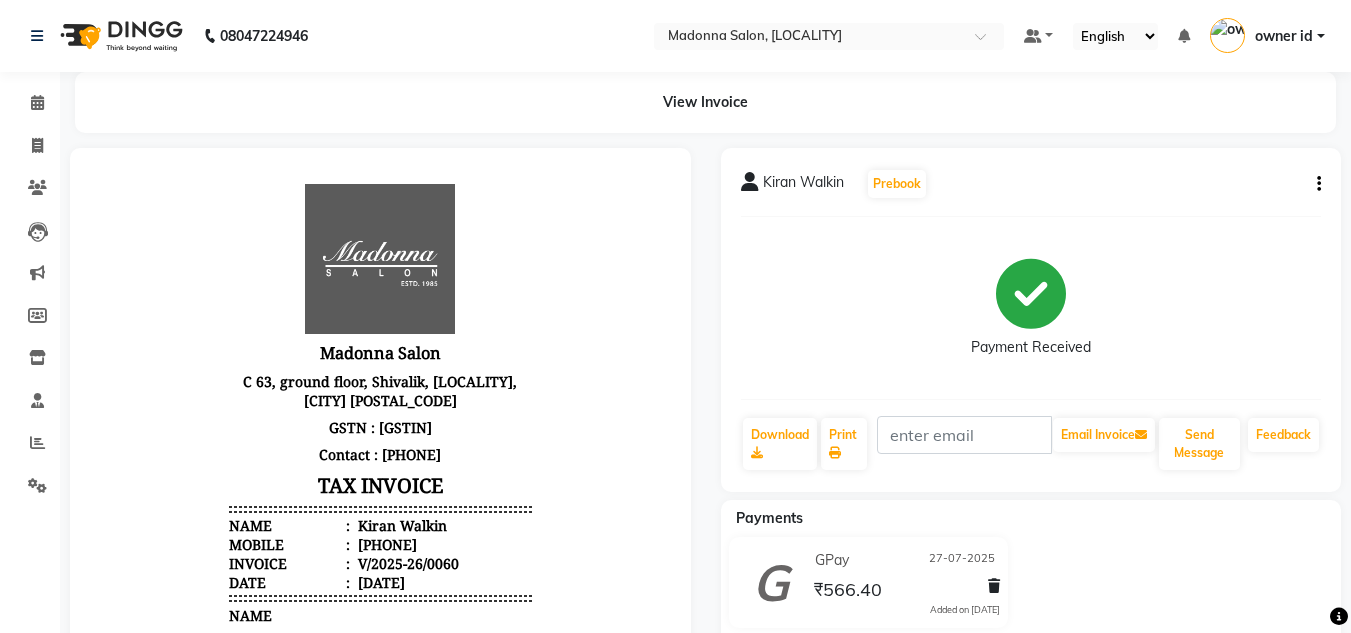 click 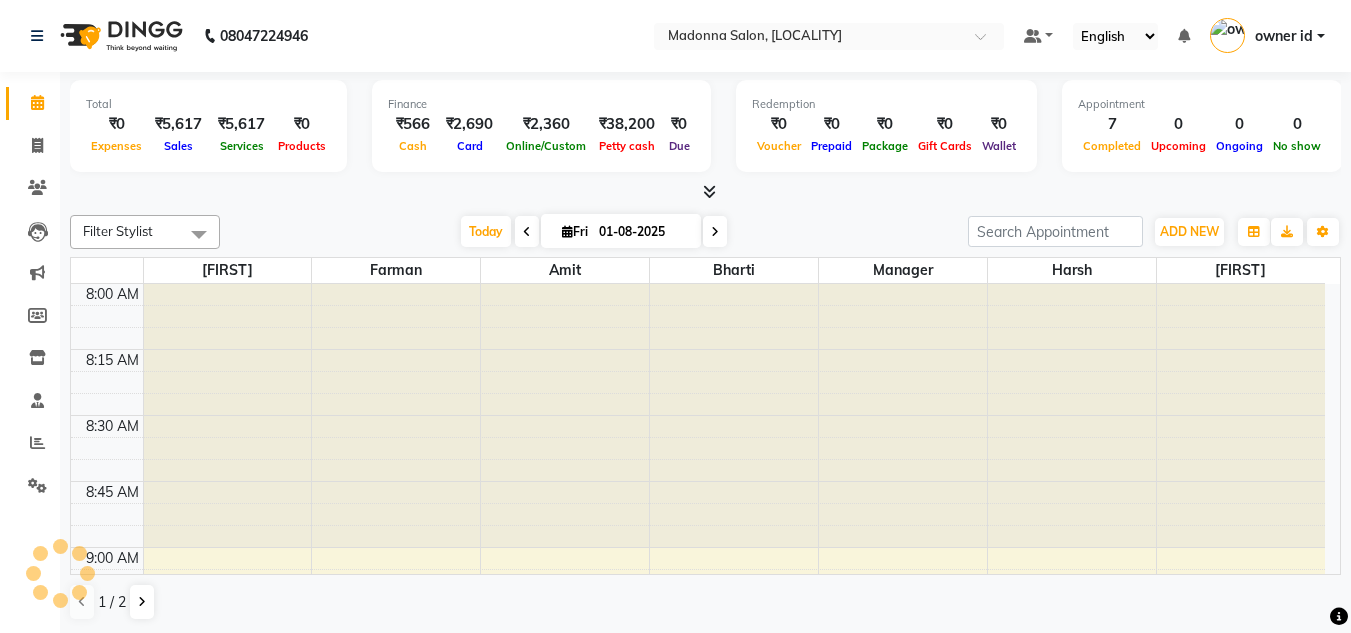 scroll, scrollTop: 0, scrollLeft: 0, axis: both 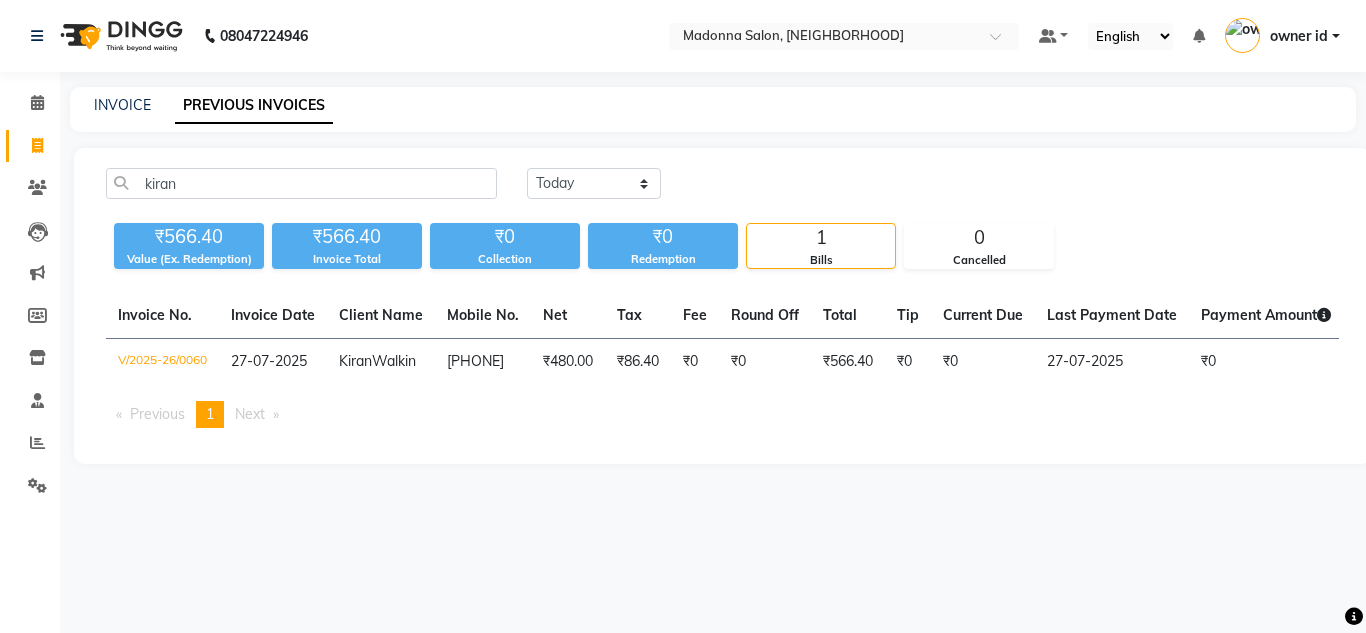click 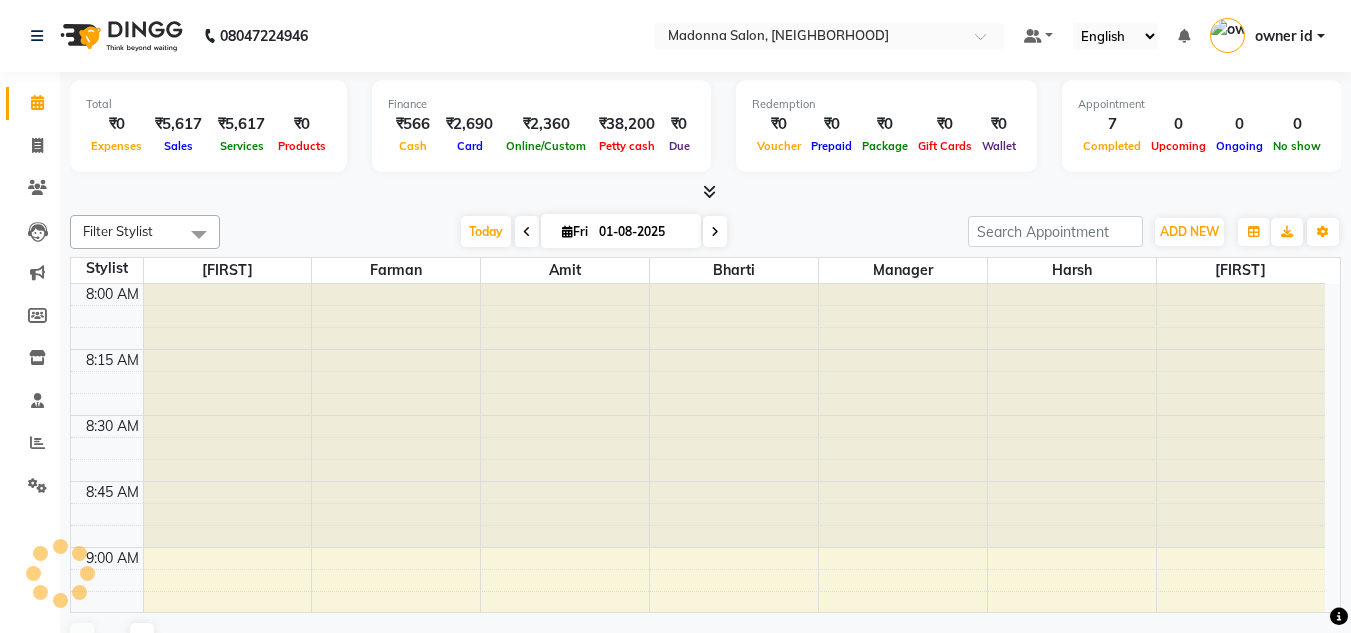 scroll, scrollTop: 0, scrollLeft: 0, axis: both 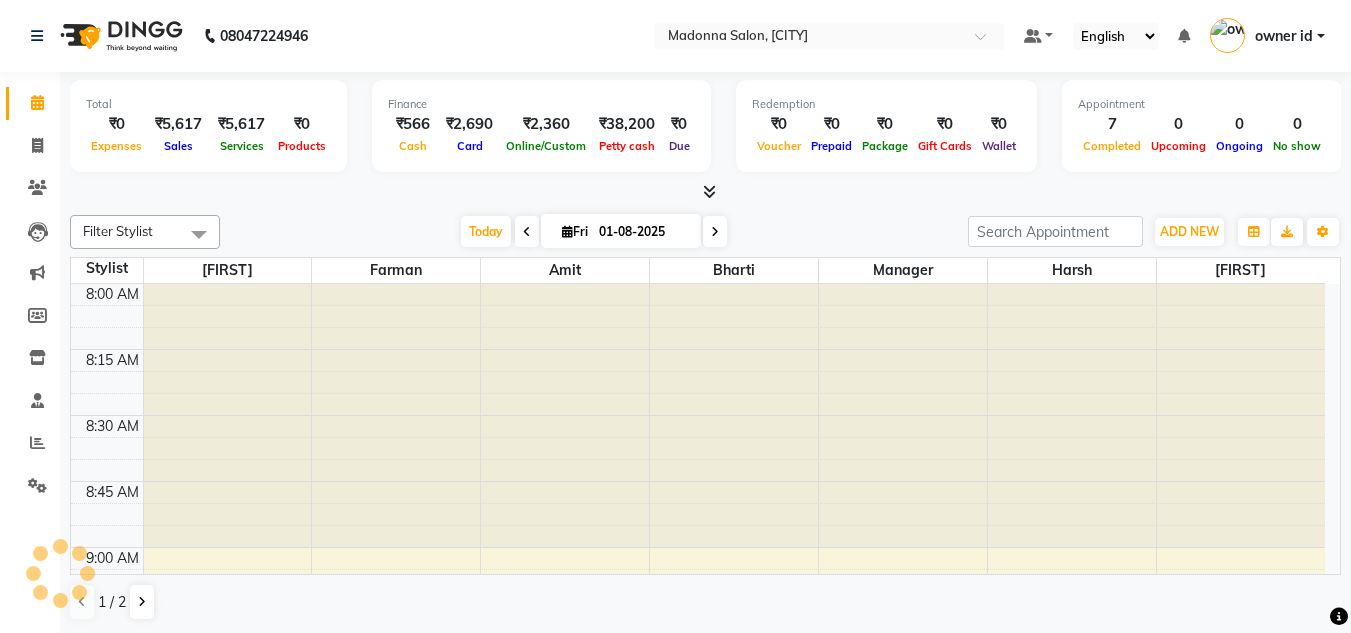 click 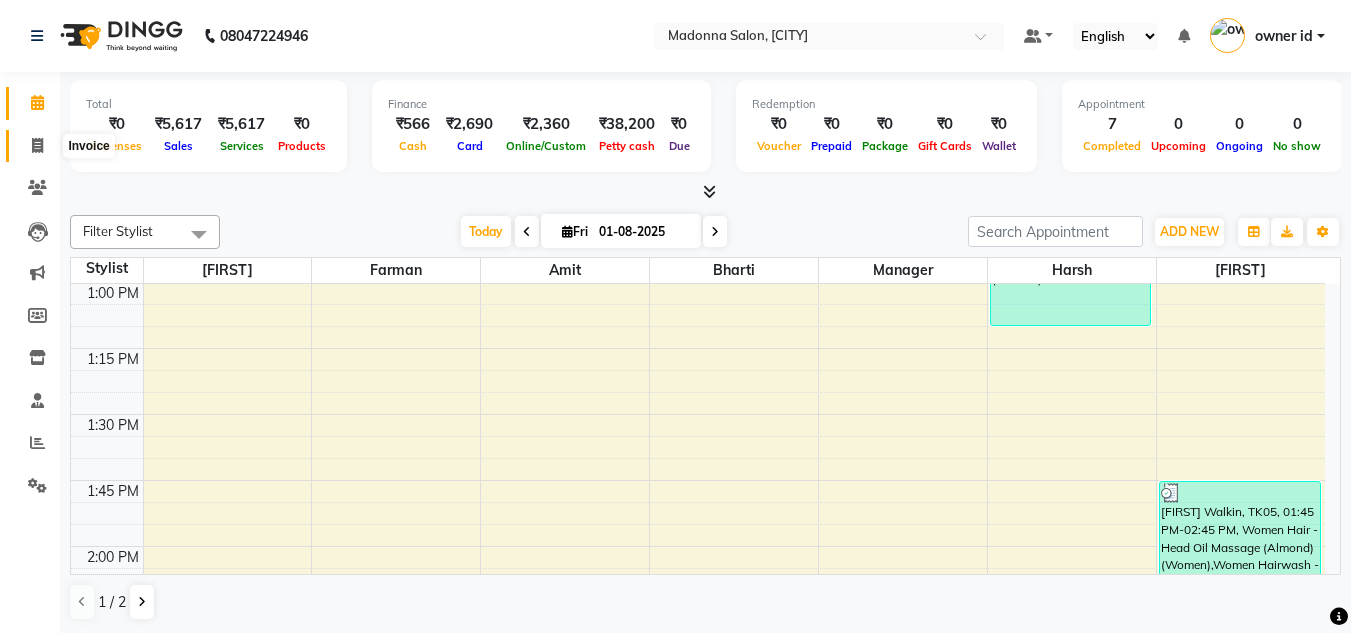 click 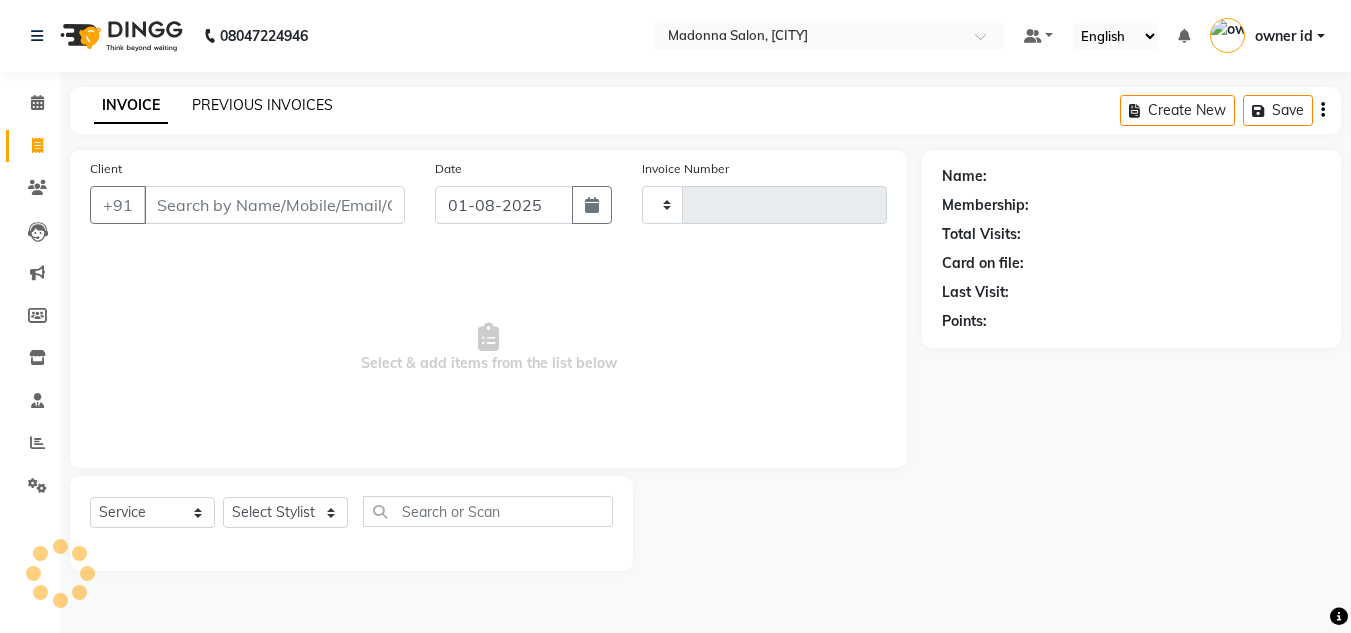 type on "0097" 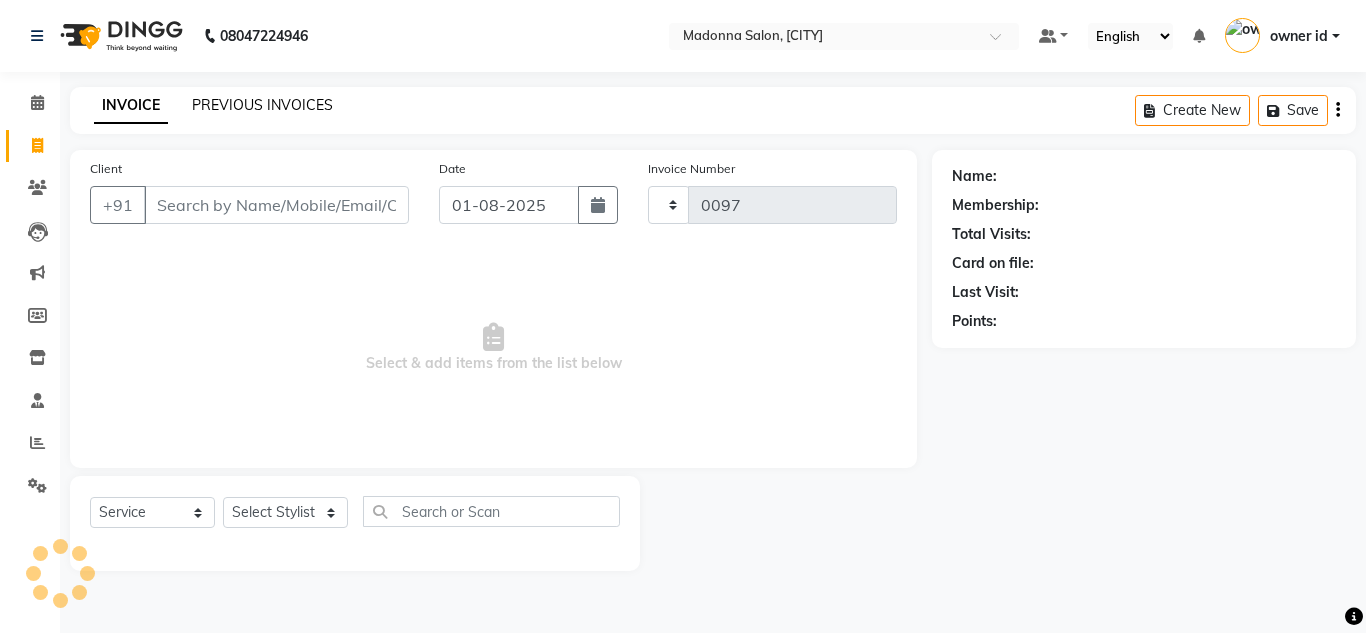 select on "8641" 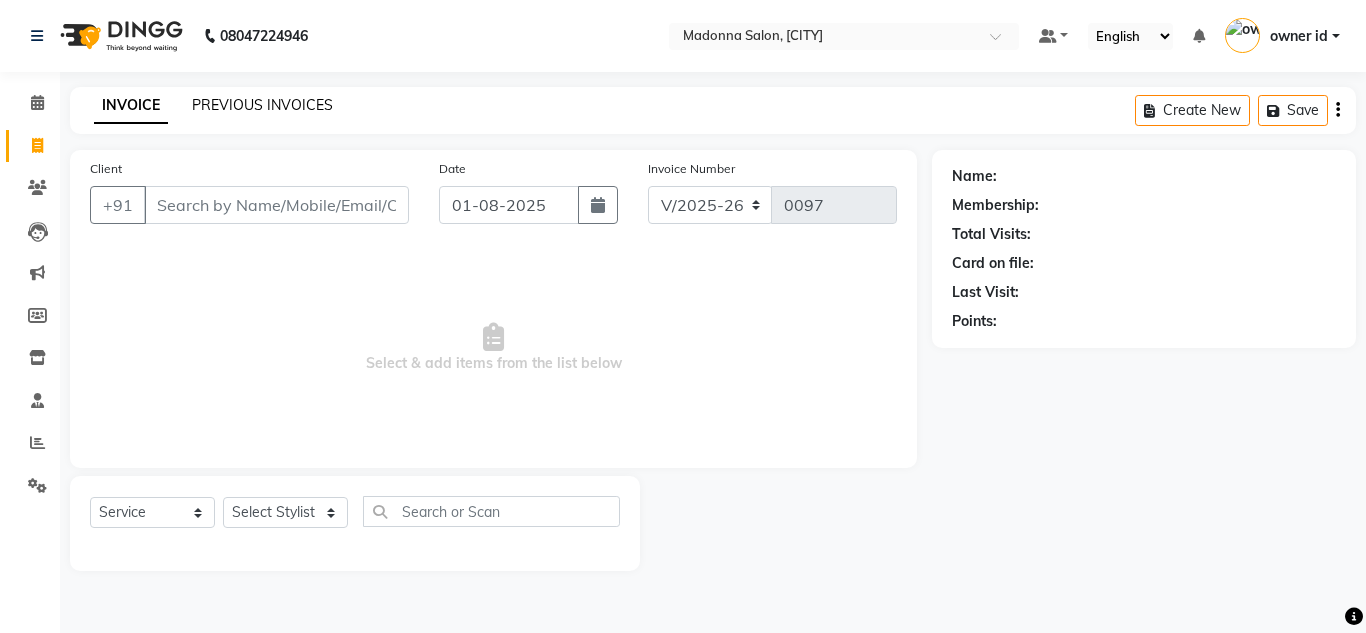 click on "PREVIOUS INVOICES" 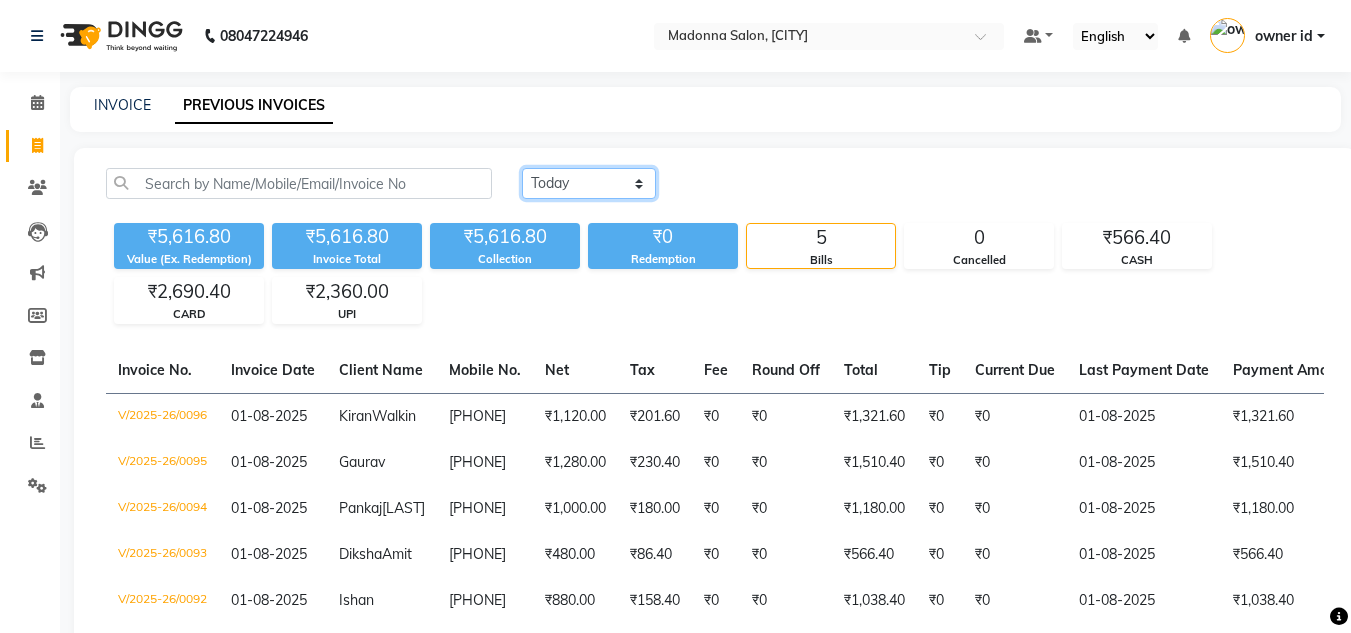 click on "Today Yesterday Custom Range" 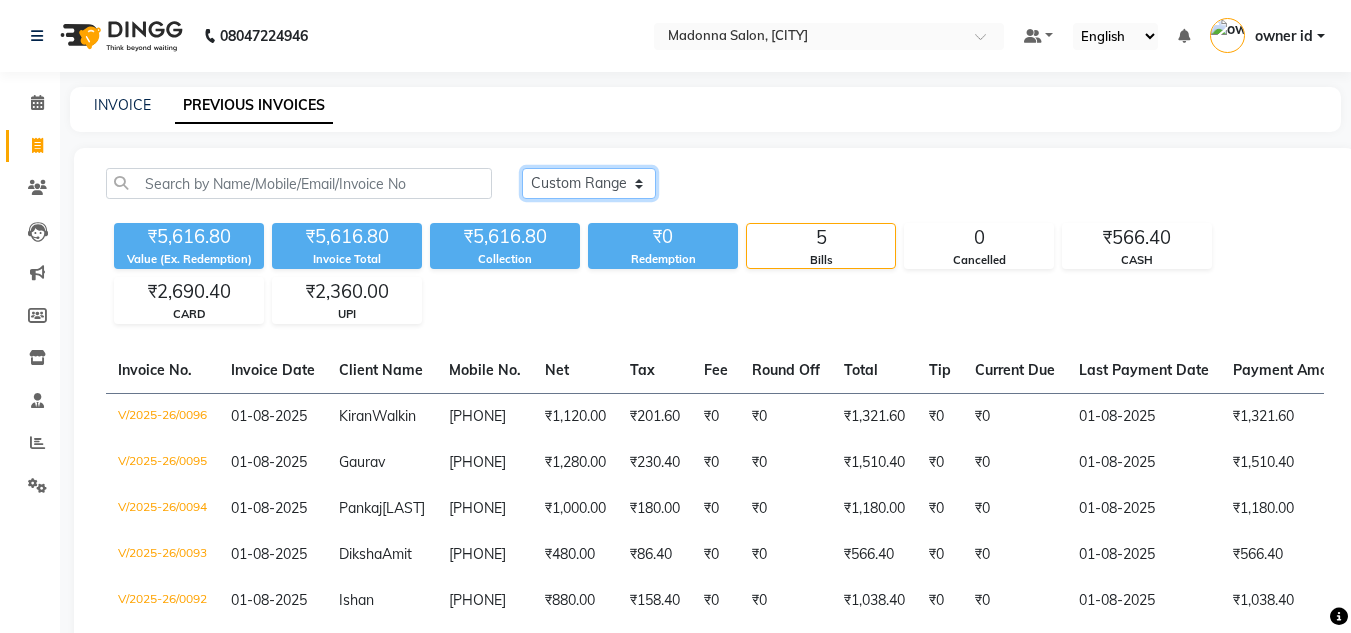 click on "Today Yesterday Custom Range" 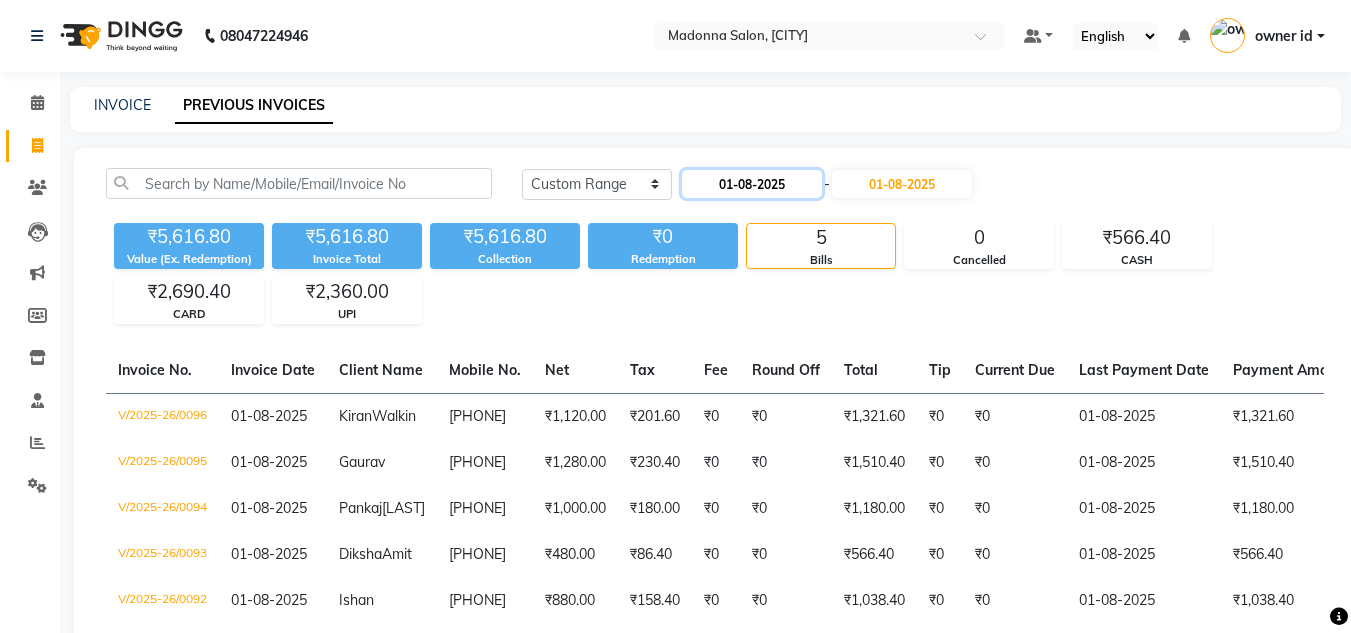 click on "01-08-2025" 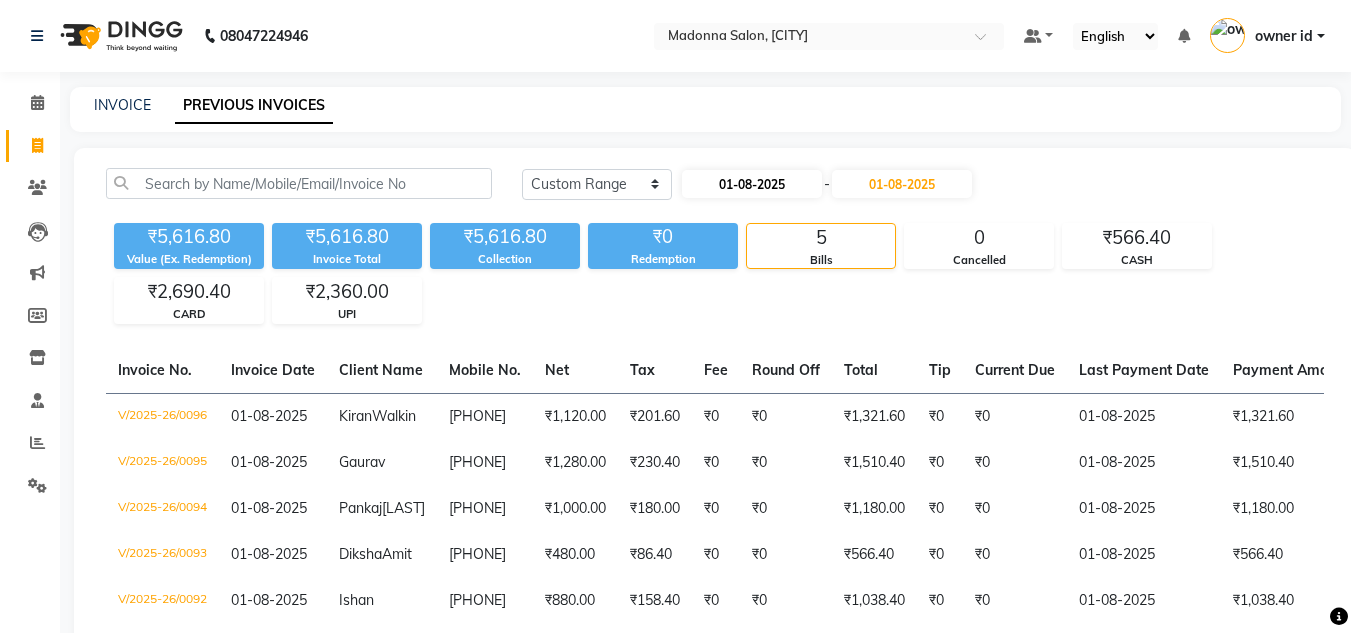 select on "8" 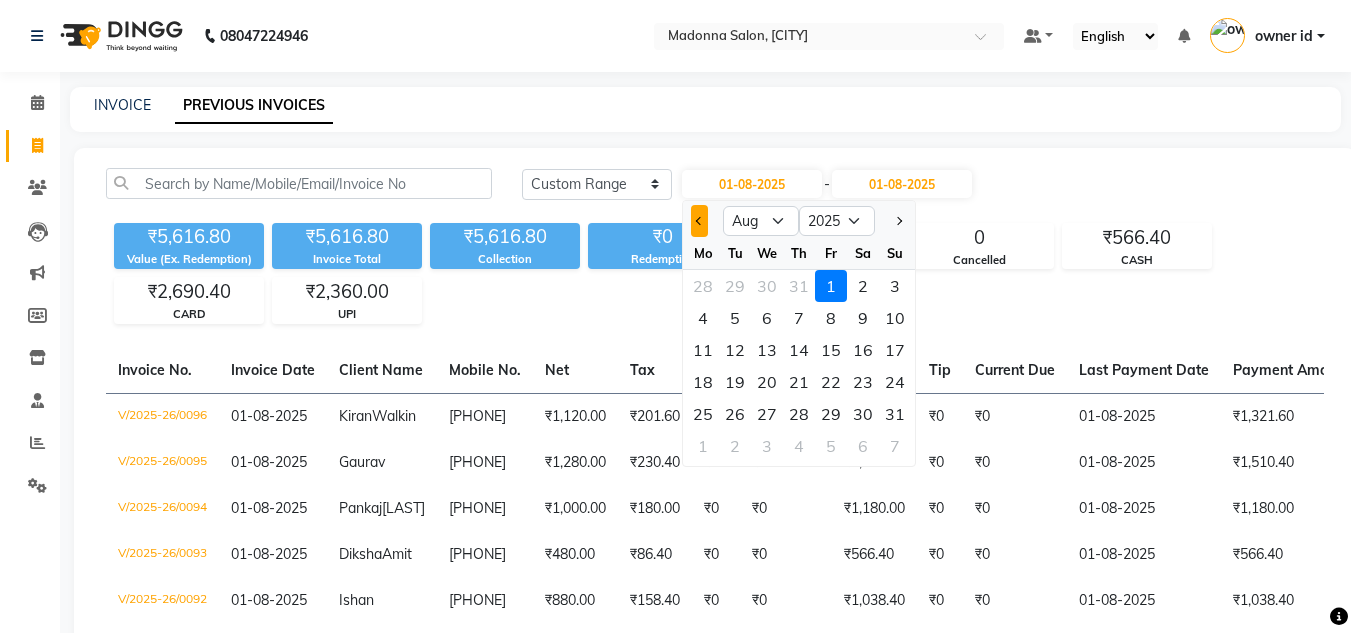 click 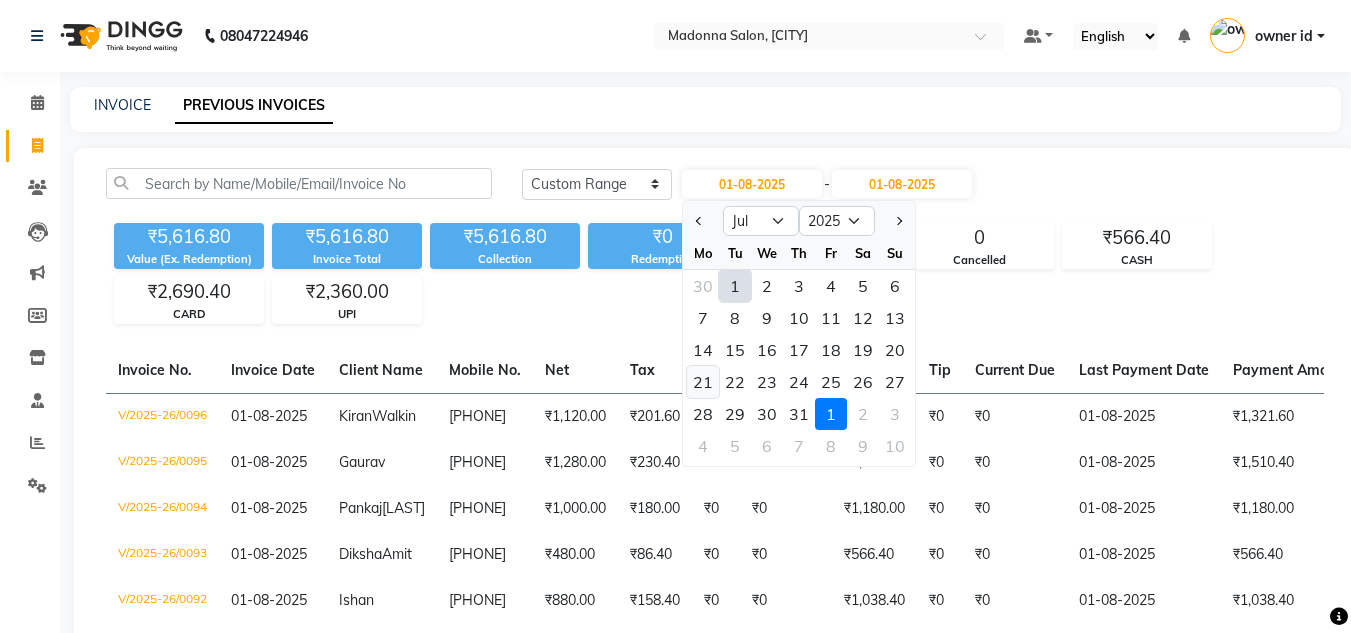 click on "21" 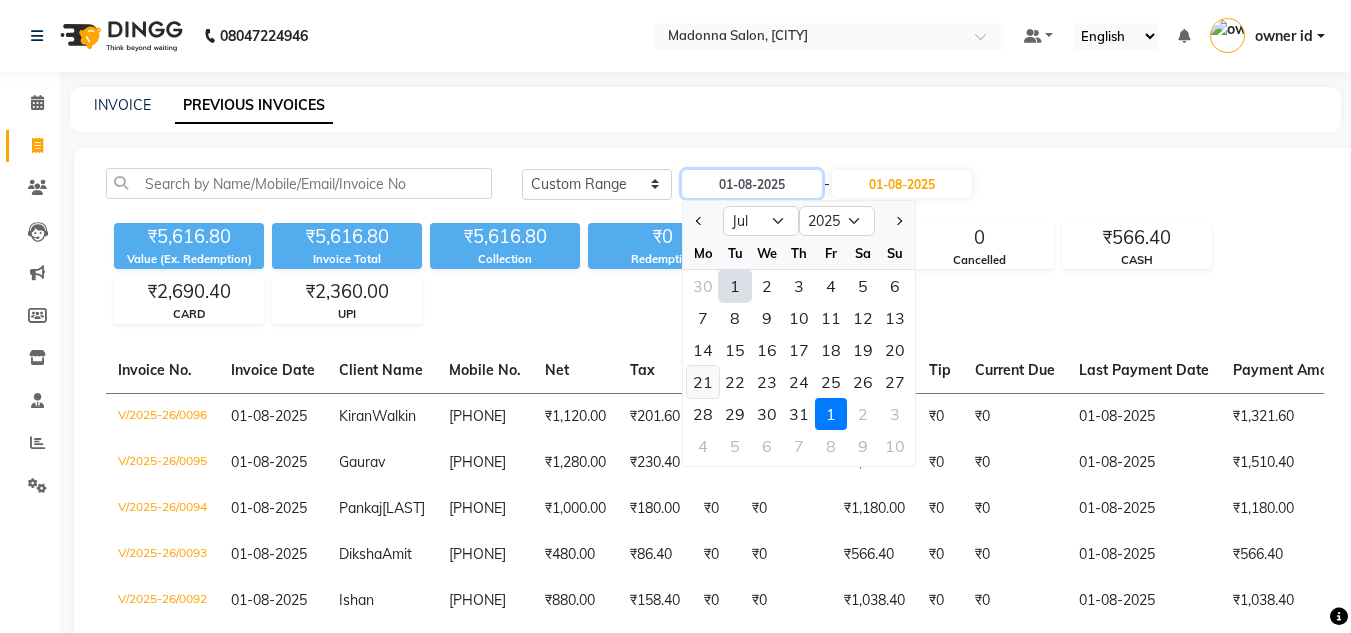 type on "21-07-2025" 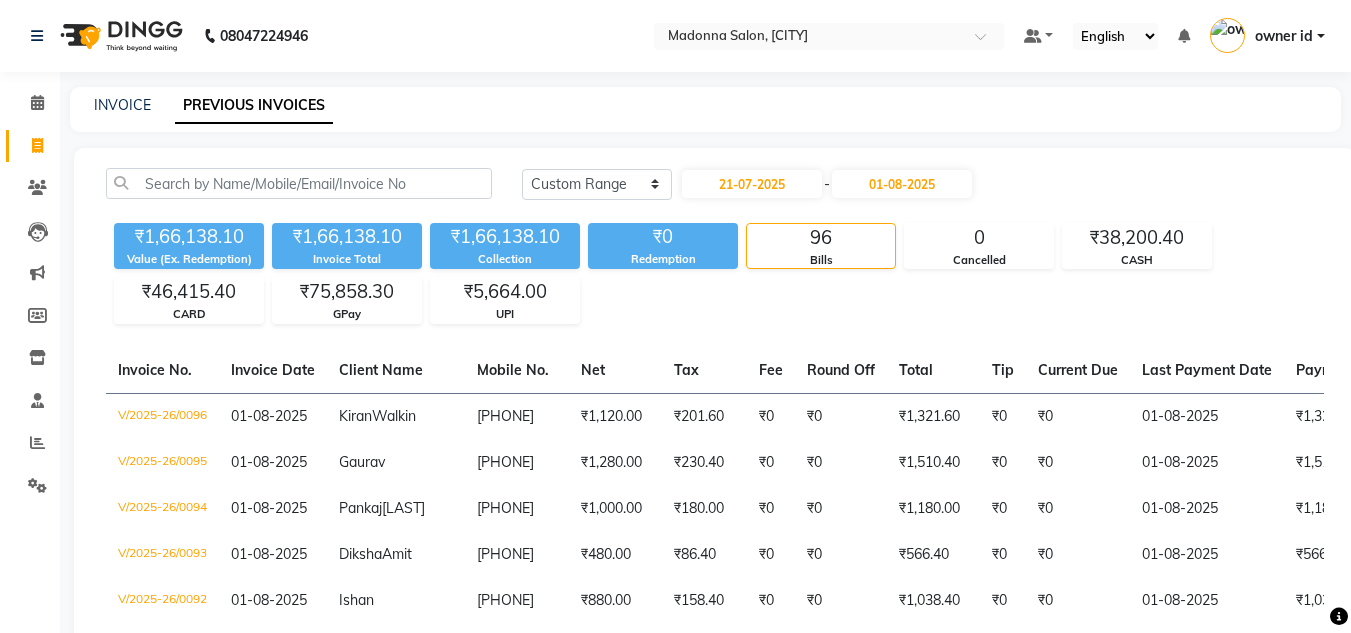 click 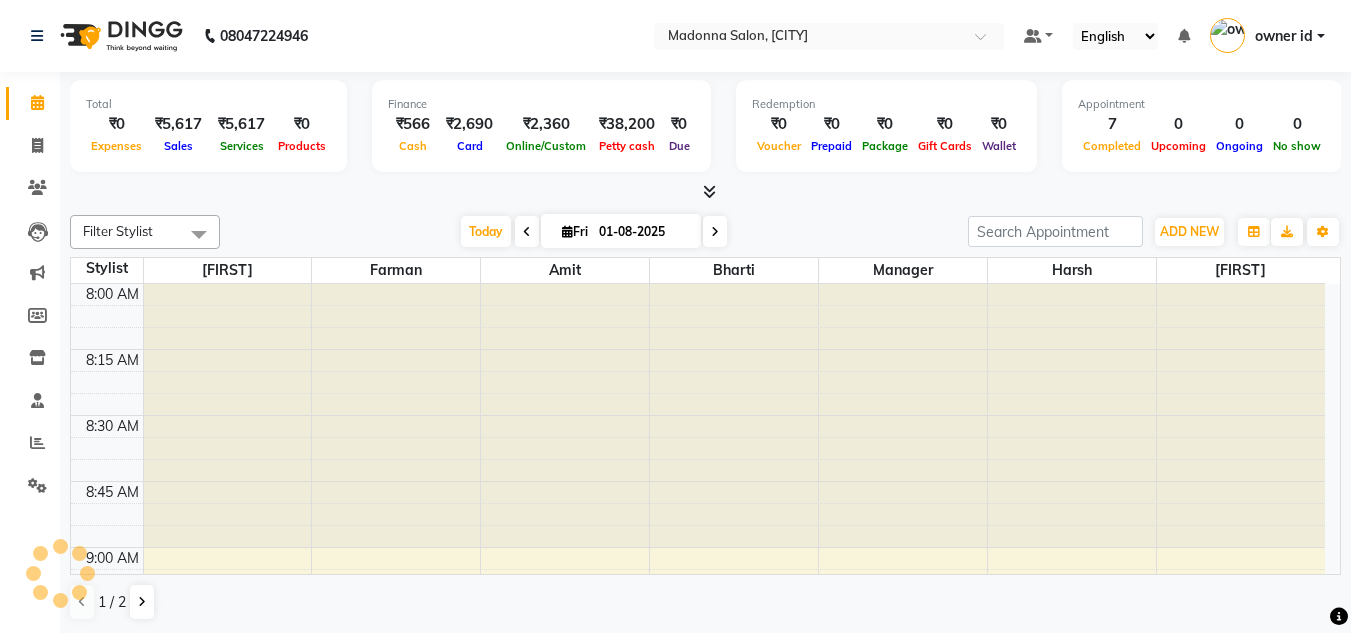 scroll, scrollTop: 0, scrollLeft: 0, axis: both 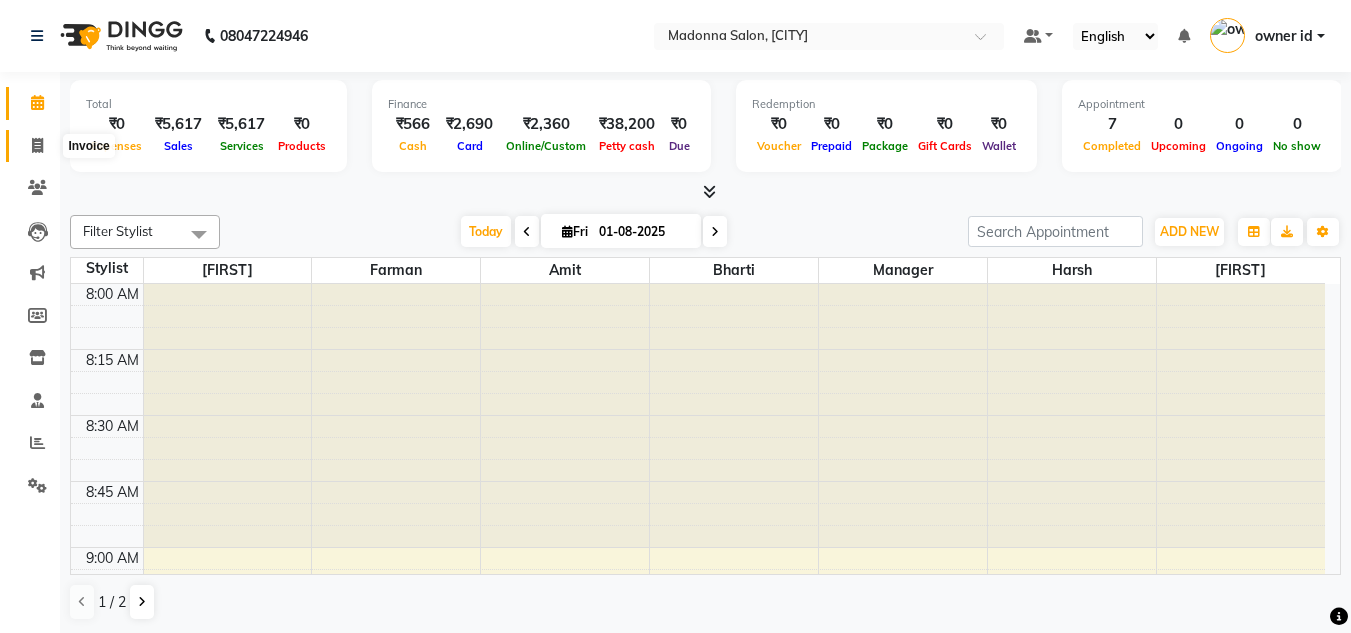 click 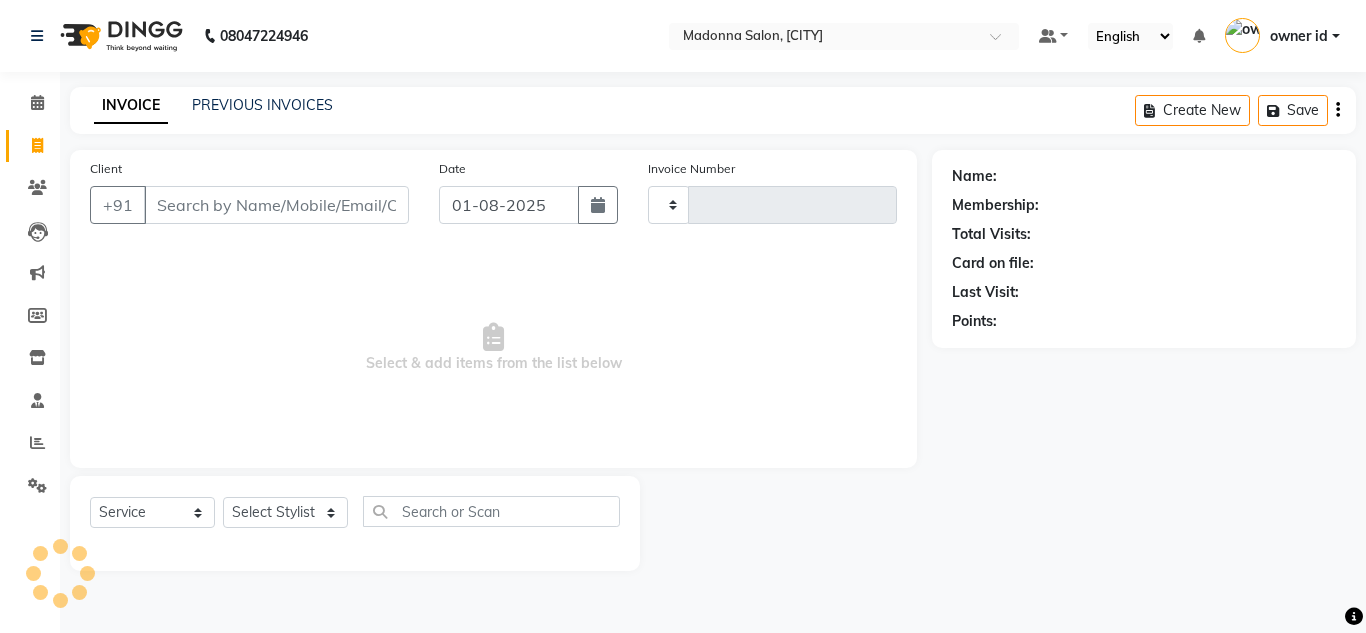 type on "0097" 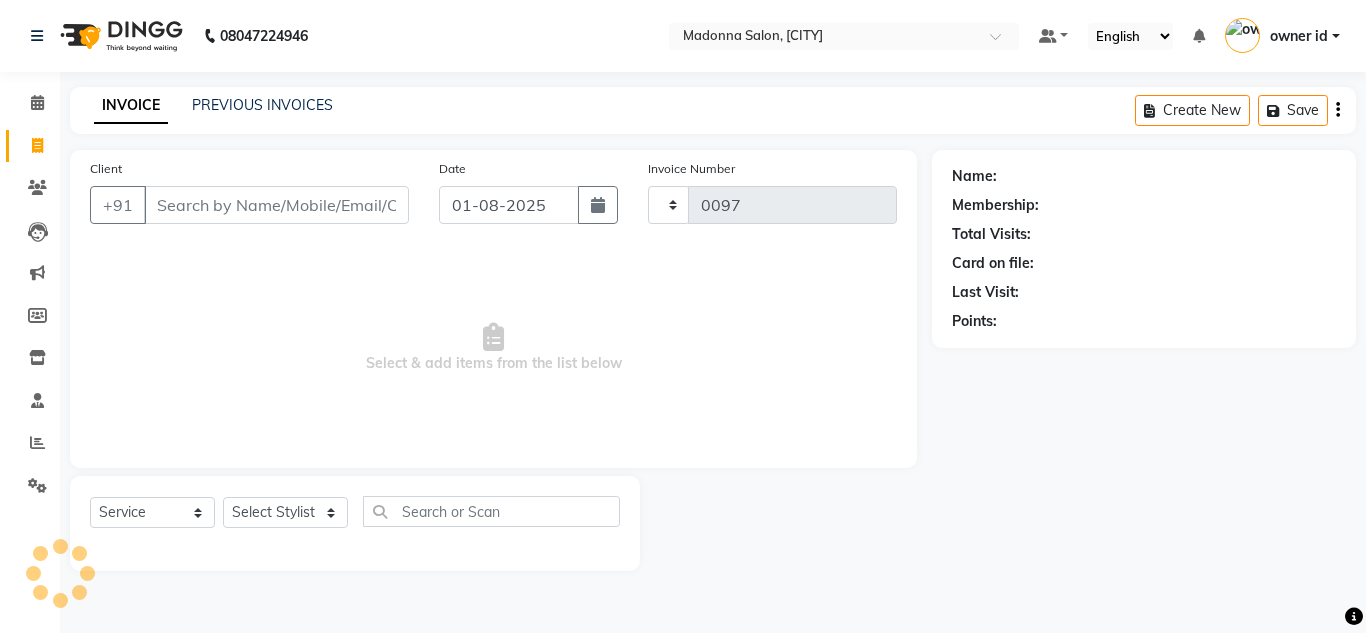 select on "8641" 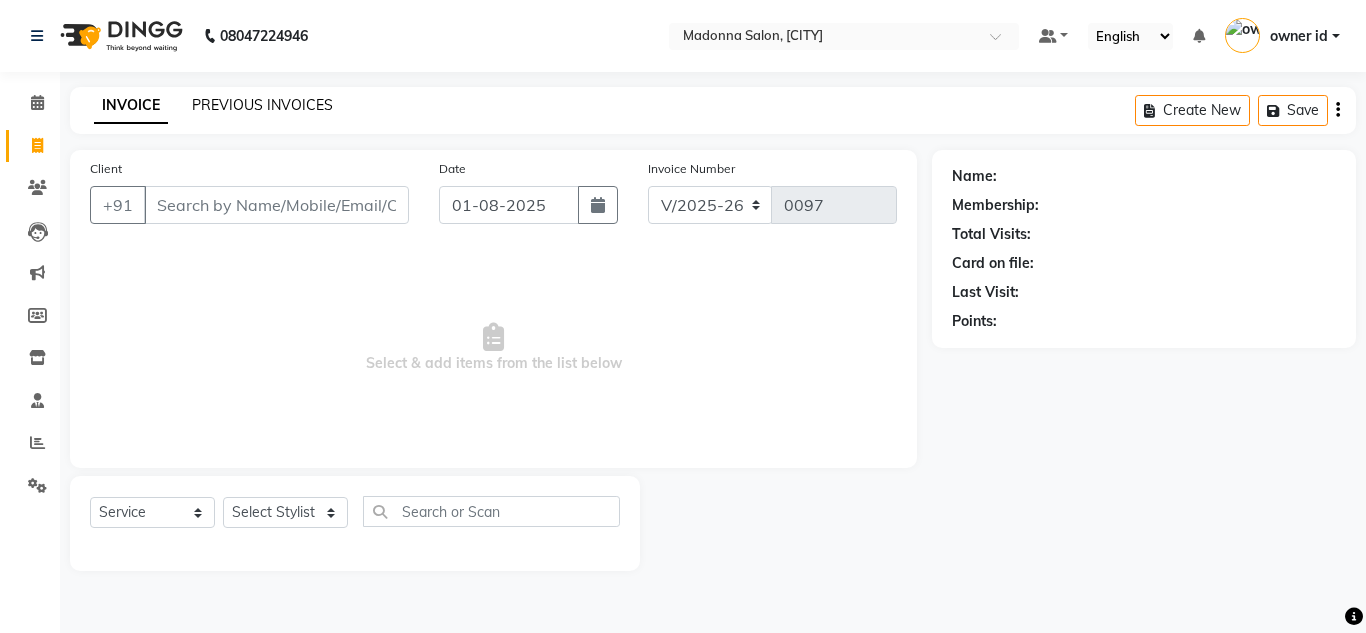 click on "PREVIOUS INVOICES" 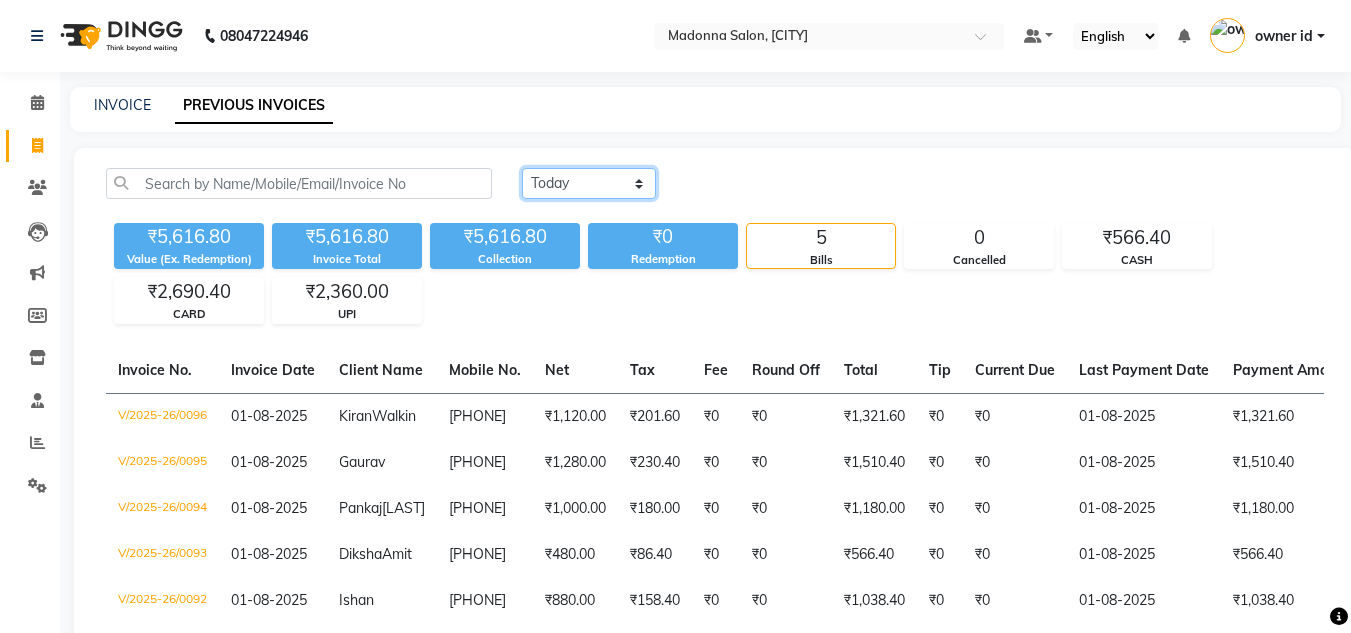 click on "Today Yesterday Custom Range" 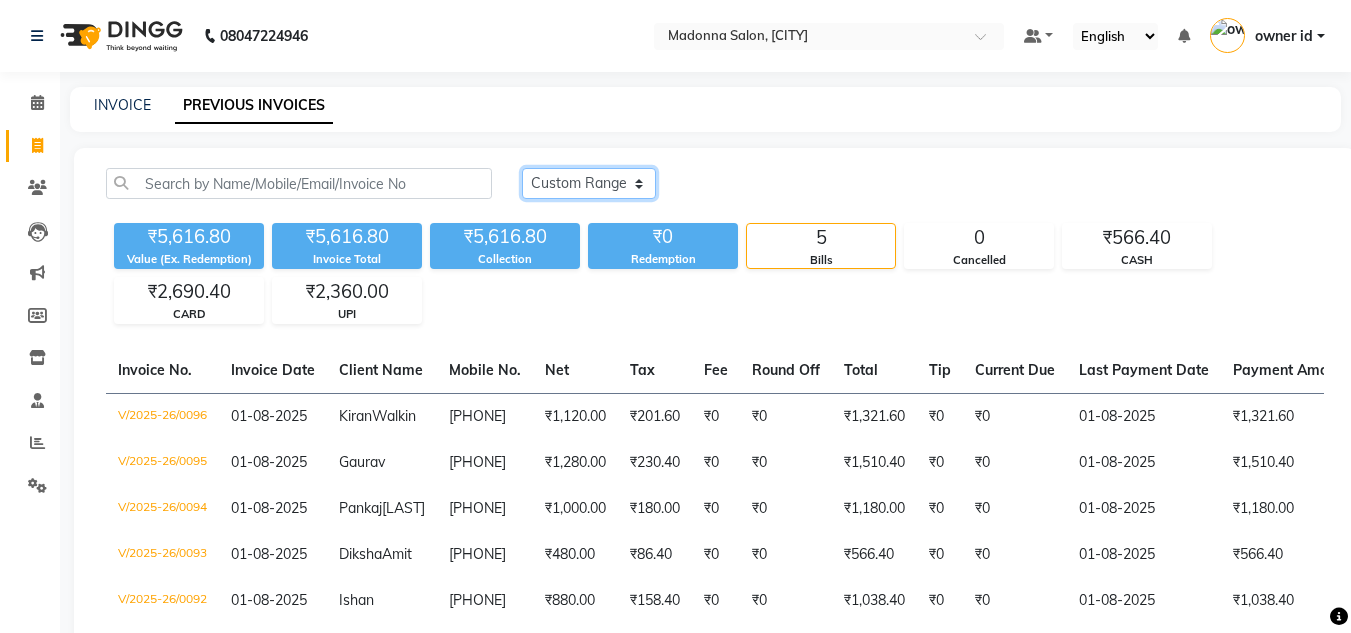 click on "Today Yesterday Custom Range" 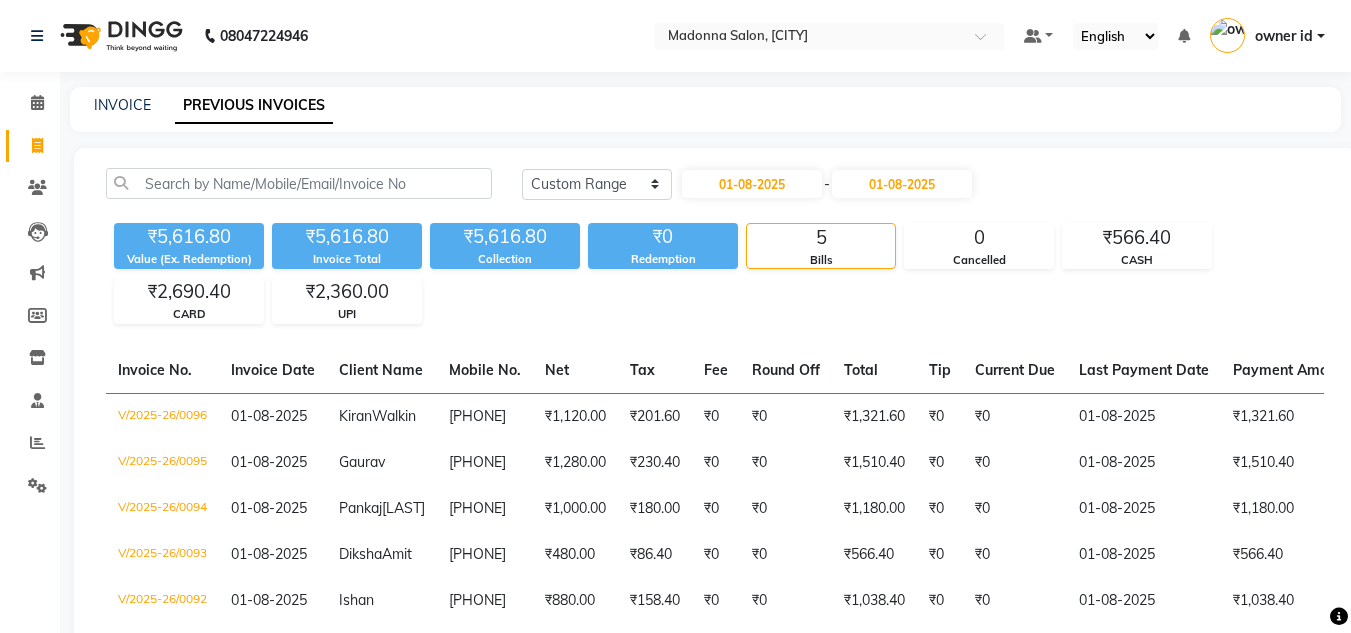 click on "01-08-2025 - 01-08-2025" 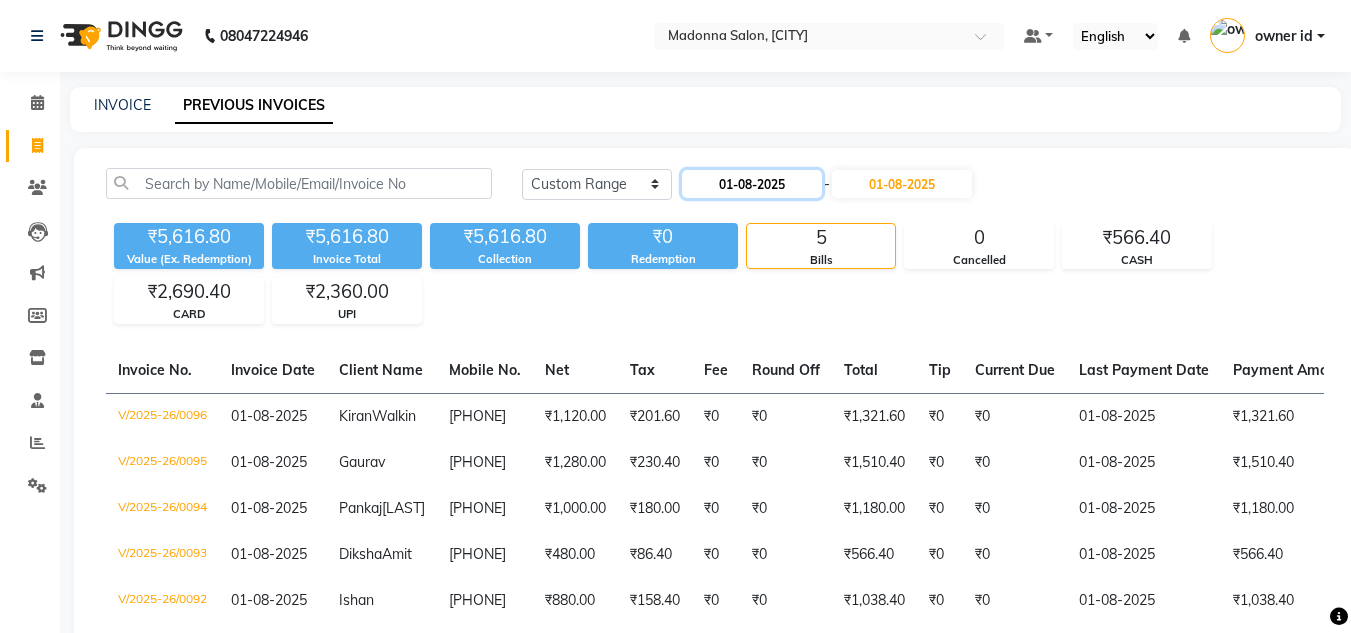 click on "01-08-2025" 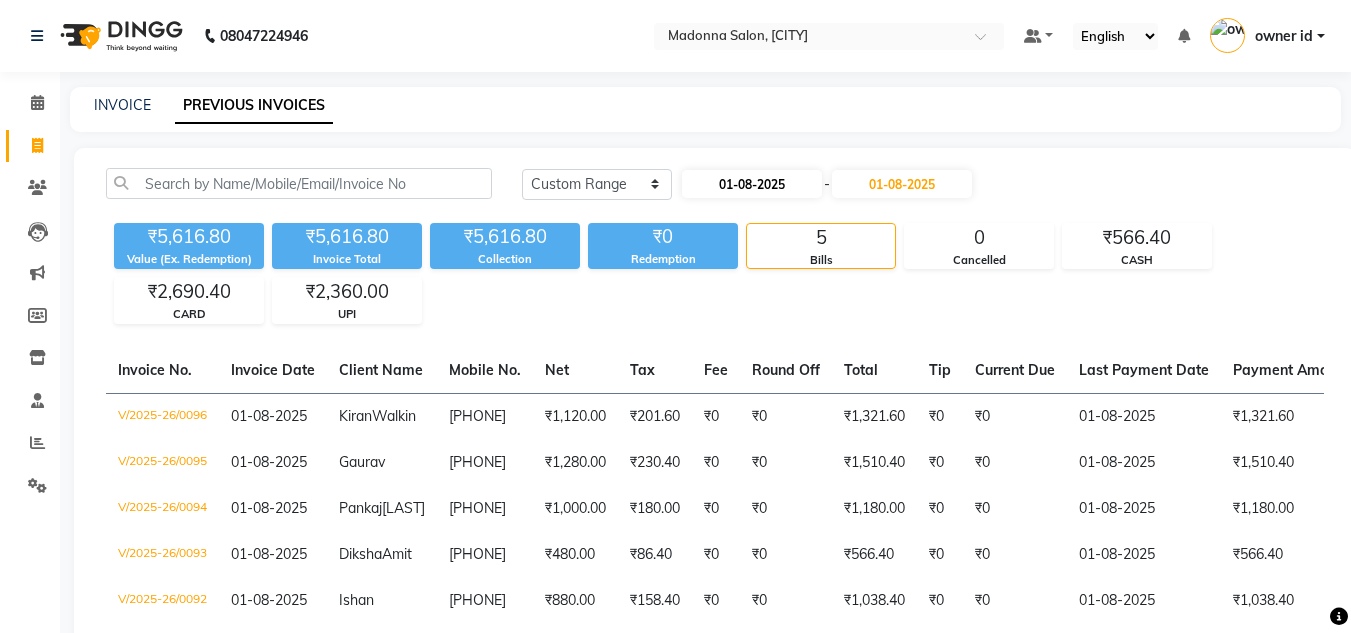 select on "8" 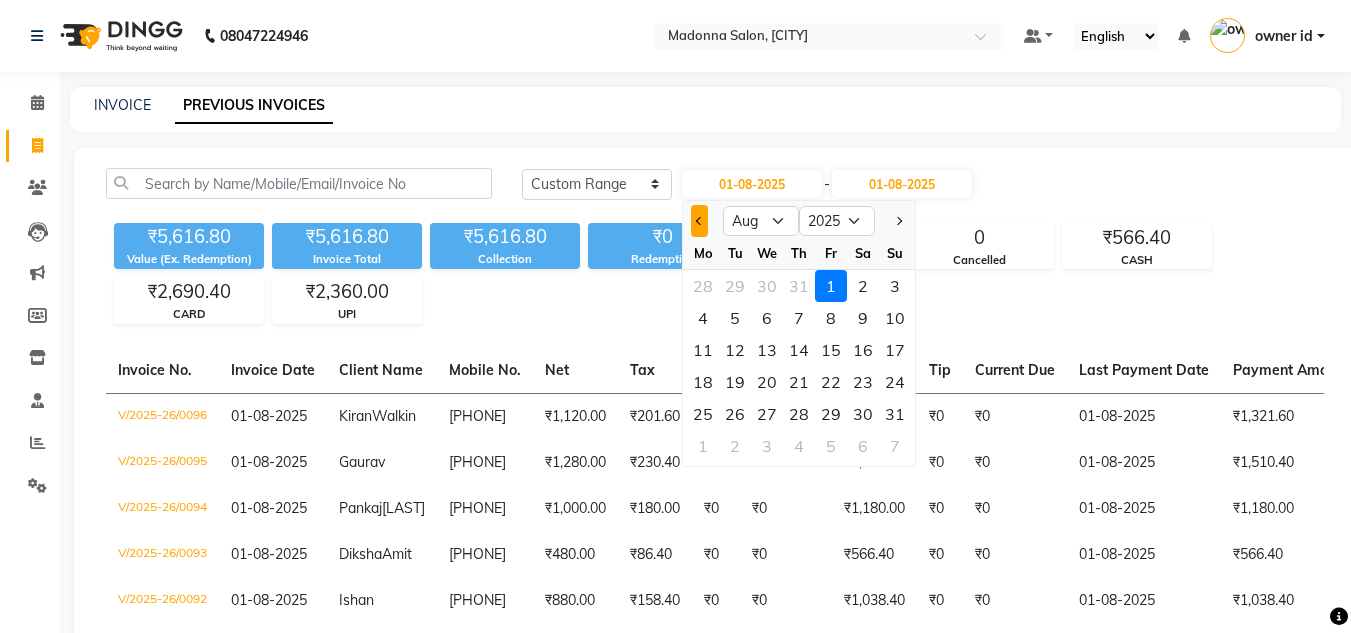 click 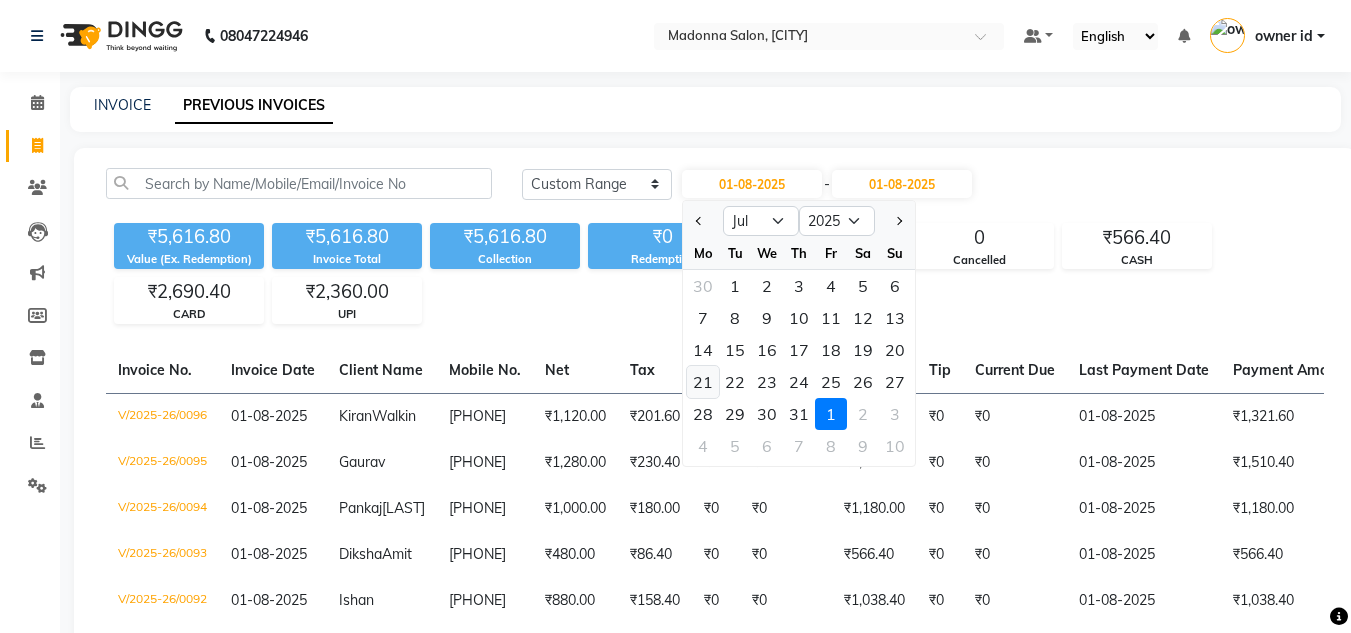 click on "21" 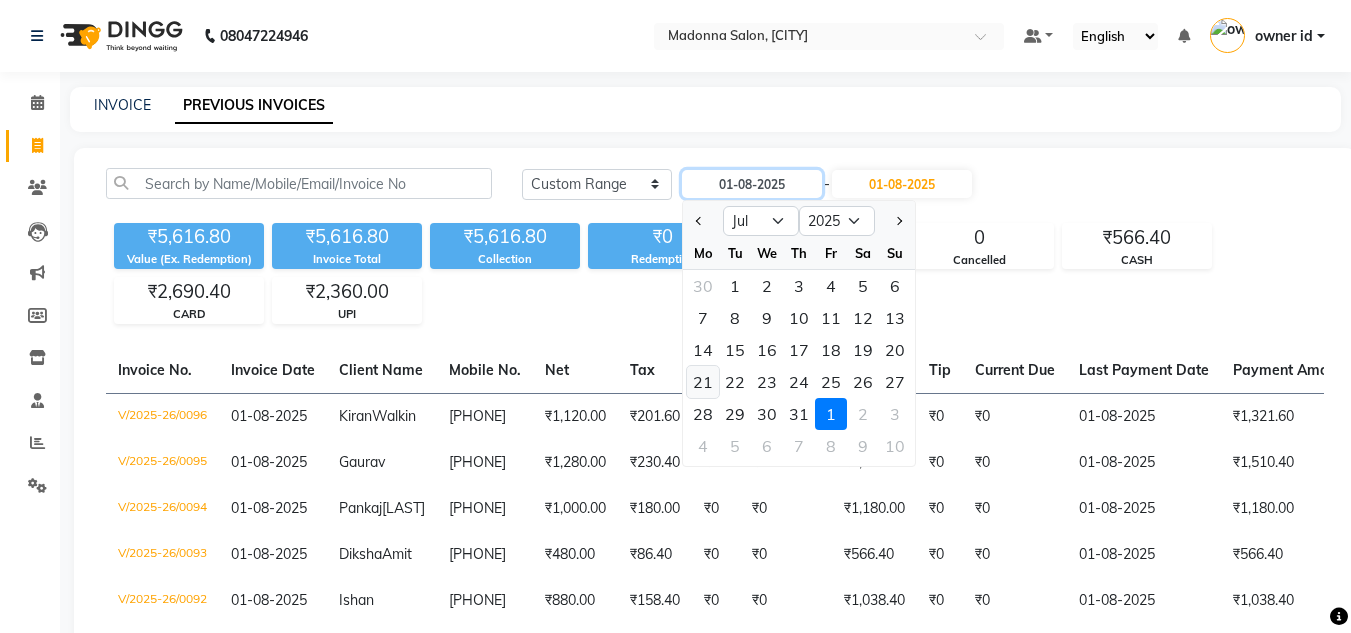 type on "21-07-2025" 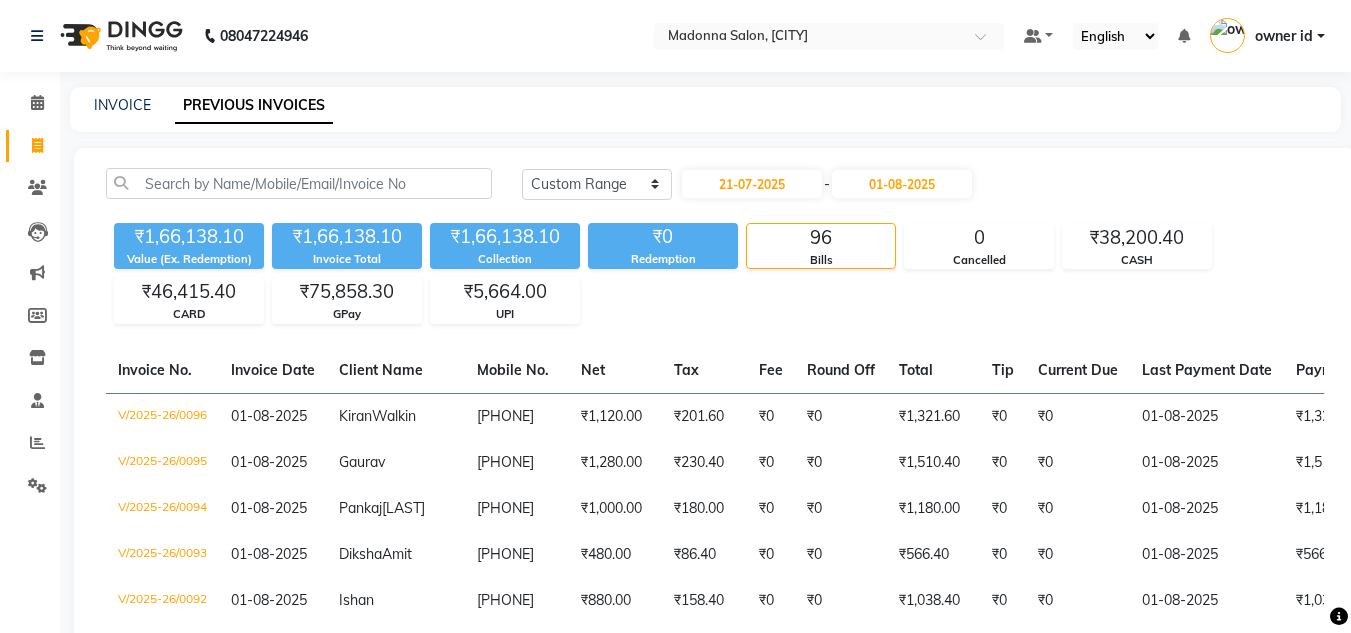 click 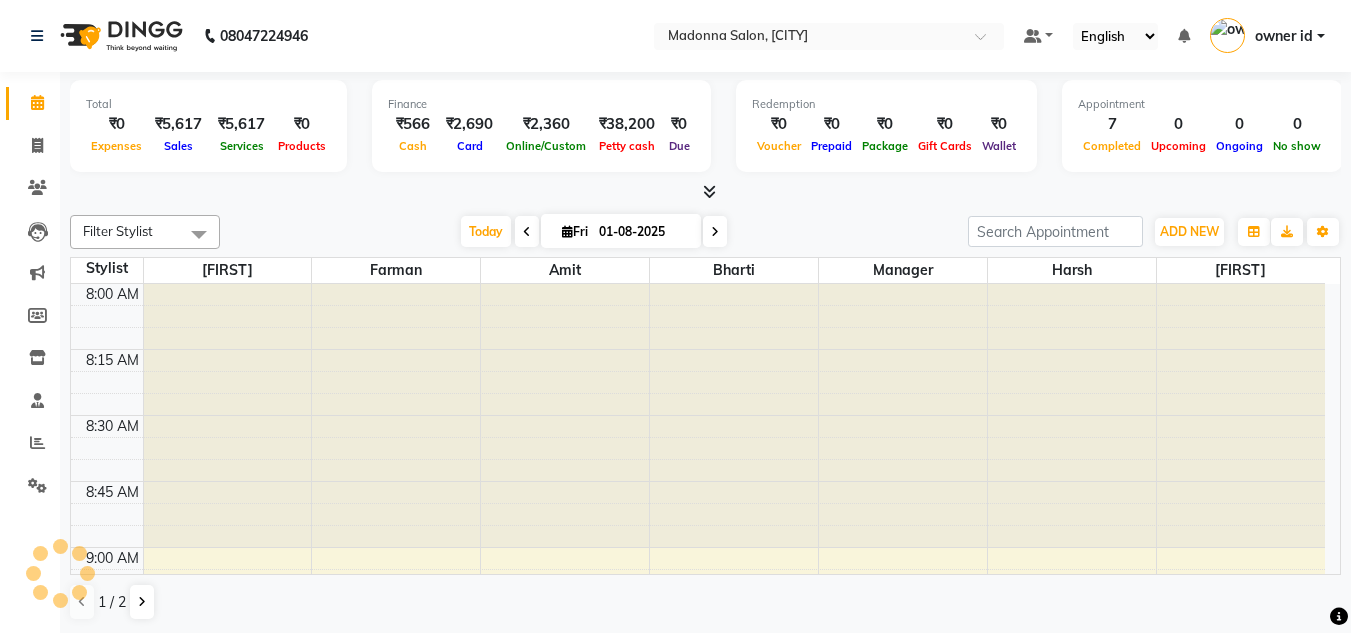 scroll, scrollTop: 0, scrollLeft: 0, axis: both 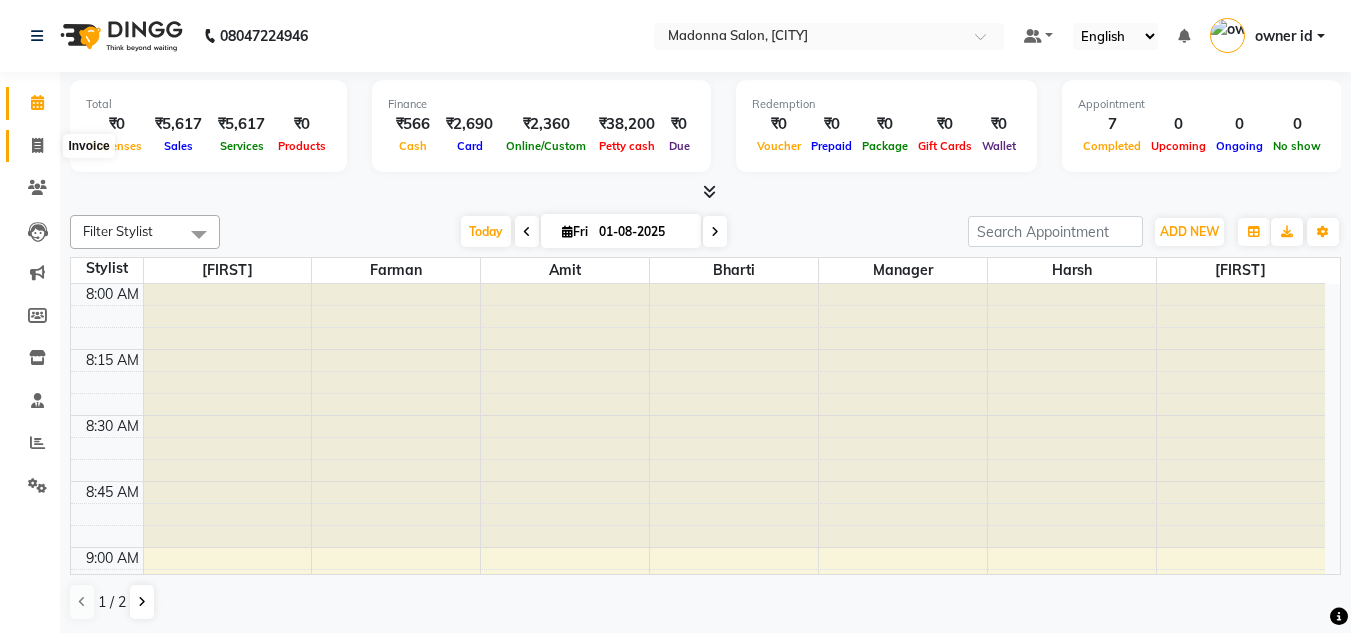 click 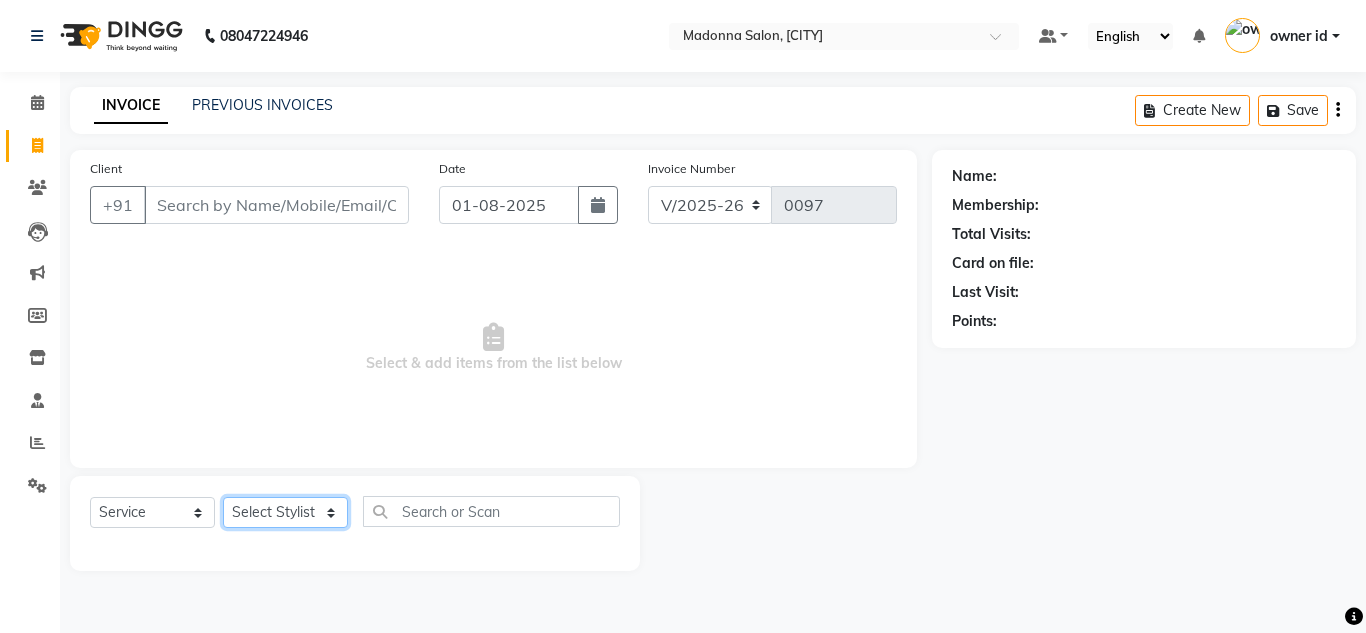 click on "Select Stylist Amit Bharti Devesh Farman Harsh  Jaikesh Manager Manoj Nitin Nails owner id Poonam Rihan" 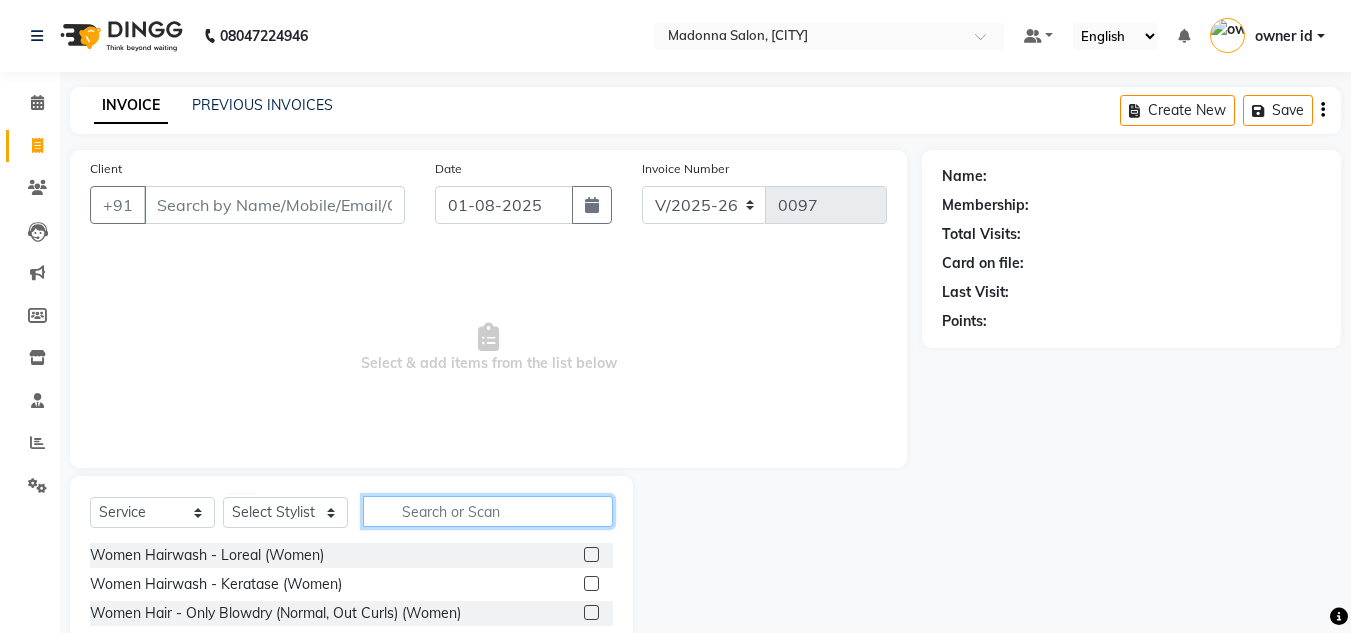 click 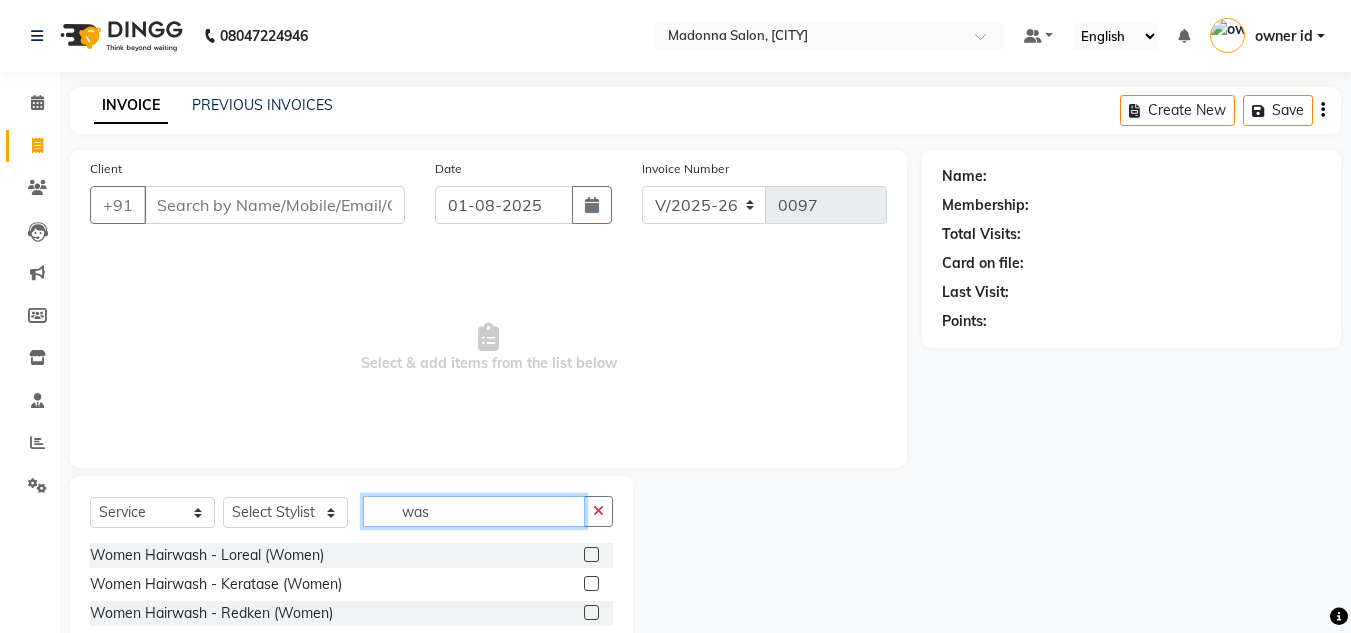 type on "was" 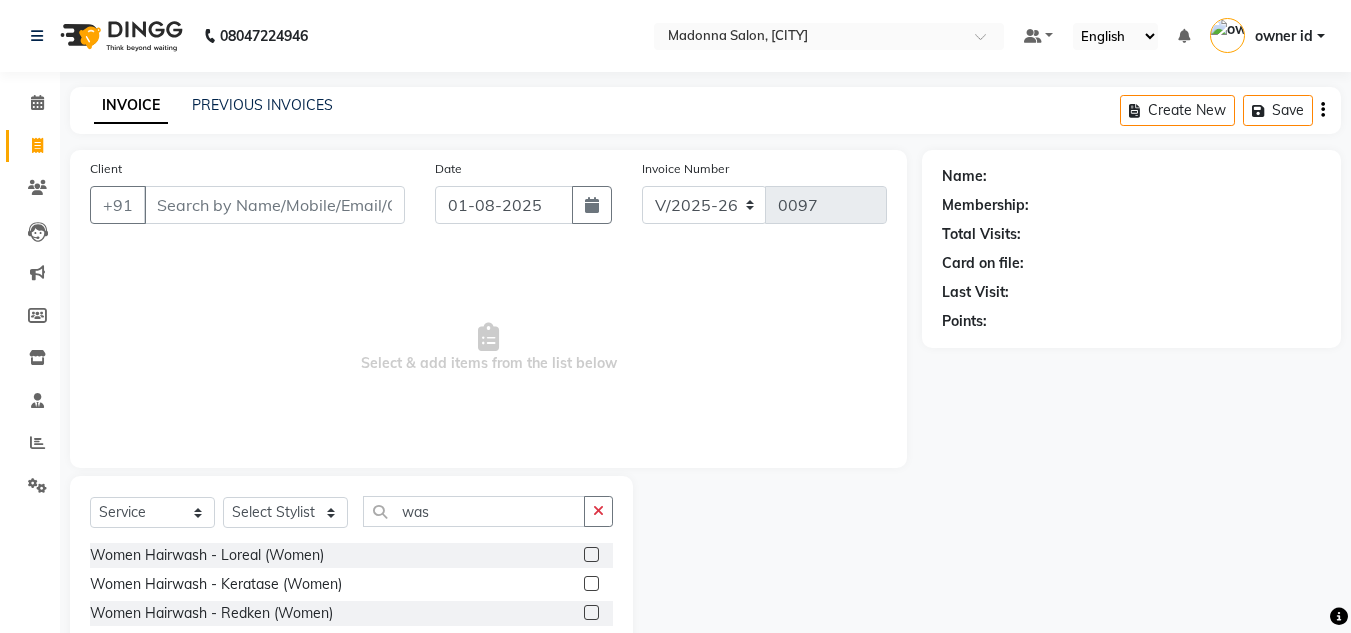 click 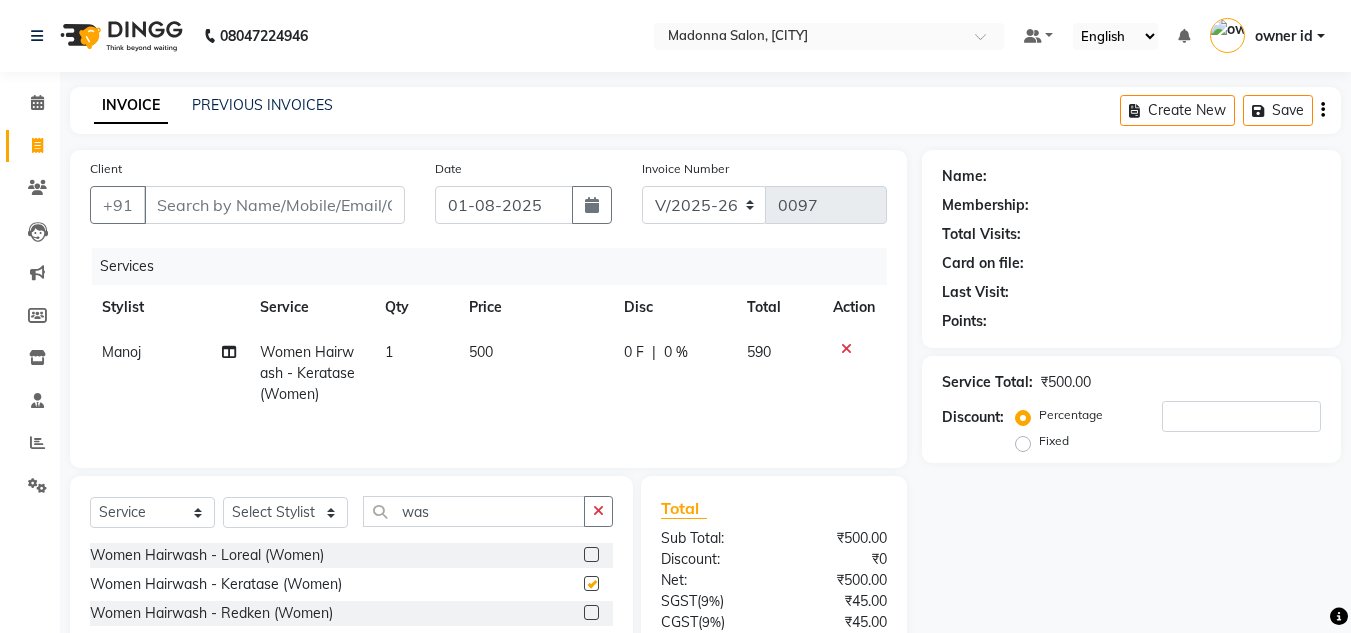 checkbox on "false" 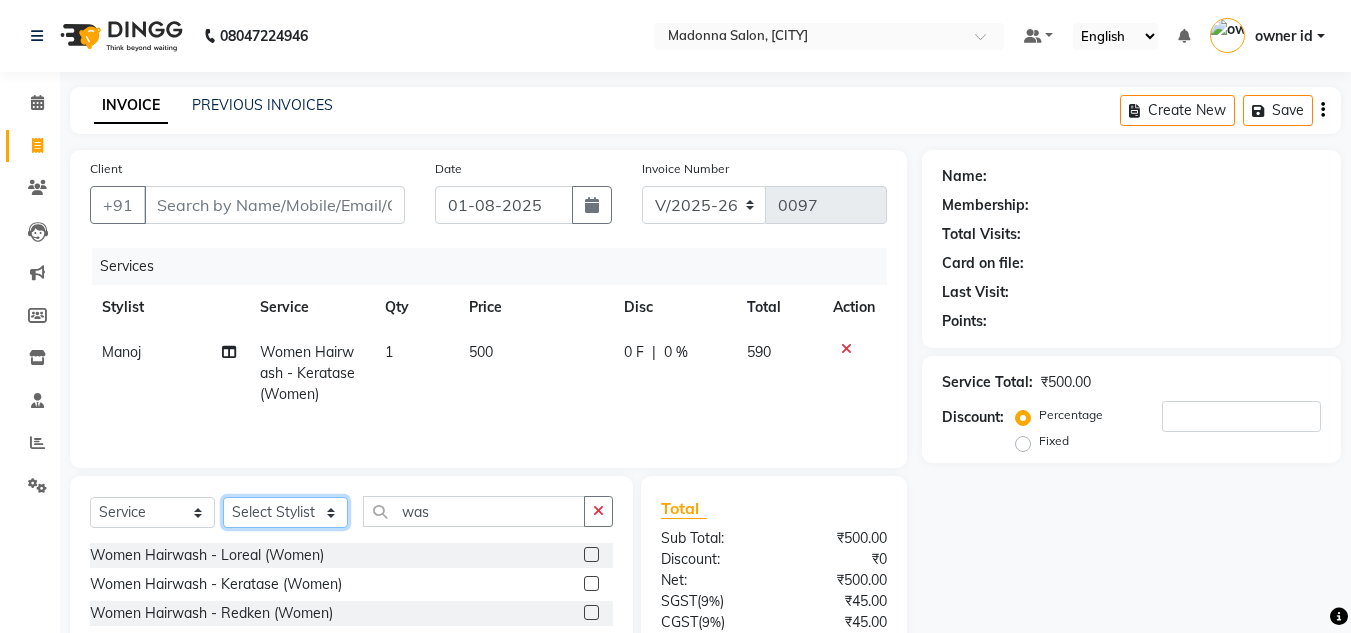 click on "Select Stylist Amit Bharti Devesh Farman Harsh  Jaikesh Manager Manoj Nitin Nails owner id Poonam Rihan" 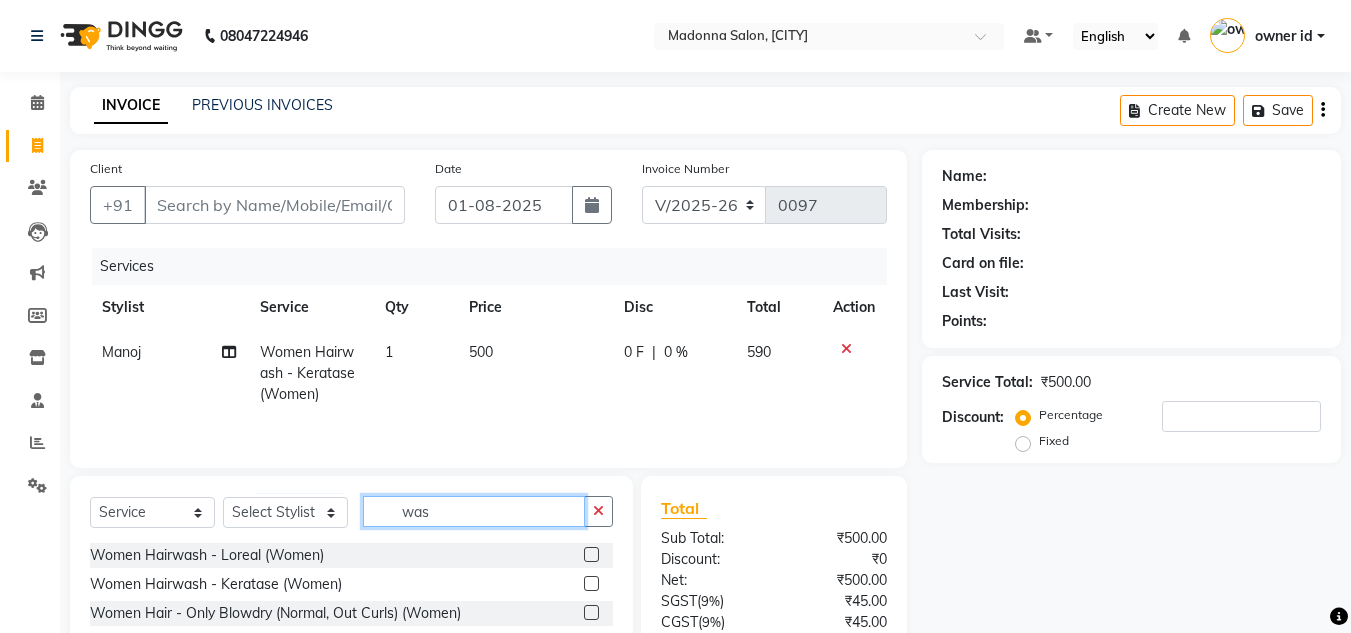 click on "was" 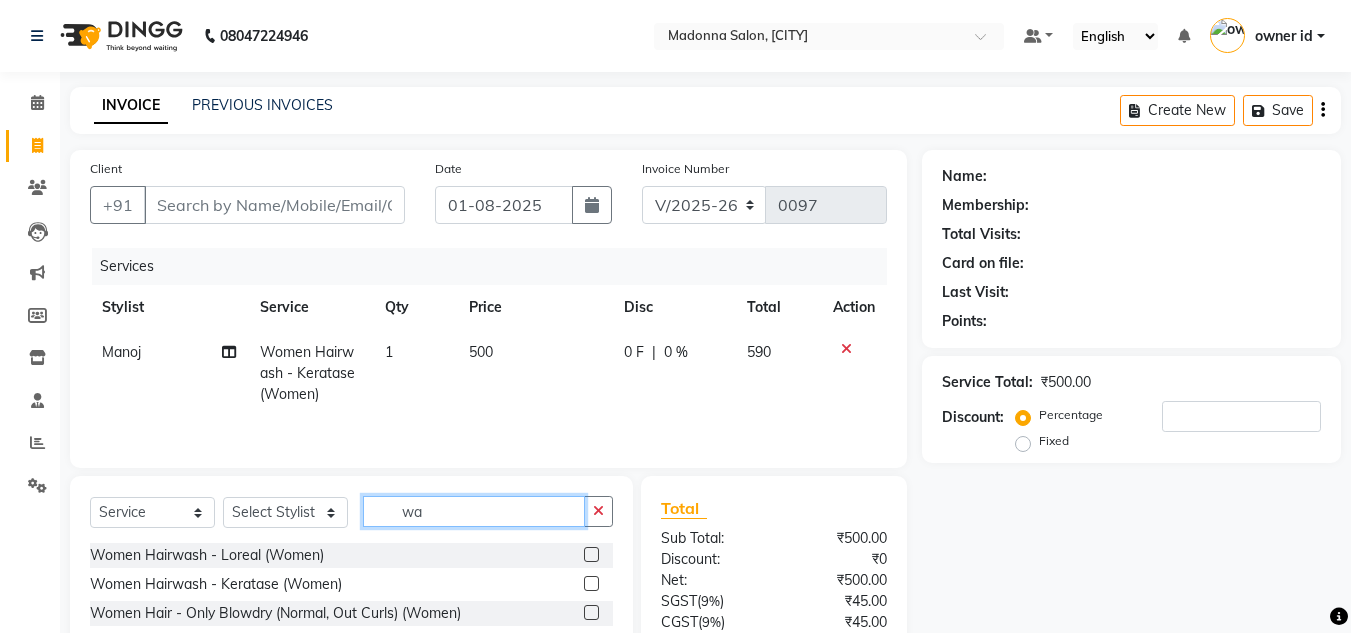 type on "w" 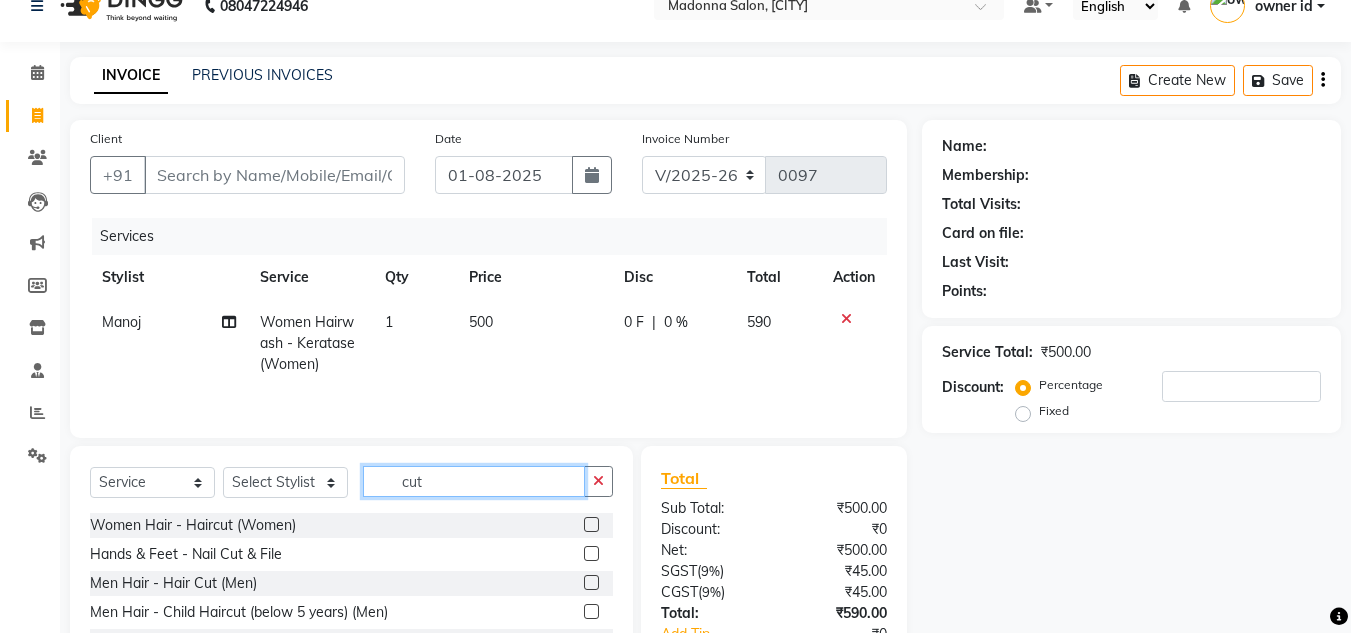 scroll, scrollTop: 31, scrollLeft: 0, axis: vertical 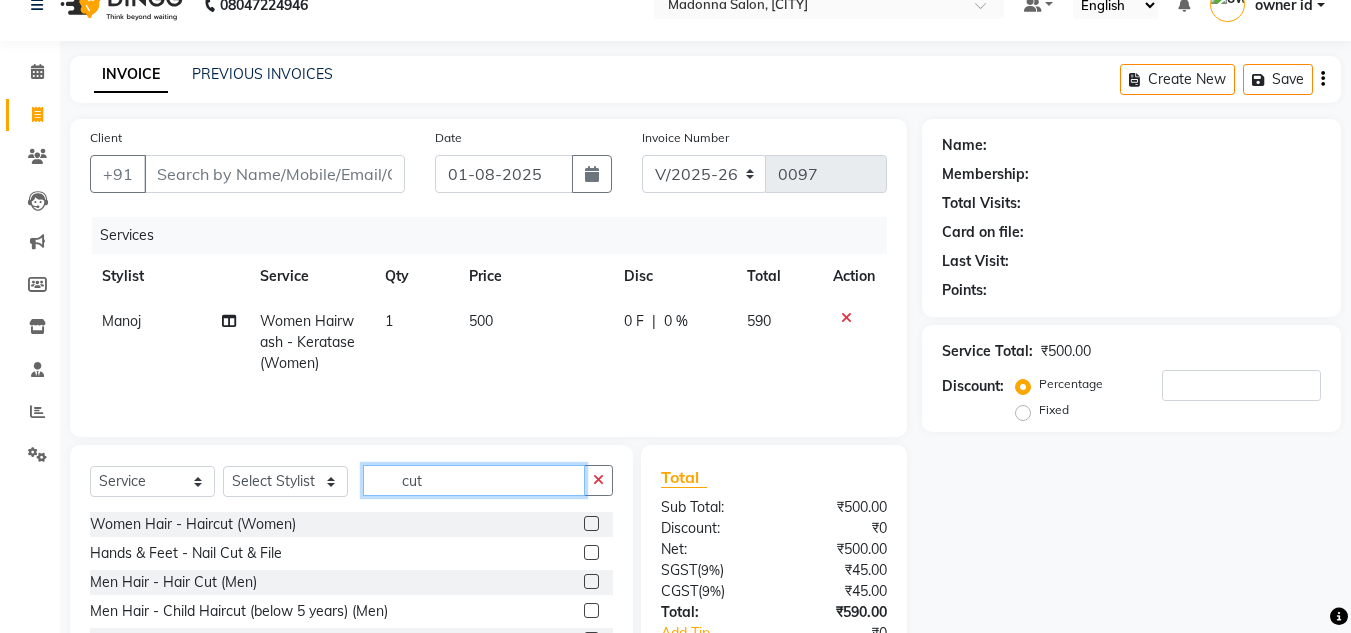 type on "cut" 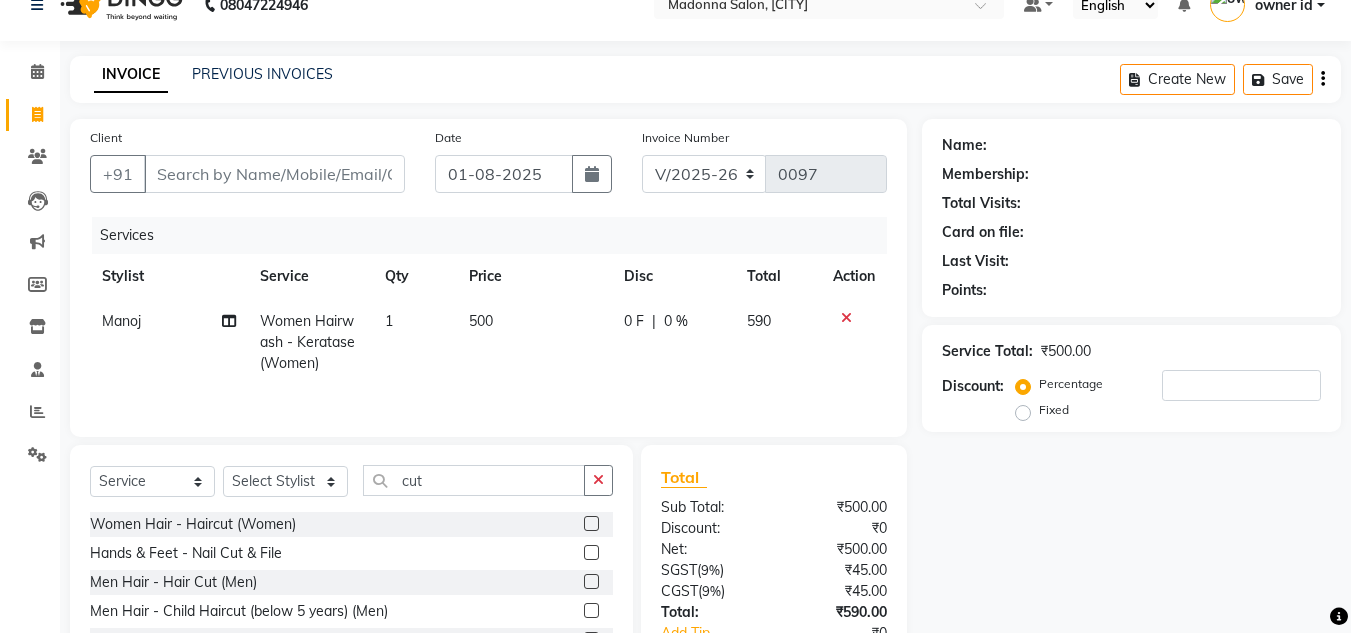 click 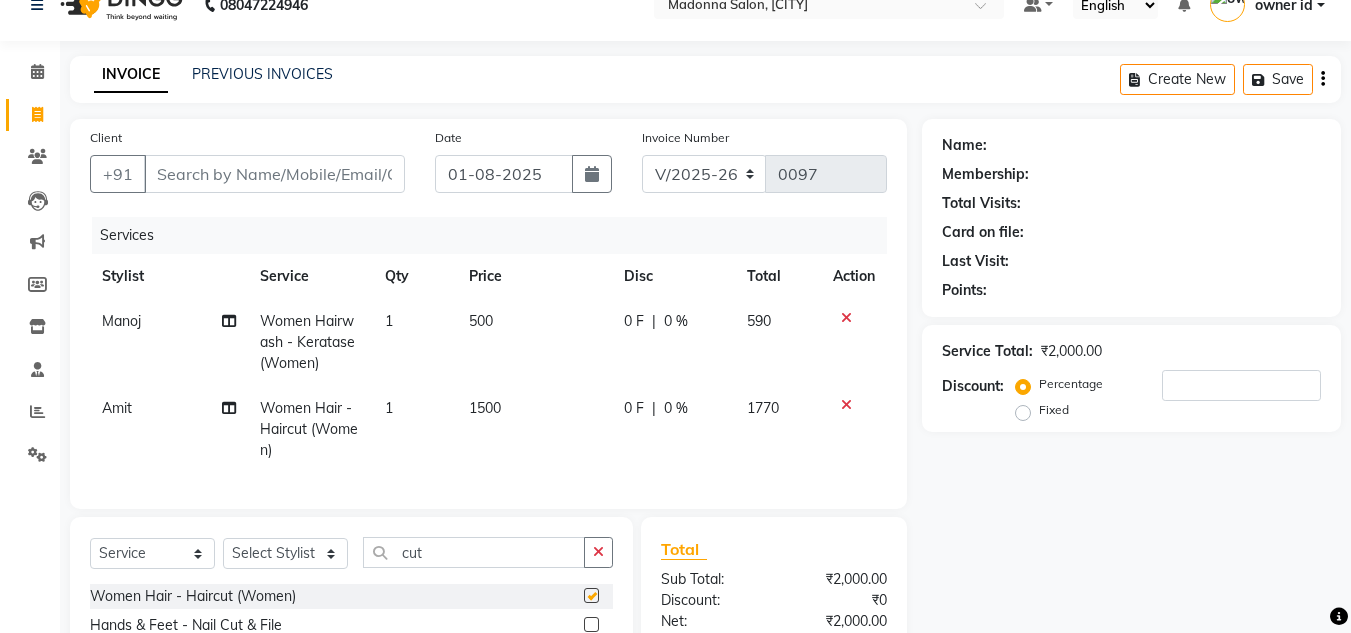 checkbox on "false" 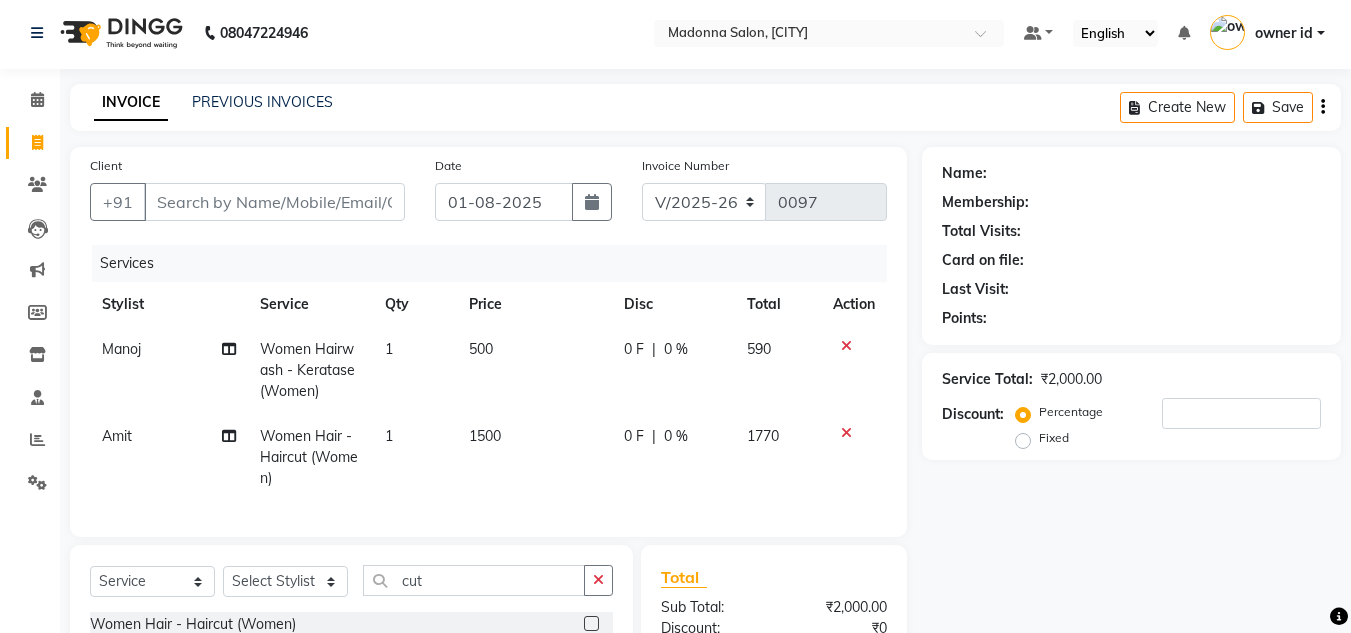 scroll, scrollTop: 0, scrollLeft: 0, axis: both 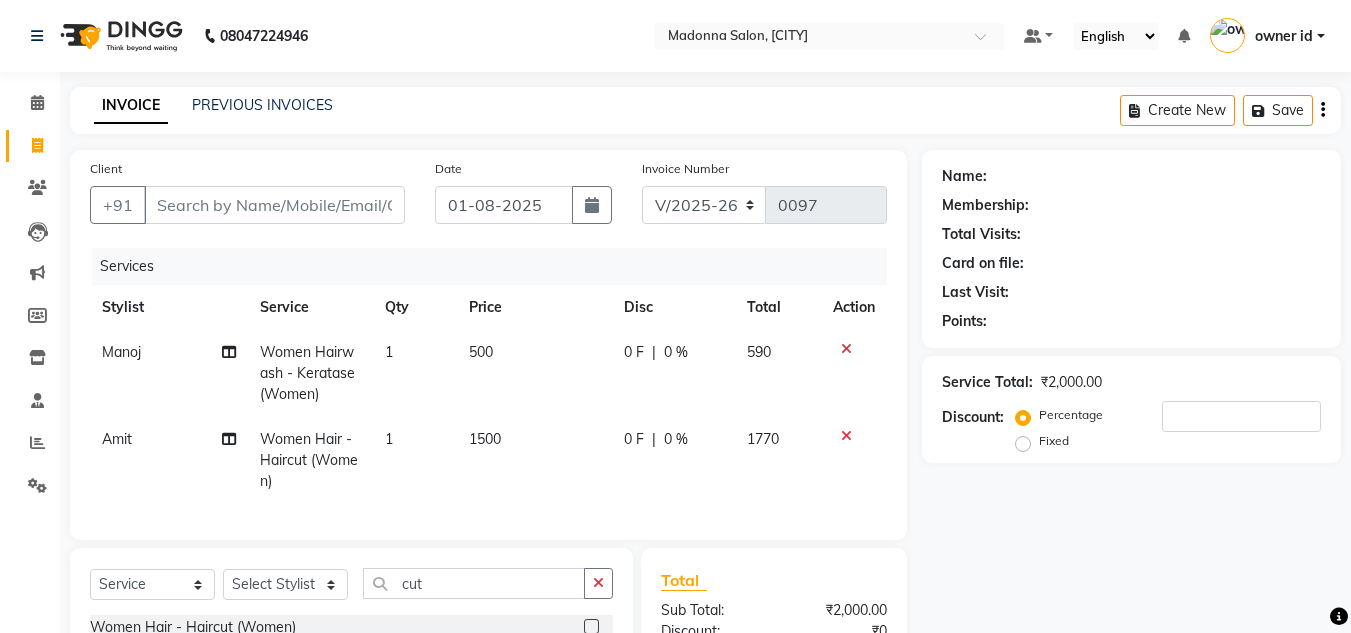click on "1500" 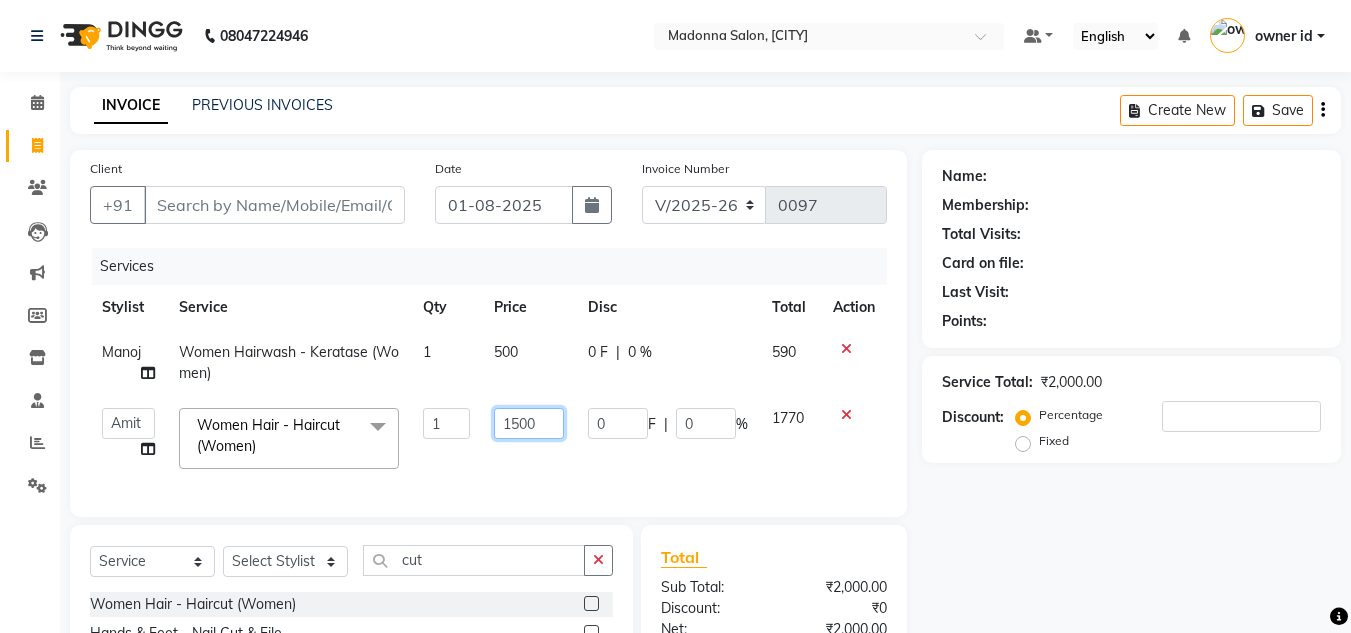 click on "1500" 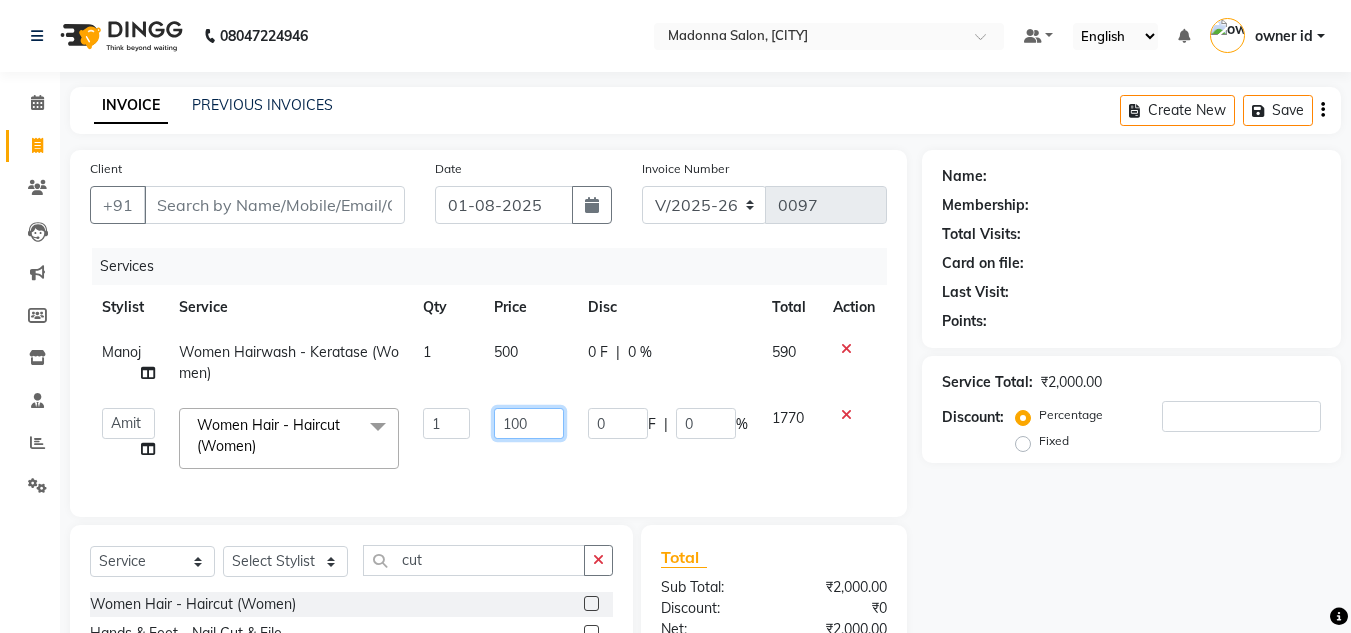 type on "1200" 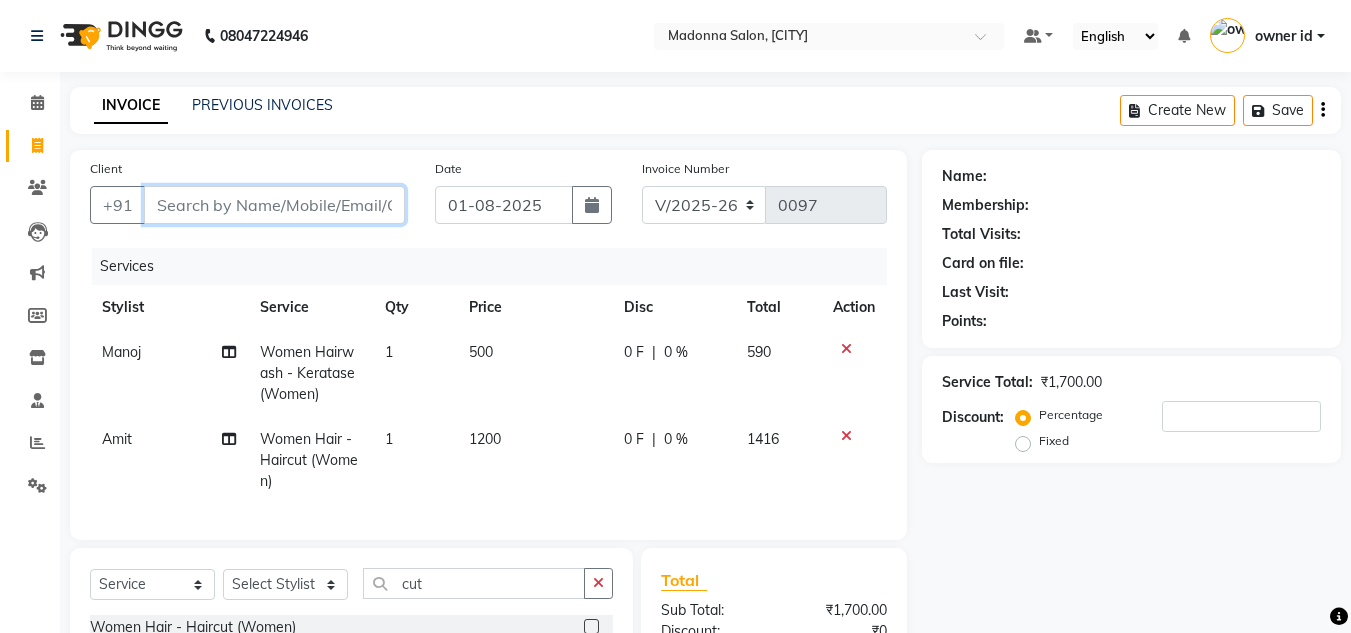 click on "Client" at bounding box center (274, 205) 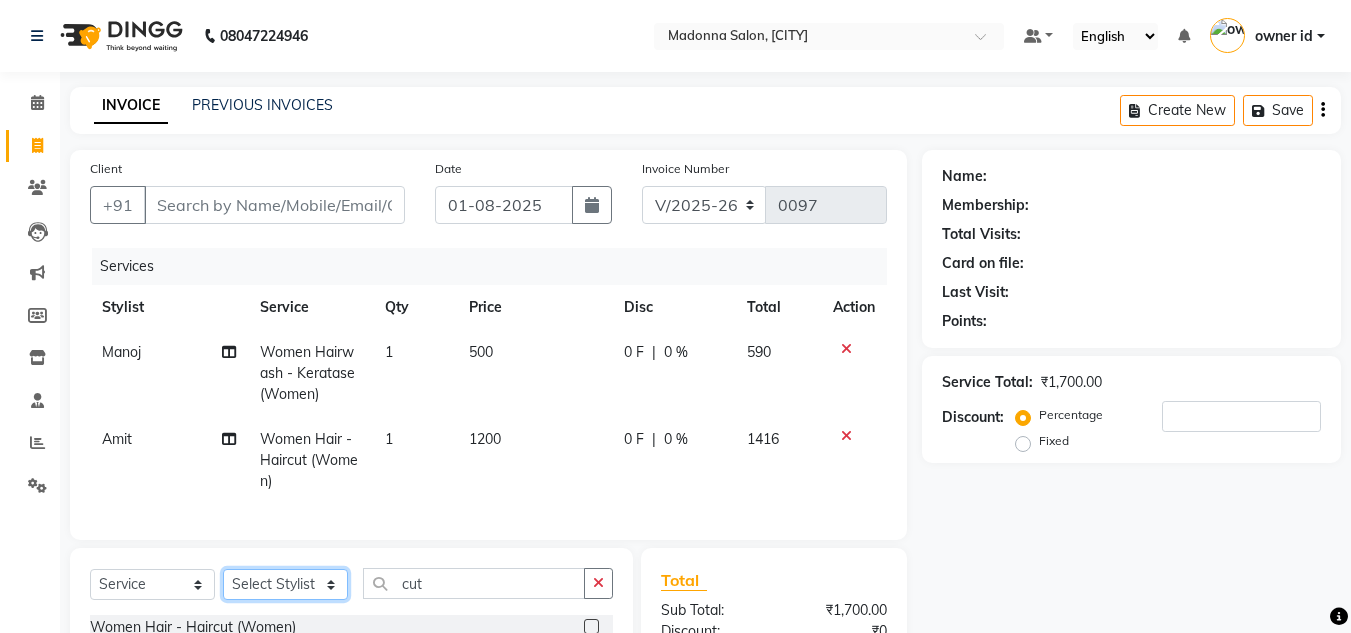 click on "Select Stylist Amit Bharti Devesh Farman Harsh  Jaikesh Manager Manoj Nitin Nails owner id Poonam Rihan" 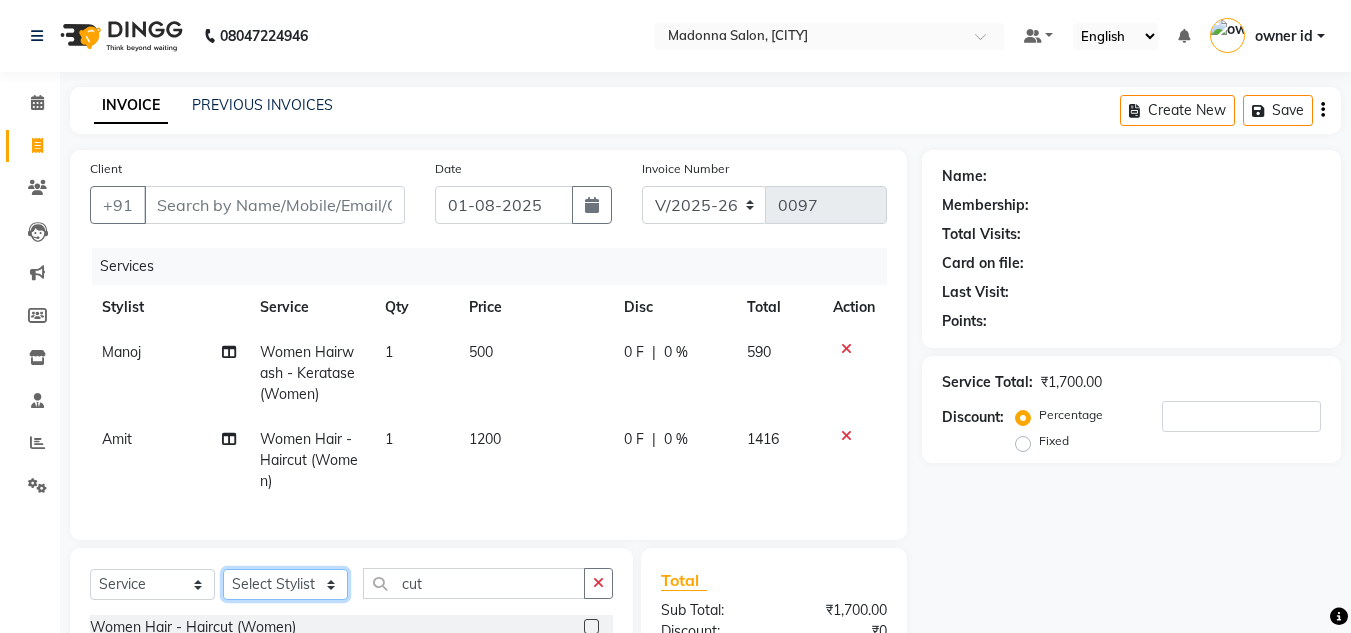 select on "86633" 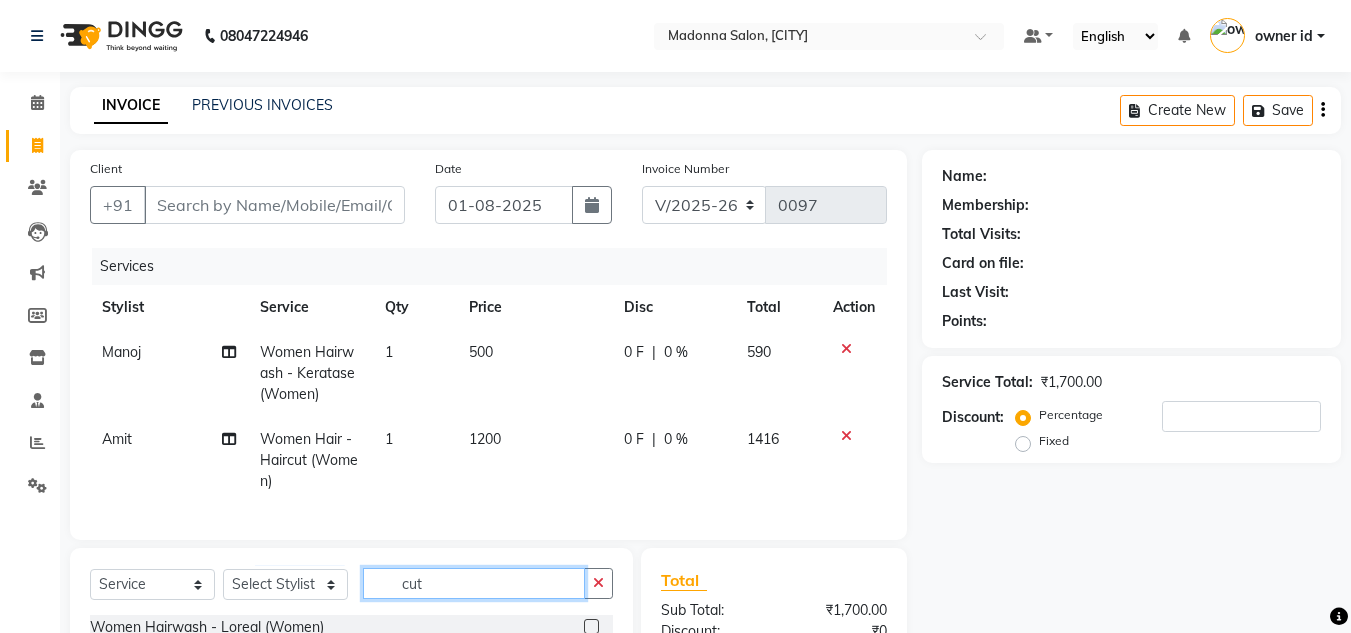 click on "cut" 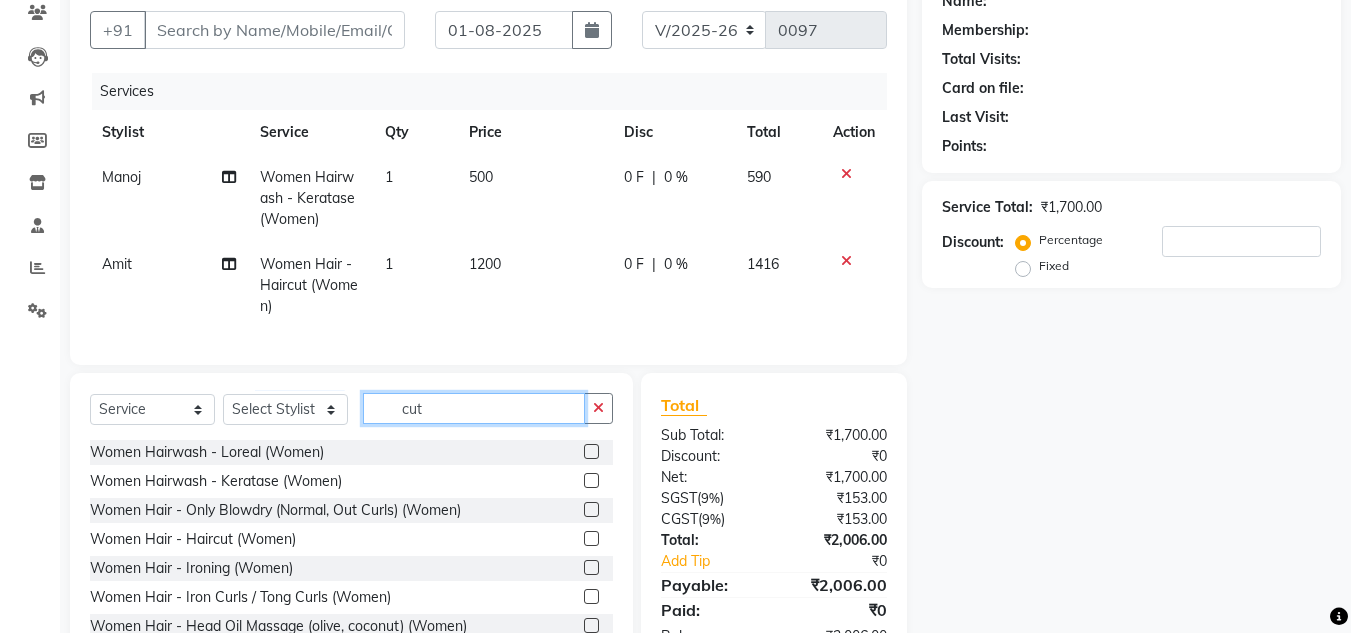 scroll, scrollTop: 183, scrollLeft: 0, axis: vertical 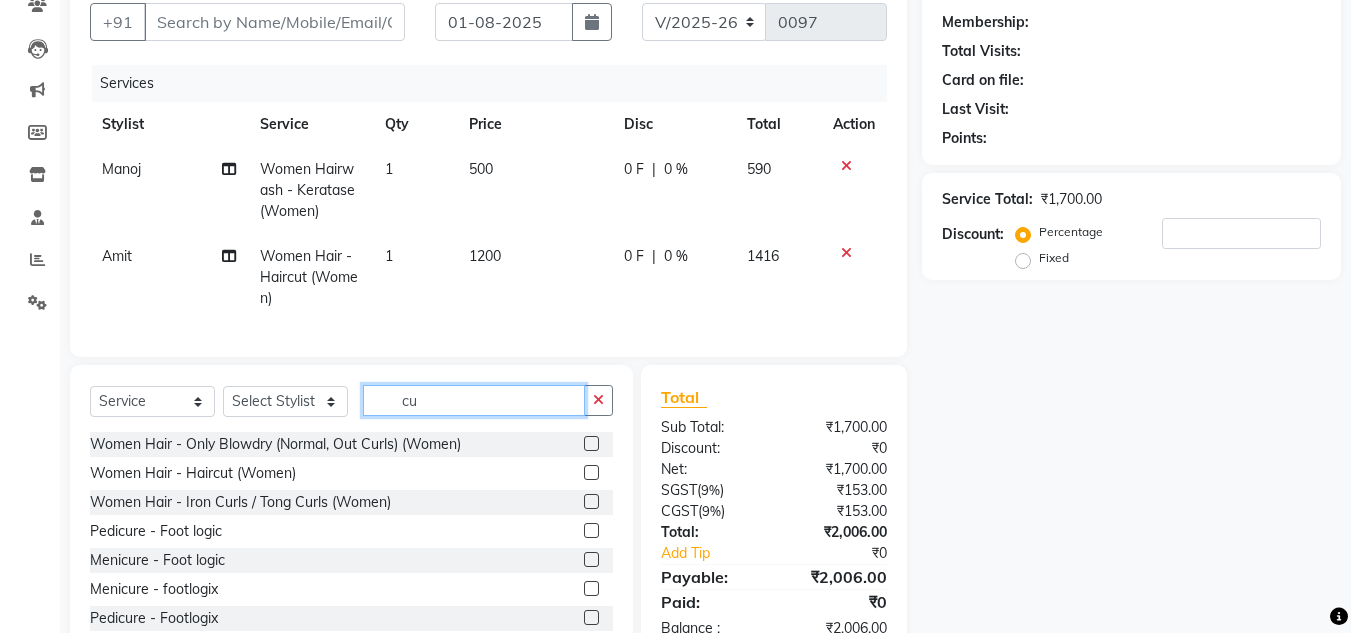 type on "cut" 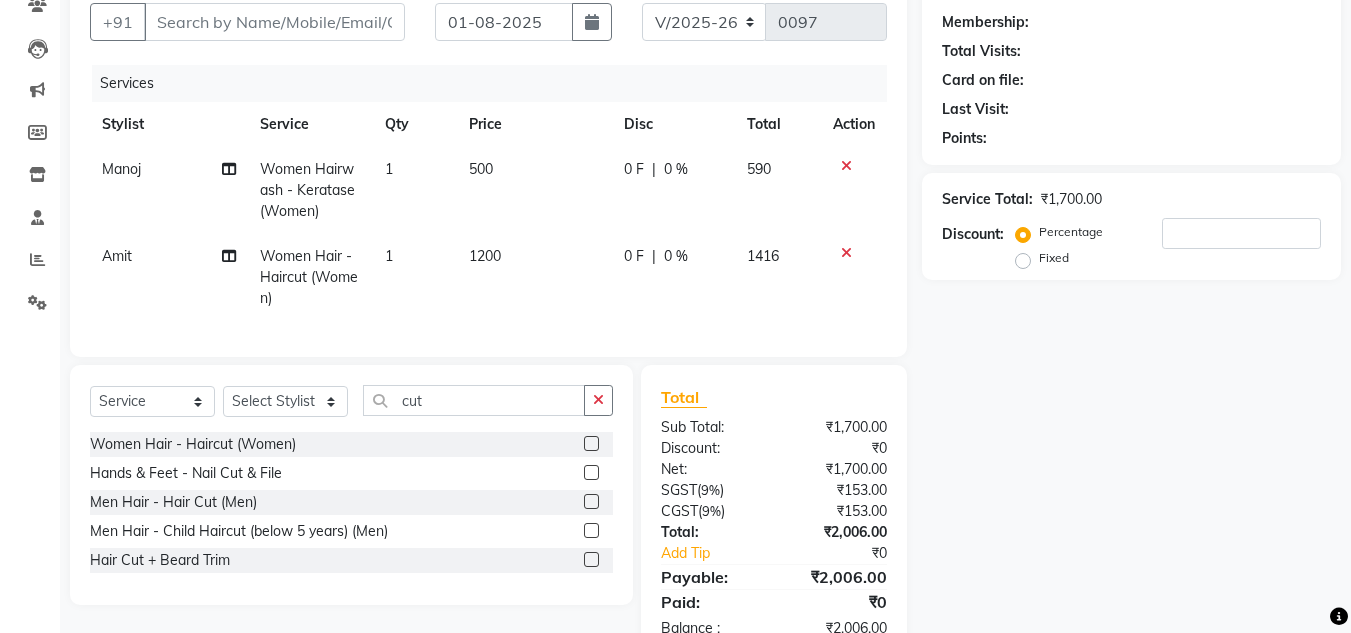 click 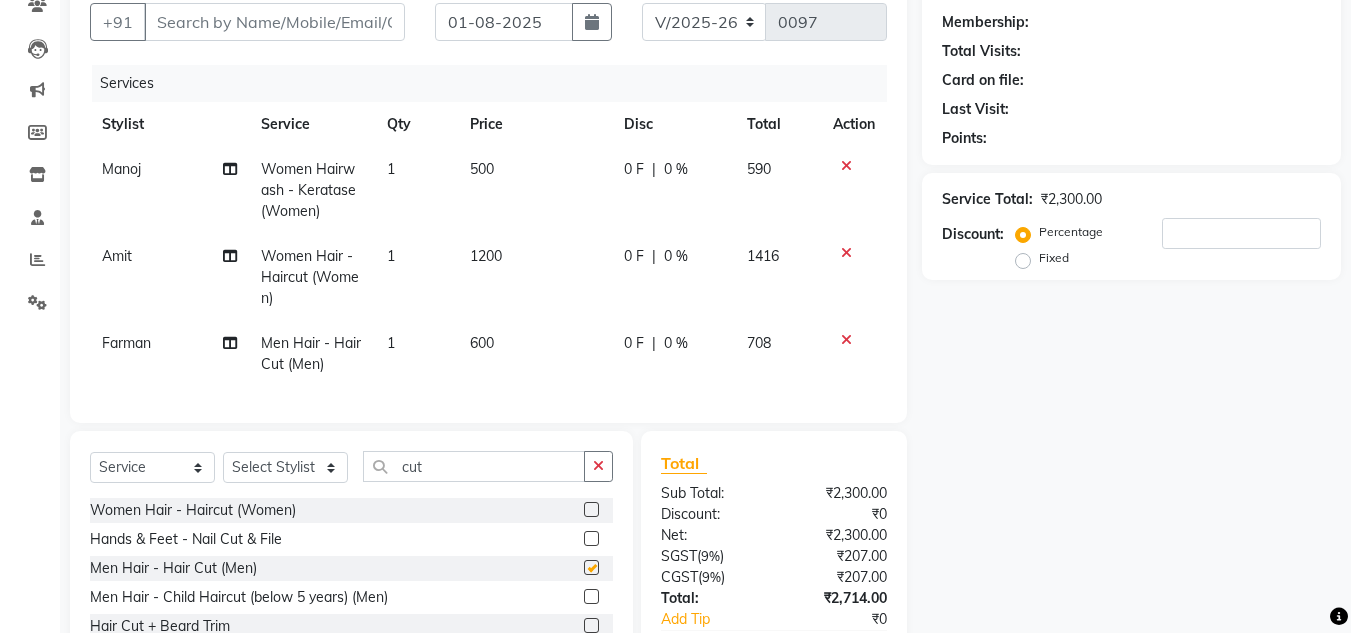 checkbox on "false" 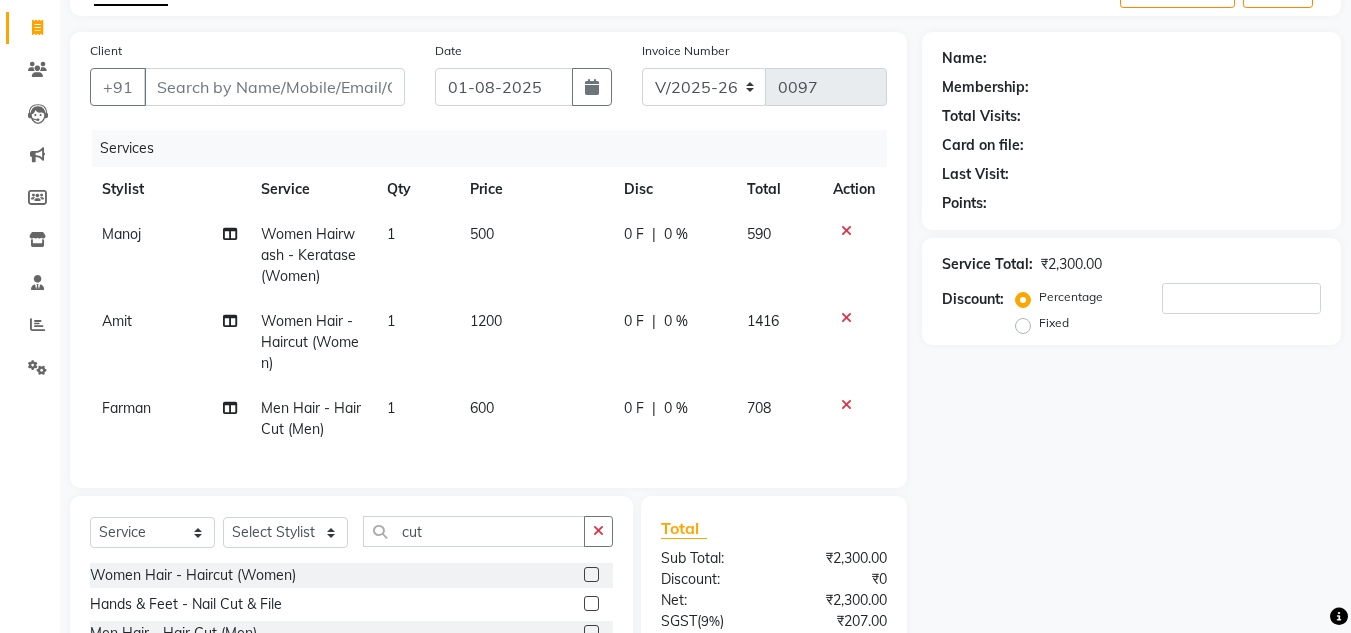scroll, scrollTop: 117, scrollLeft: 0, axis: vertical 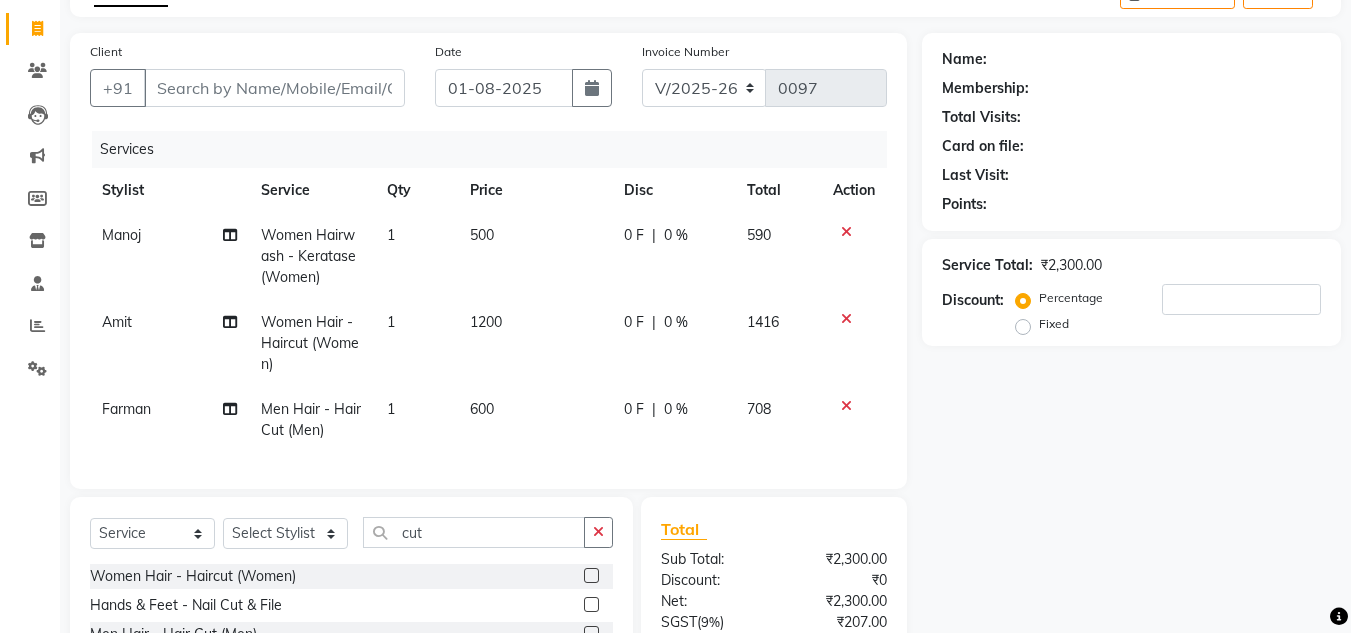 click 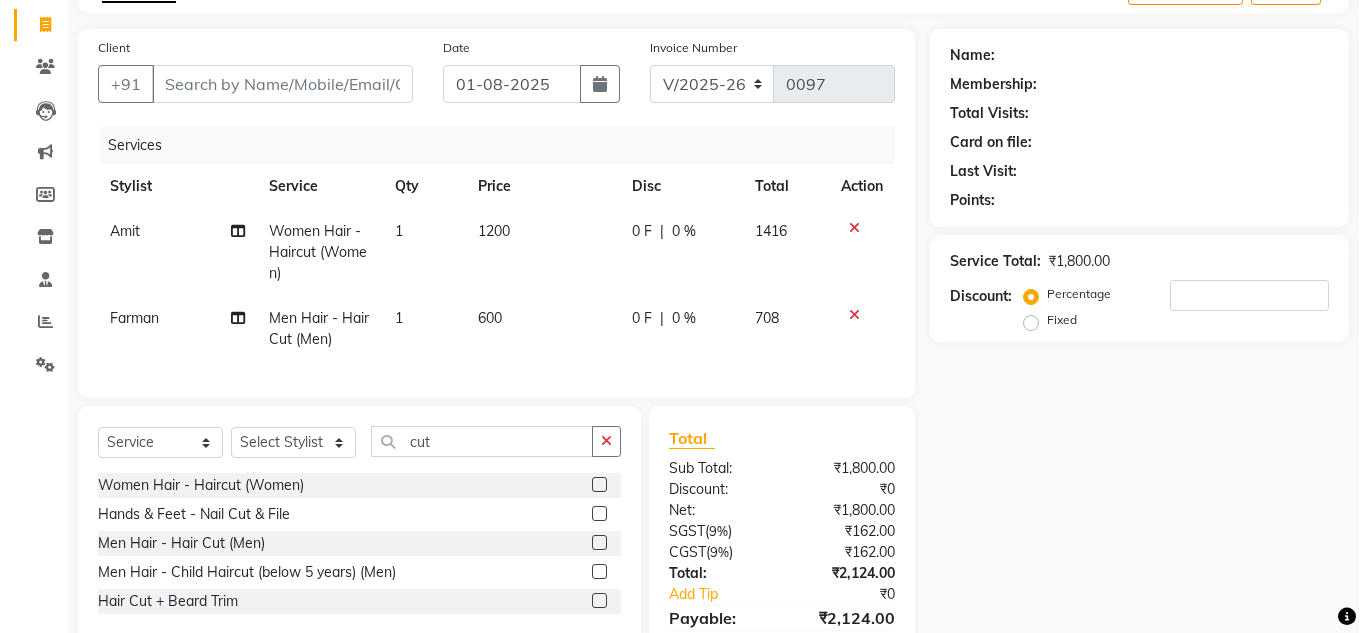 scroll, scrollTop: 122, scrollLeft: 0, axis: vertical 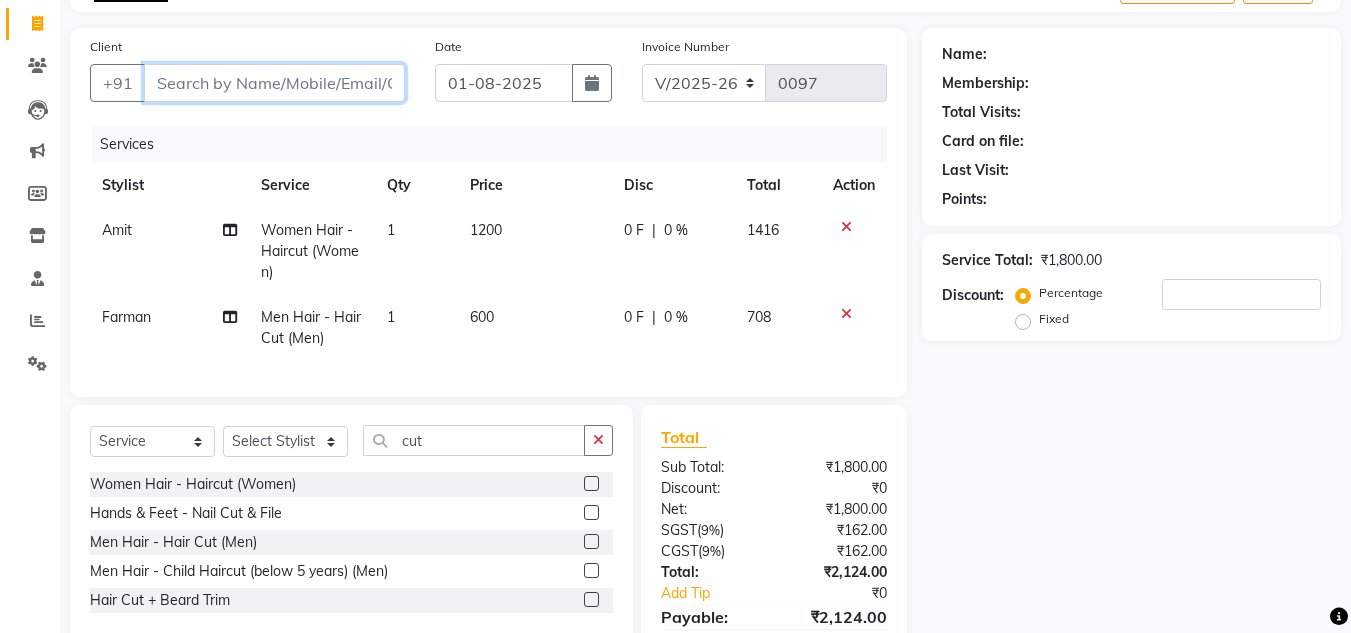 click on "Client" at bounding box center [274, 83] 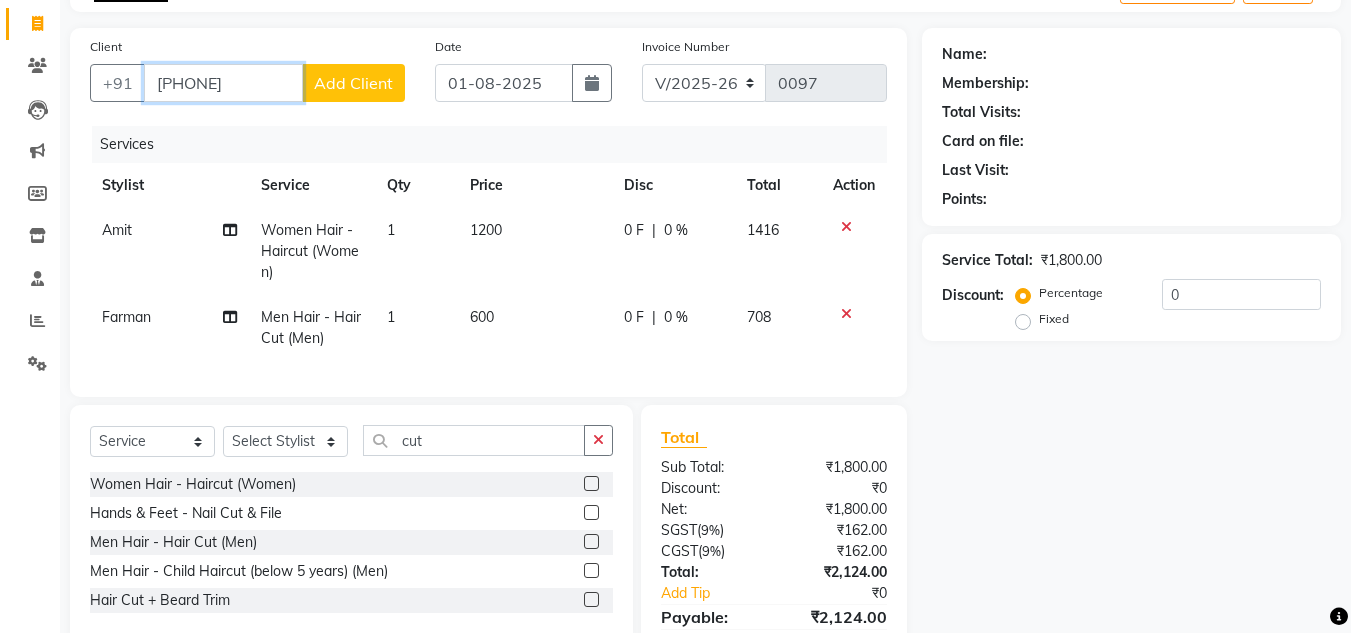 type on "[PHONE]" 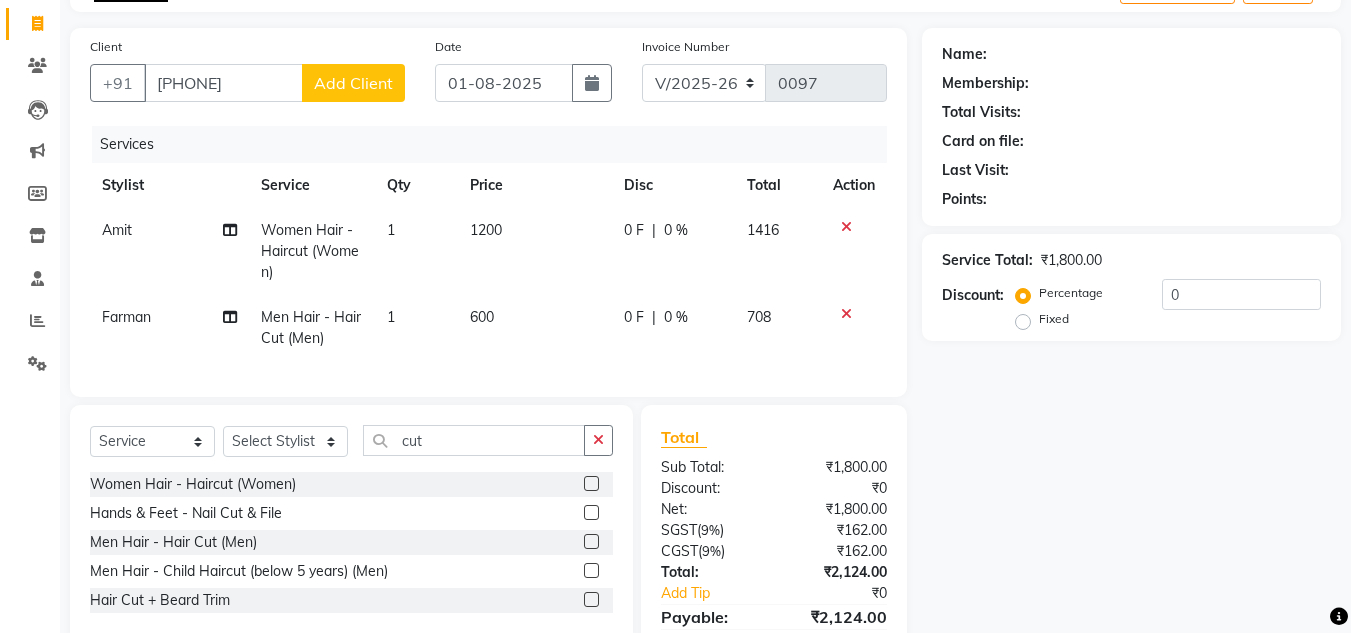 click on "Add Client" 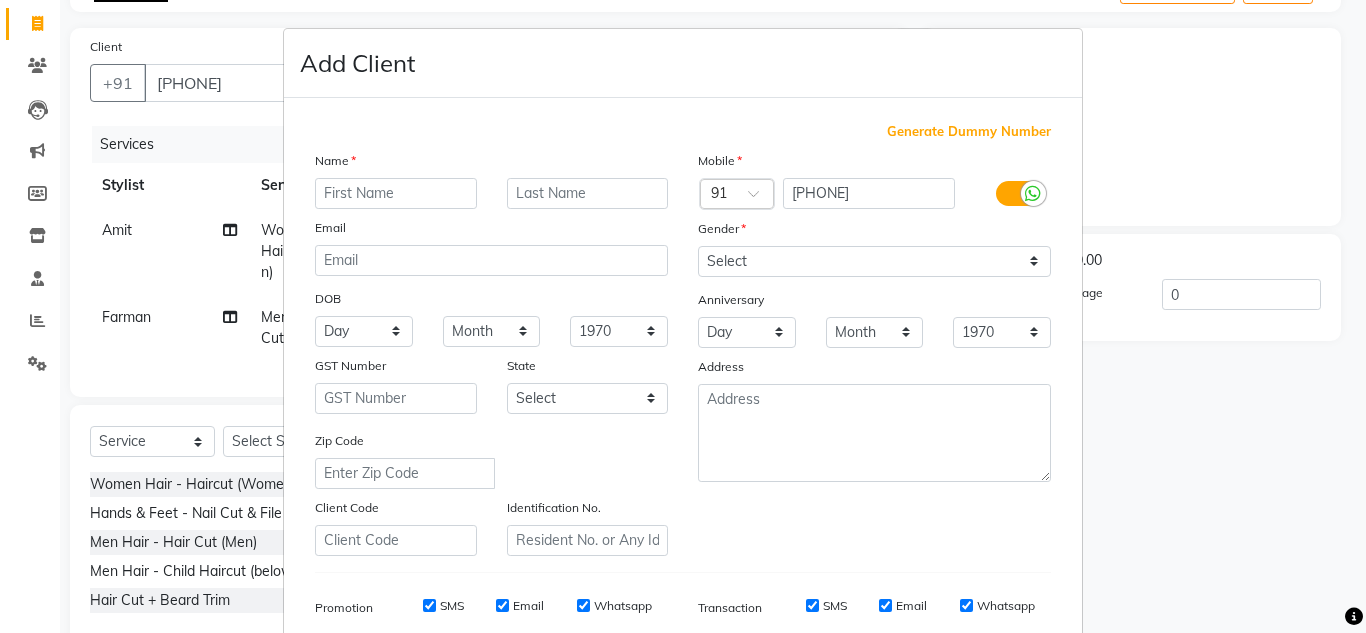 click at bounding box center [396, 193] 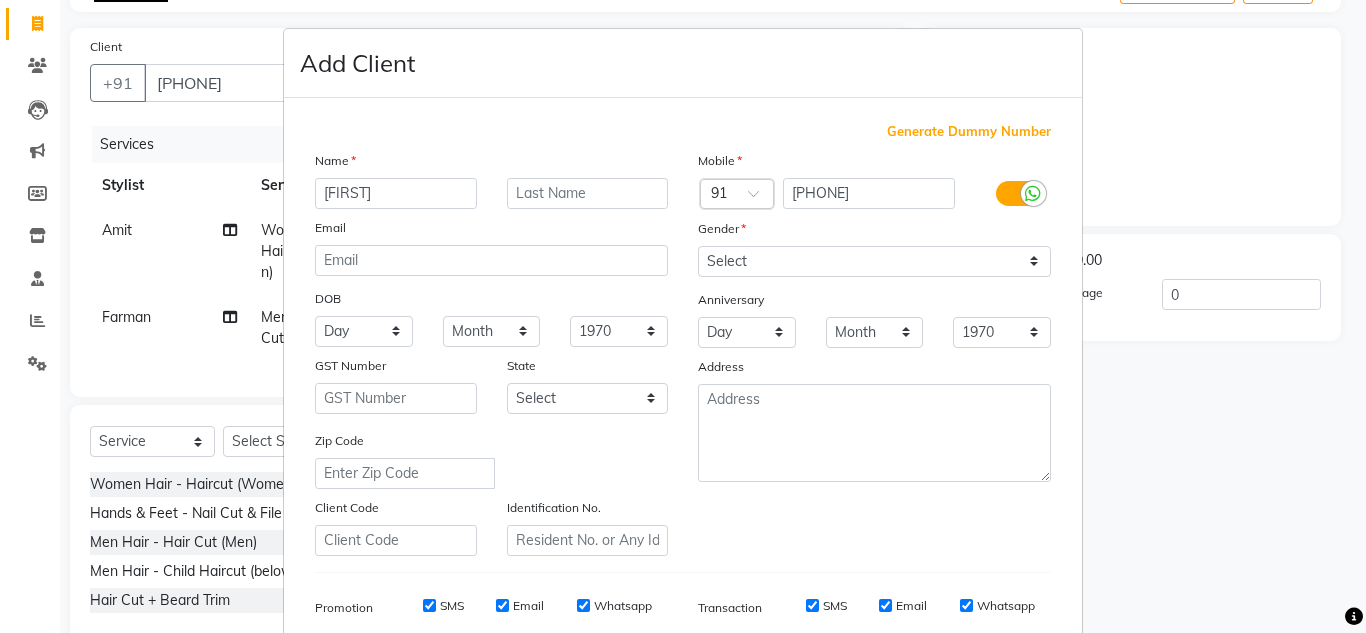 type on "[FIRST]" 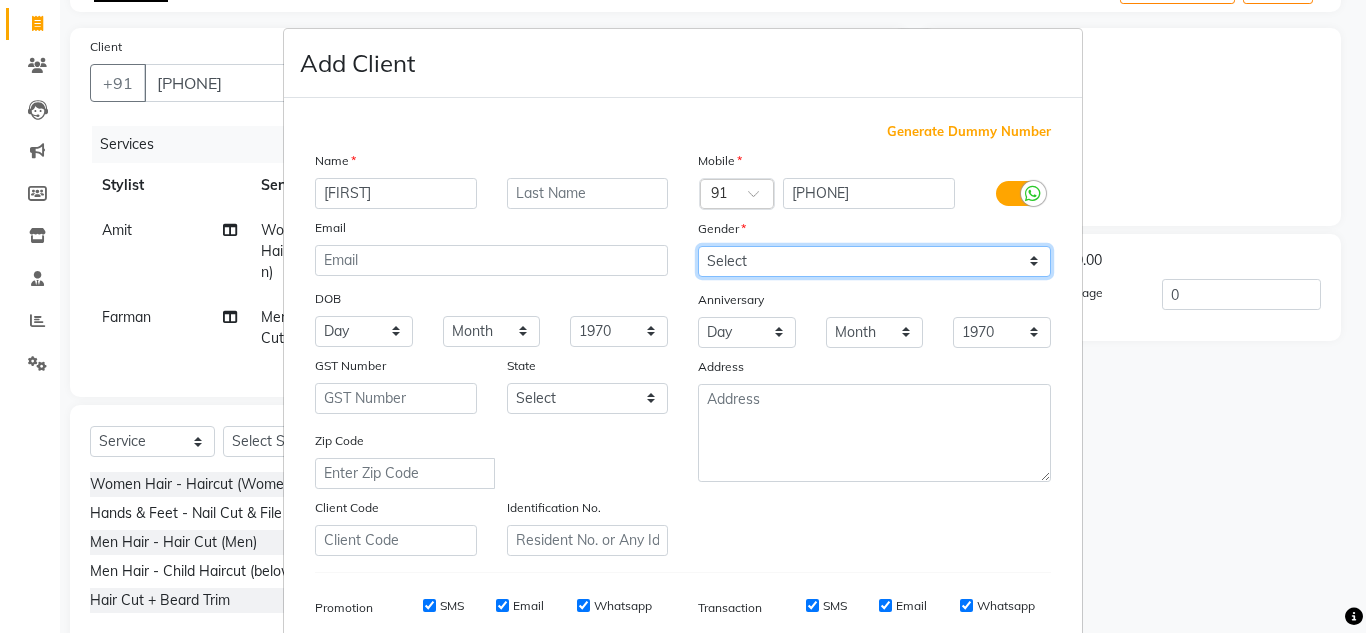 click on "Select Male Female Other Prefer Not To Say" at bounding box center (874, 261) 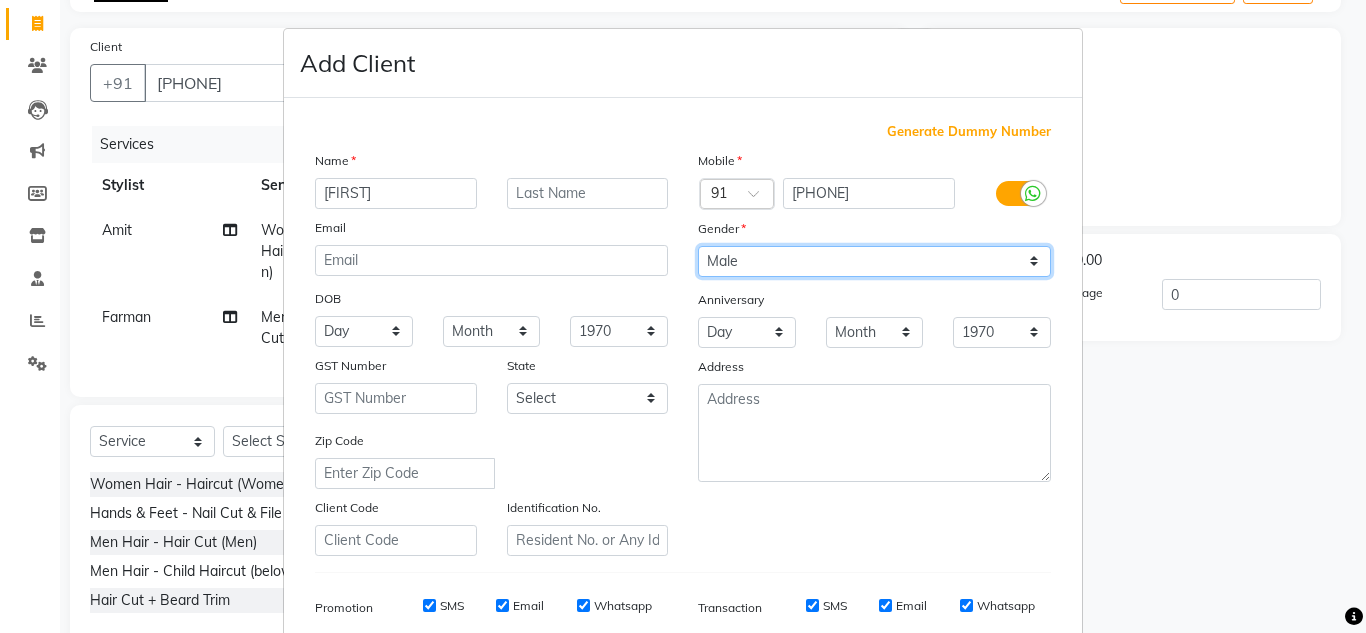 click on "Select Male Female Other Prefer Not To Say" at bounding box center [874, 261] 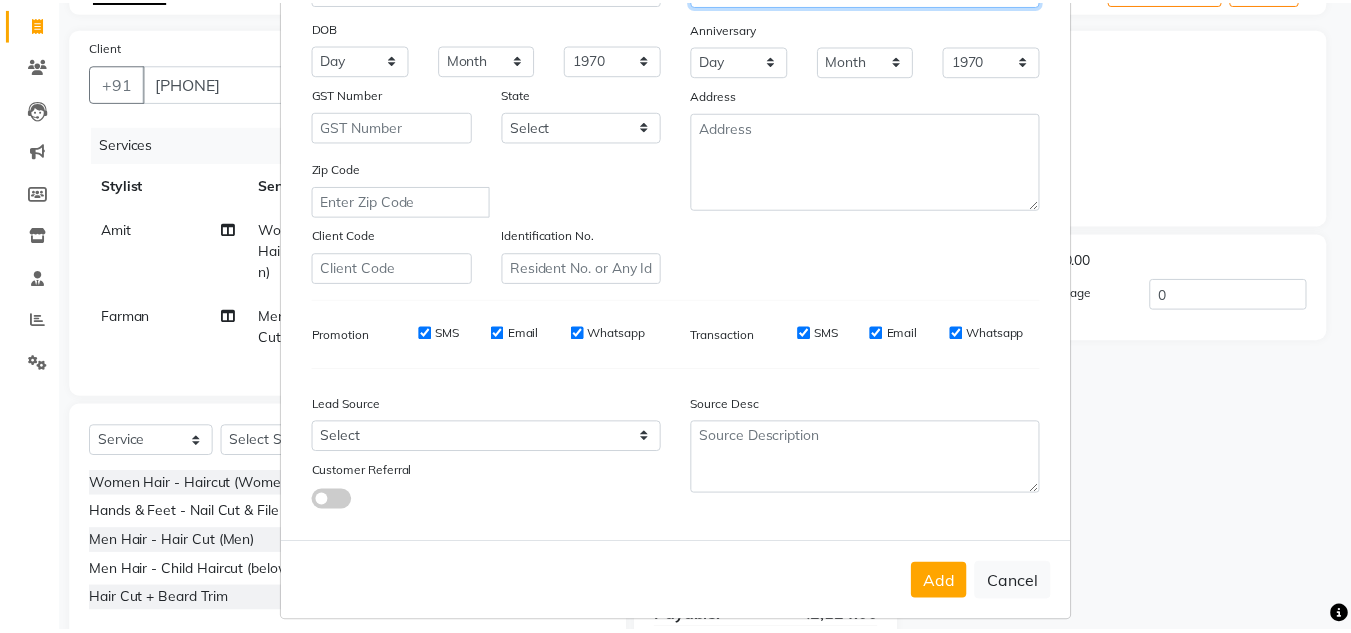 scroll, scrollTop: 286, scrollLeft: 0, axis: vertical 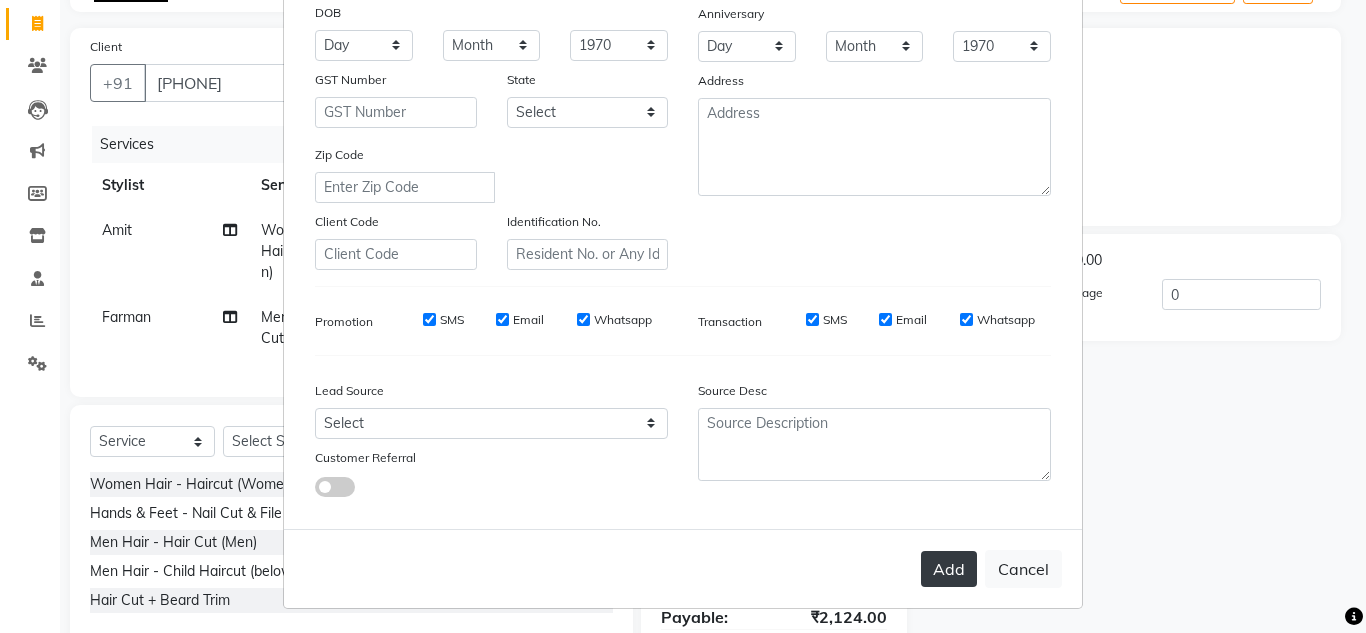click on "Add" at bounding box center [949, 569] 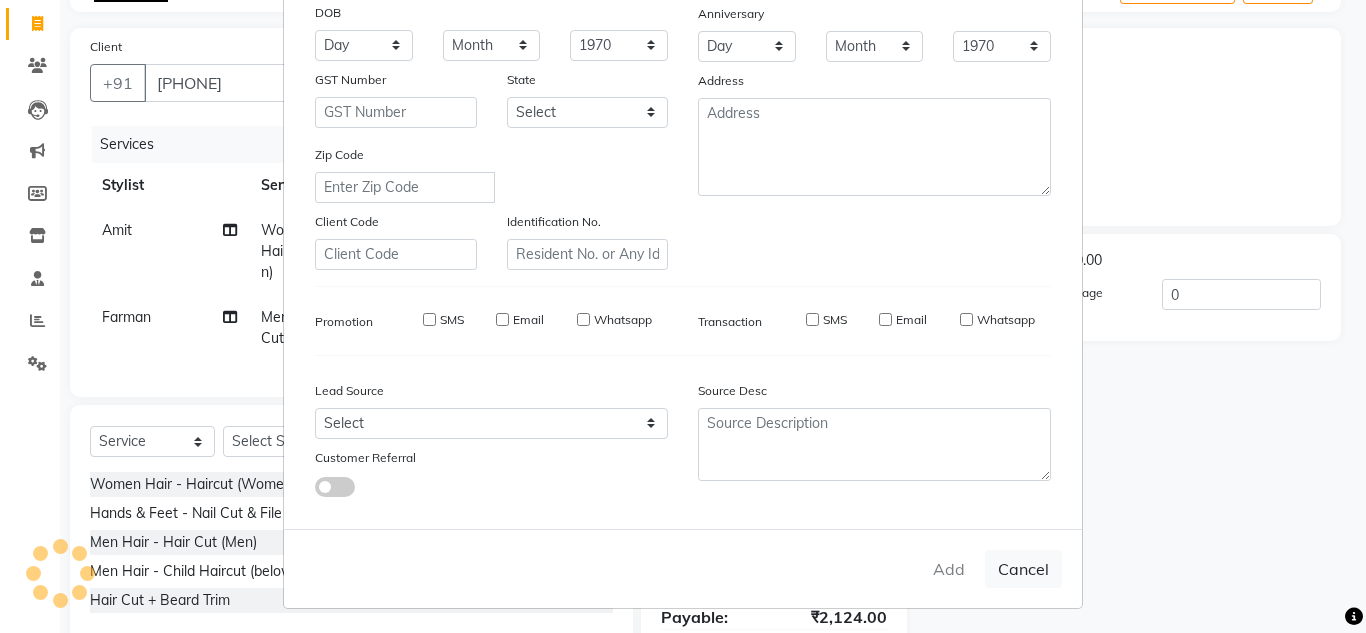 type 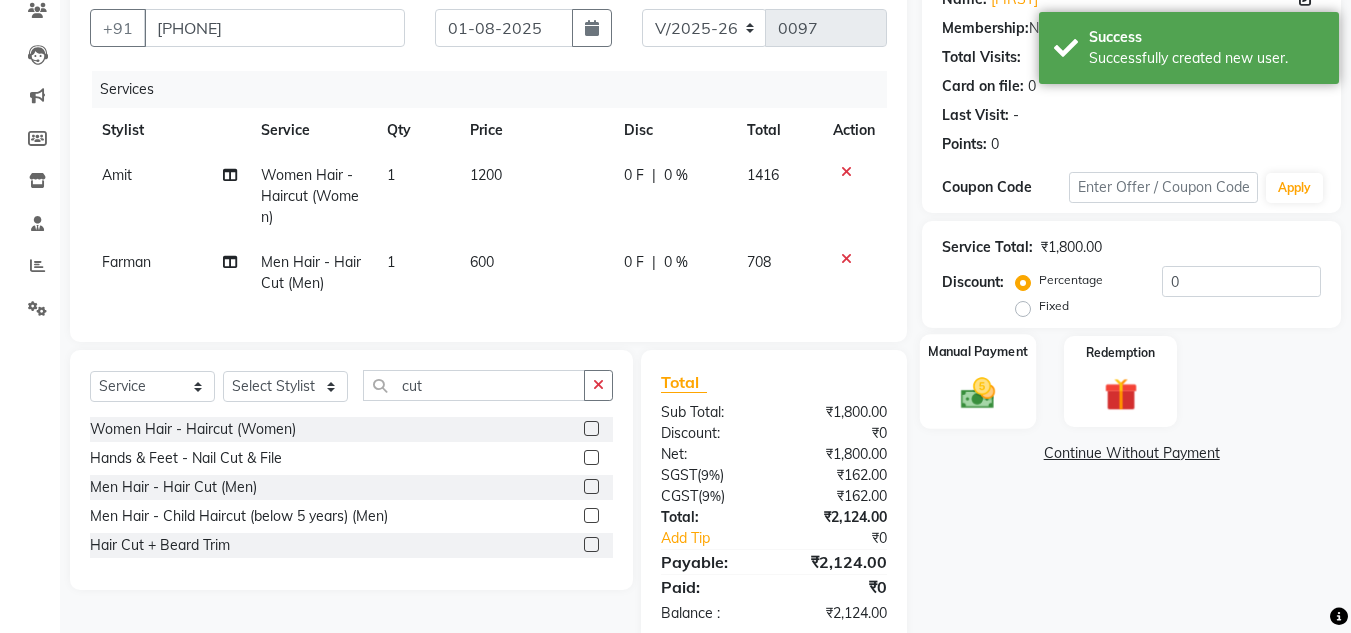scroll, scrollTop: 233, scrollLeft: 0, axis: vertical 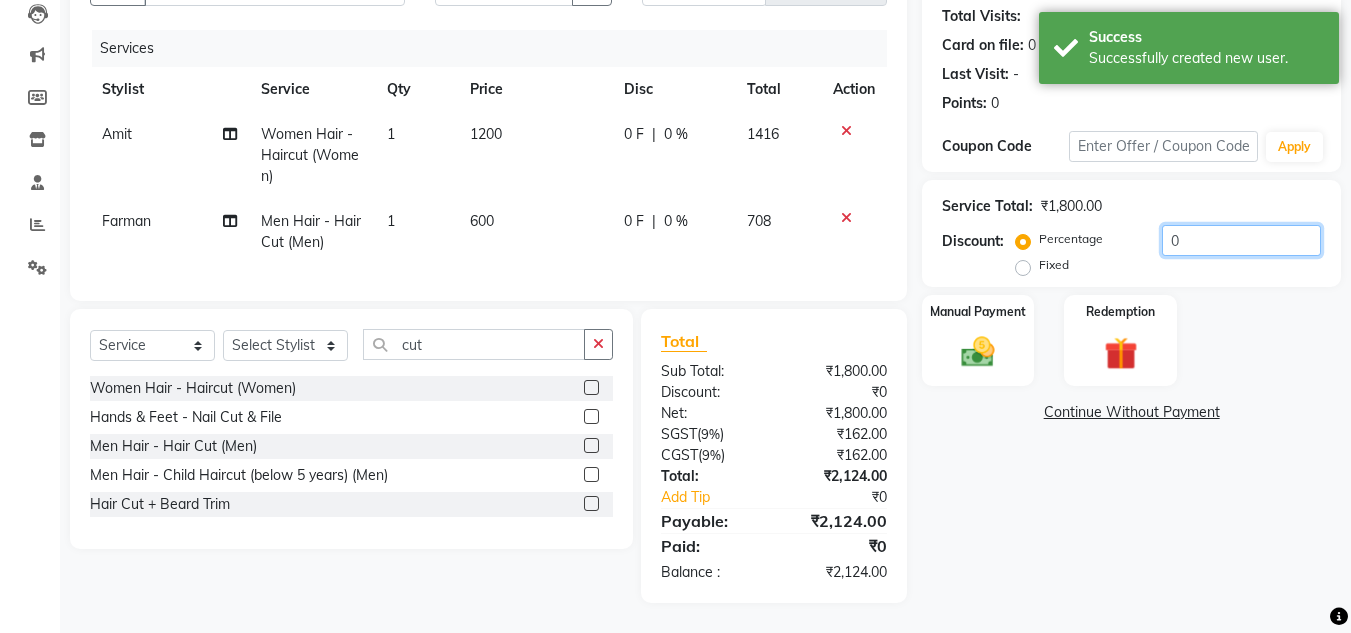click on "0" 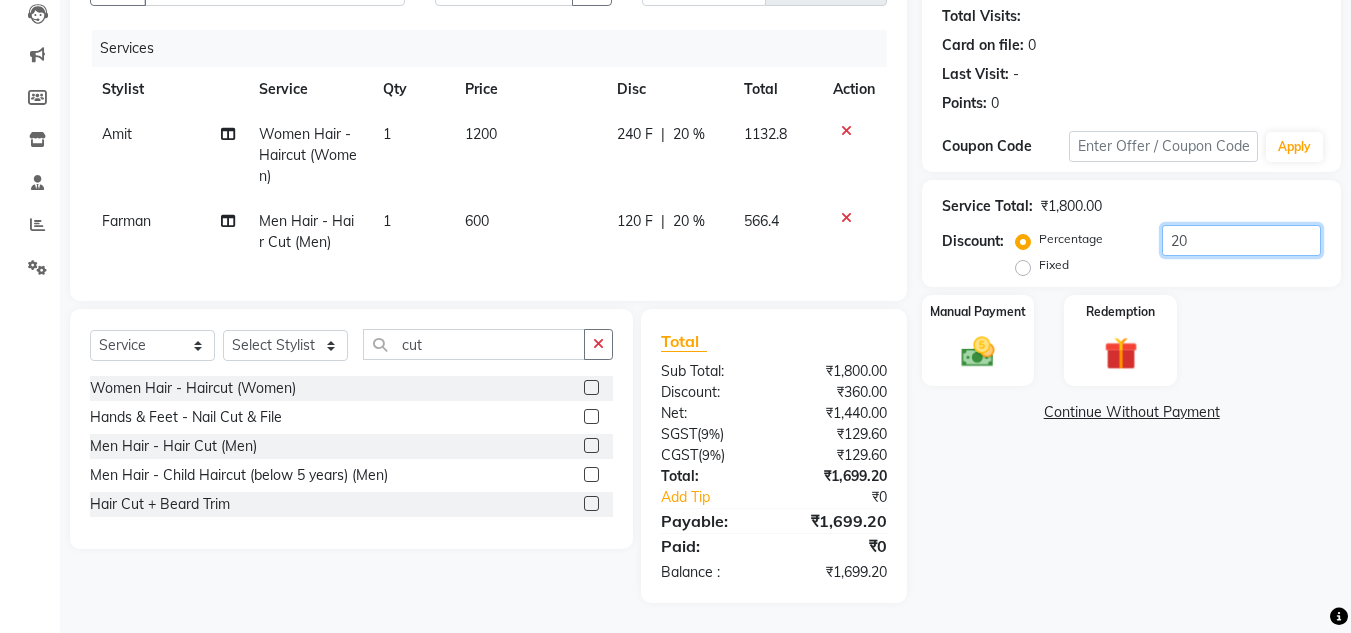type on "20" 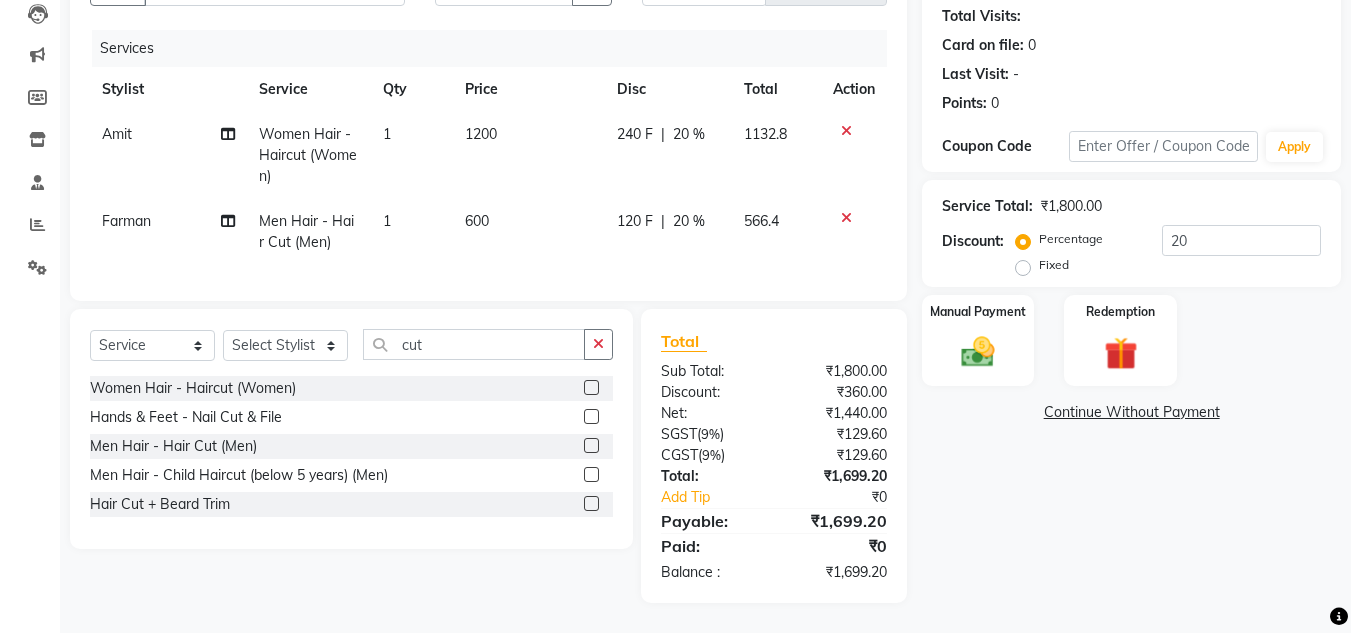 click on "Name: Shreshta  Membership:  No Active Membership  Total Visits:   Card on file:  0 Last Visit:   - Points:   0  Coupon Code Apply Service Total:  ₹1,800.00  Discount:  Percentage   Fixed  20 Manual Payment Redemption  Continue Without Payment" 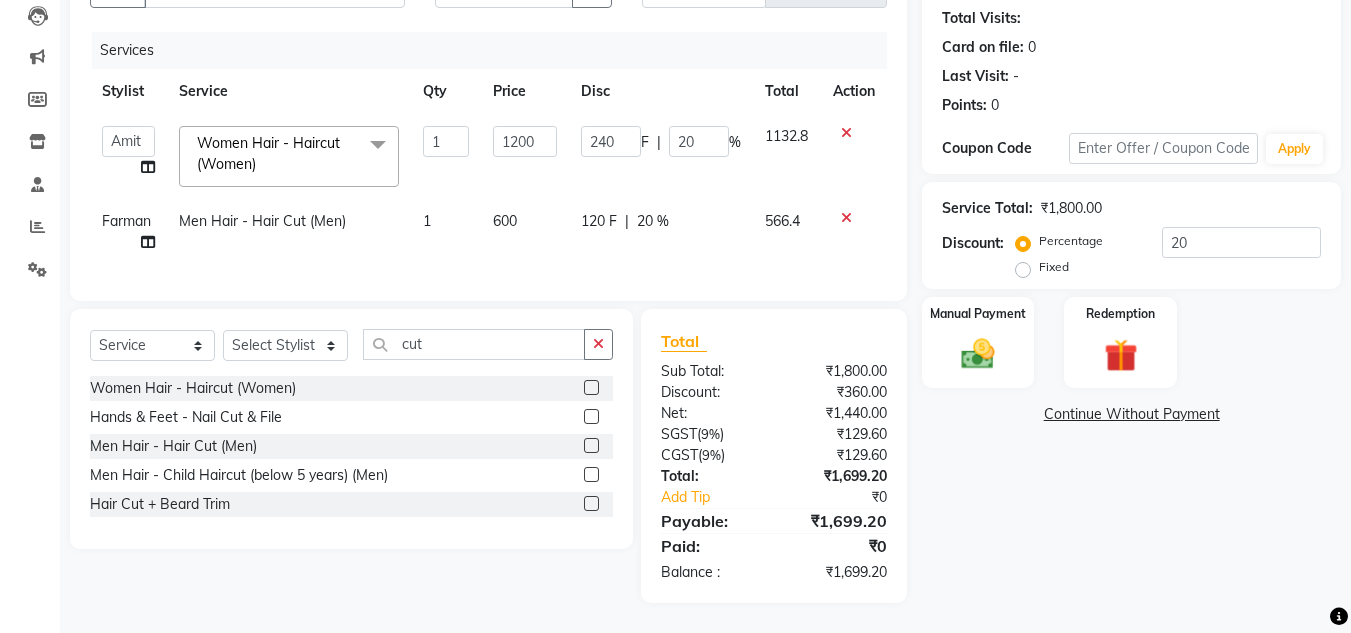 scroll, scrollTop: 231, scrollLeft: 0, axis: vertical 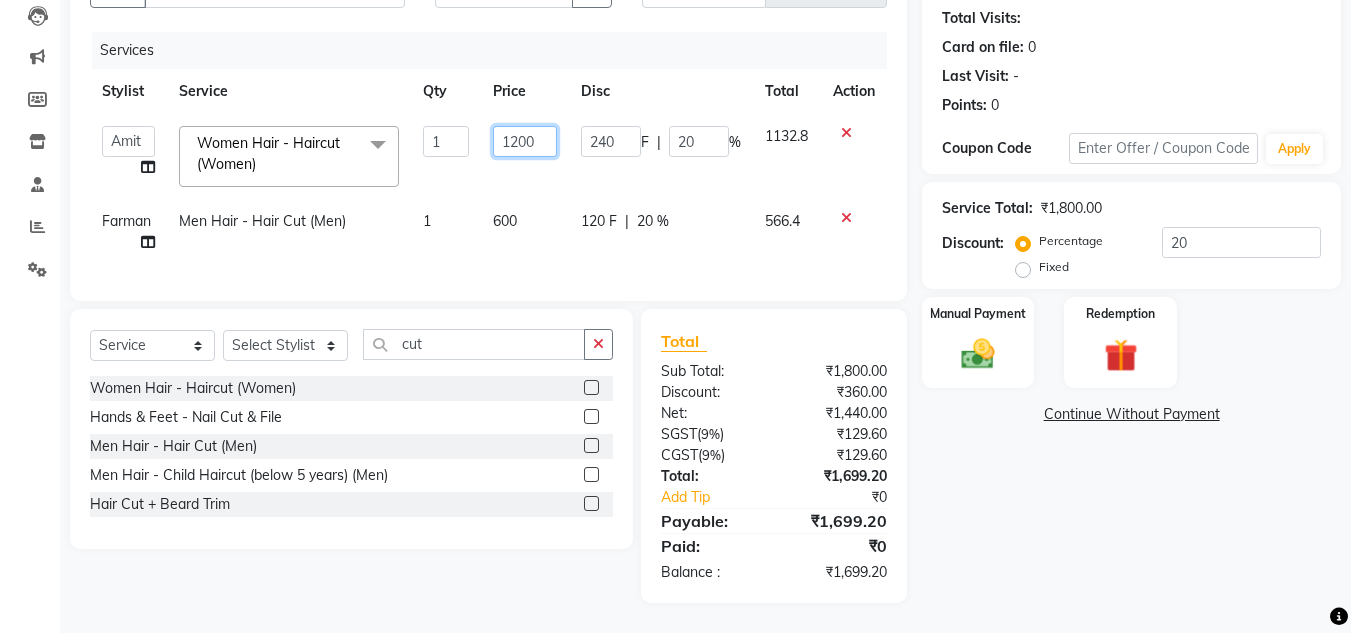 click on "1200" 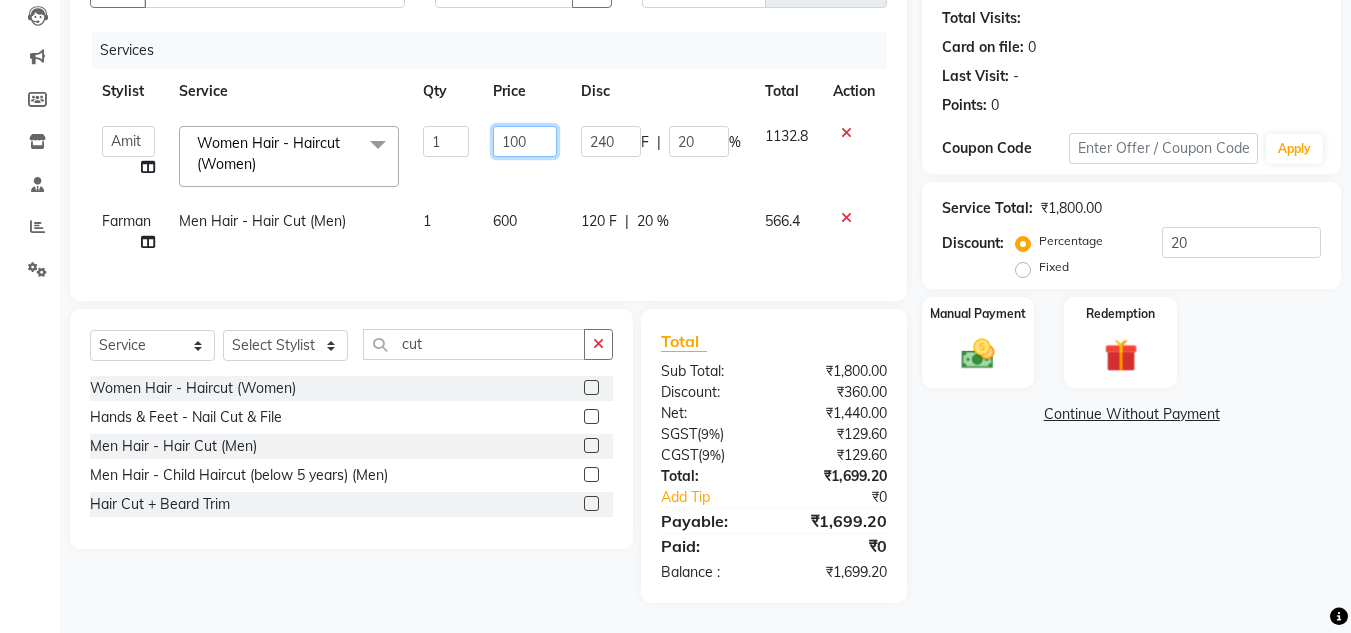type on "1000" 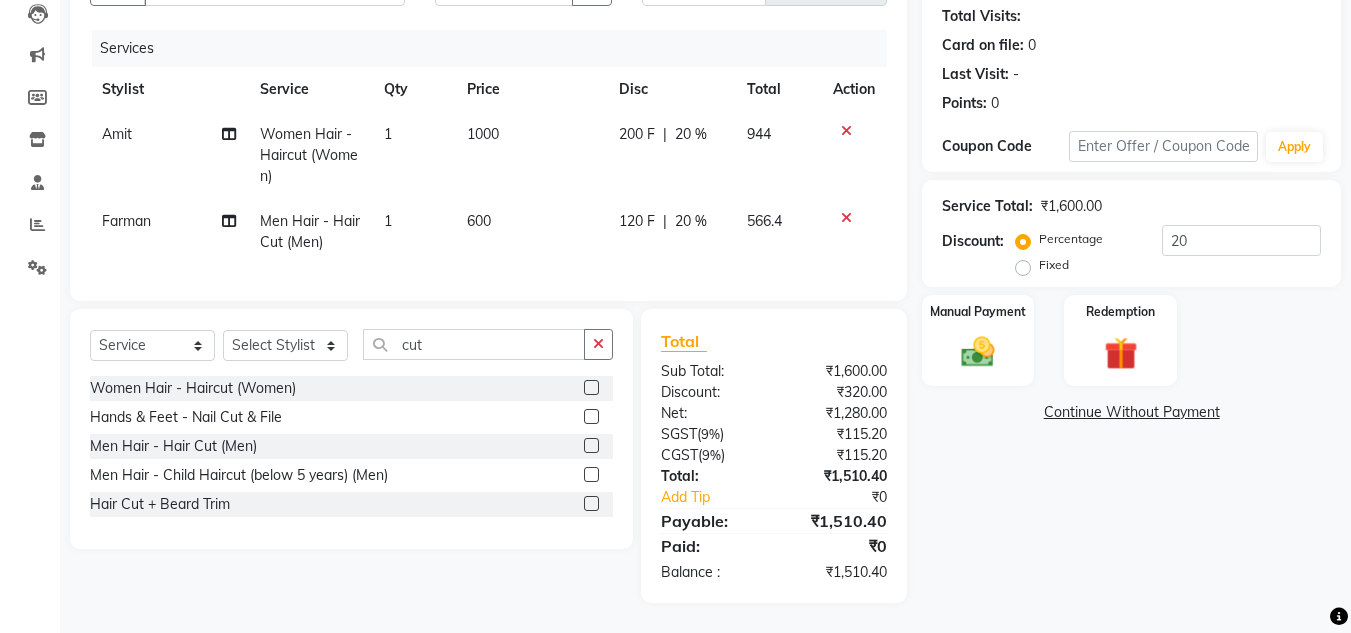 click on "1000" 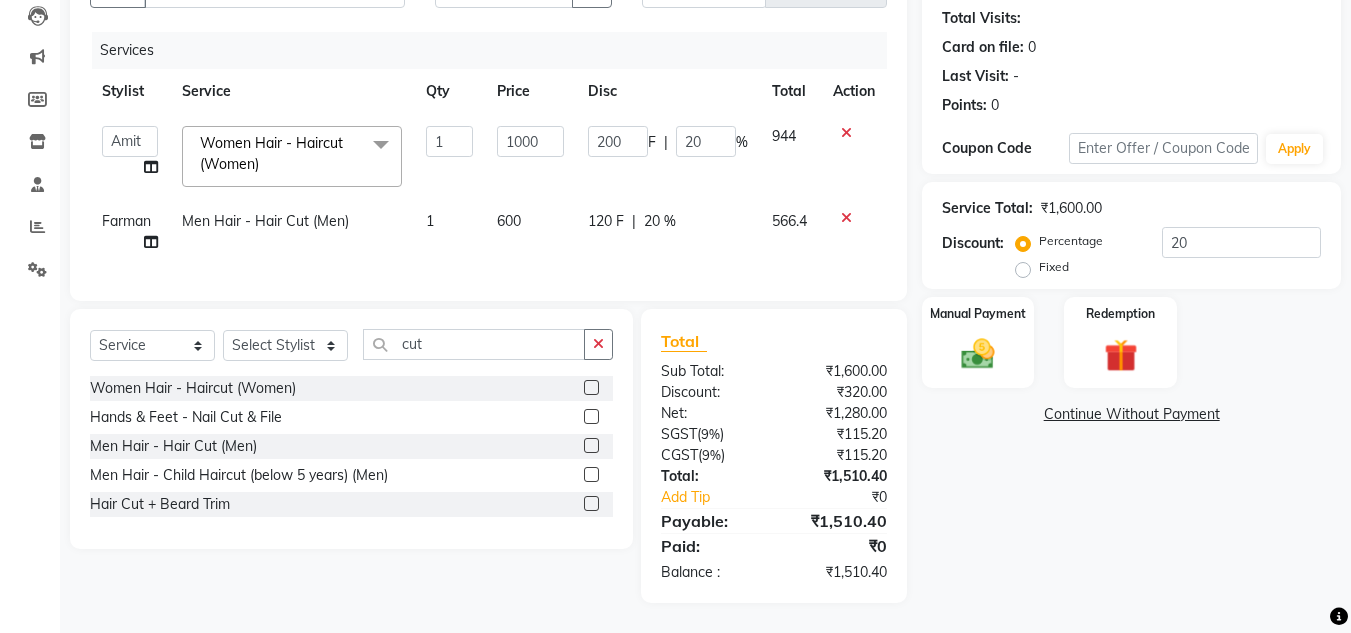 click on "1000" 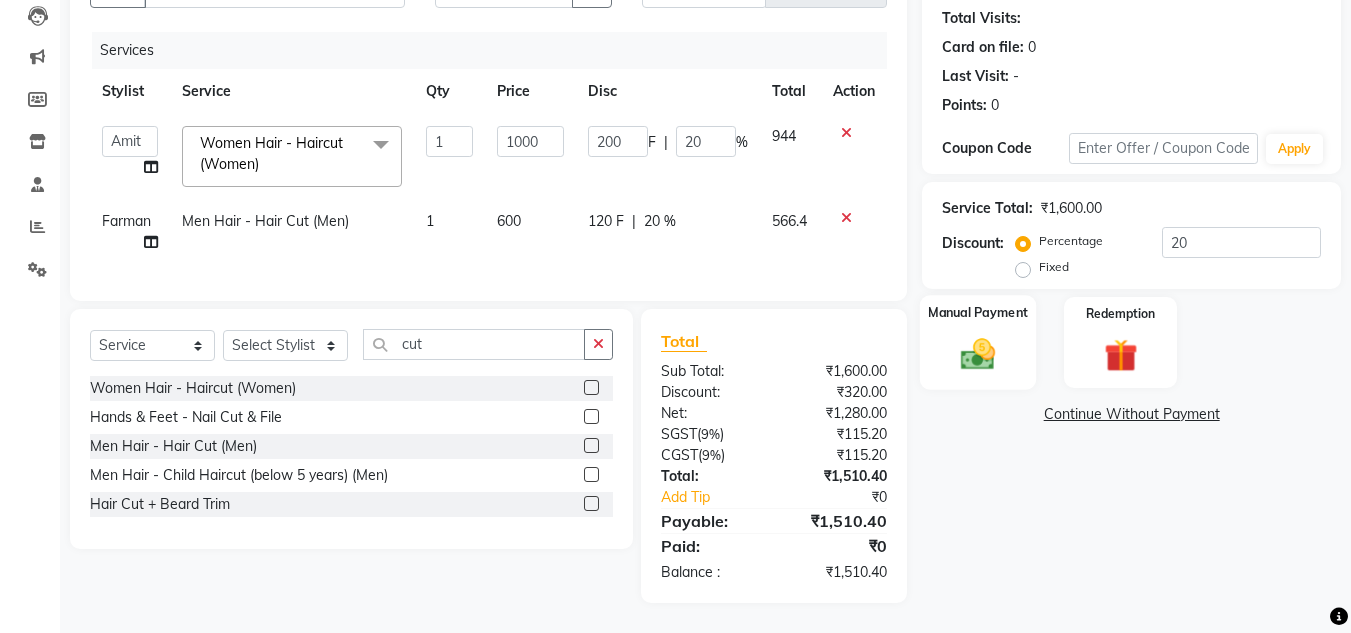 click on "Manual Payment" 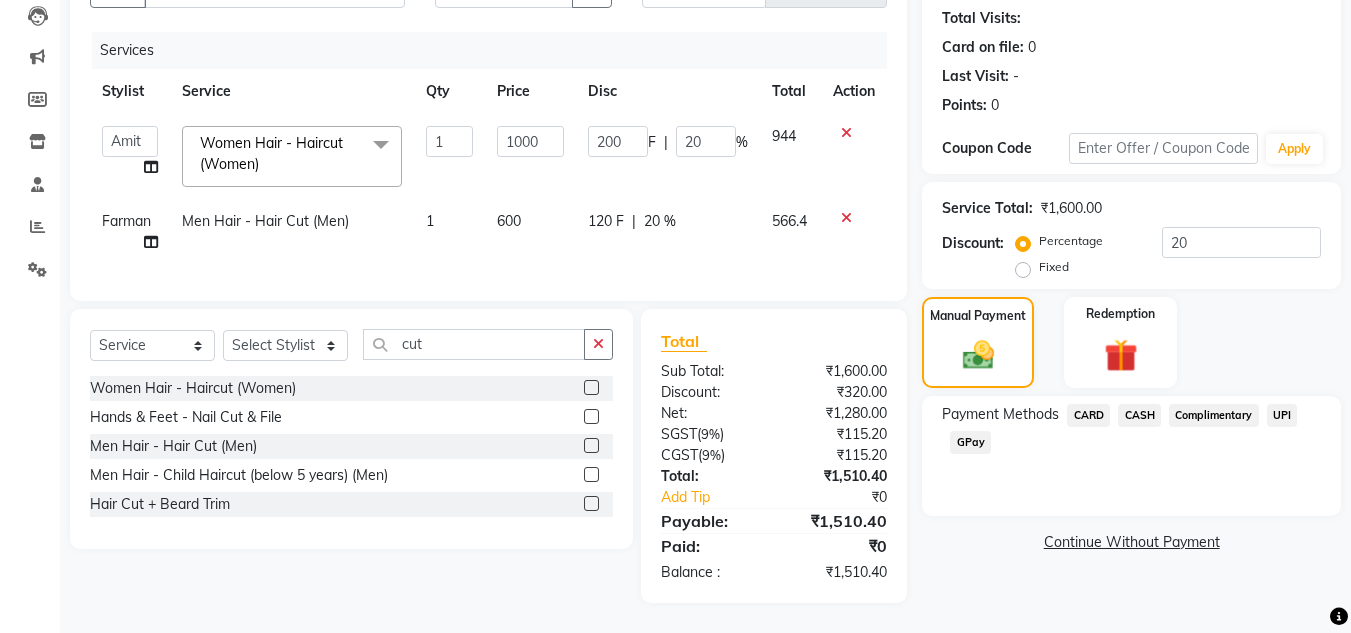 click on "CARD" 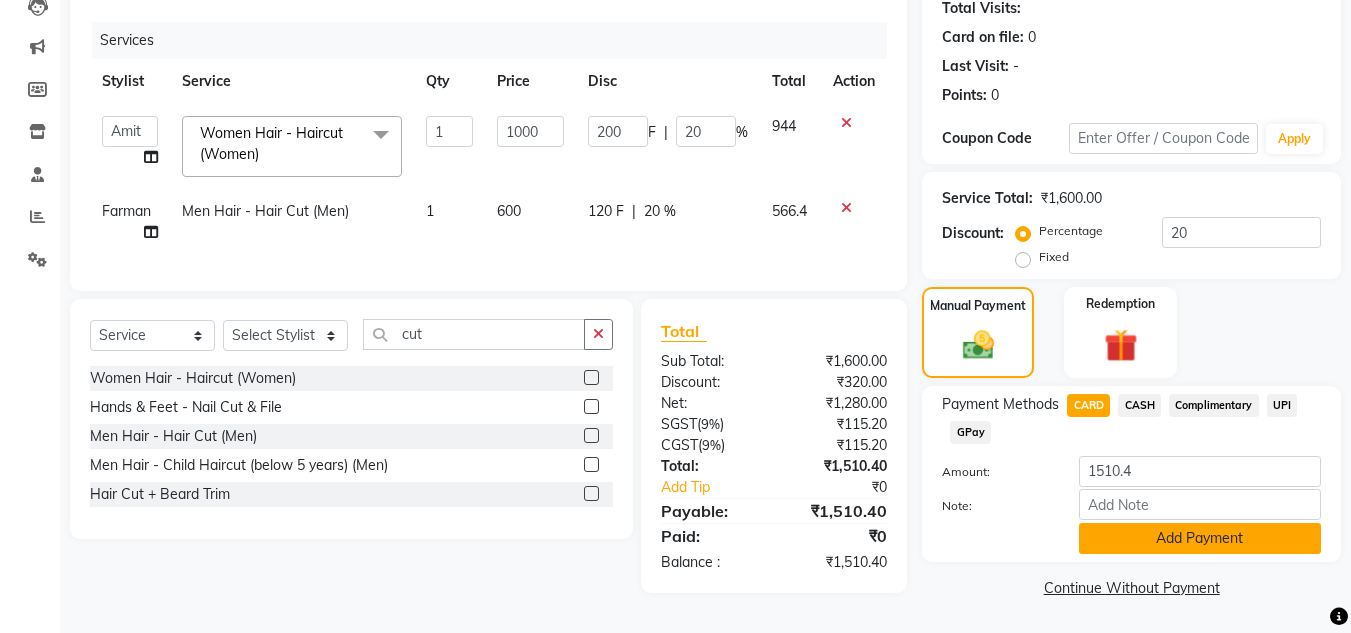 click on "Add Payment" 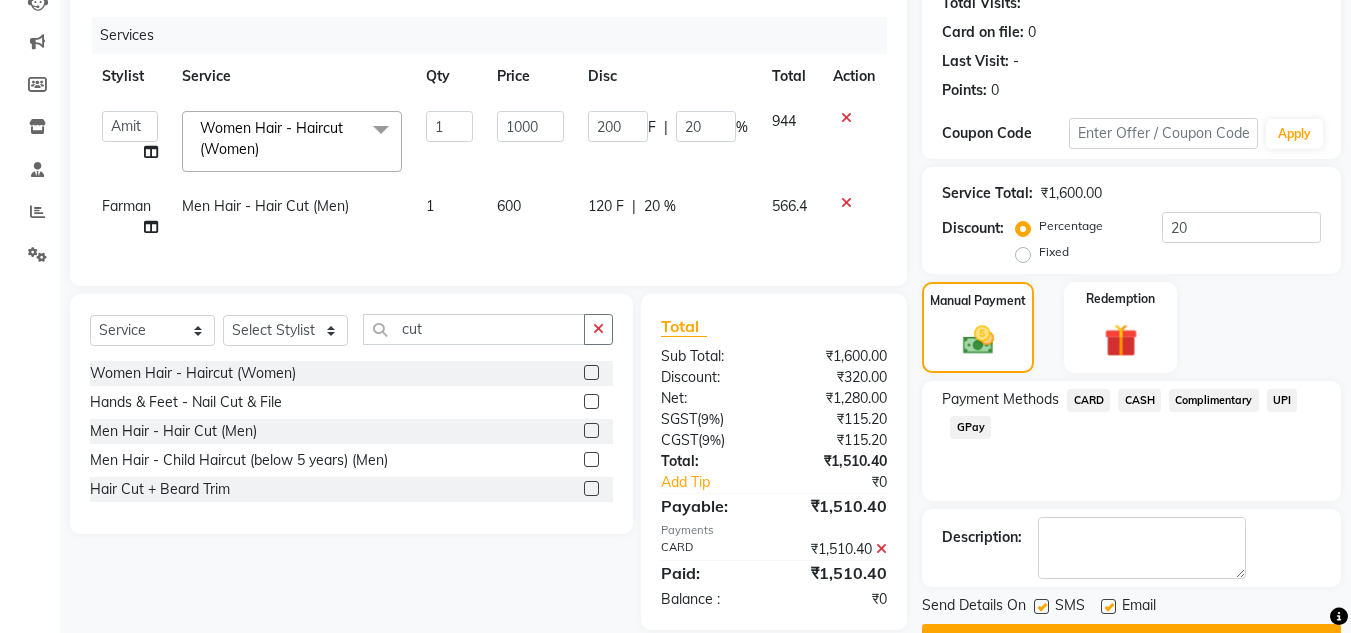scroll, scrollTop: 283, scrollLeft: 0, axis: vertical 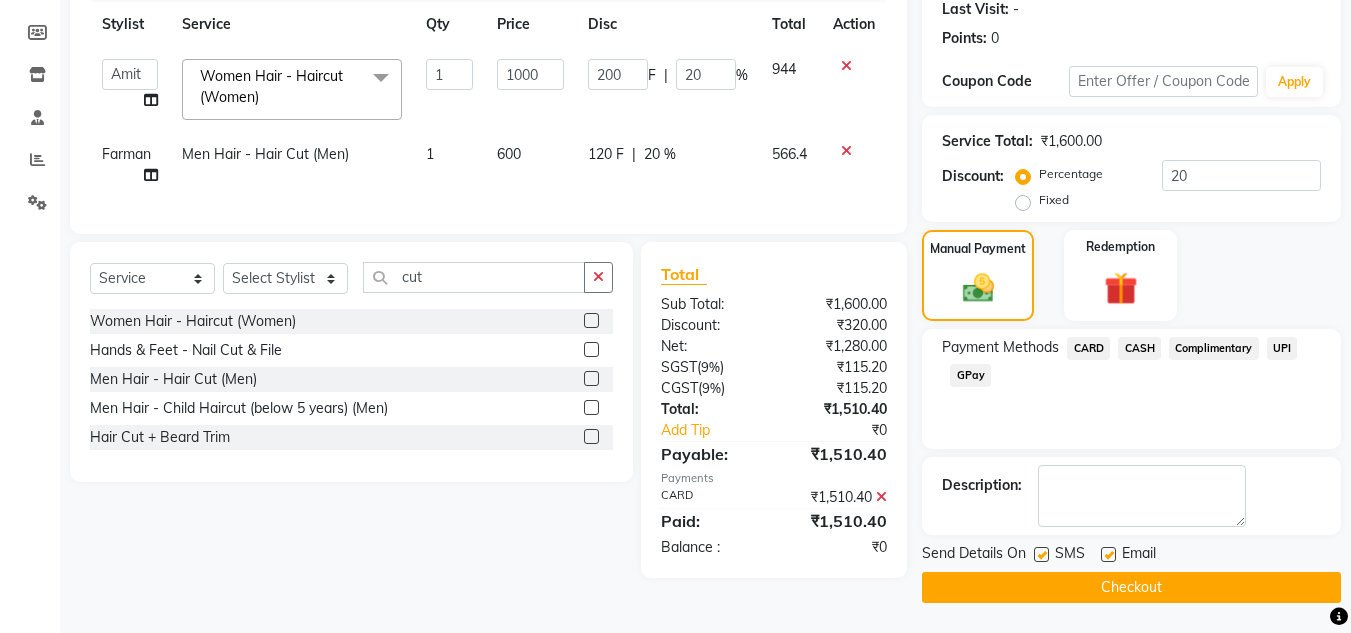 click on "Checkout" 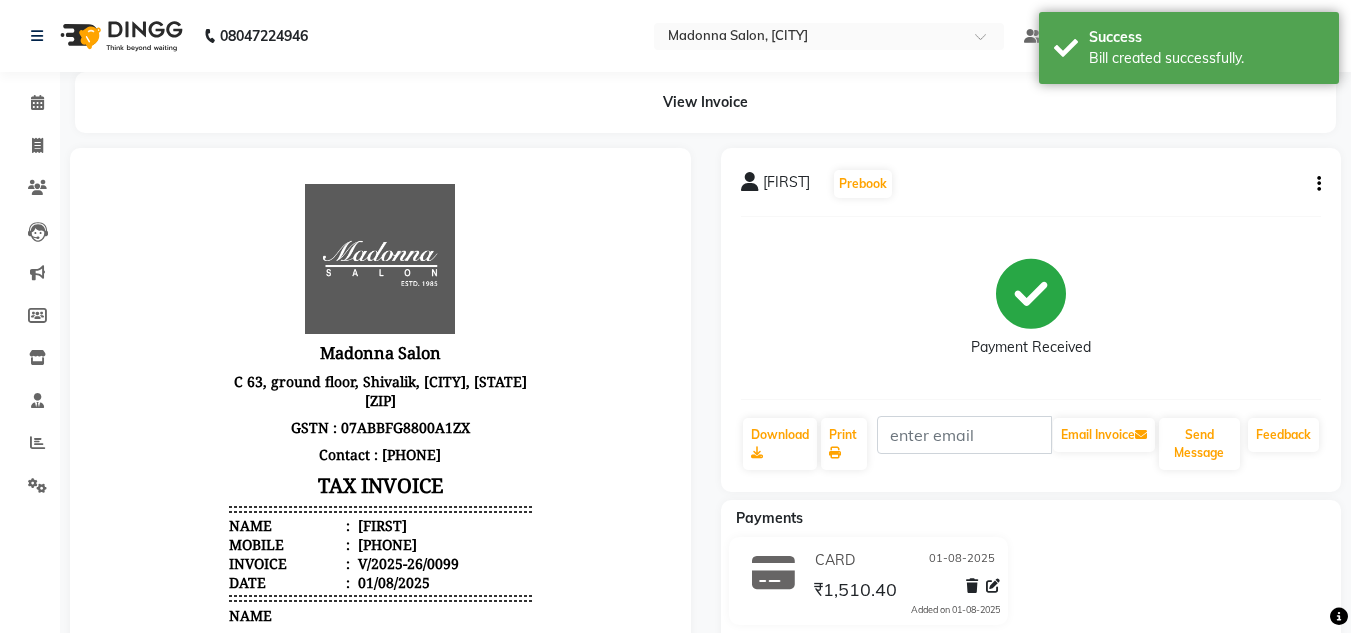 scroll, scrollTop: 0, scrollLeft: 0, axis: both 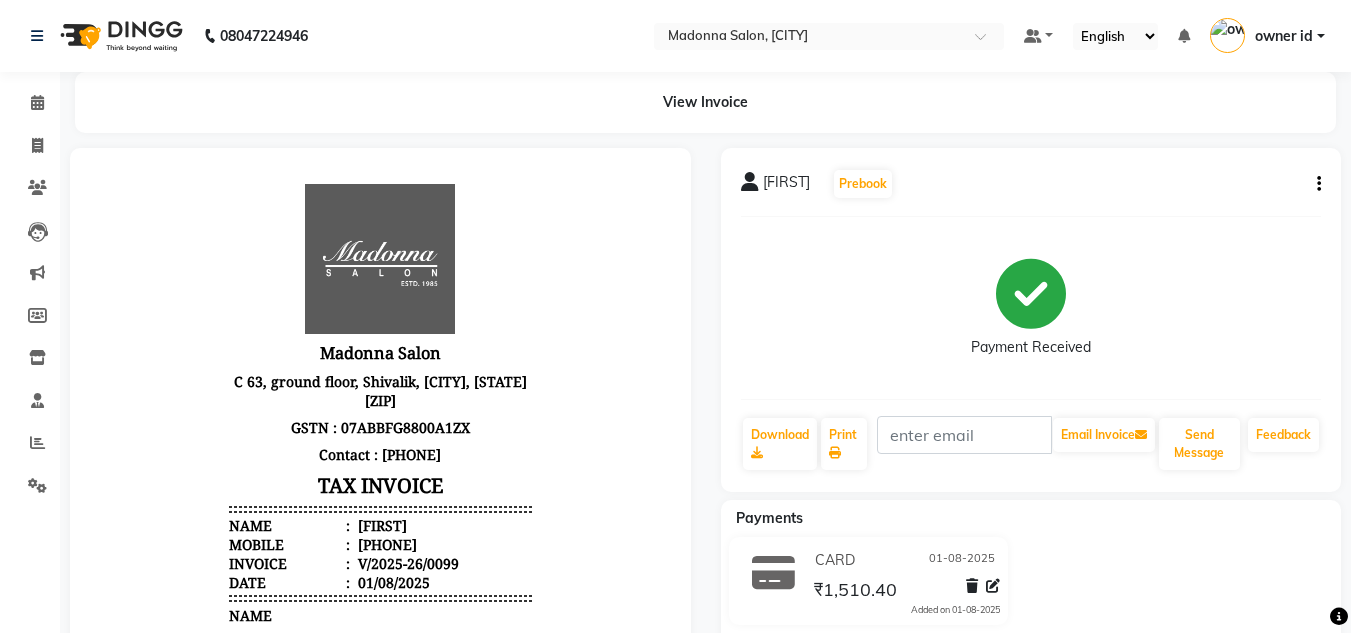 click 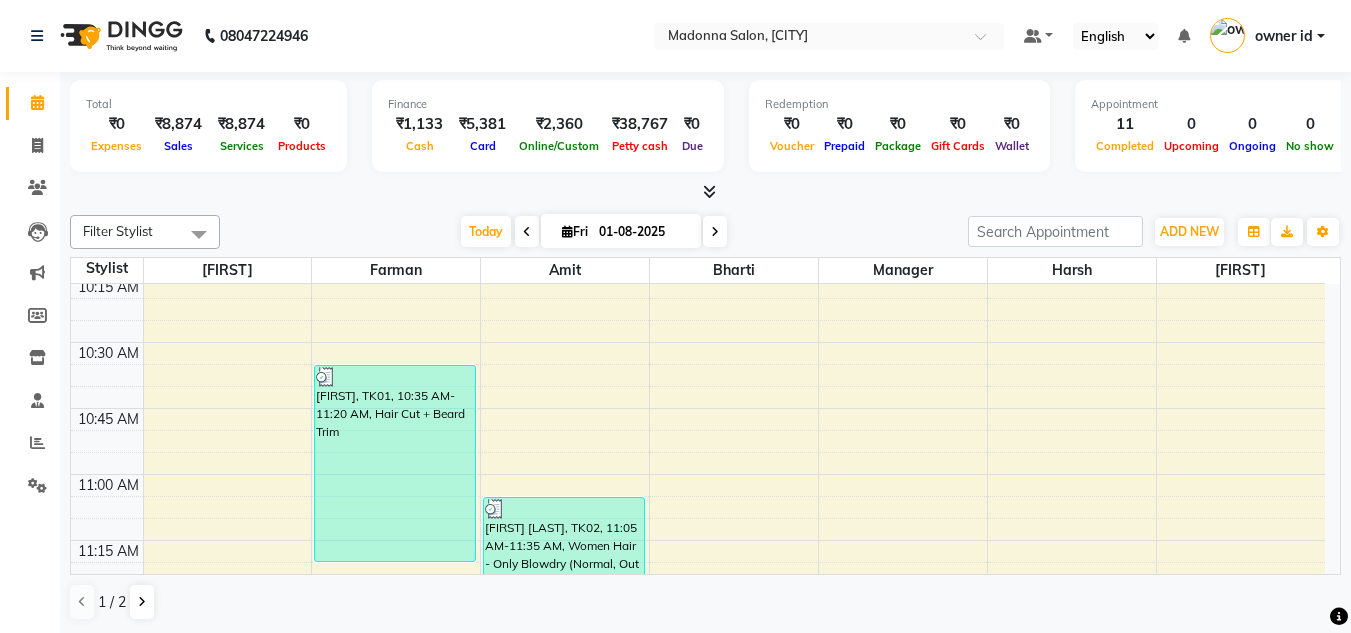 scroll, scrollTop: 595, scrollLeft: 0, axis: vertical 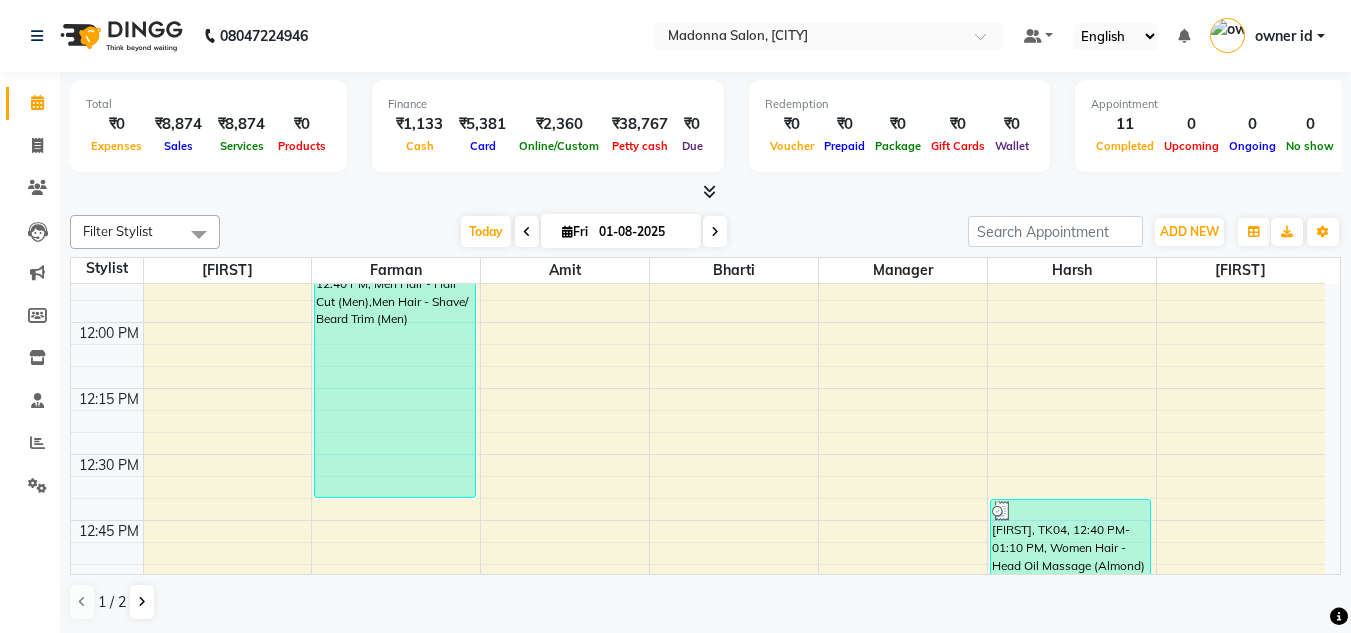 drag, startPoint x: 860, startPoint y: 465, endPoint x: 433, endPoint y: 366, distance: 438.32635 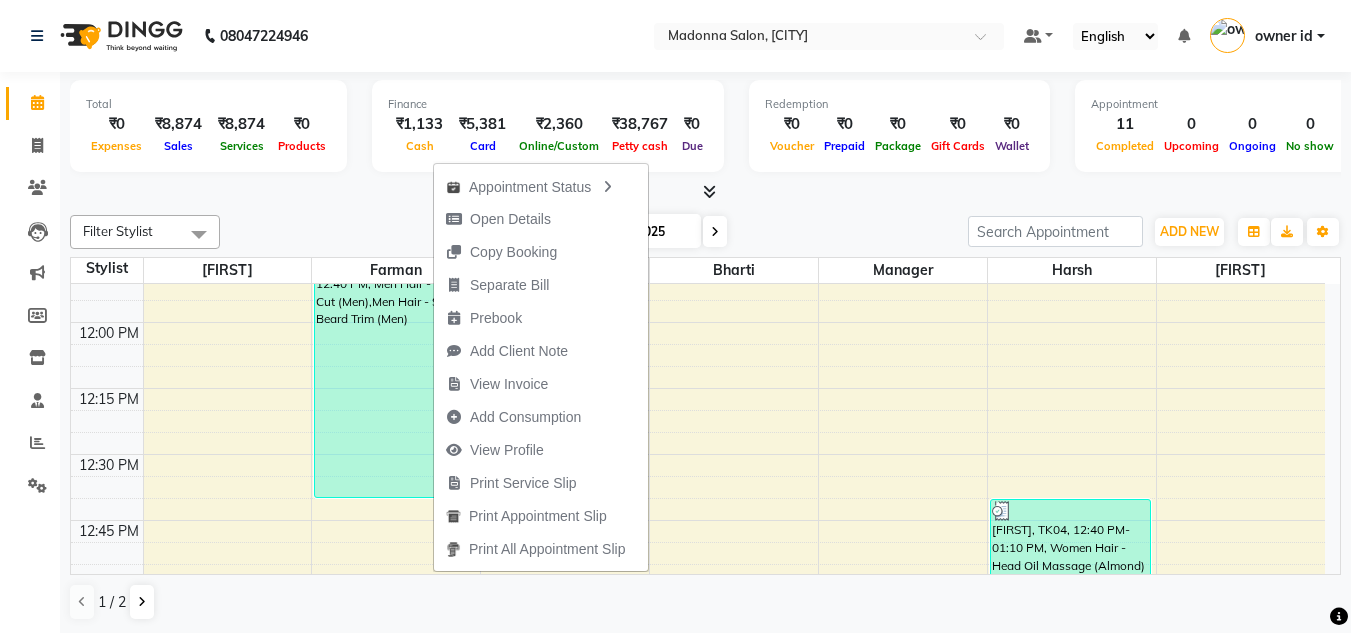 click on "8:00 AM 8:15 AM 8:30 AM 8:45 AM 9:00 AM 9:15 AM 9:30 AM 9:45 AM 10:00 AM 10:15 AM 10:30 AM 10:45 AM 11:00 AM 11:15 AM 11:30 AM 11:45 AM 12:00 PM 12:15 PM 12:30 PM 12:45 PM 1:00 PM 1:15 PM 1:30 PM 1:45 PM 2:00 PM 2:15 PM 2:30 PM 2:45 PM 3:00 PM 3:15 PM 3:30 PM 3:45 PM 4:00 PM 4:15 PM 4:30 PM 4:45 PM 5:00 PM 5:15 PM 5:30 PM 5:45 PM 6:00 PM 6:15 PM 6:30 PM 6:45 PM 7:00 PM 7:15 PM 7:30 PM 7:45 PM 8:00 PM 8:15 PM 8:30 PM 8:45 PM 9:00 PM 9:15 PM 9:30 PM 9:45 PM 10:00 PM 10:15 PM 10:30 PM 10:45 PM     Ishan, TK01, 10:35 AM-11:20 AM, Hair Cut + Beard Trim     Gaurav, TK04, 11:40 AM-12:40 PM, Men Hair  - Hair Cut (Men),Men Hair  - Shave/ Beard Trim (Men)     Shreshta, TK08, 06:00 PM-06:30 PM, Men Hair  - Hair Cut (Men)     Diksha Amit, TK02, 11:05 AM-11:35 AM, Women Hair  - Only Blowdry (Normal, Out Curls) (Women)     Shreshta, TK08, 05:00 PM-06:00 PM, Women Hair  - Haircut (Women)     Gaurav, TK04, 12:40 PM-01:10 PM, Women Hair  - Head Oil Massage (Almond) (Women)" at bounding box center [698, 1246] 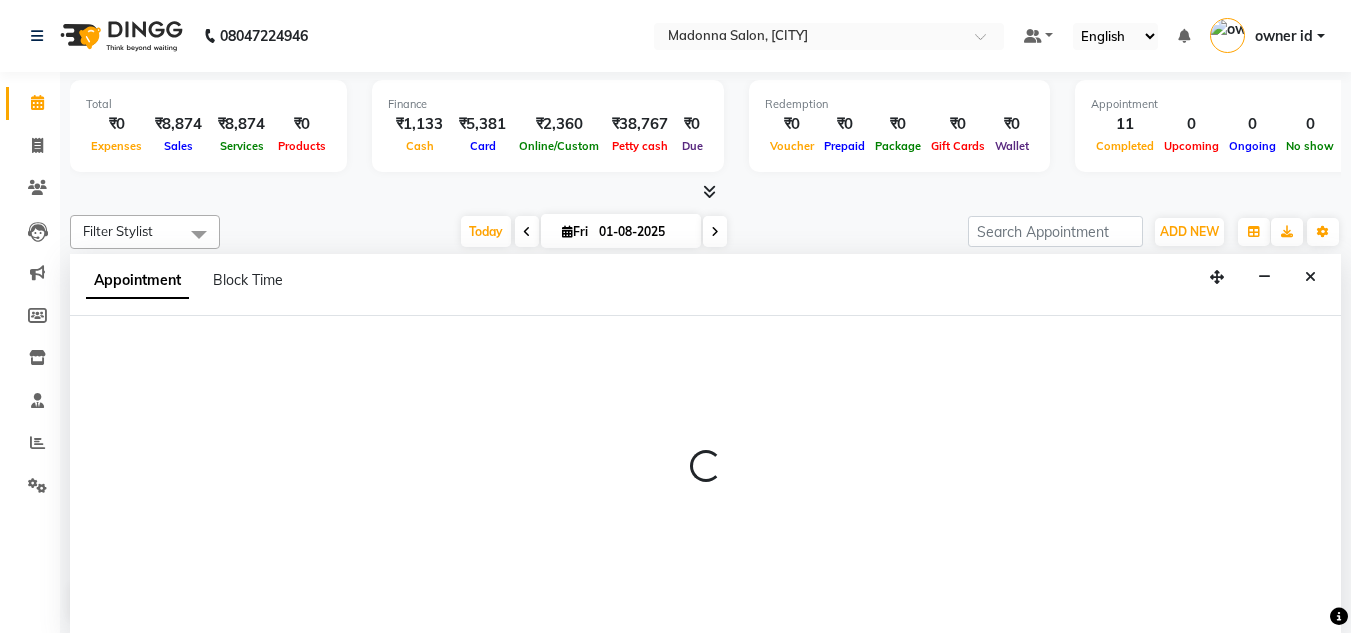 scroll, scrollTop: 1, scrollLeft: 0, axis: vertical 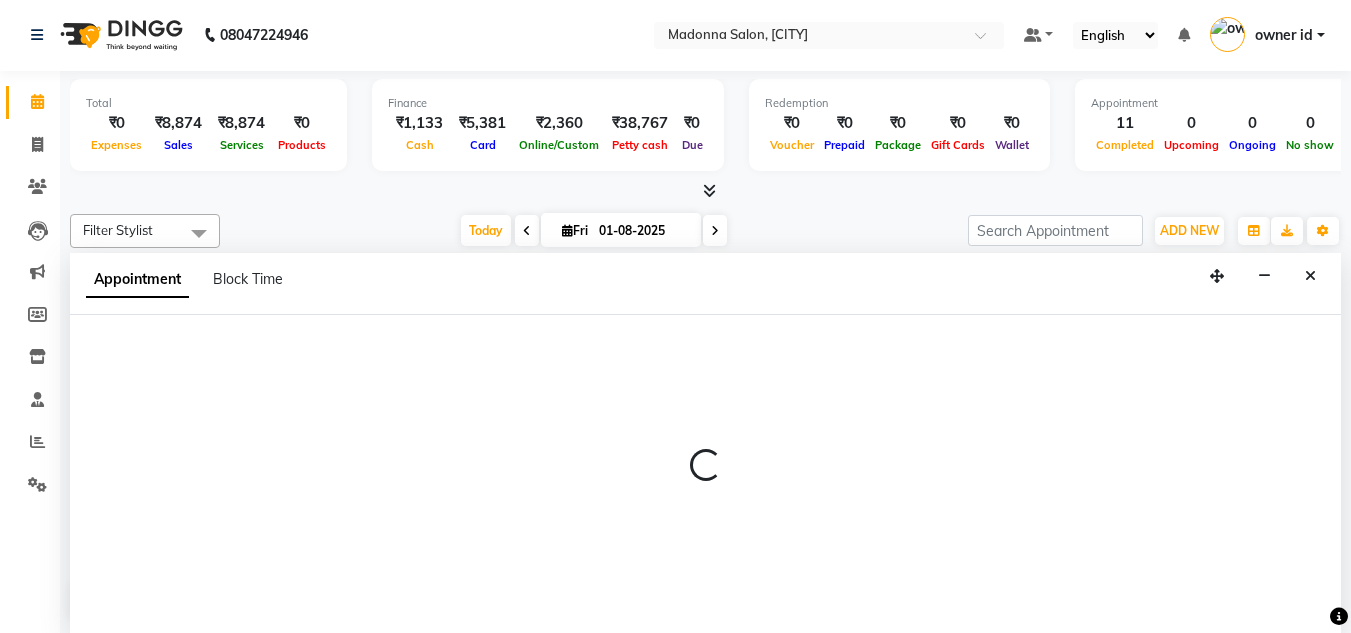select on "86638" 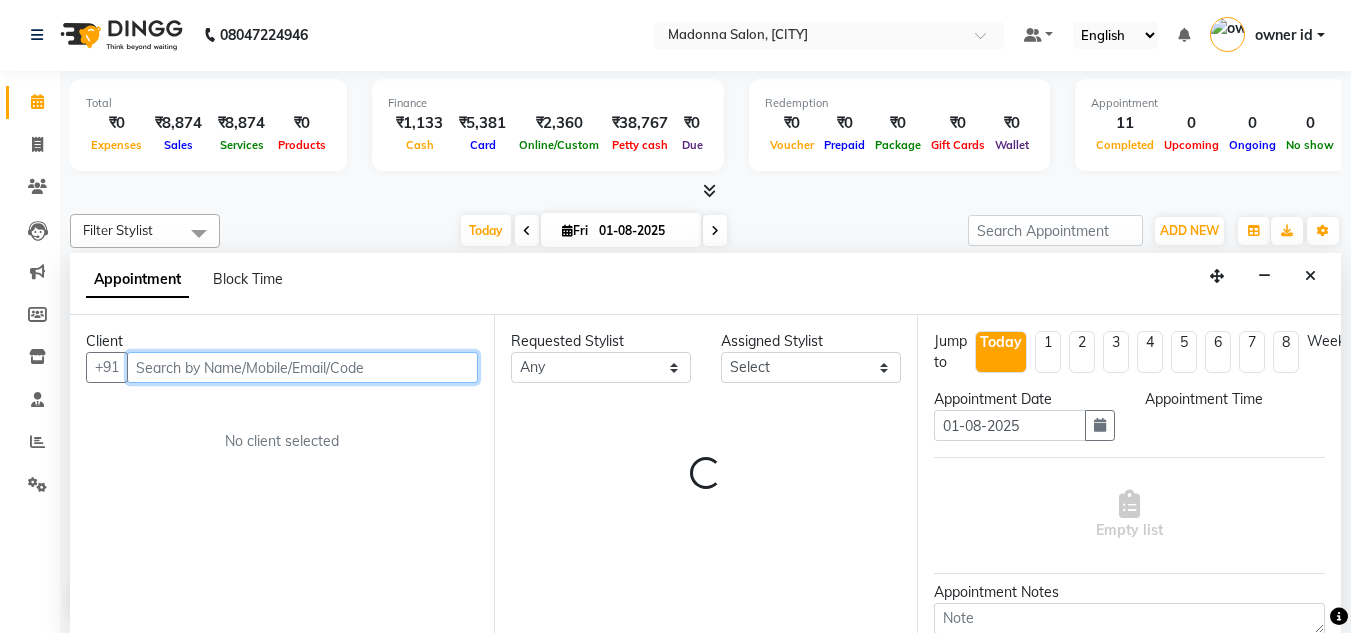 select on "750" 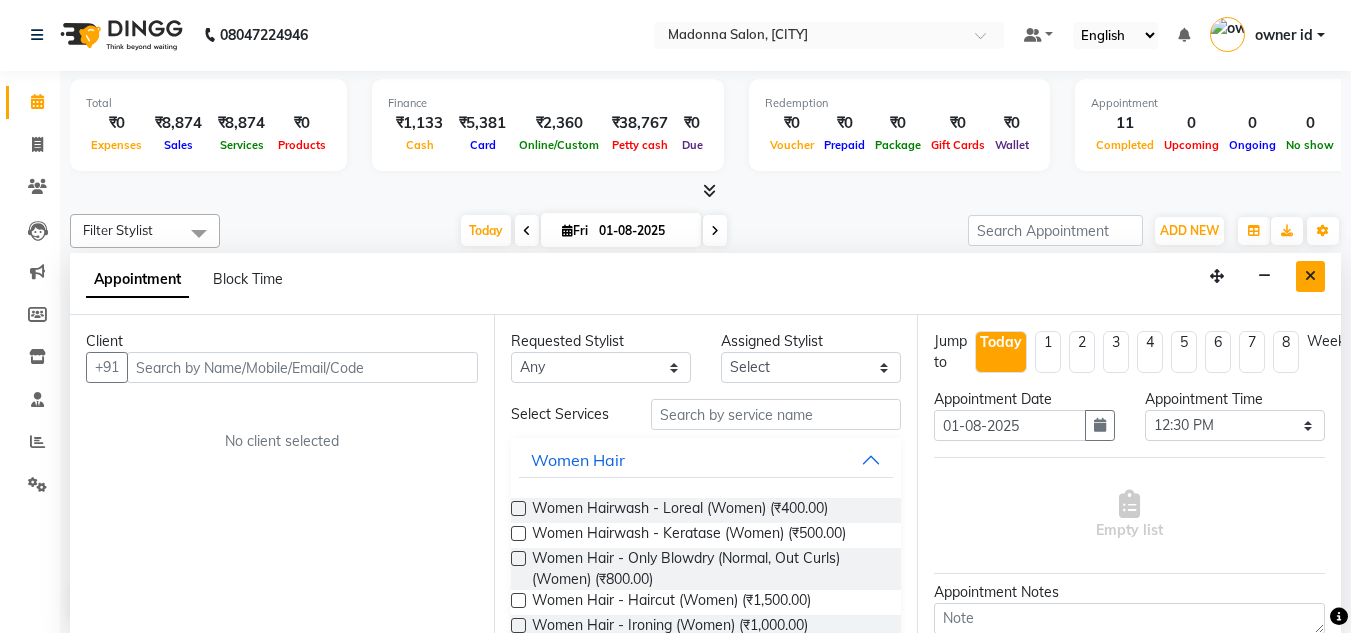 click at bounding box center (1310, 276) 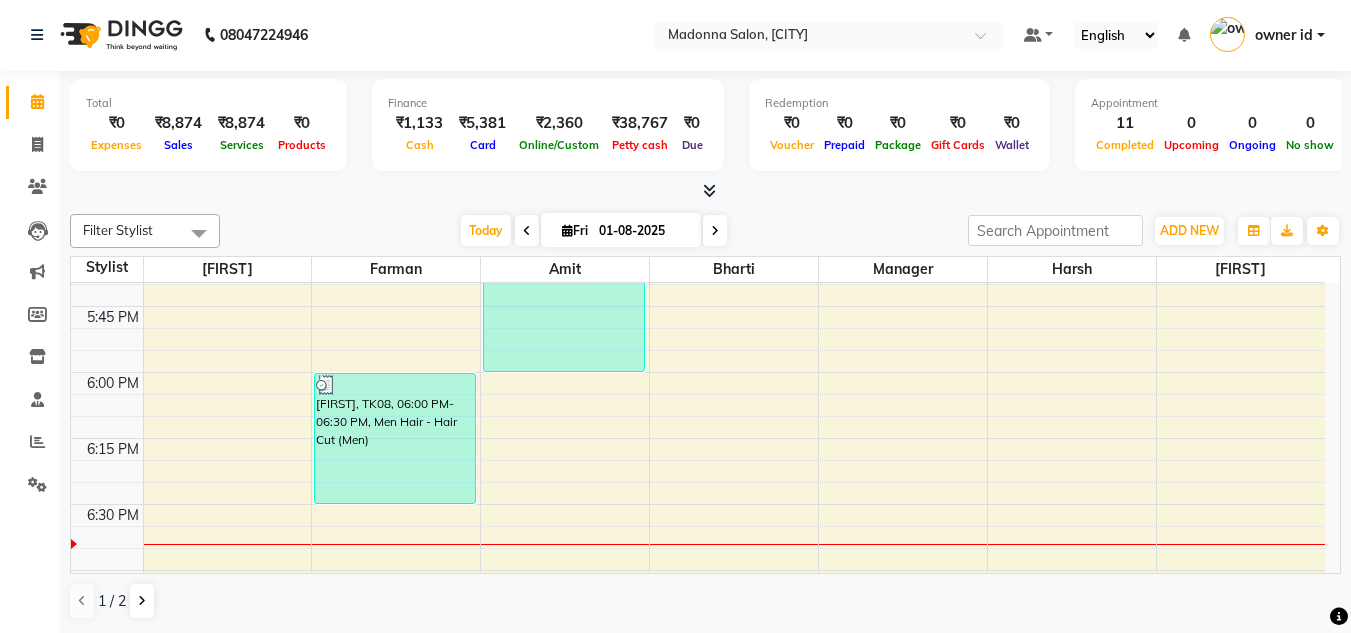scroll, scrollTop: 2549, scrollLeft: 0, axis: vertical 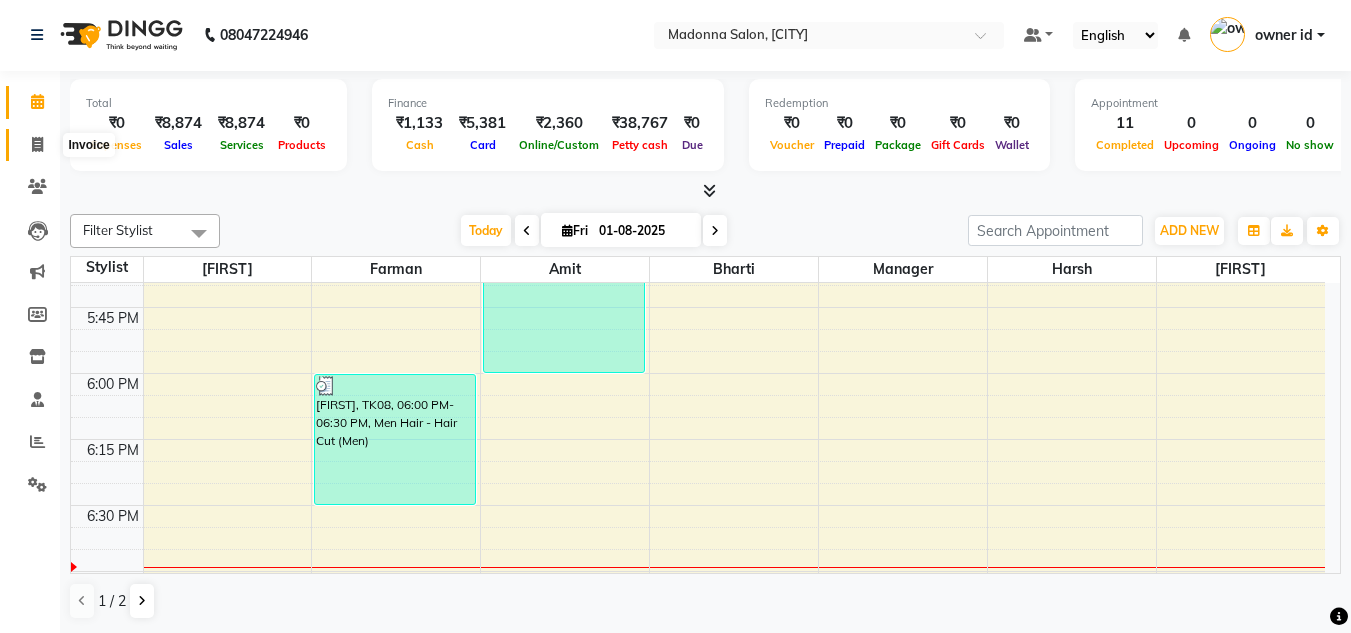 click 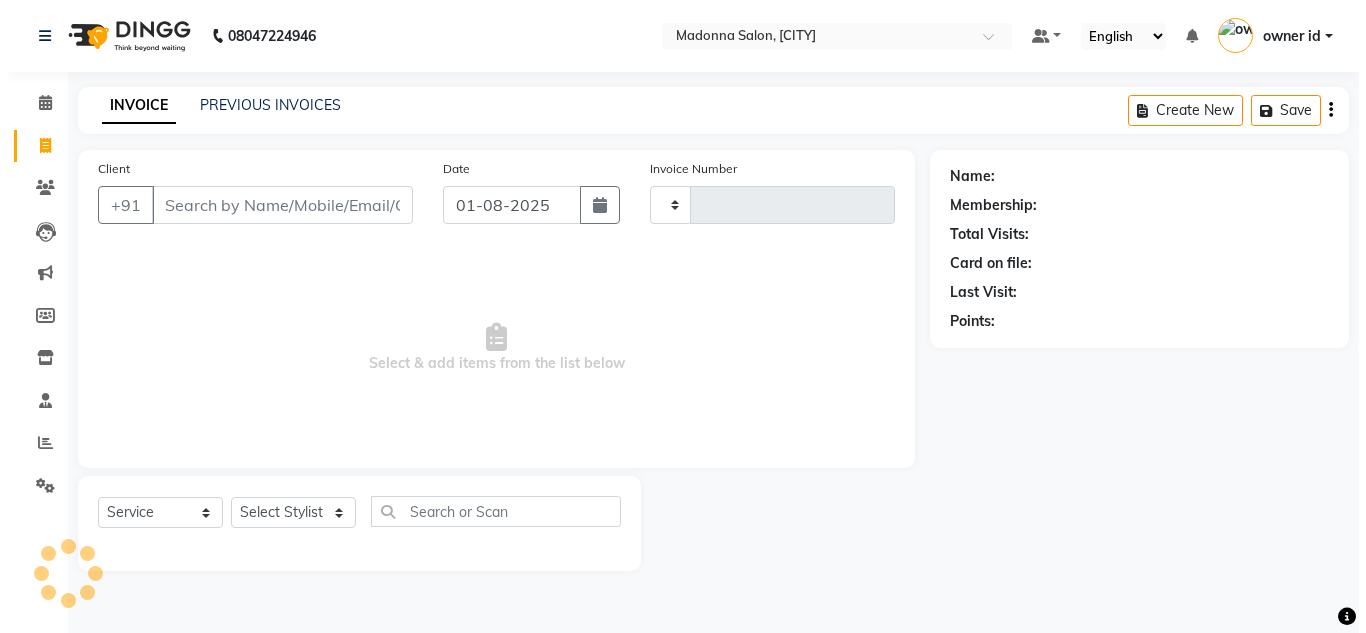 scroll, scrollTop: 0, scrollLeft: 0, axis: both 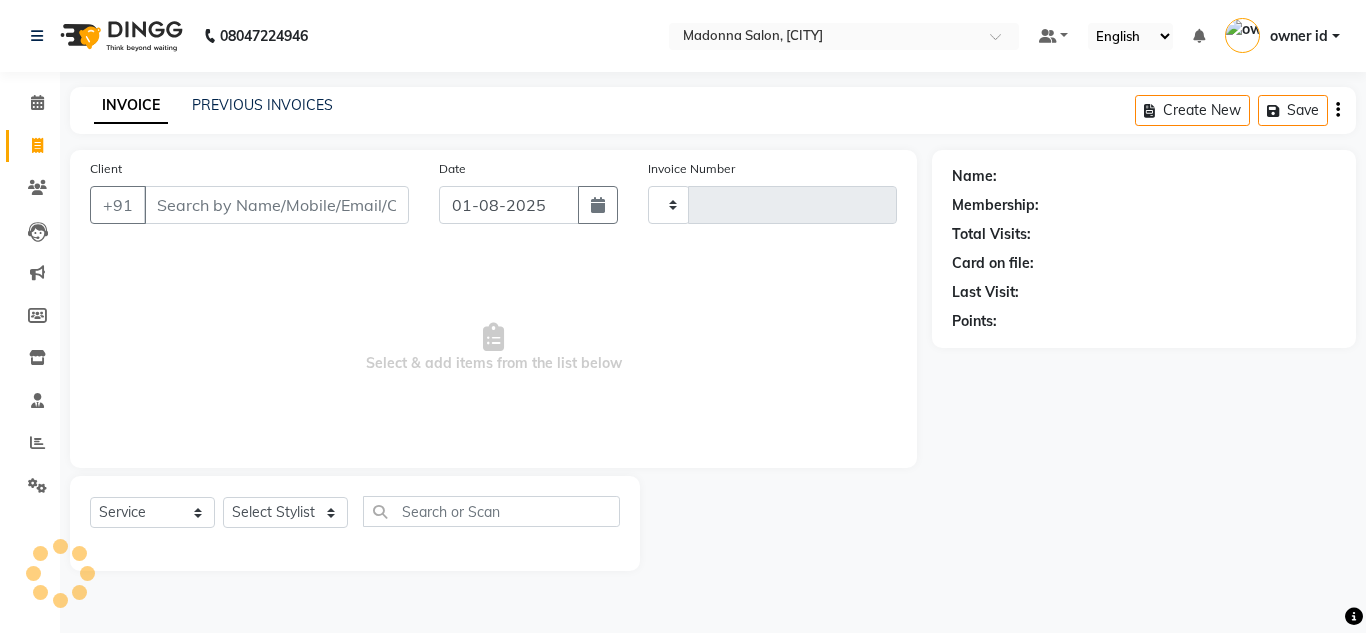 type on "0100" 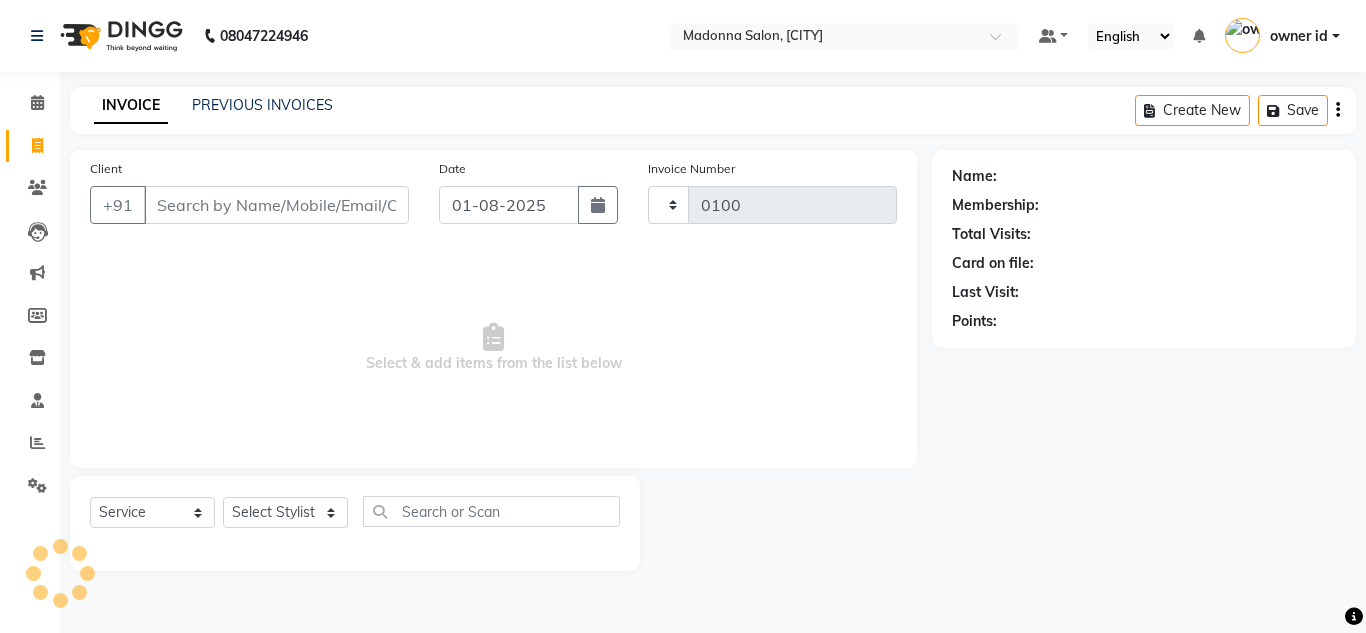 select on "8641" 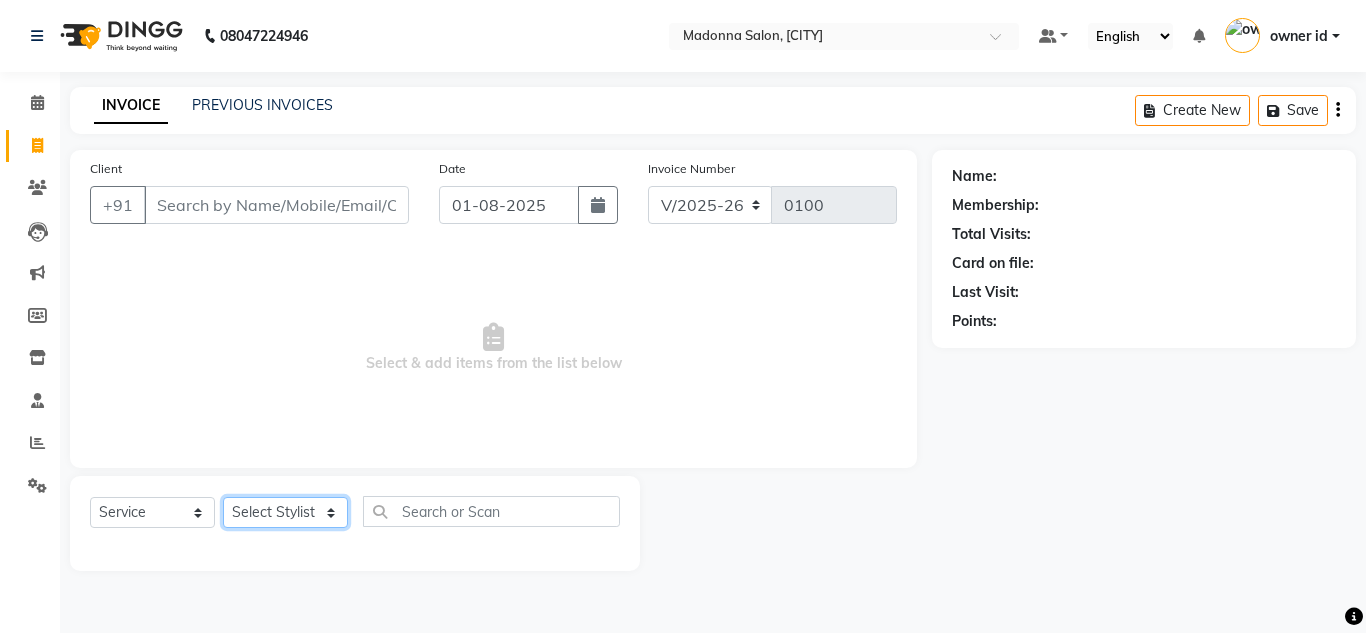 click on "Select Stylist Amit Bharti Devesh Farman Harsh  Jaikesh Manager Manoj Nitin Nails owner id Poonam Rihan" 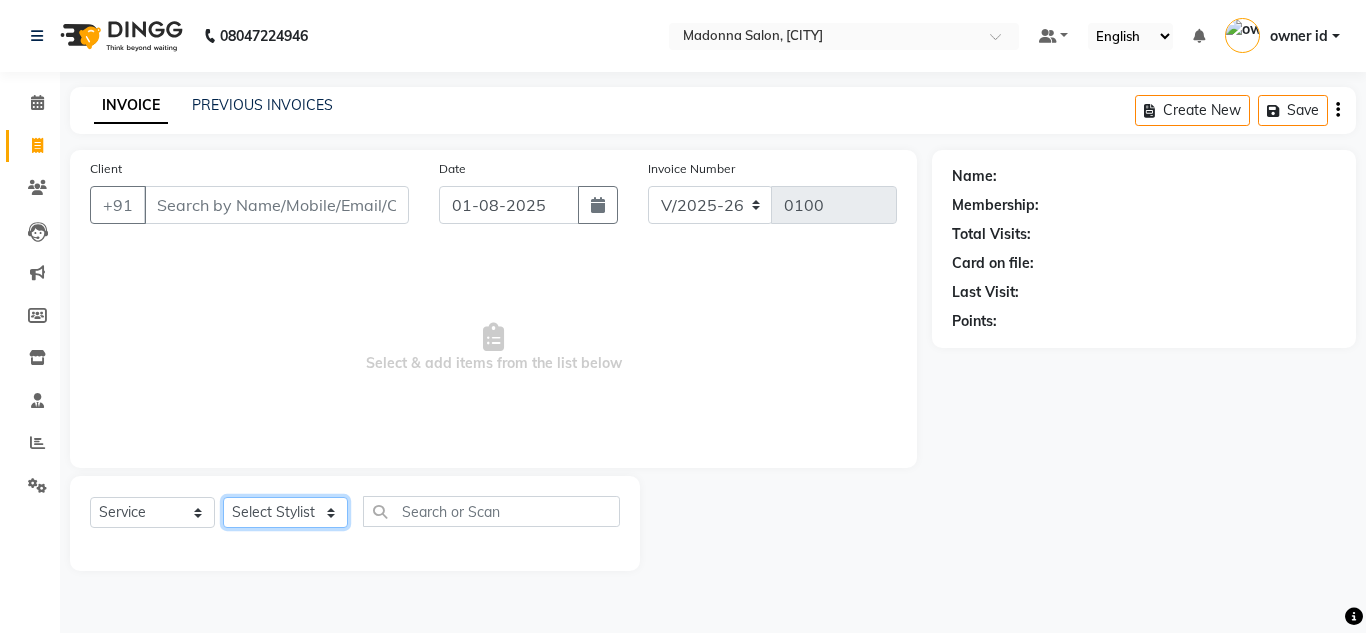 select on "86633" 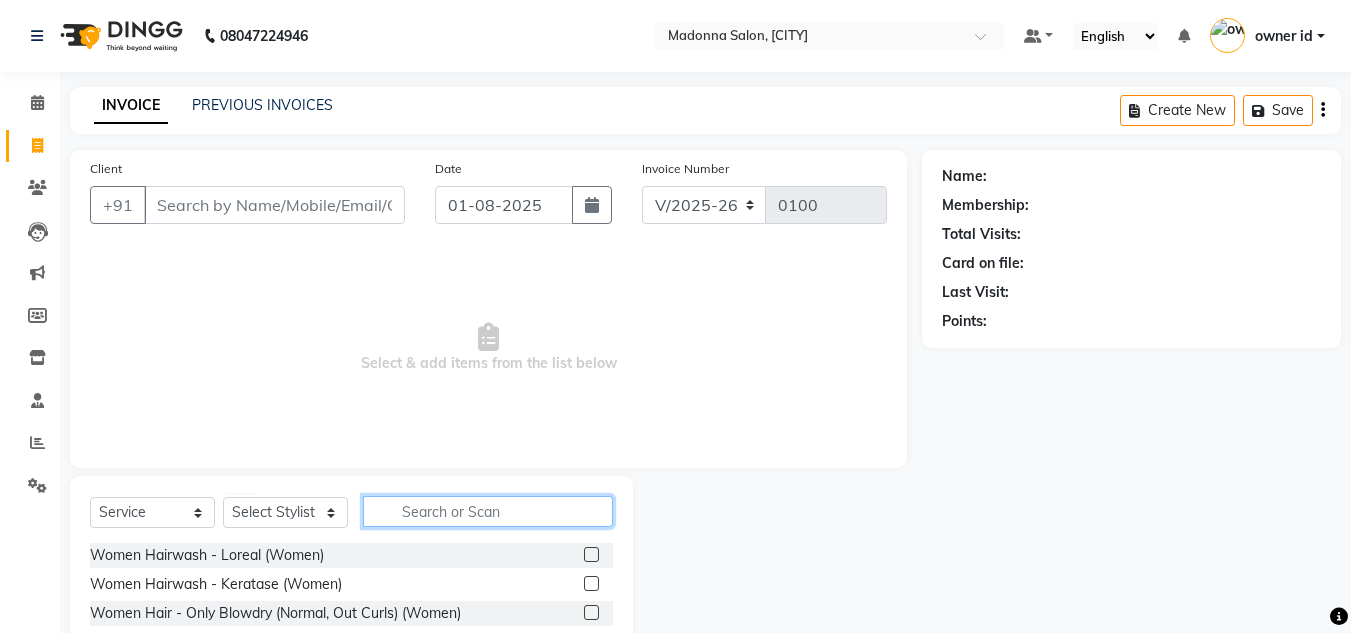 click 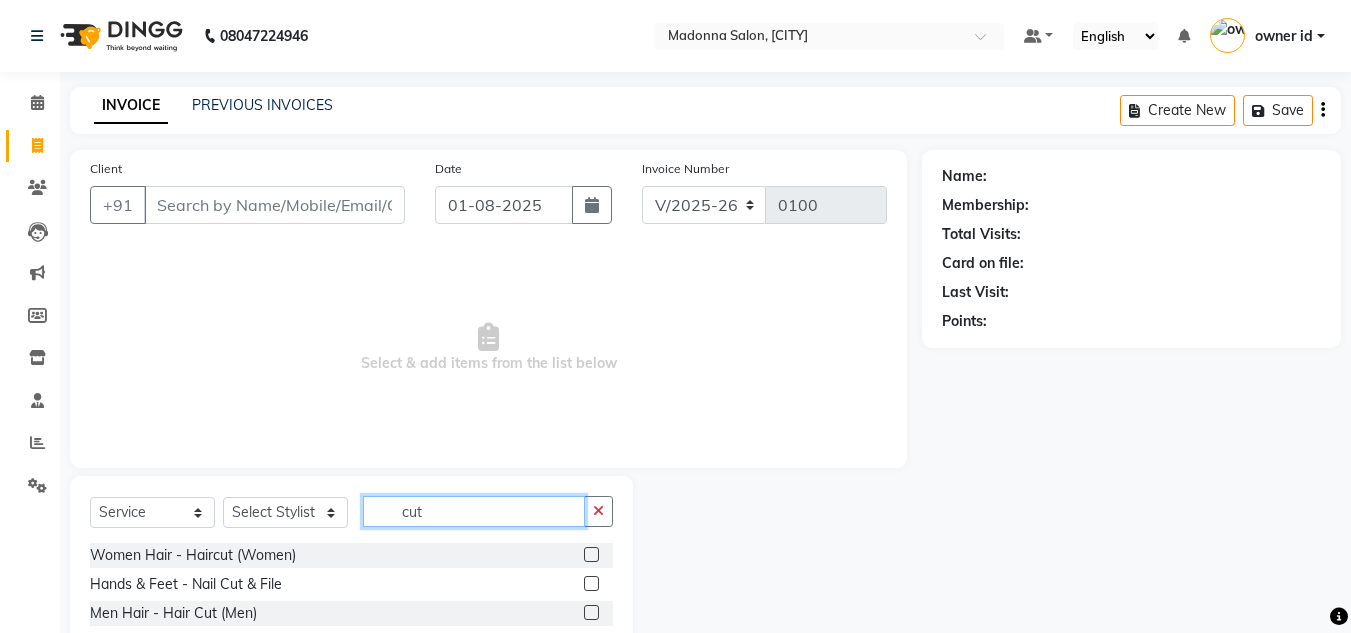 type on "cut" 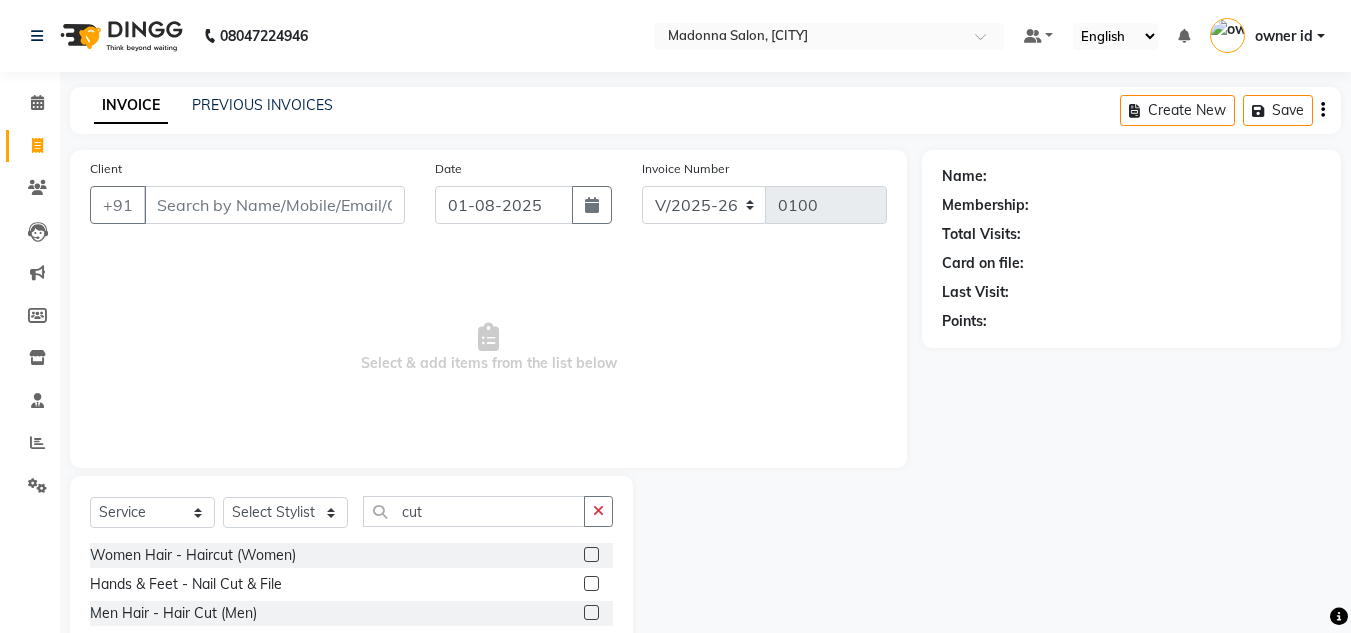 click 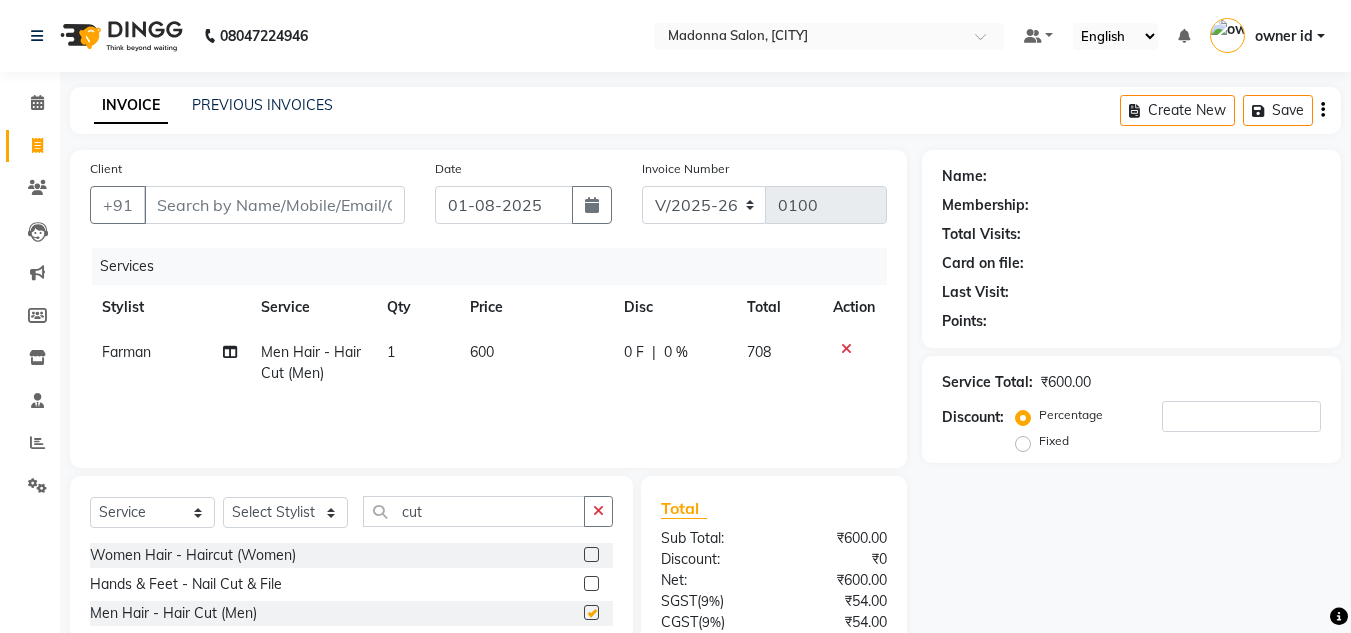 checkbox on "false" 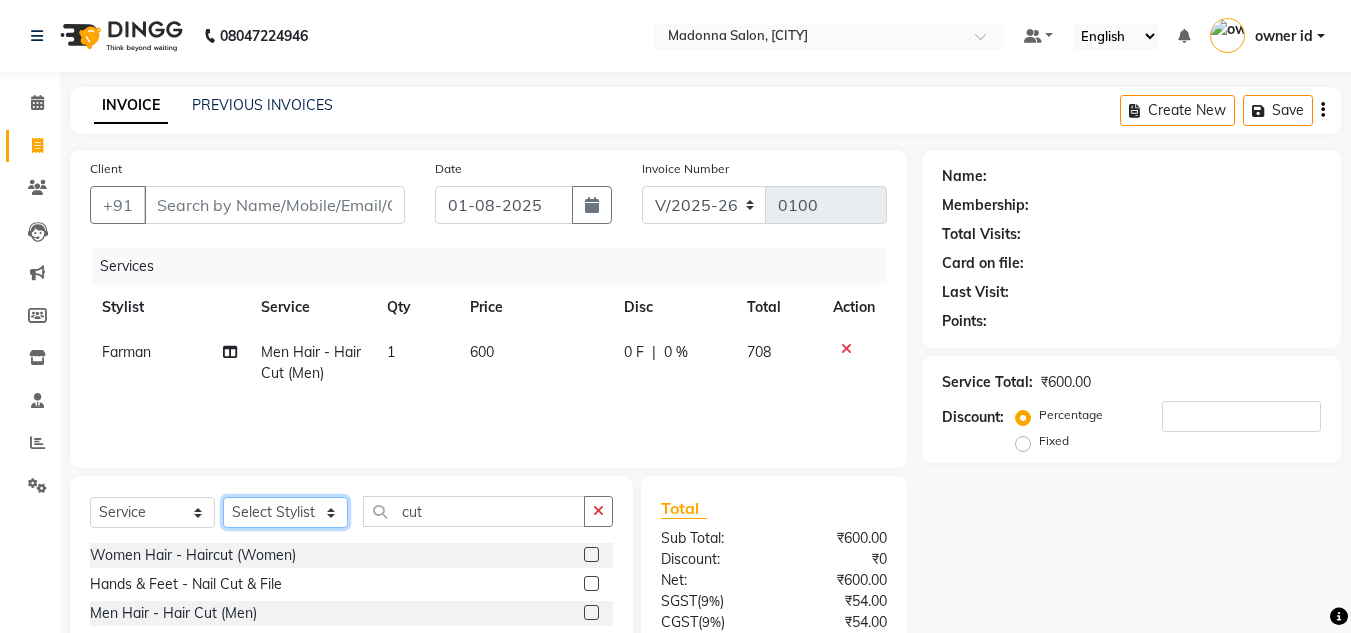 click on "Select Stylist Amit Bharti Devesh Farman Harsh  Jaikesh Manager Manoj Nitin Nails owner id Poonam Rihan" 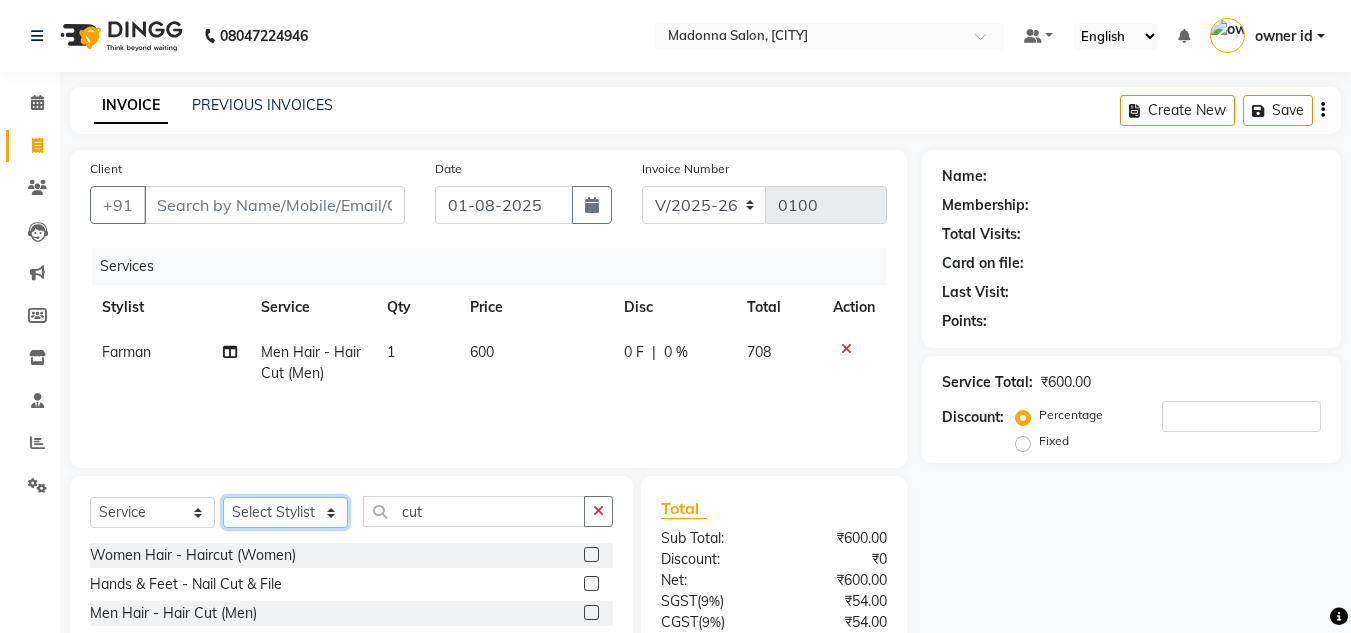 select on "86780" 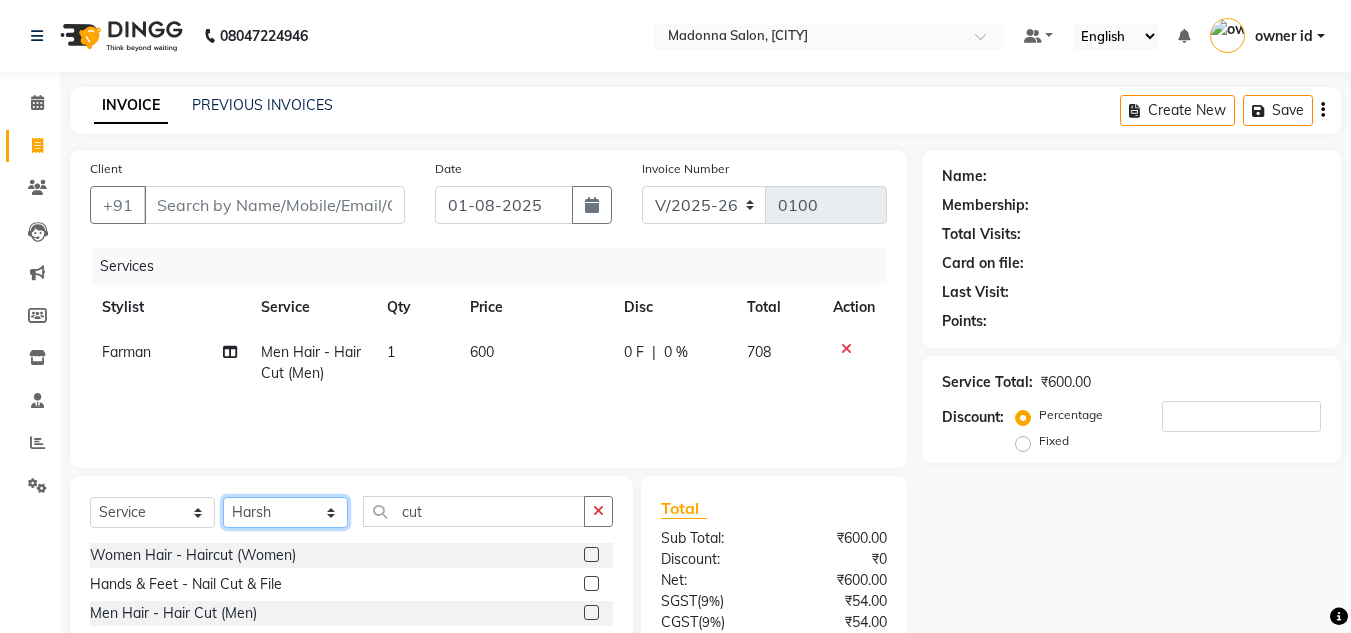 click on "Select Stylist Amit Bharti Devesh Farman Harsh  Jaikesh Manager Manoj Nitin Nails owner id Poonam Rihan" 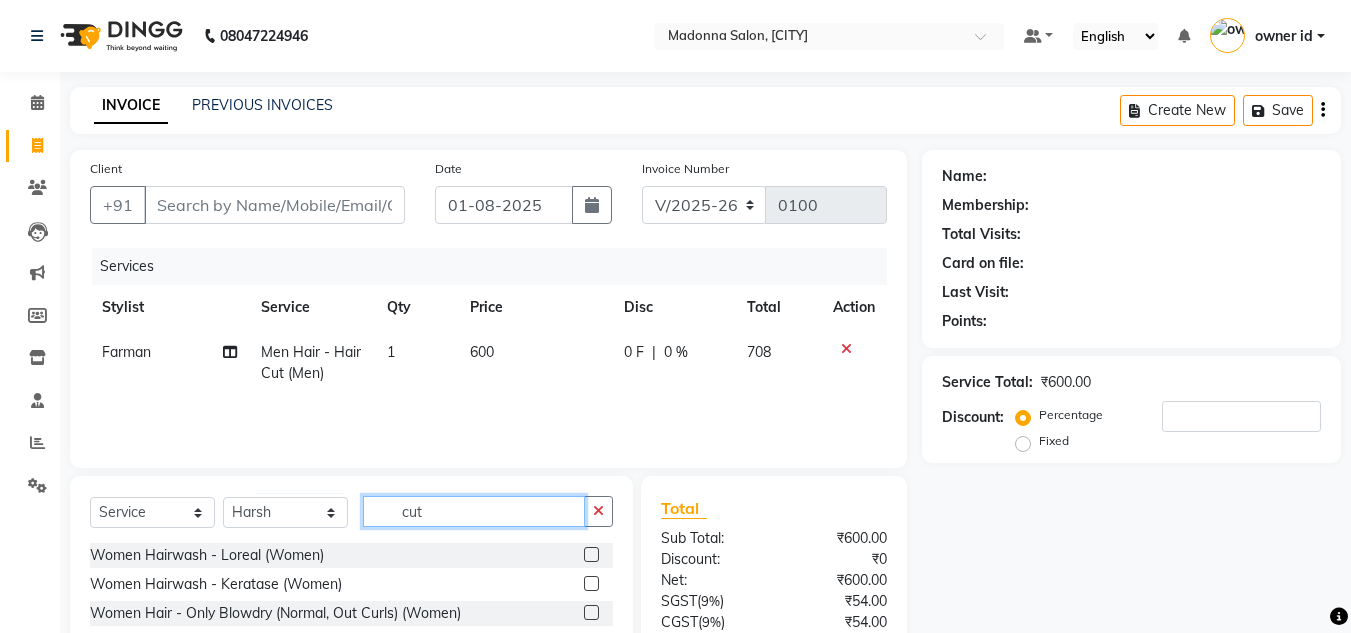 click on "cut" 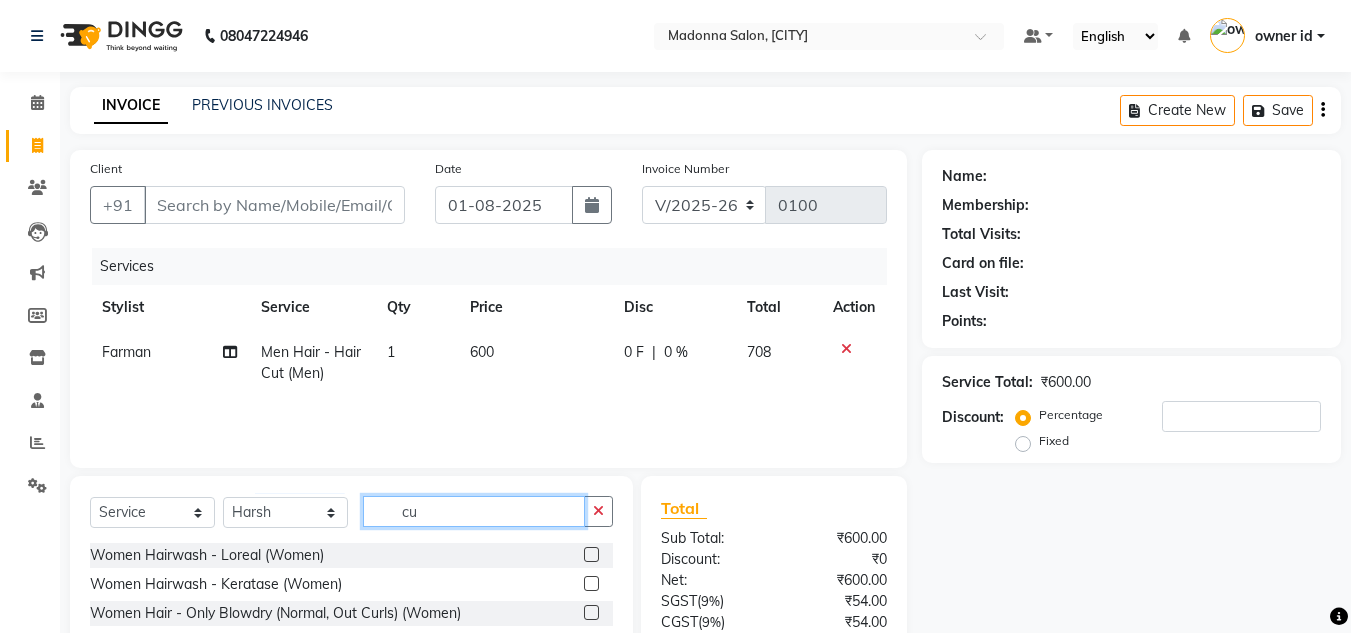 type on "c" 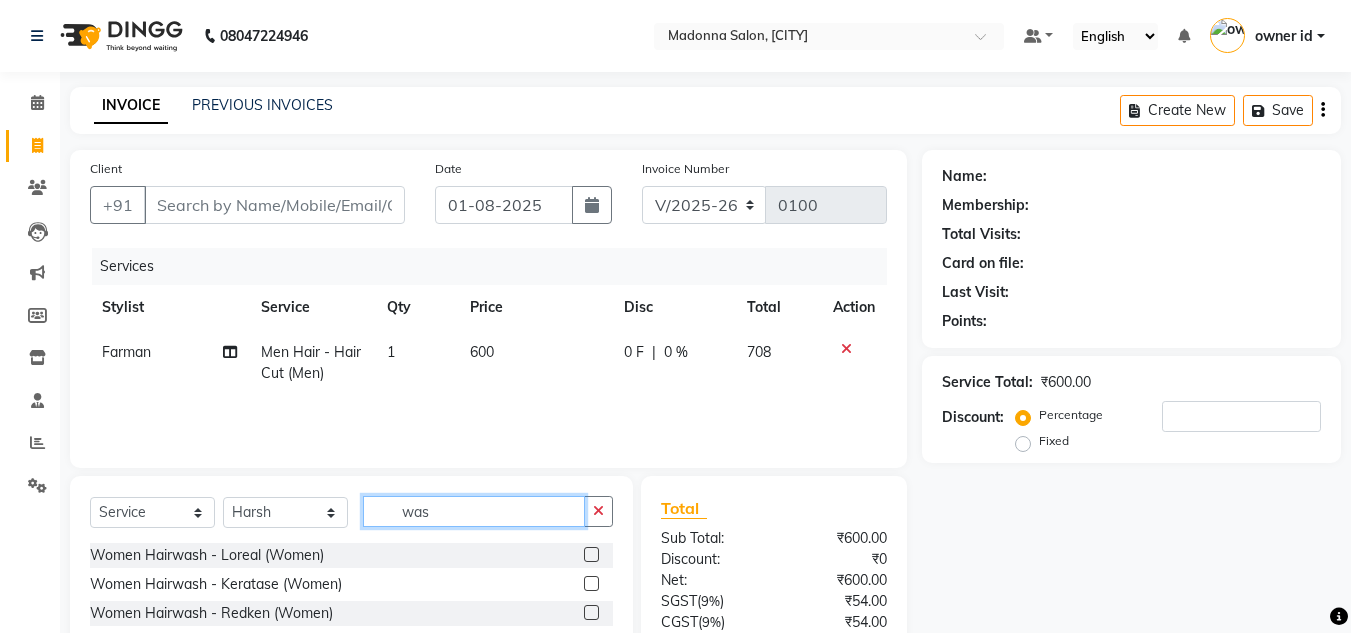type on "was" 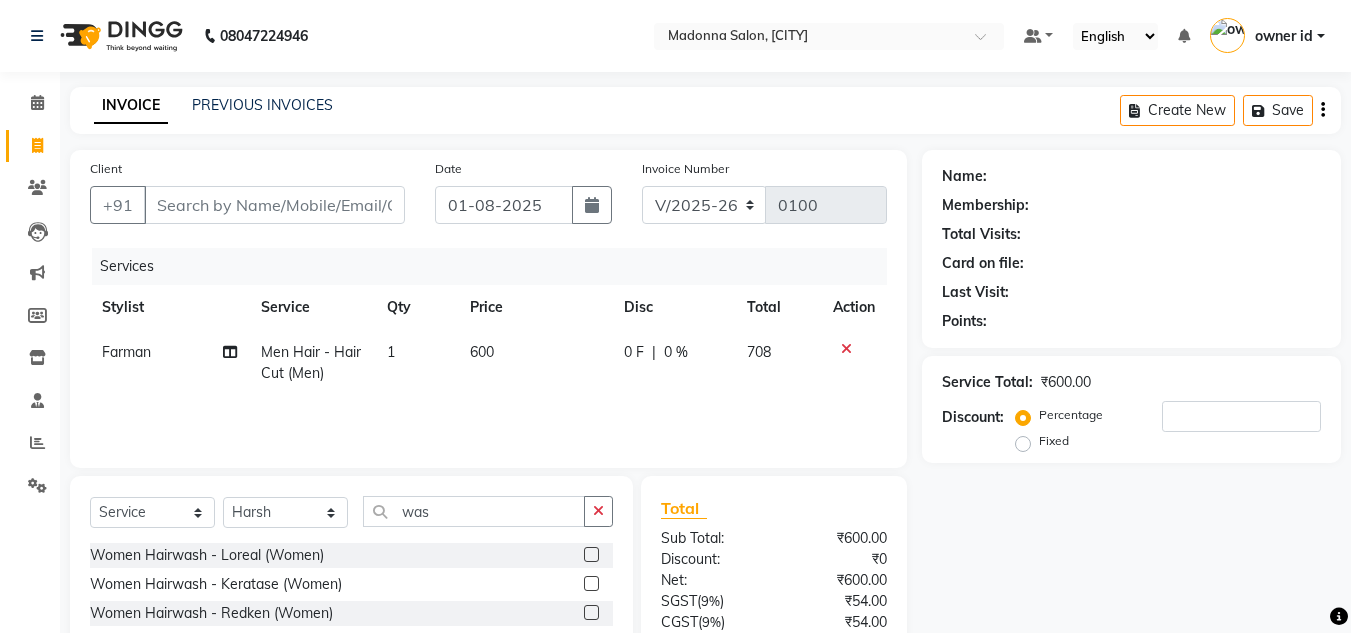 click 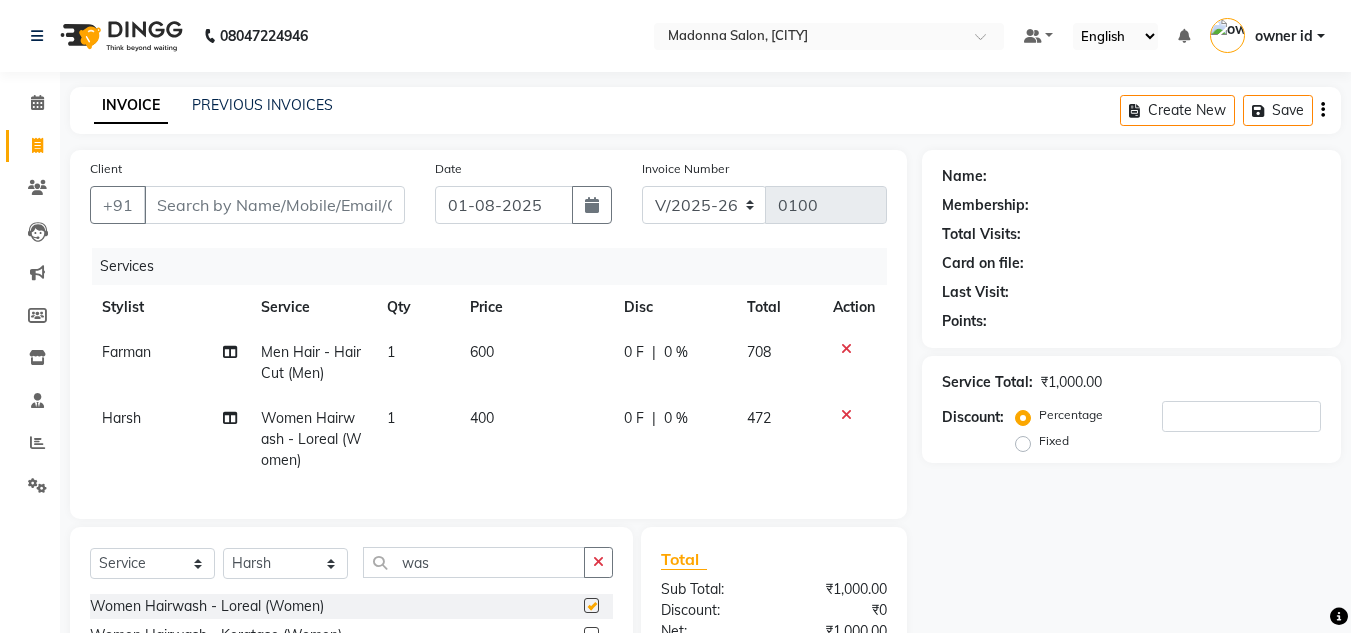 checkbox on "false" 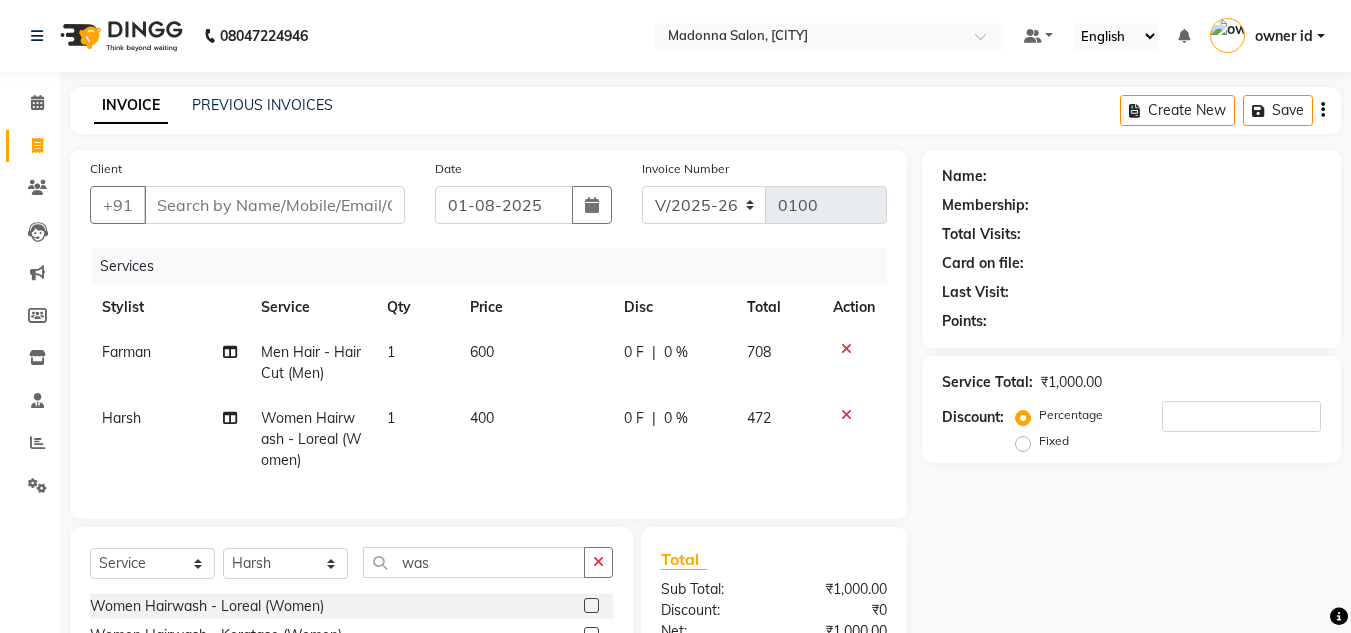 click on "400" 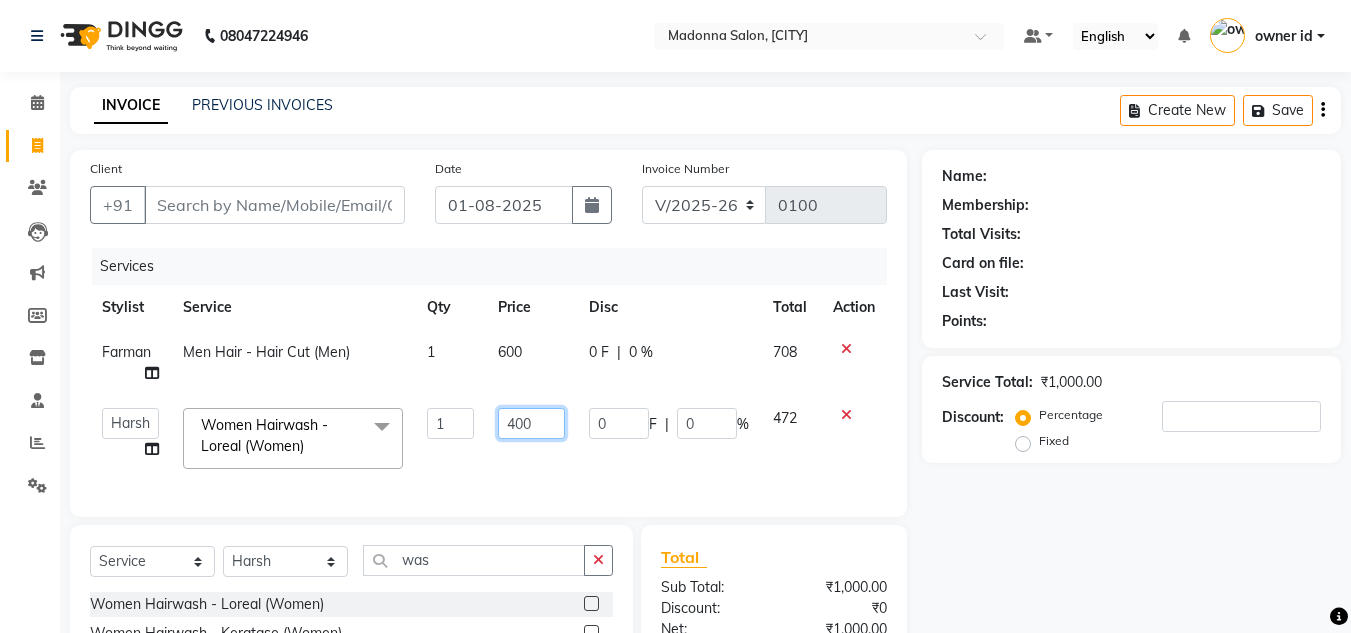 click on "400" 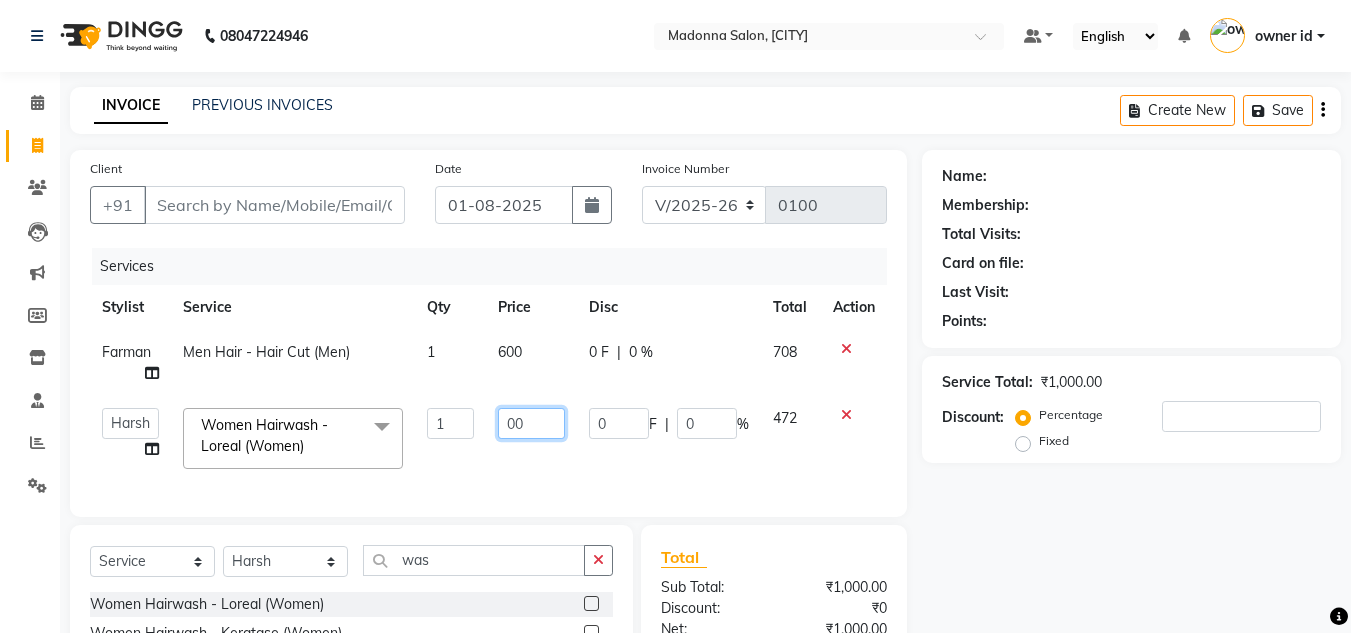type on "200" 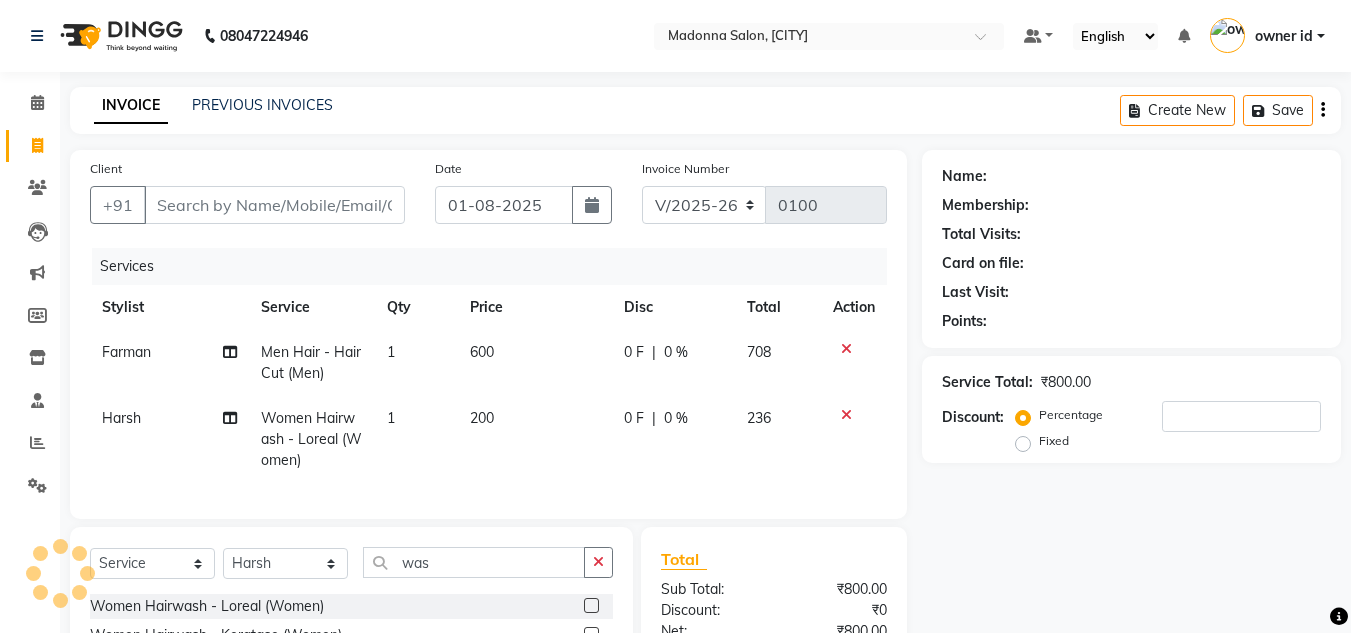 click 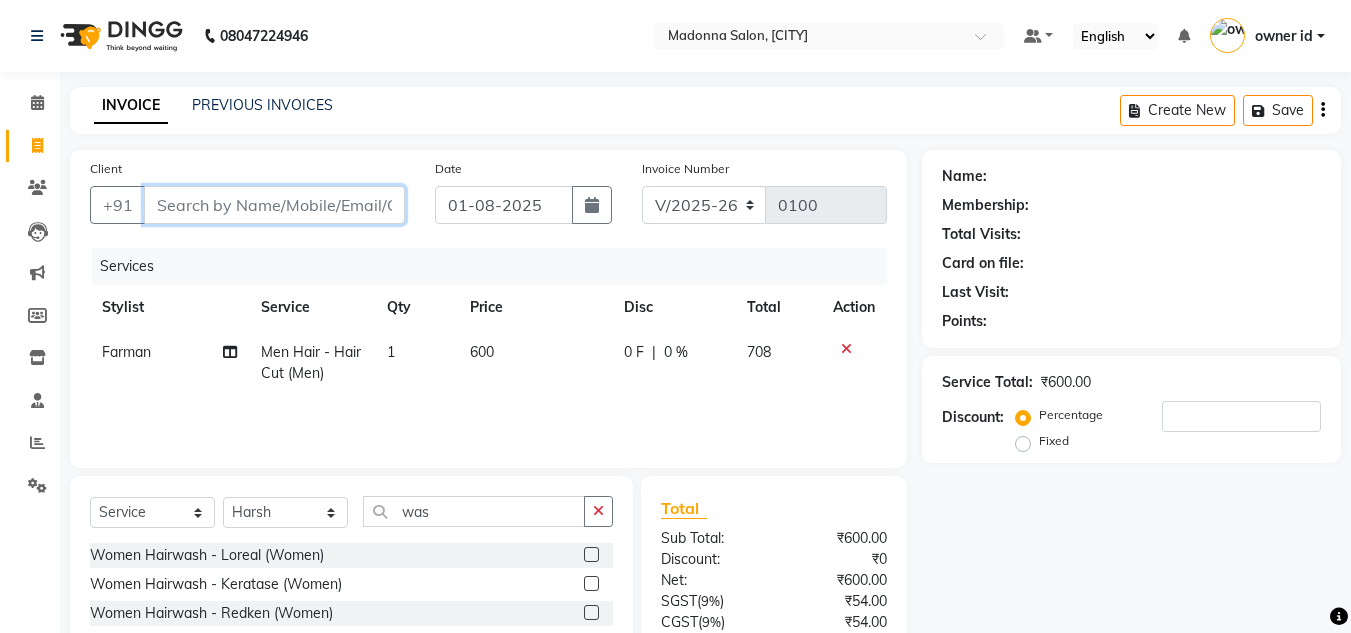 click on "Client" at bounding box center (274, 205) 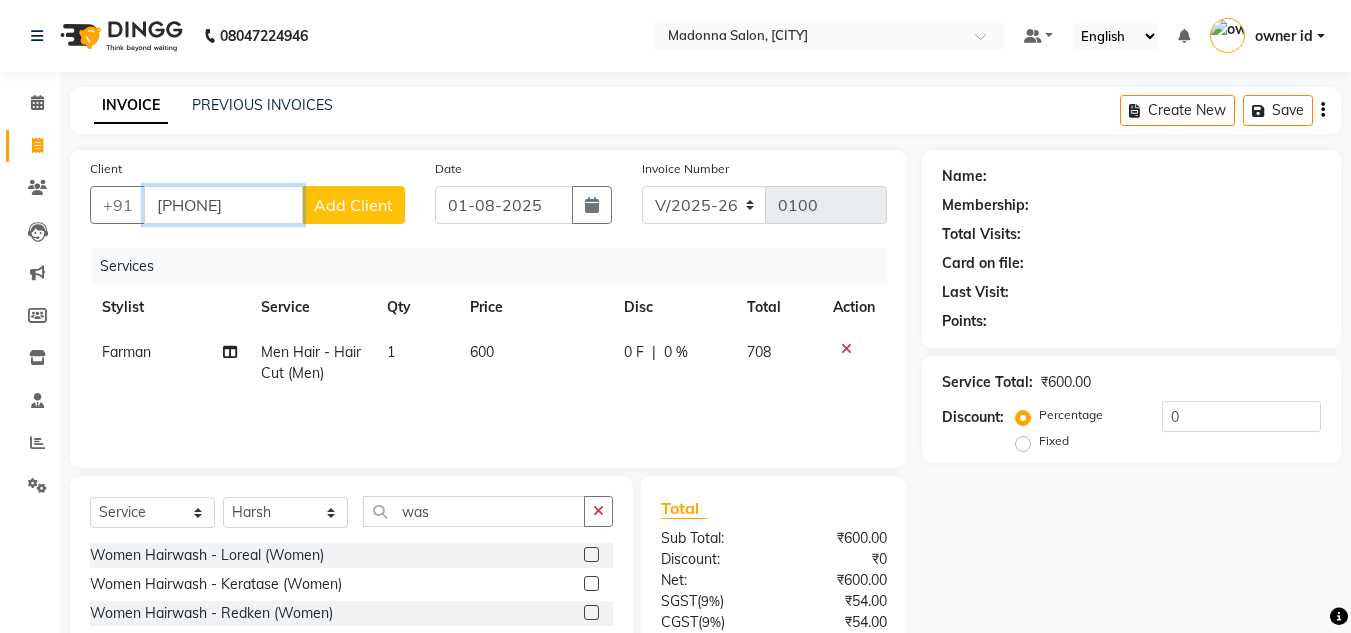 type on "[PHONE]" 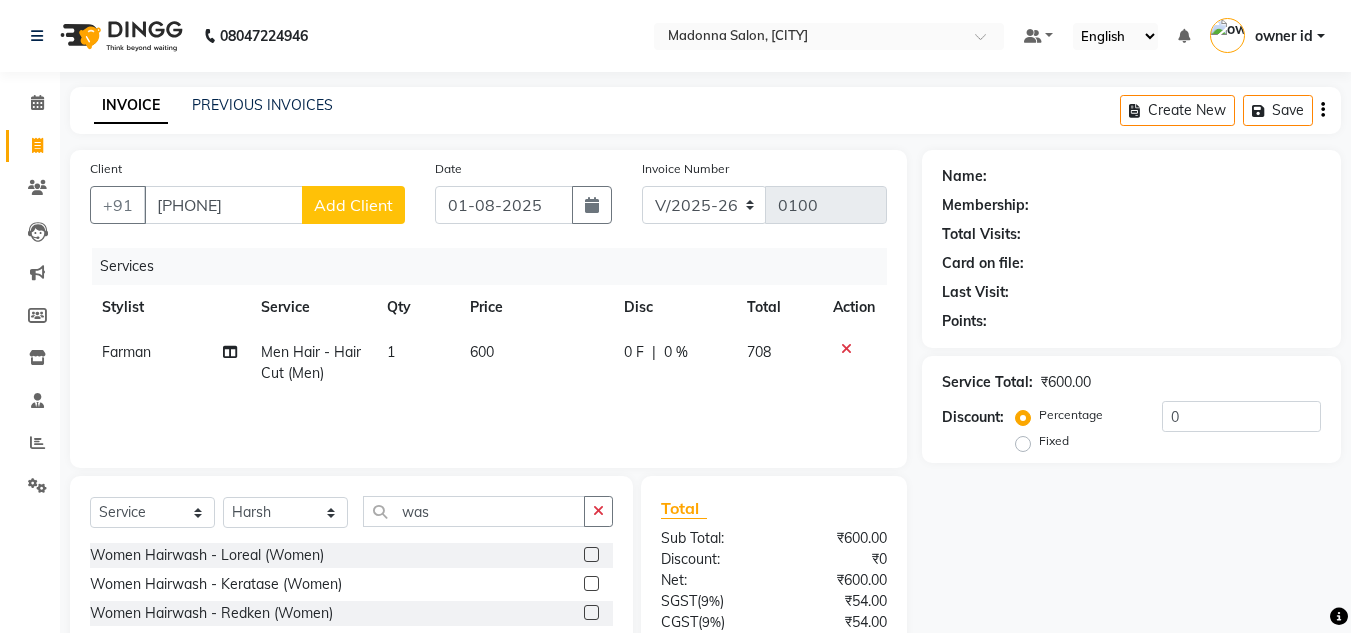 click on "Add Client" 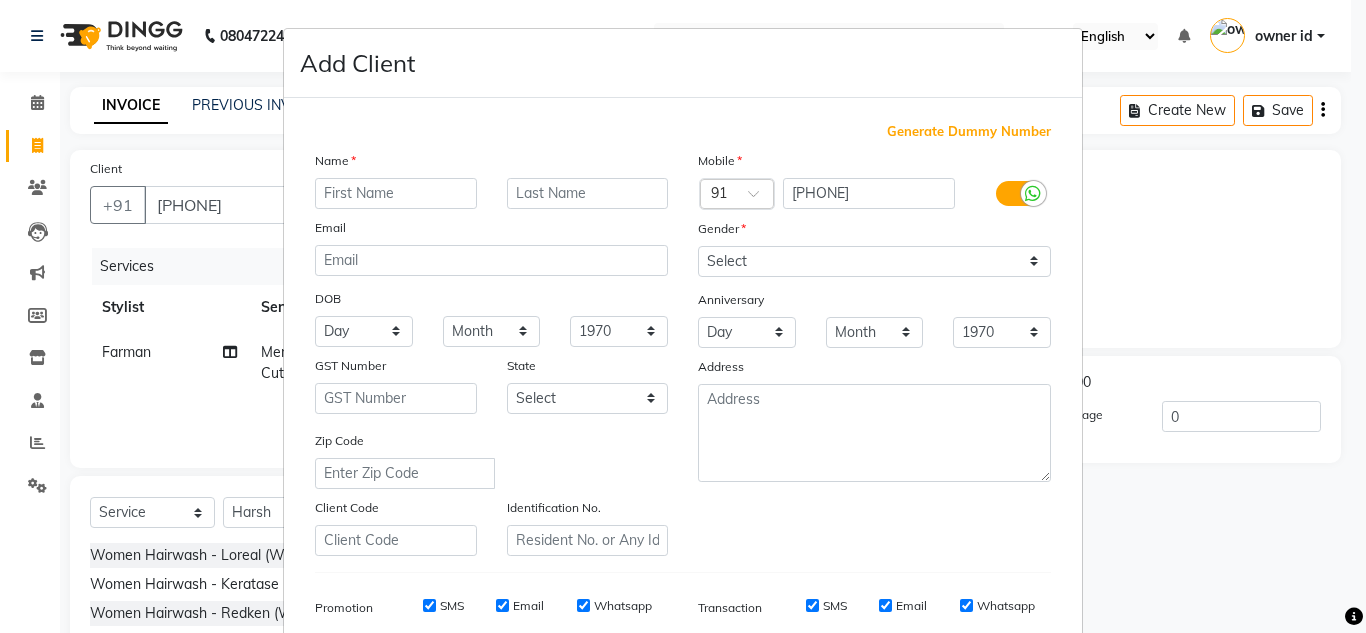 click at bounding box center [396, 193] 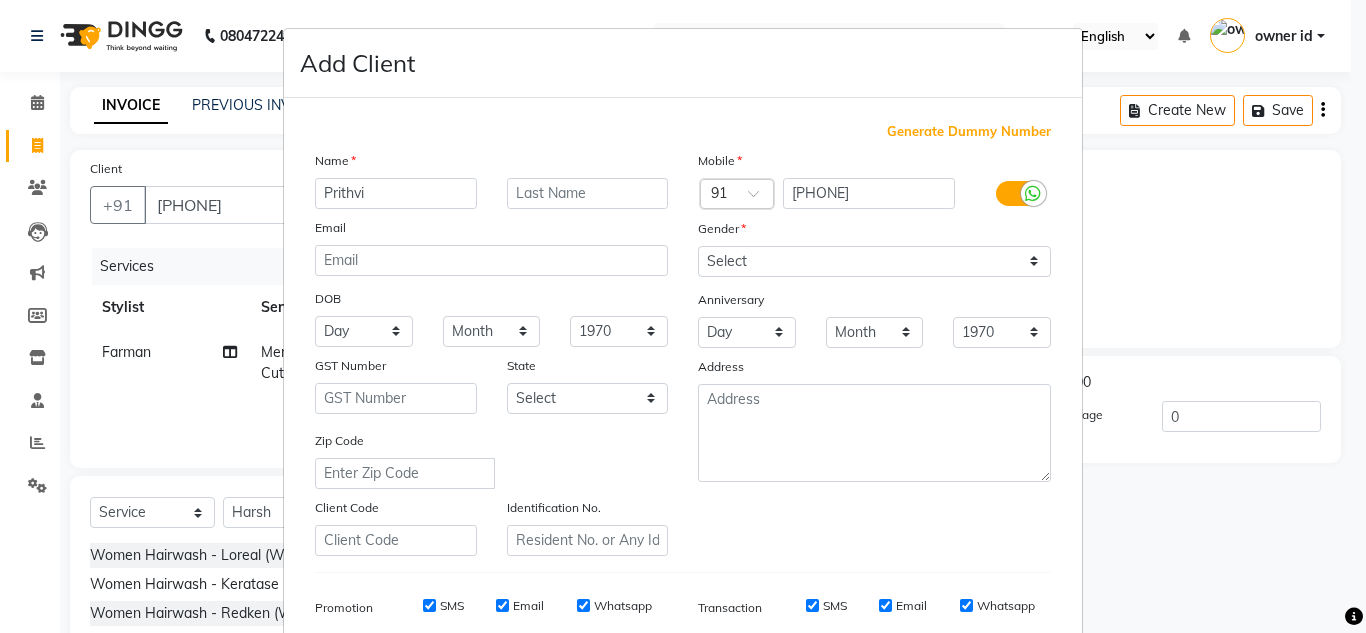 type on "Prithvi" 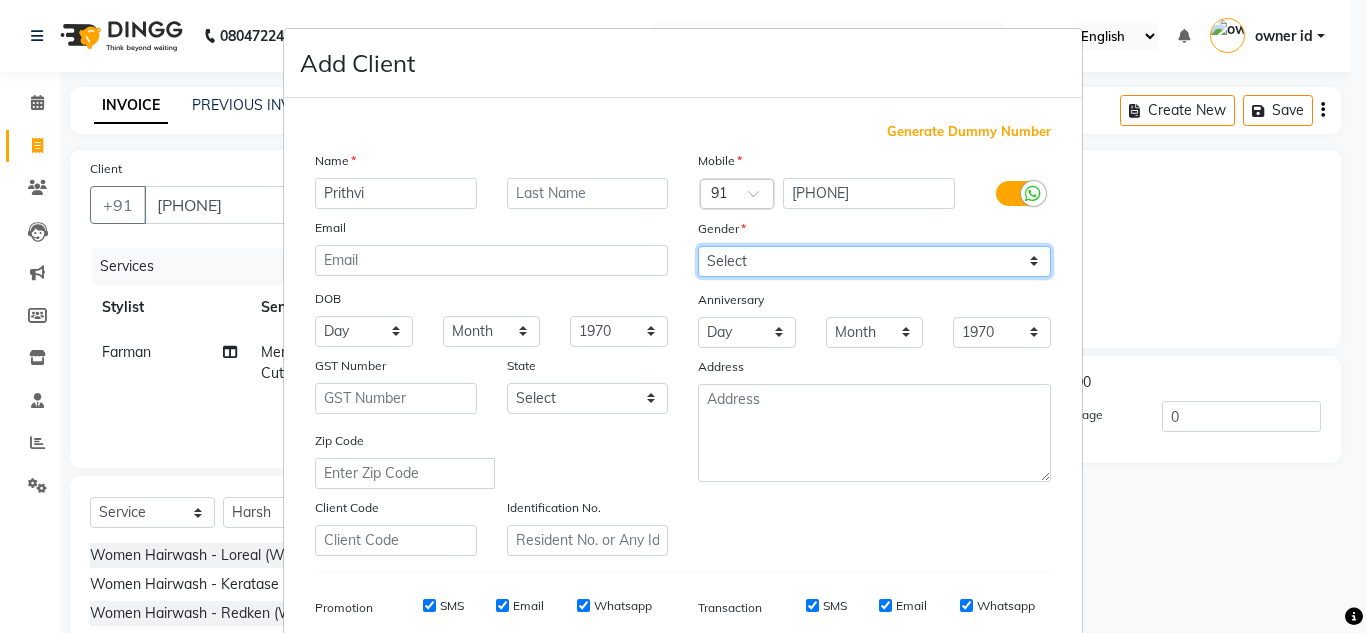 click on "Select Male Female Other Prefer Not To Say" at bounding box center [874, 261] 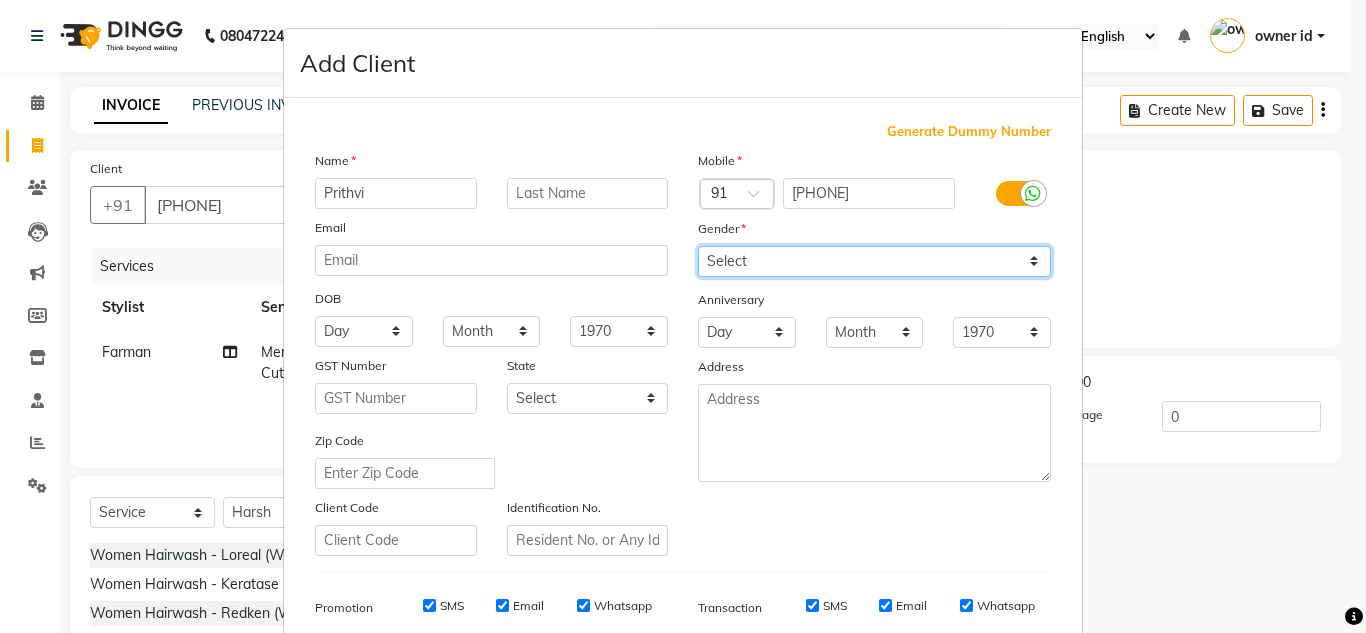 select on "male" 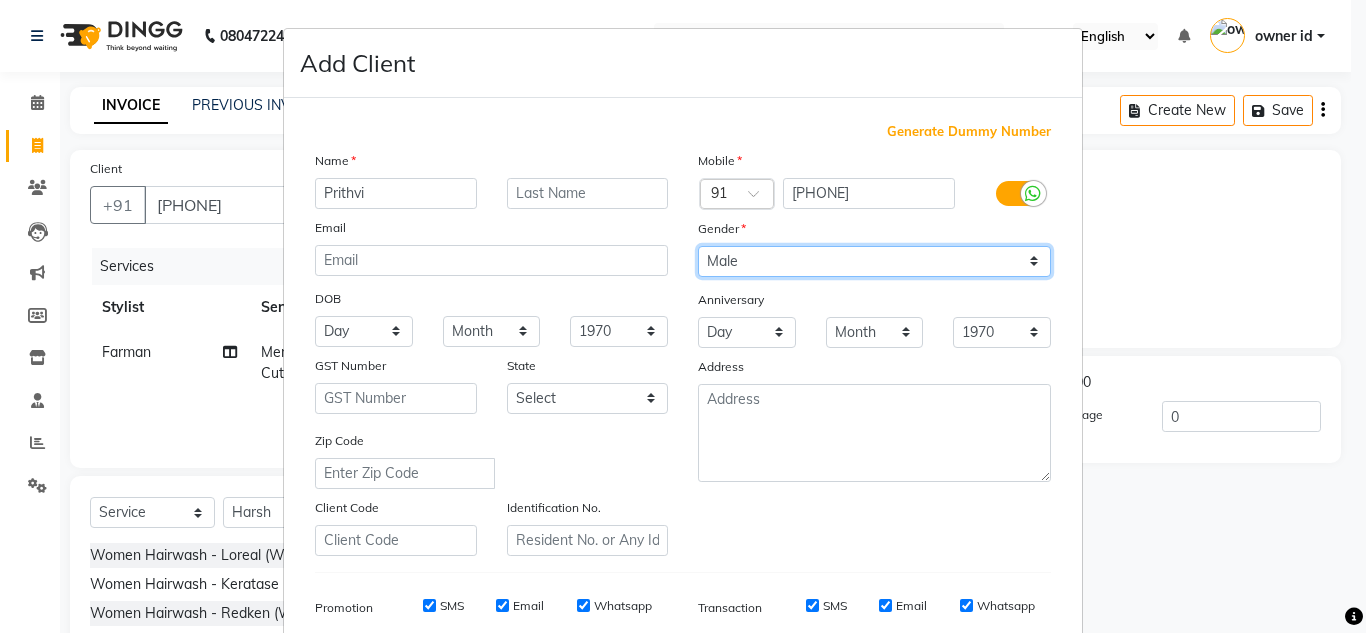 click on "Select Male Female Other Prefer Not To Say" at bounding box center [874, 261] 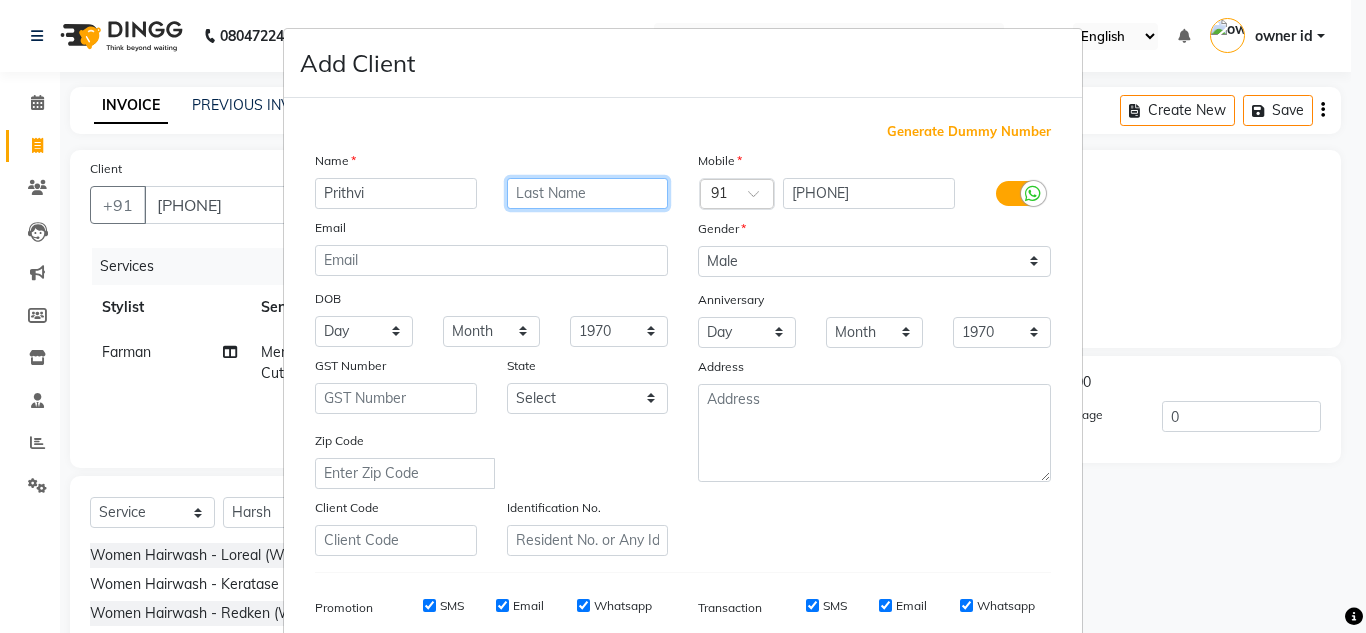 click at bounding box center [588, 193] 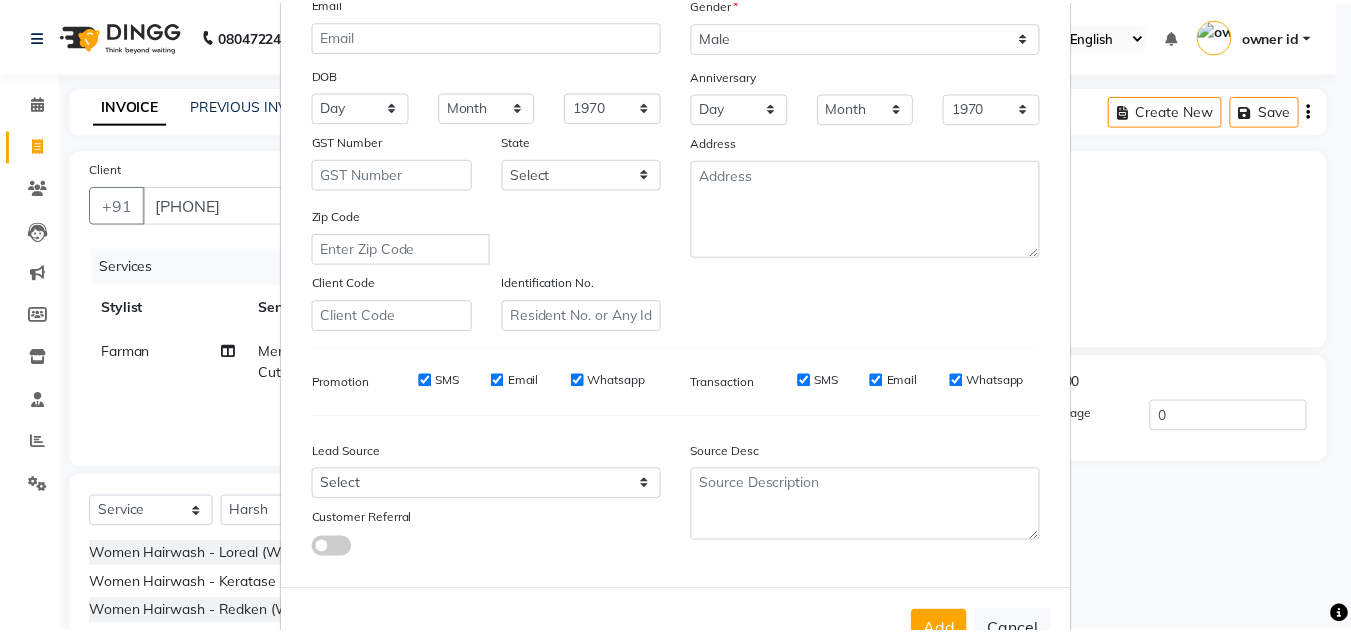 scroll, scrollTop: 257, scrollLeft: 0, axis: vertical 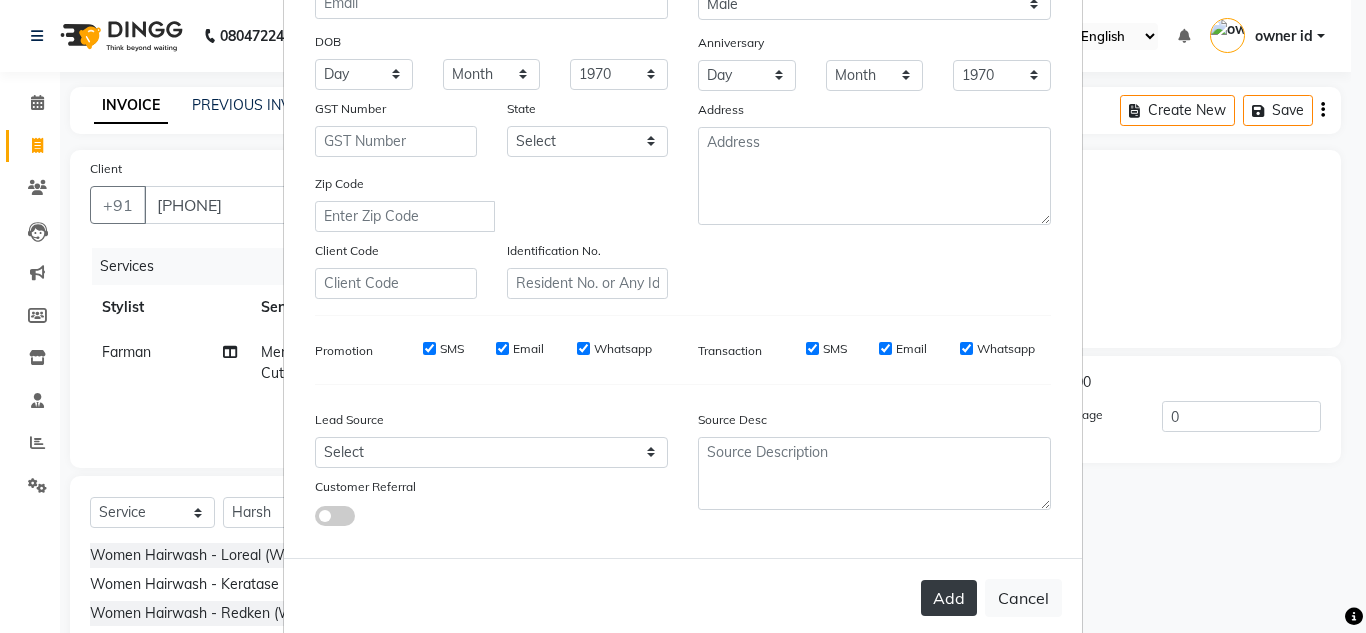 type on "Walkin" 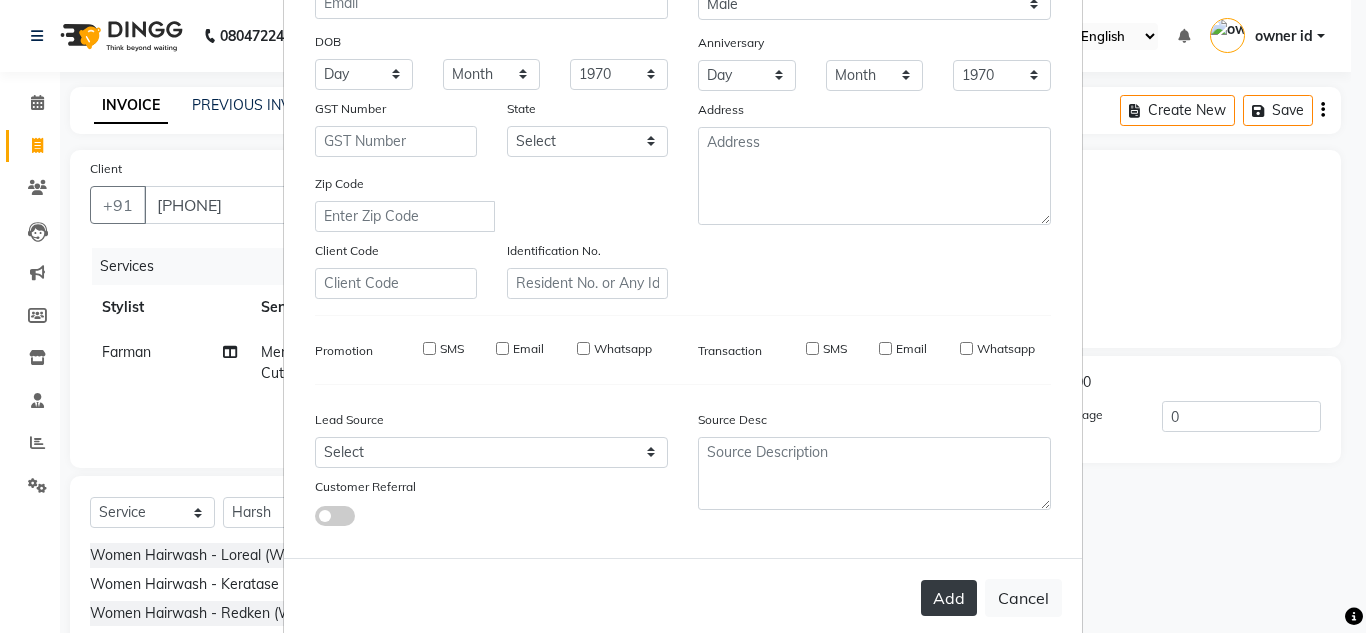 type 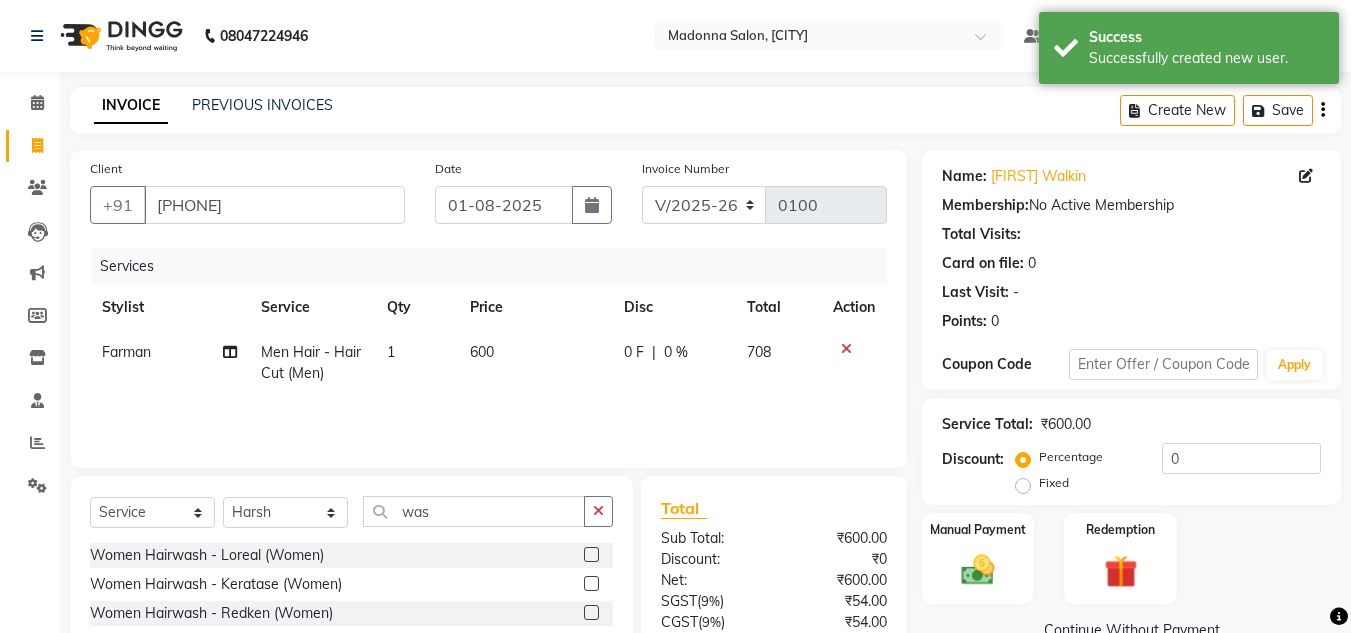 scroll, scrollTop: 167, scrollLeft: 0, axis: vertical 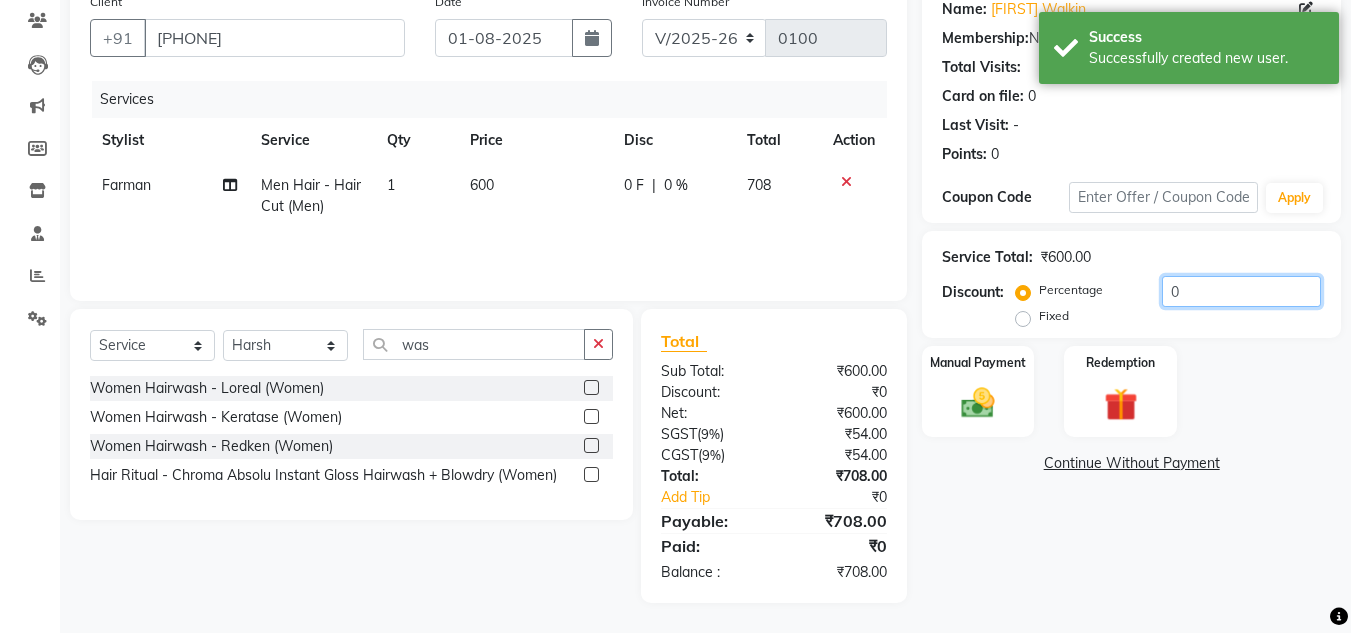 click on "0" 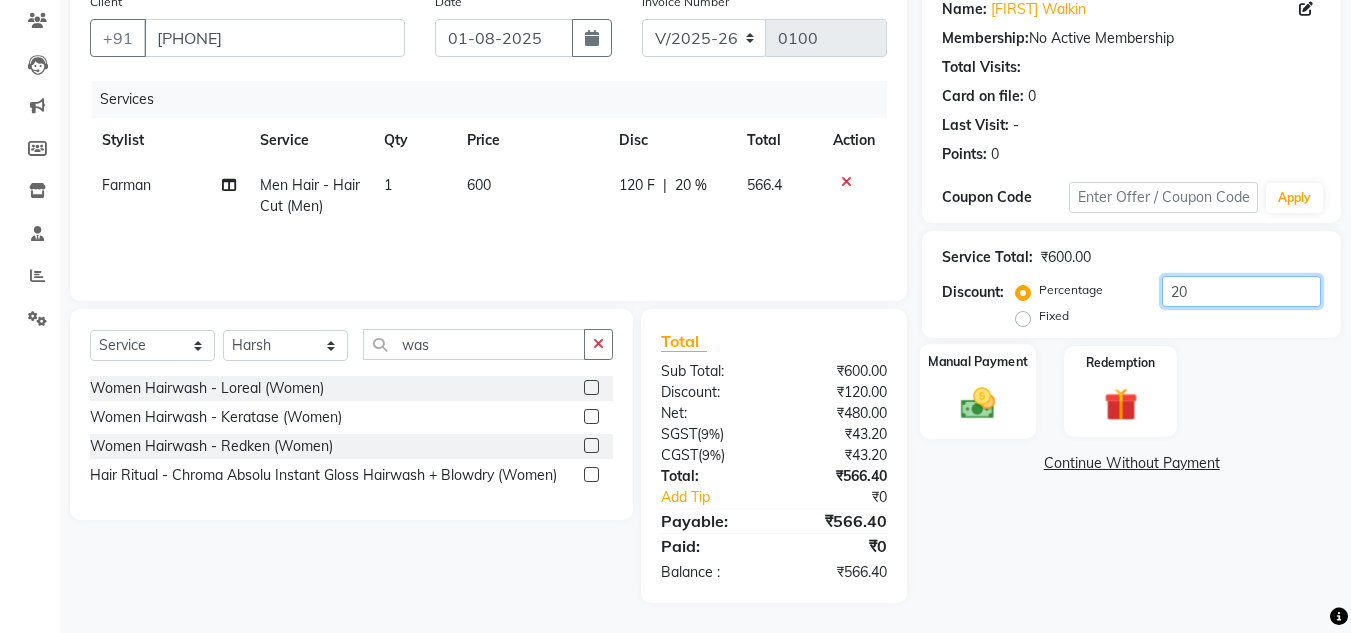 type on "20" 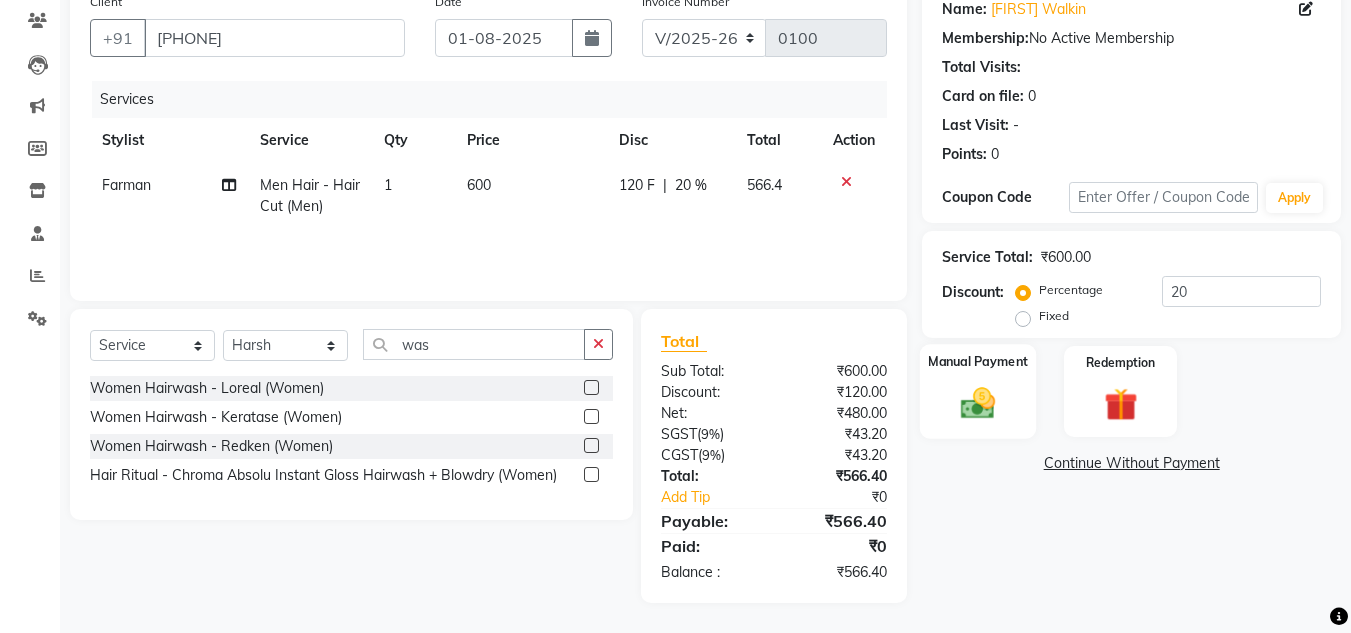 click on "Manual Payment" 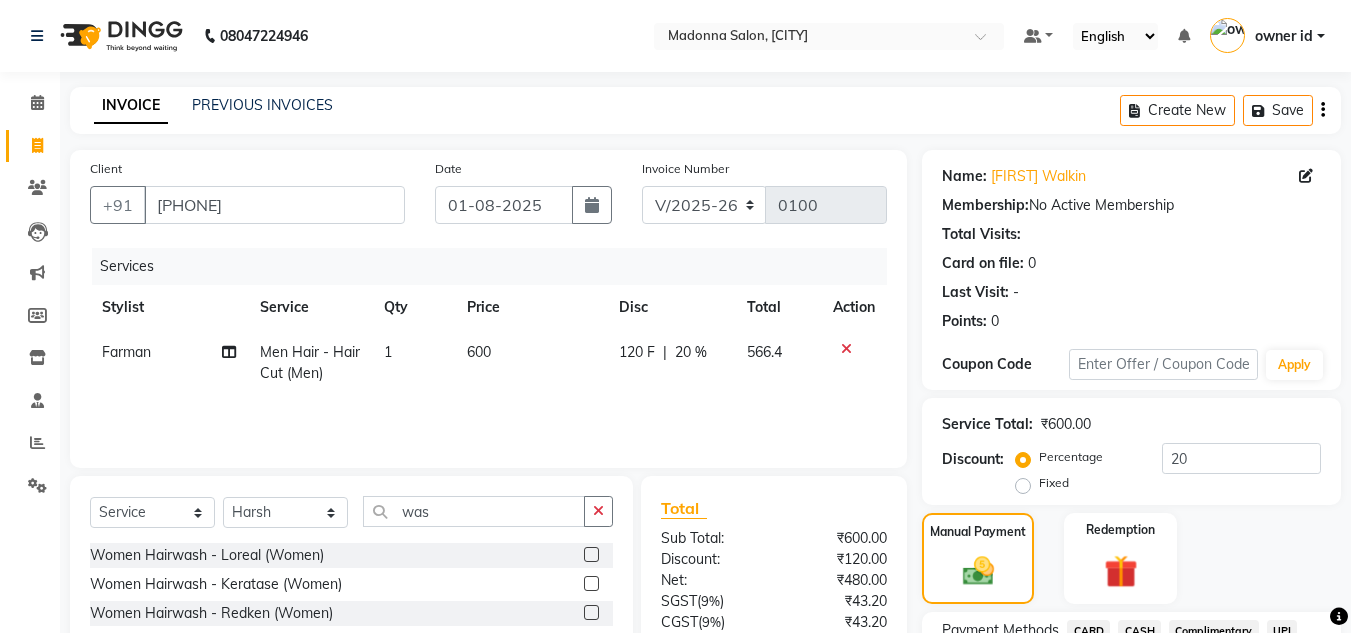 scroll, scrollTop: 170, scrollLeft: 0, axis: vertical 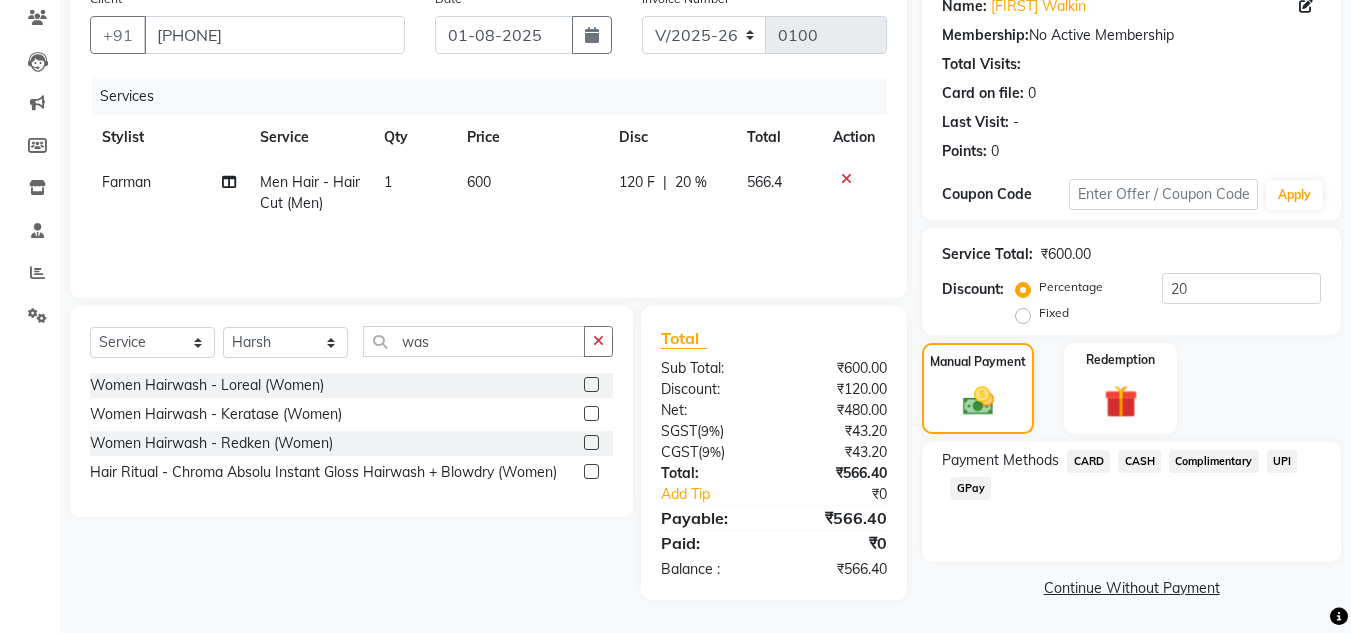 click on "CASH" 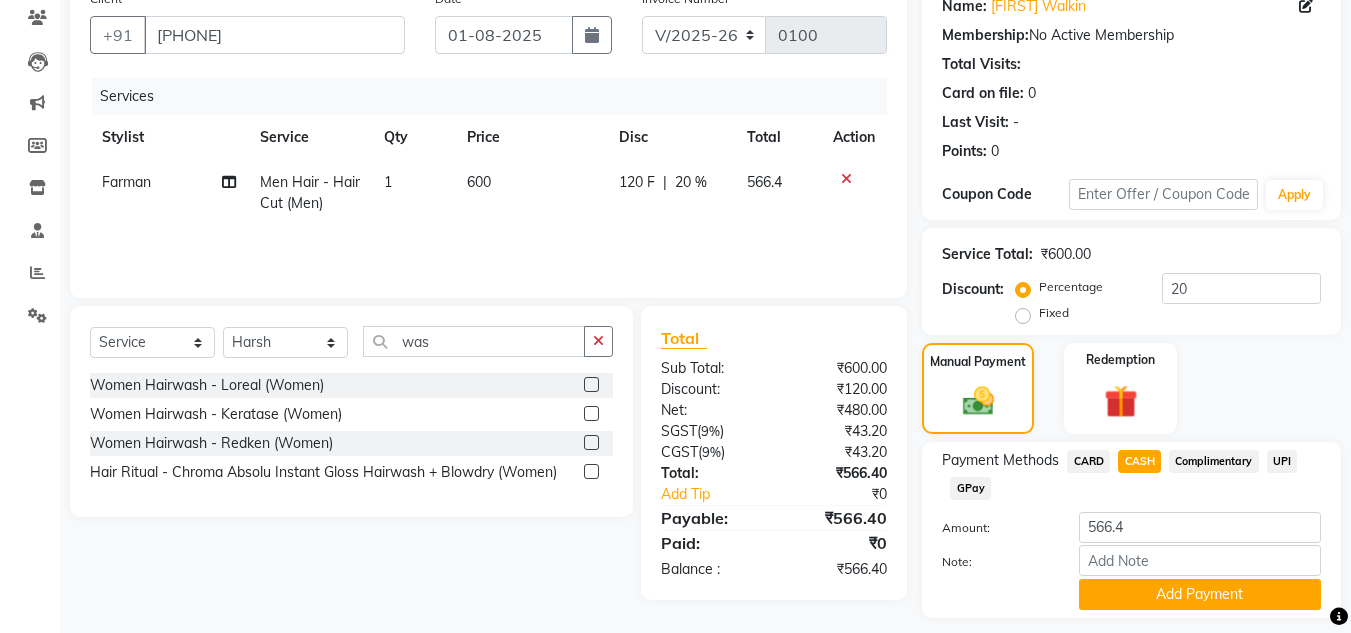scroll, scrollTop: 226, scrollLeft: 0, axis: vertical 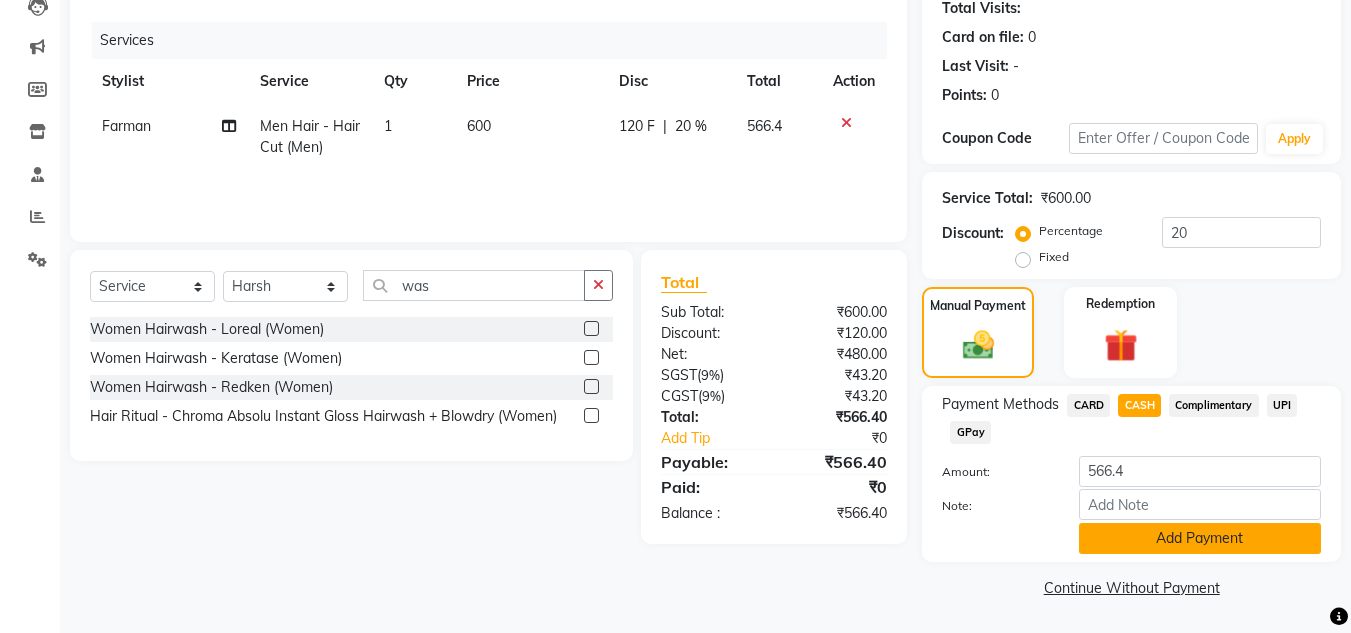 click on "Add Payment" 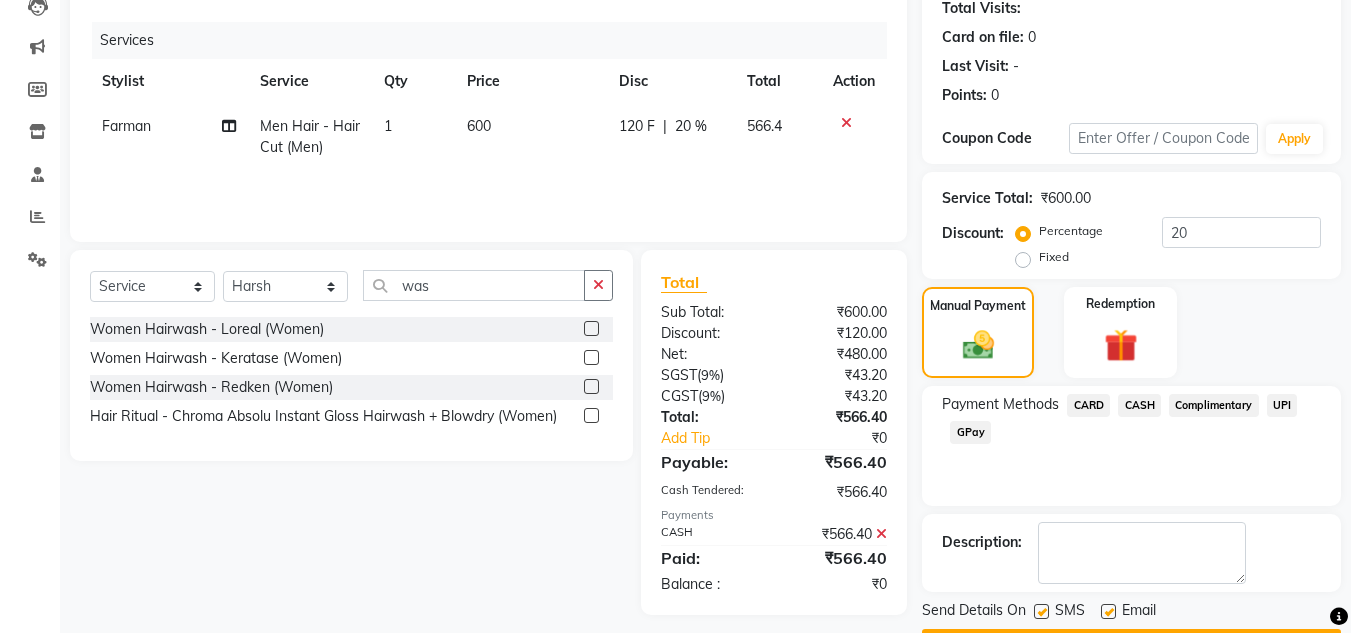 scroll, scrollTop: 283, scrollLeft: 0, axis: vertical 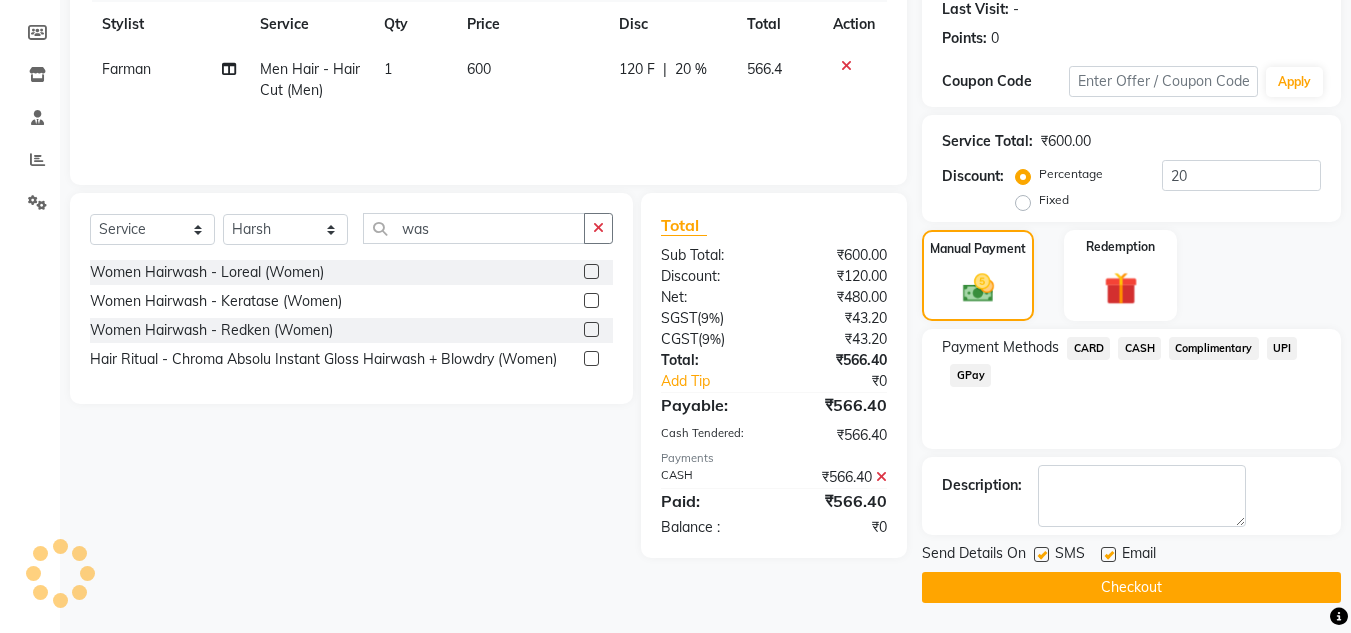 click on "Checkout" 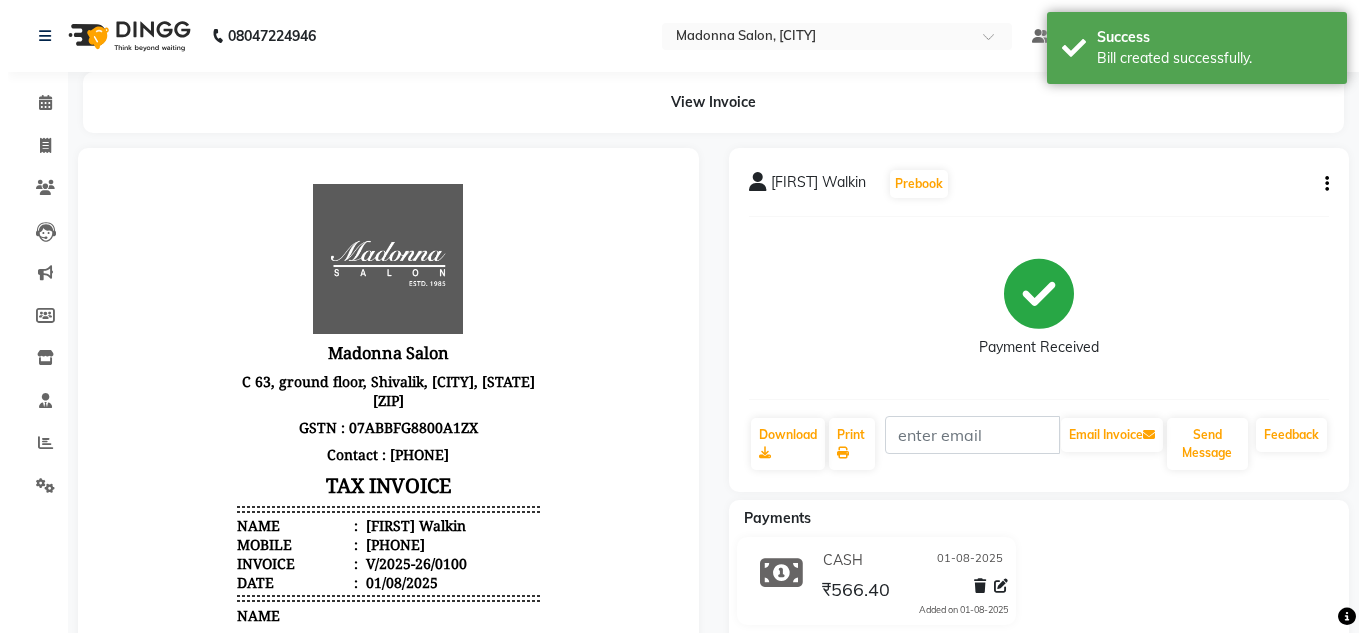 scroll, scrollTop: 0, scrollLeft: 0, axis: both 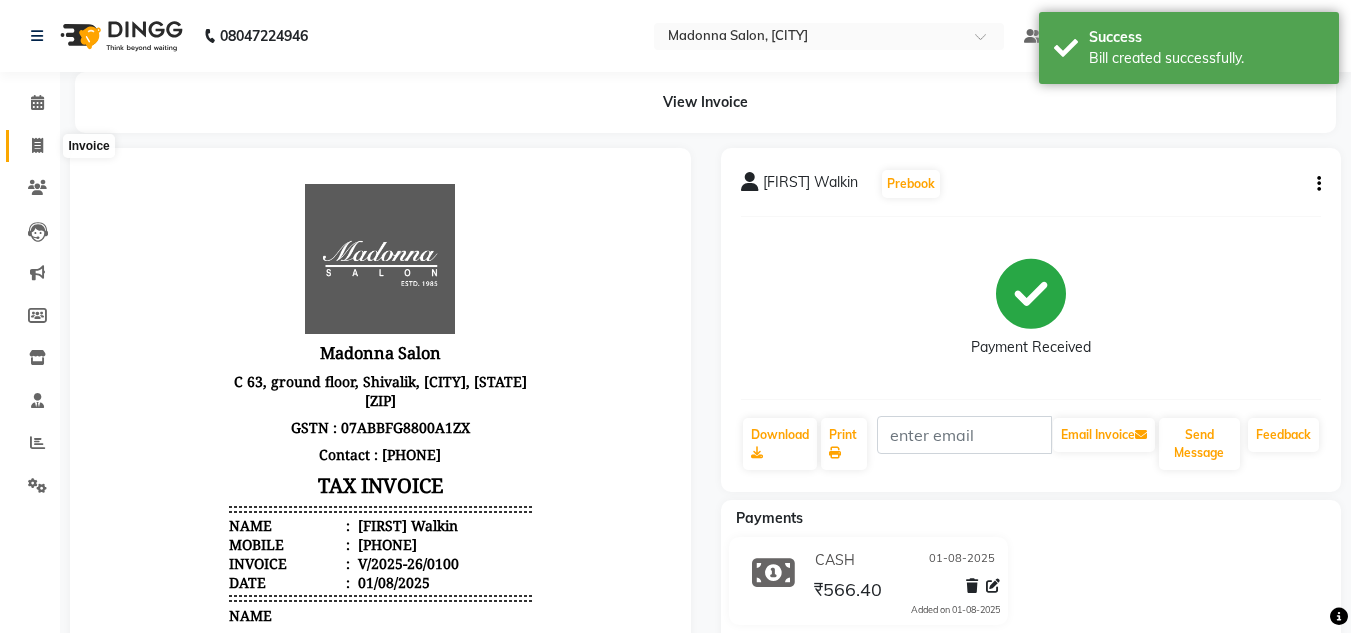 click 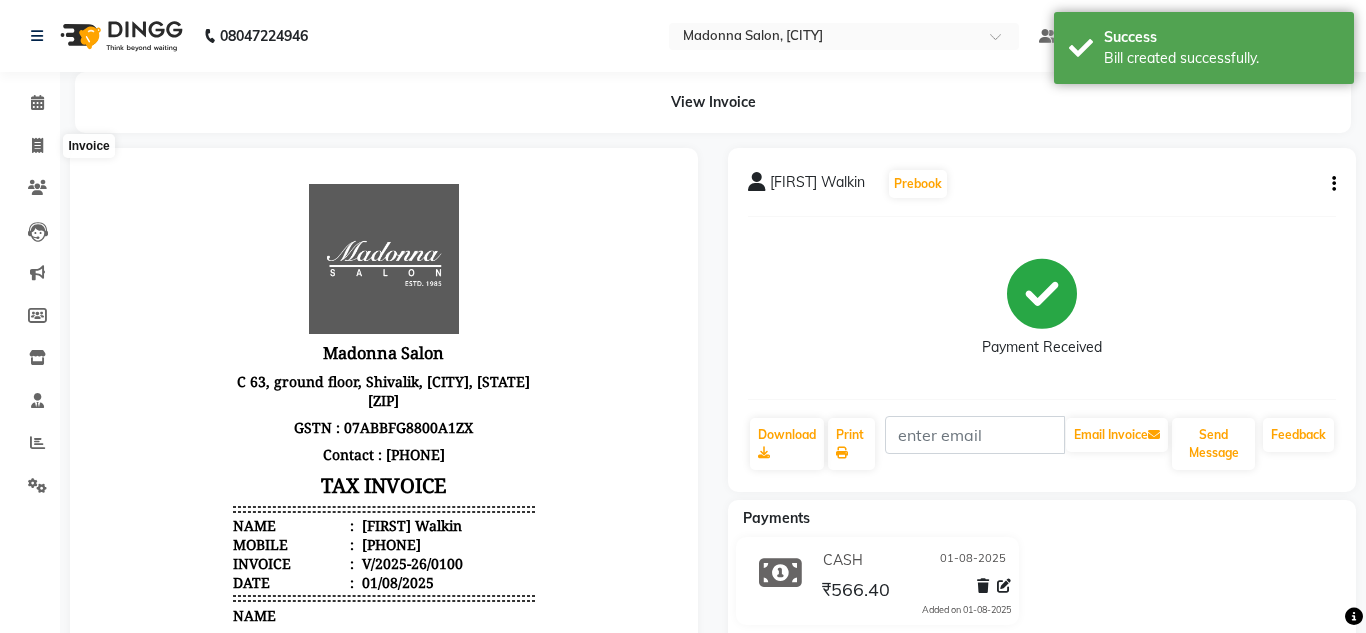 select on "8641" 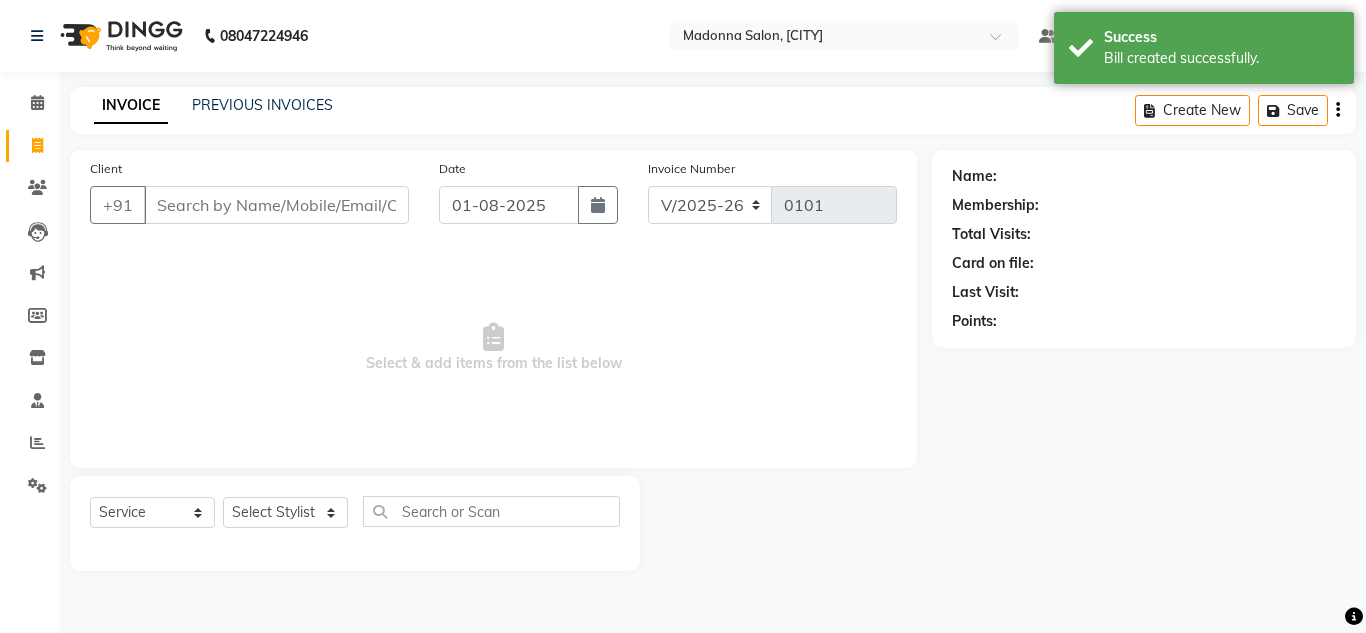 click on "Client" at bounding box center (276, 205) 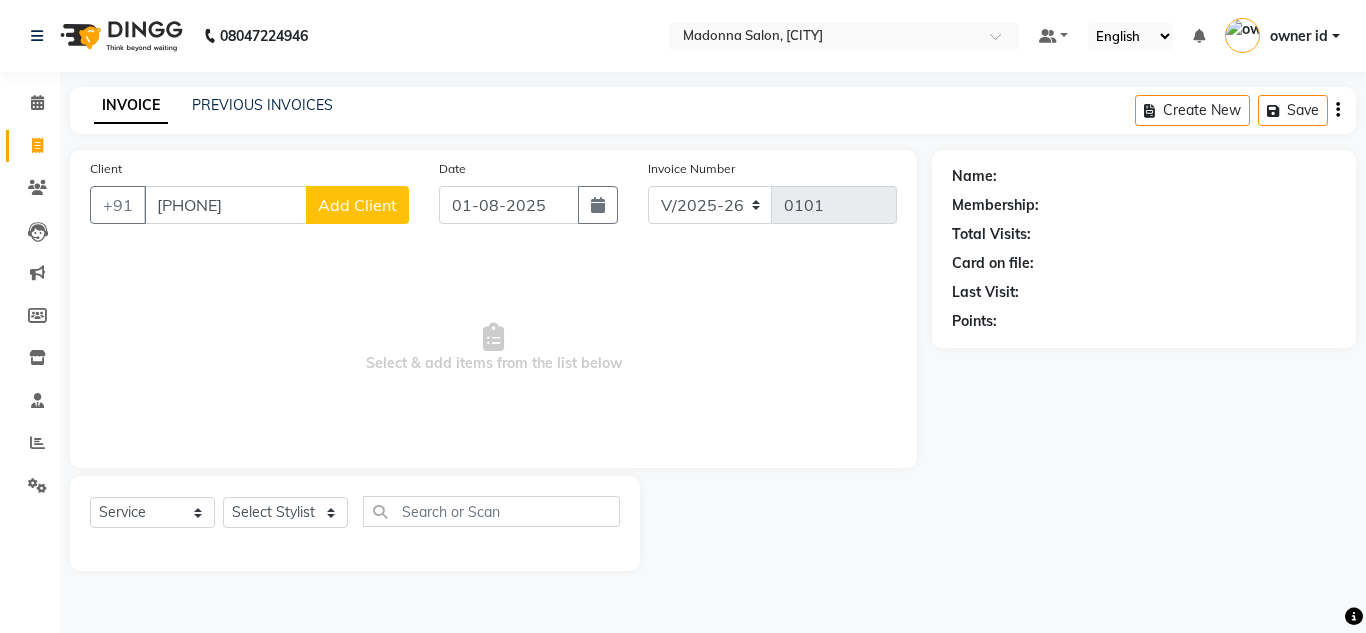 type on "[PHONE]" 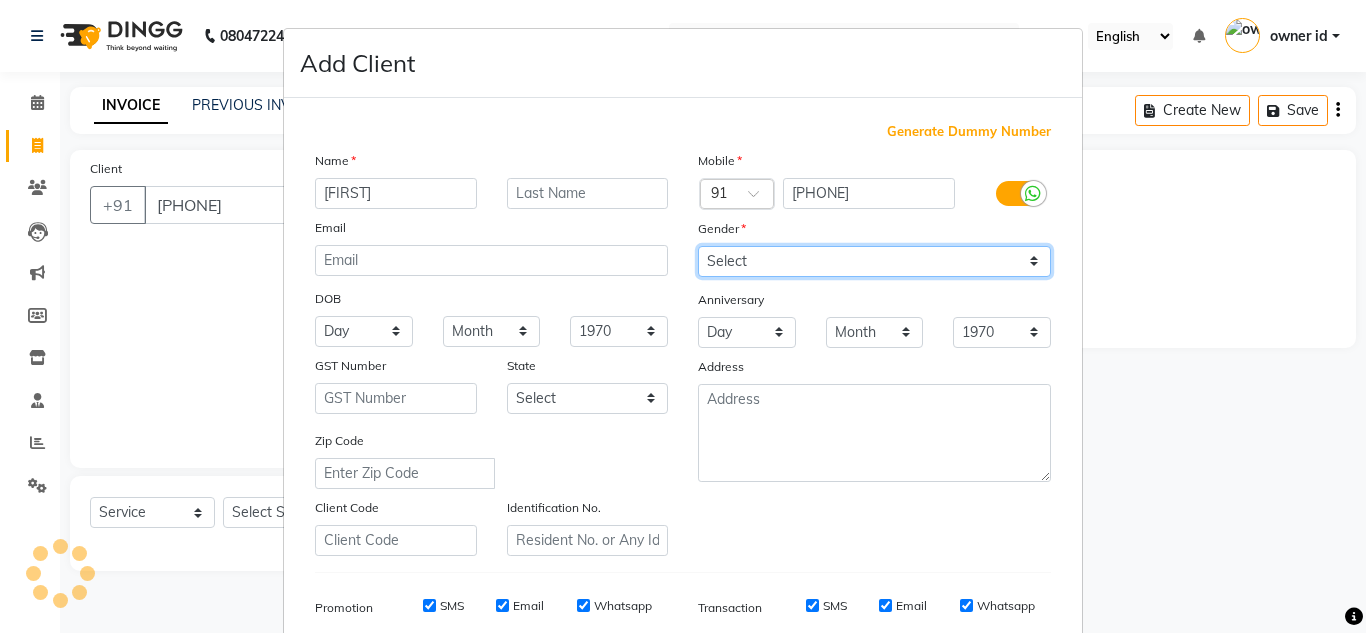 click on "Select Male Female Other Prefer Not To Say" at bounding box center [874, 261] 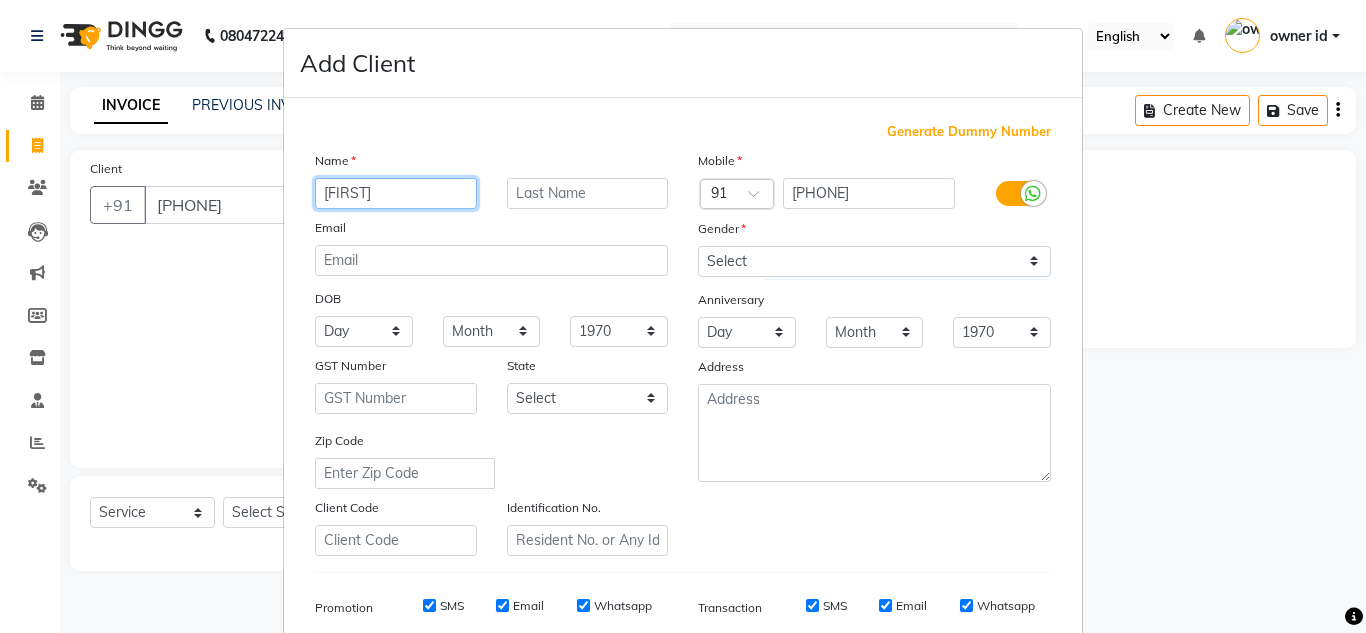 click on "Abhiraj" at bounding box center [396, 193] 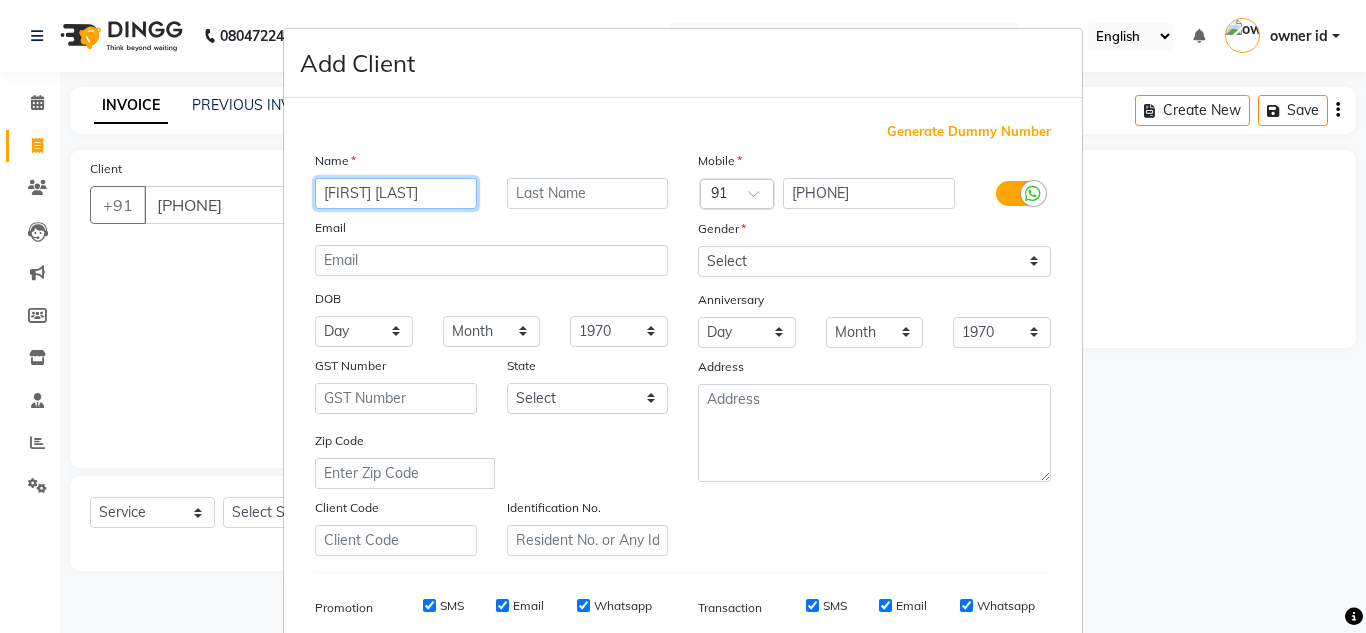 type on "[FIRST] [LAST]" 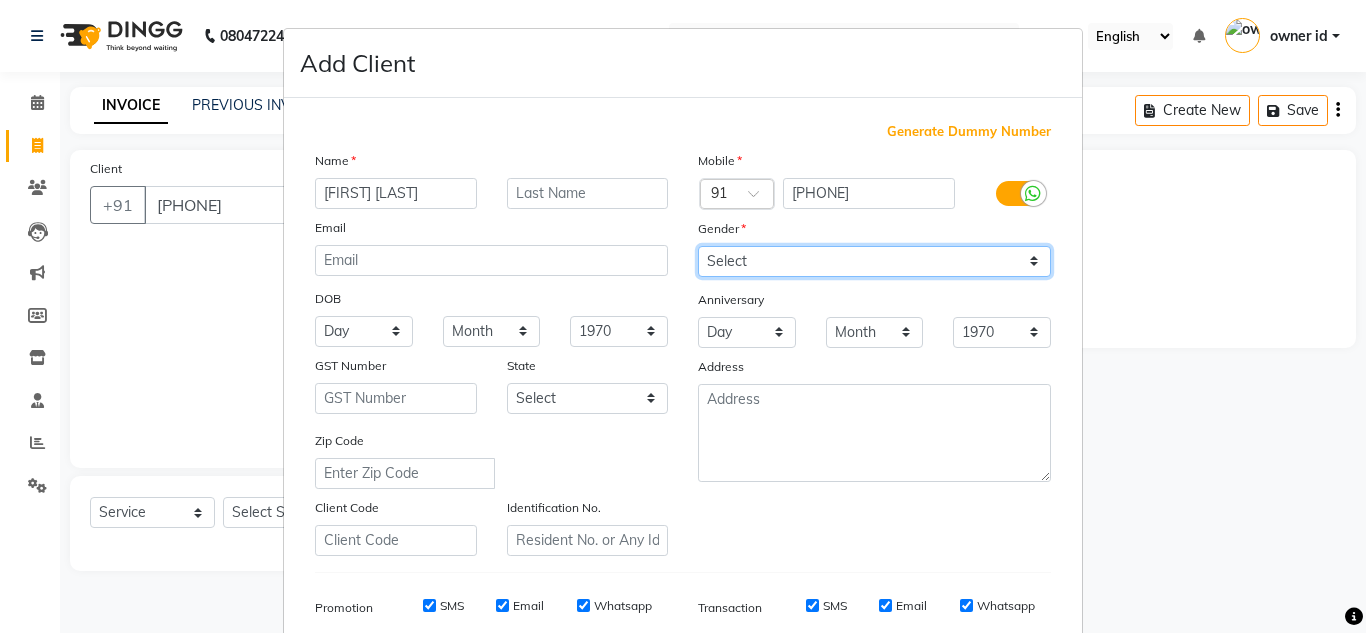click on "Select Male Female Other Prefer Not To Say" at bounding box center (874, 261) 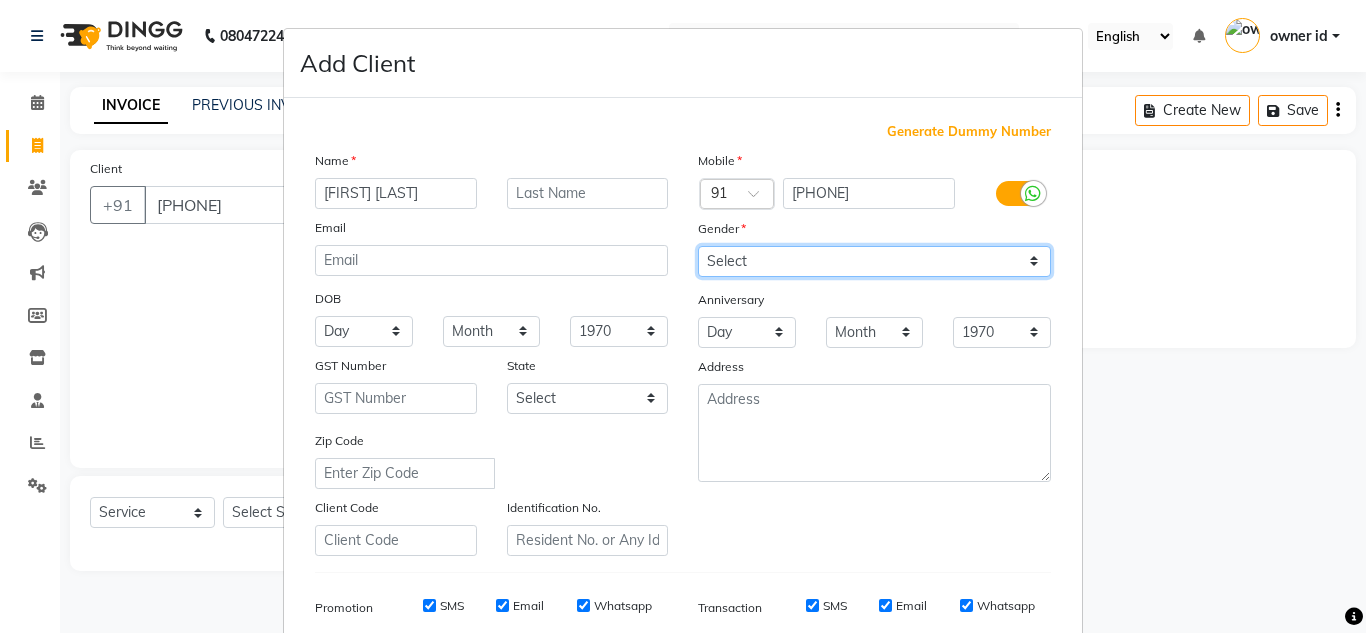 select on "male" 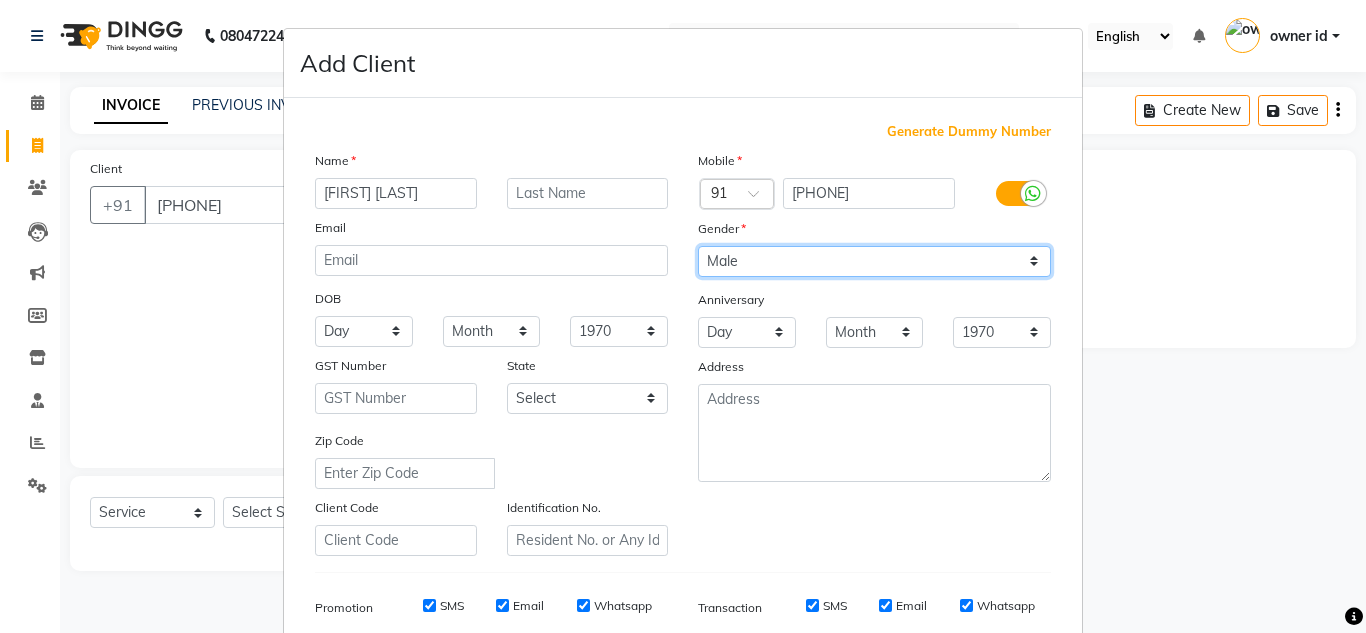 click on "Select Male Female Other Prefer Not To Say" at bounding box center (874, 261) 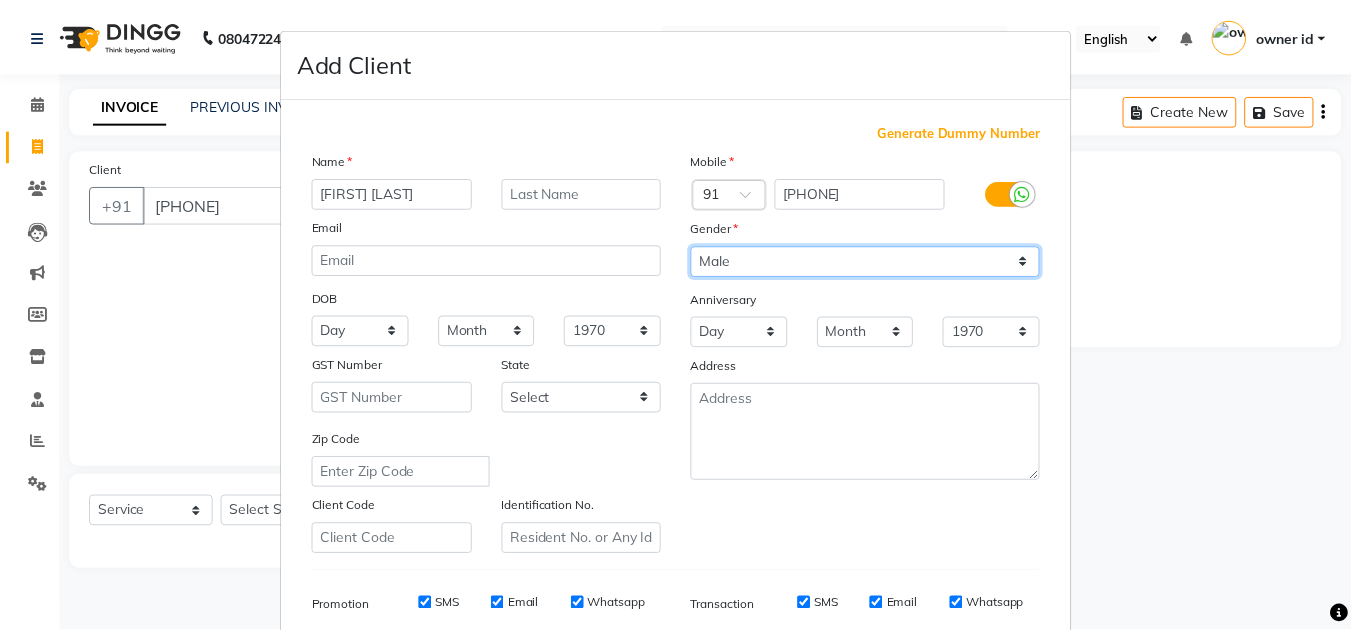 scroll, scrollTop: 290, scrollLeft: 0, axis: vertical 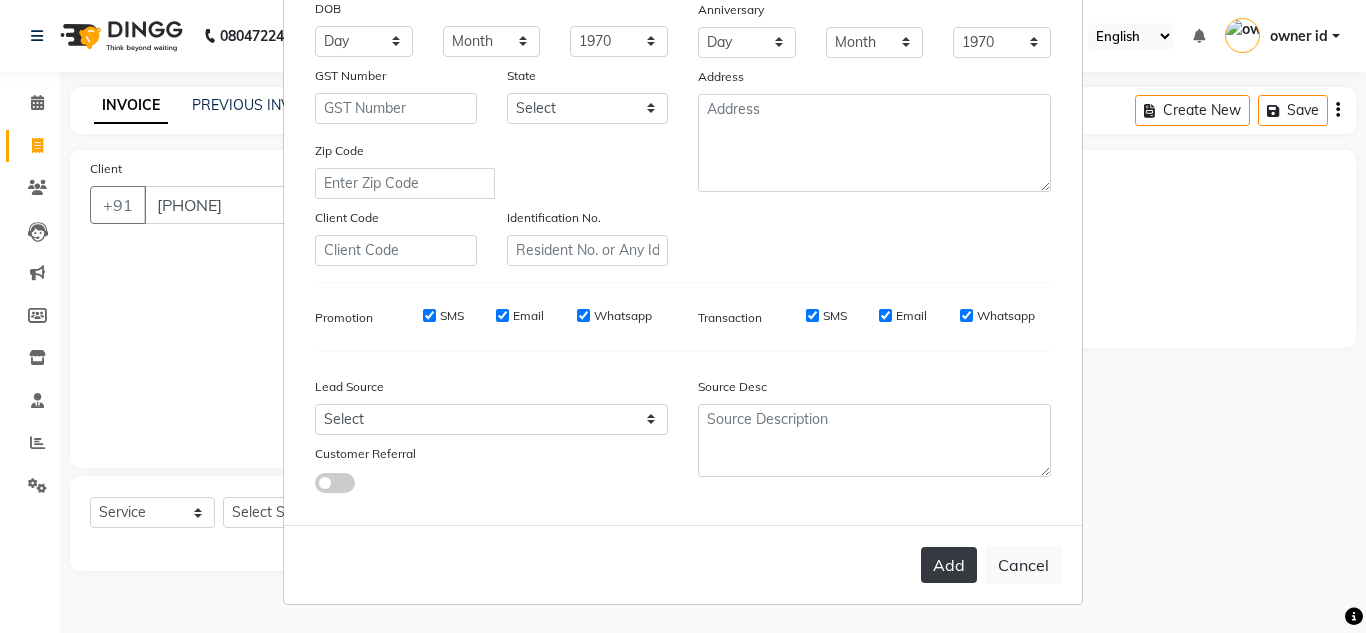 click on "Add" at bounding box center (949, 565) 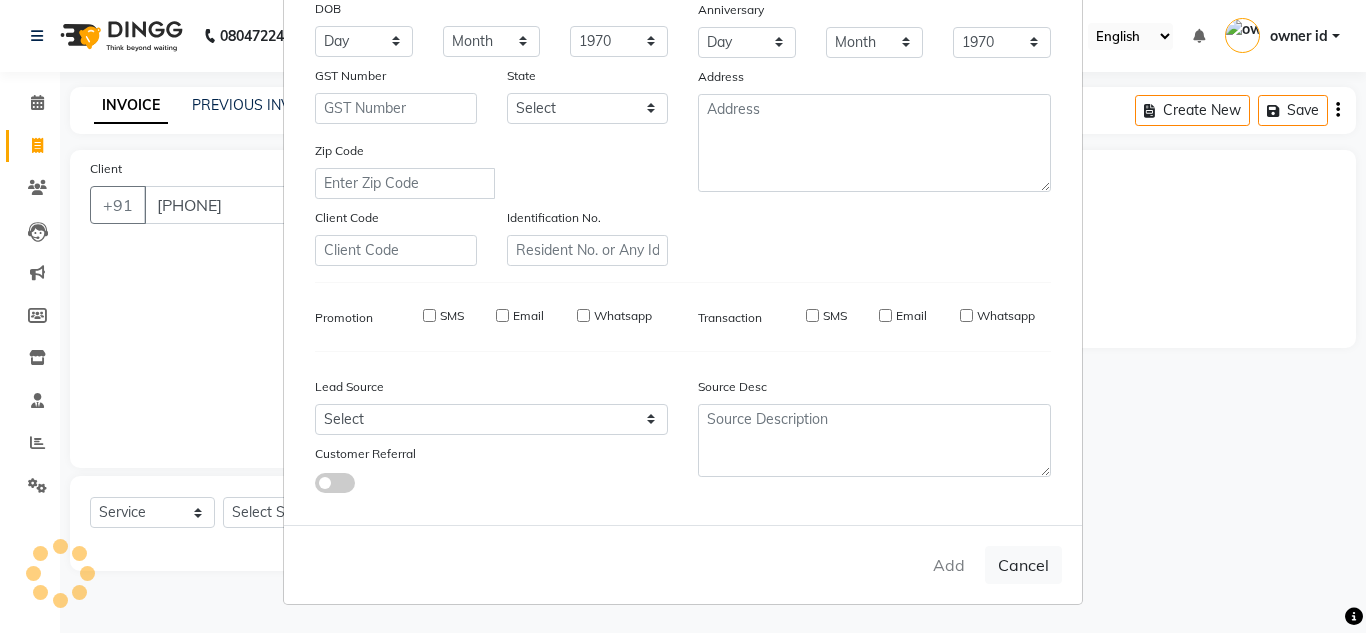 type 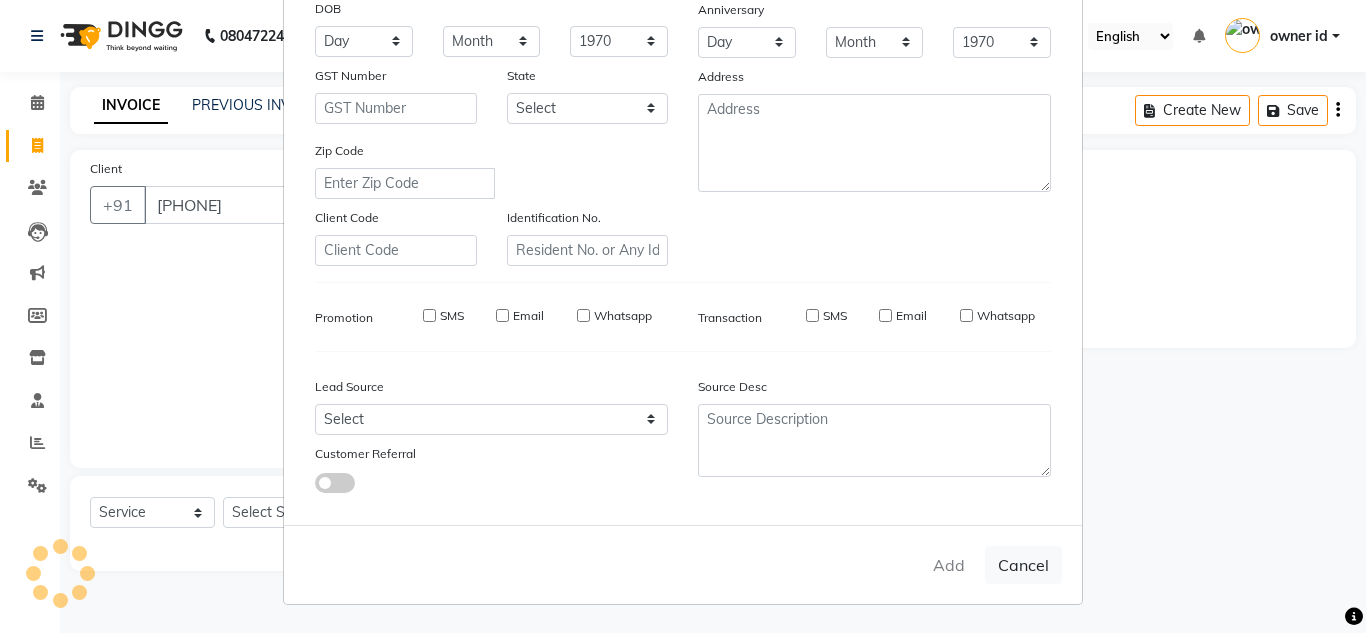 select 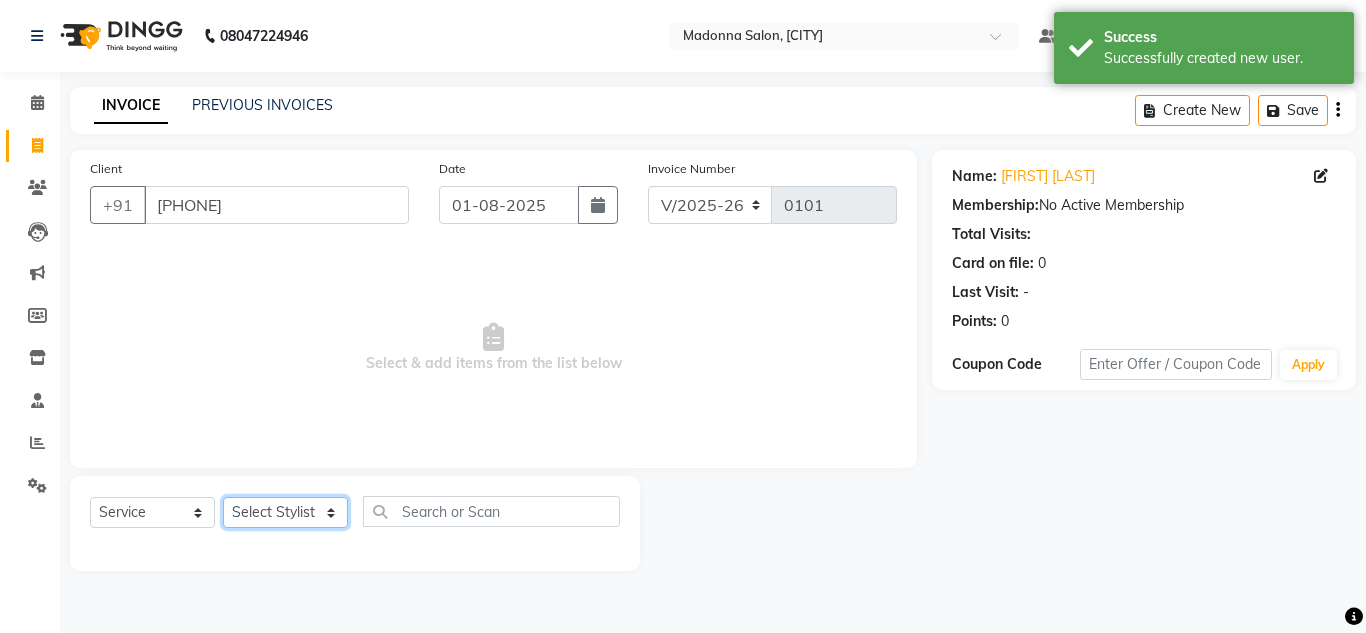 click on "Select Stylist Amit Bharti Devesh Farman Harsh  Jaikesh Manager Manoj Nitin Nails owner id Poonam Rihan" 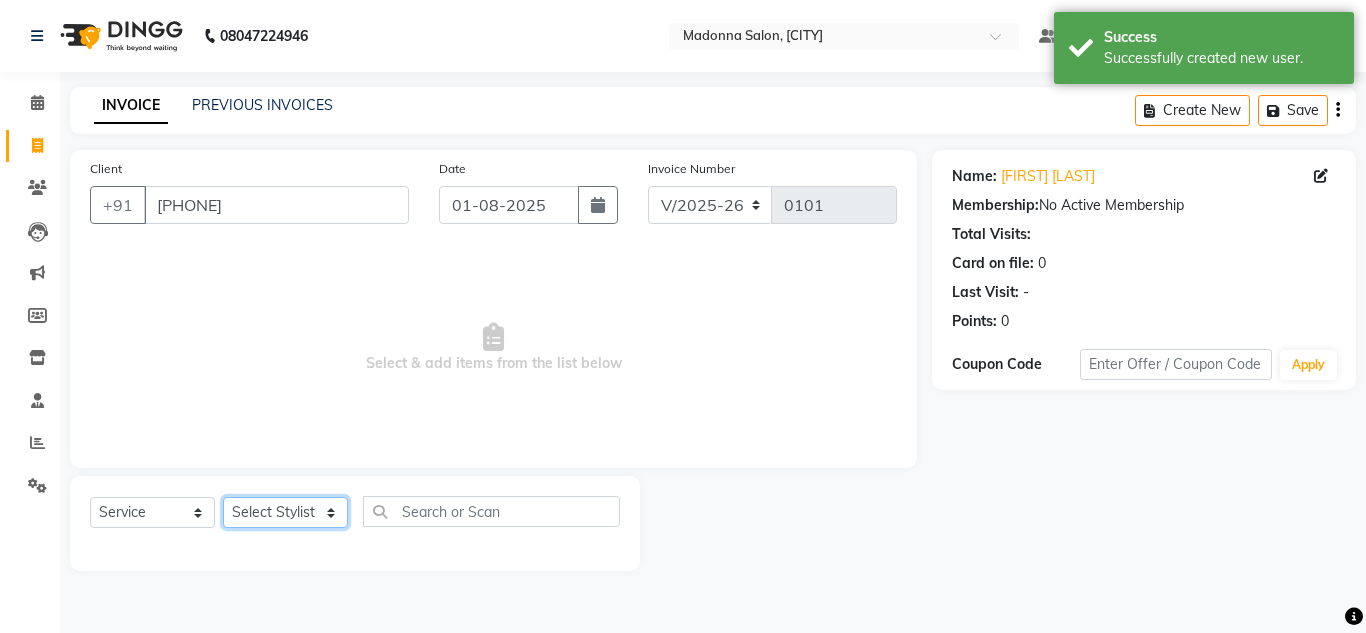 select on "86634" 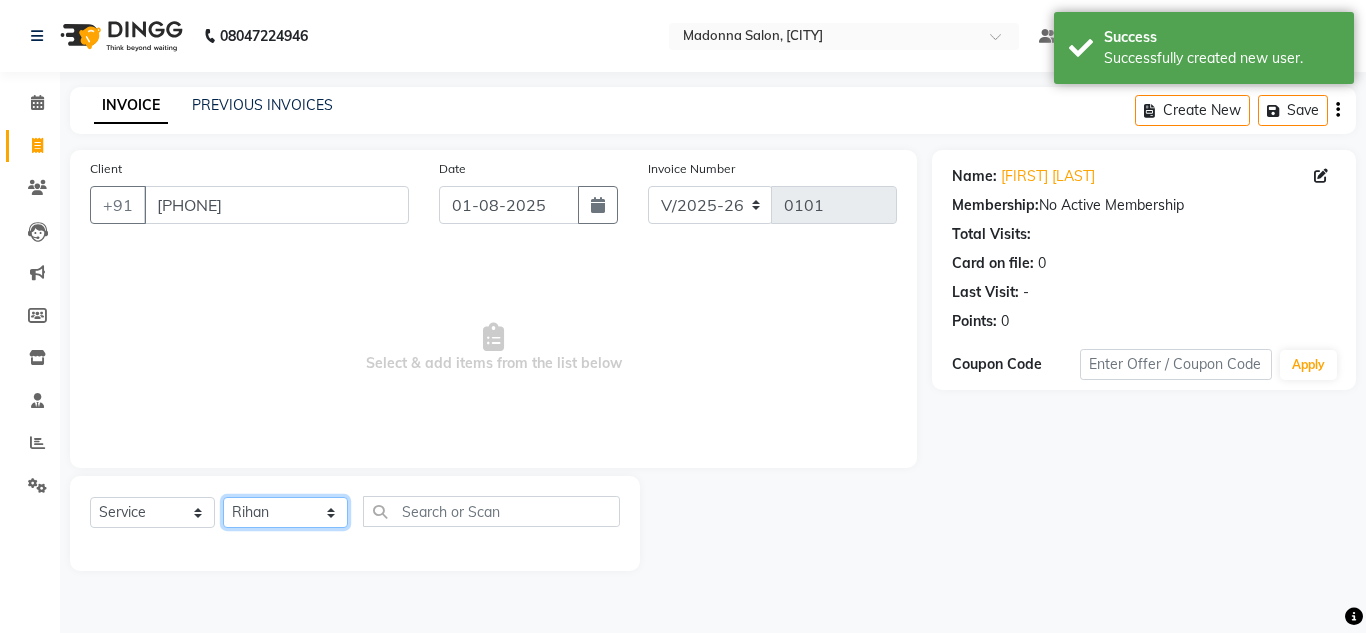 click on "Select Stylist Amit Bharti Devesh Farman Harsh  Jaikesh Manager Manoj Nitin Nails owner id Poonam Rihan" 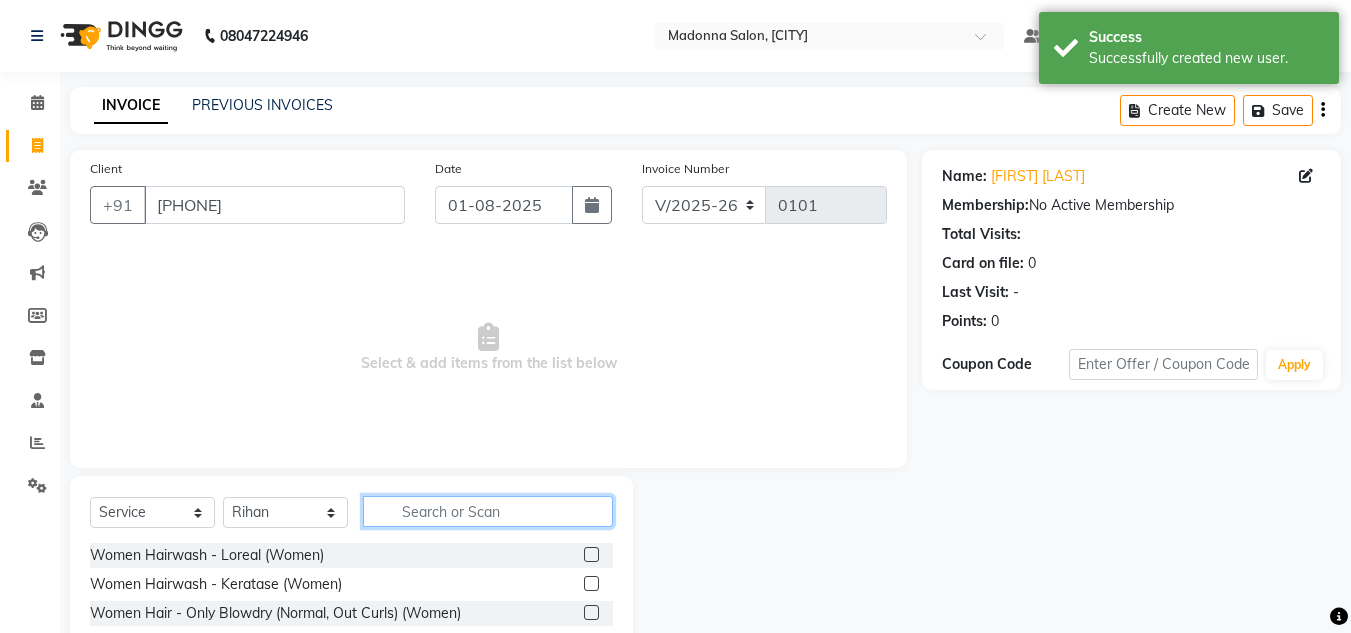 click 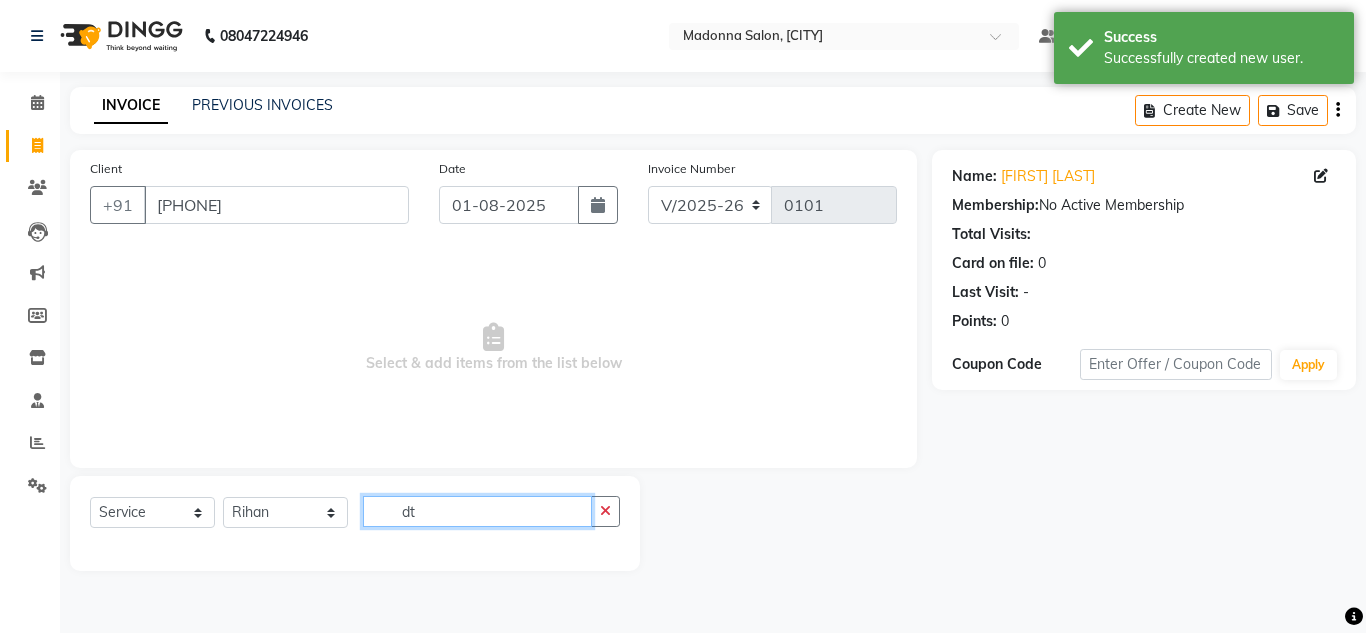 type on "d" 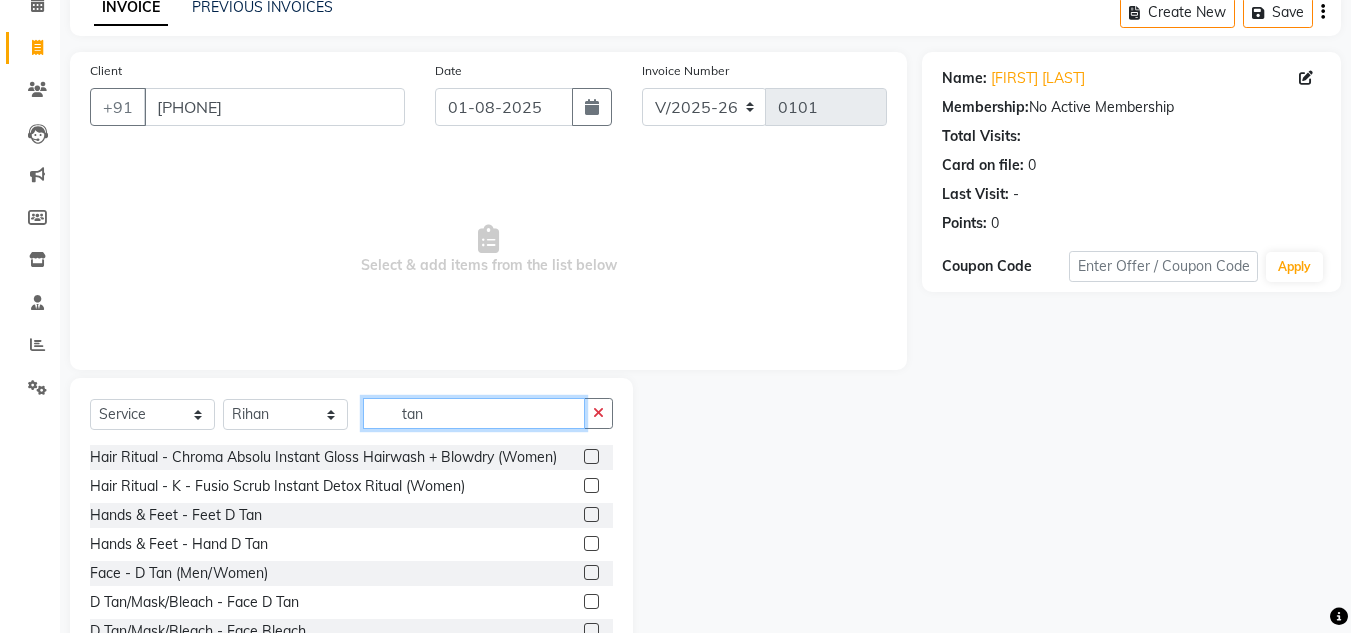 scroll, scrollTop: 99, scrollLeft: 0, axis: vertical 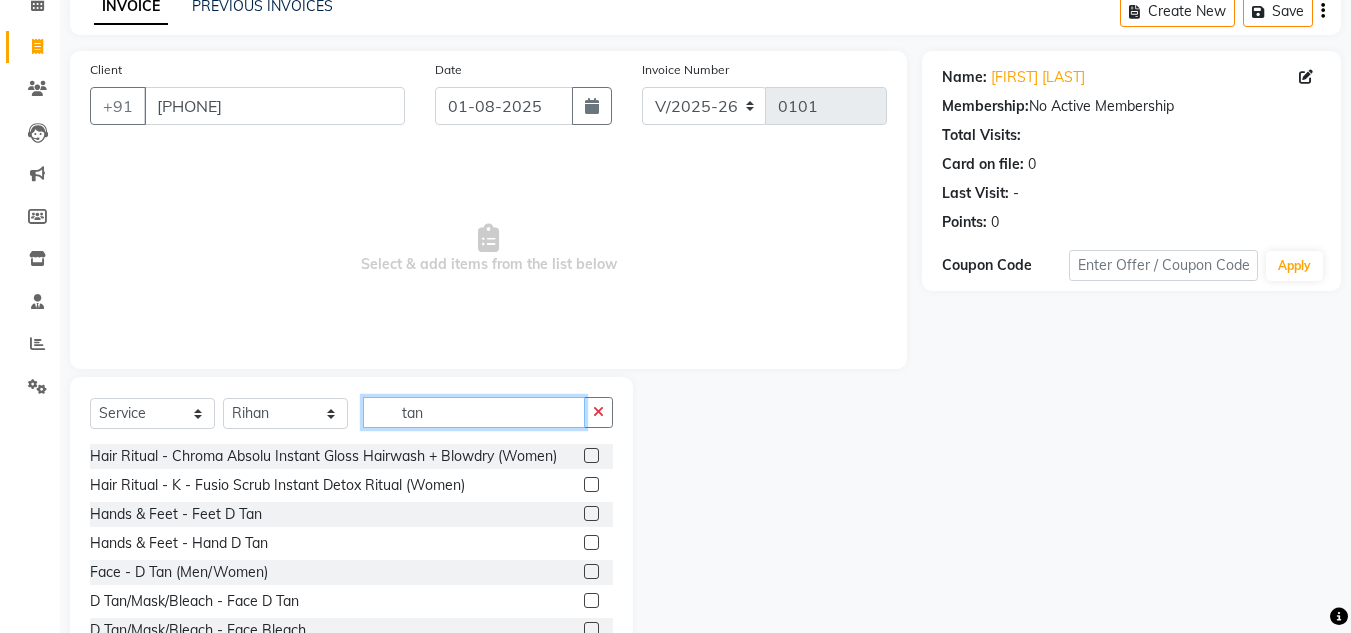 type on "tan" 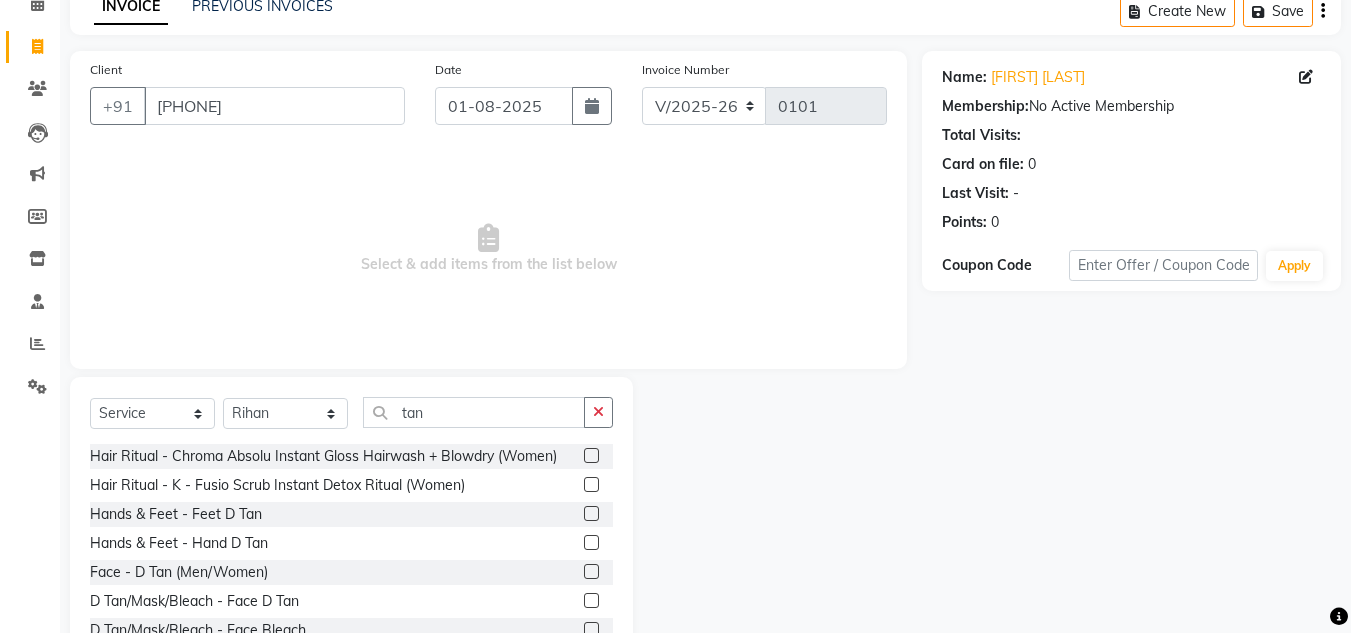 click 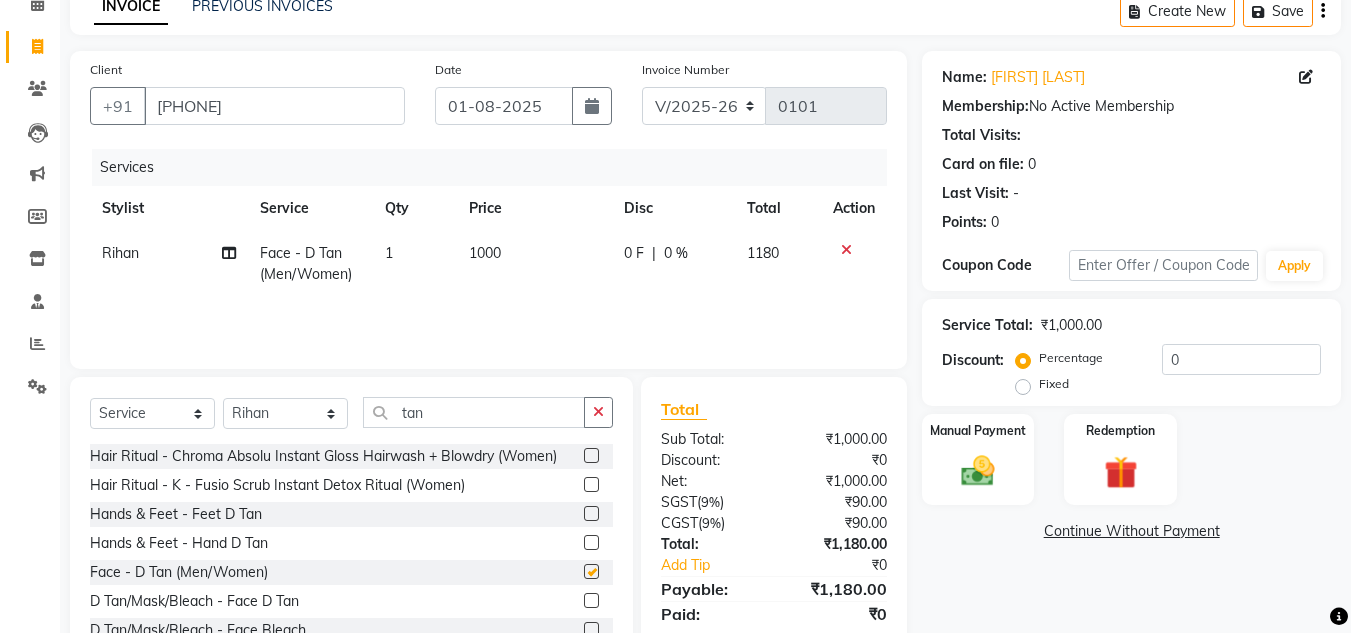 checkbox on "false" 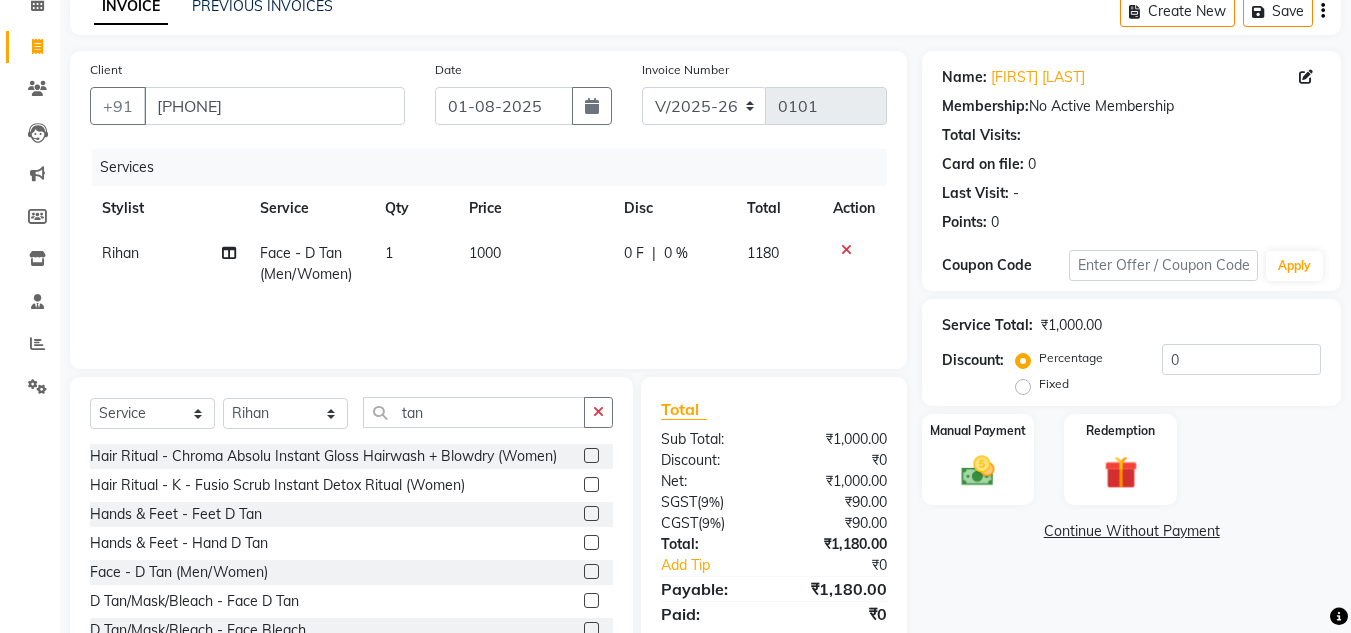 scroll, scrollTop: 168, scrollLeft: 0, axis: vertical 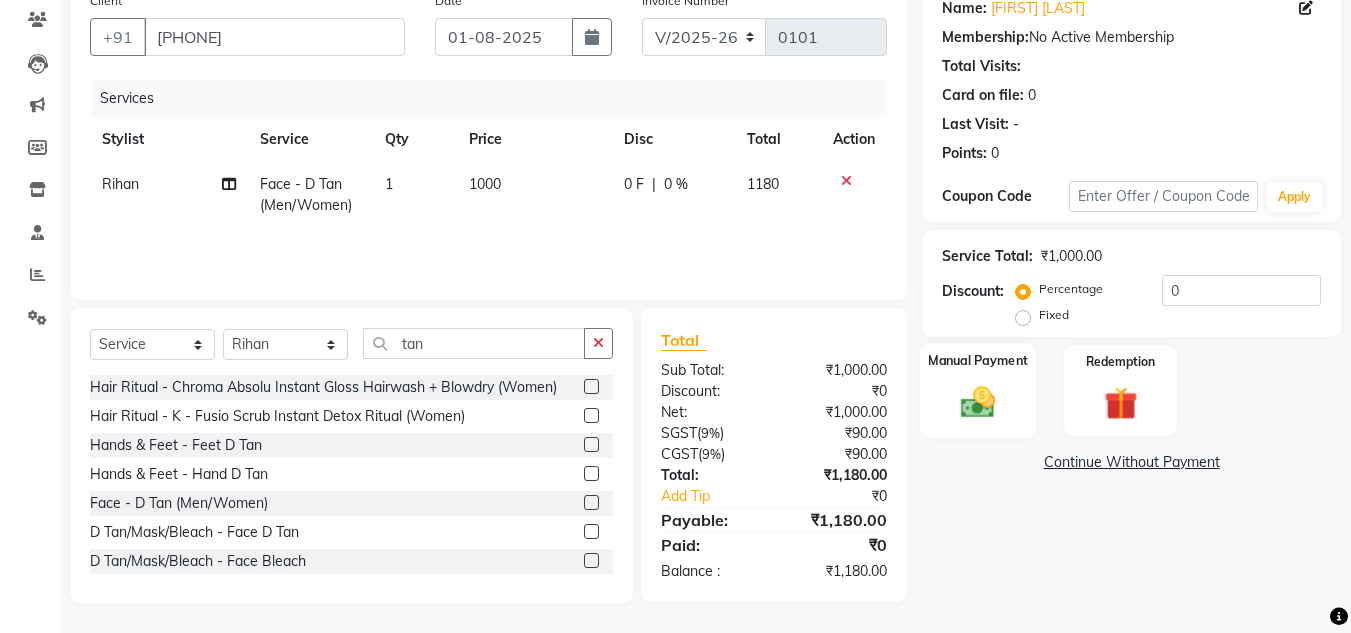 click 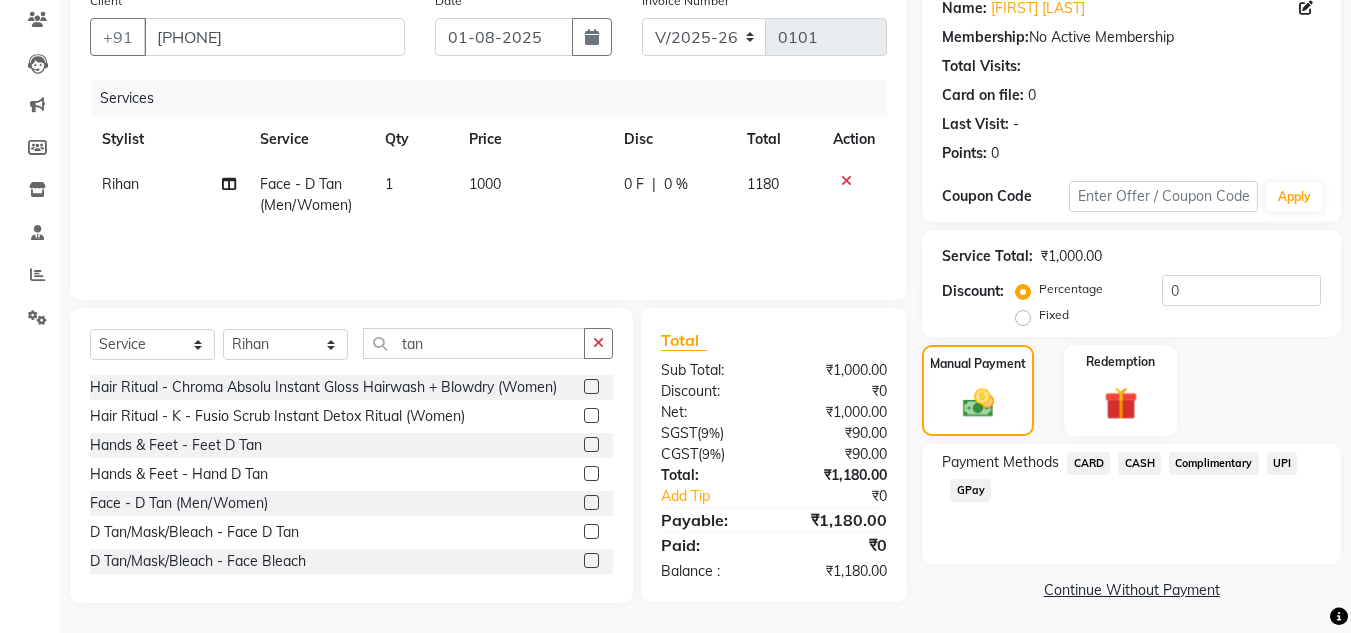click on "CASH" 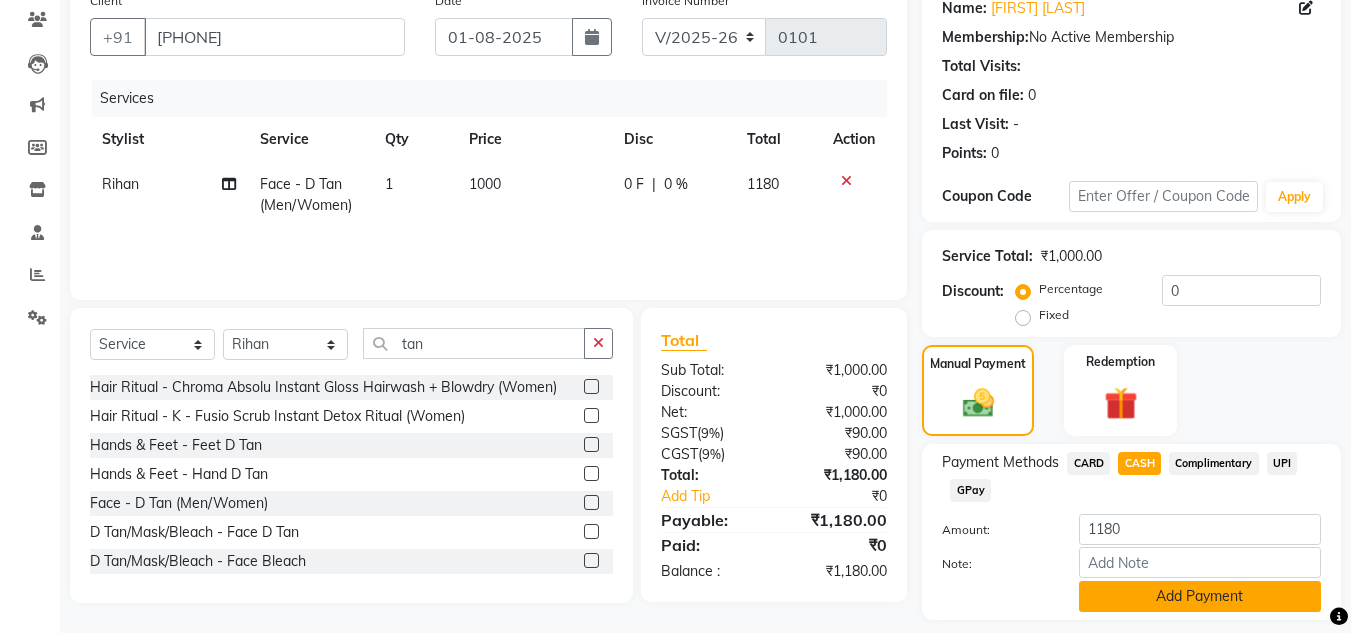 click on "Add Payment" 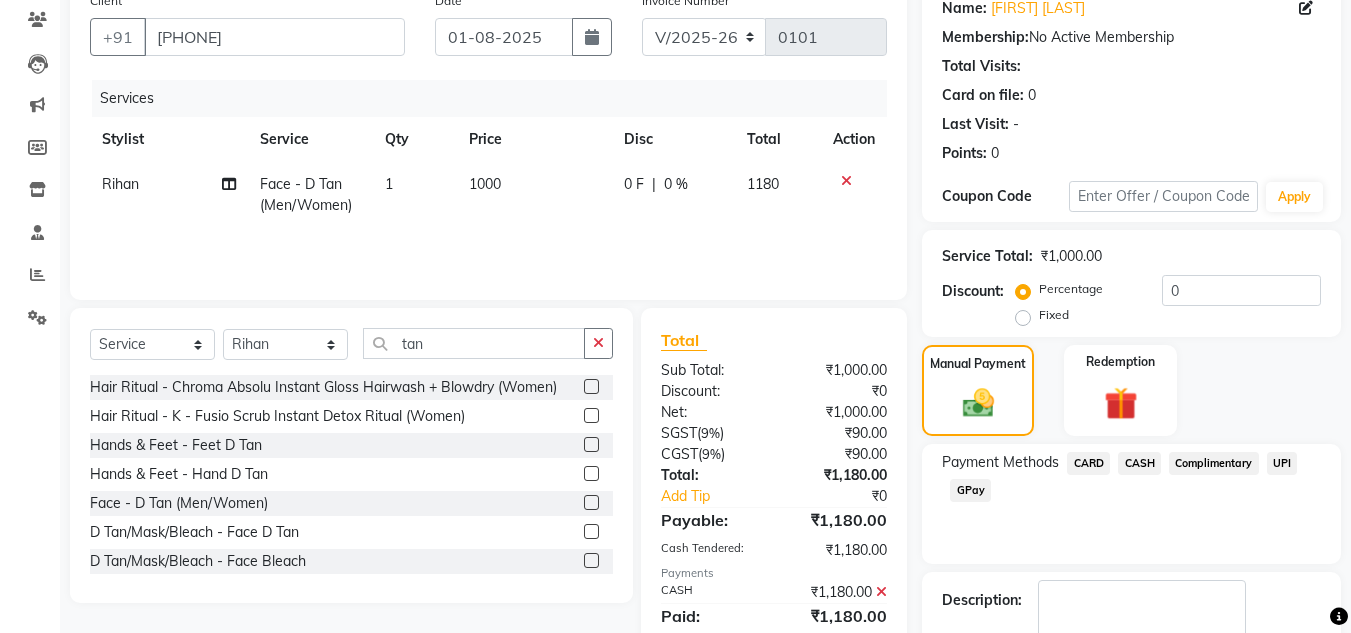 scroll, scrollTop: 283, scrollLeft: 0, axis: vertical 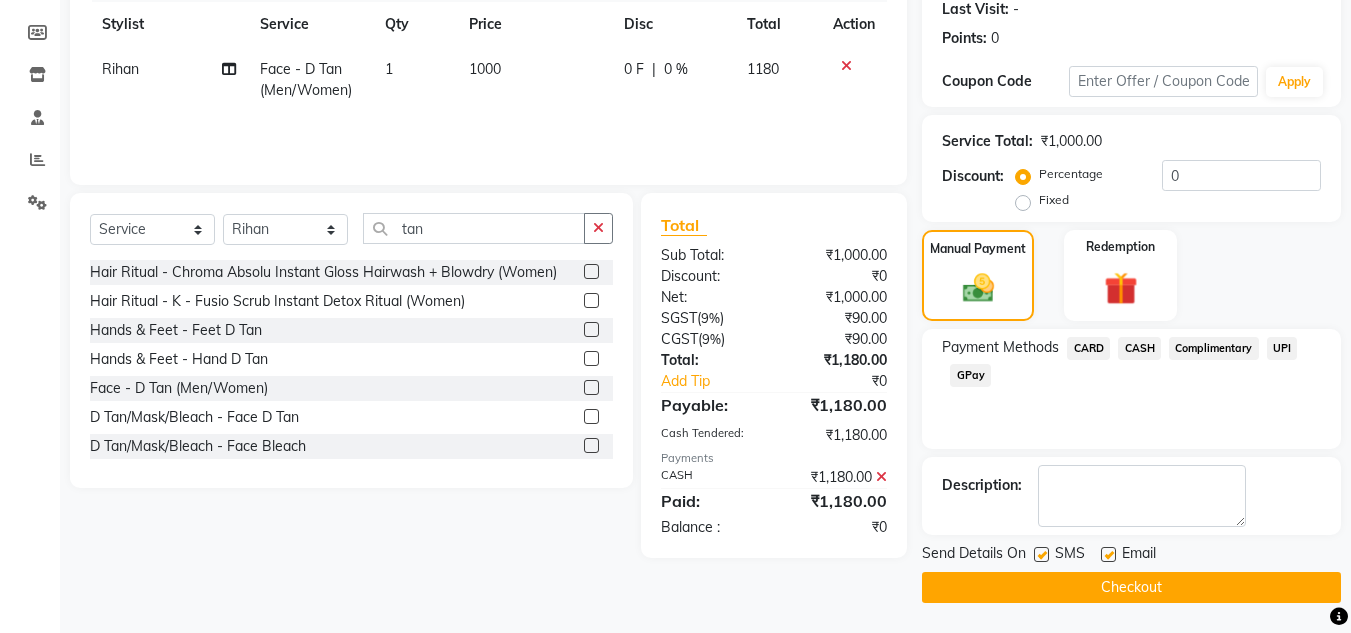 click on "Checkout" 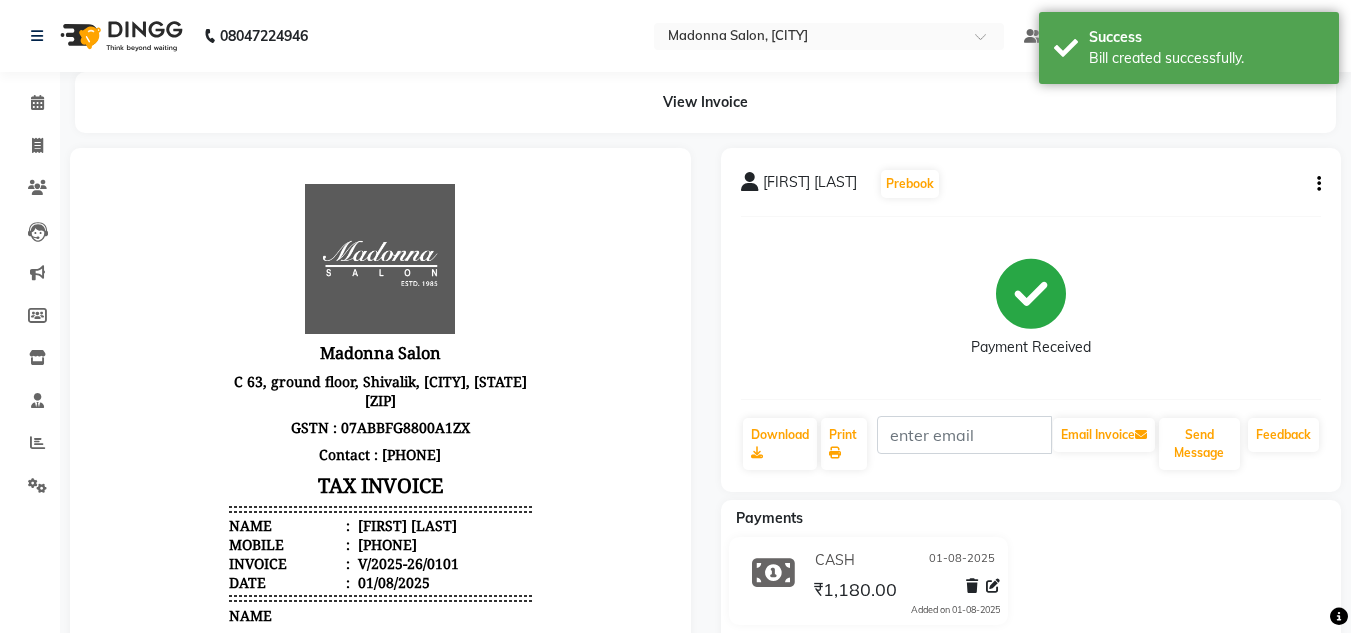 scroll, scrollTop: 0, scrollLeft: 0, axis: both 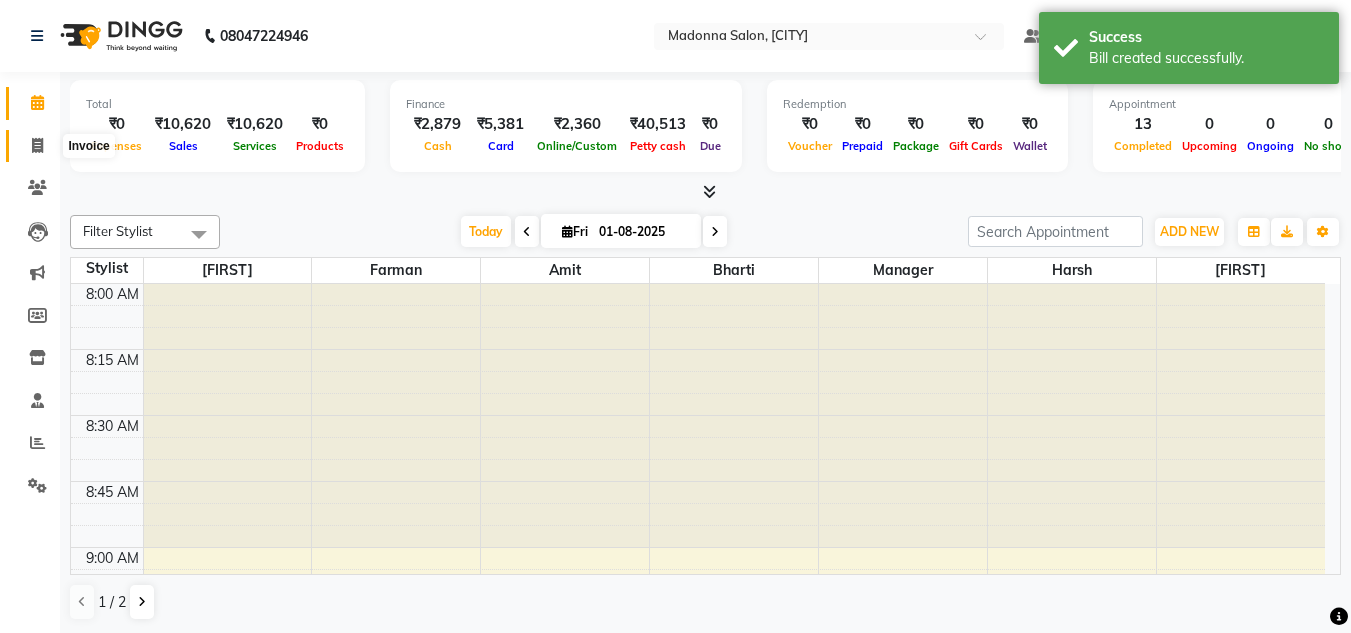 click 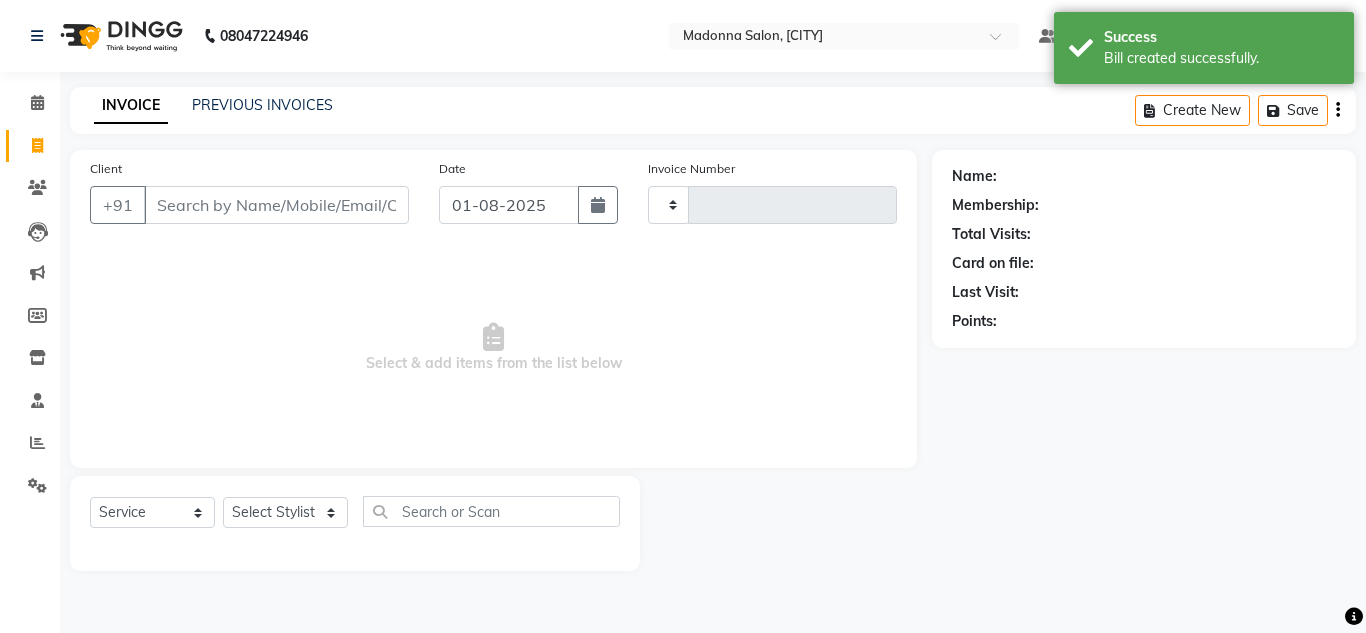 type on "0102" 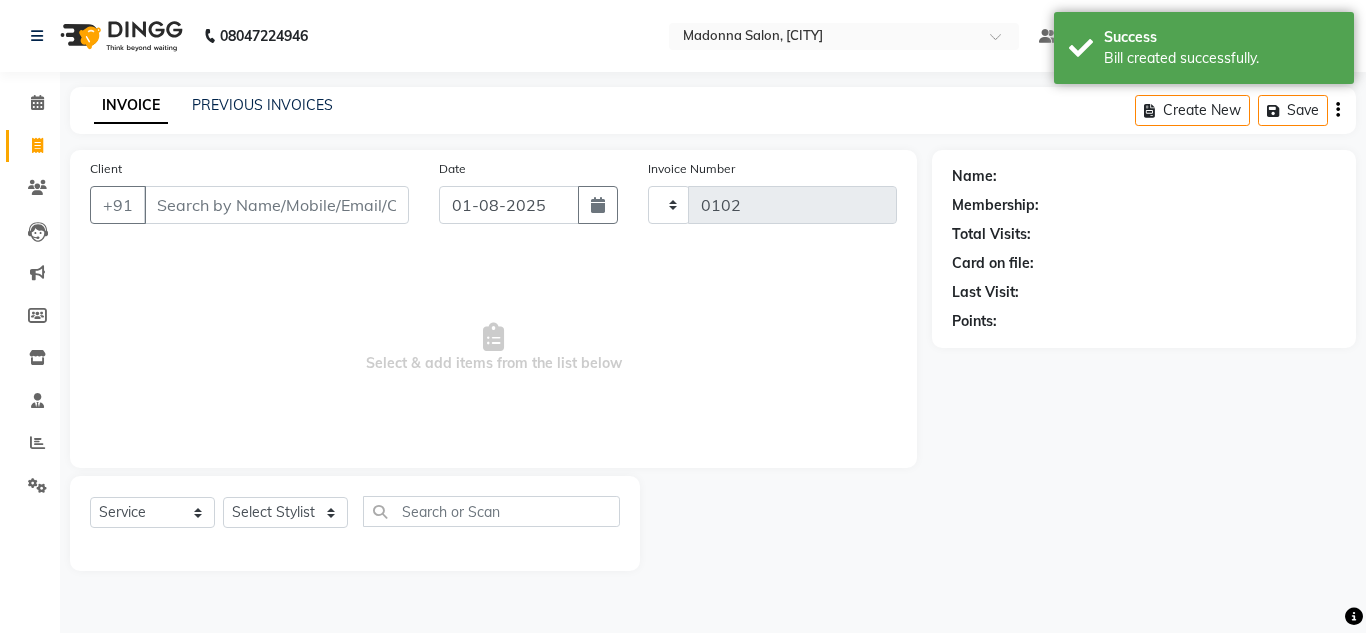 select on "8641" 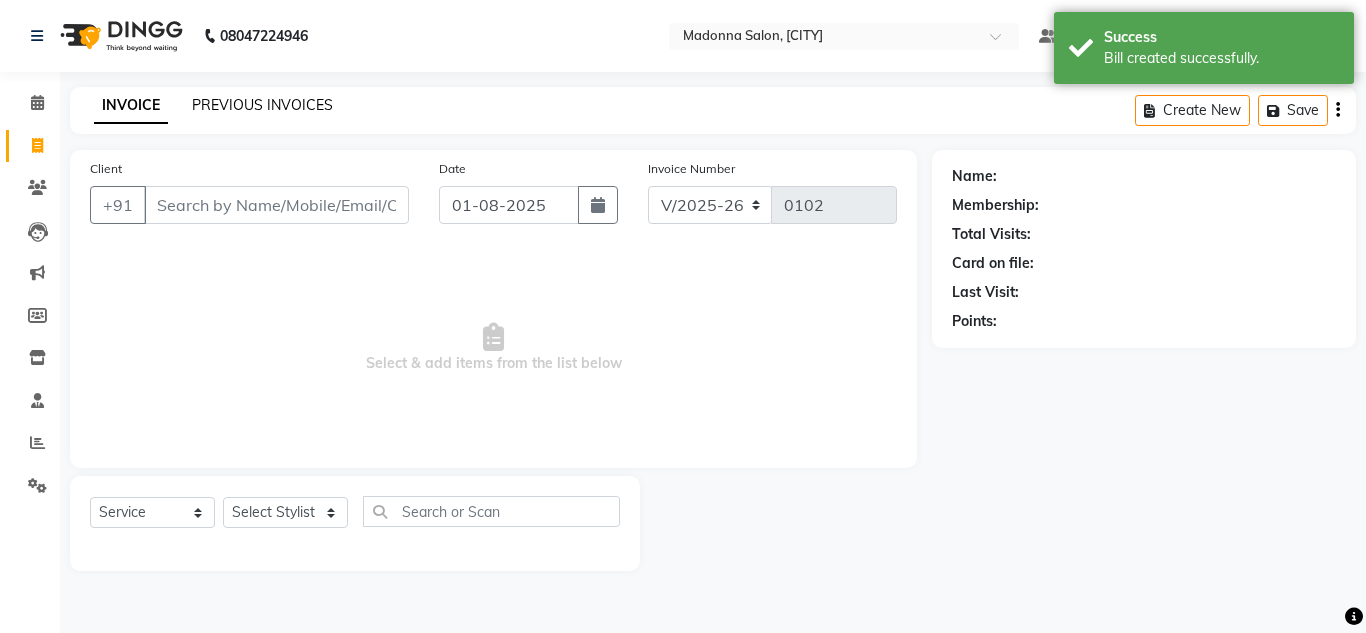 click on "PREVIOUS INVOICES" 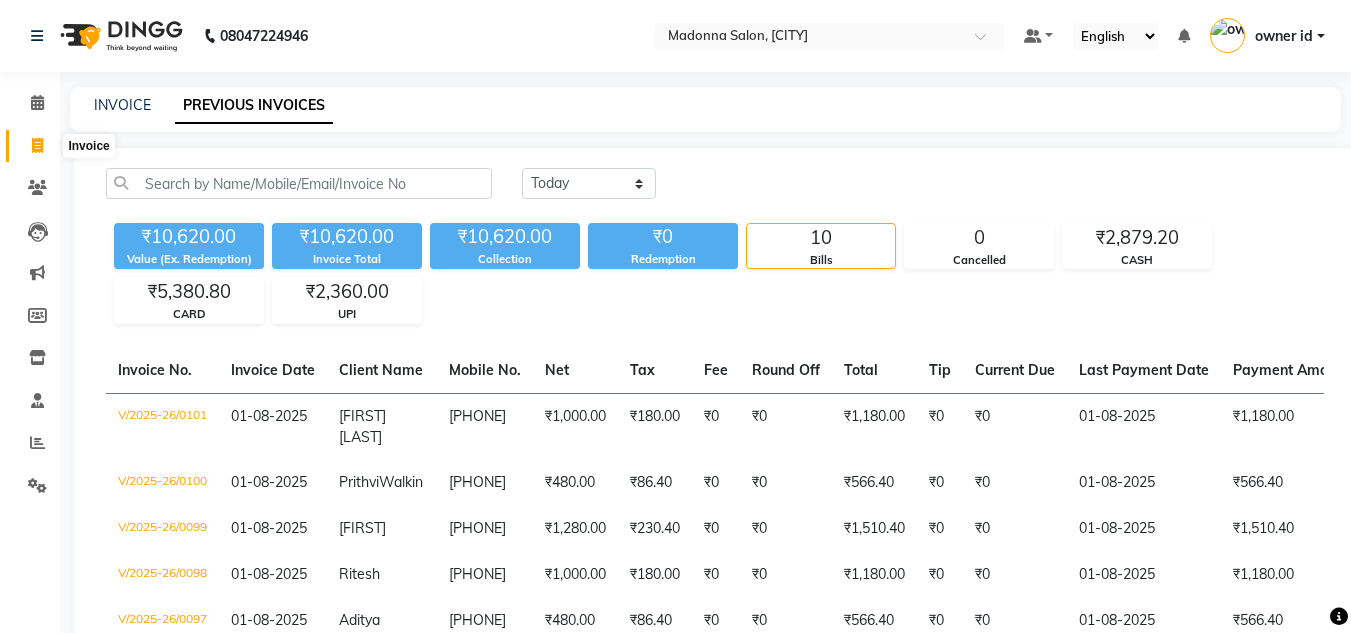 click 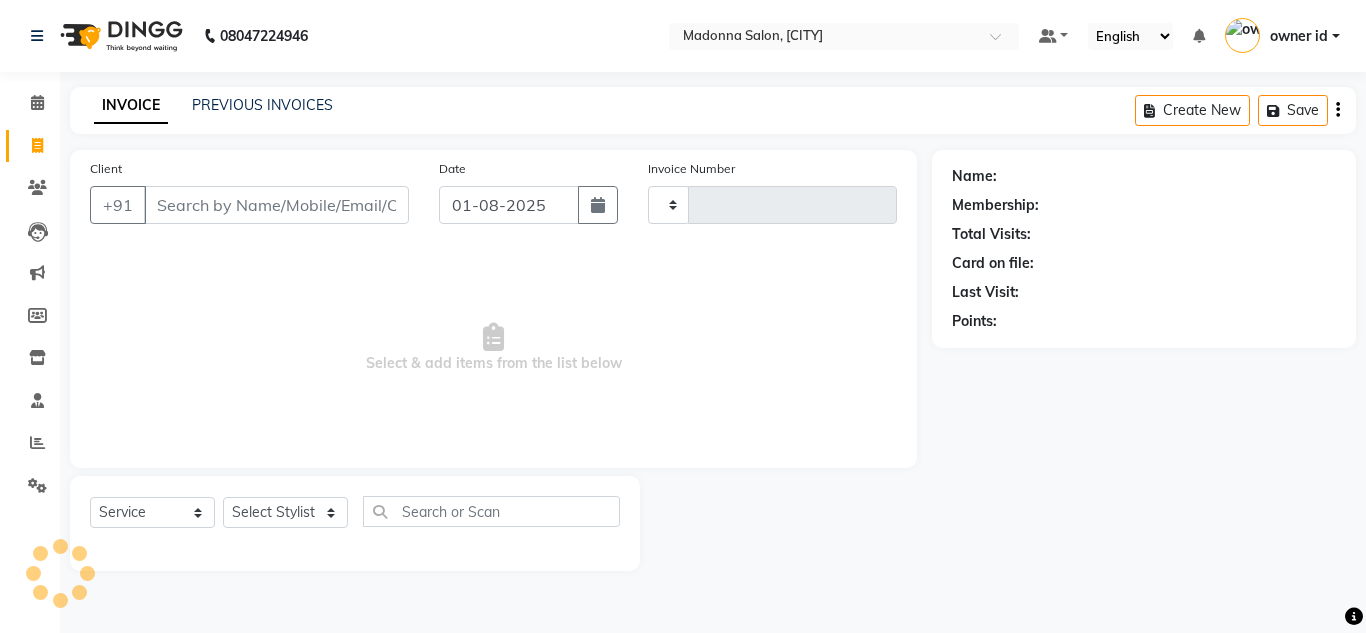 type on "0102" 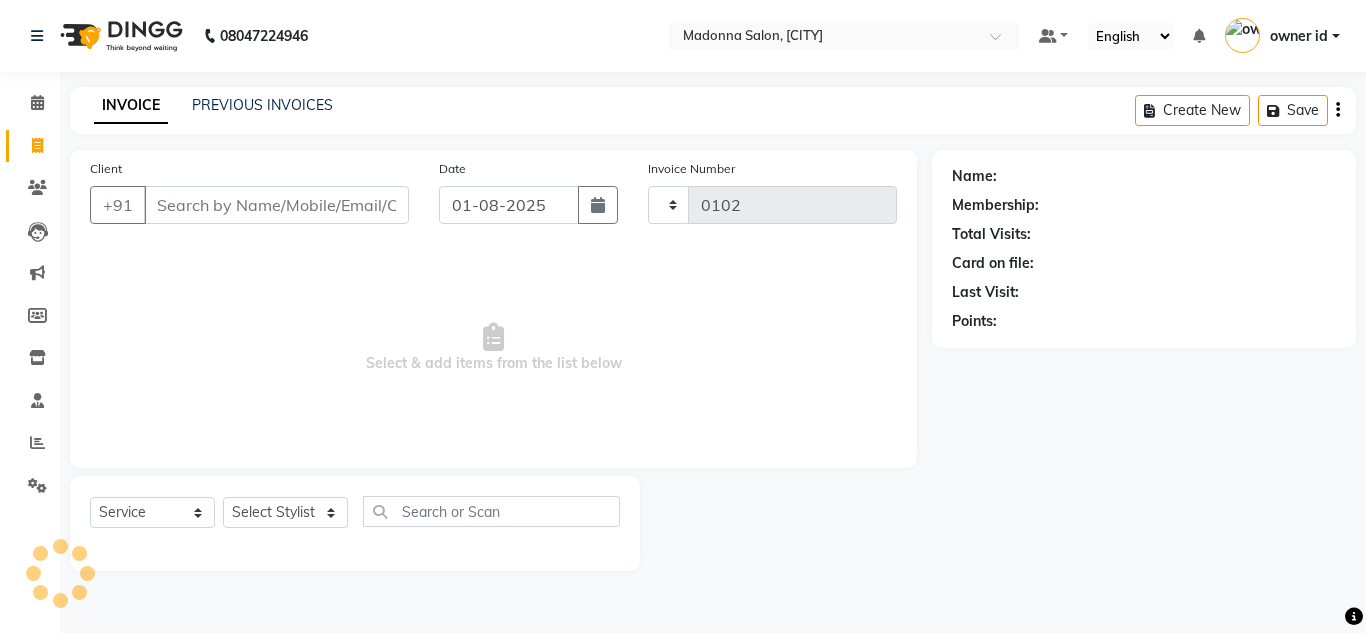 select on "8641" 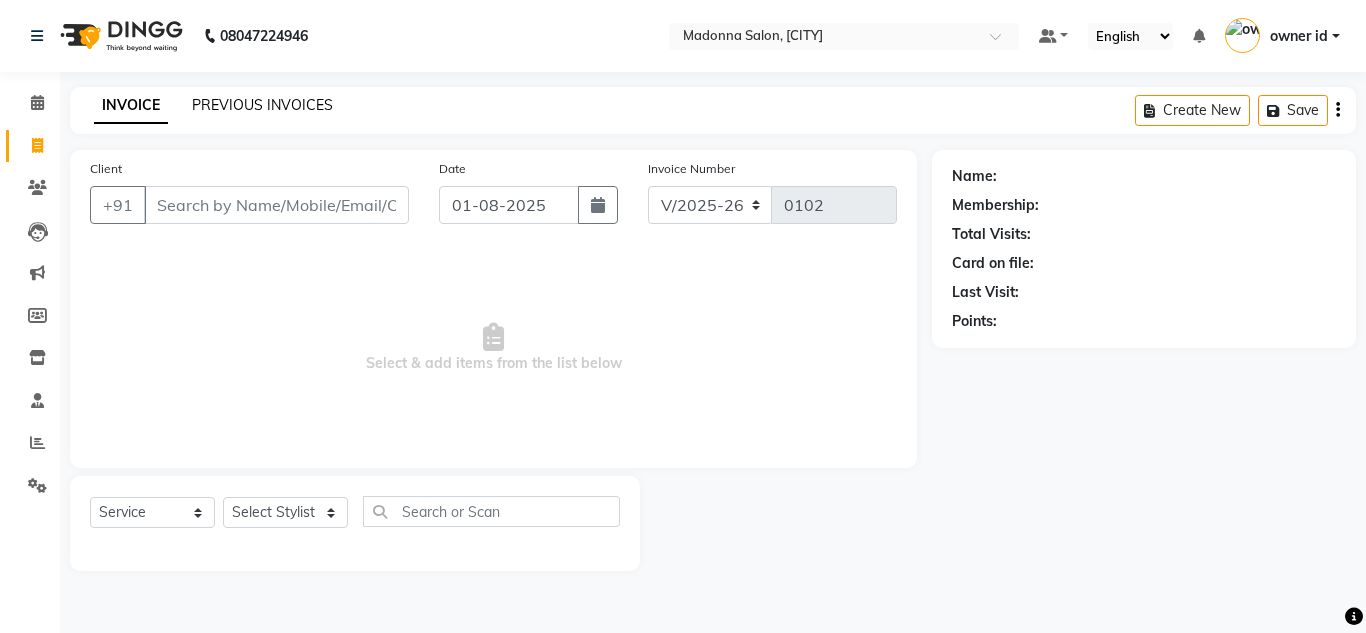click on "PREVIOUS INVOICES" 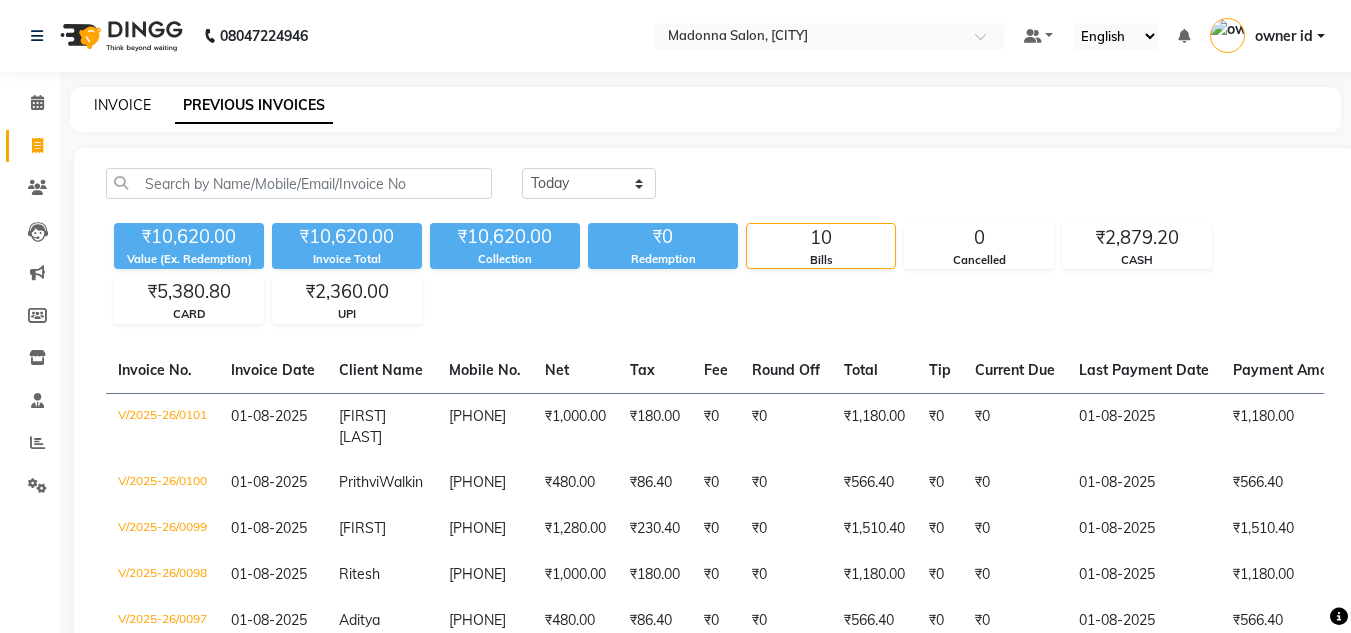 click on "INVOICE" 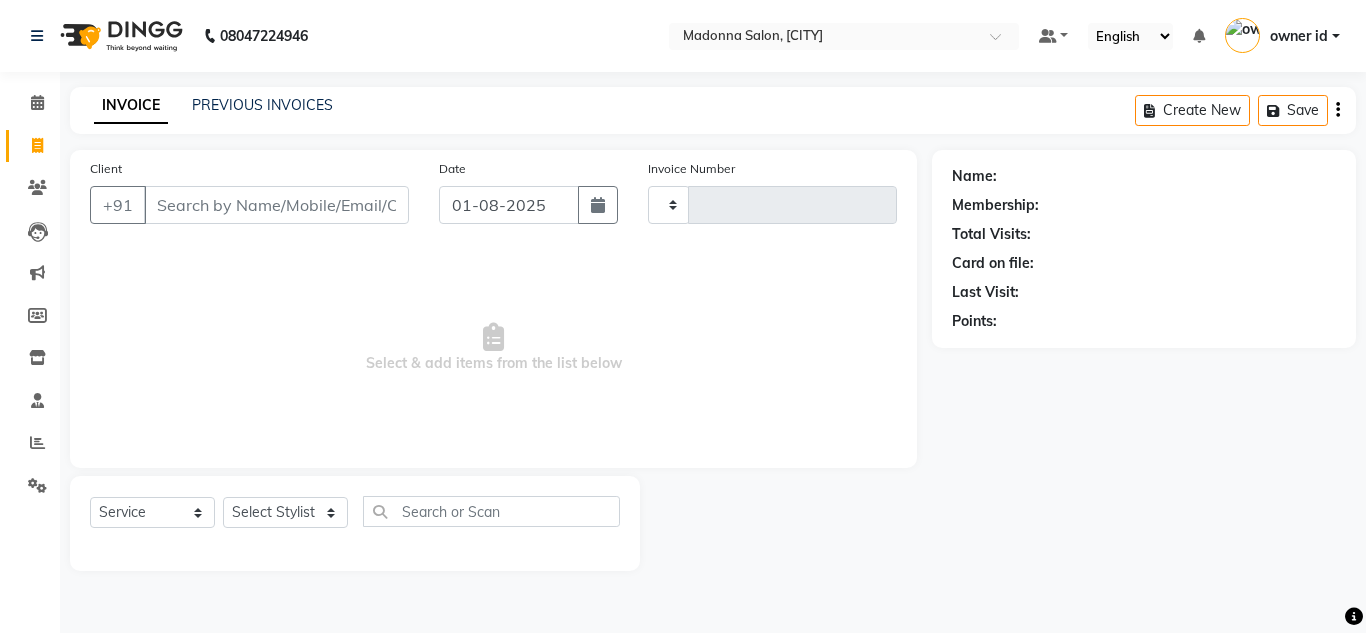 type on "0102" 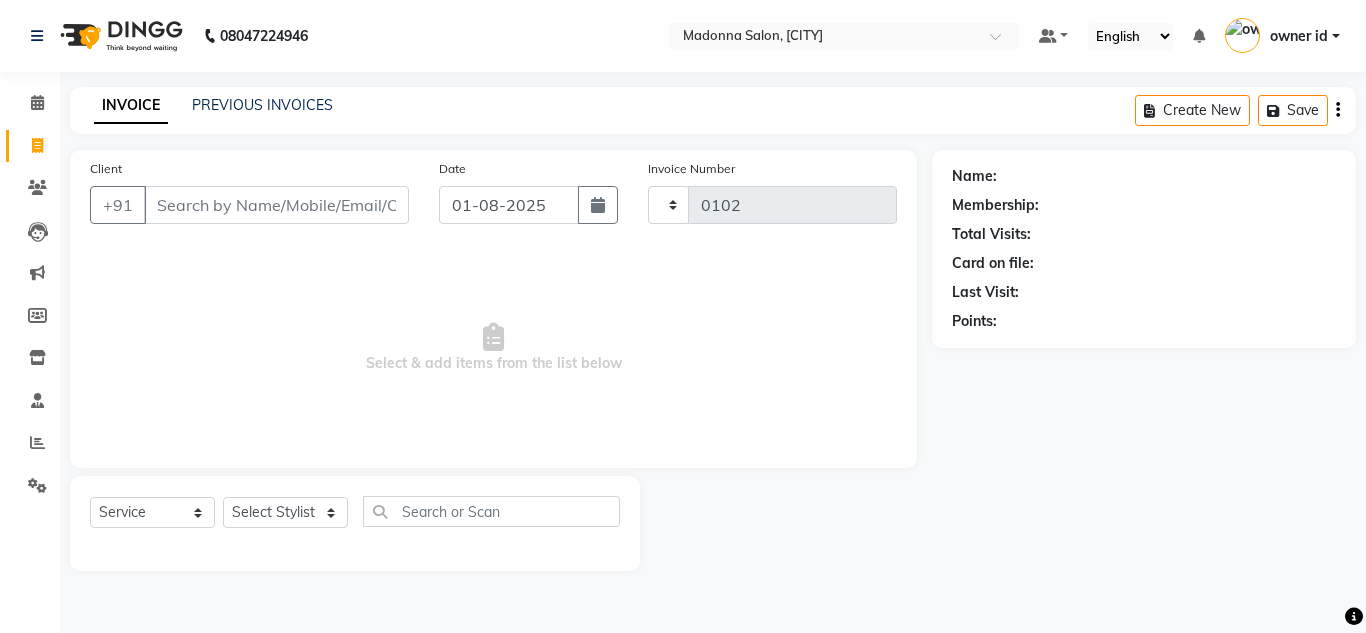 select on "8641" 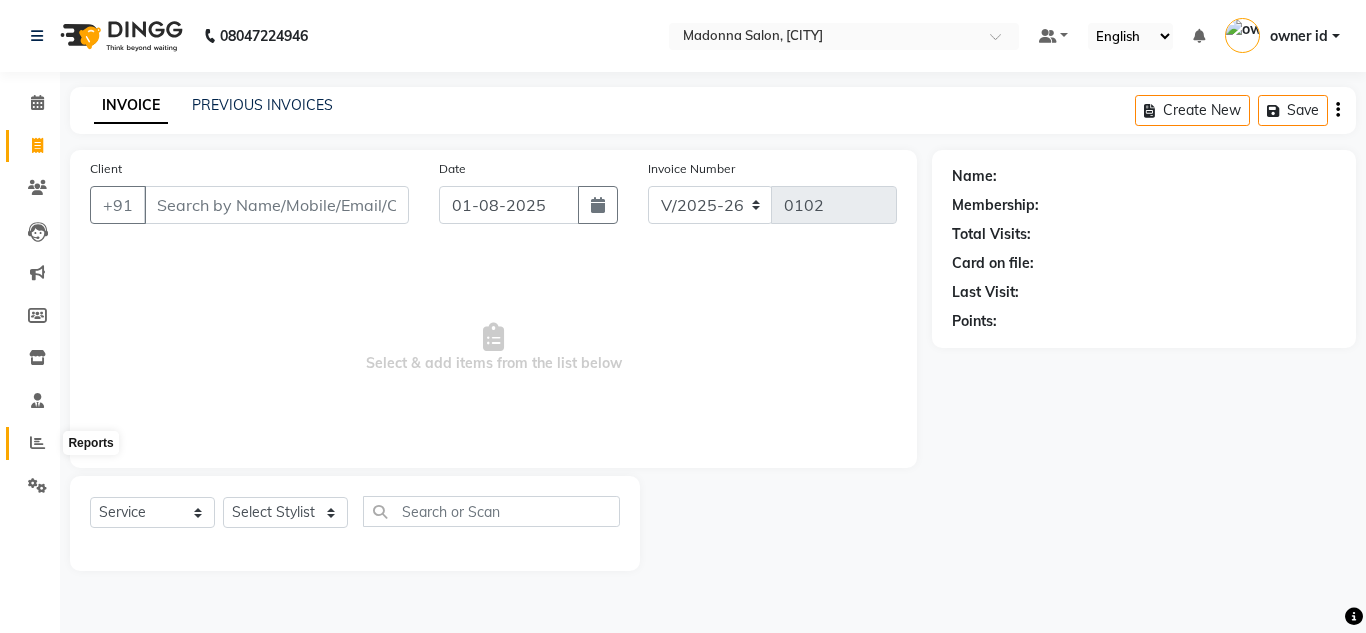 click 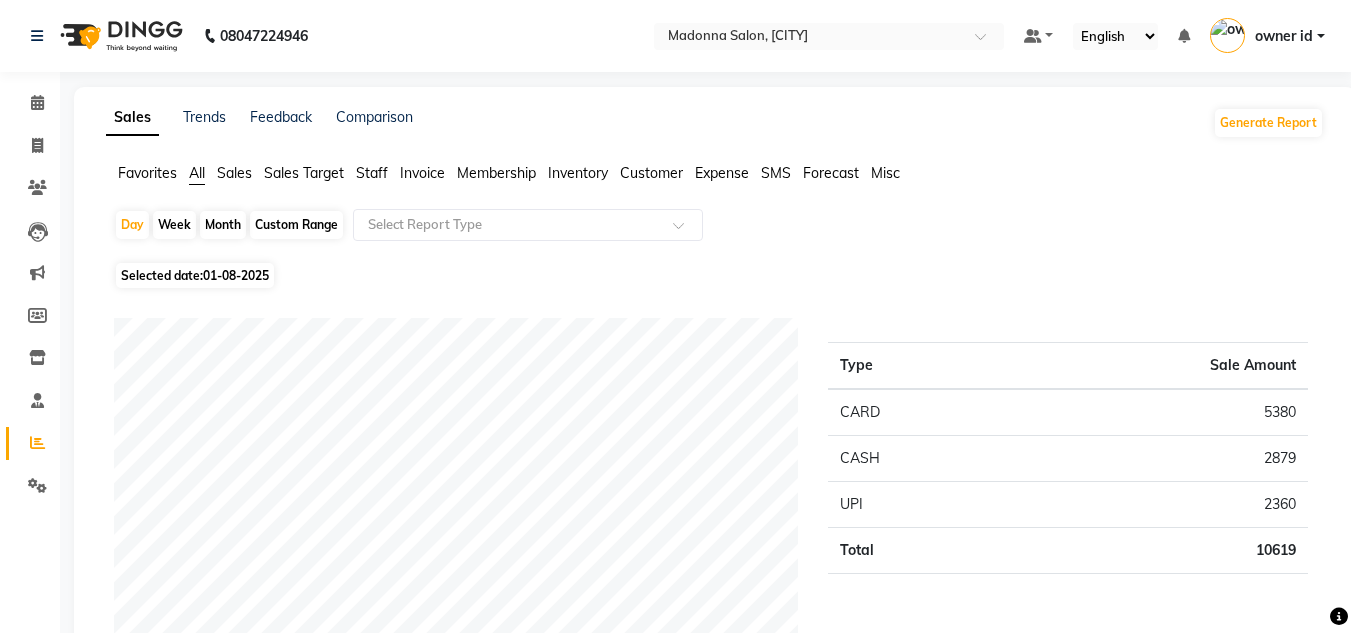 click on "01-08-2025" 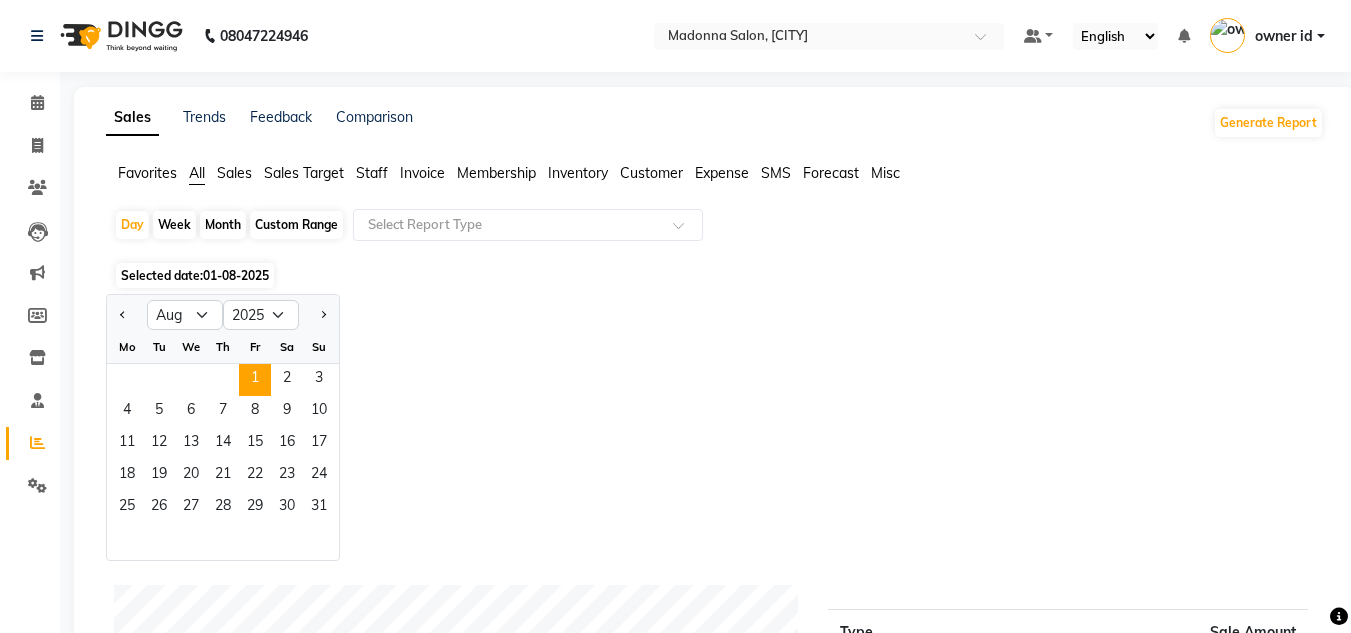 click on "Month" 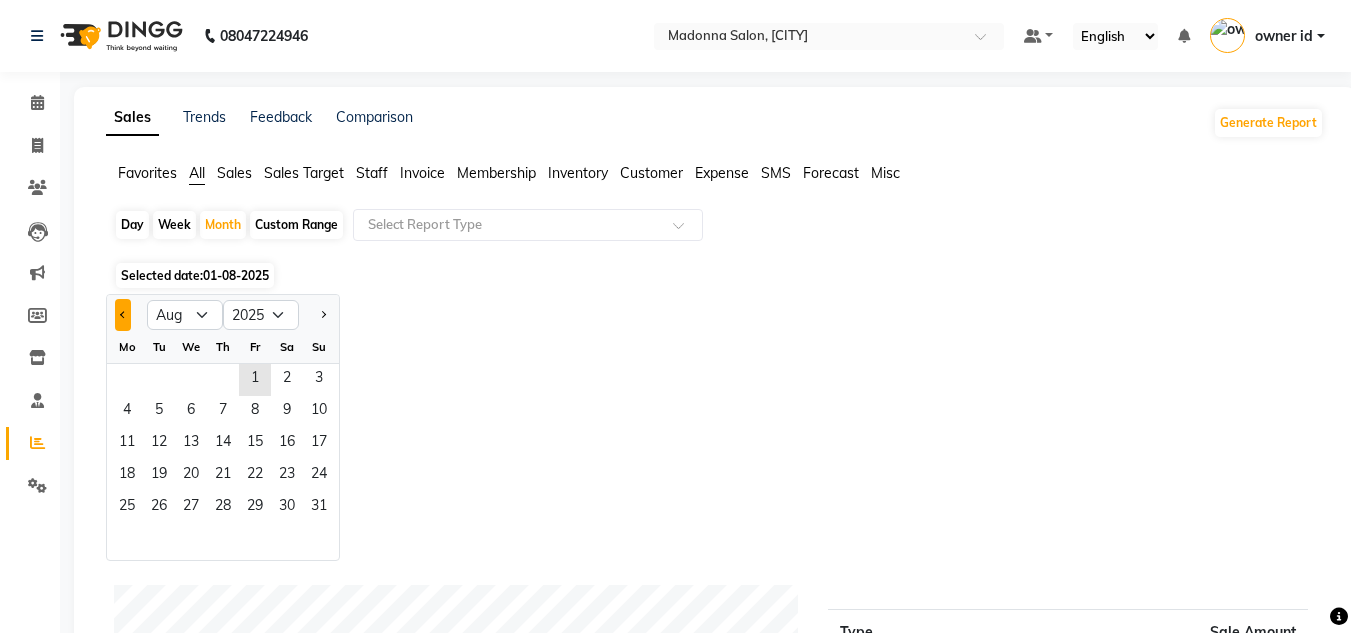 click 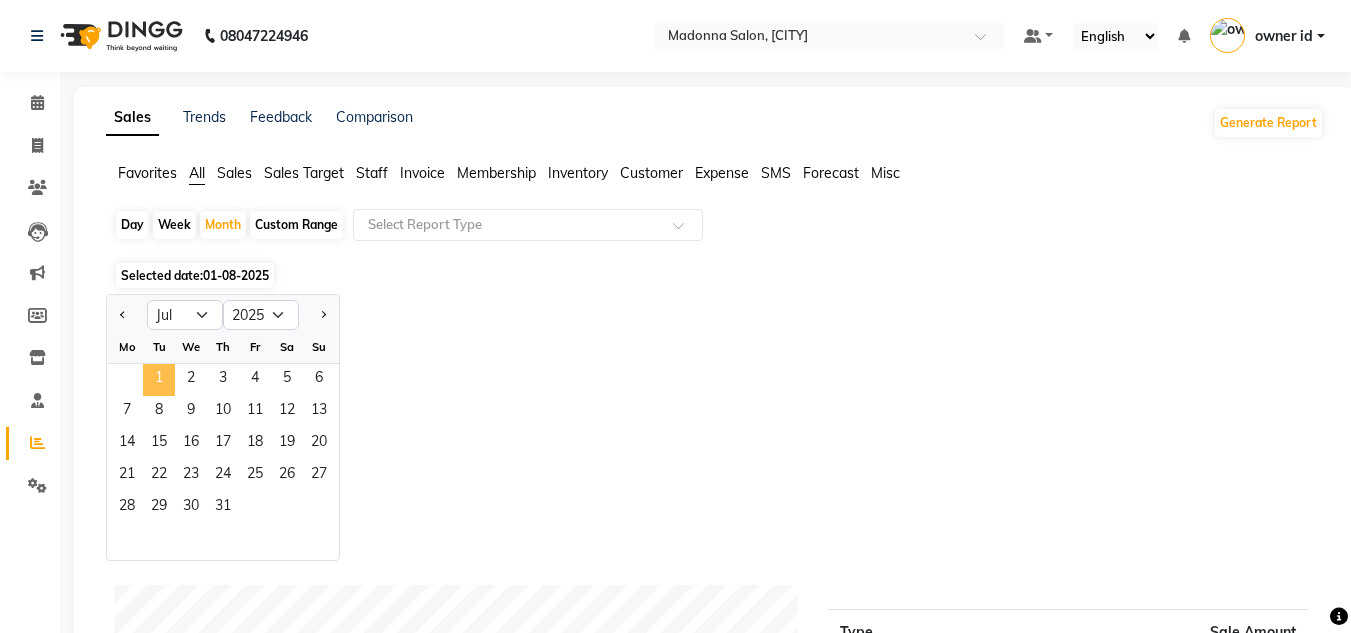 click on "1" 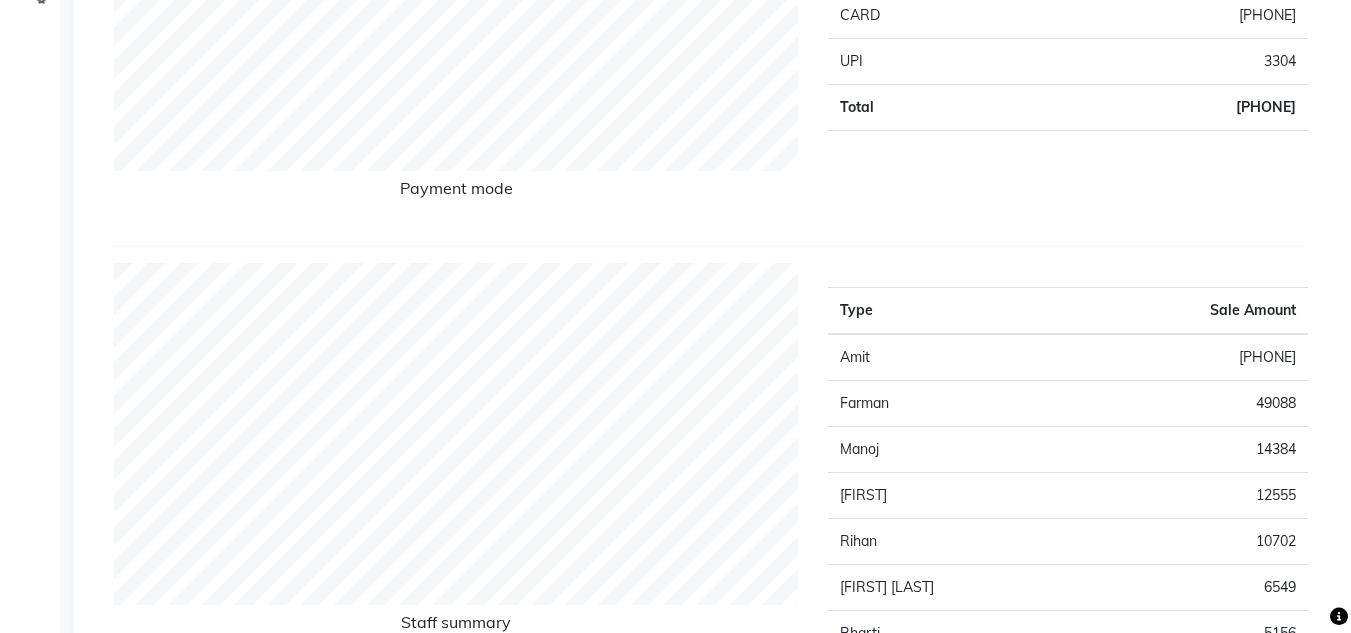 scroll, scrollTop: 0, scrollLeft: 0, axis: both 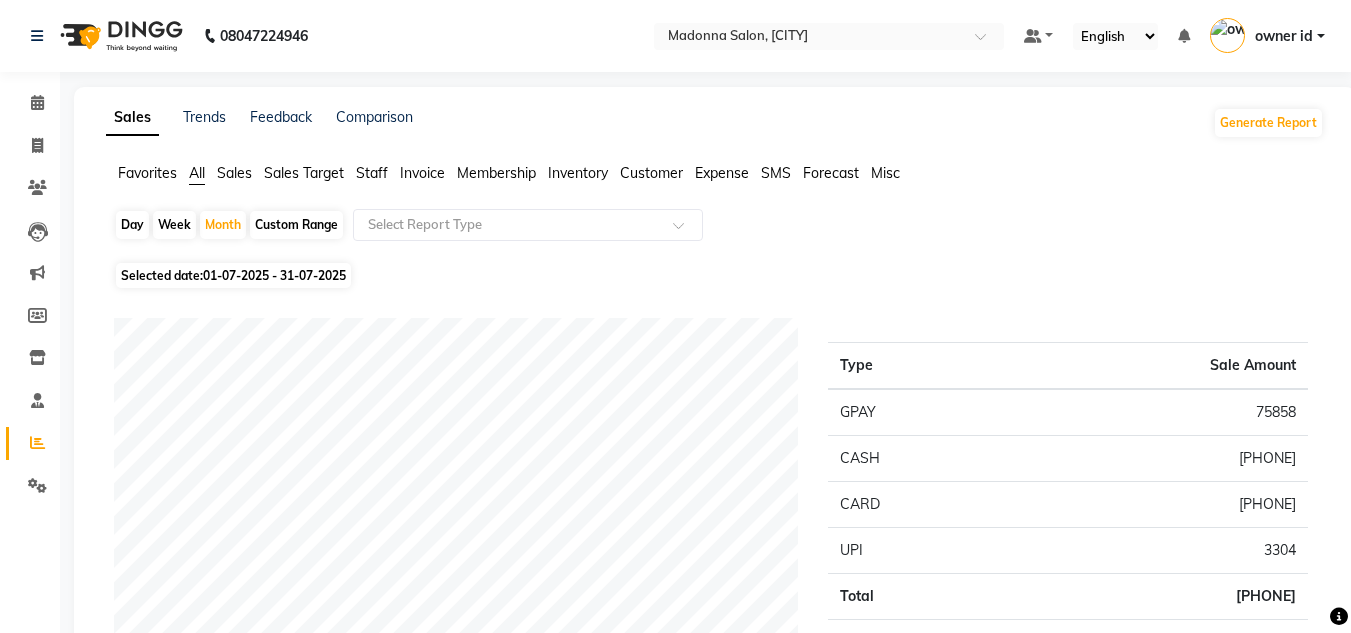 click on "Staff" 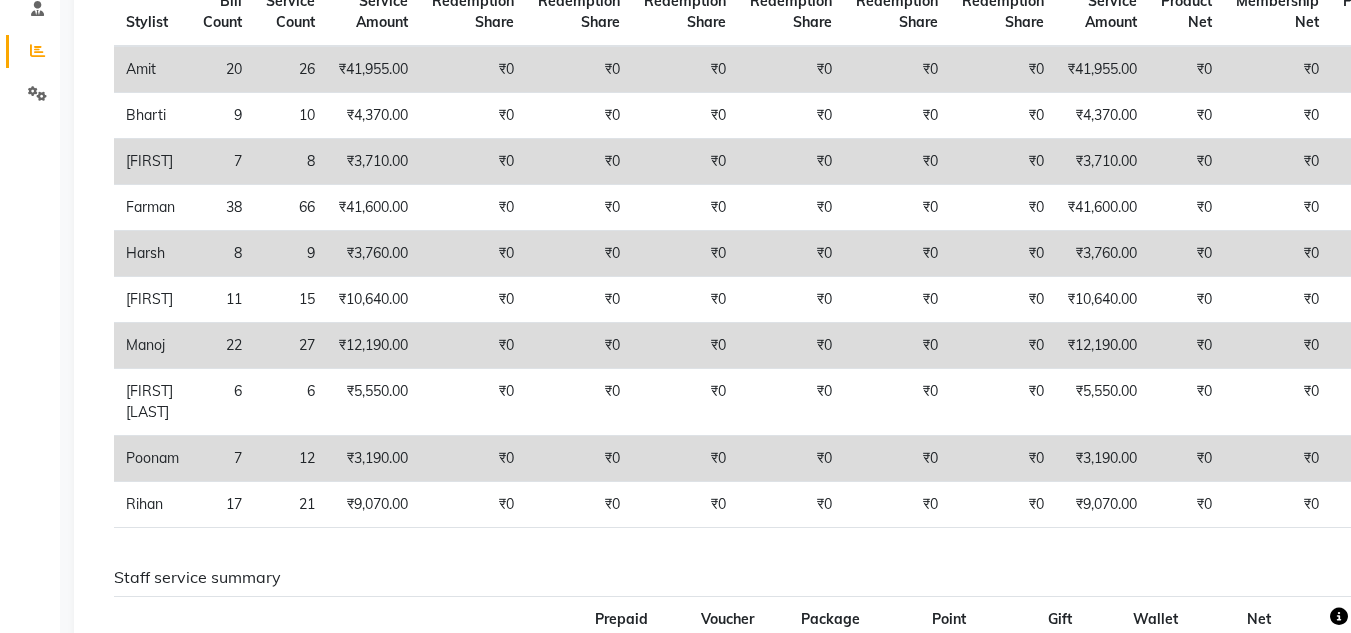 scroll, scrollTop: 0, scrollLeft: 0, axis: both 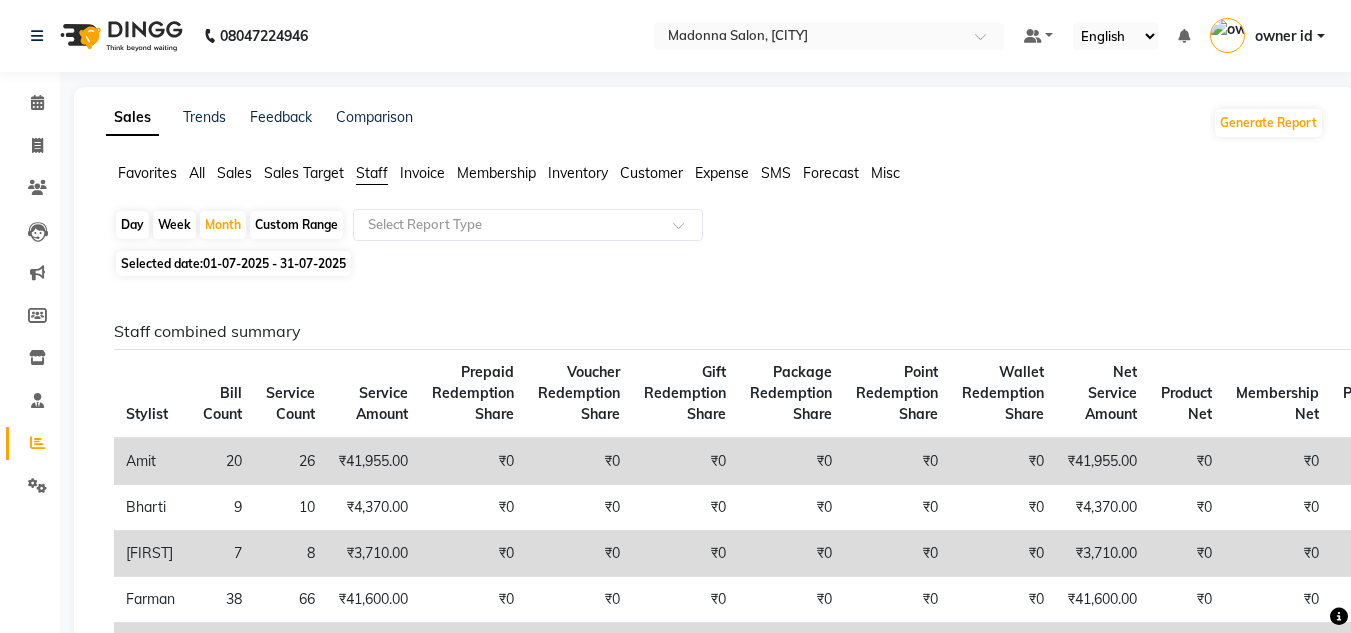 click on "Invoice" 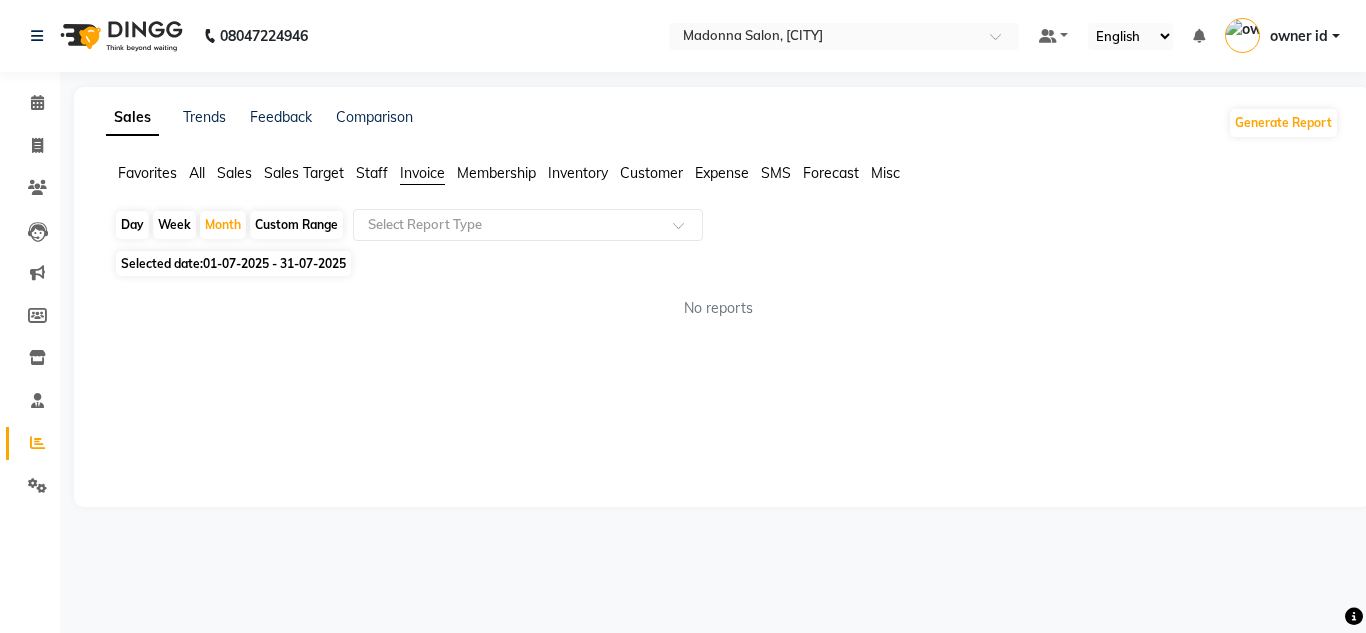 click on "Staff" 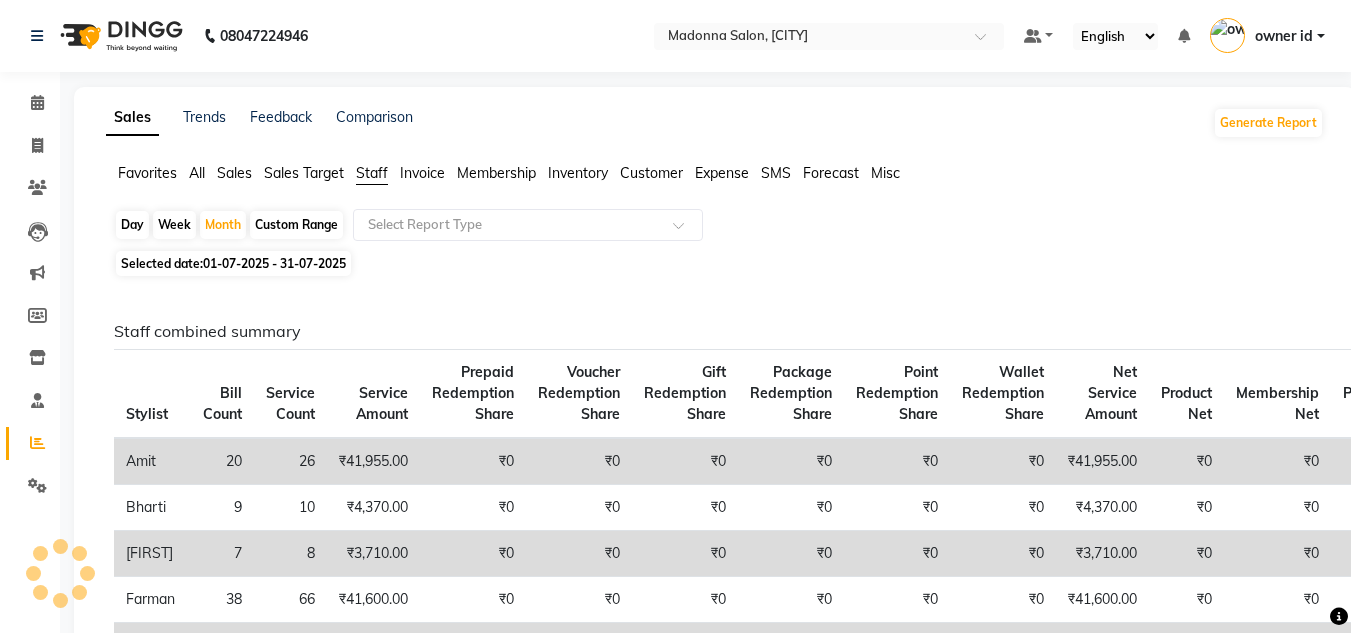 click on "All" 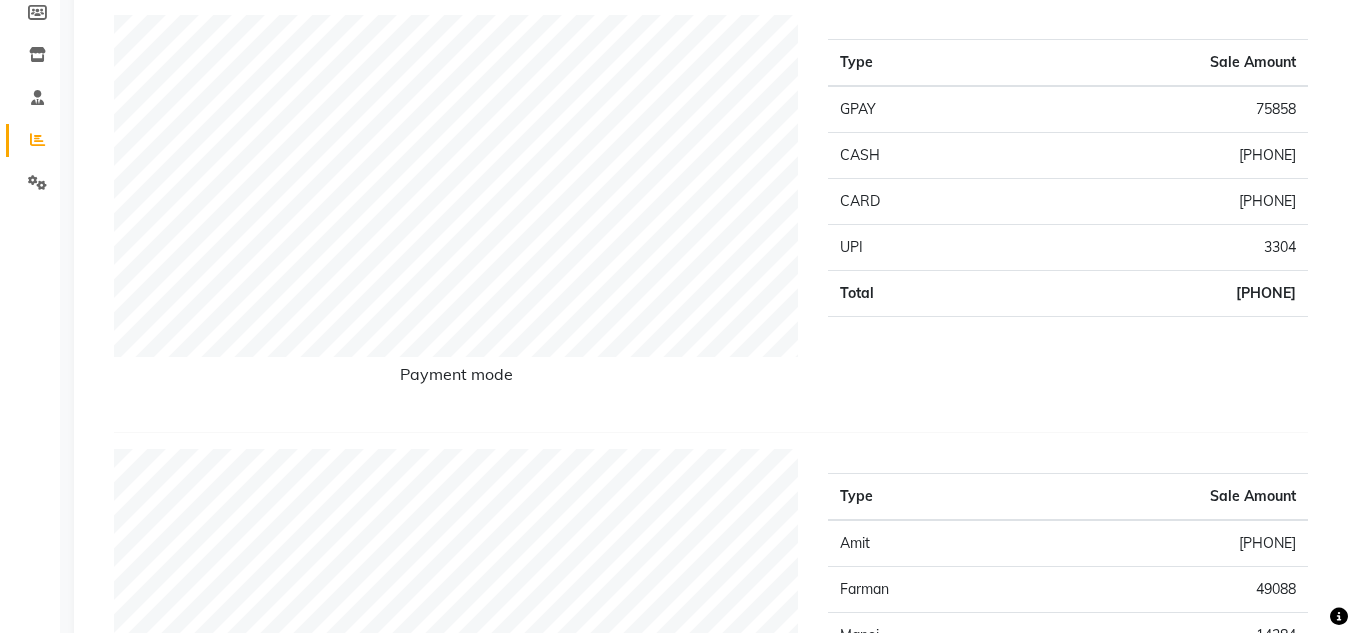 scroll, scrollTop: 0, scrollLeft: 0, axis: both 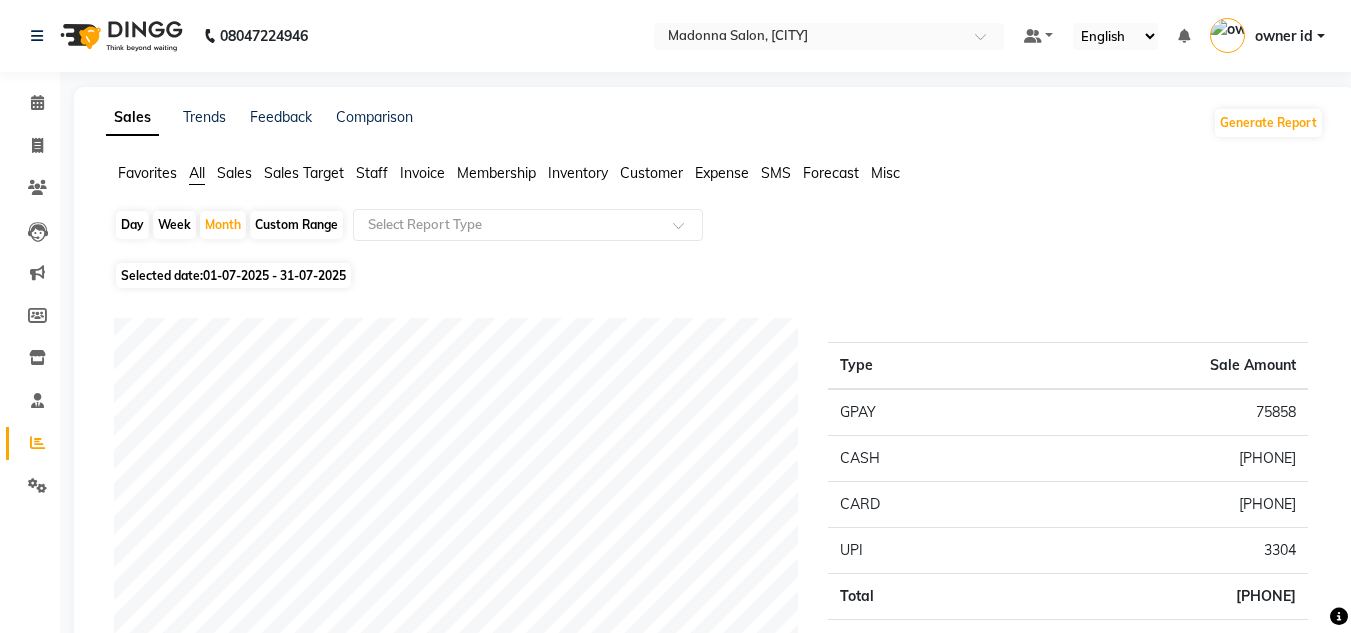 click 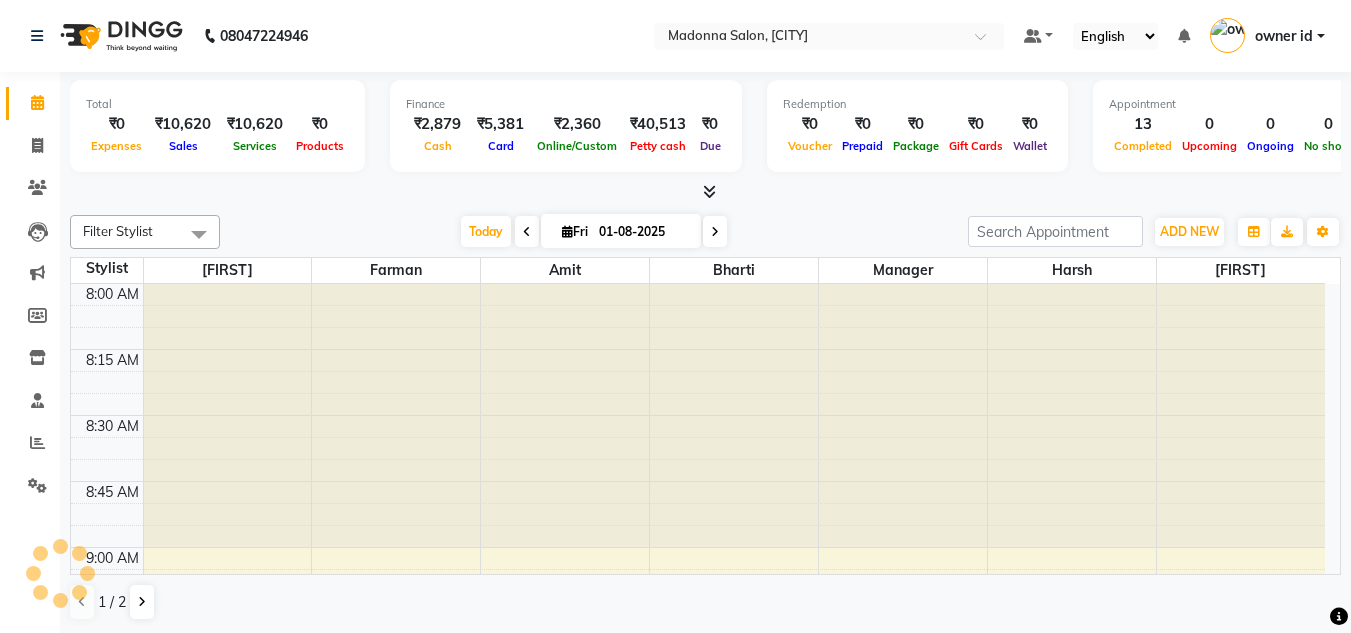scroll, scrollTop: 0, scrollLeft: 0, axis: both 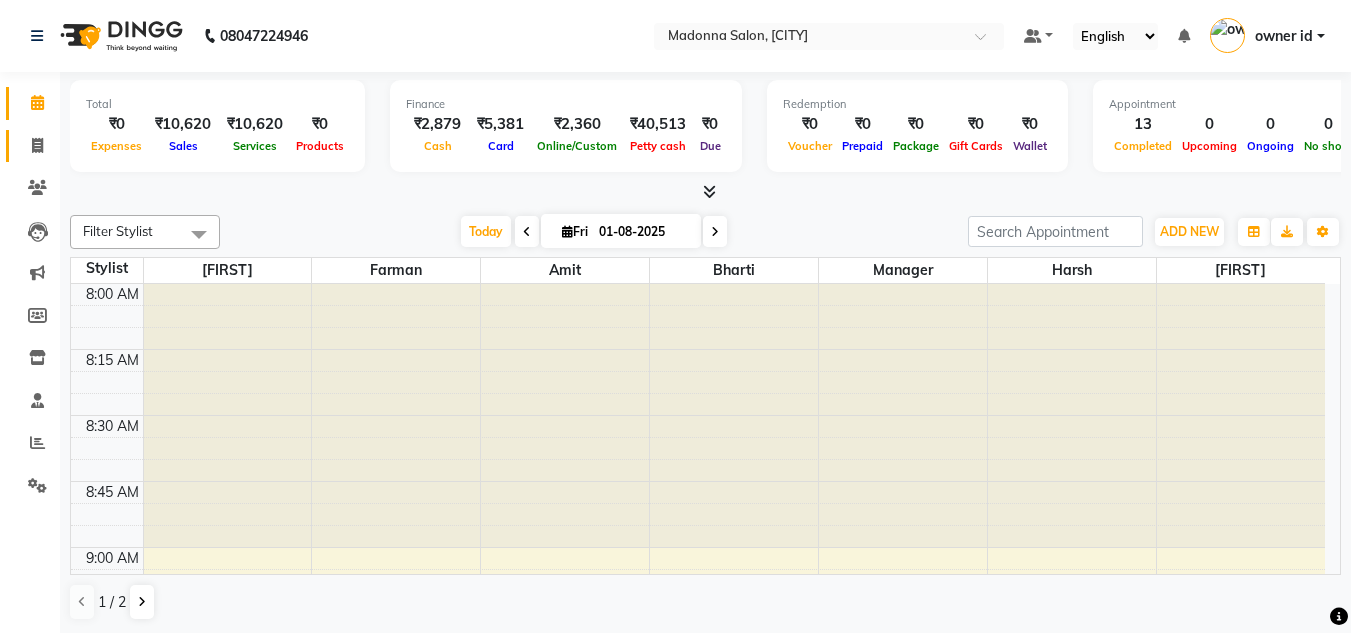 click on "Invoice" 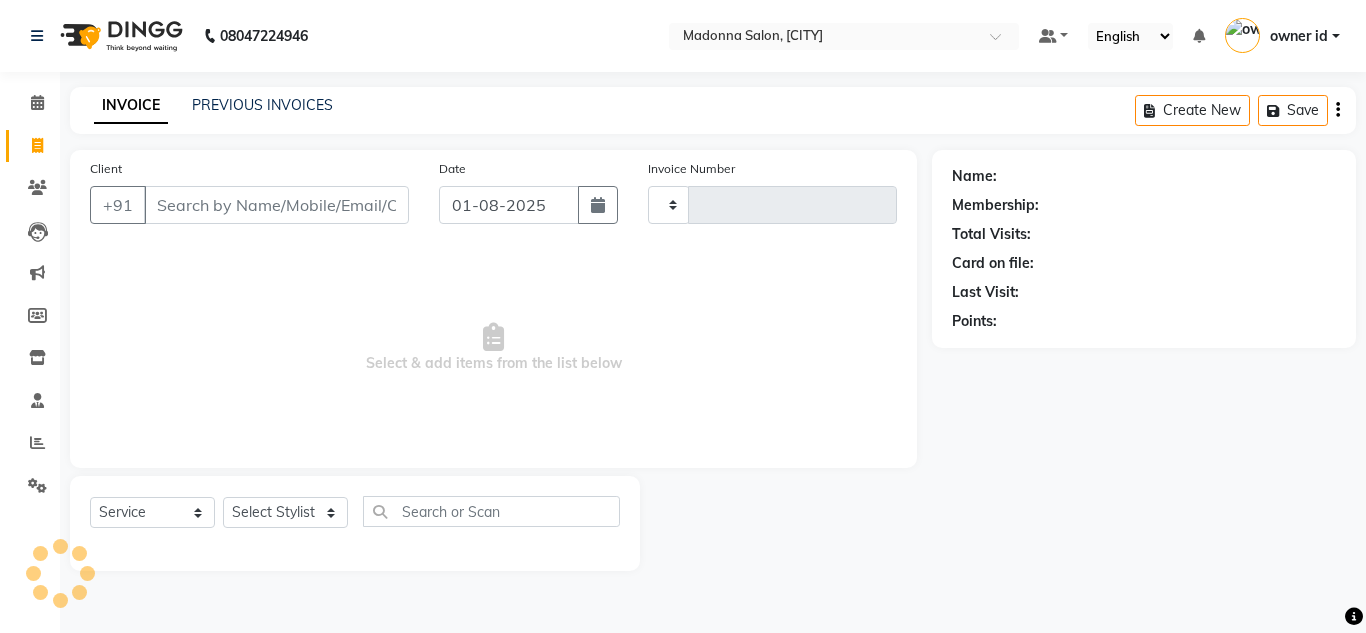 type on "0102" 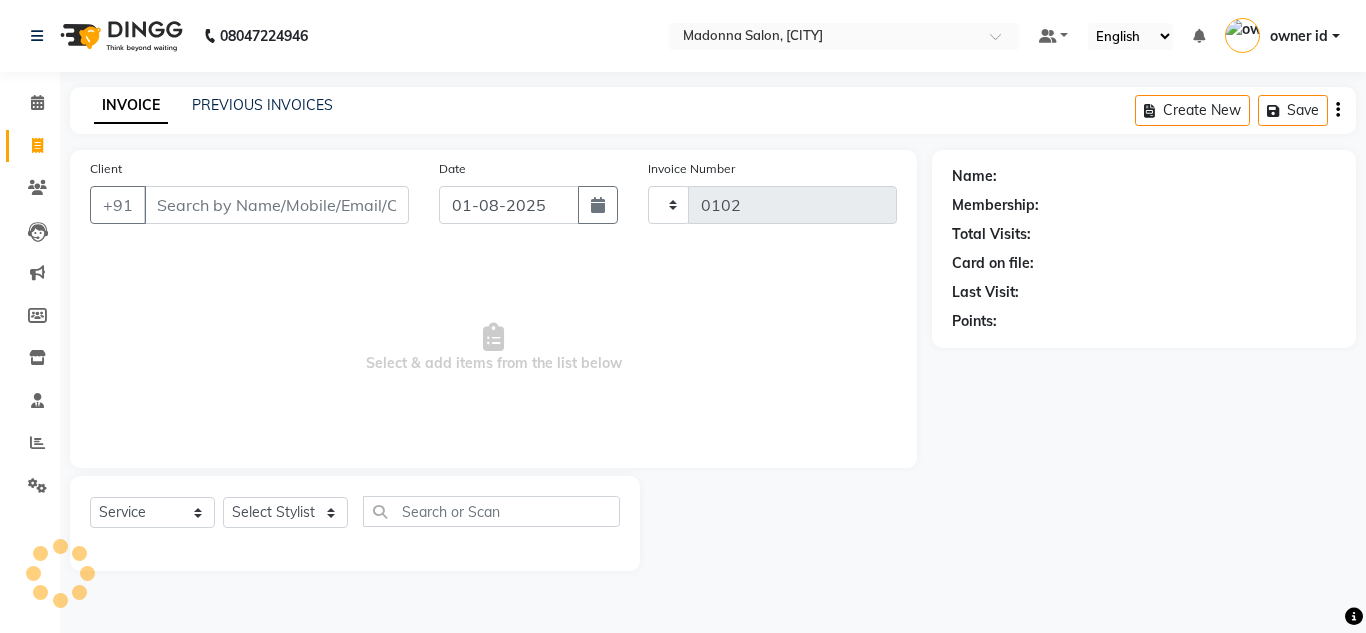 select on "8641" 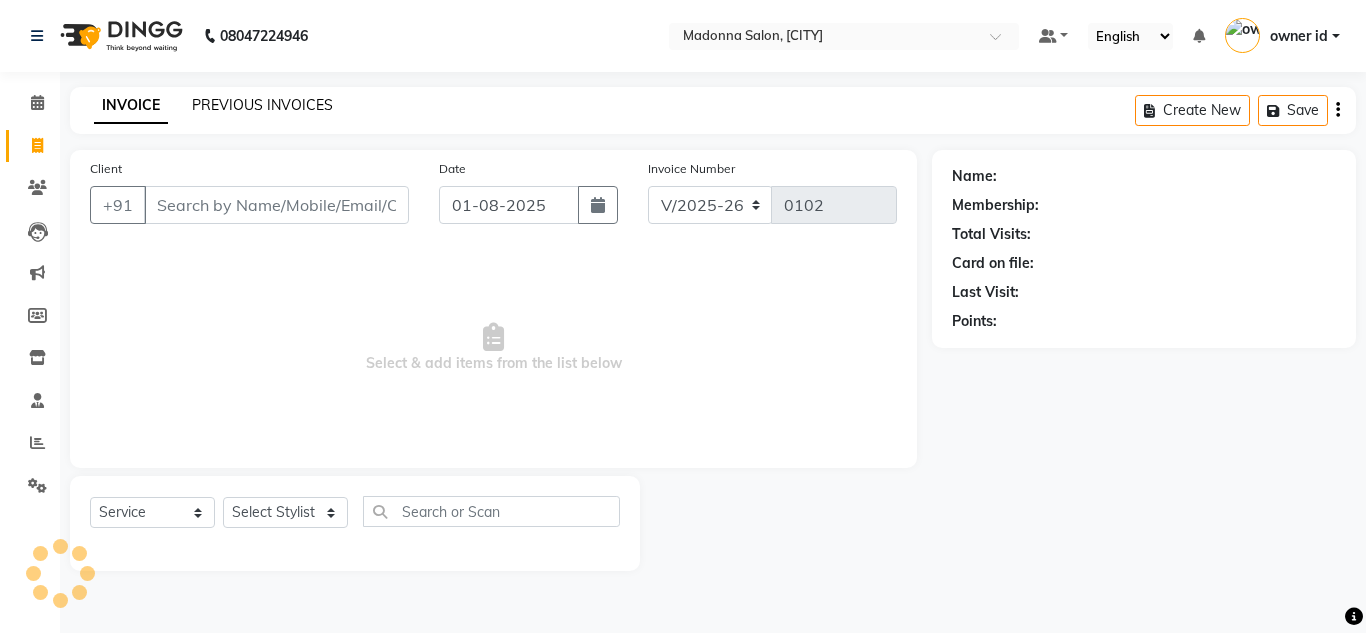 click on "PREVIOUS INVOICES" 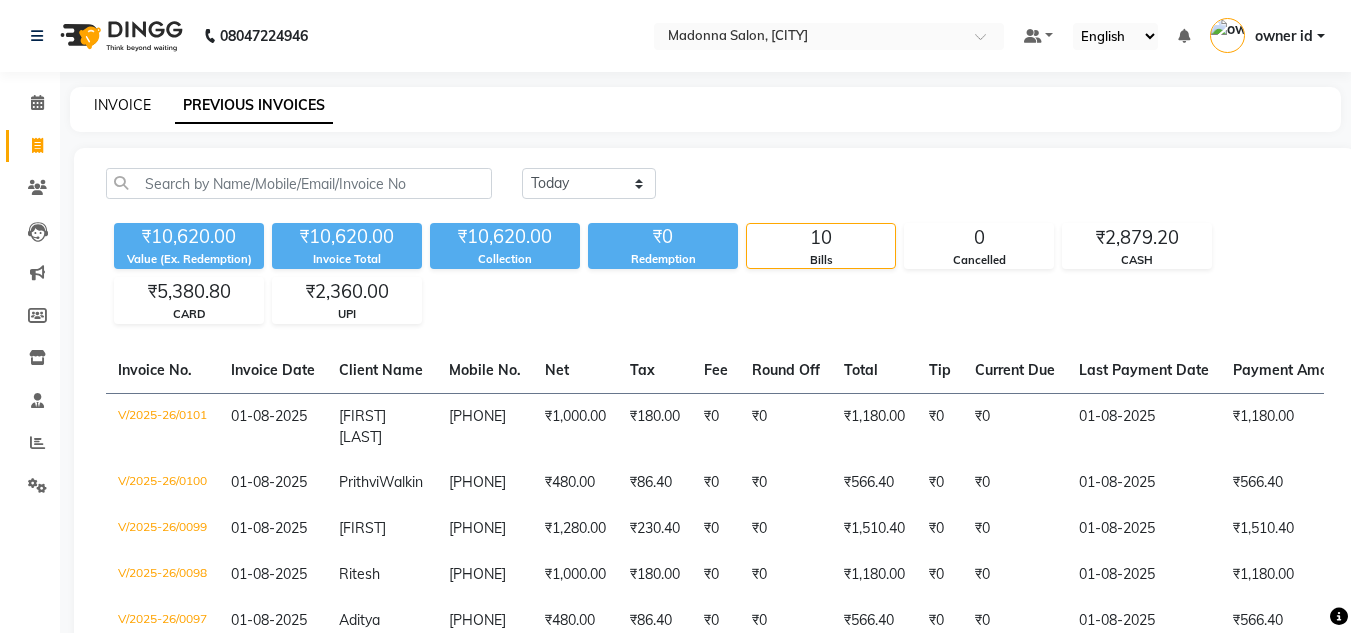 click on "INVOICE" 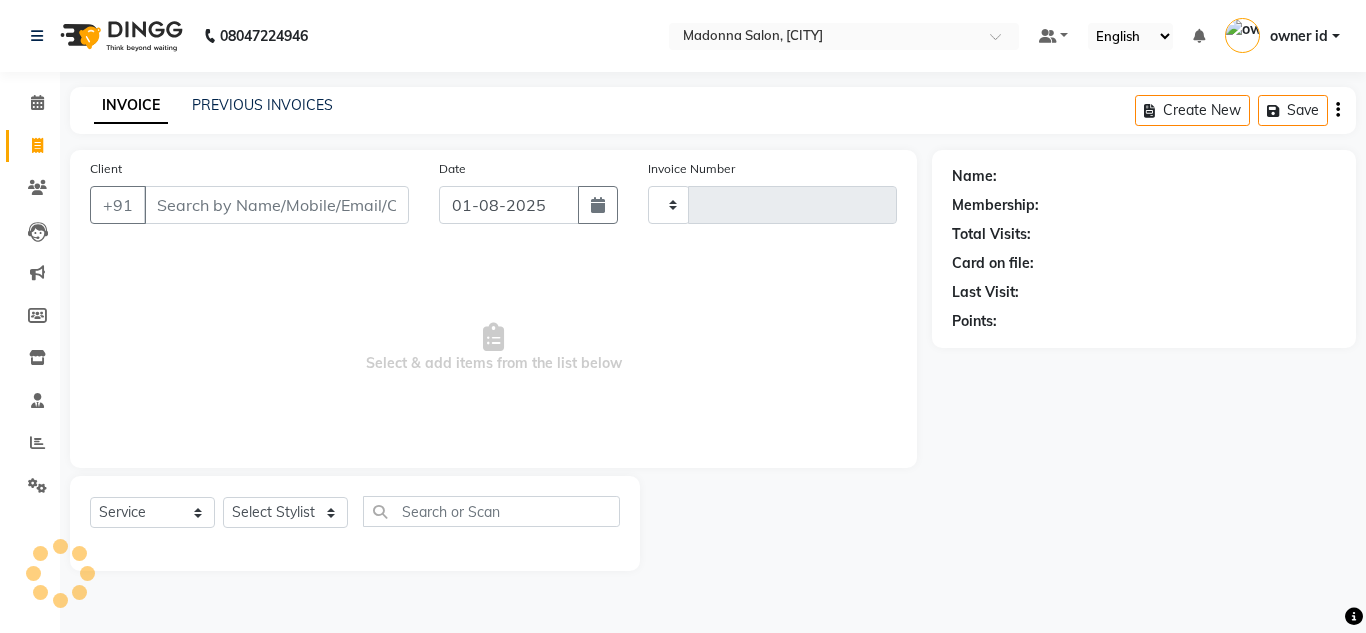 type on "0102" 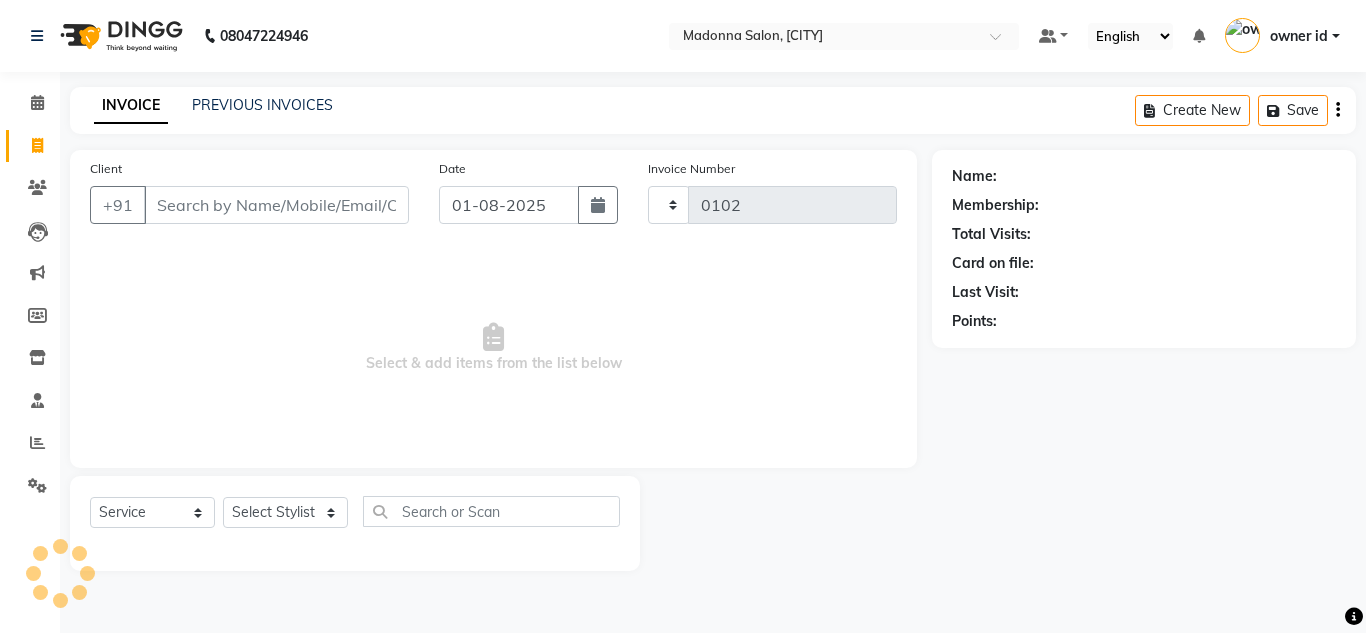 select on "8641" 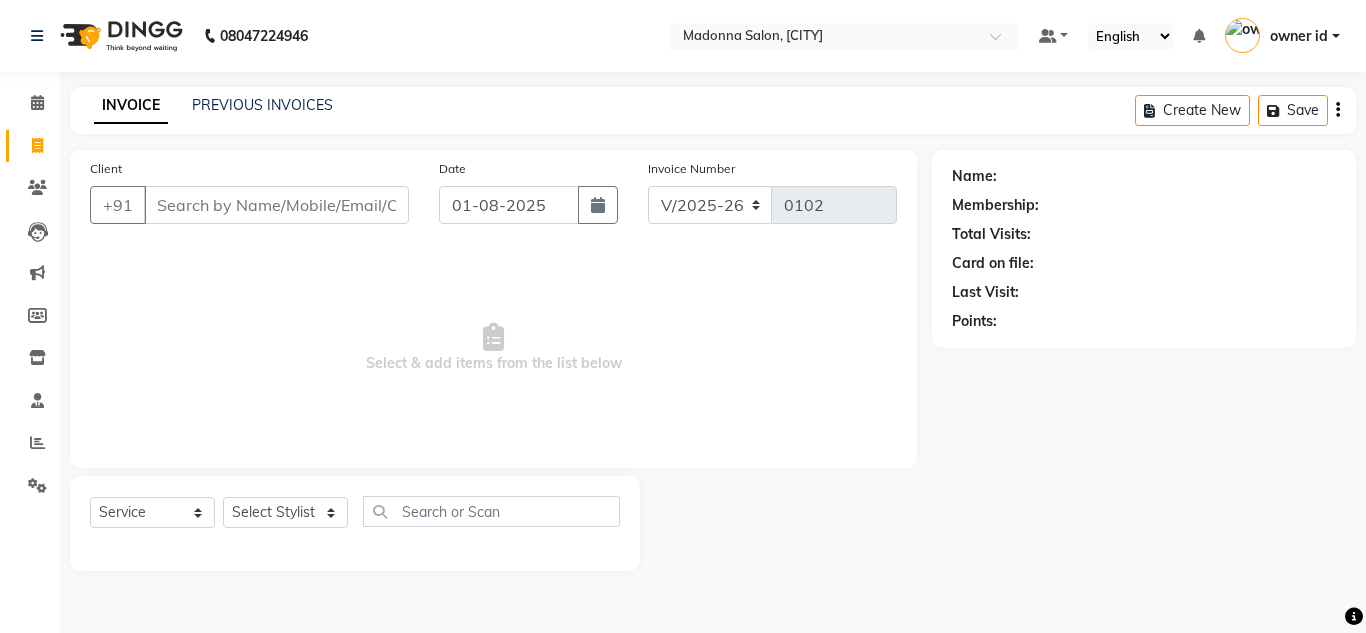 click on "Client" at bounding box center (276, 205) 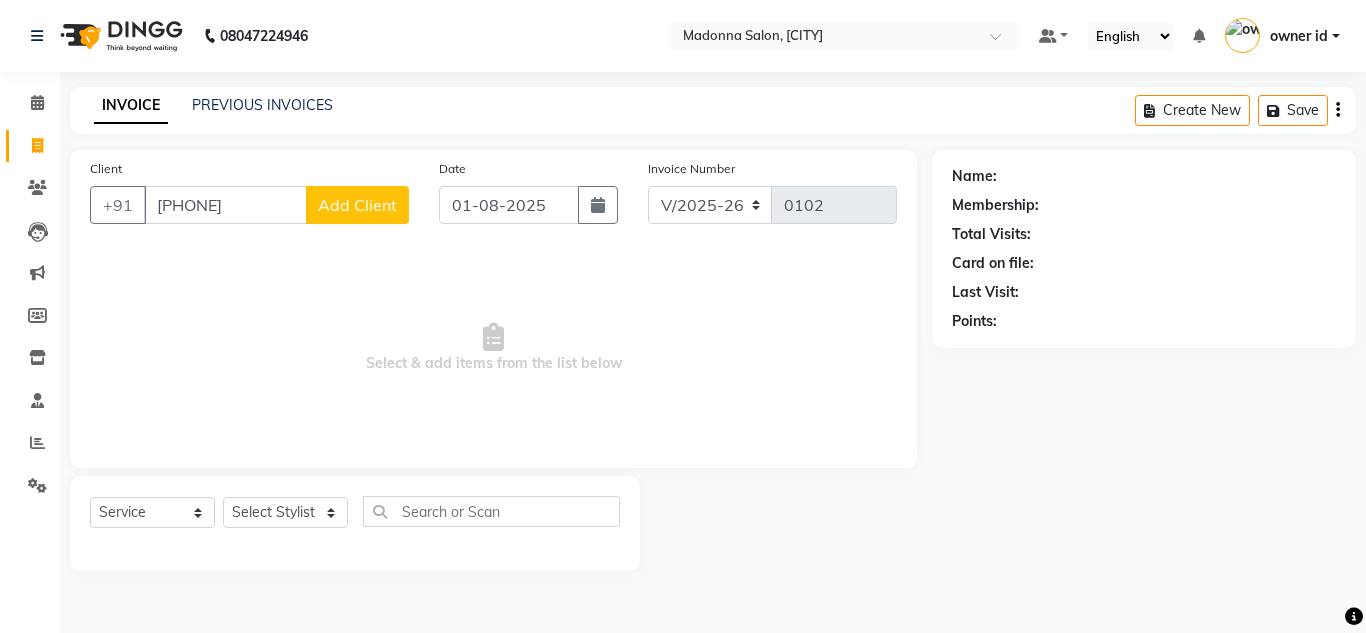 type on "[PHONE]" 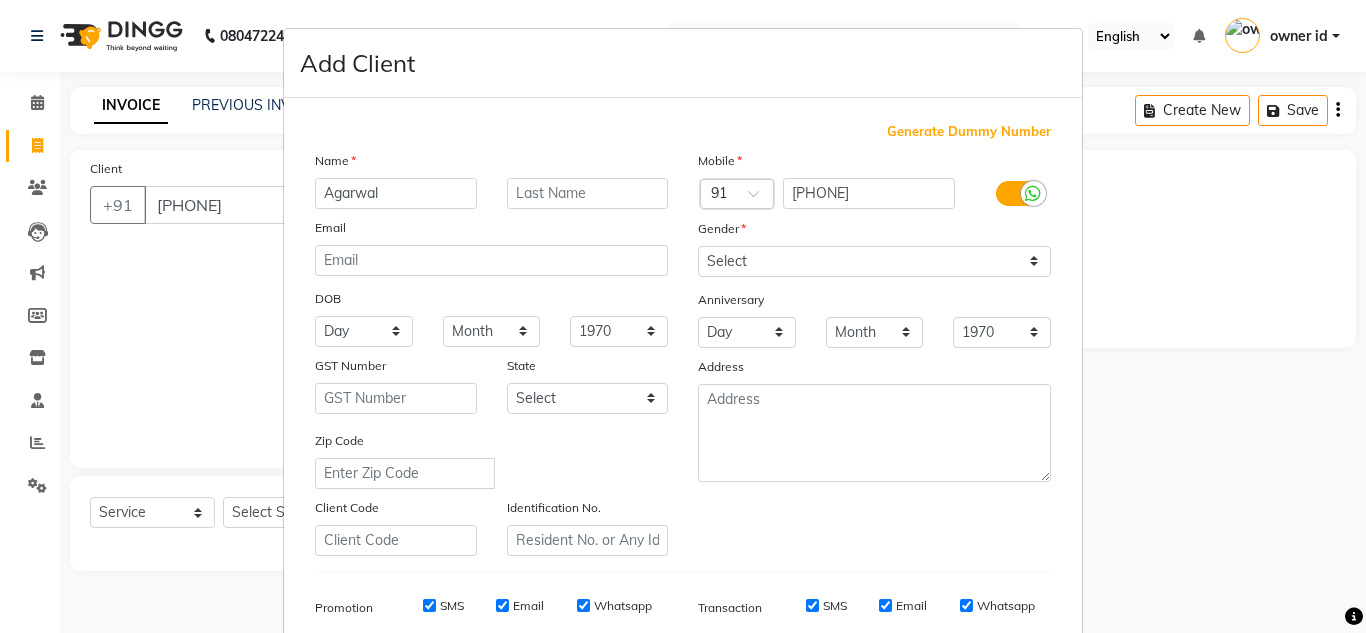 type on "Agarwal" 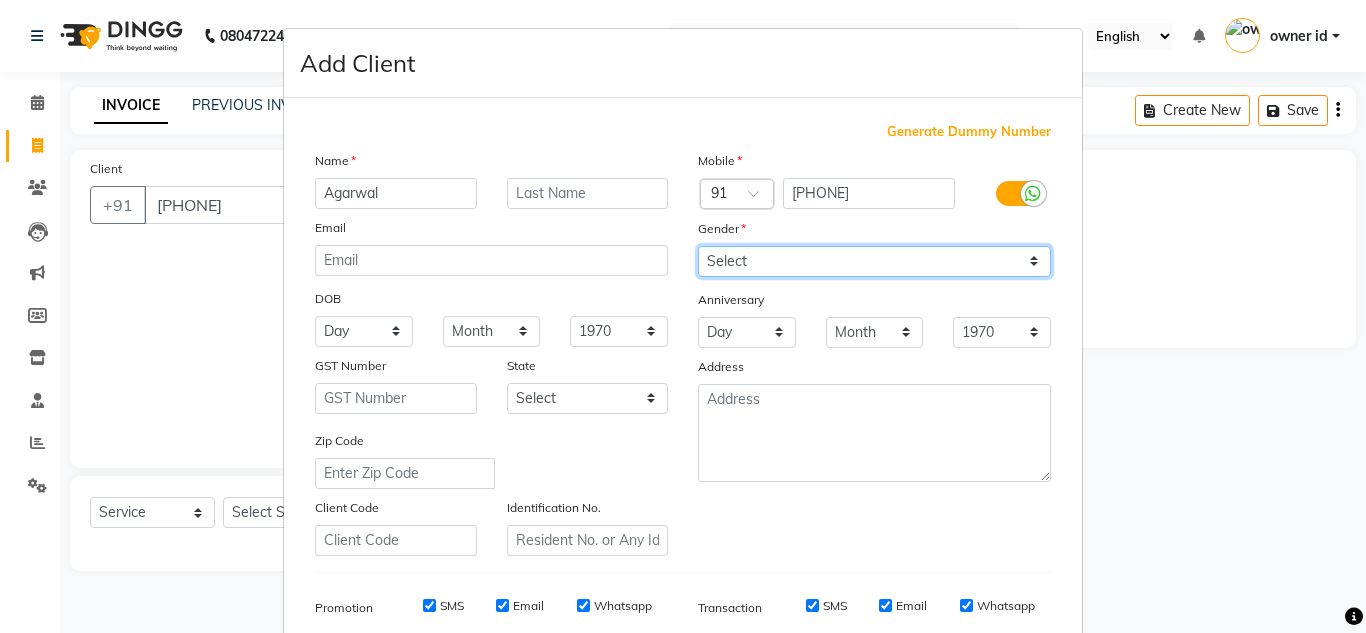 click on "Select Male Female Other Prefer Not To Say" at bounding box center (874, 261) 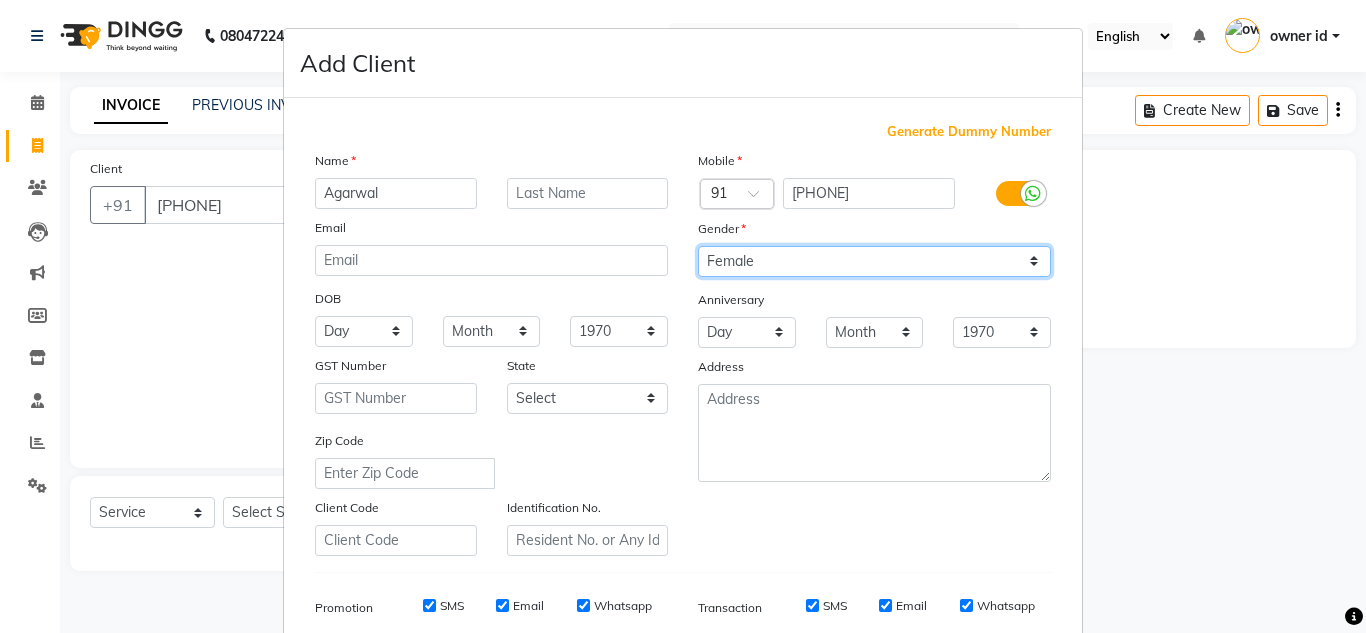 click on "Select Male Female Other Prefer Not To Say" at bounding box center [874, 261] 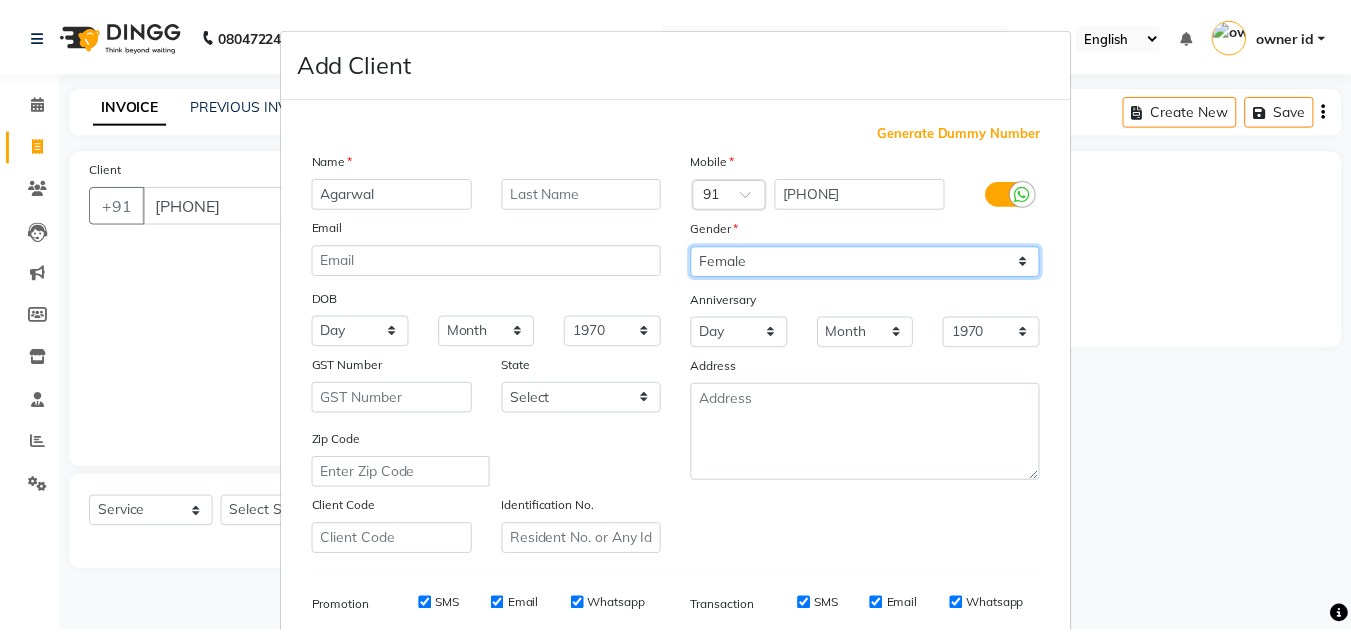 scroll, scrollTop: 290, scrollLeft: 0, axis: vertical 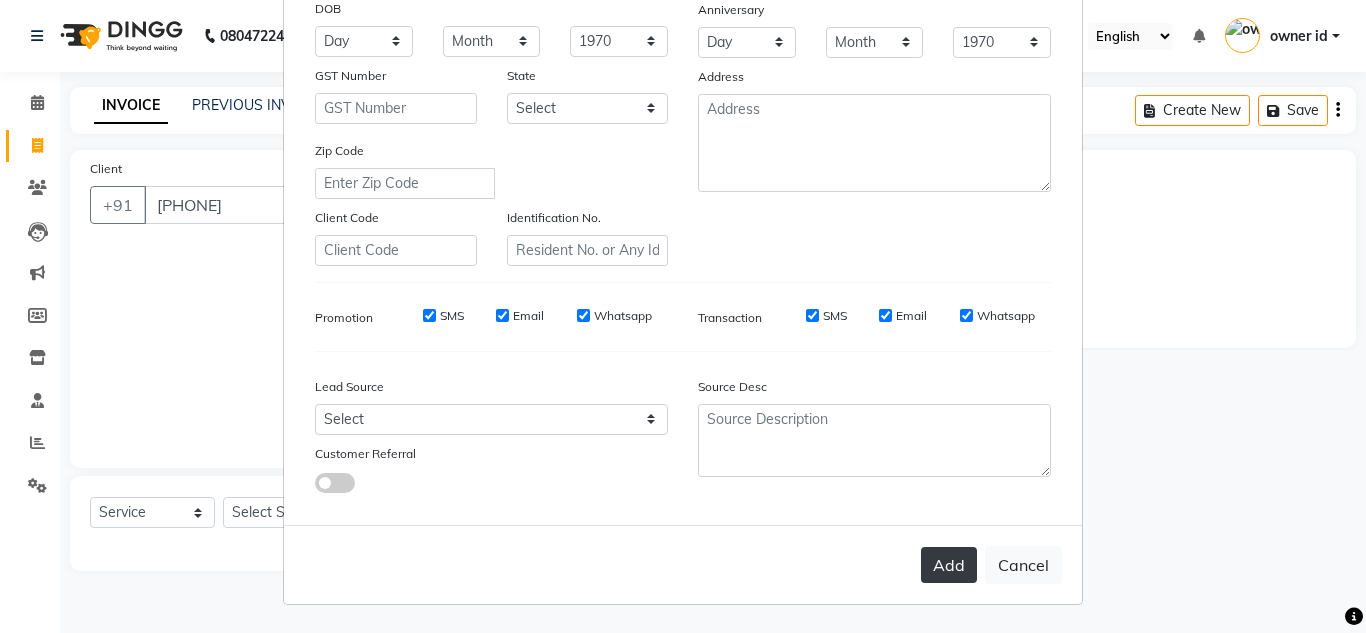 click on "Add" at bounding box center [949, 565] 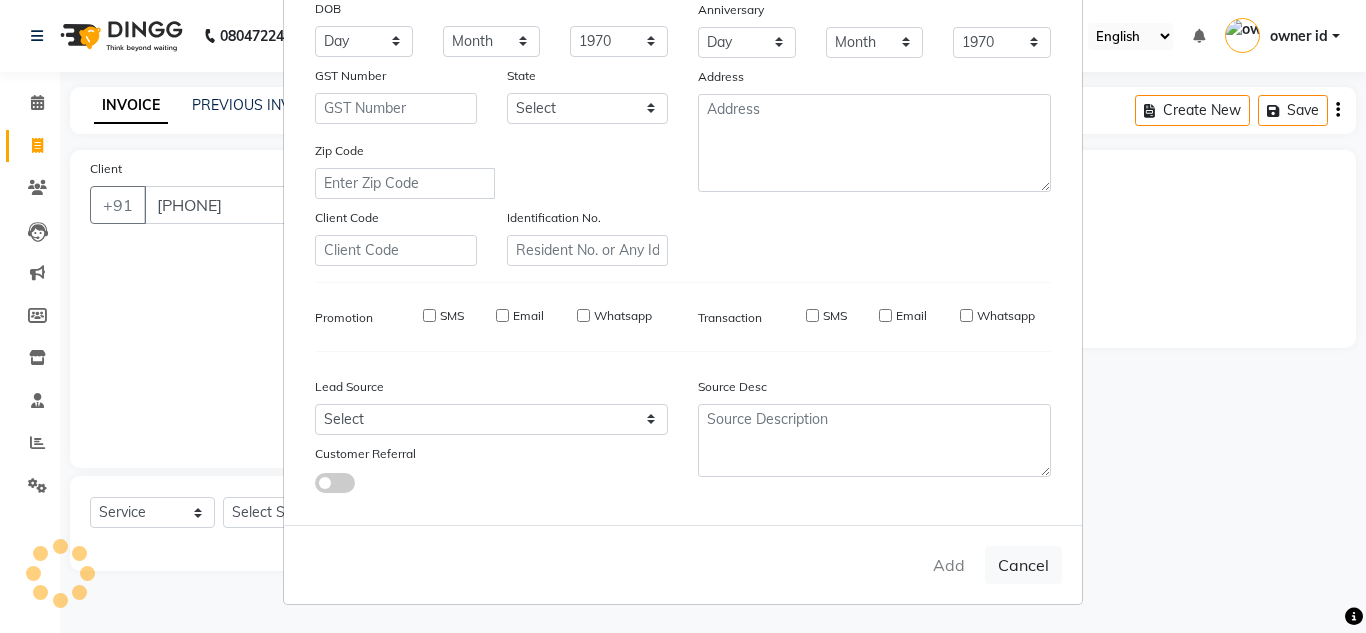 type 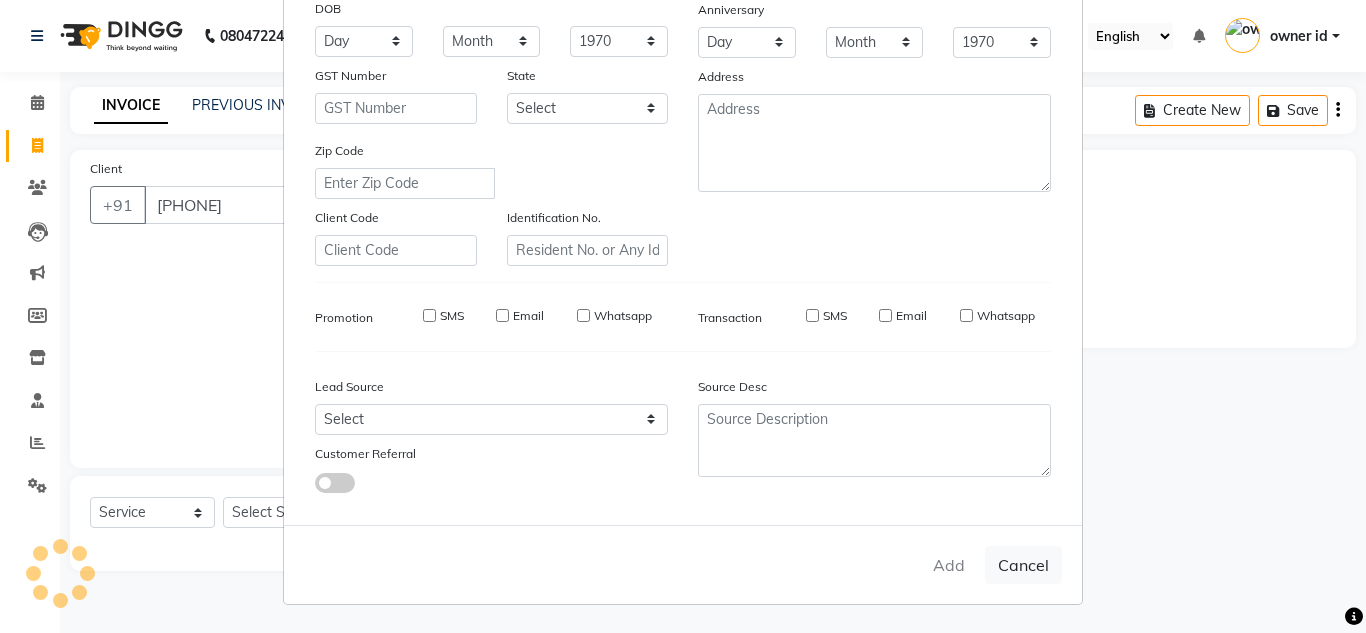 select 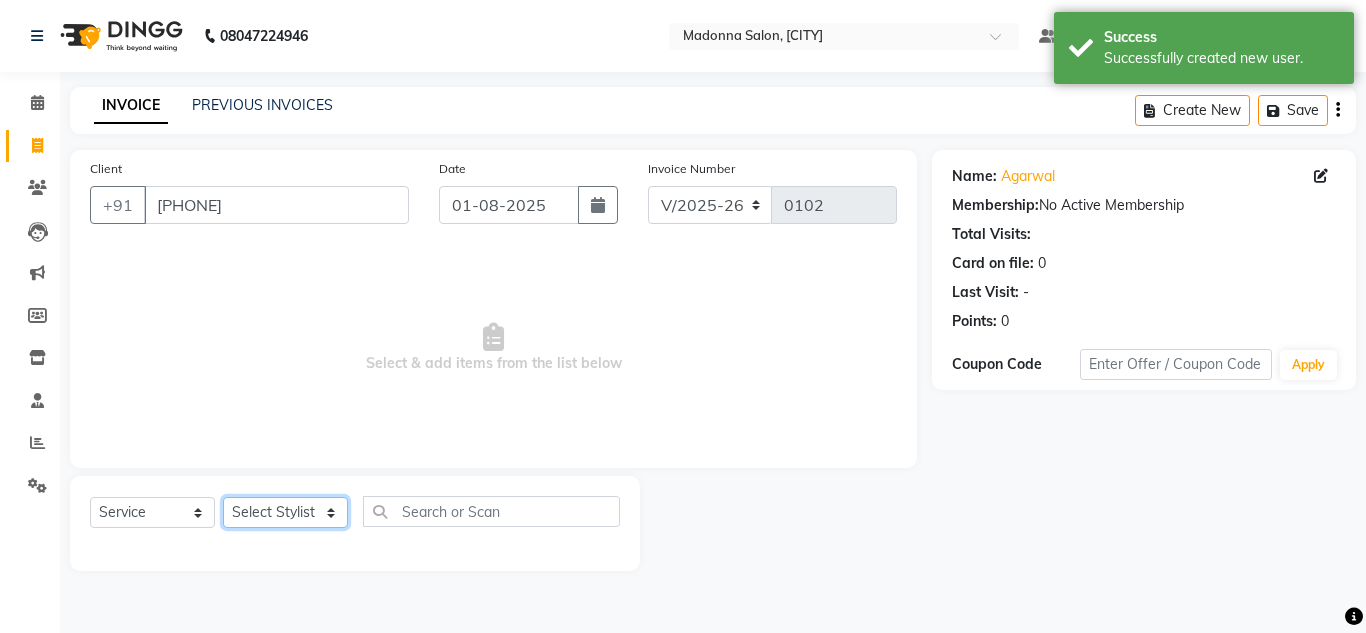 click on "Select Stylist Amit Bharti Devesh Farman Harsh  Jaikesh Manager Manoj Nitin Nails owner id Poonam Rihan" 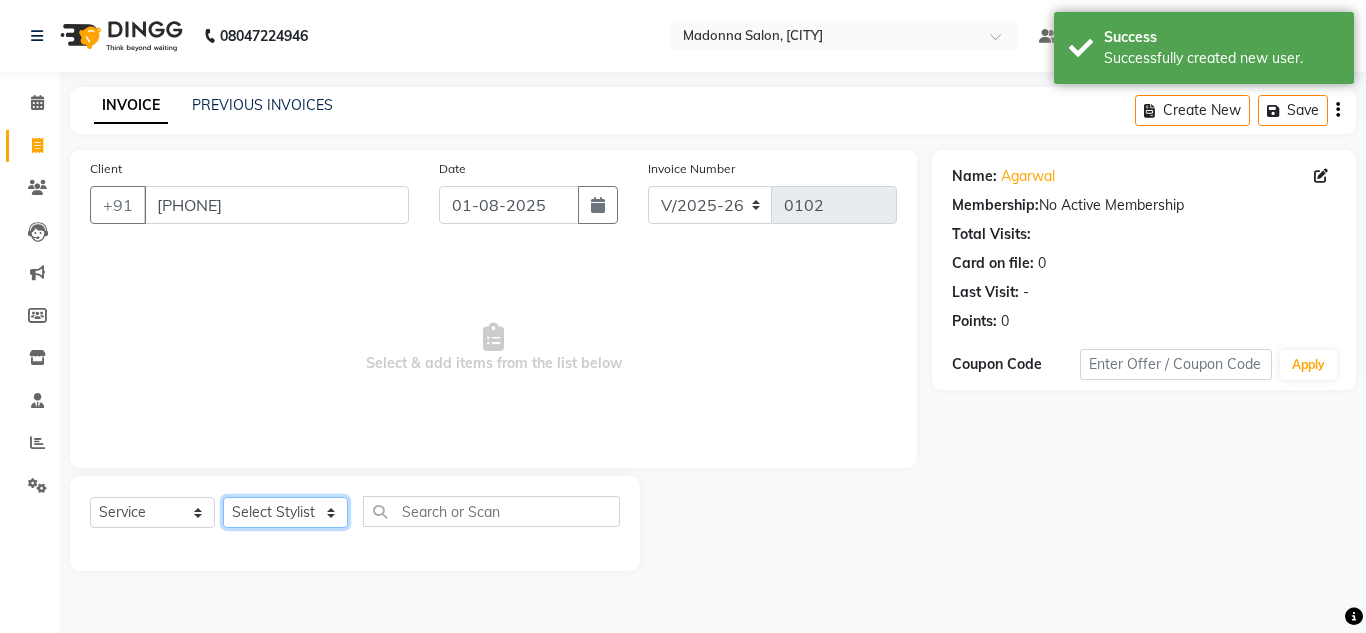 select on "86632" 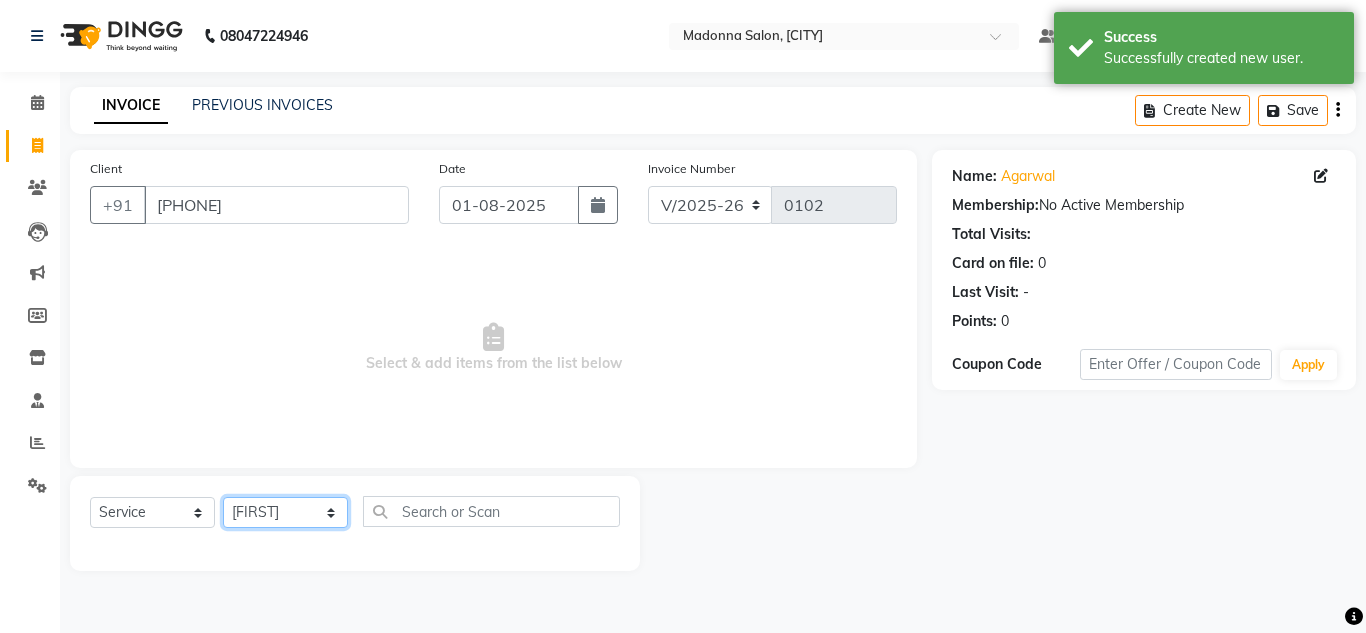 click on "Select Stylist Amit Bharti Devesh Farman Harsh  Jaikesh Manager Manoj Nitin Nails owner id Poonam Rihan" 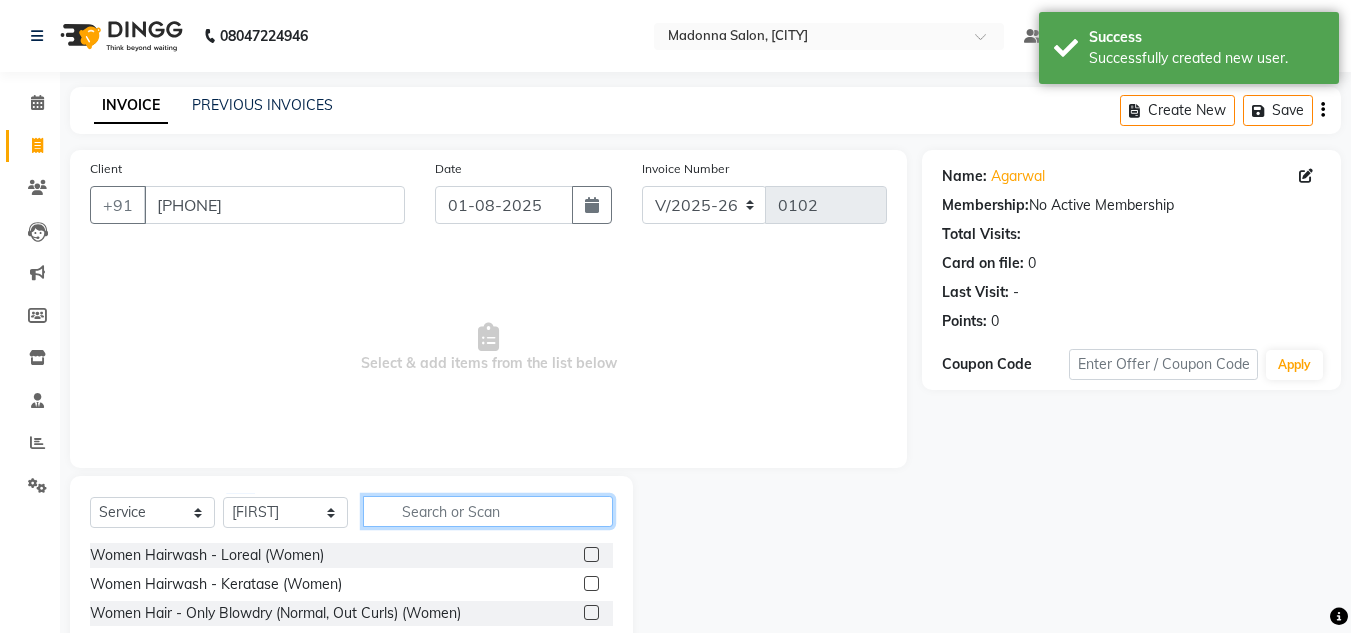 click 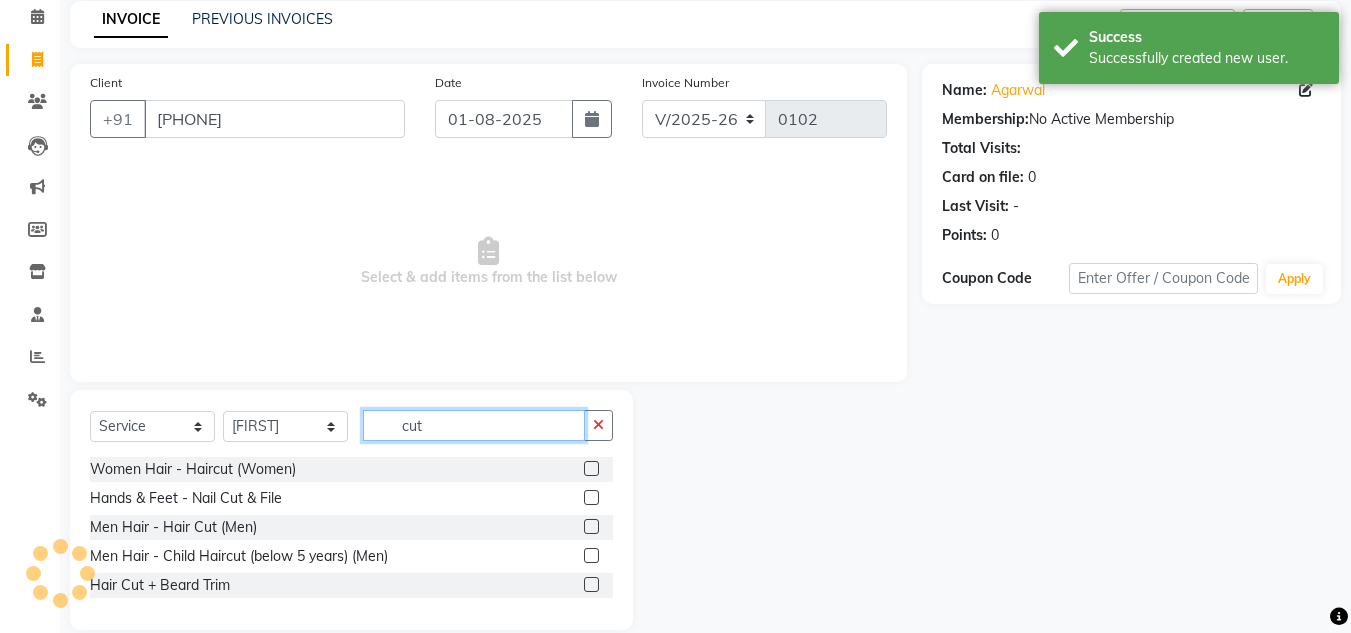 scroll, scrollTop: 87, scrollLeft: 0, axis: vertical 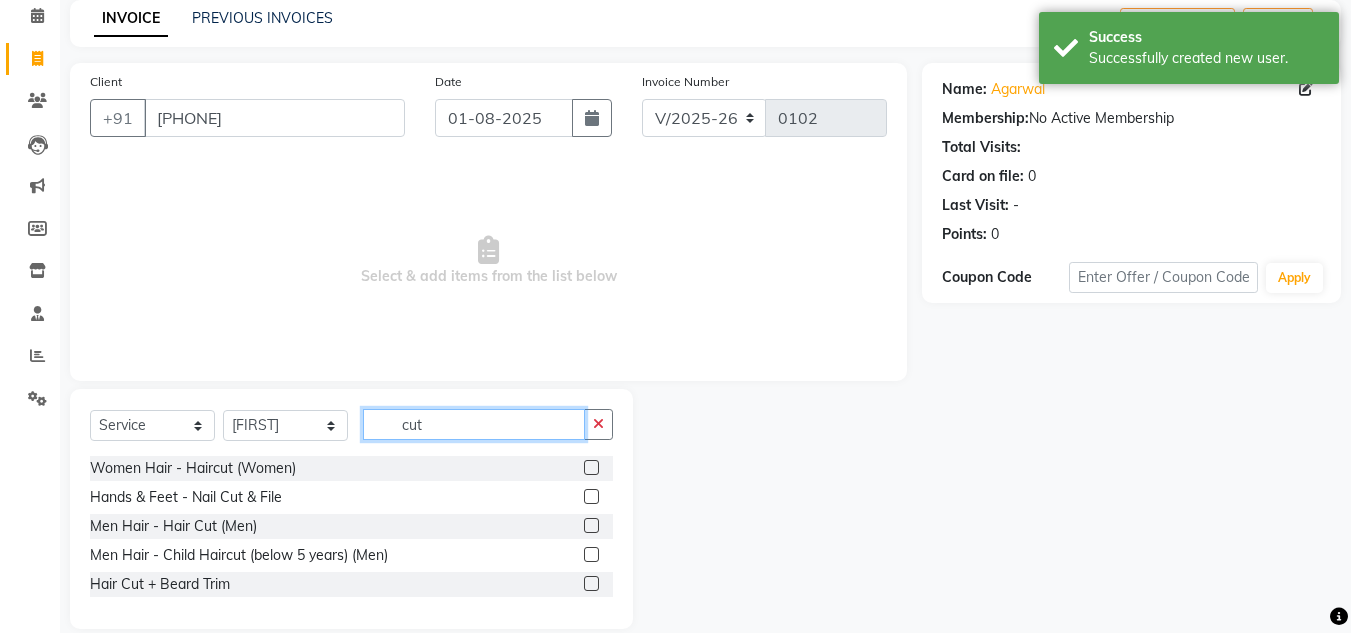 type on "cut" 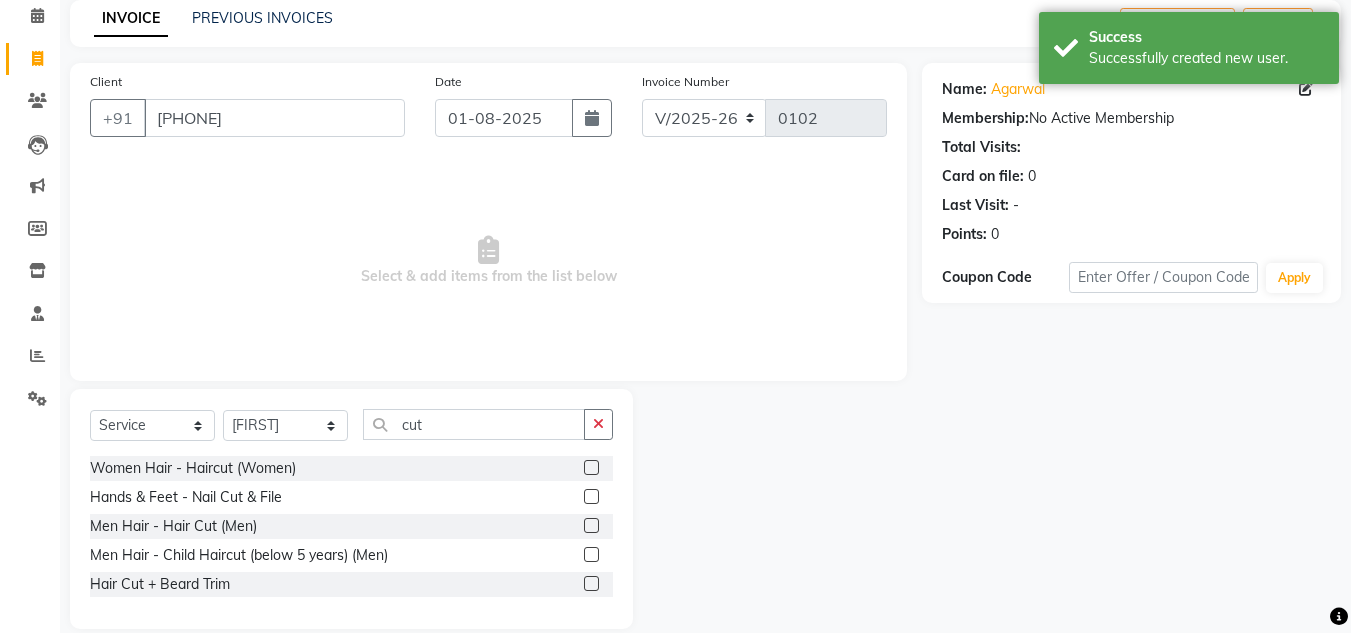 click 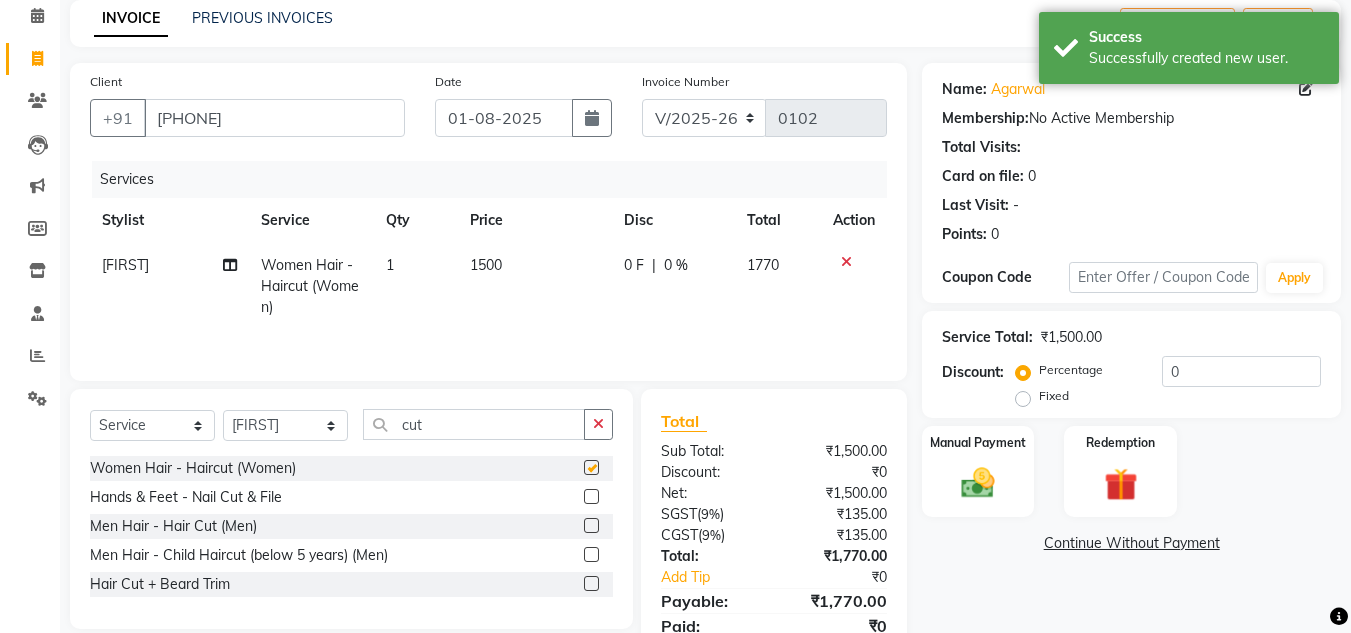 checkbox on "false" 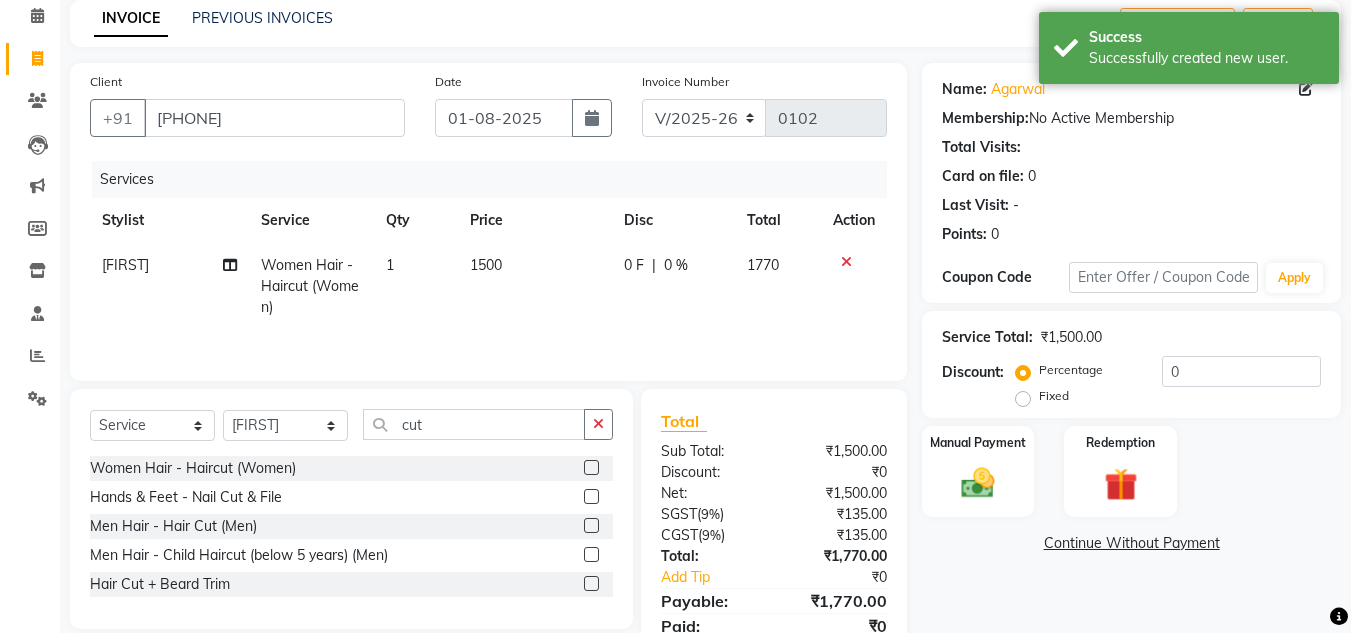 click on "1500" 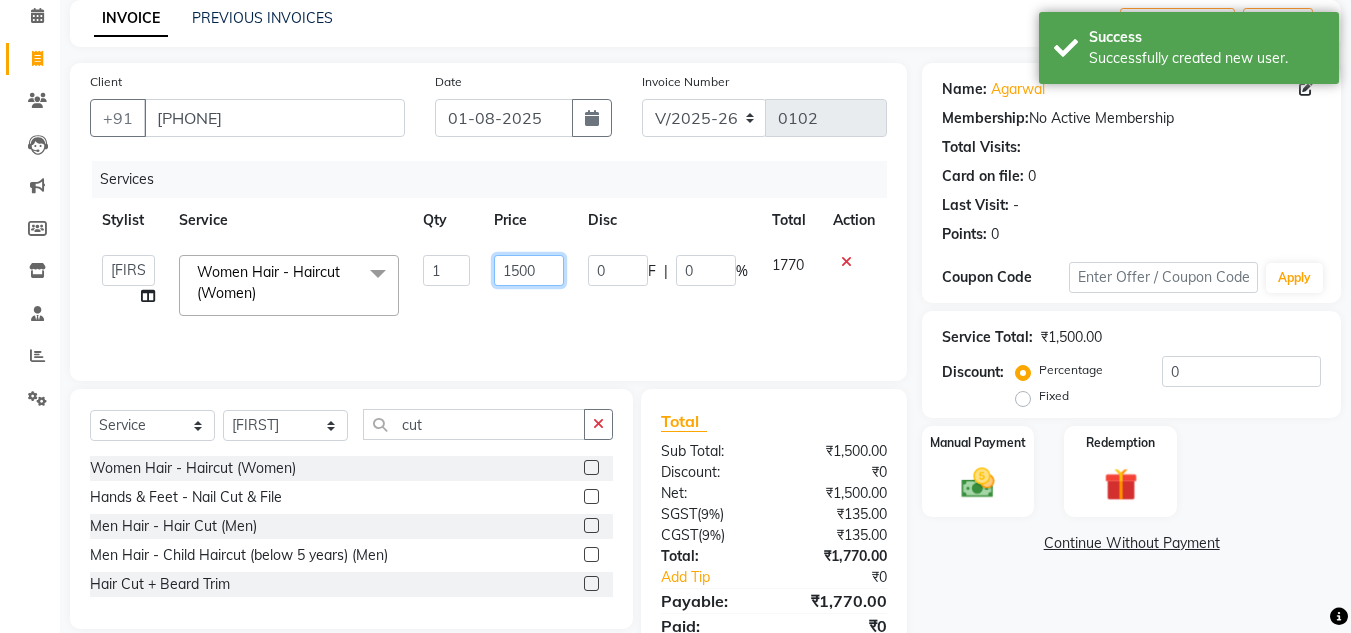click on "1500" 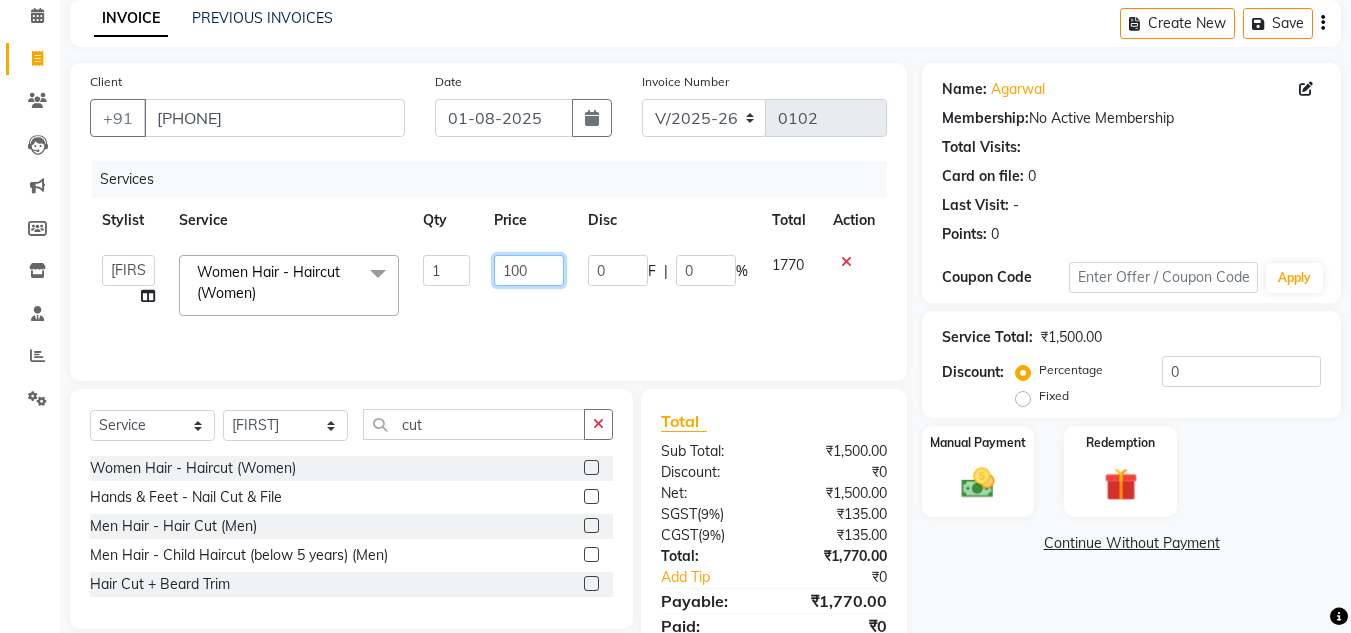 type on "1000" 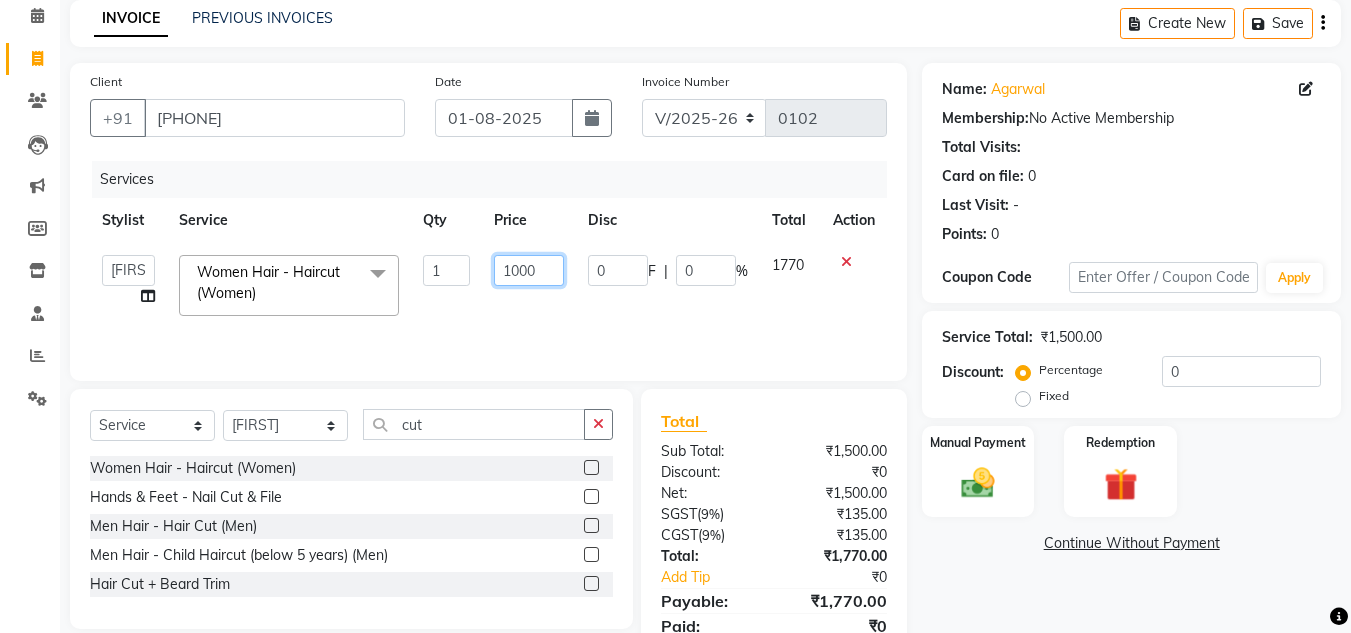 scroll, scrollTop: 167, scrollLeft: 0, axis: vertical 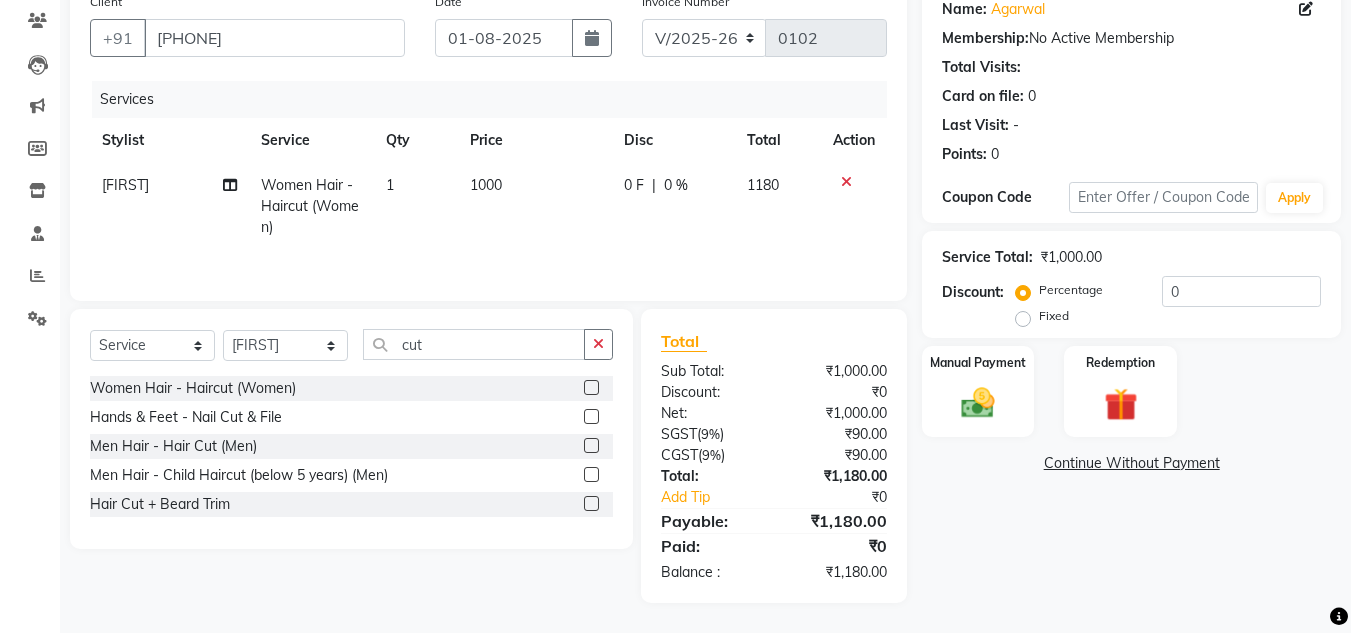 click on "Name: Agarwal  Membership:  No Active Membership  Total Visits:   Card on file:  0 Last Visit:   - Points:   0  Coupon Code Apply Service Total:  ₹1,000.00  Discount:  Percentage   Fixed  0 Manual Payment Redemption  Continue Without Payment" 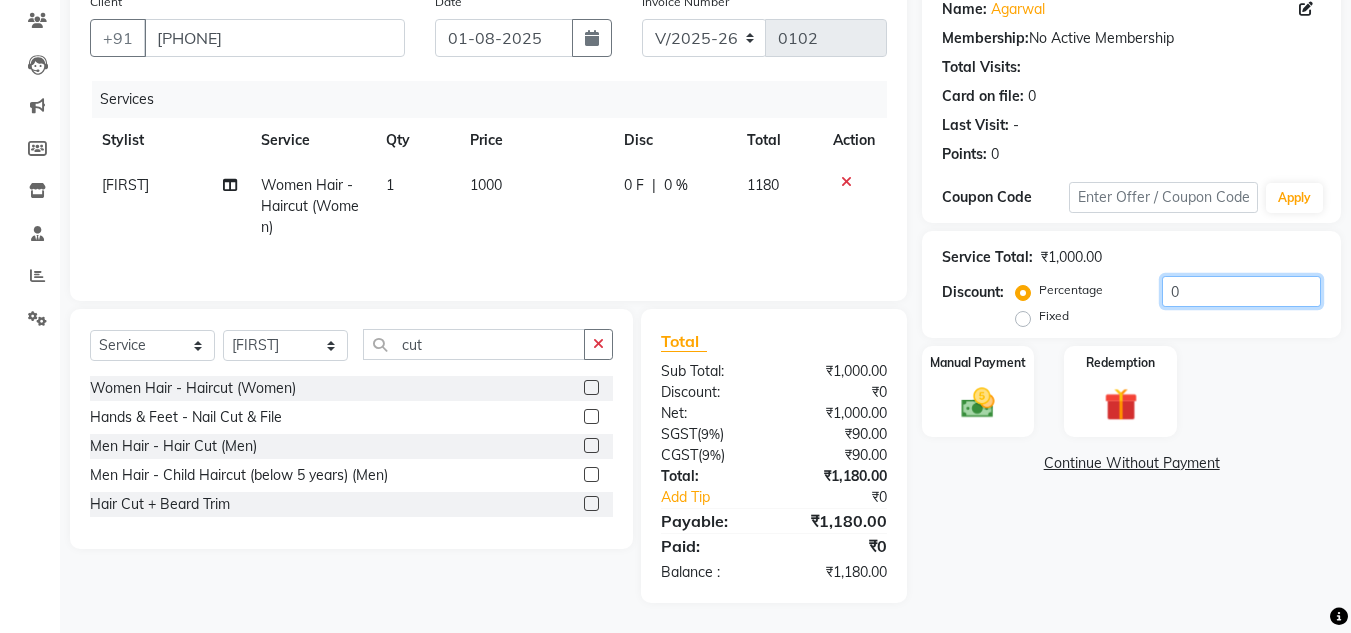 click on "0" 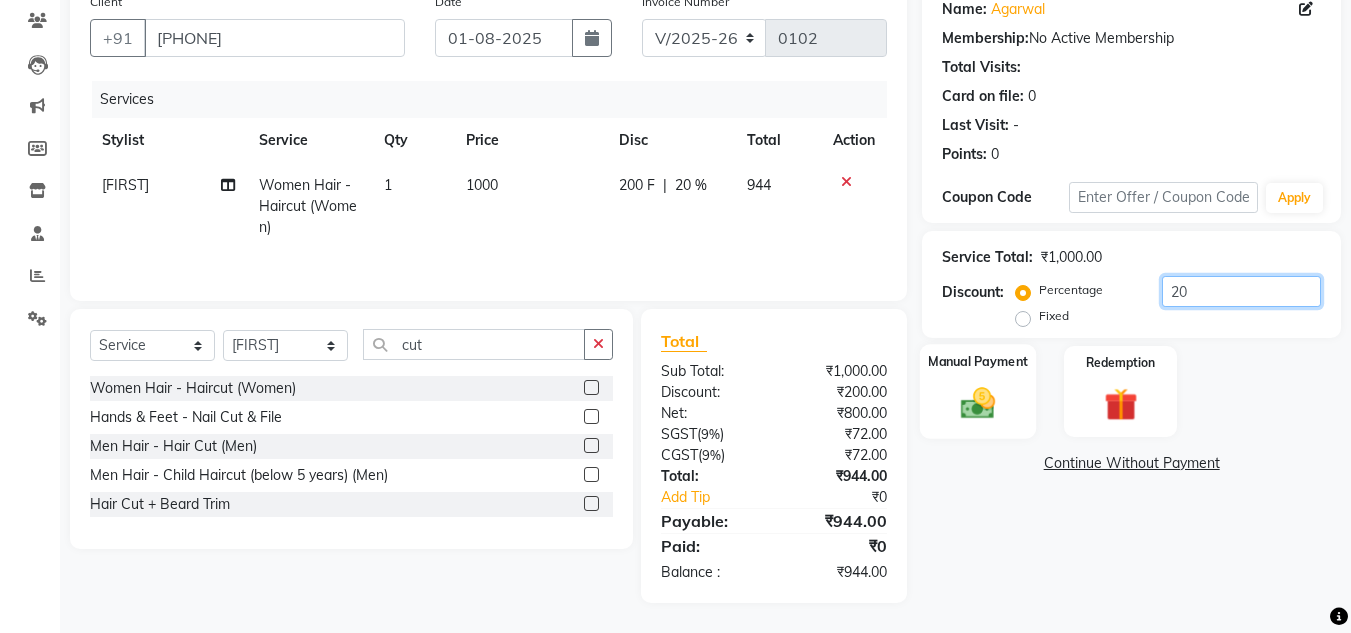 type on "20" 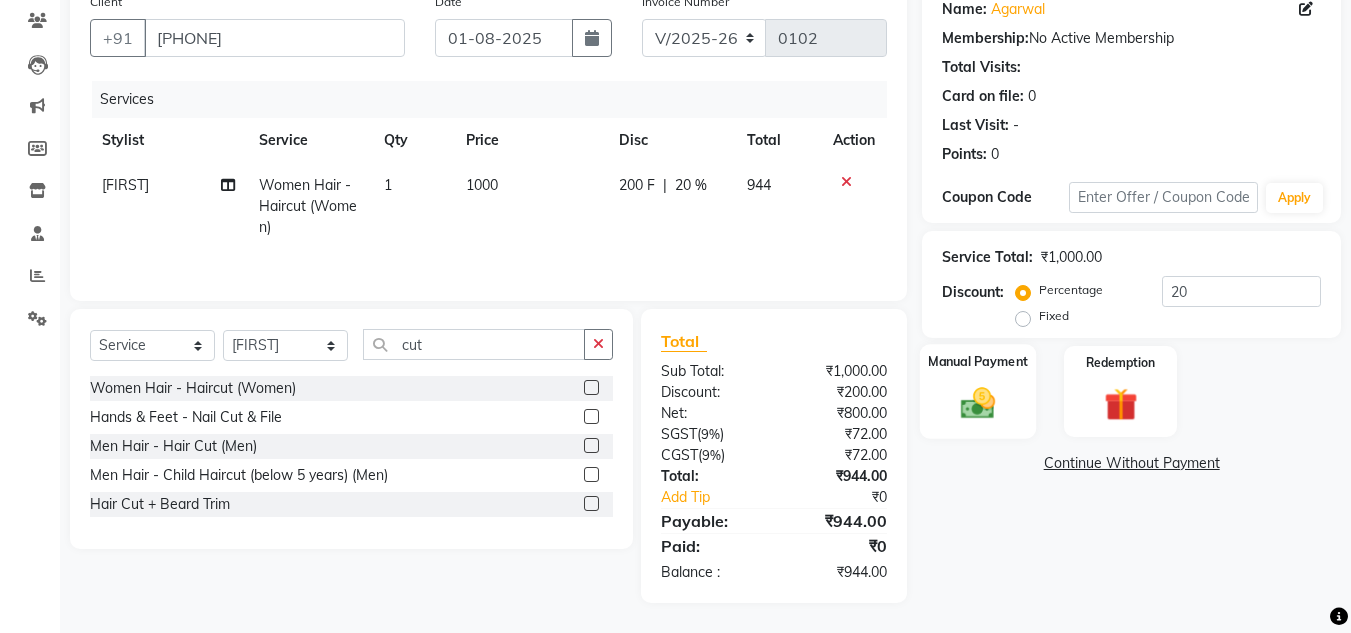 click 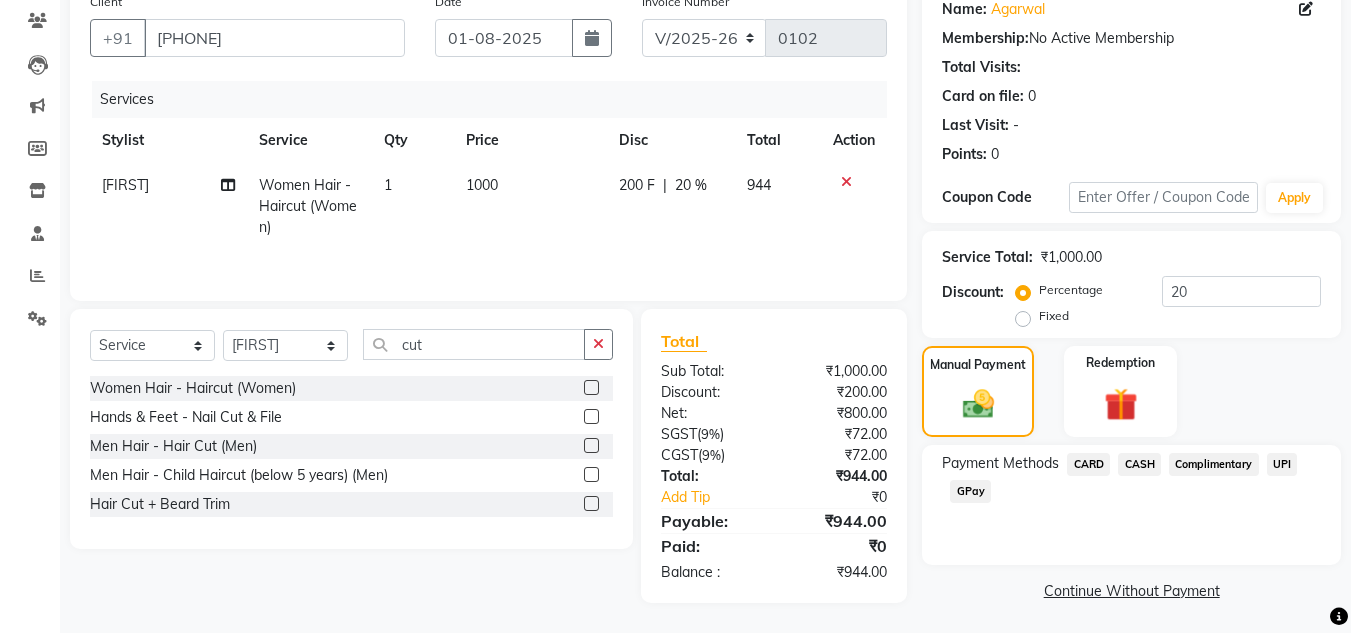 click on "CASH" 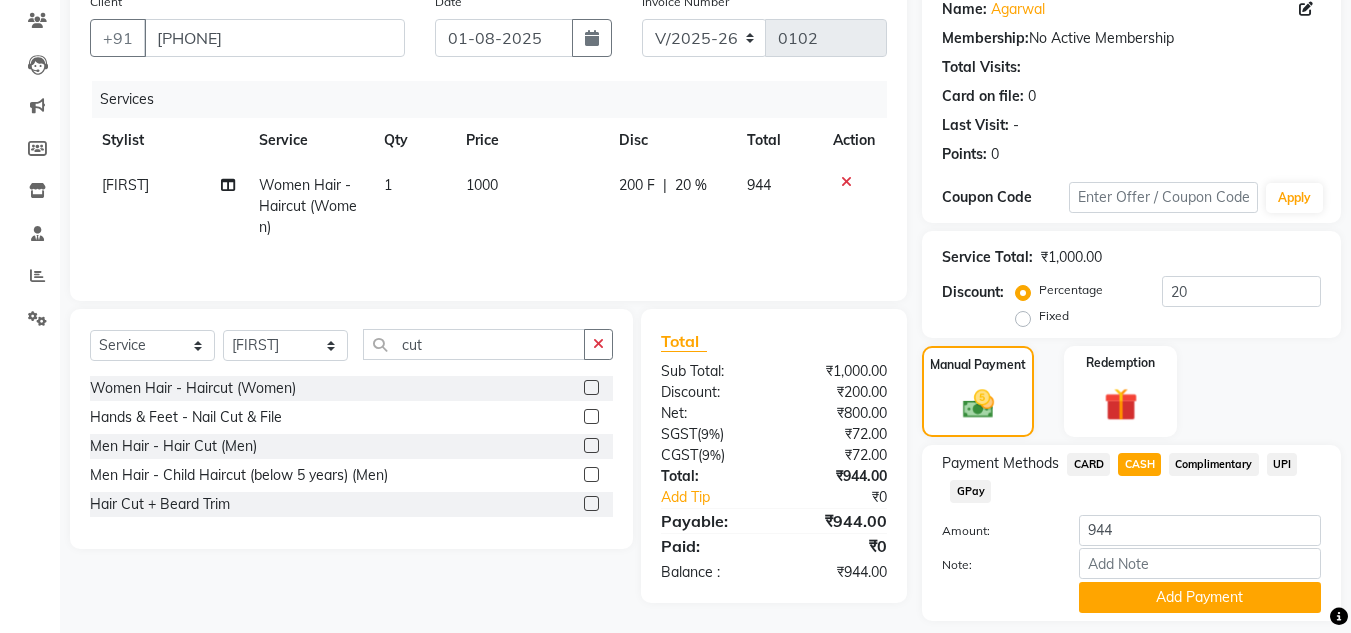 click on "Amount: 944" 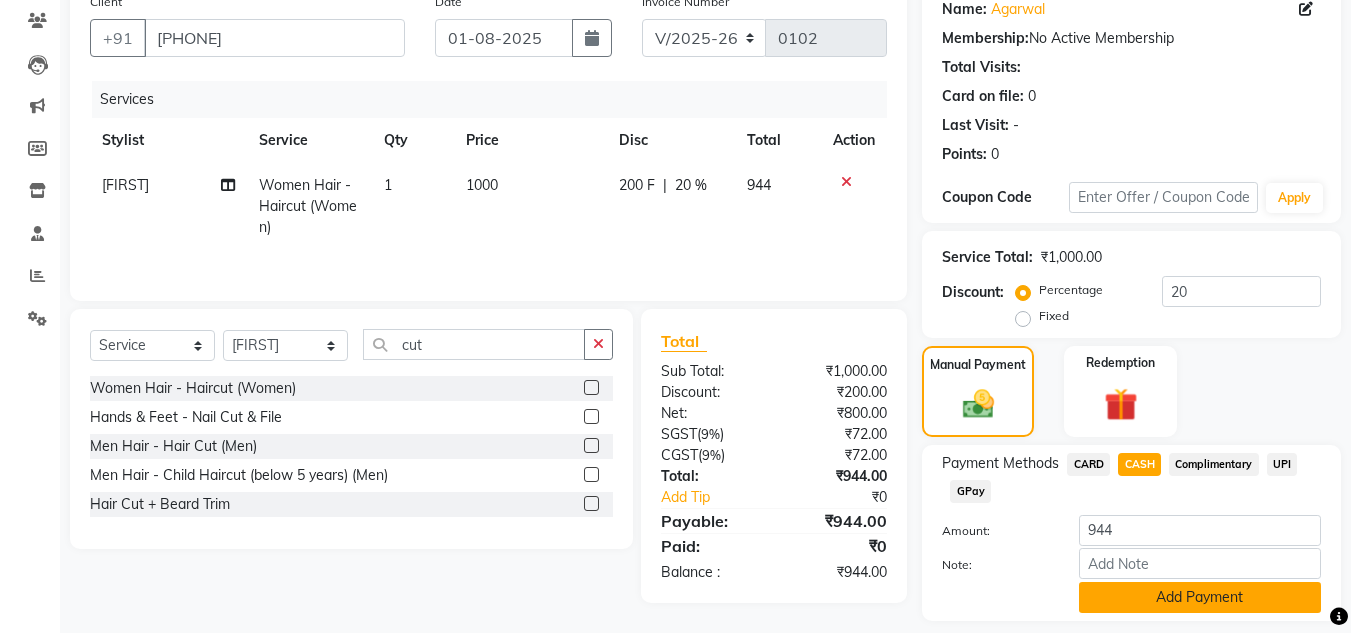 click on "Add Payment" 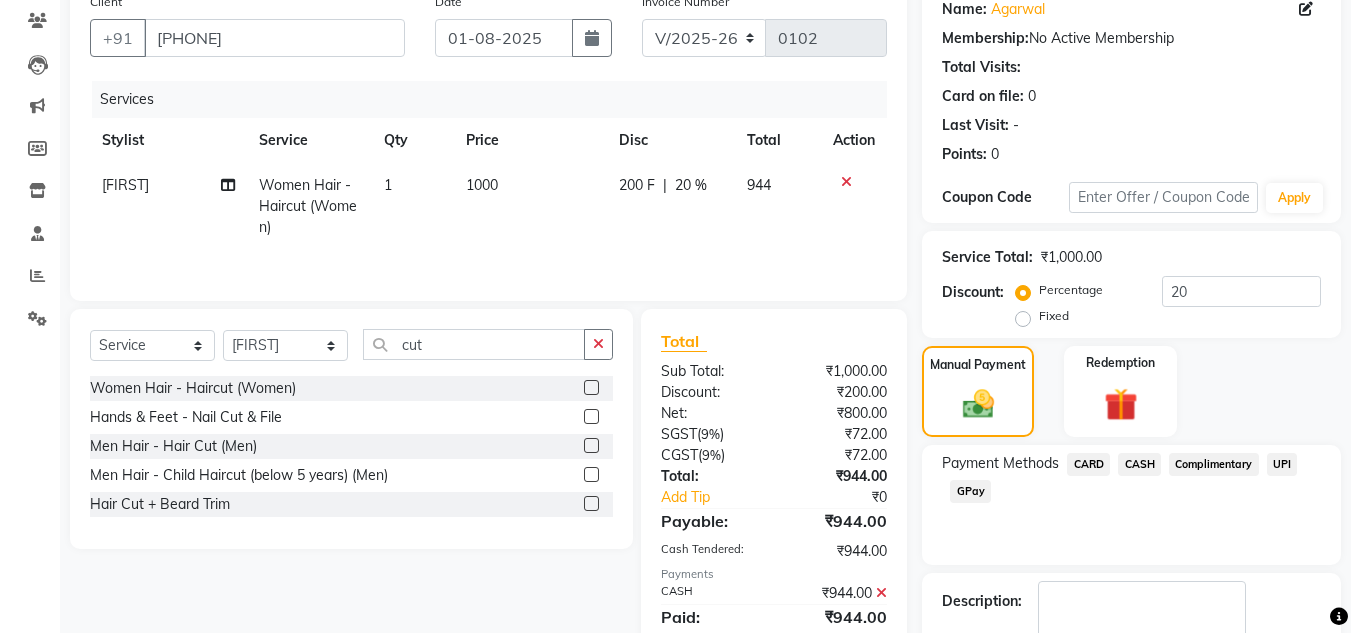 scroll, scrollTop: 283, scrollLeft: 0, axis: vertical 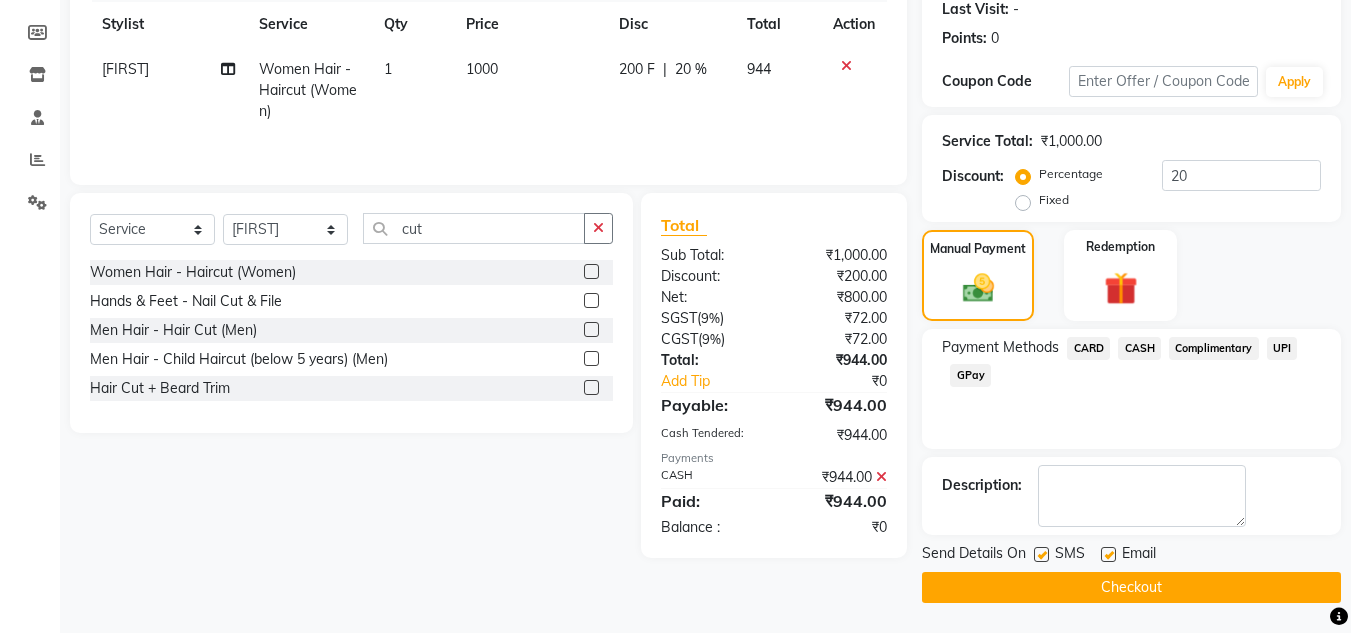 click on "Checkout" 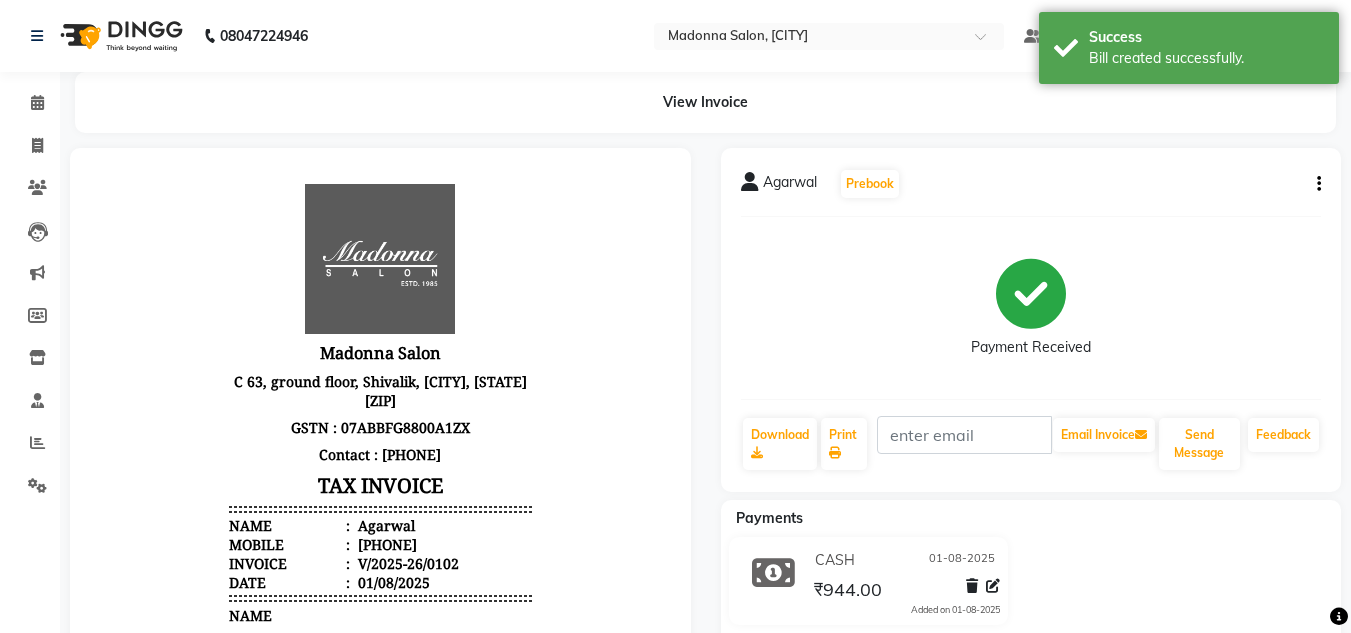 scroll, scrollTop: 0, scrollLeft: 0, axis: both 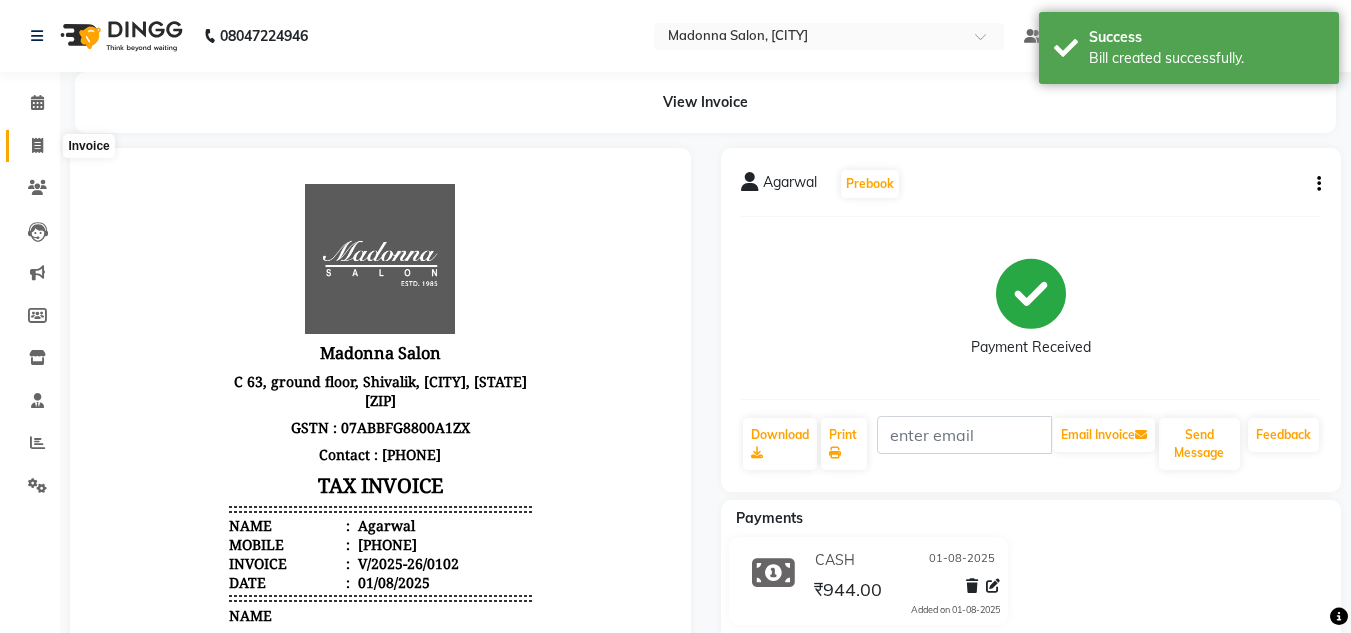 click 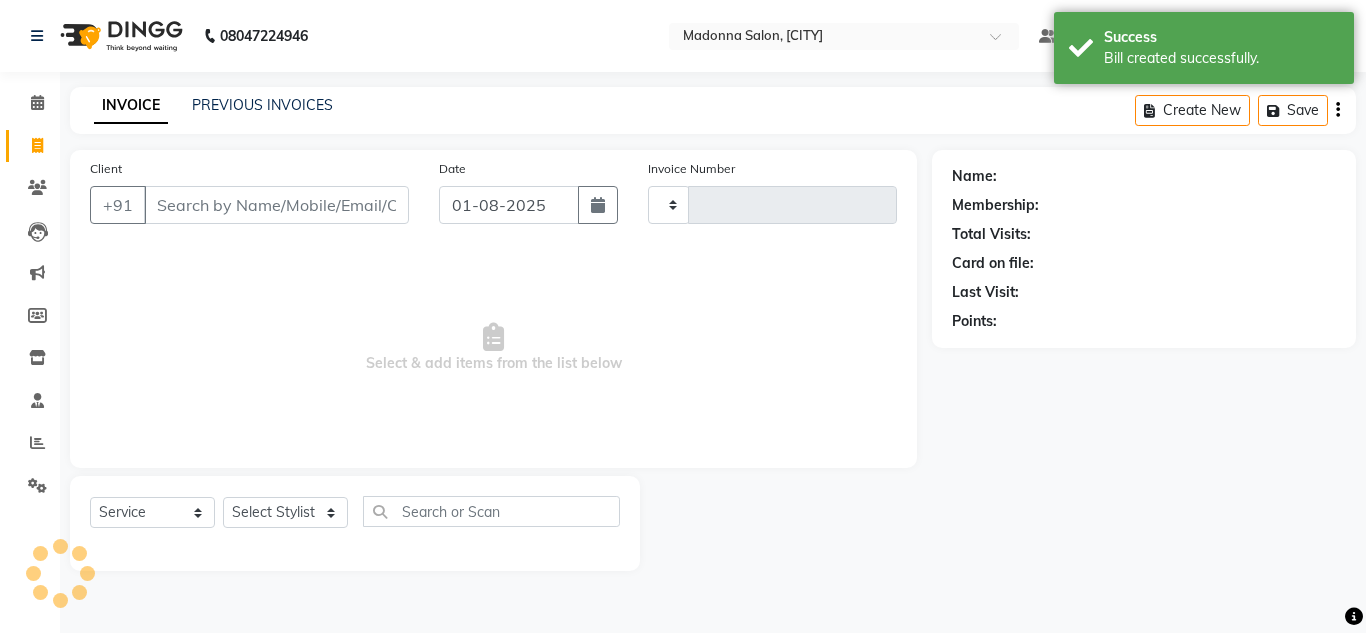 type on "0103" 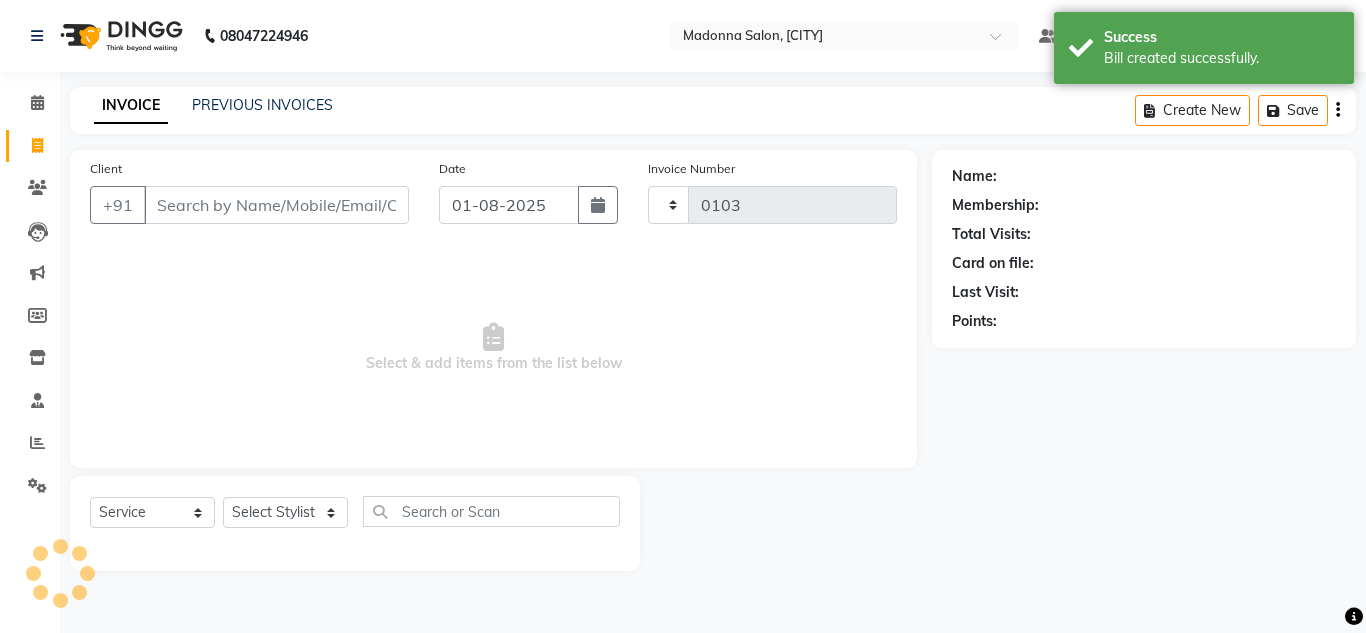 select on "8641" 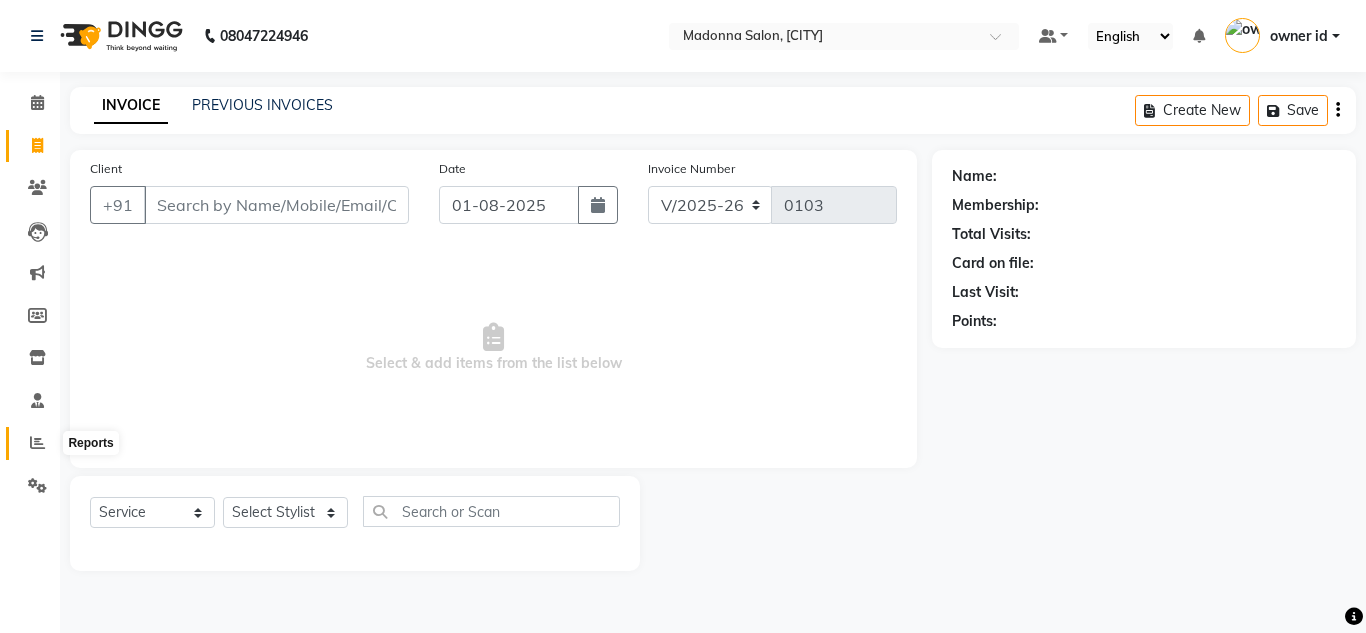 click 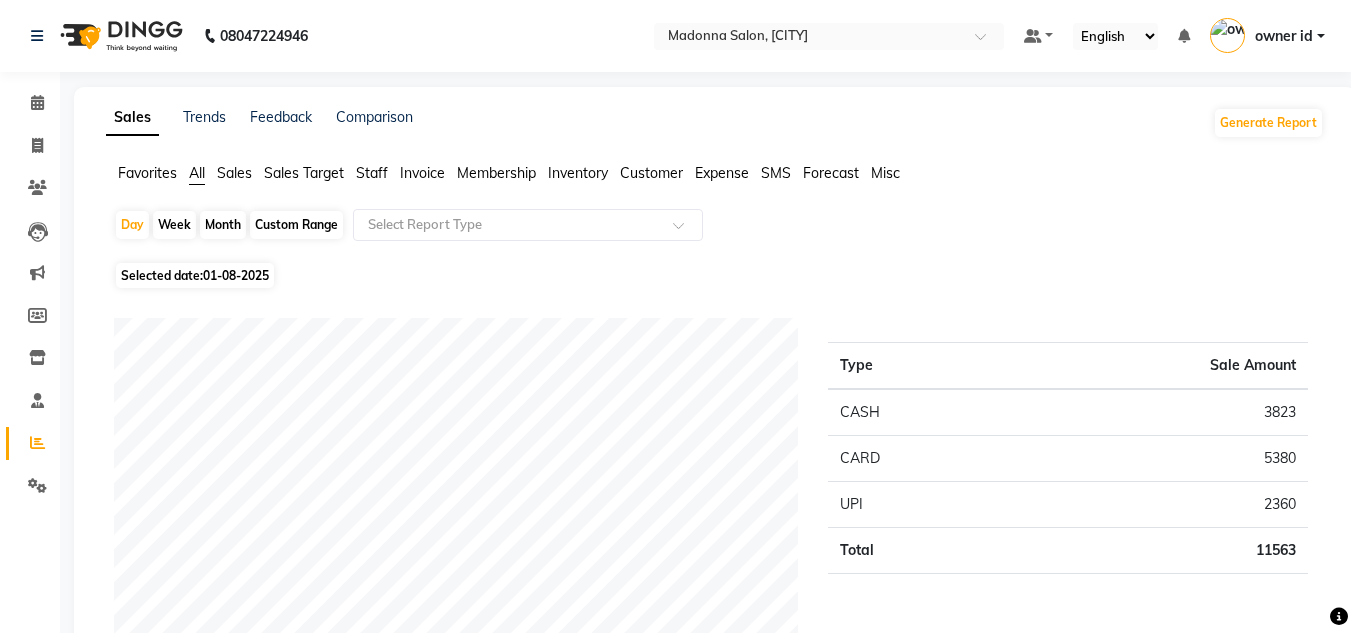 click on "Staff" 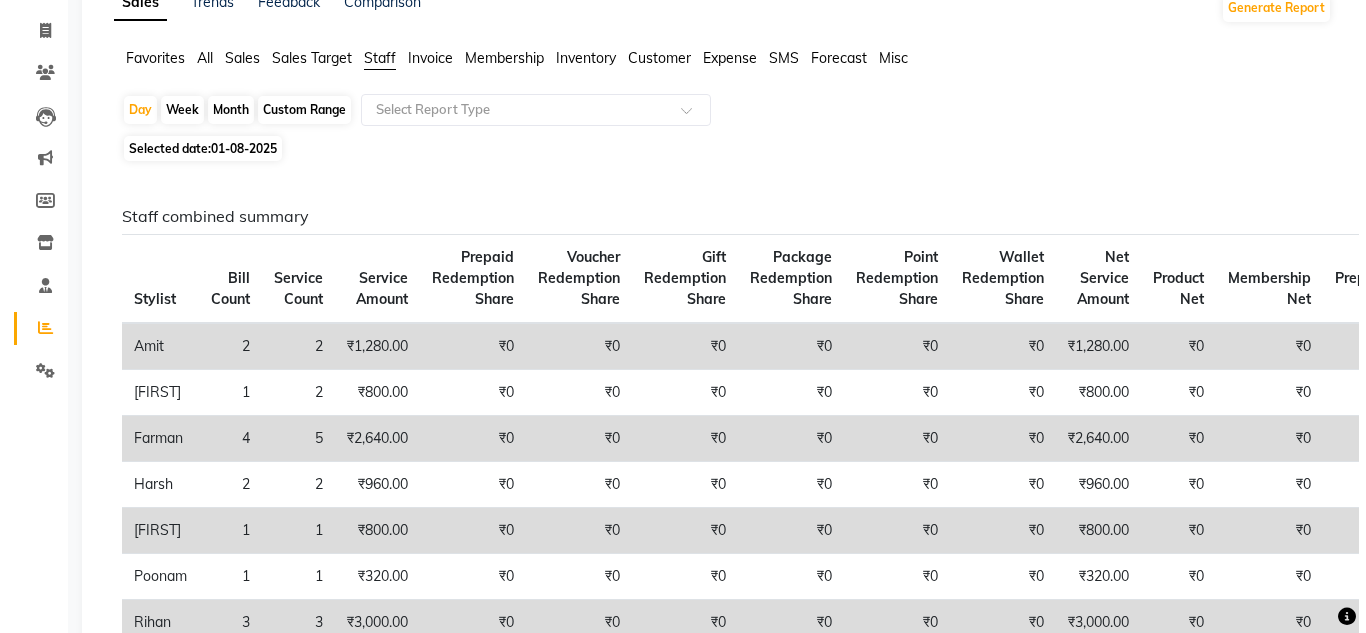 scroll, scrollTop: 0, scrollLeft: 0, axis: both 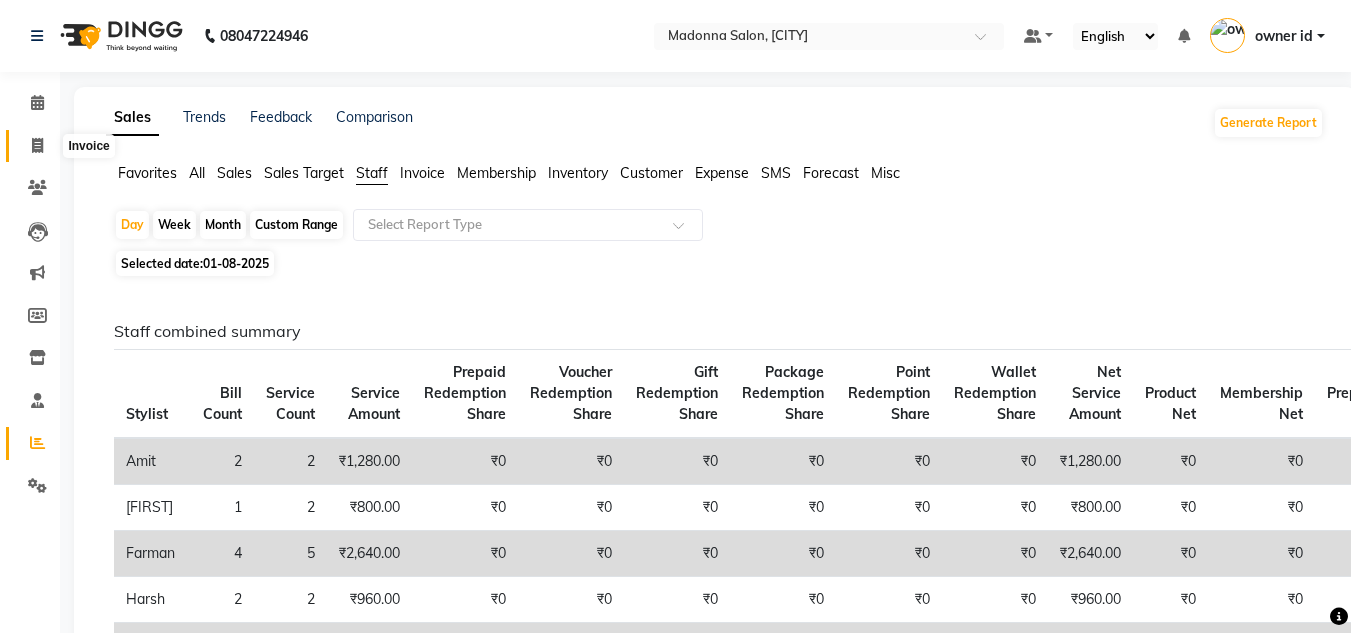click 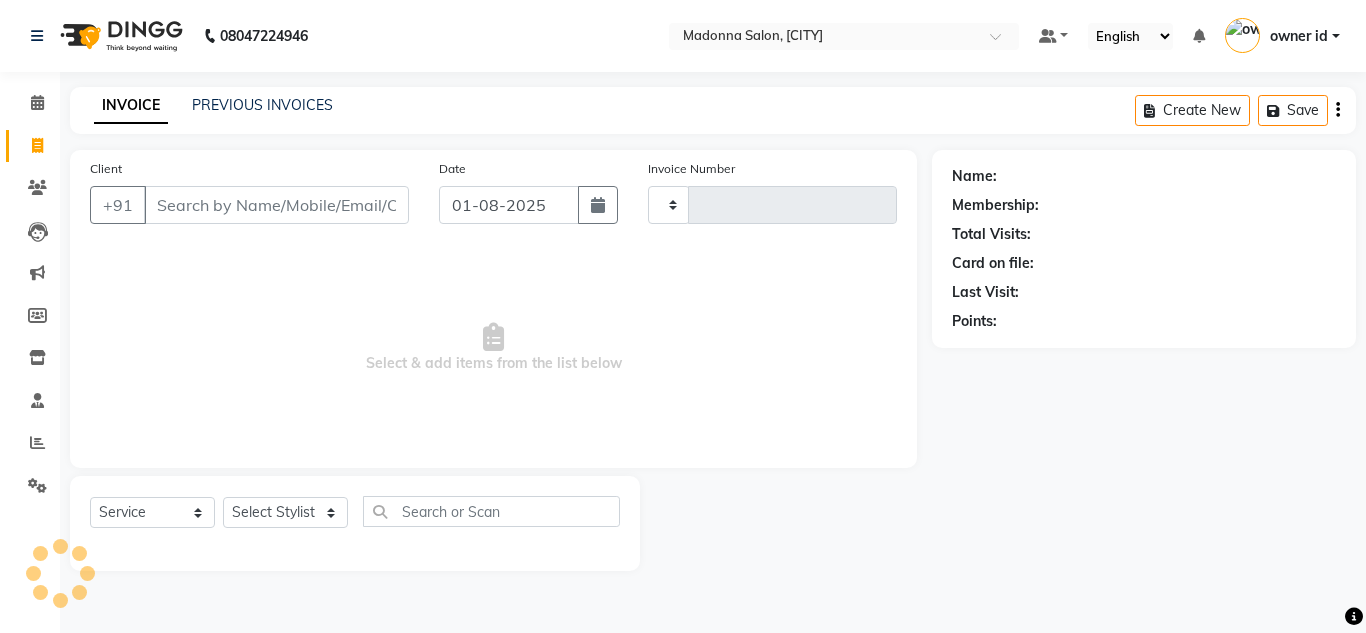 type on "0103" 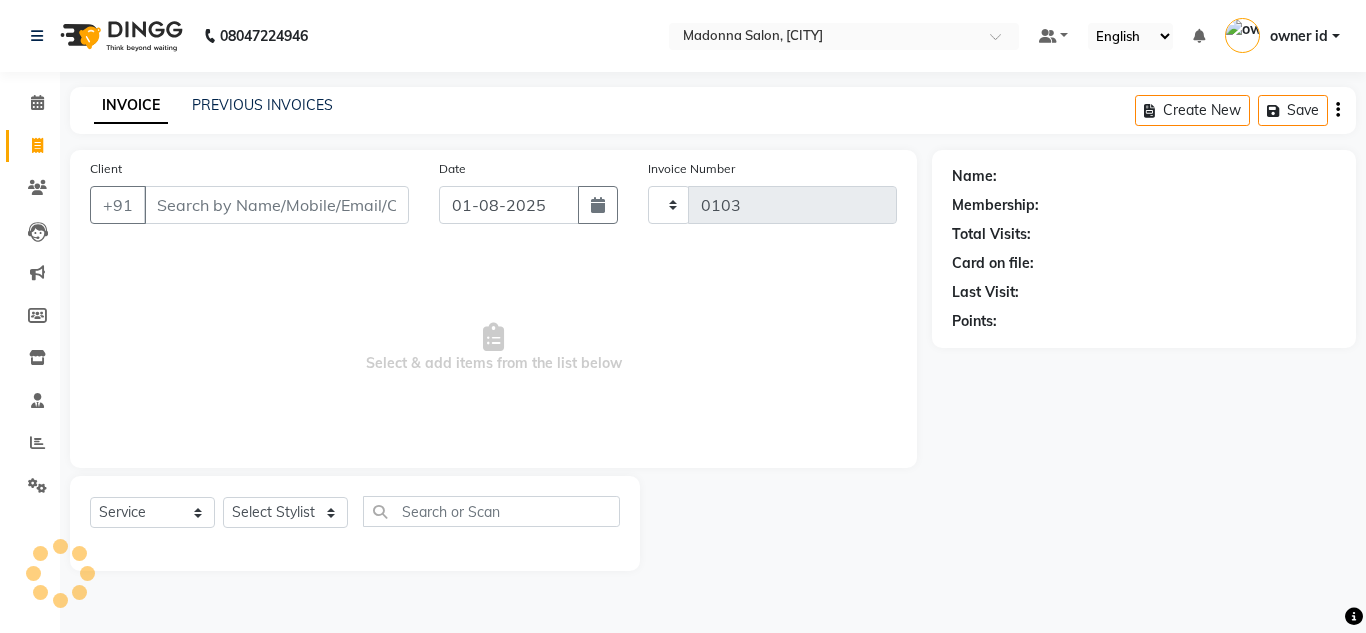 select on "8641" 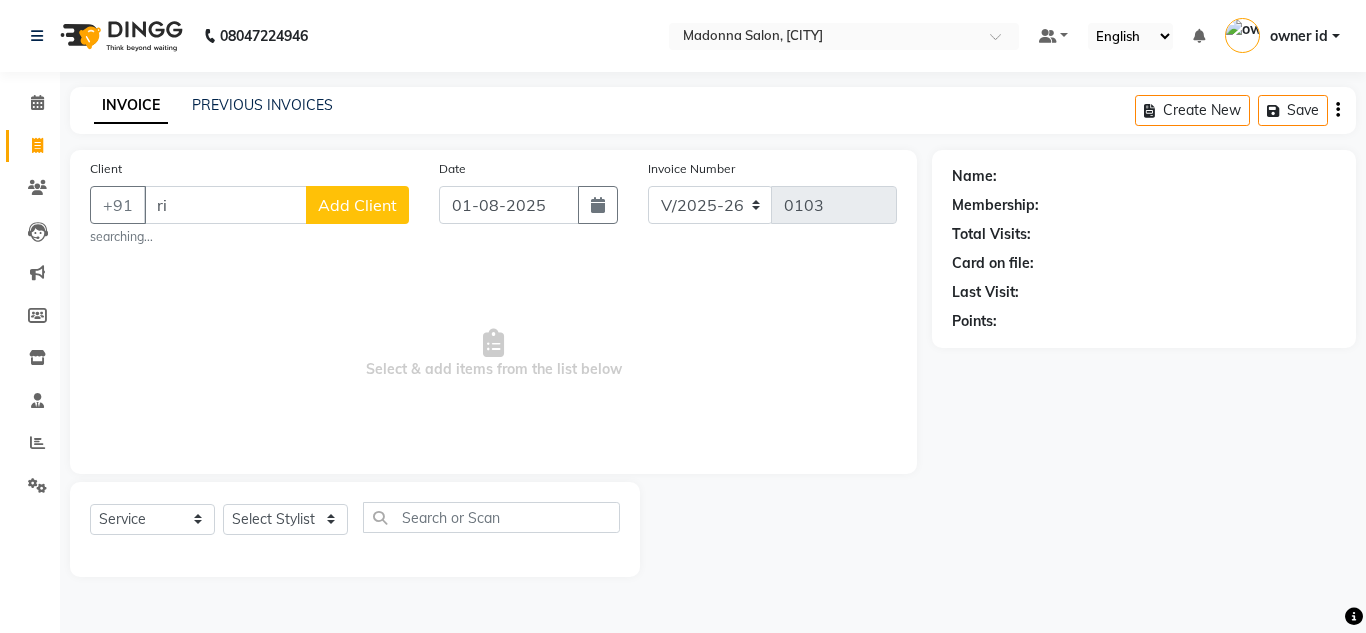 type on "r" 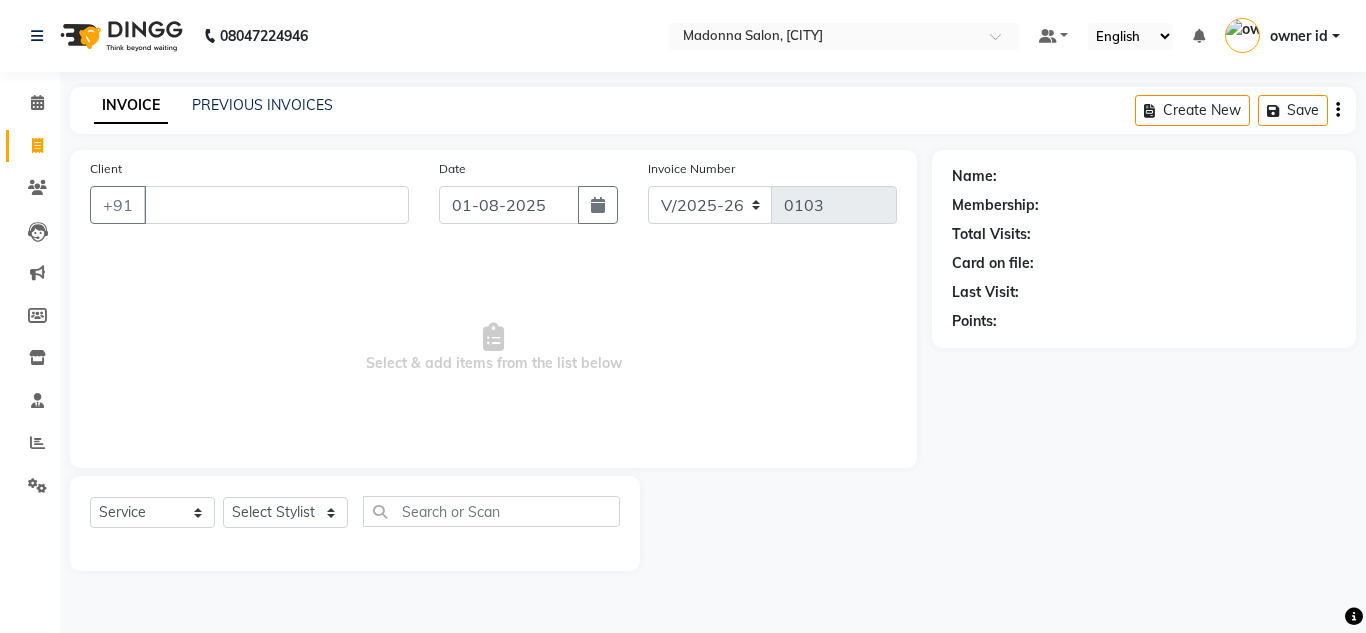 type 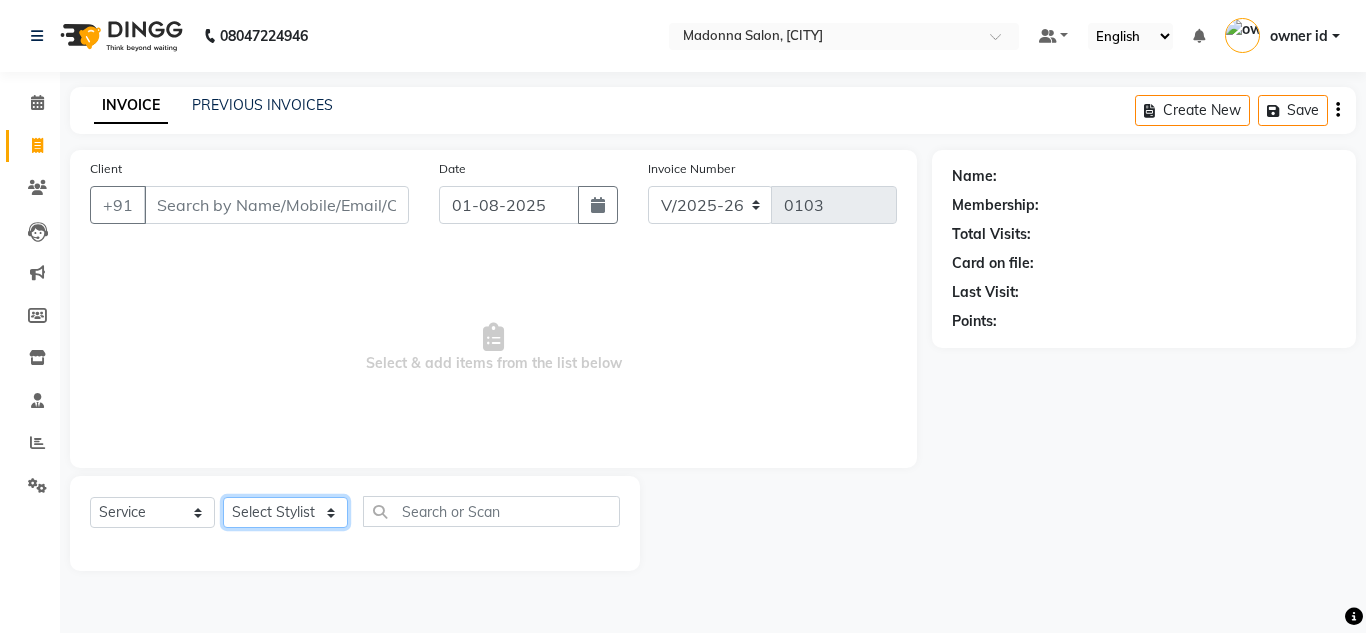 click on "Select Stylist Amit Bharti Devesh Farman Harsh  Jaikesh Manager Manoj Nitin Nails owner id Poonam Rihan" 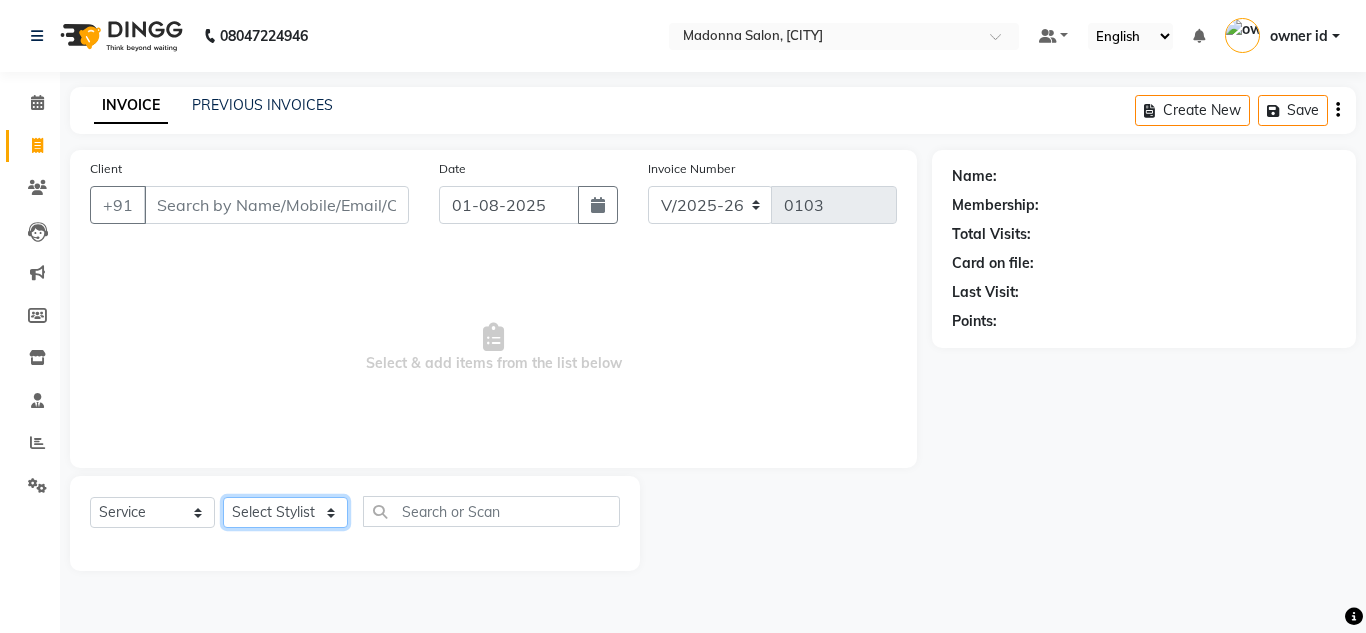 select on "86637" 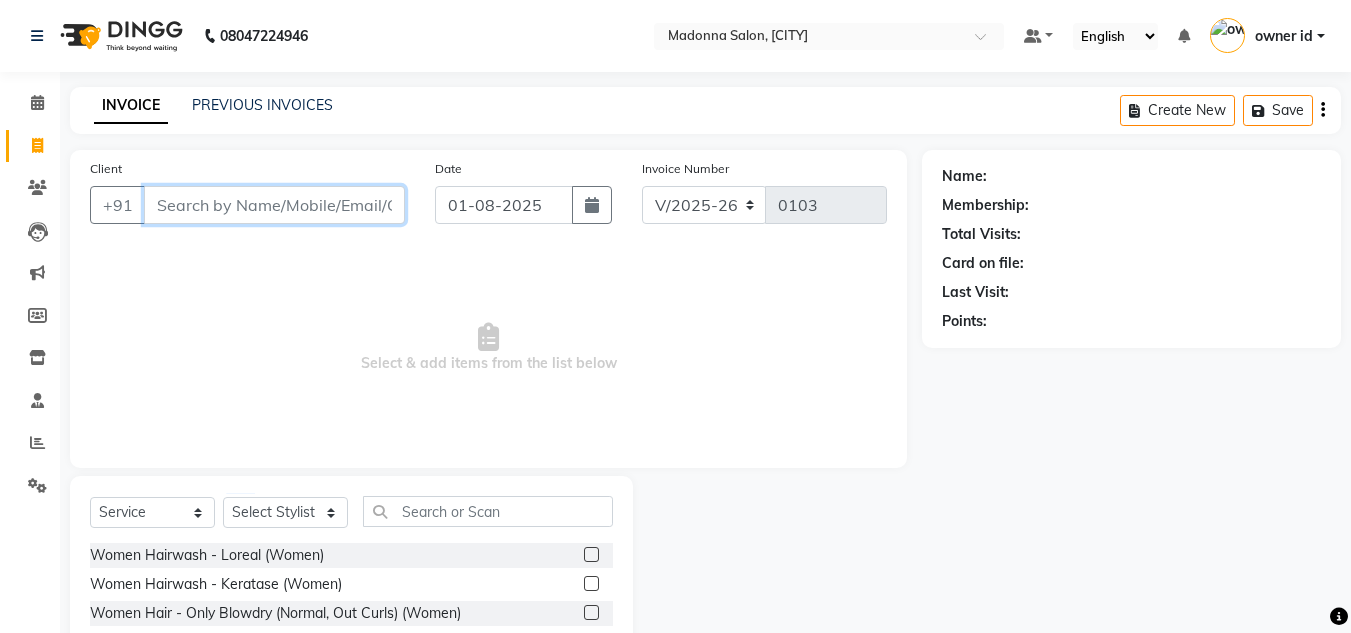 click on "Client" at bounding box center (274, 205) 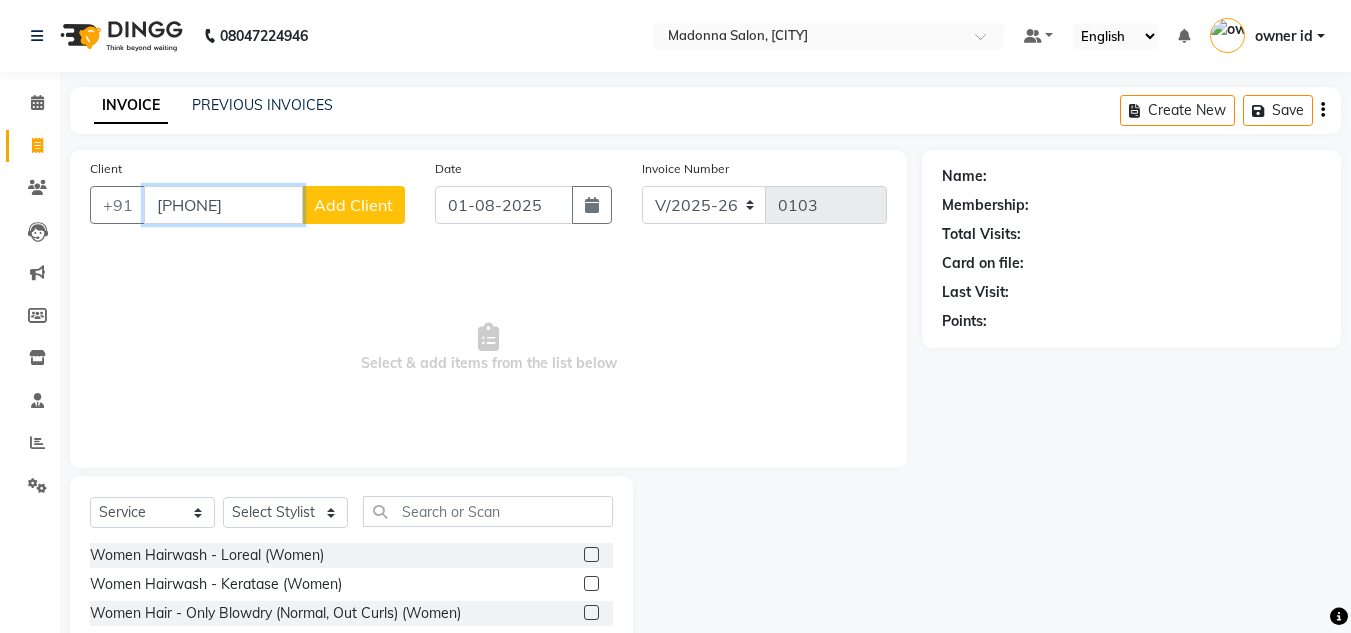 type on "9910259229" 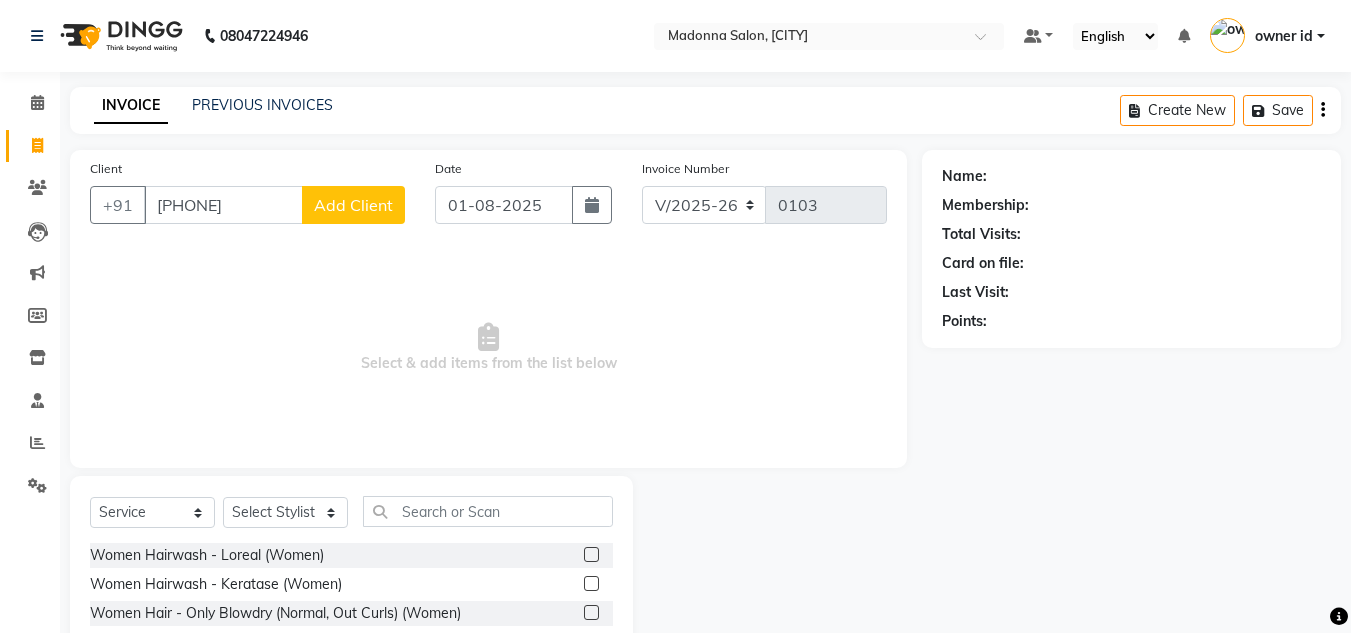 click on "Add Client" 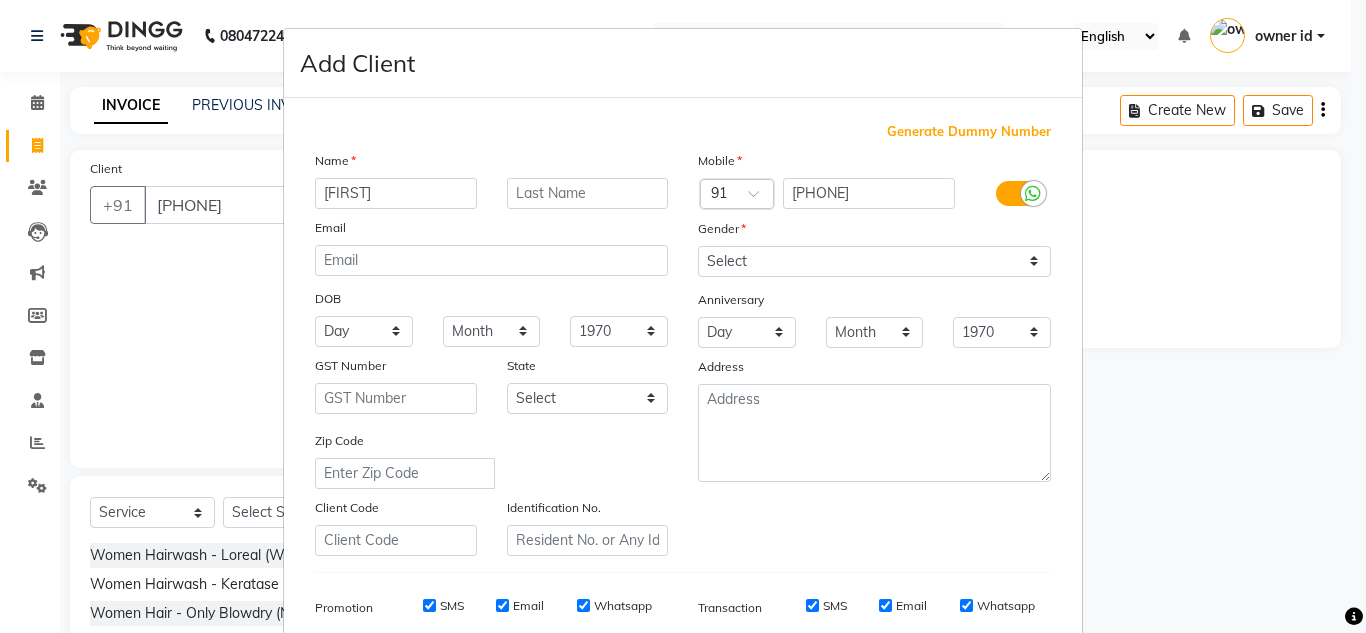 type on "Rinku" 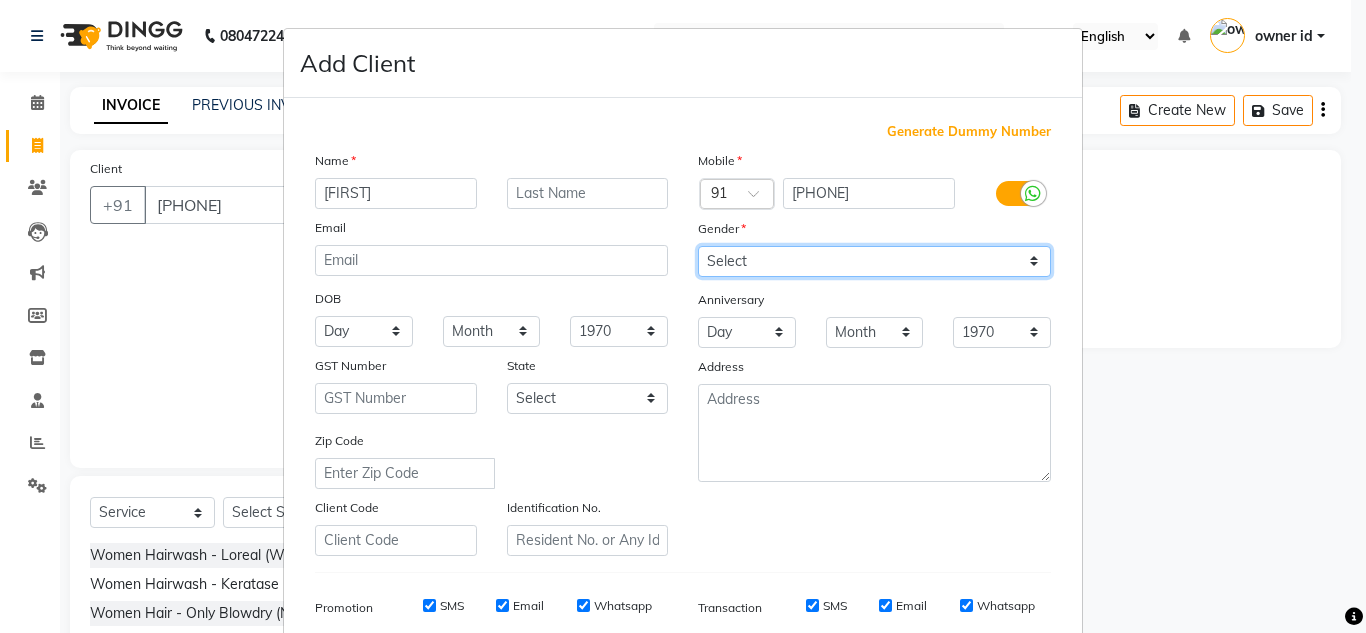 click on "Select Male Female Other Prefer Not To Say" at bounding box center [874, 261] 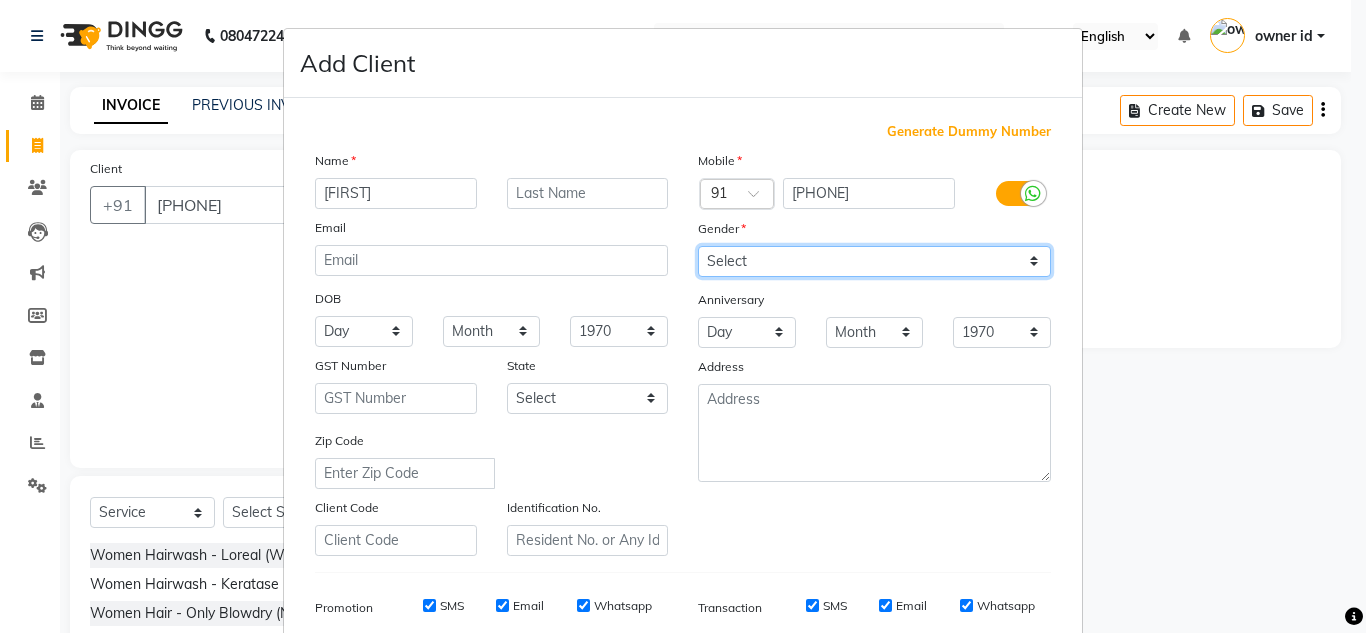 select on "female" 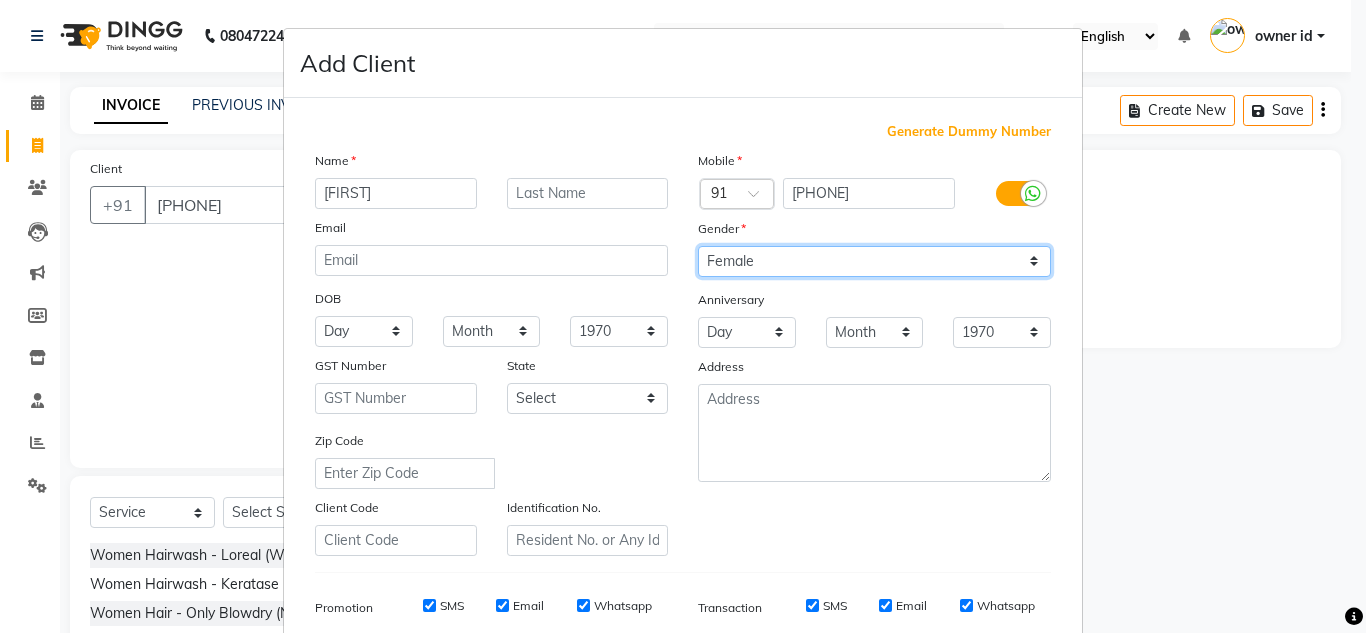 click on "Select Male Female Other Prefer Not To Say" at bounding box center (874, 261) 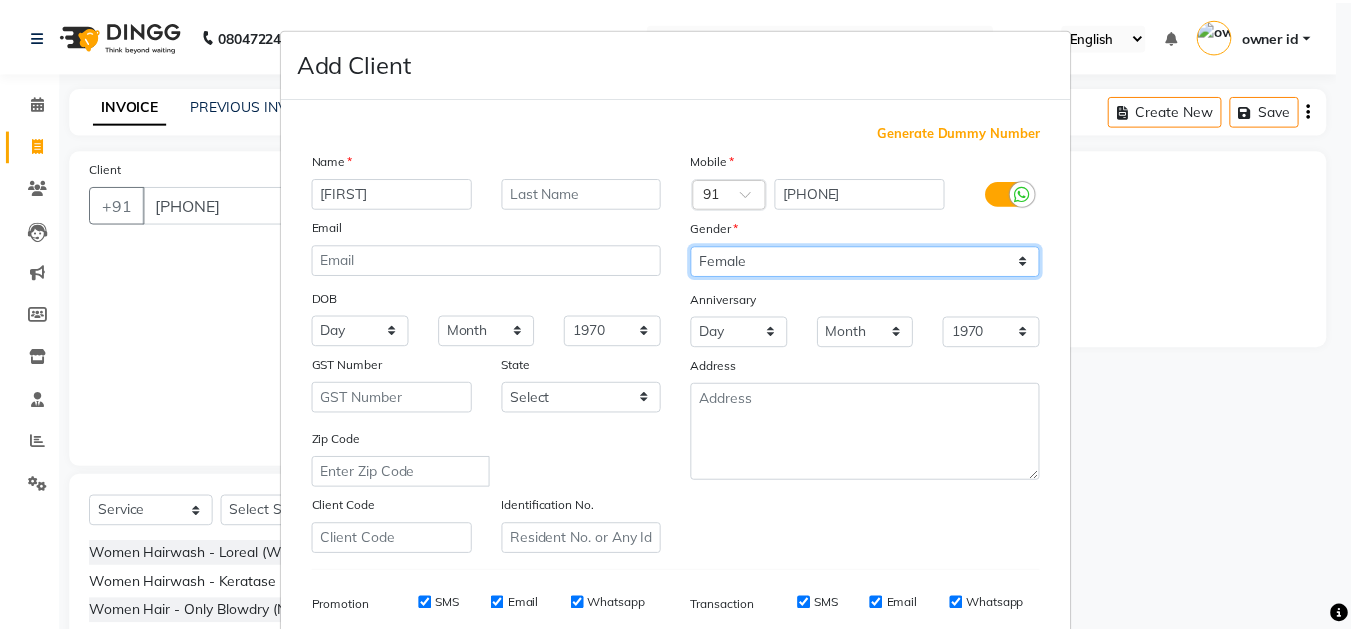 scroll, scrollTop: 290, scrollLeft: 0, axis: vertical 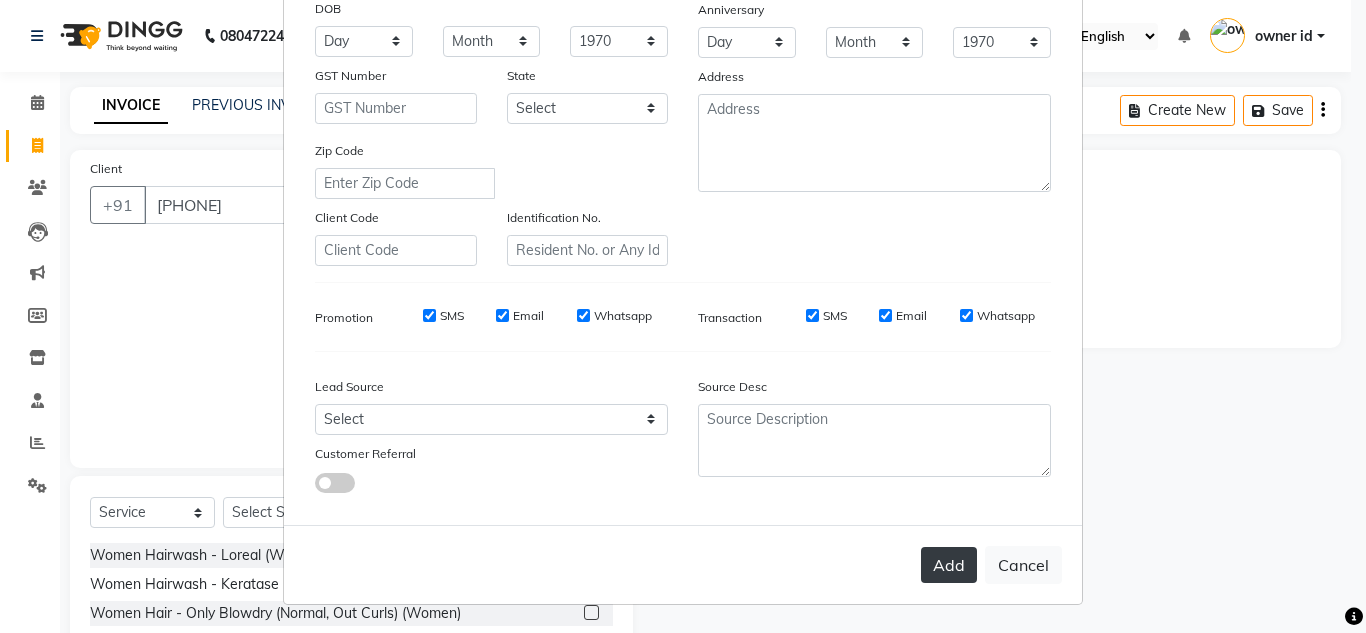click on "Add" at bounding box center (949, 565) 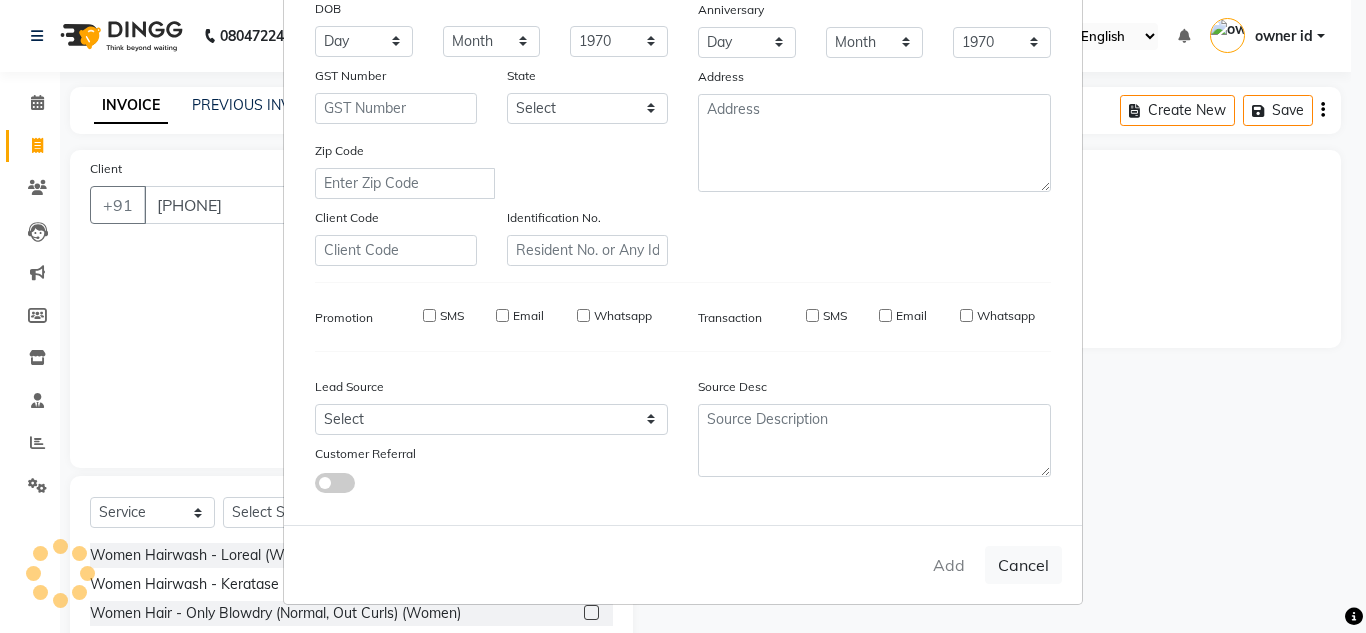 type 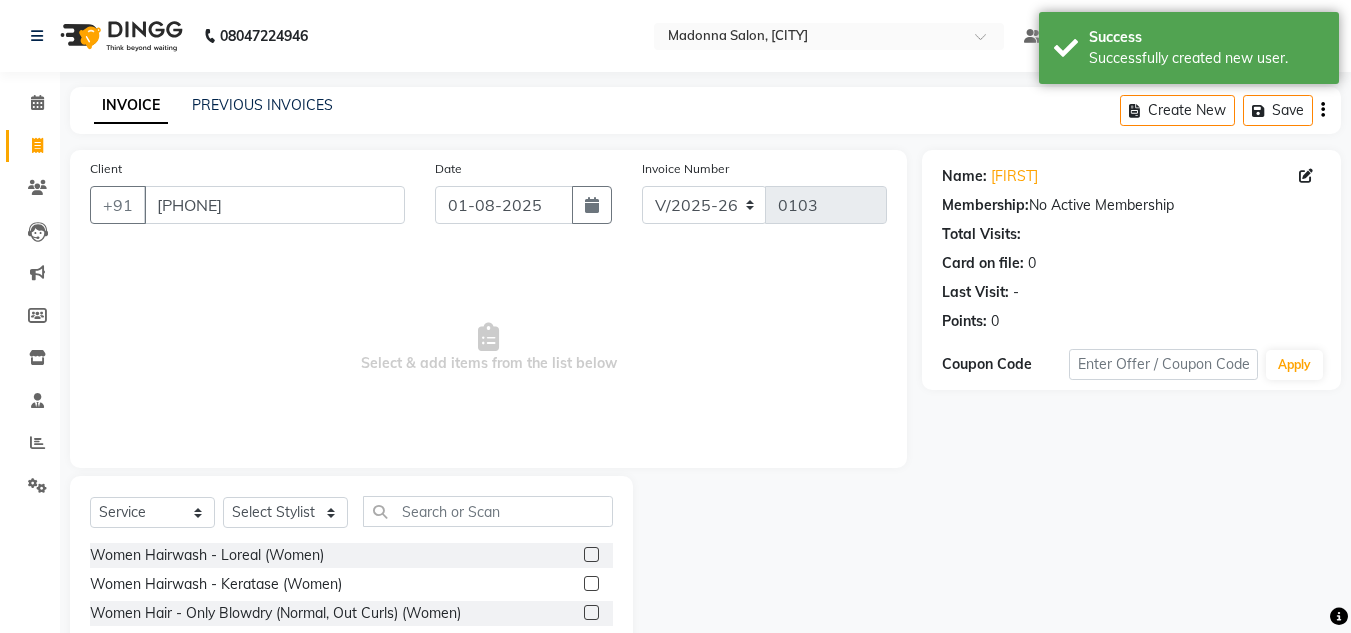 scroll, scrollTop: 168, scrollLeft: 0, axis: vertical 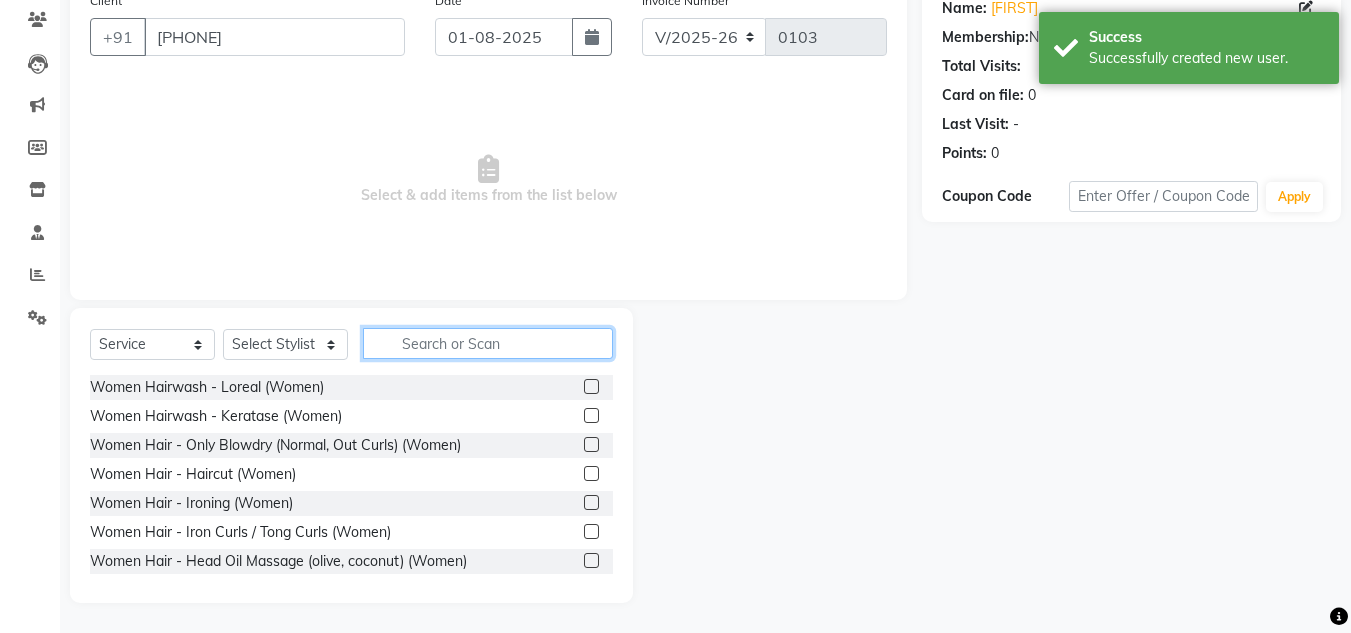 click 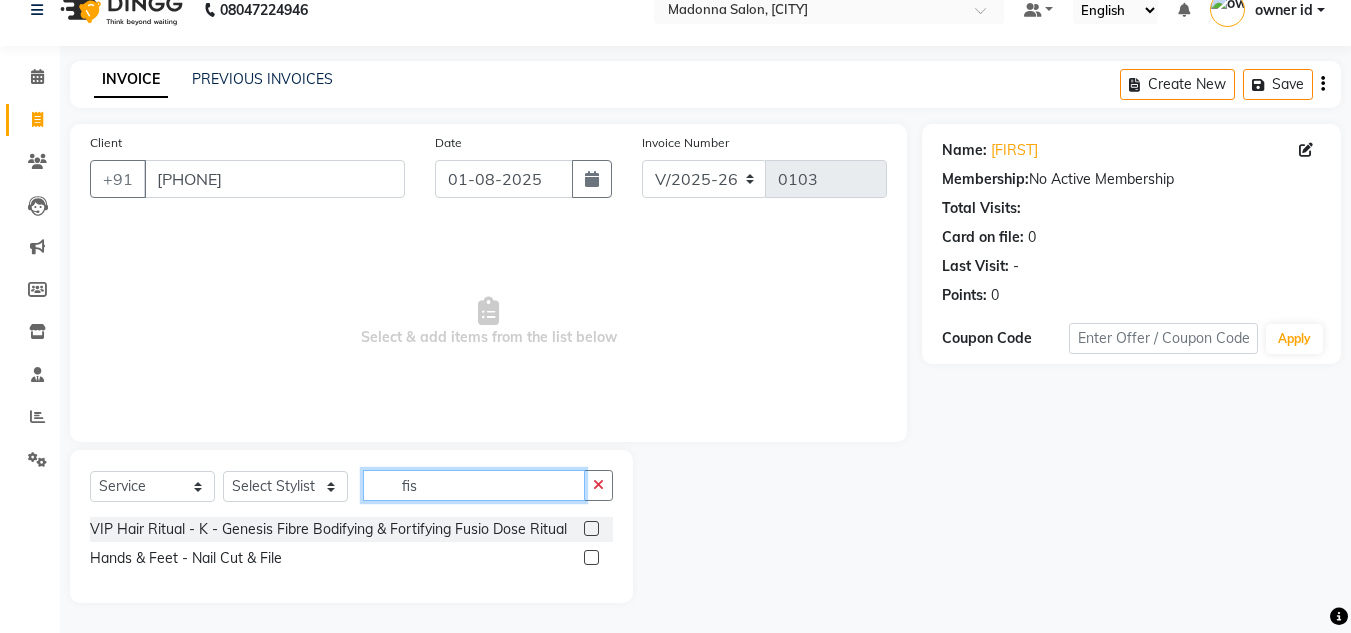 scroll, scrollTop: 0, scrollLeft: 0, axis: both 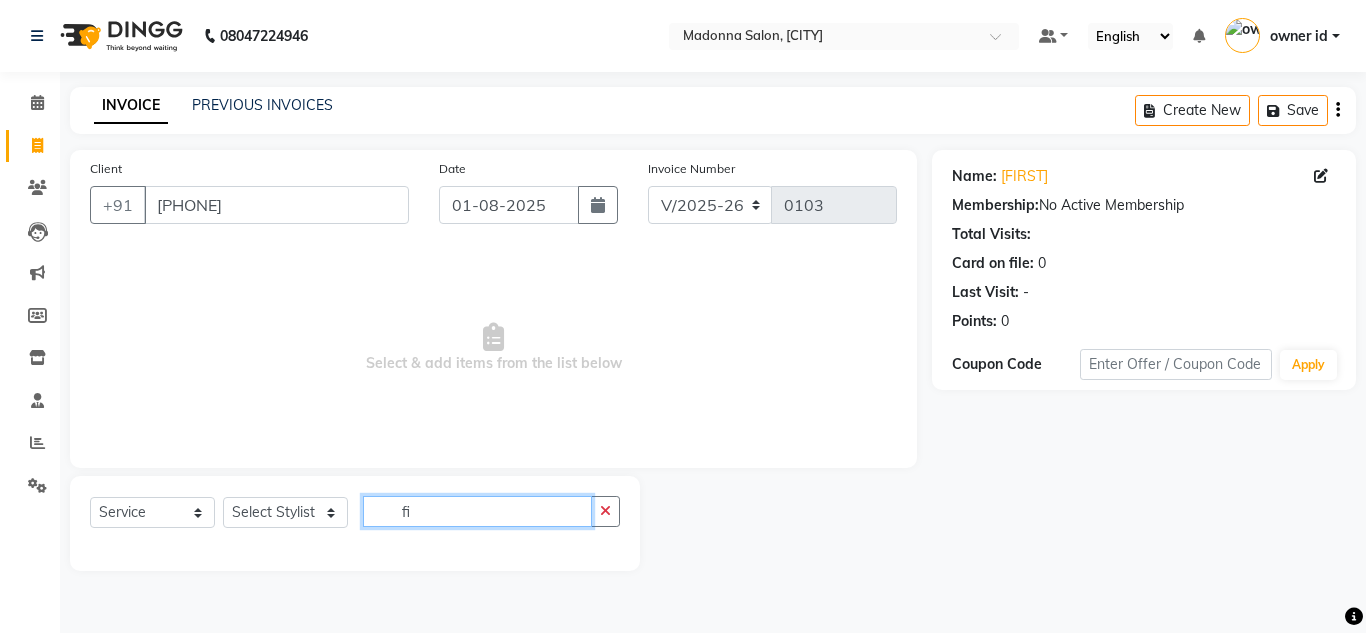 type on "f" 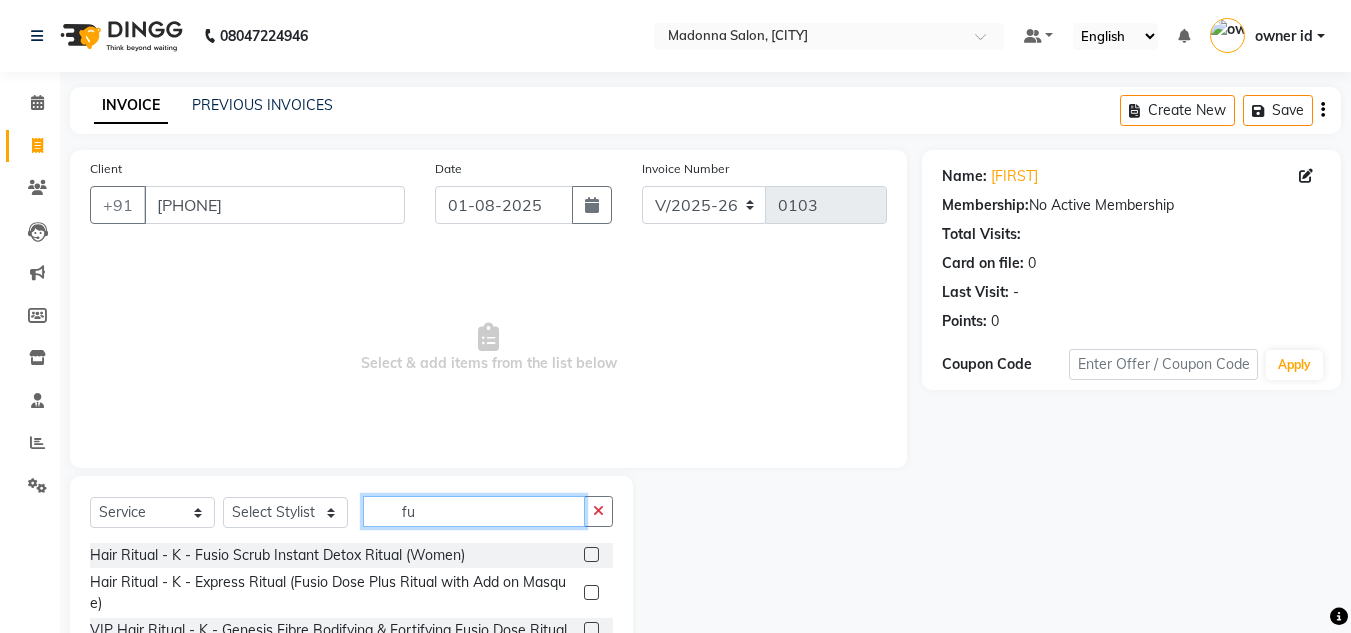 type on "f" 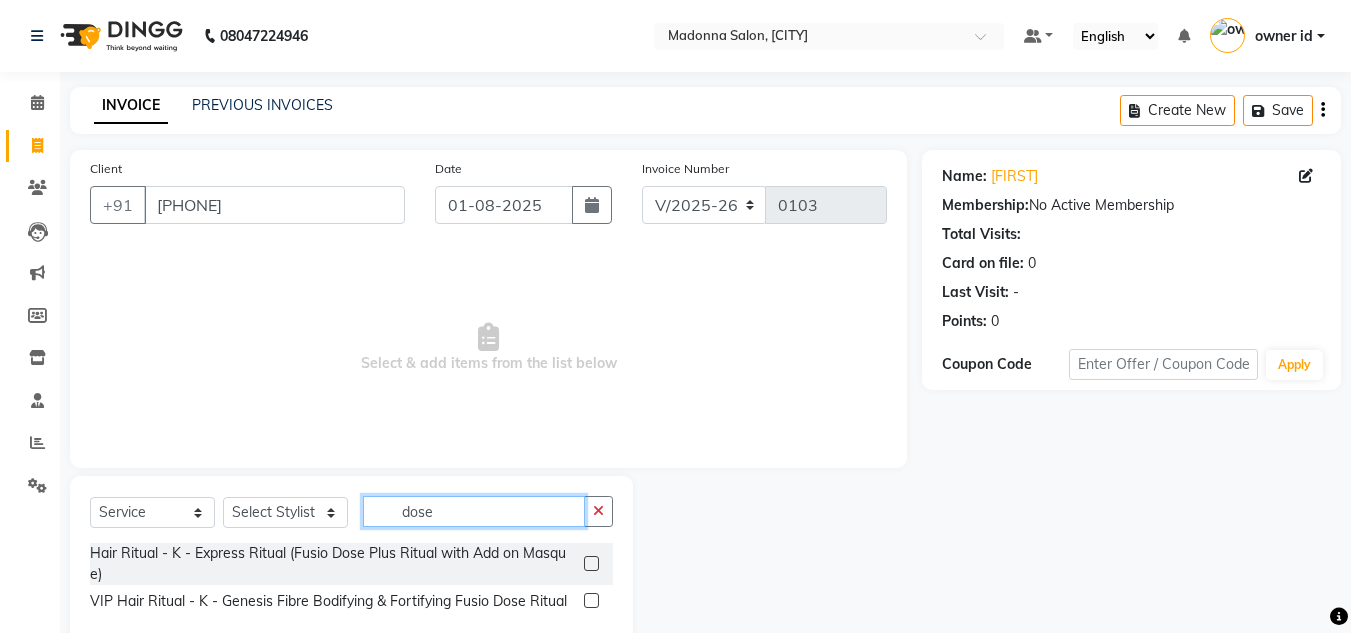 type on "dose" 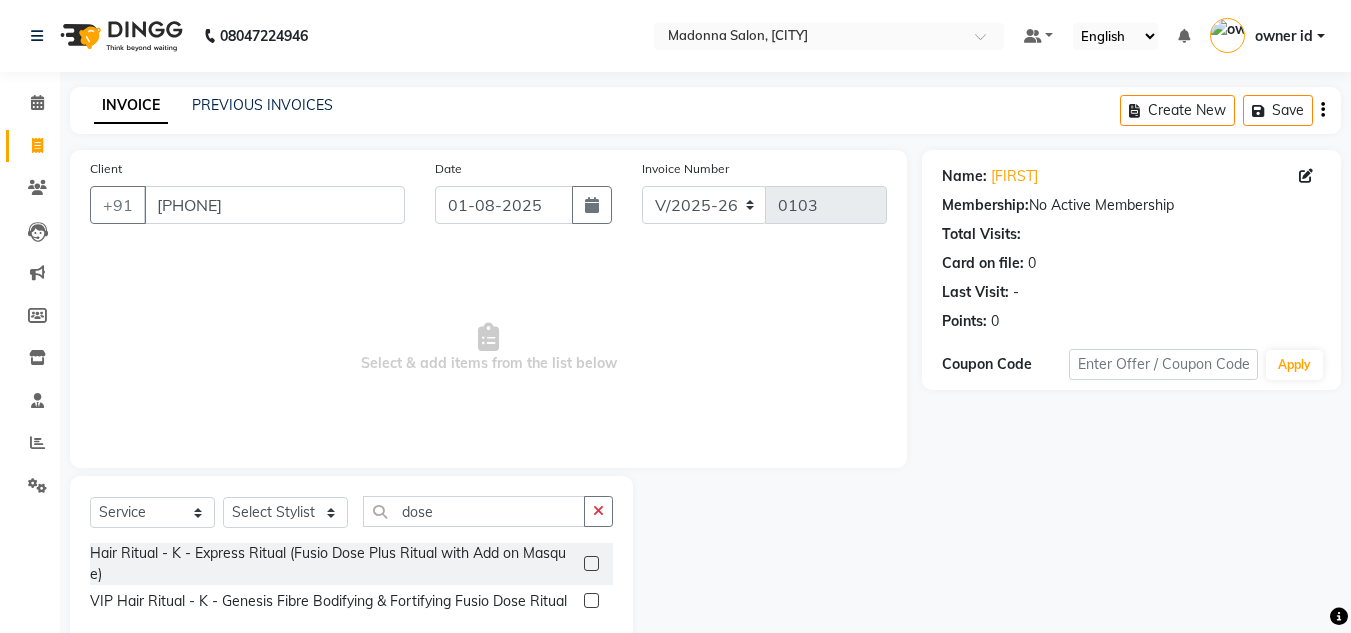 click 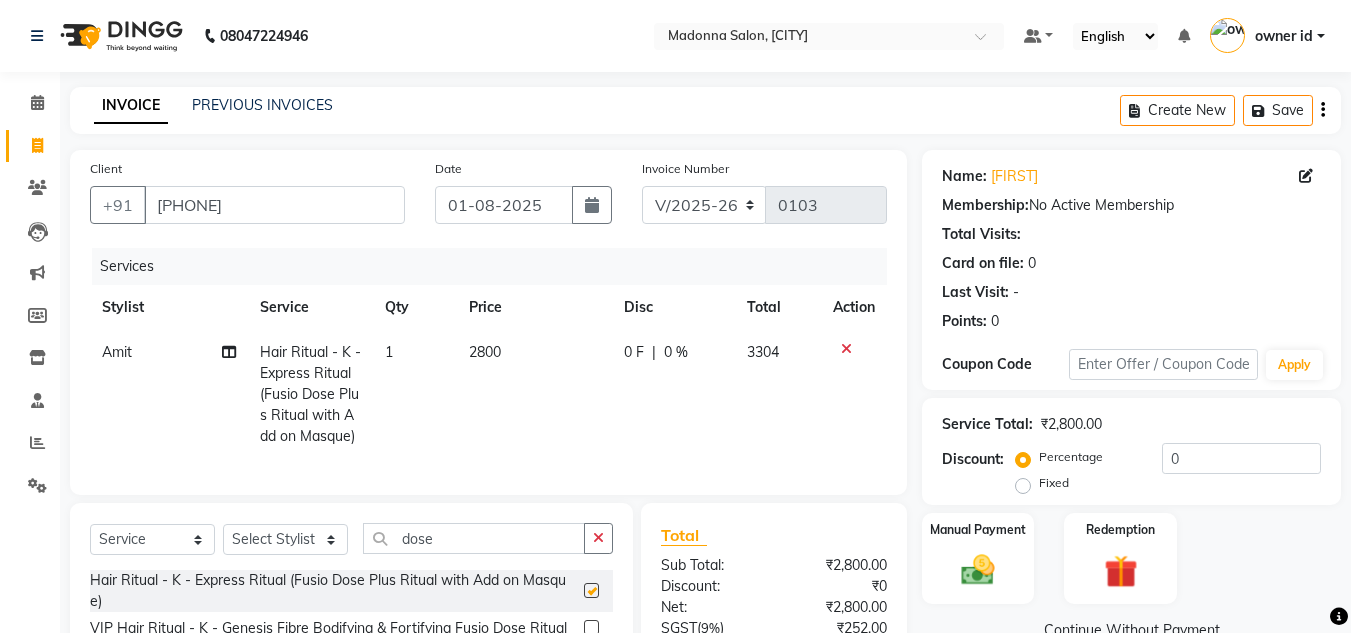 checkbox on "false" 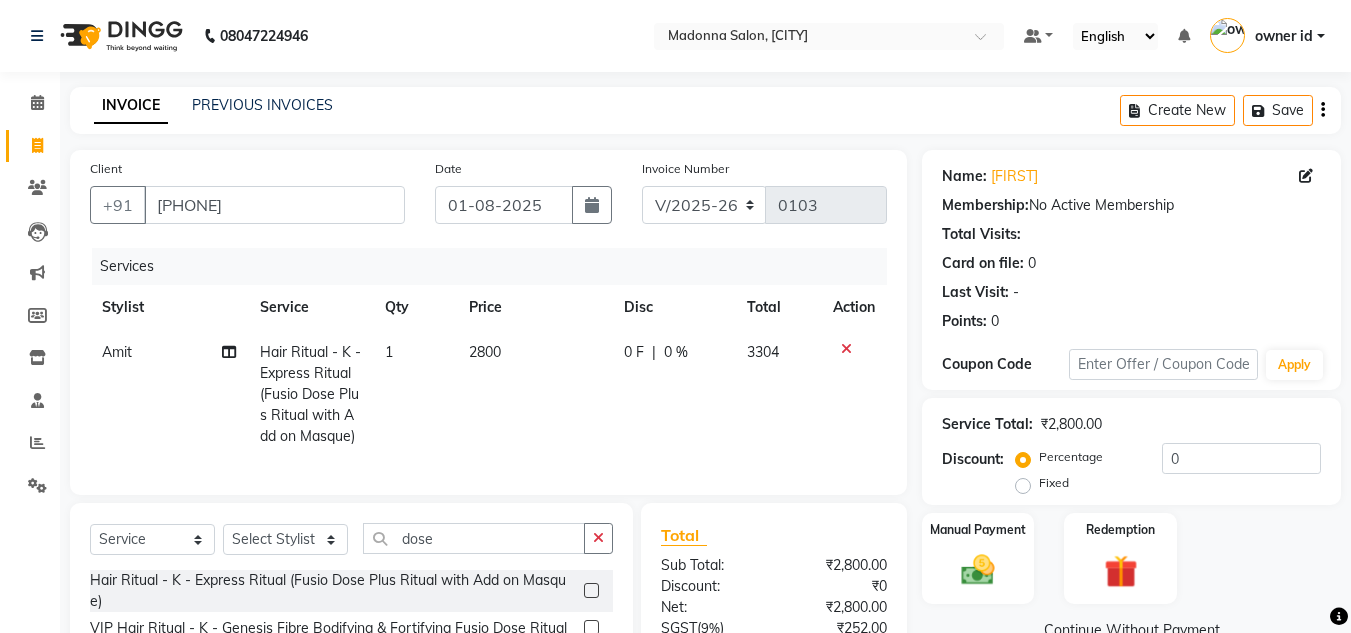 scroll, scrollTop: 137, scrollLeft: 0, axis: vertical 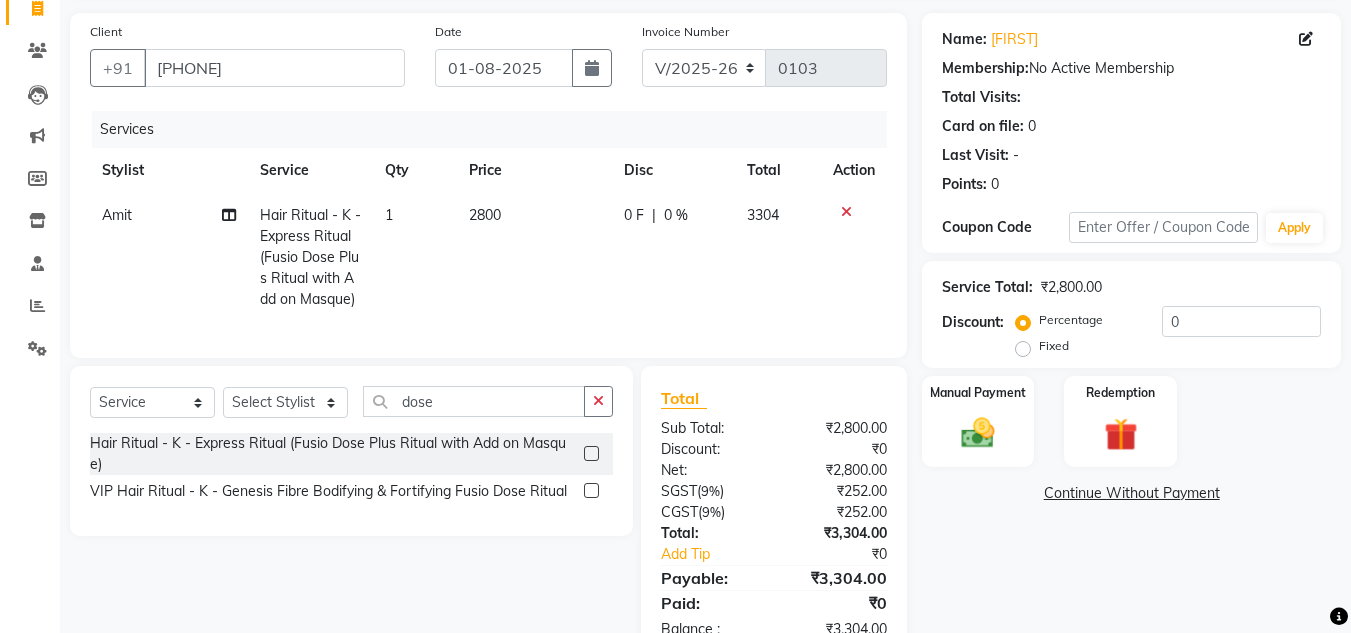 click 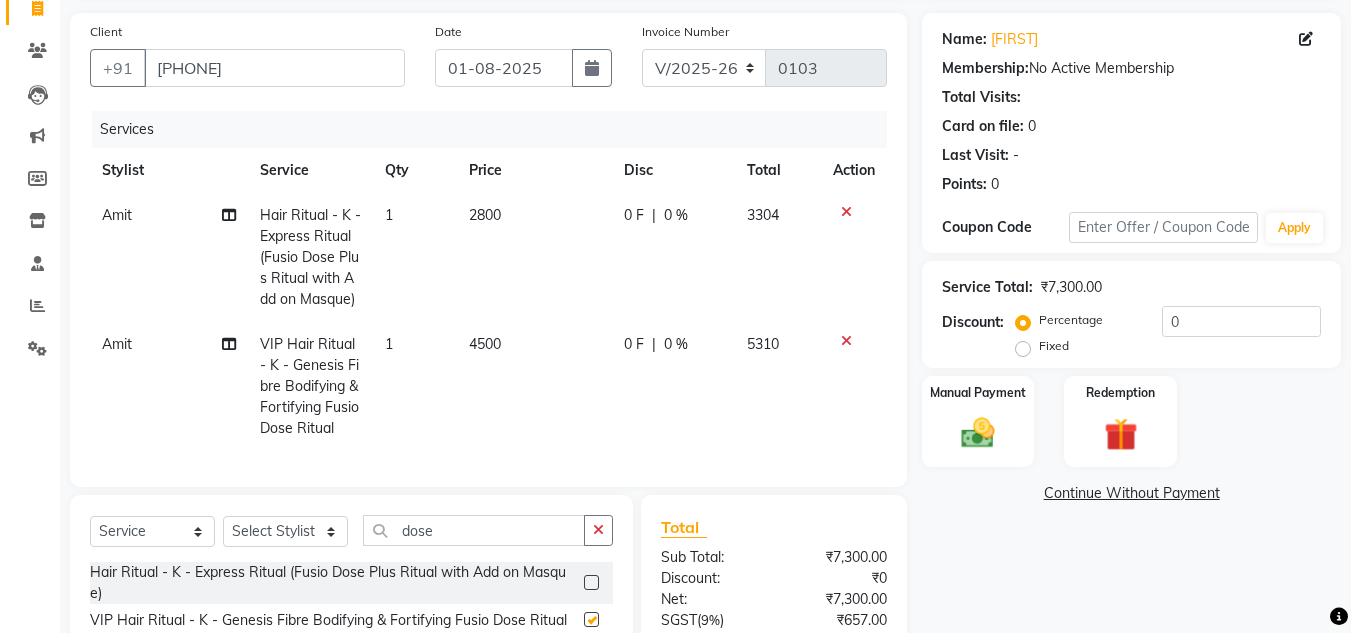 checkbox on "false" 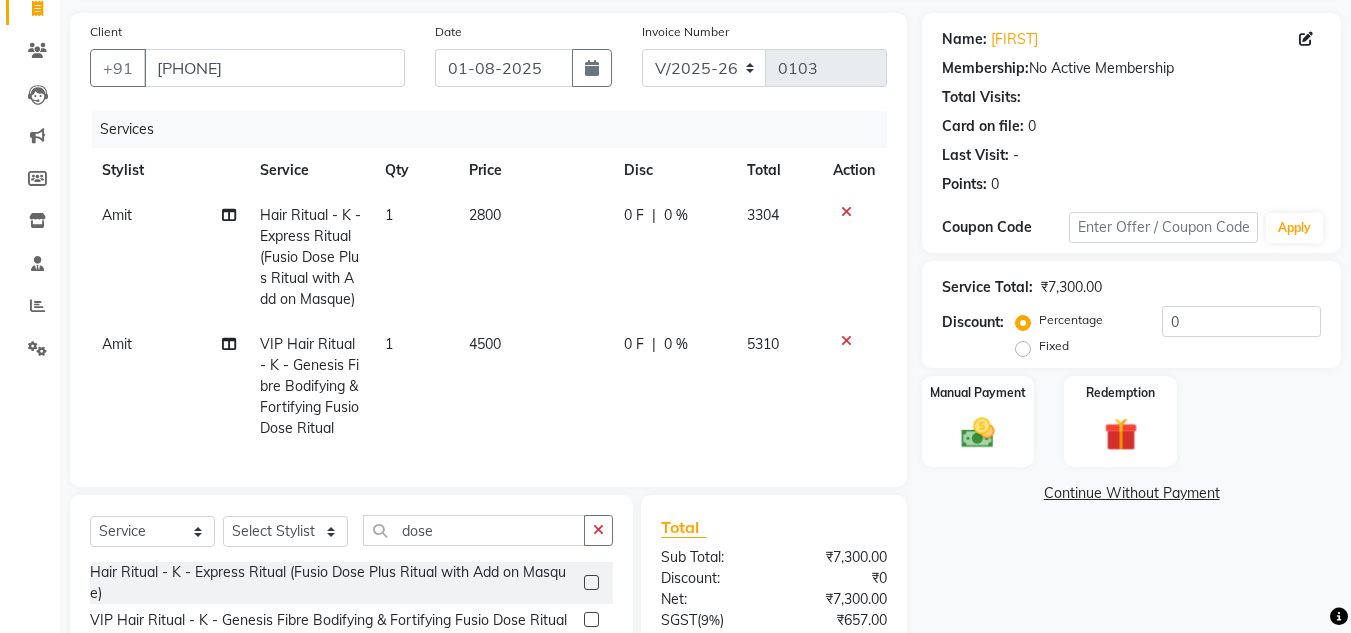 click 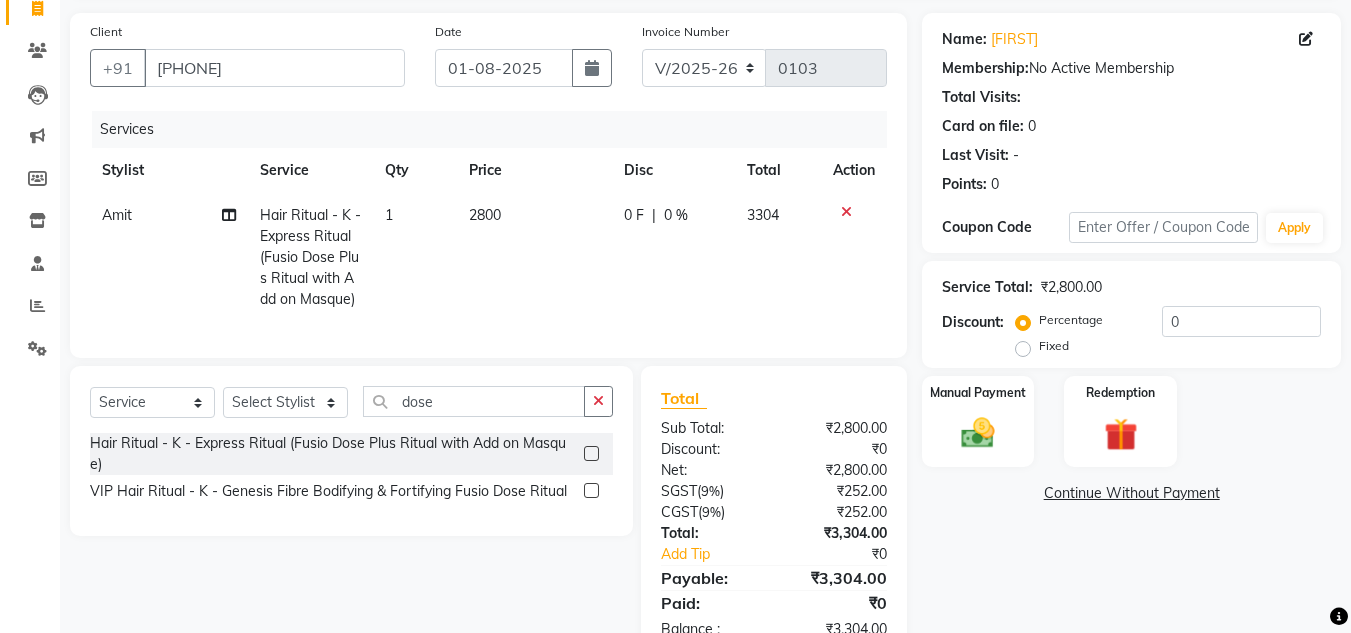 click on "2800" 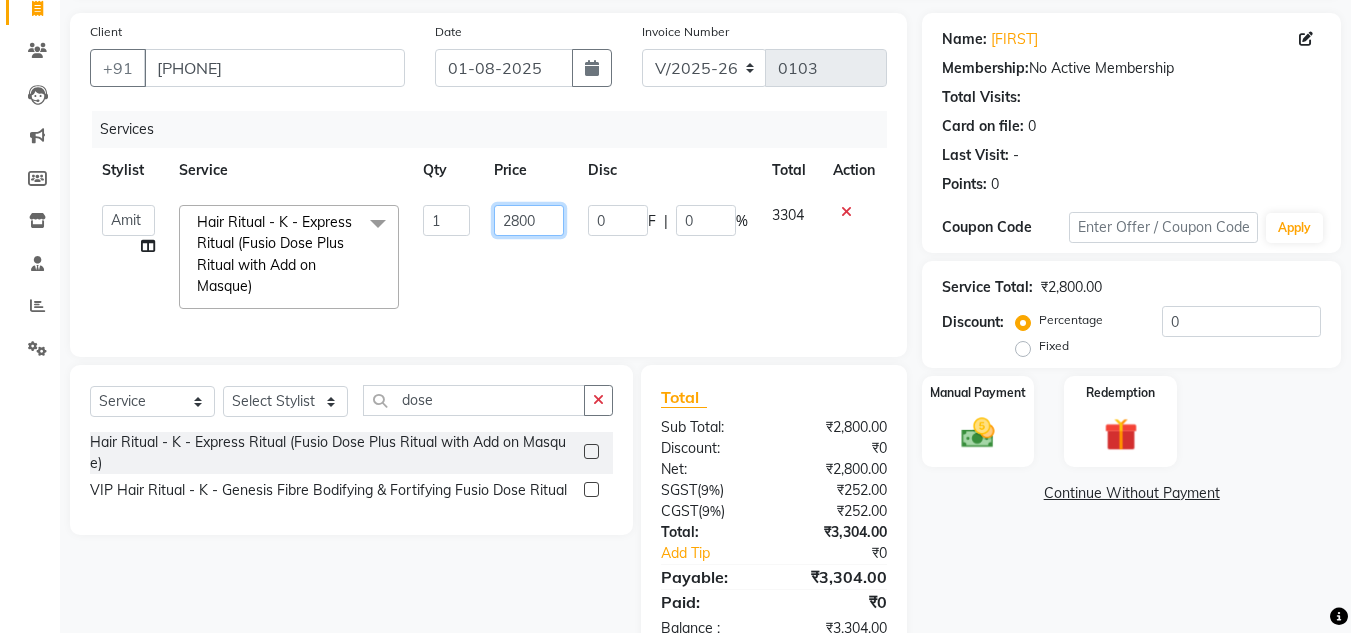 click on "2800" 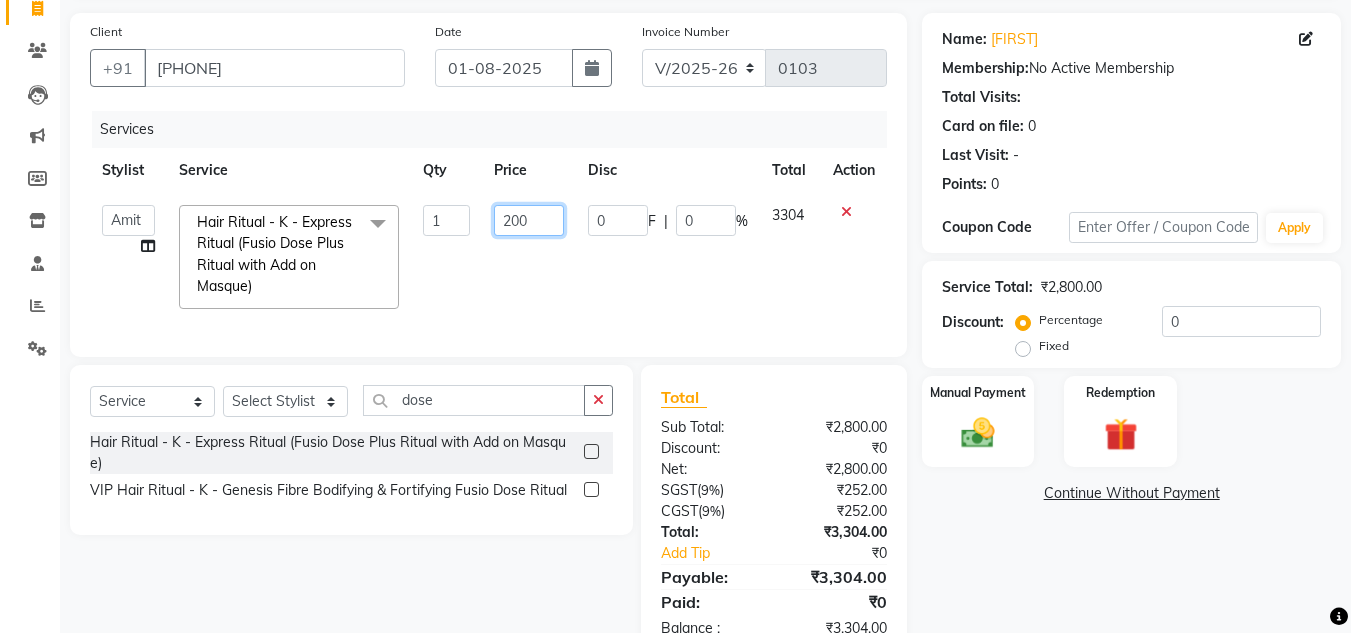 type on "2500" 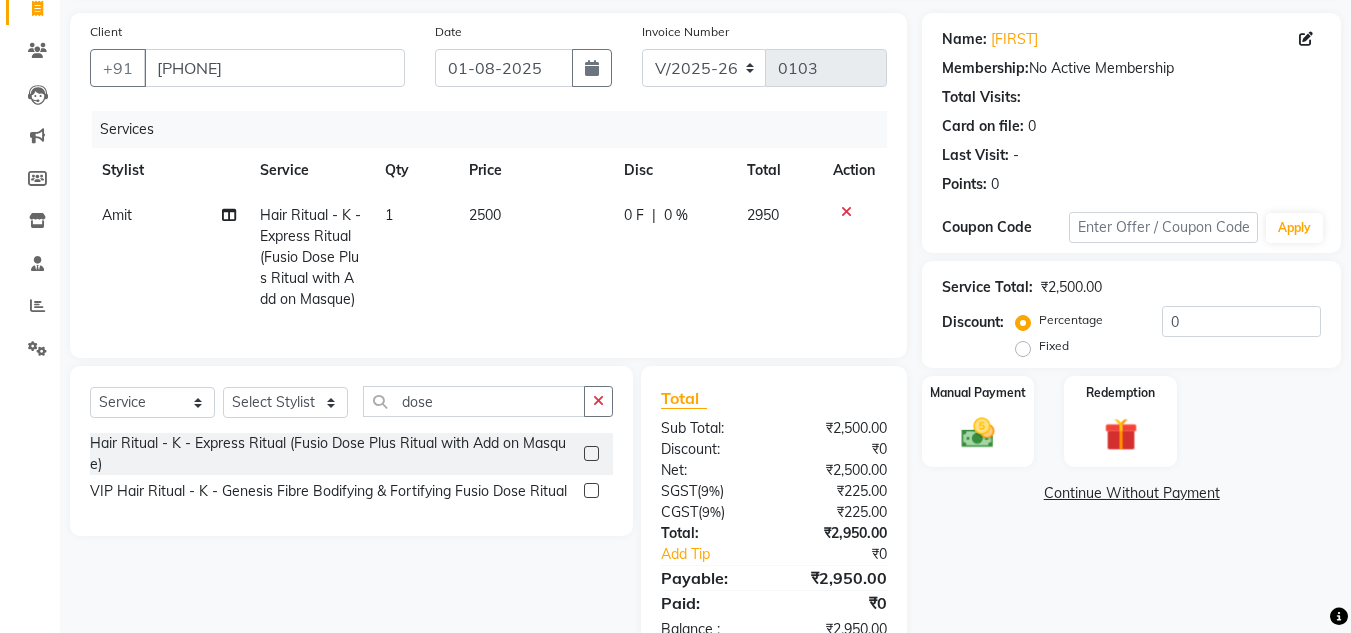 click on "2500" 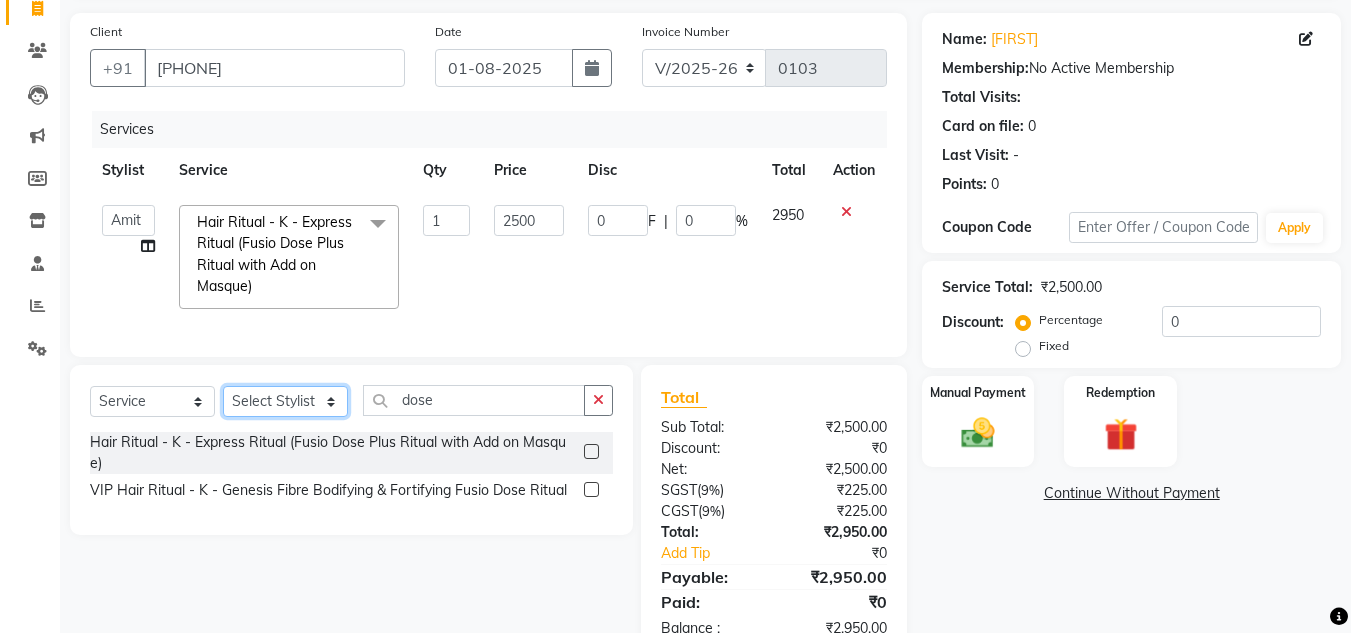 click on "Select Stylist Amit Bharti Devesh Farman Harsh  Jaikesh Manager Manoj Nitin Nails owner id Poonam Rihan" 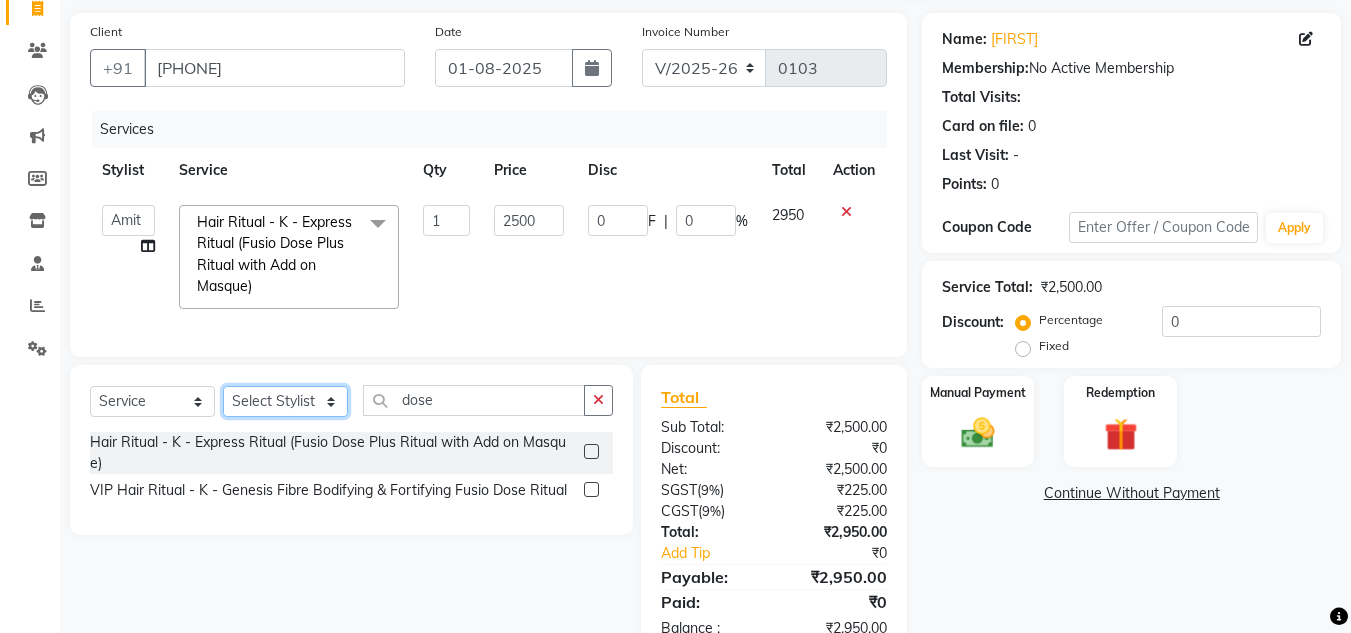 select on "86644" 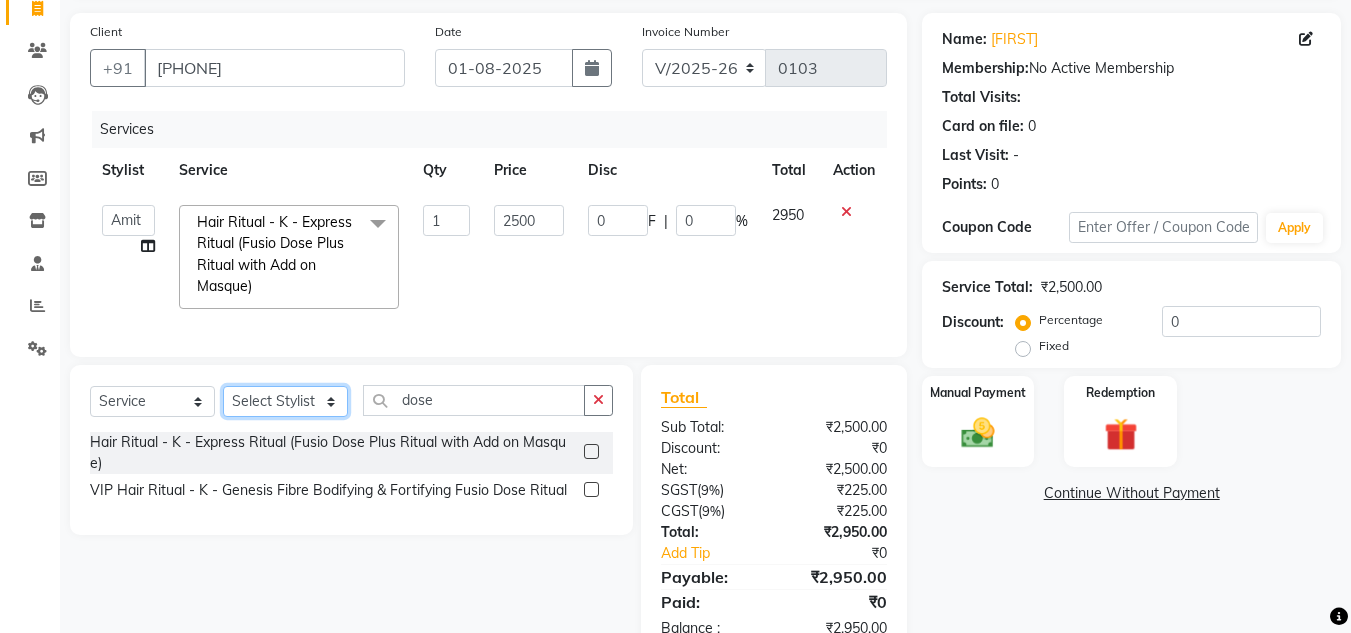 click on "Select Stylist Amit Bharti Devesh Farman Harsh  Jaikesh Manager Manoj Nitin Nails owner id Poonam Rihan" 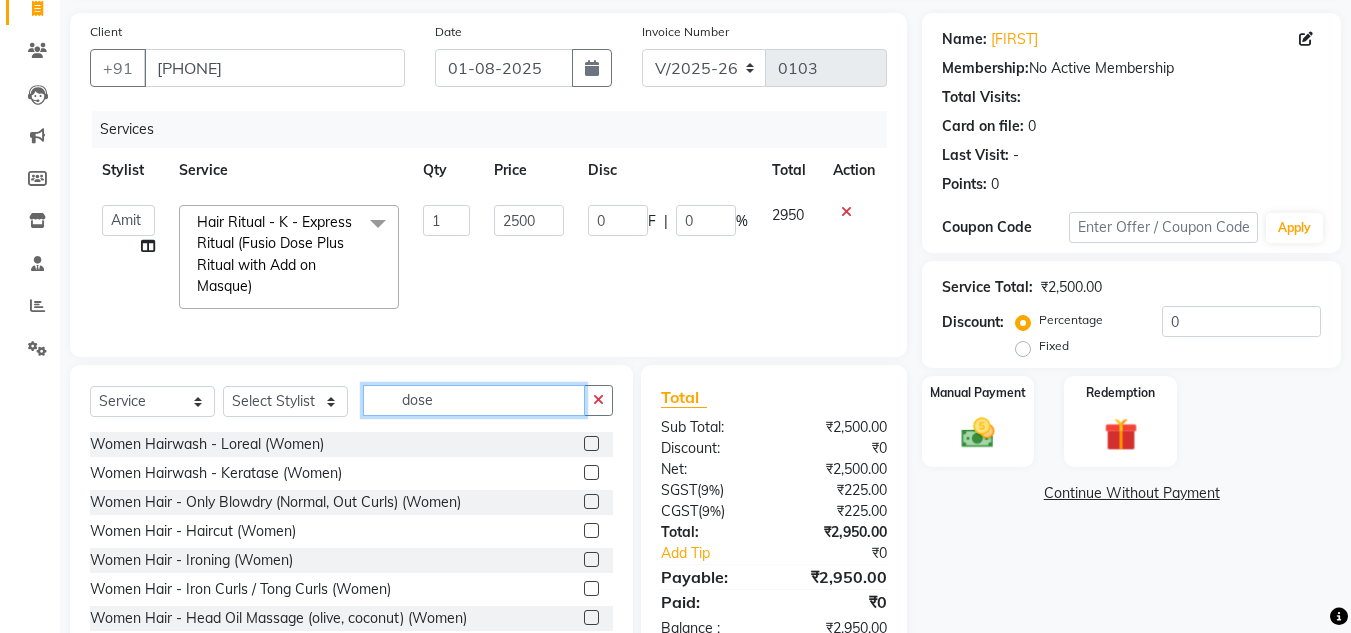 click on "dose" 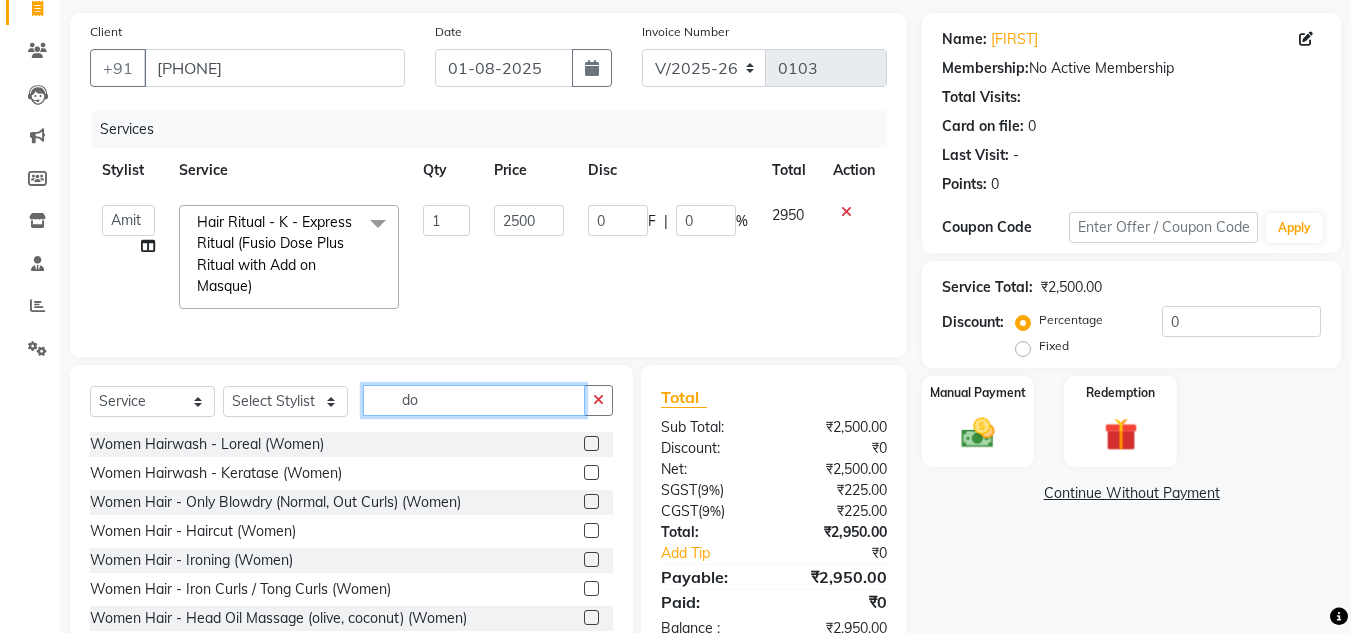 type on "d" 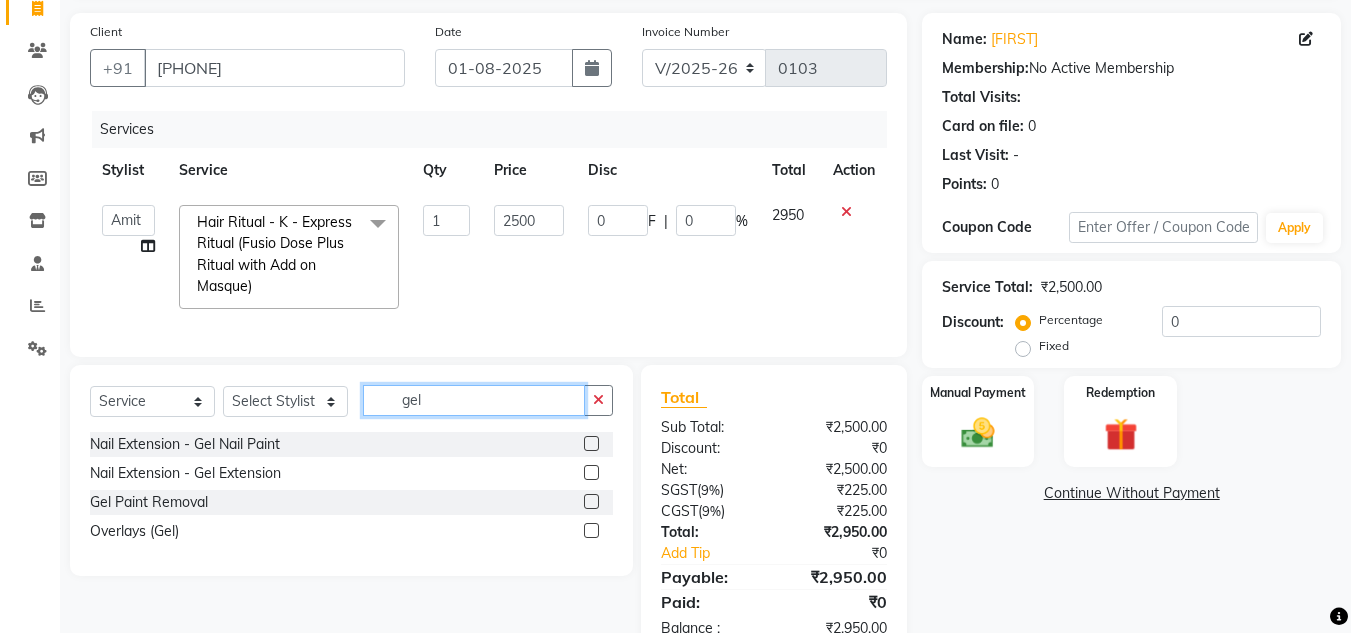 scroll, scrollTop: 195, scrollLeft: 0, axis: vertical 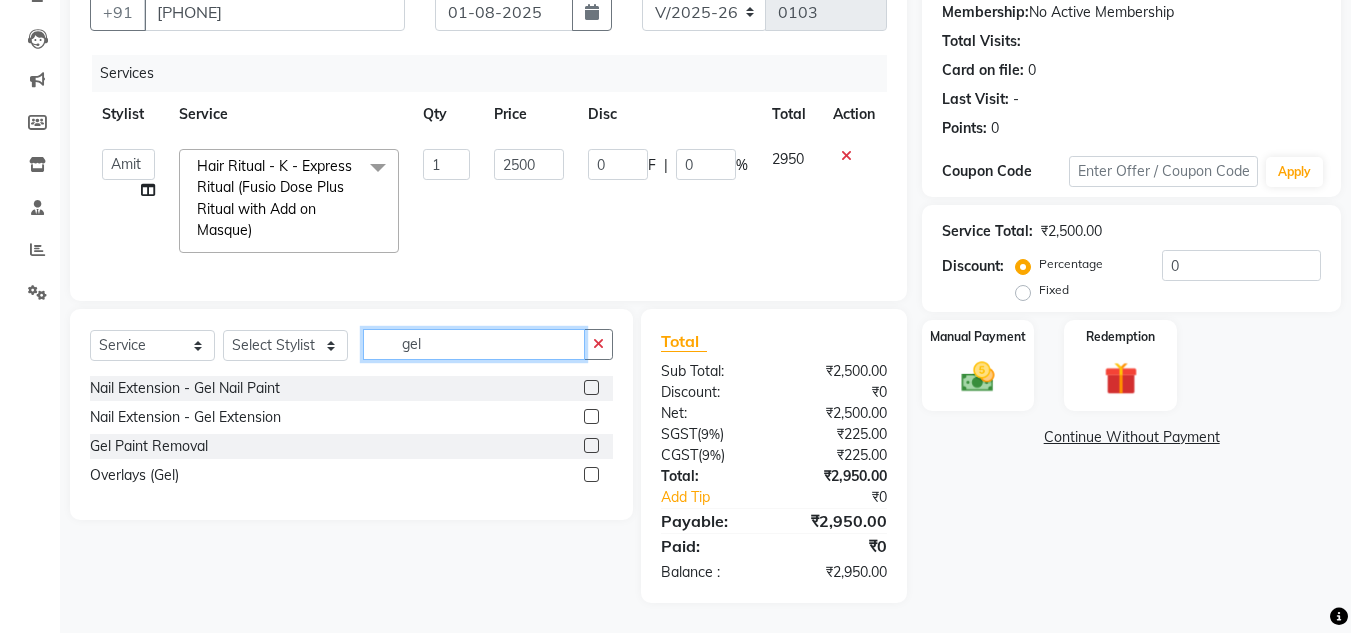 type on "gel" 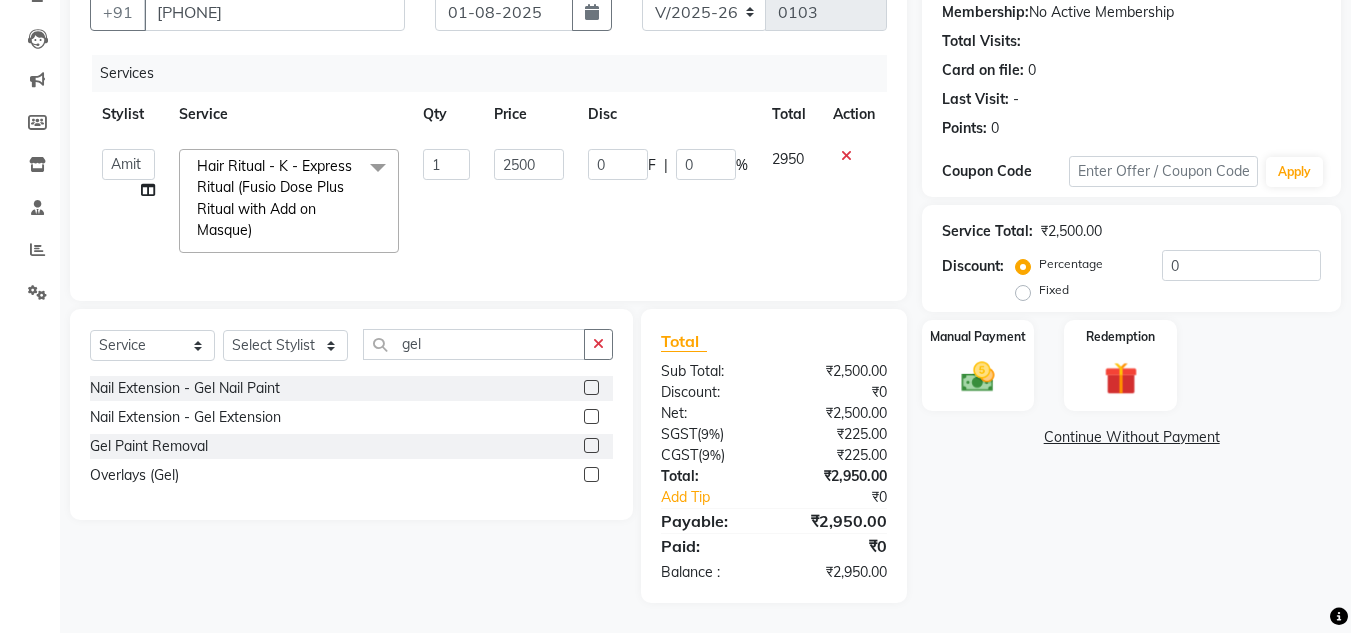 click 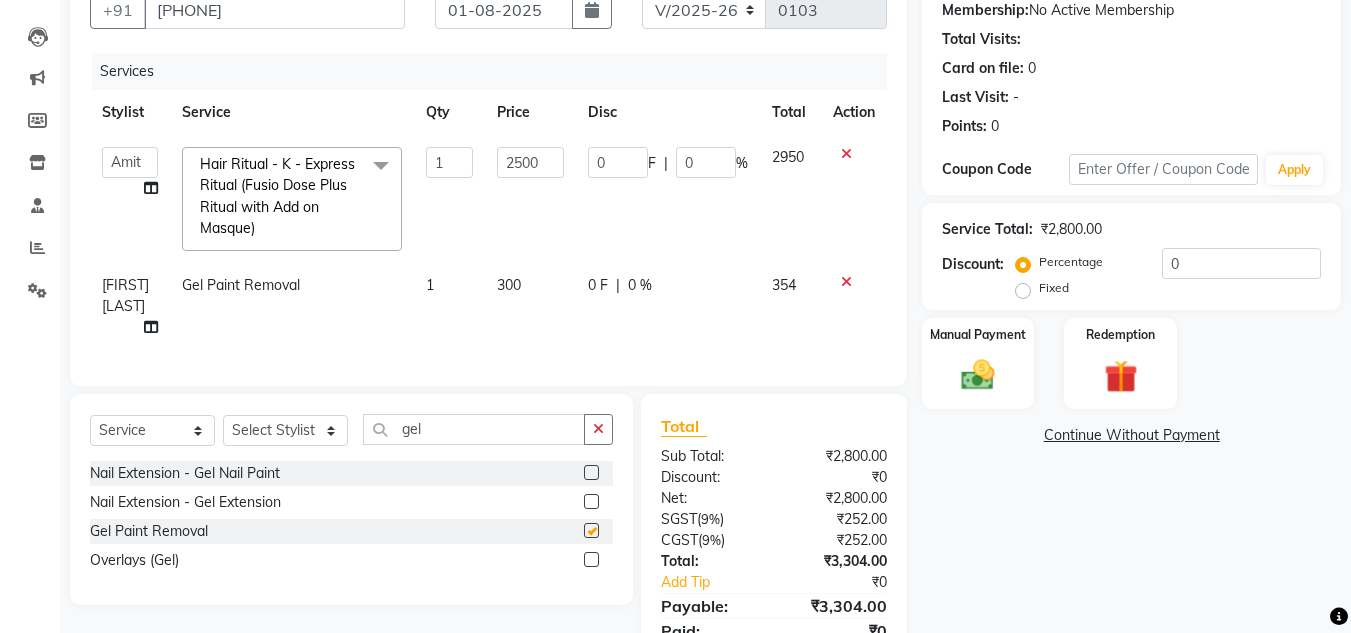 checkbox on "false" 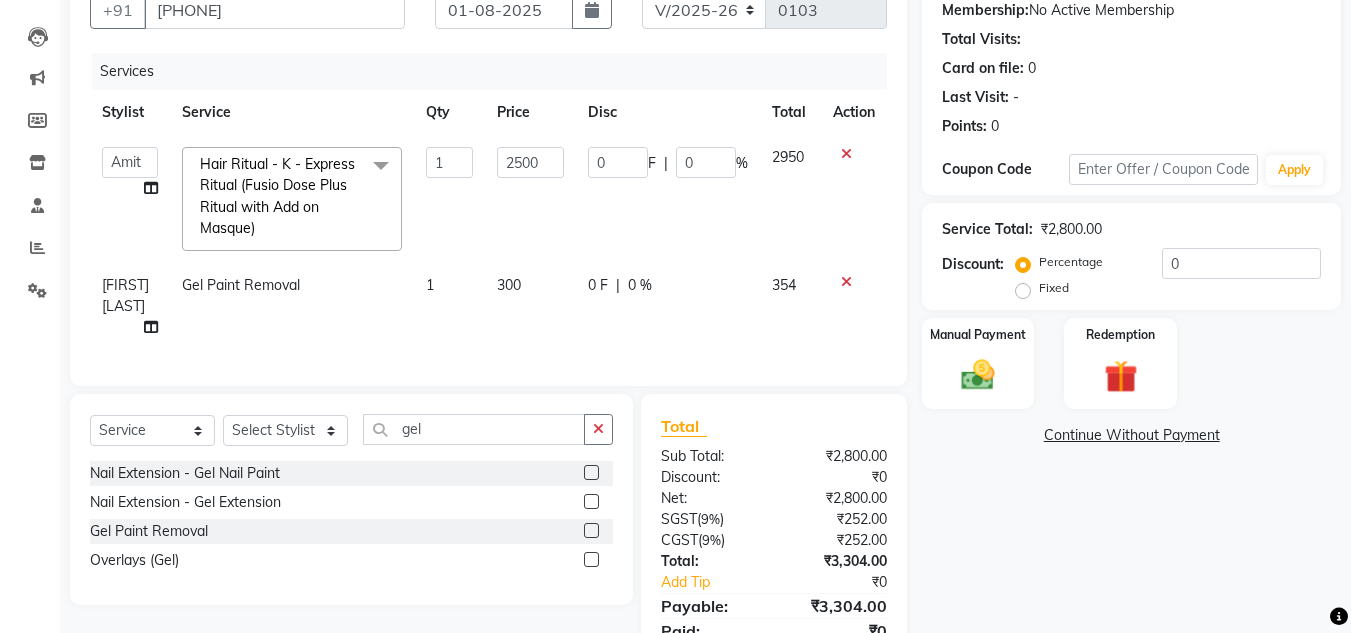 click on "300" 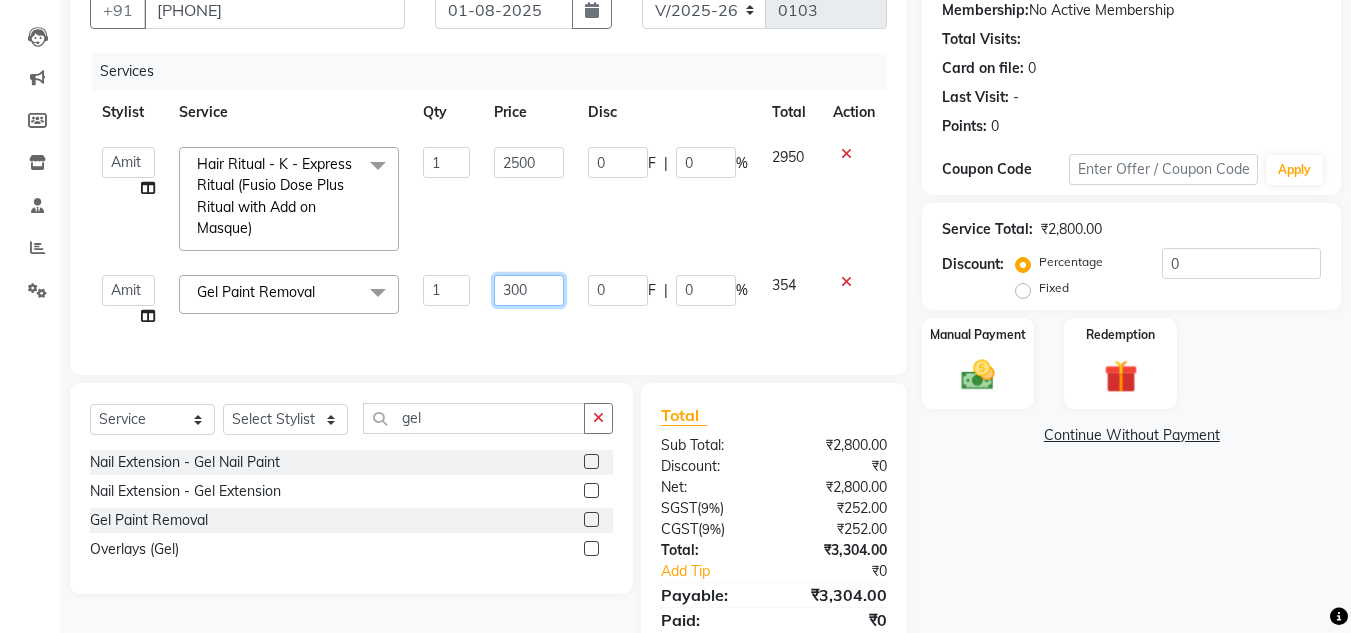 click on "300" 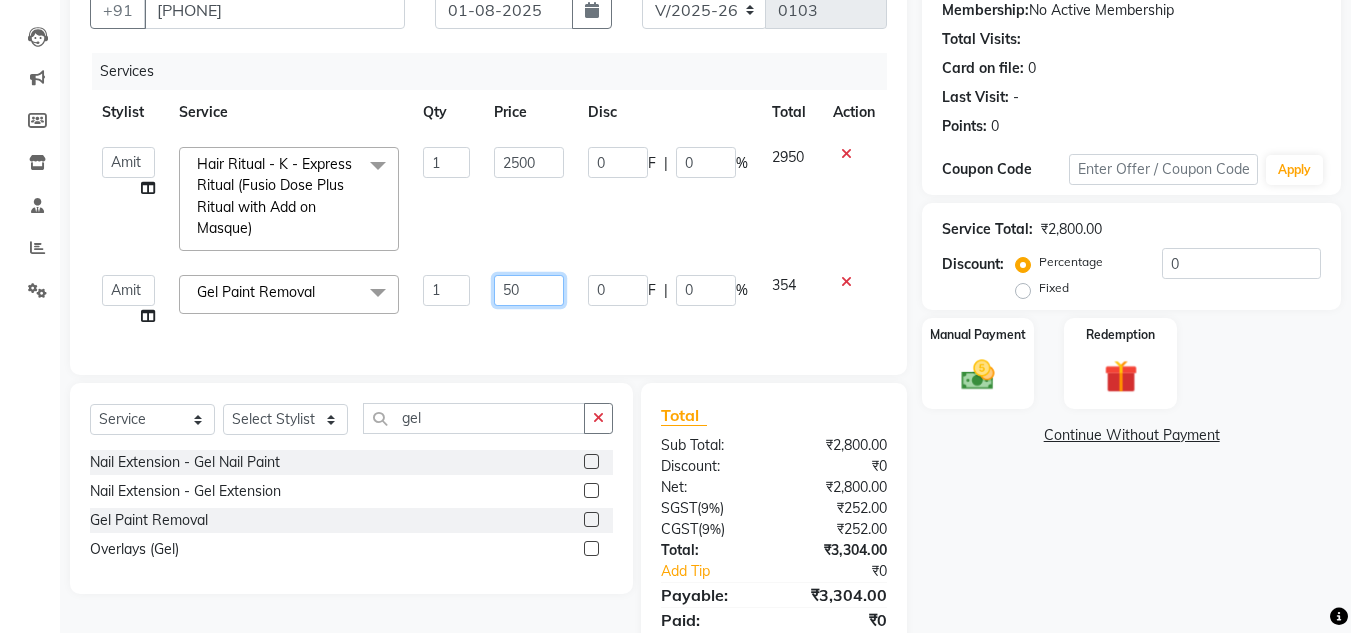 type on "500" 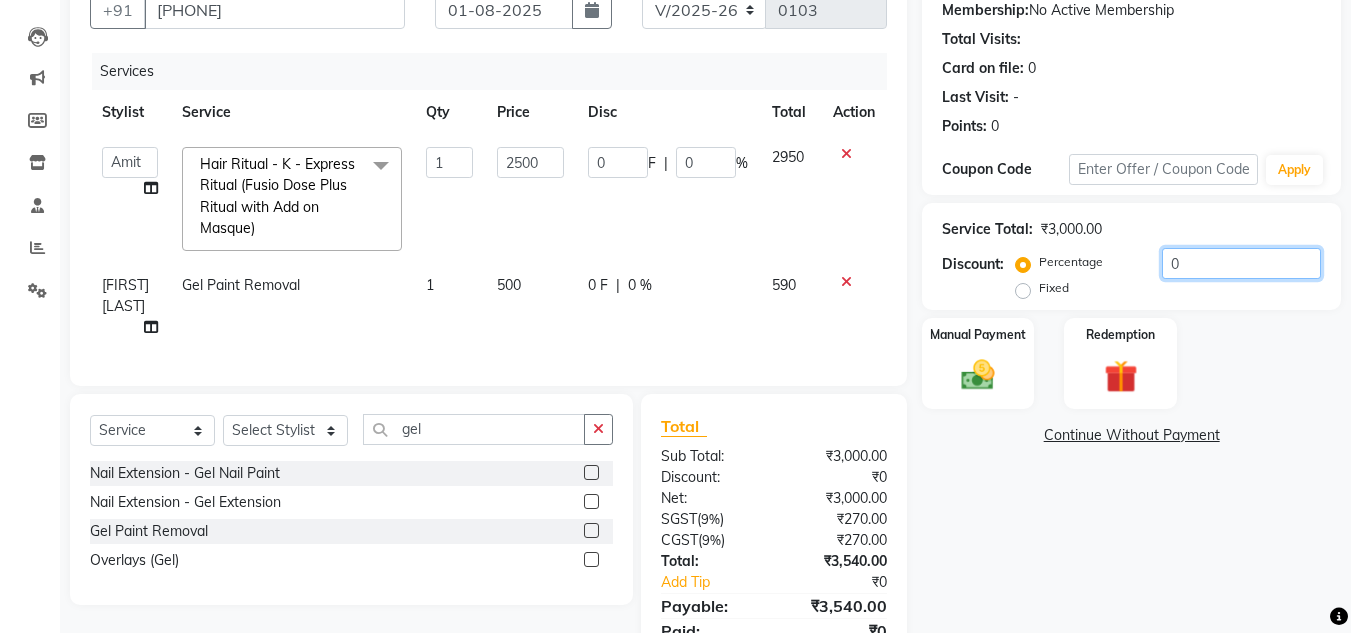 click on "0" 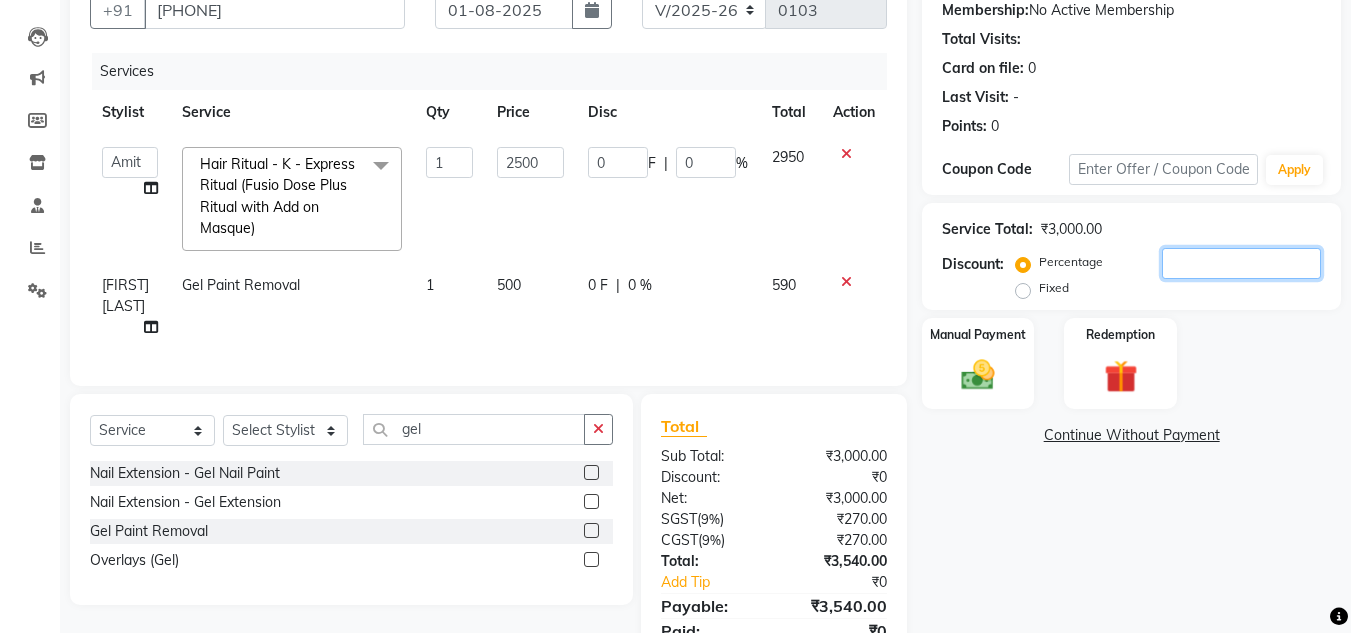 type on "2" 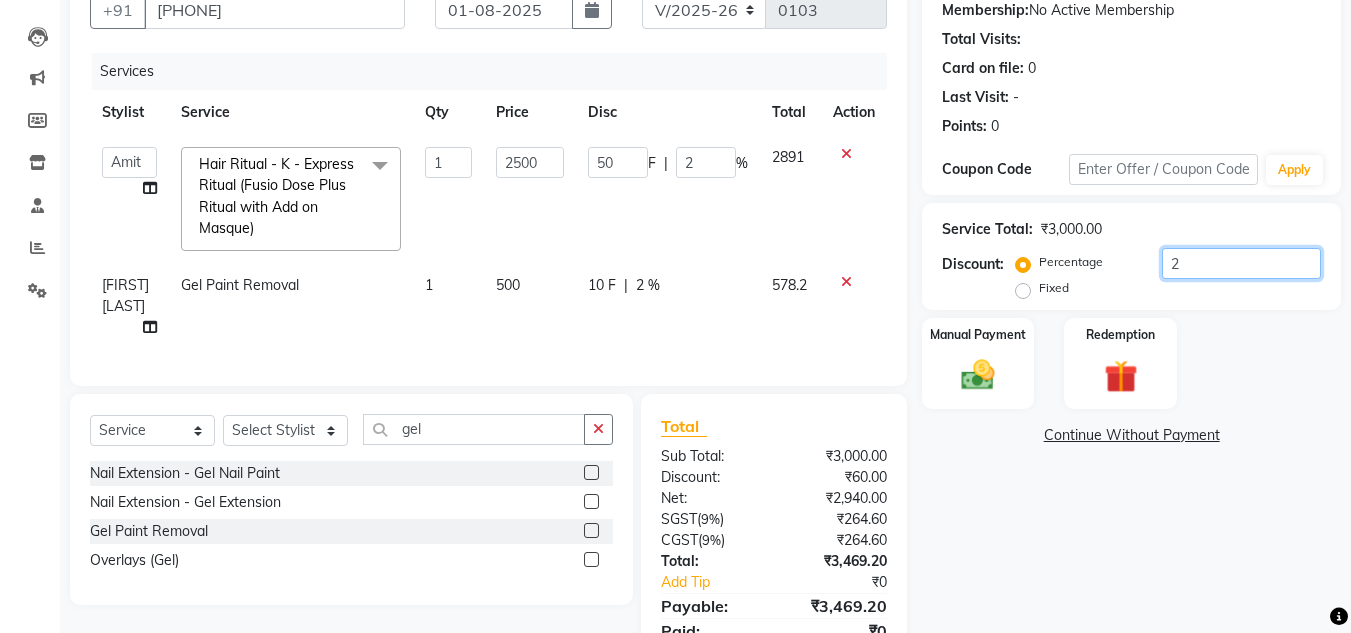 type on "20" 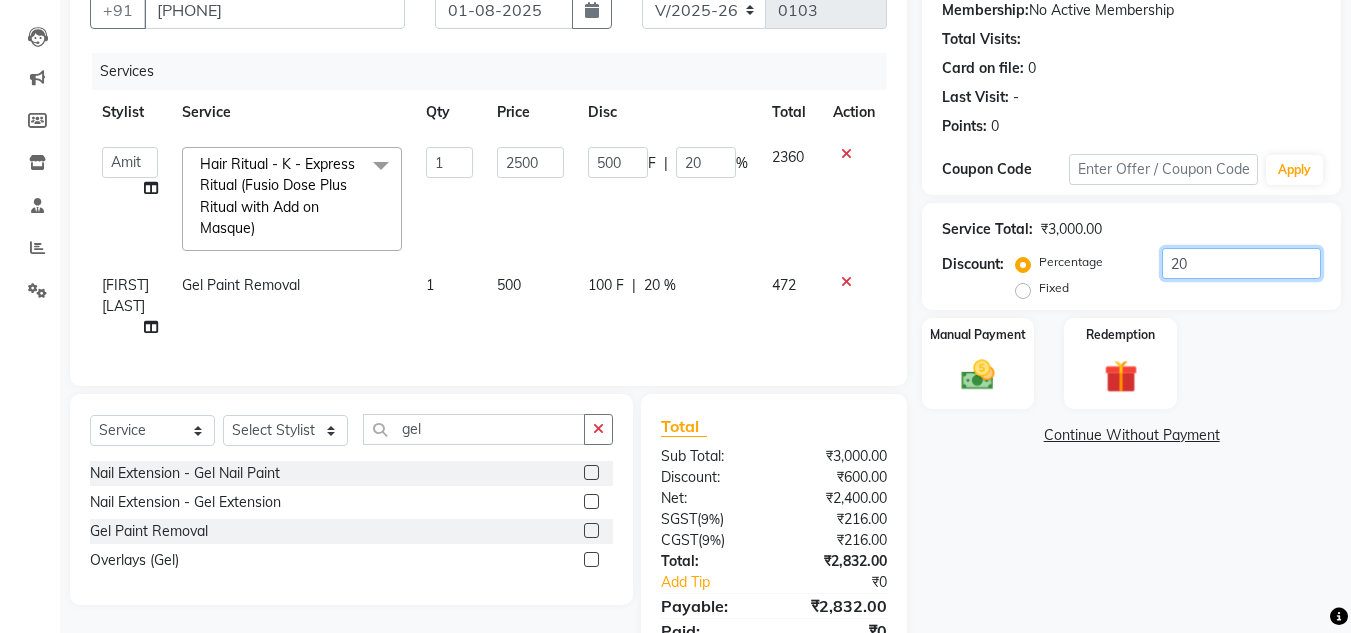 type on "20" 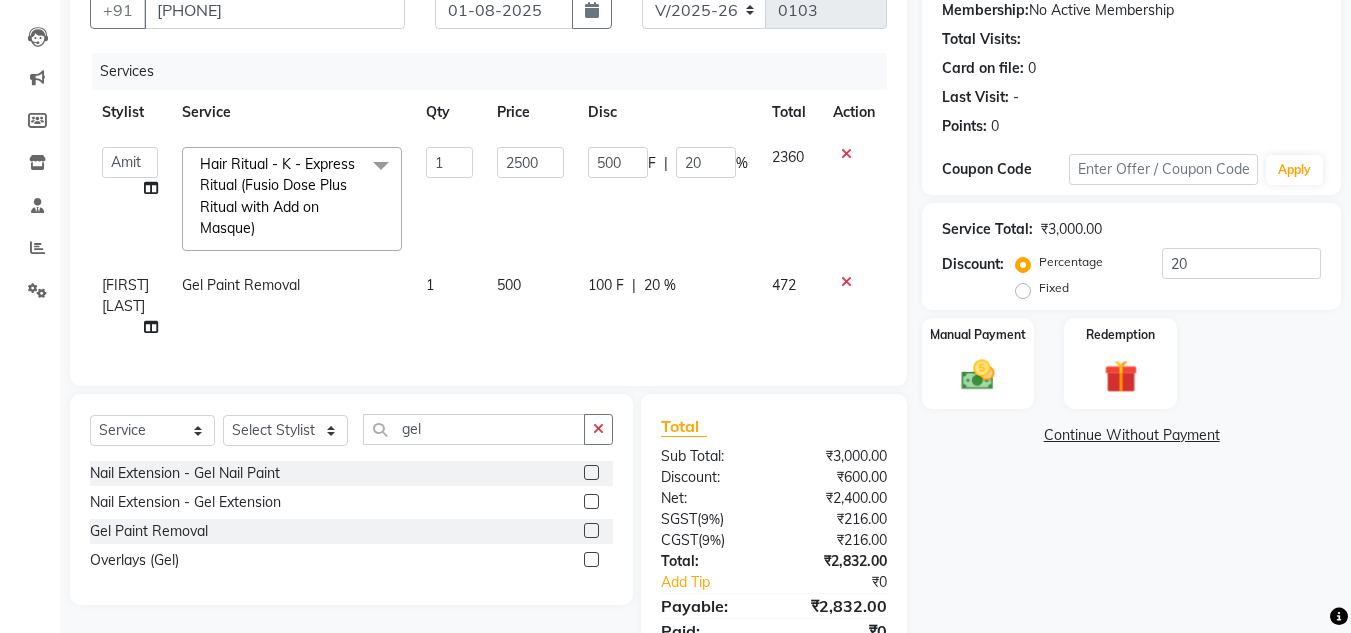 click on "20 %" 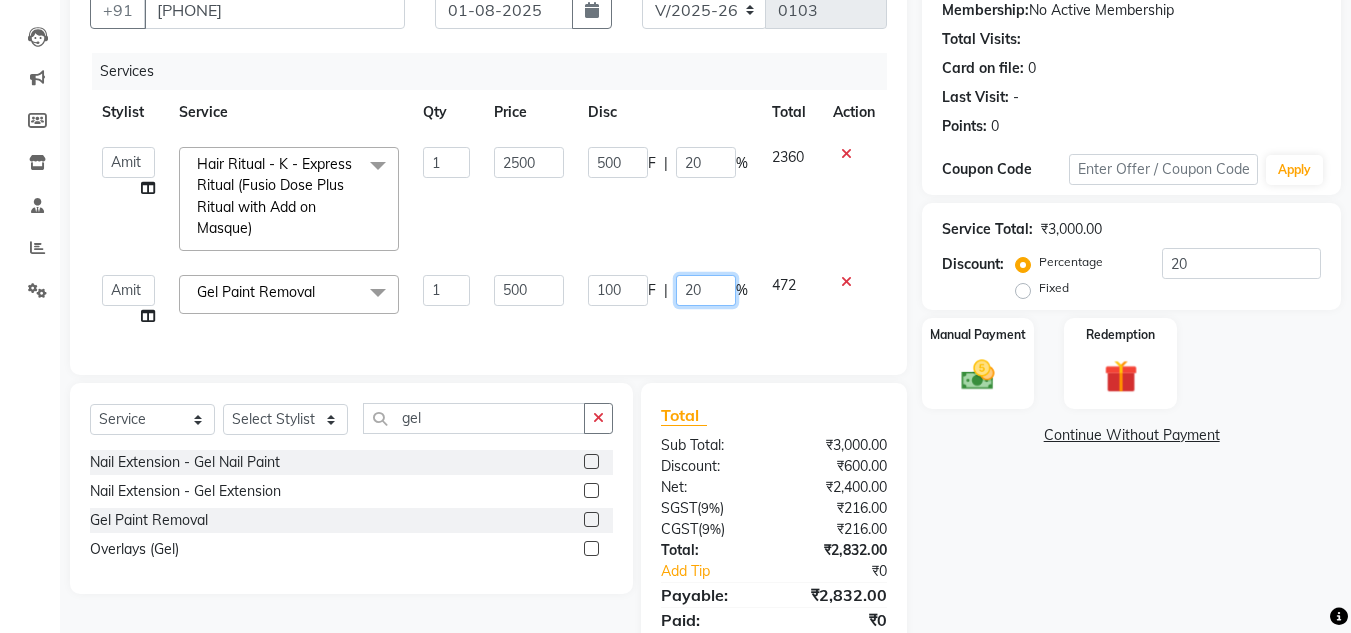 click on "20" 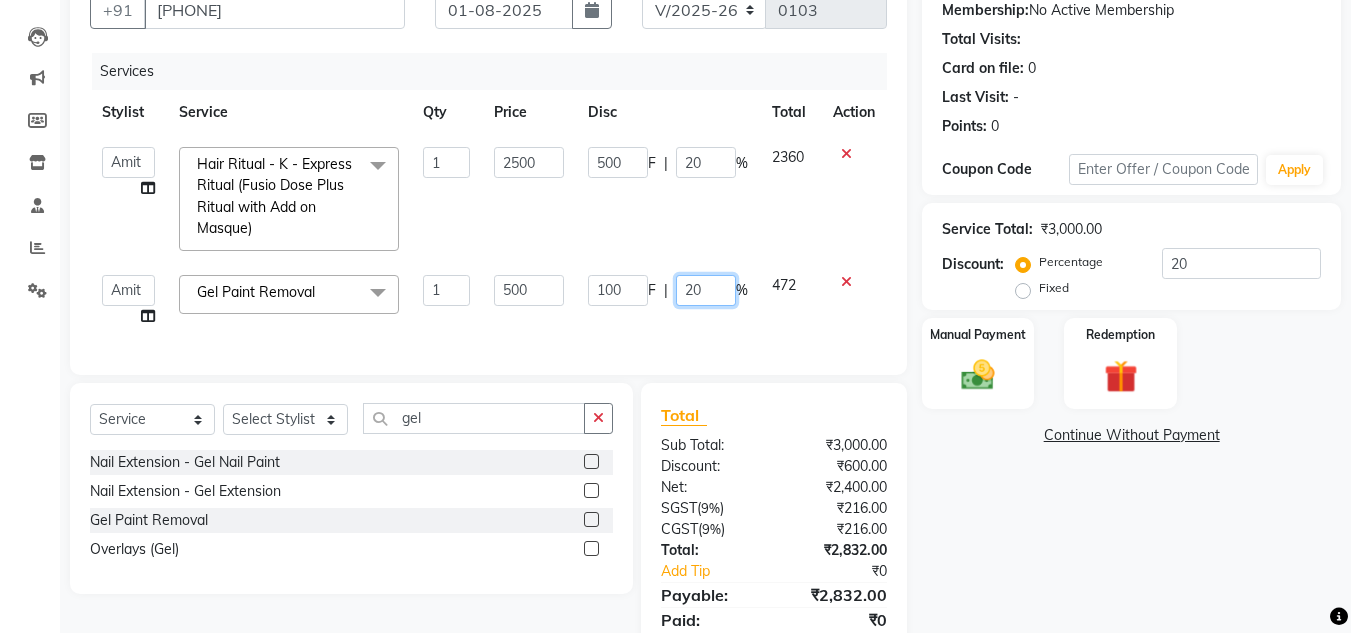 type on "2" 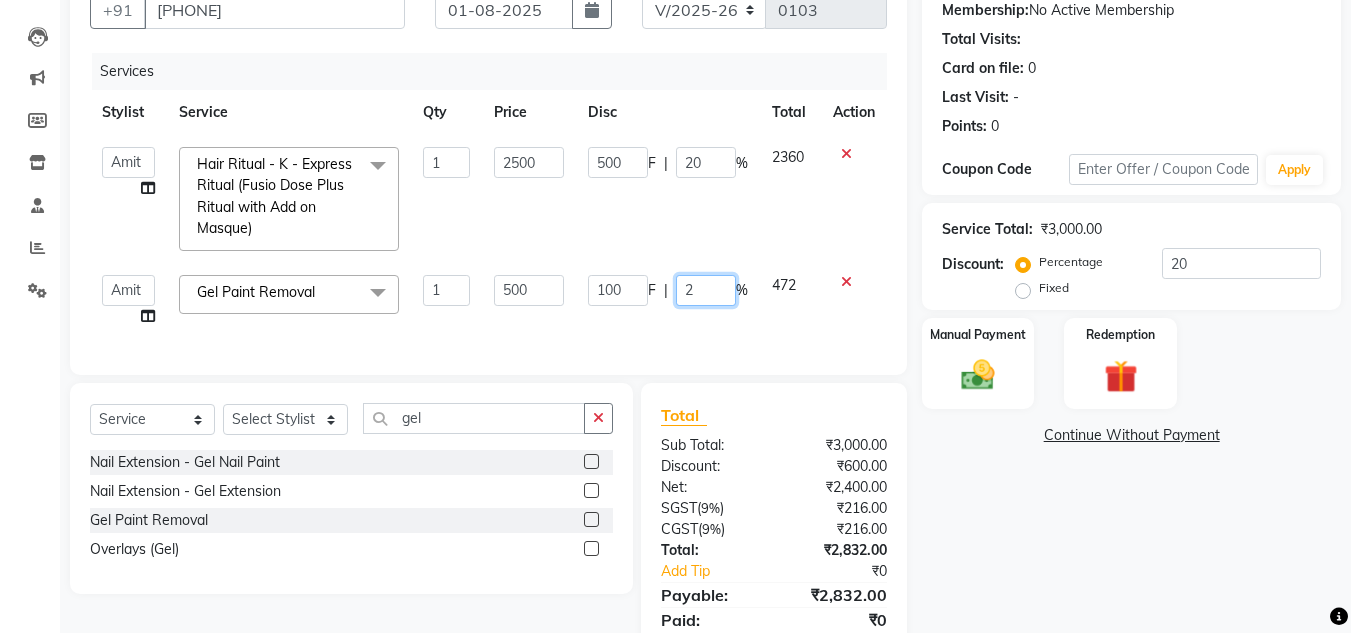 type 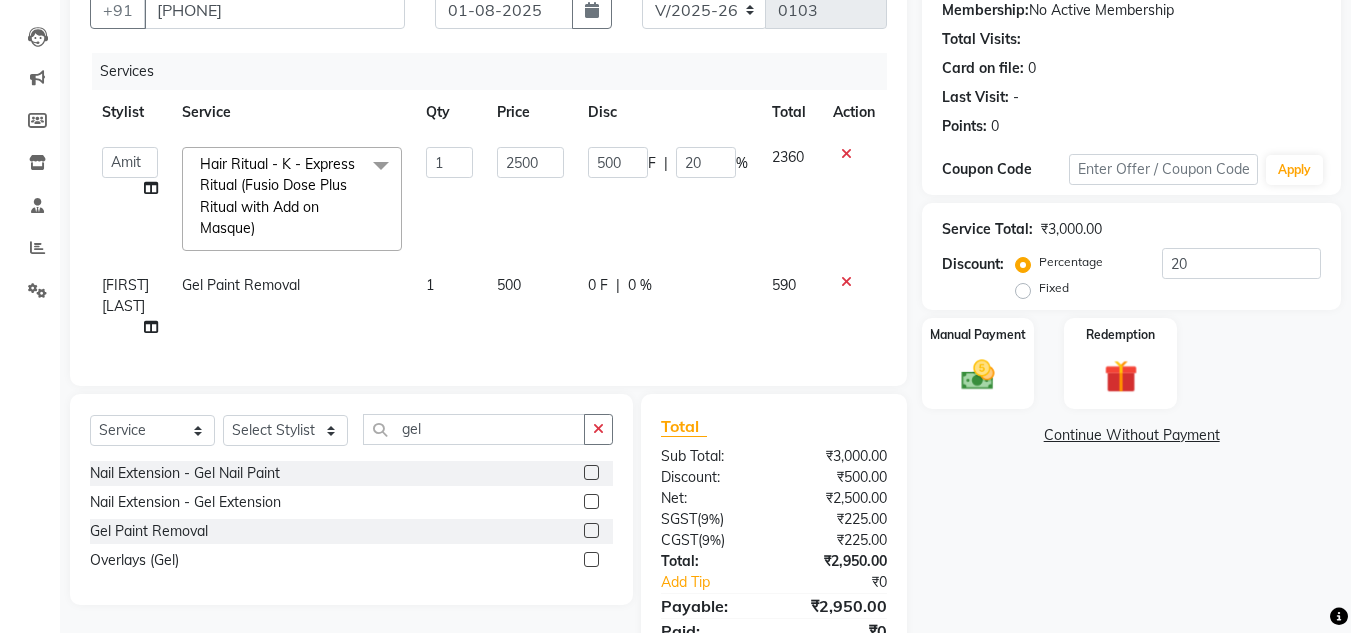 click on "Services Stylist Service Qty Price Disc Total Action  Amit   Bharti   Devesh   Farman   Harsh    Jaikesh   Manager   Manoj   Nitin Nails   owner id   Poonam   Rihan  Hair Ritual - K - Express Ritual (Fusio Dose Plus Ritual with Add on Masque)  x Women Hairwash  - Loreal  (Women) Women Hairwash - Keratase  (Women) Women Hair  - Only Blowdry (Normal, Out Curls) (Women) Women Hair  - Haircut (Women) Women Hair  - Ironing (Women) Women Hair  - Iron Curls / Tong Curls (Women) Women Hair  - Head Oil Massage (olive, coconut) (Women) Women Hair  - Head Oil Massage Bringraj (base olive oil) (Women) Women Hair  - Head Massage Elixir  (Women) Women Hair  - Olaplex Treatment (Women) Pedicure - Foot logic Menicure - Foot logic Women Hairwash - Redken  (Women) Women Hair  - Head Oil Massage (Almond) (Women) NIL Treatment Shampoo Hair Ritual - Chroma Absolu Instant Gloss Hairwash + Blowdry (Women) Hair Ritual - K - Fusio Scrub Instant Detox Ritual (Women) Hair Ritual - K - Premiere Ritual -4800 Ola plex Redken System 1 500" 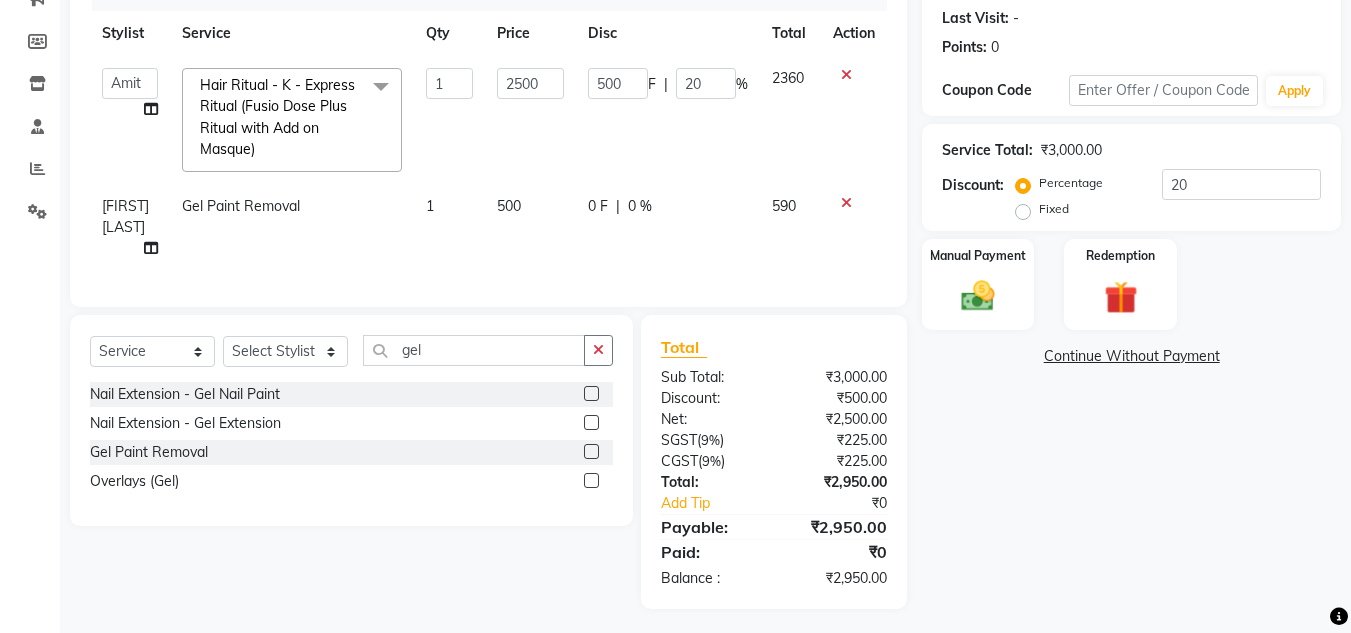 scroll, scrollTop: 250, scrollLeft: 0, axis: vertical 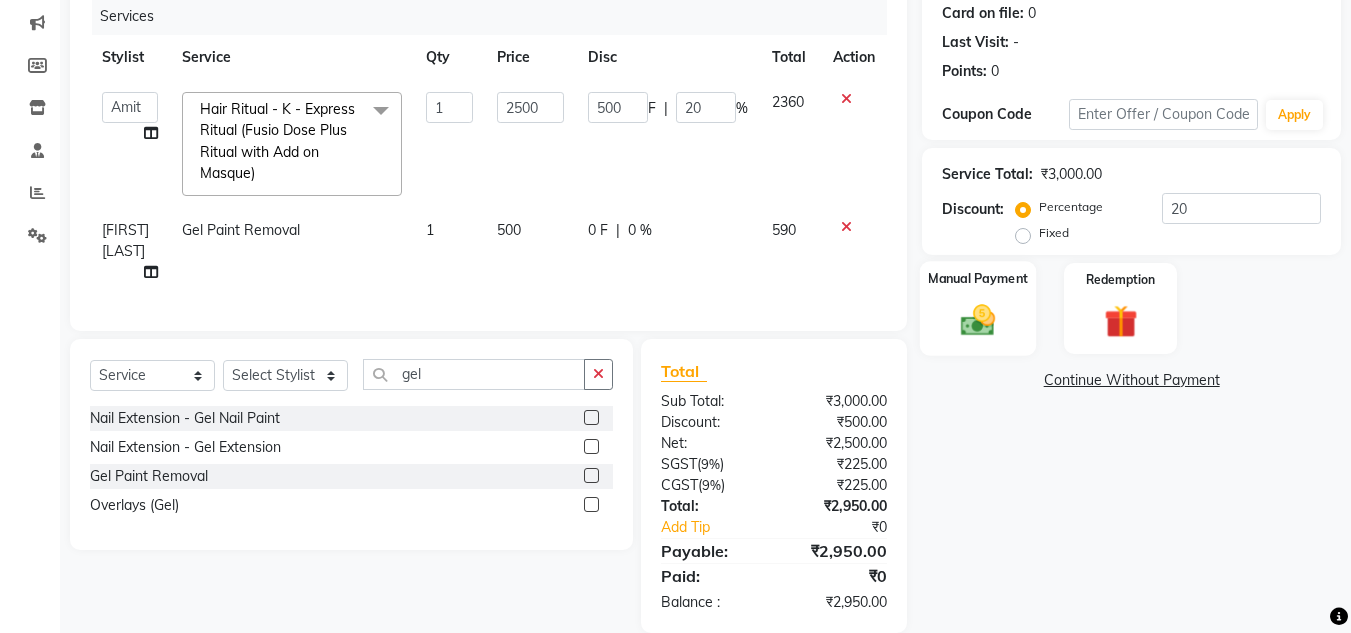 click on "Manual Payment" 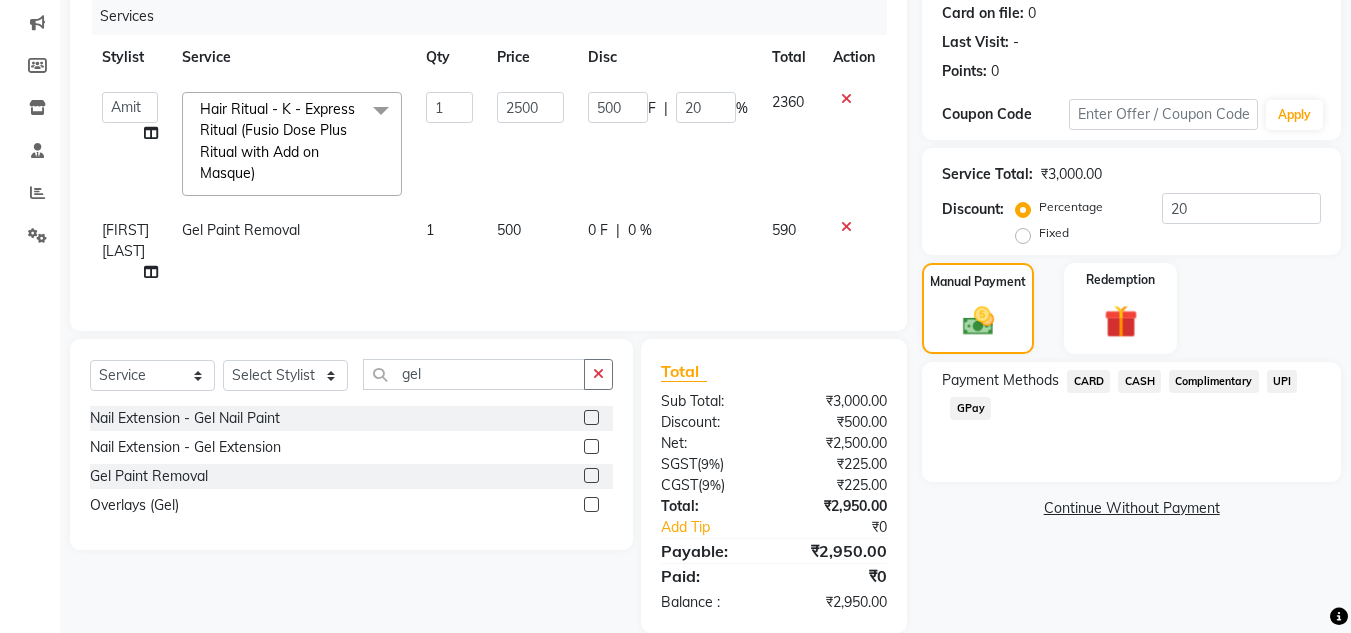 click on "UPI" 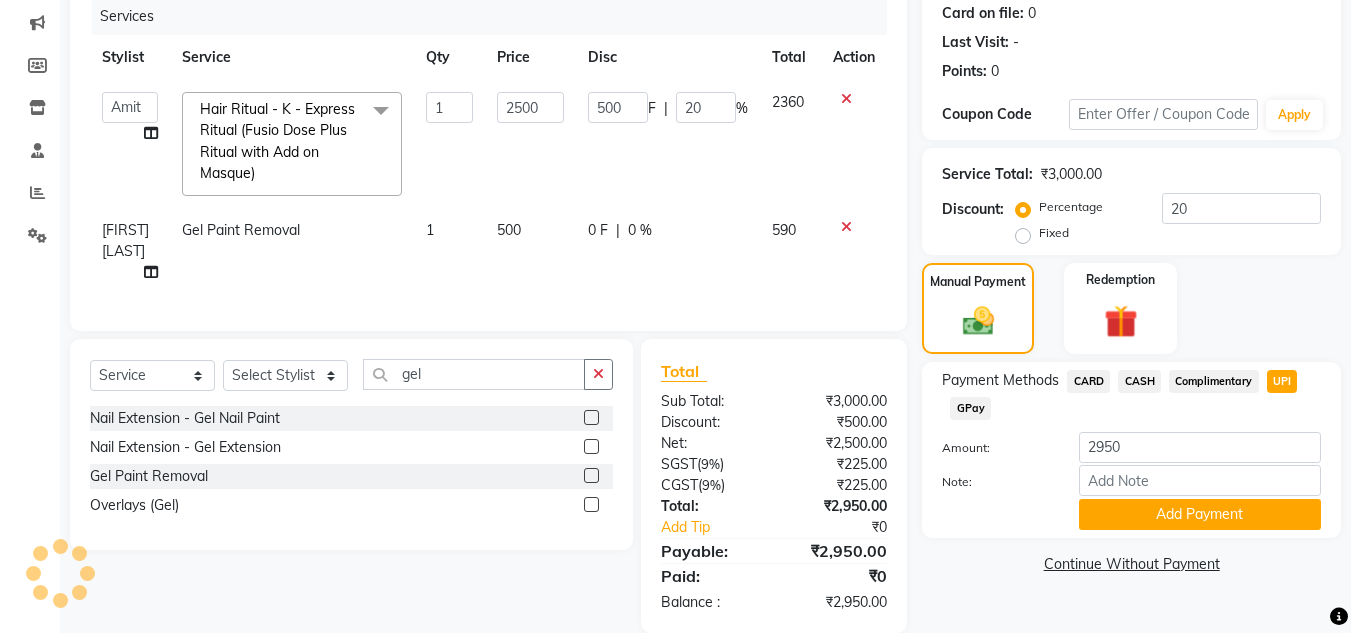 scroll, scrollTop: 274, scrollLeft: 0, axis: vertical 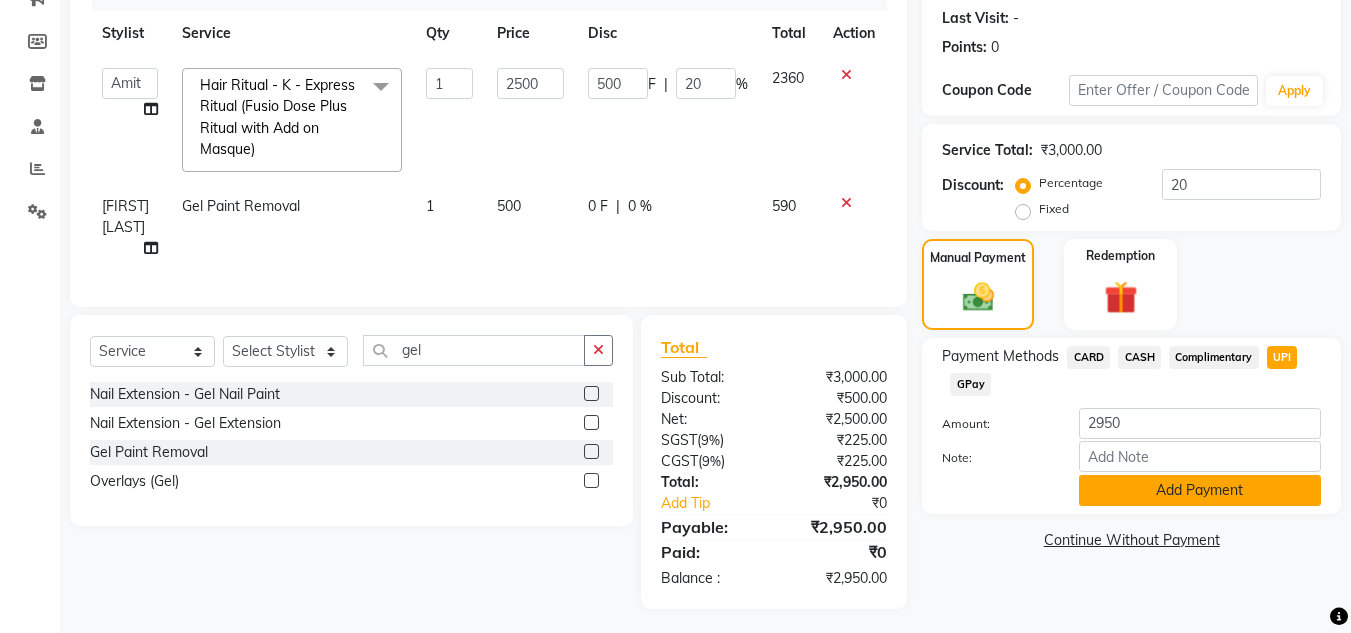click on "Add Payment" 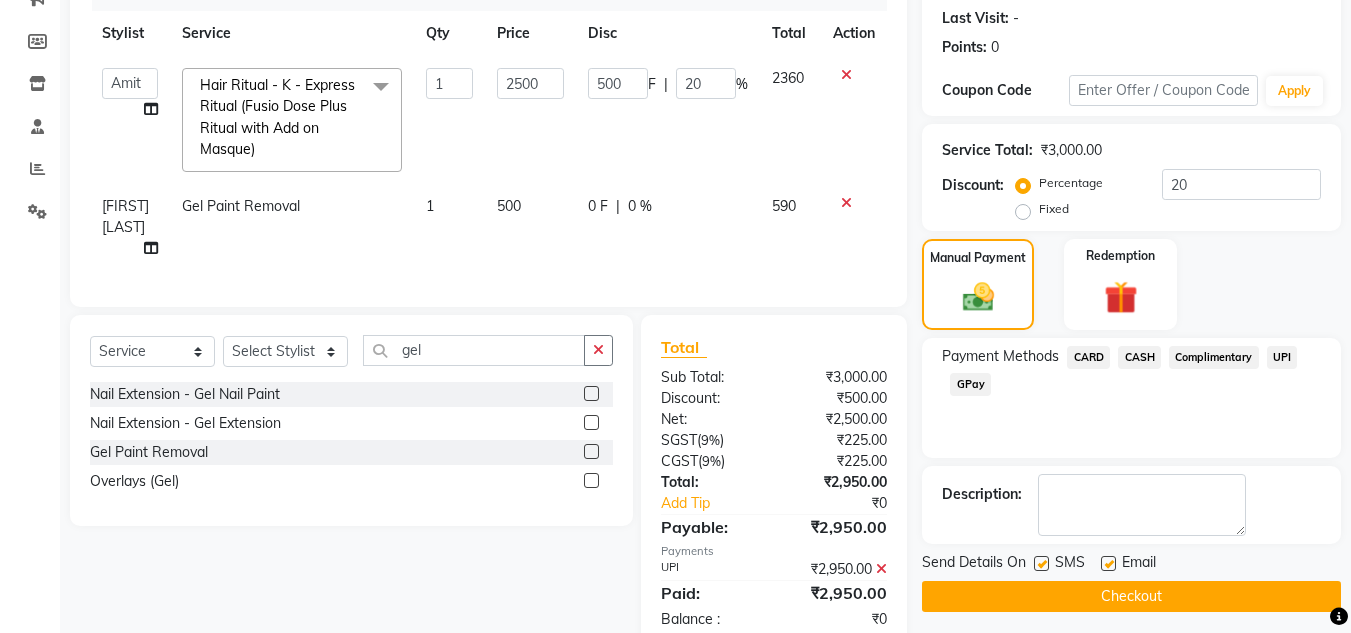 scroll, scrollTop: 315, scrollLeft: 0, axis: vertical 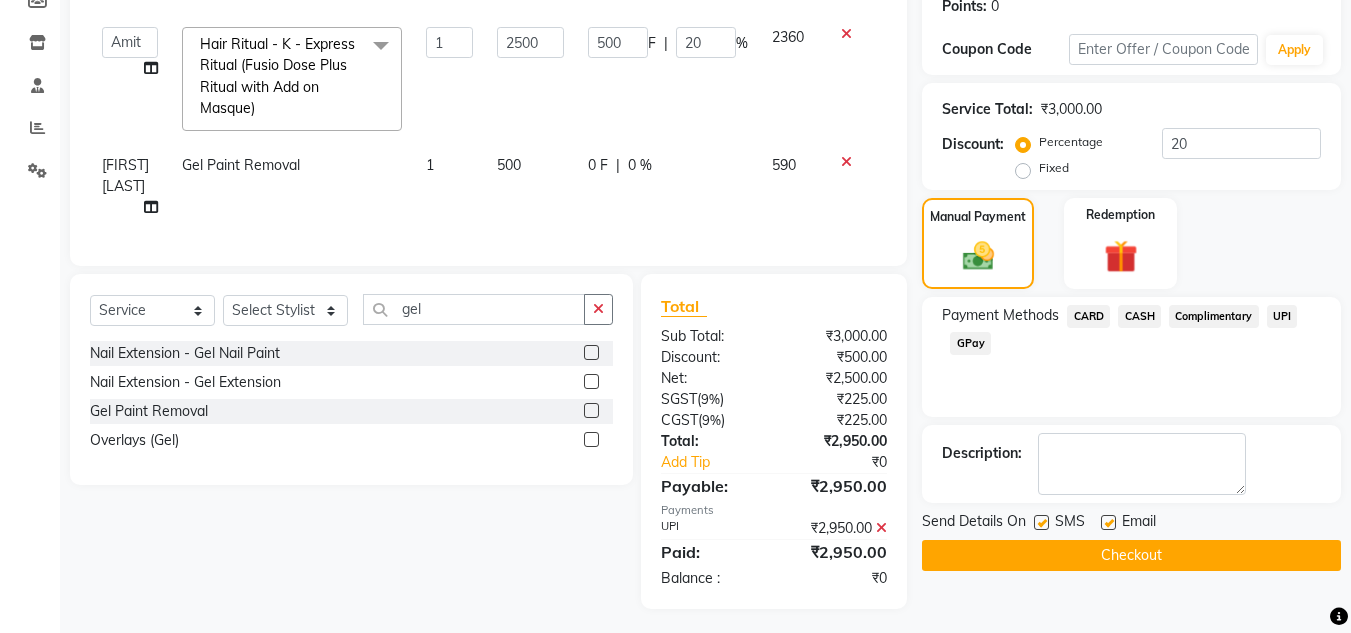 click on "Checkout" 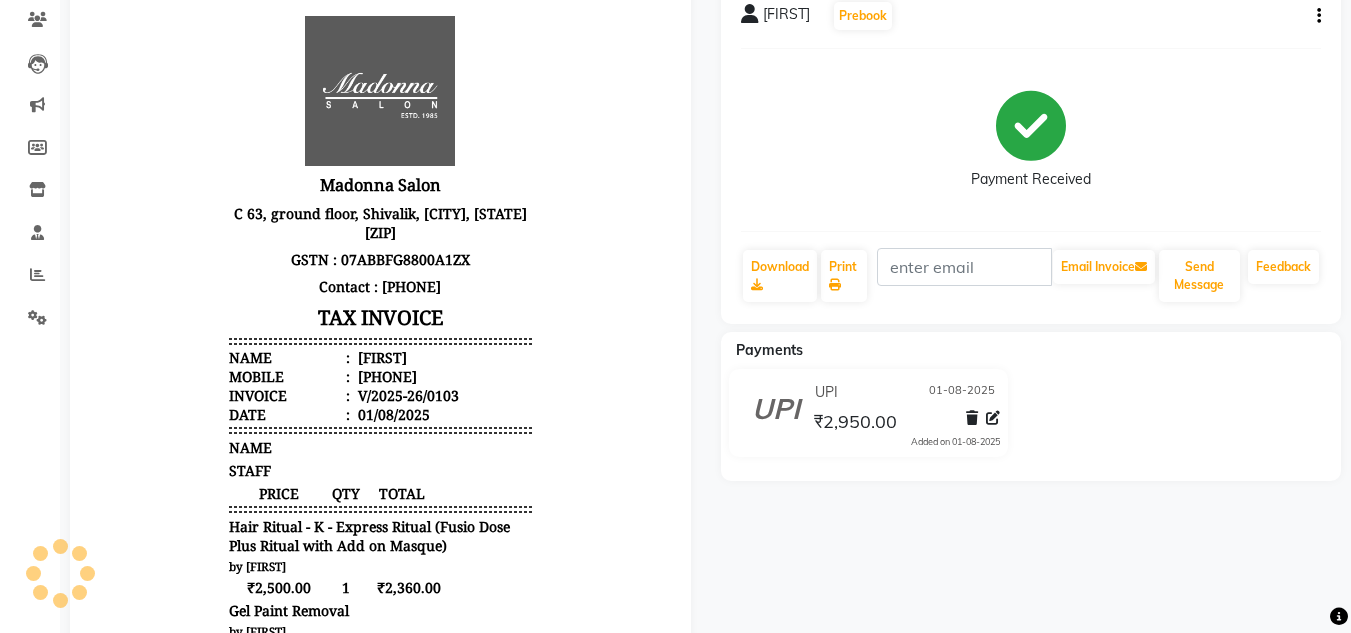 scroll, scrollTop: 0, scrollLeft: 0, axis: both 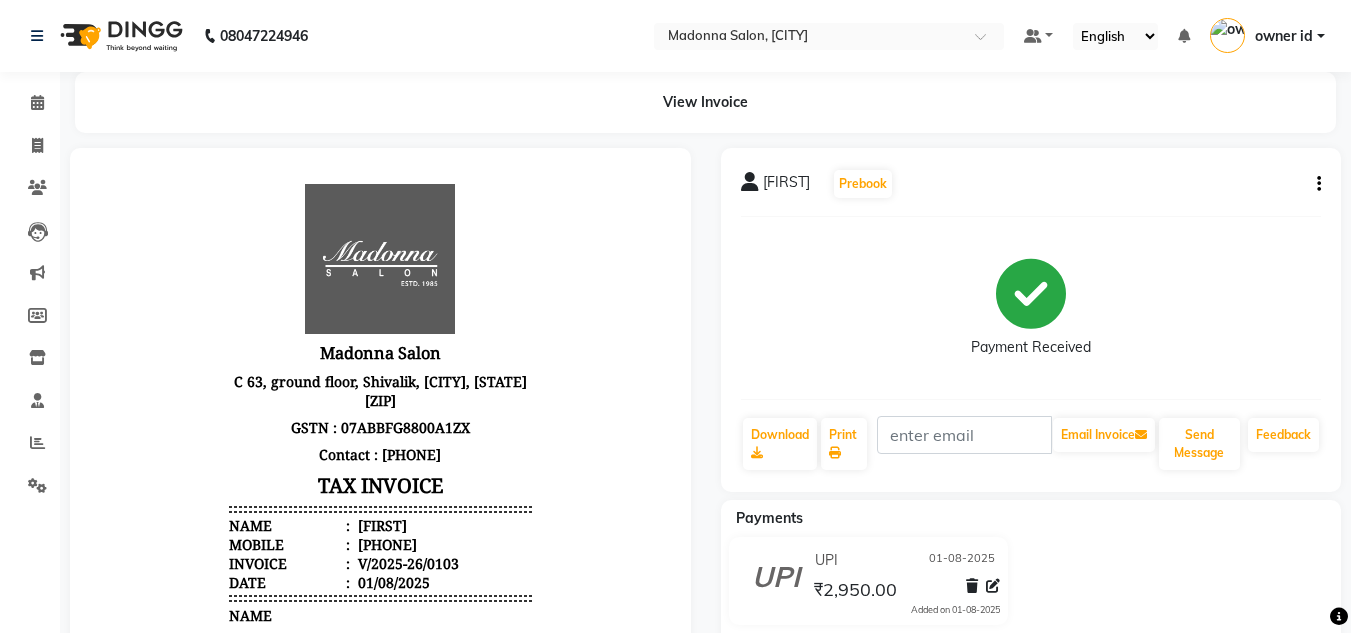 click 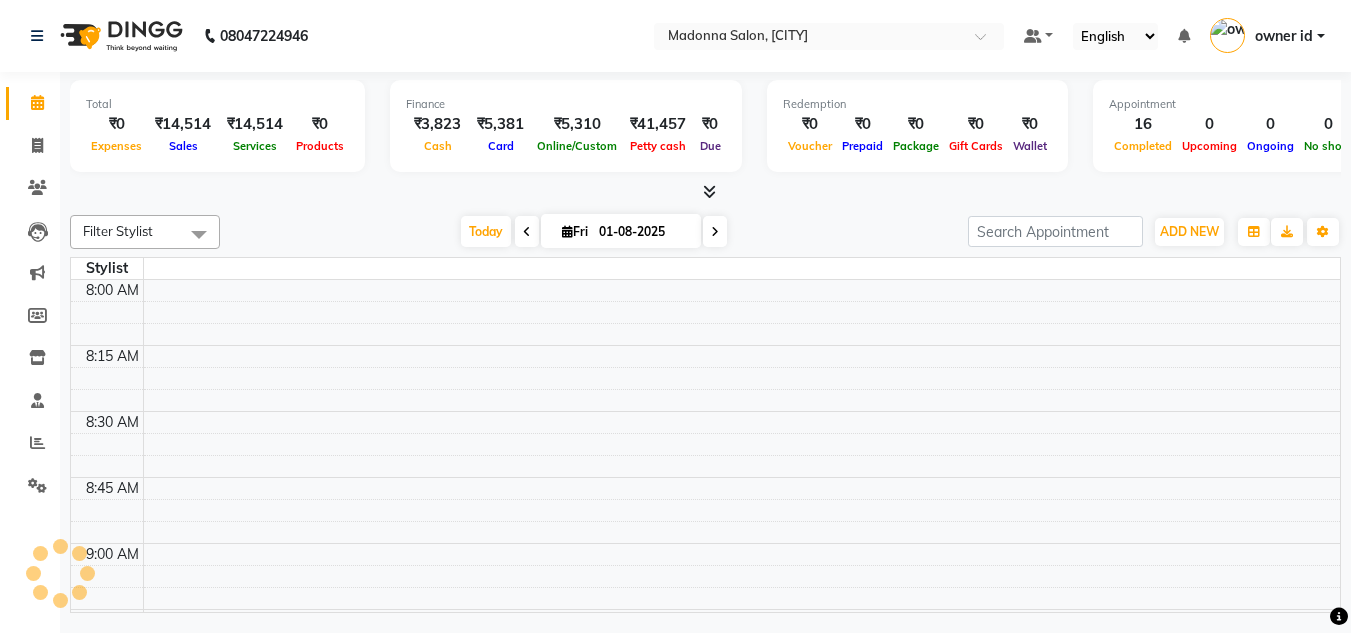 scroll, scrollTop: 0, scrollLeft: 0, axis: both 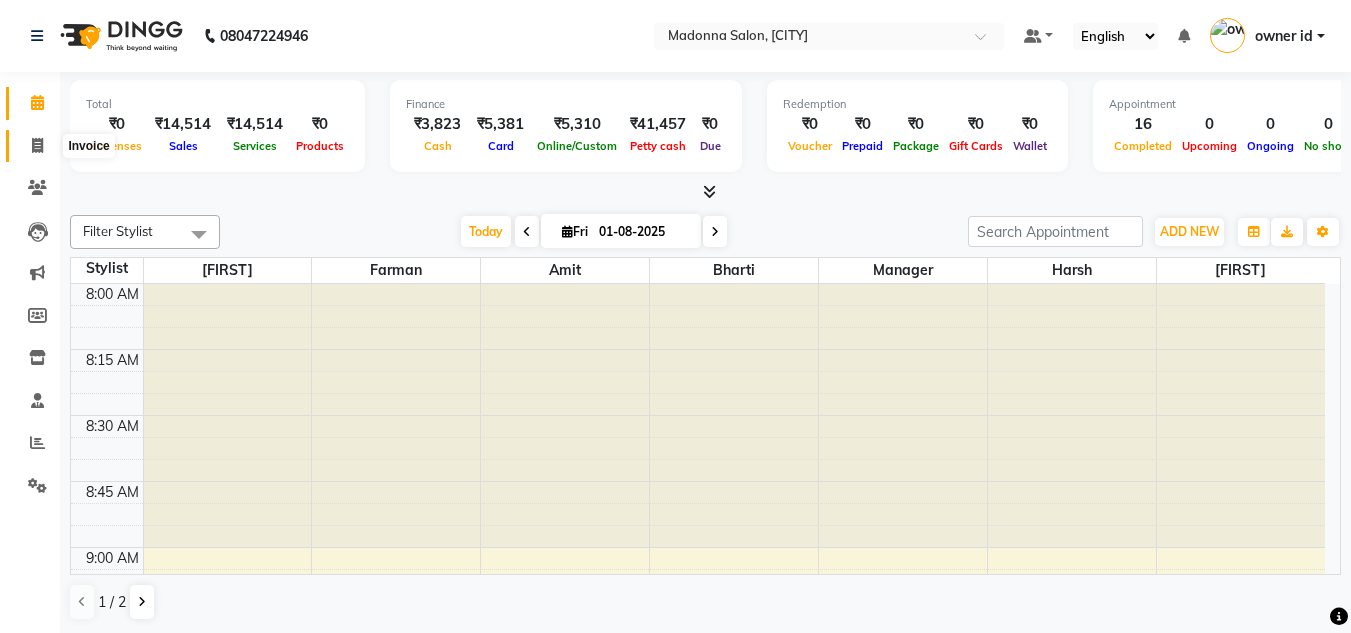 click 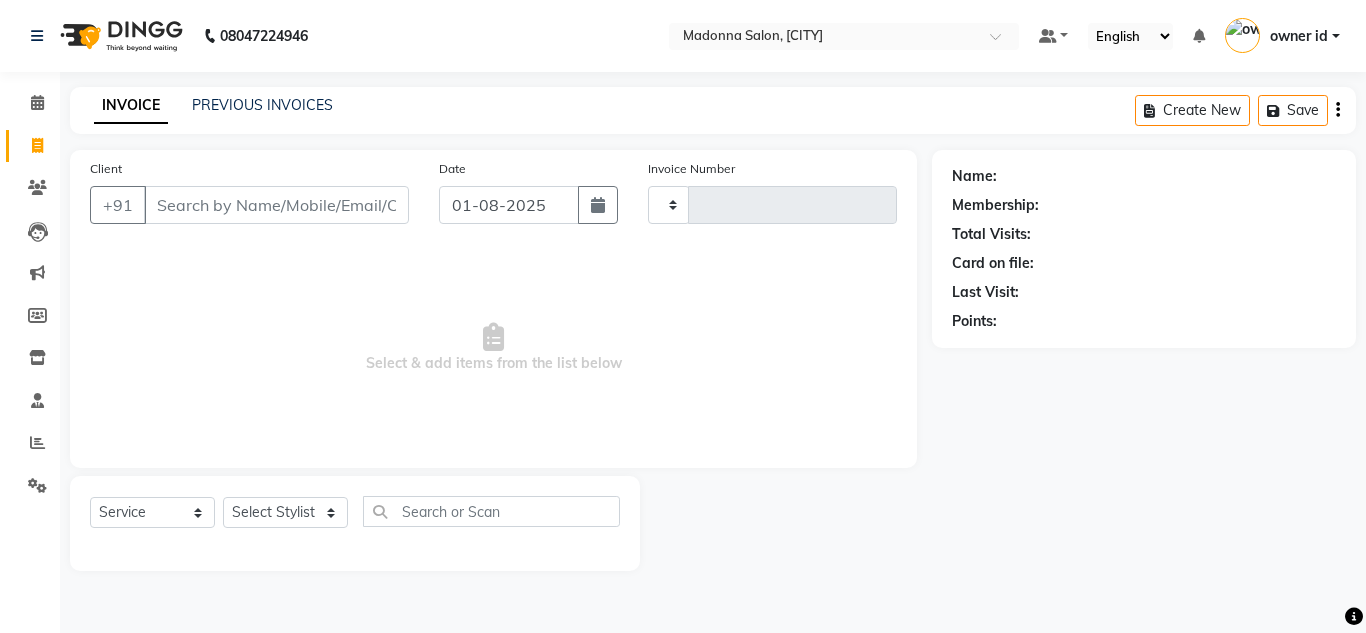 type on "0104" 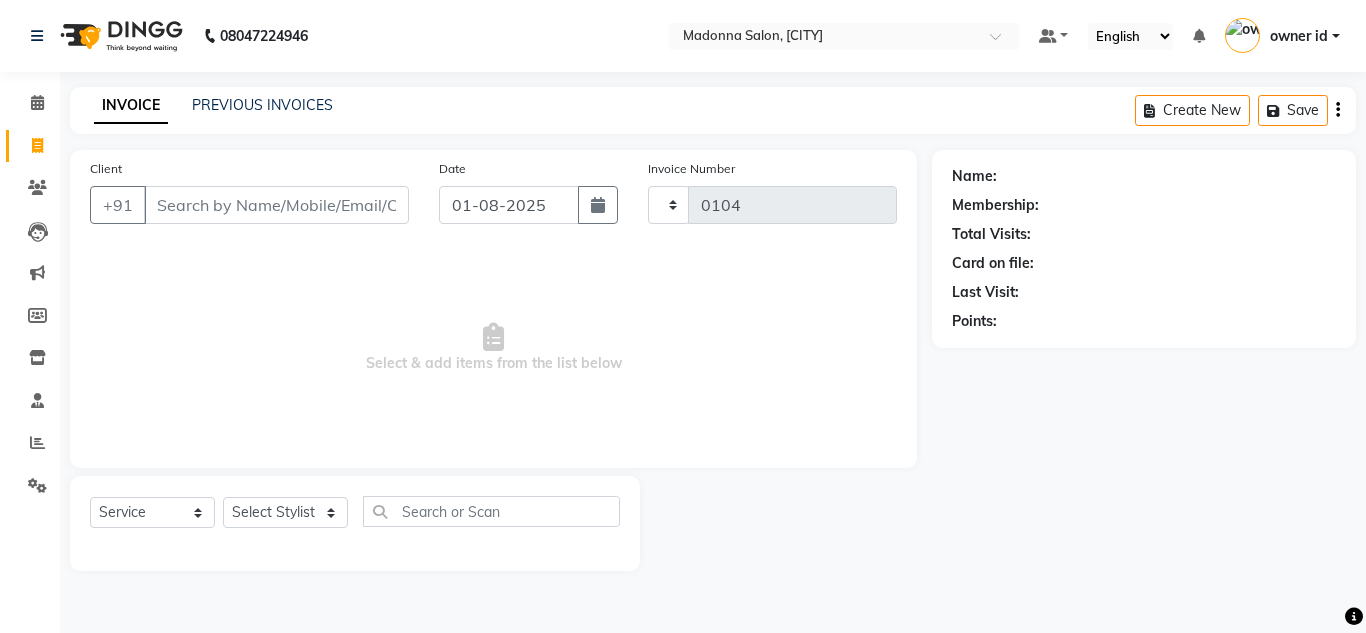 select on "8641" 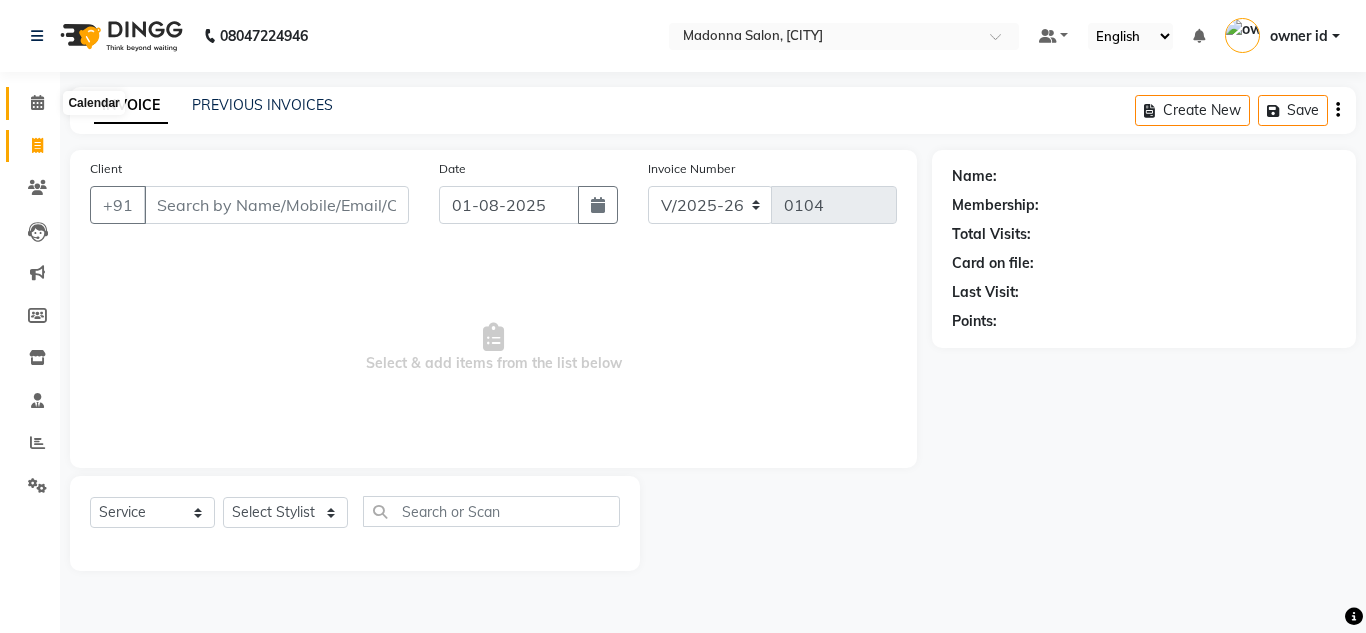 click 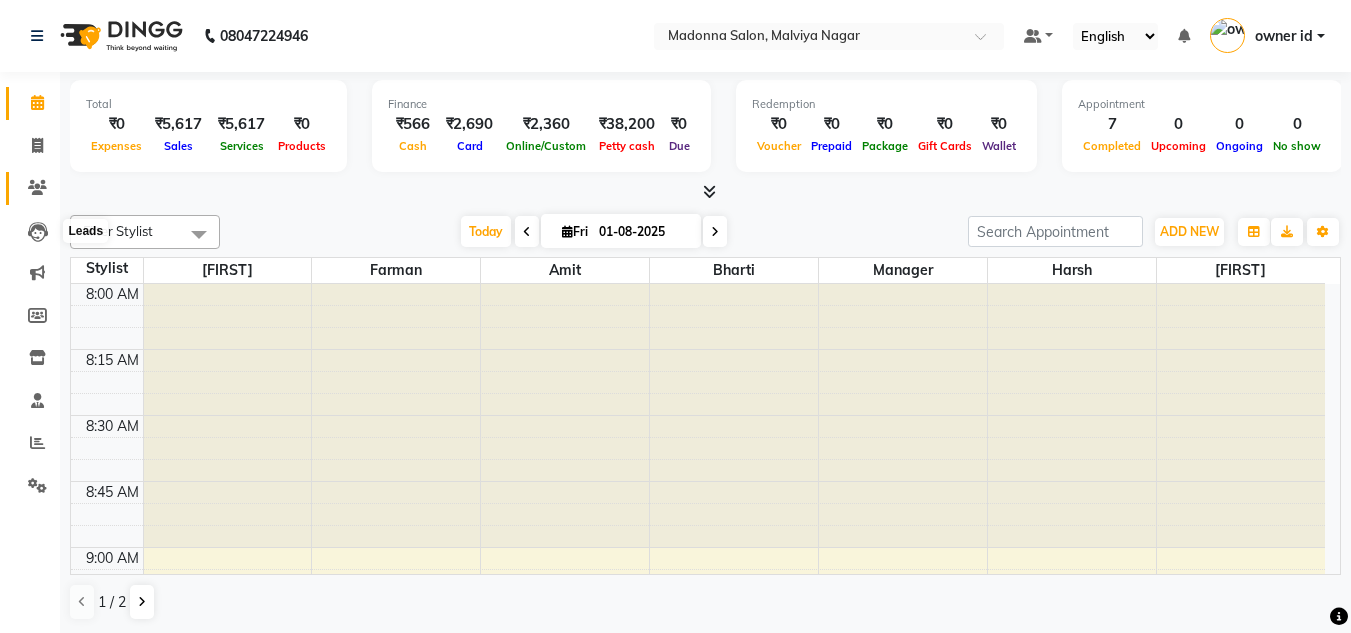 scroll, scrollTop: 0, scrollLeft: 0, axis: both 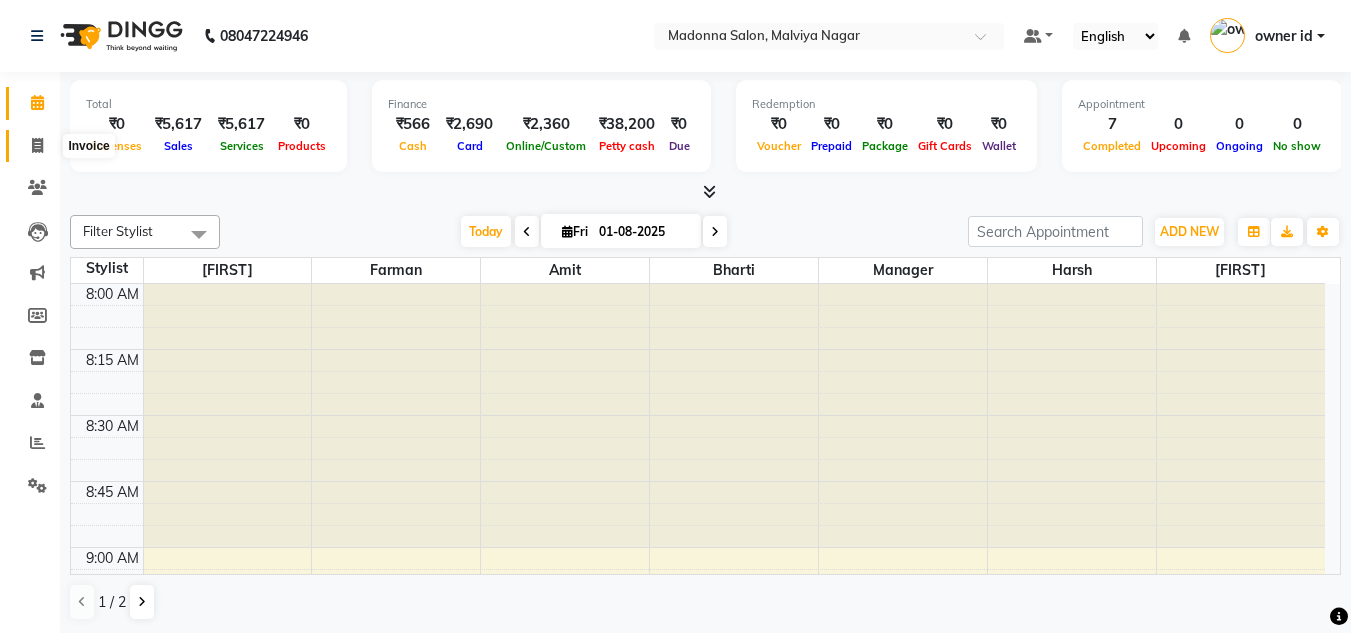 click 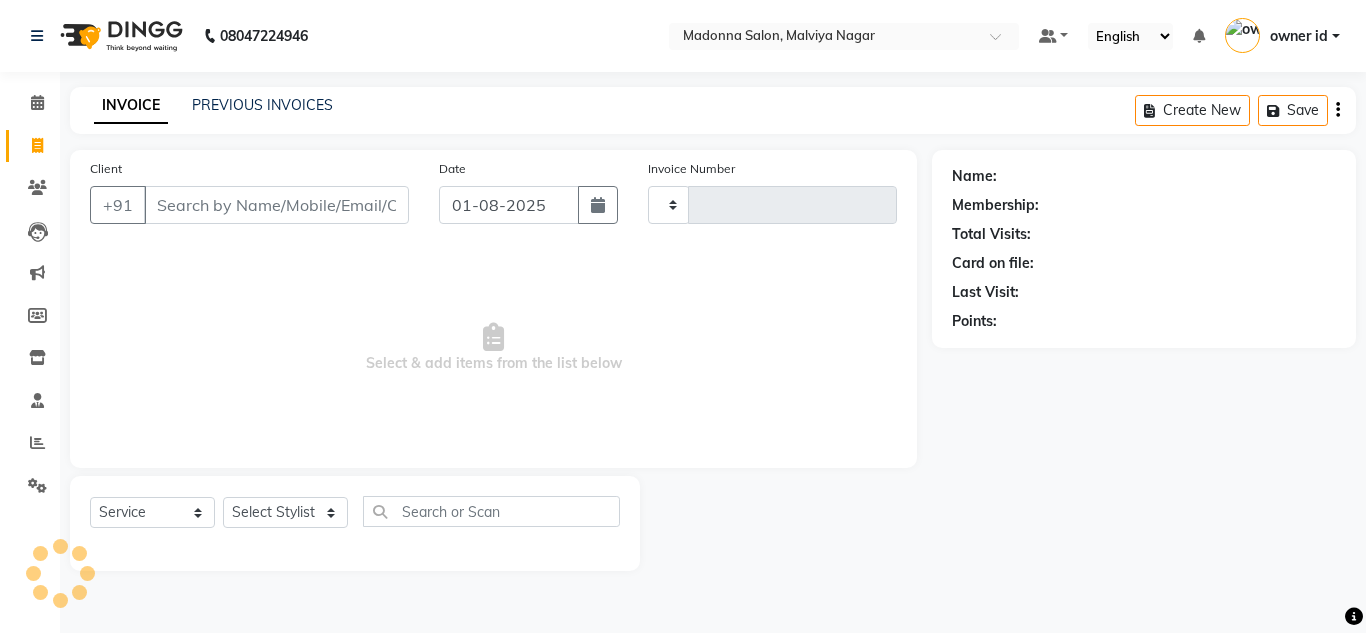 type on "0097" 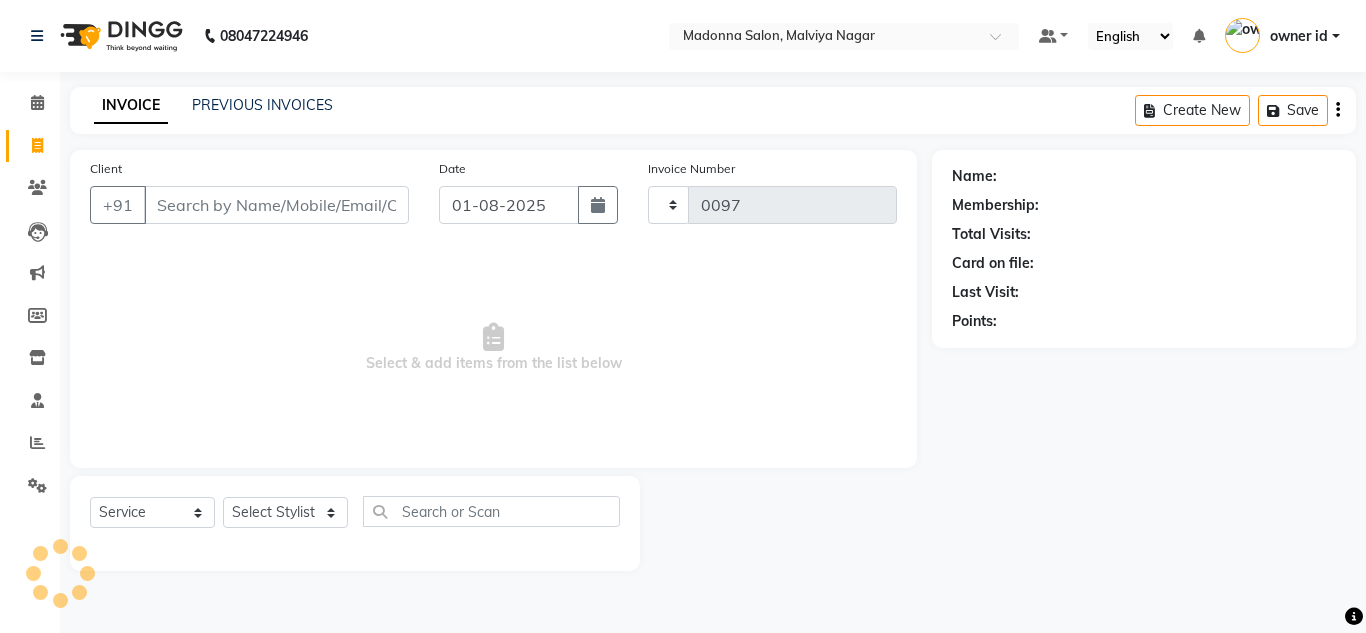 select on "8641" 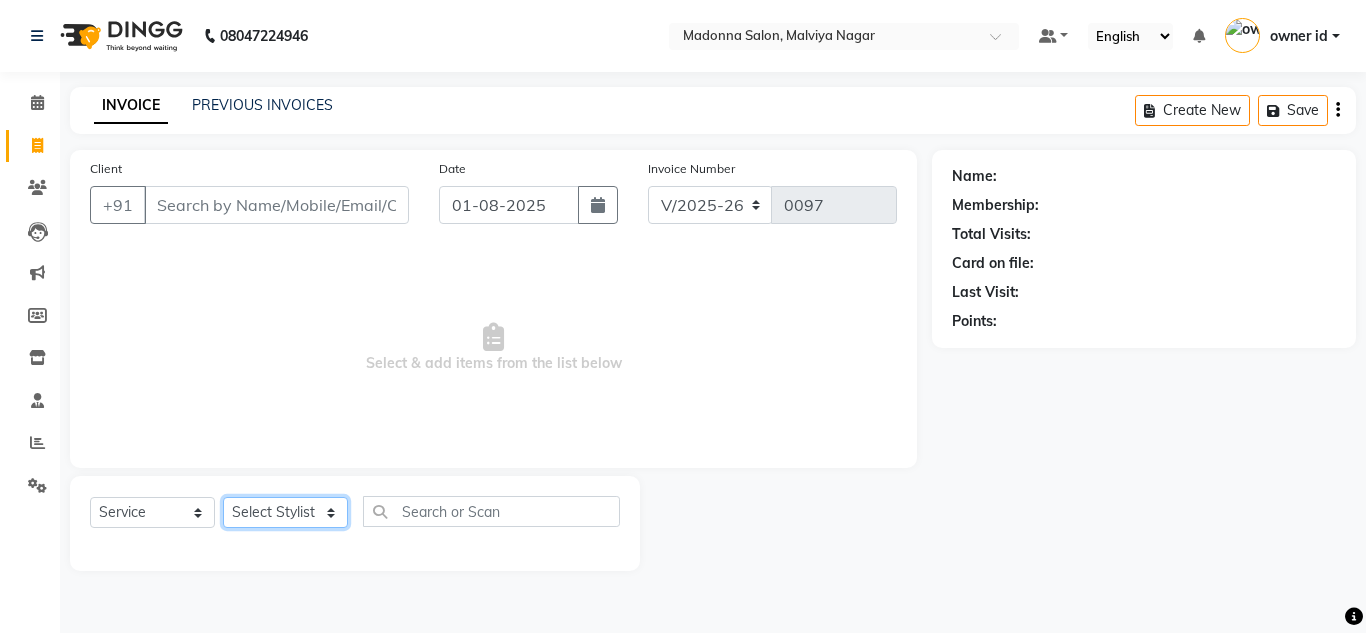 click on "Select Stylist Amit Bharti Devesh Farman Harsh  Jaikesh Manager Manoj Nitin Nails owner id Poonam Rihan" 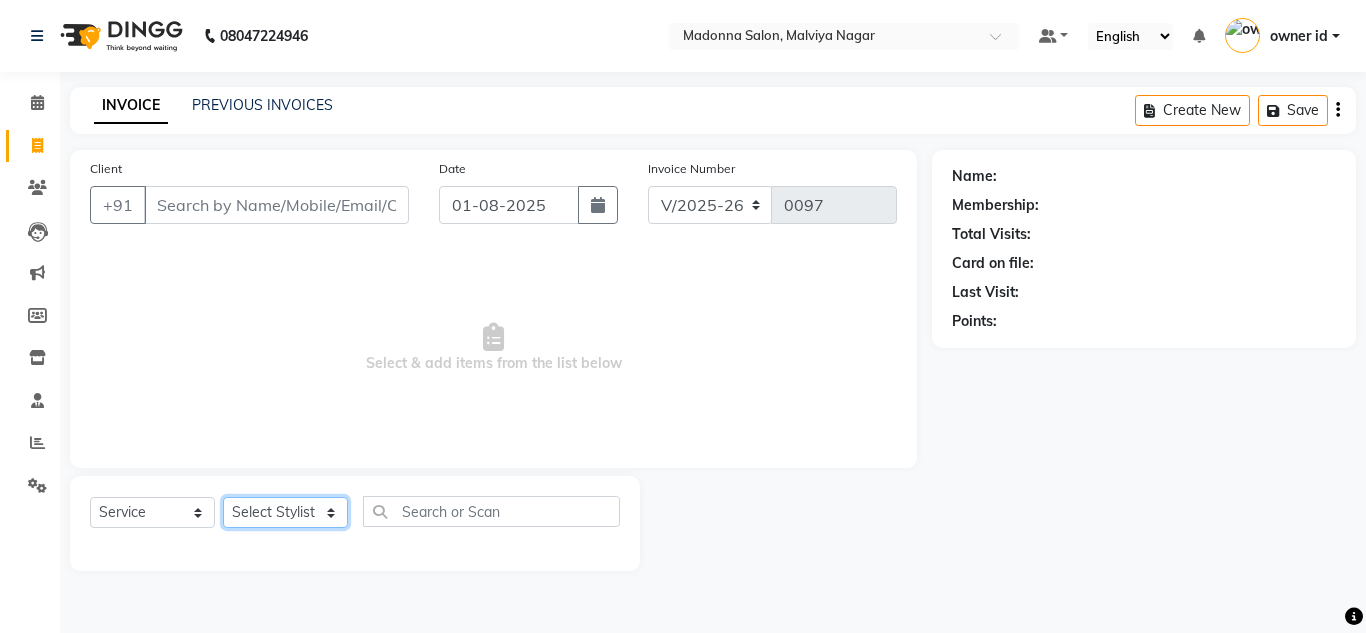 select on "86780" 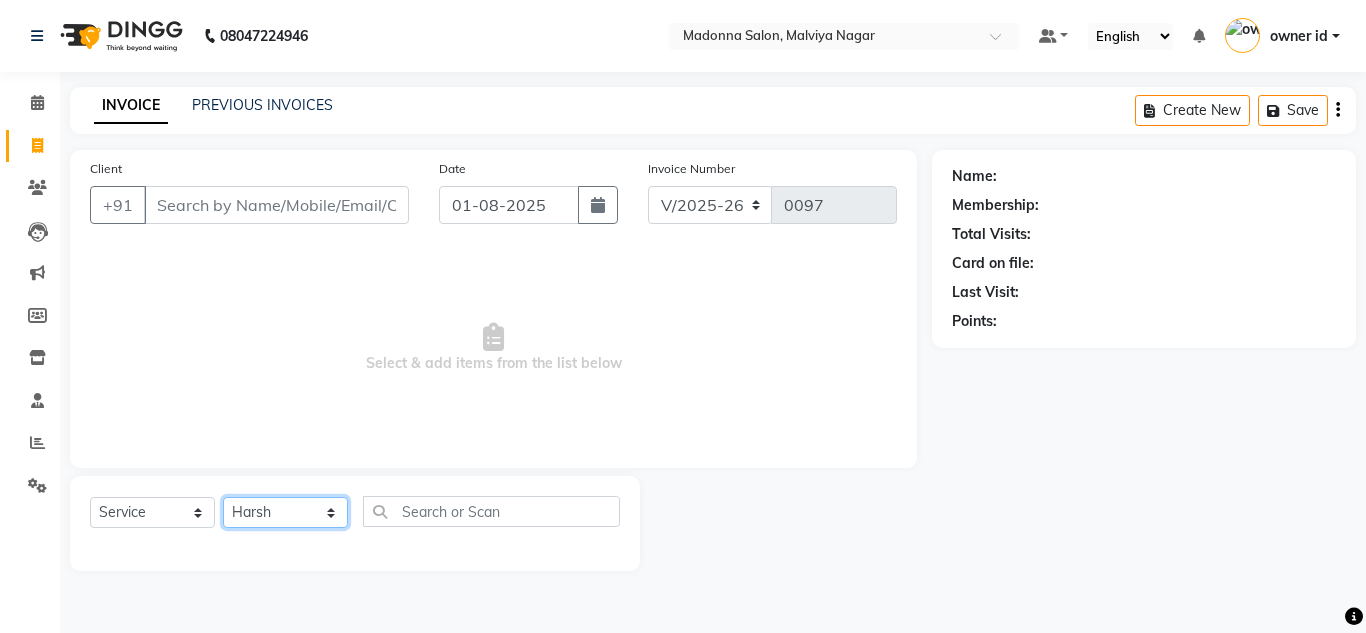 click on "Select Stylist Amit Bharti Devesh Farman Harsh  Jaikesh Manager Manoj Nitin Nails owner id Poonam Rihan" 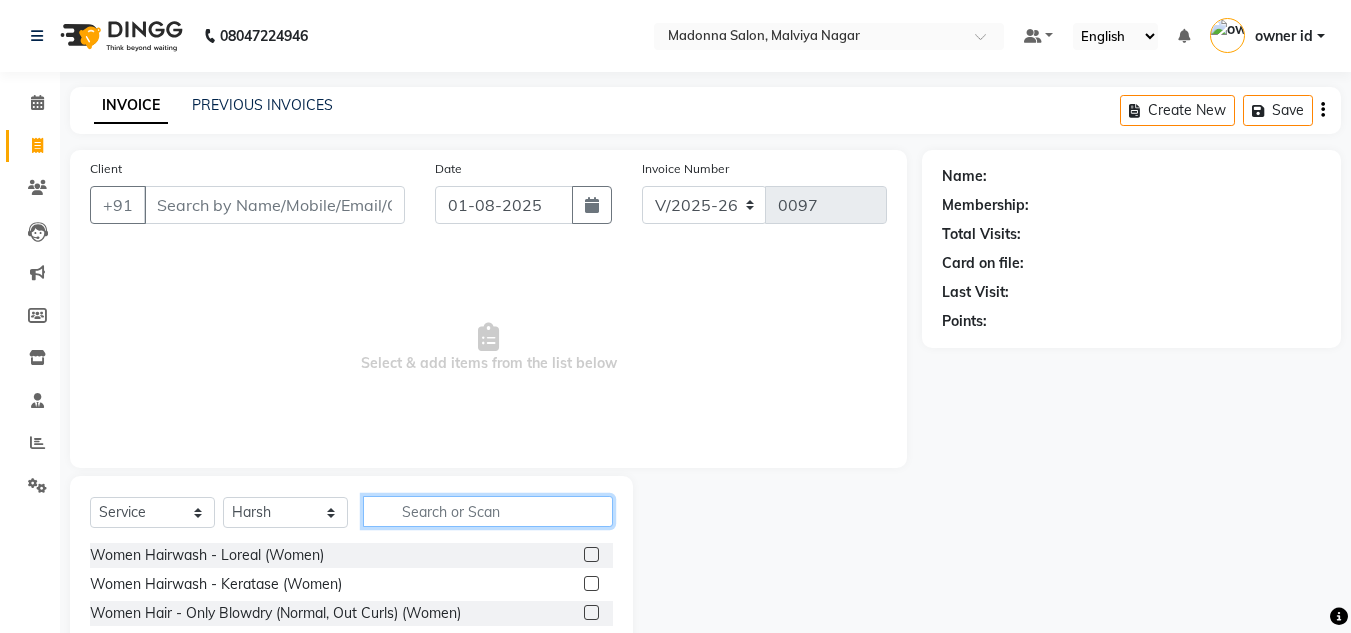 click 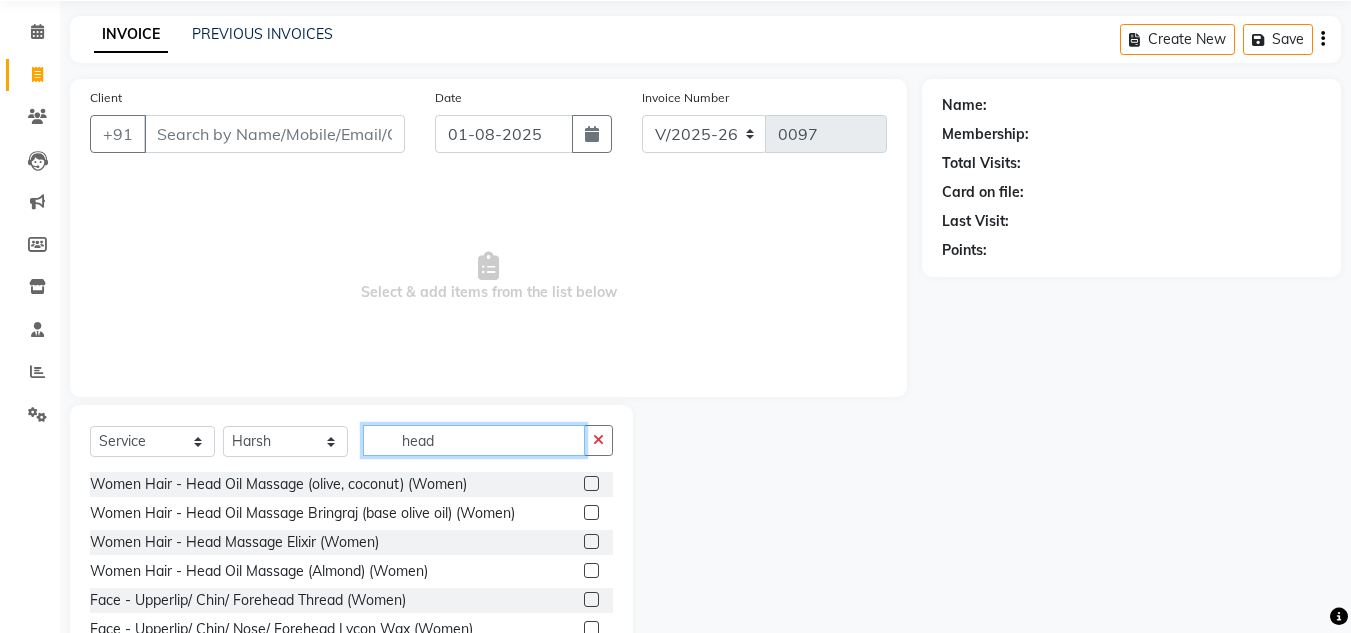 scroll, scrollTop: 72, scrollLeft: 0, axis: vertical 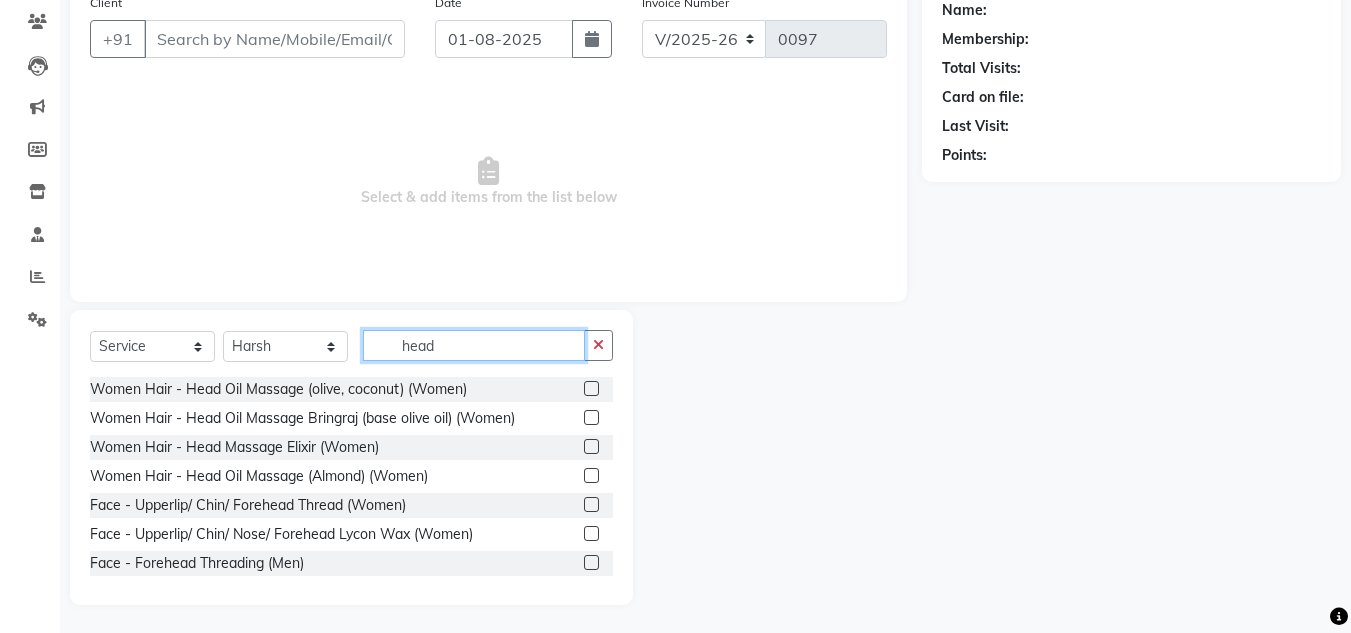 type on "head" 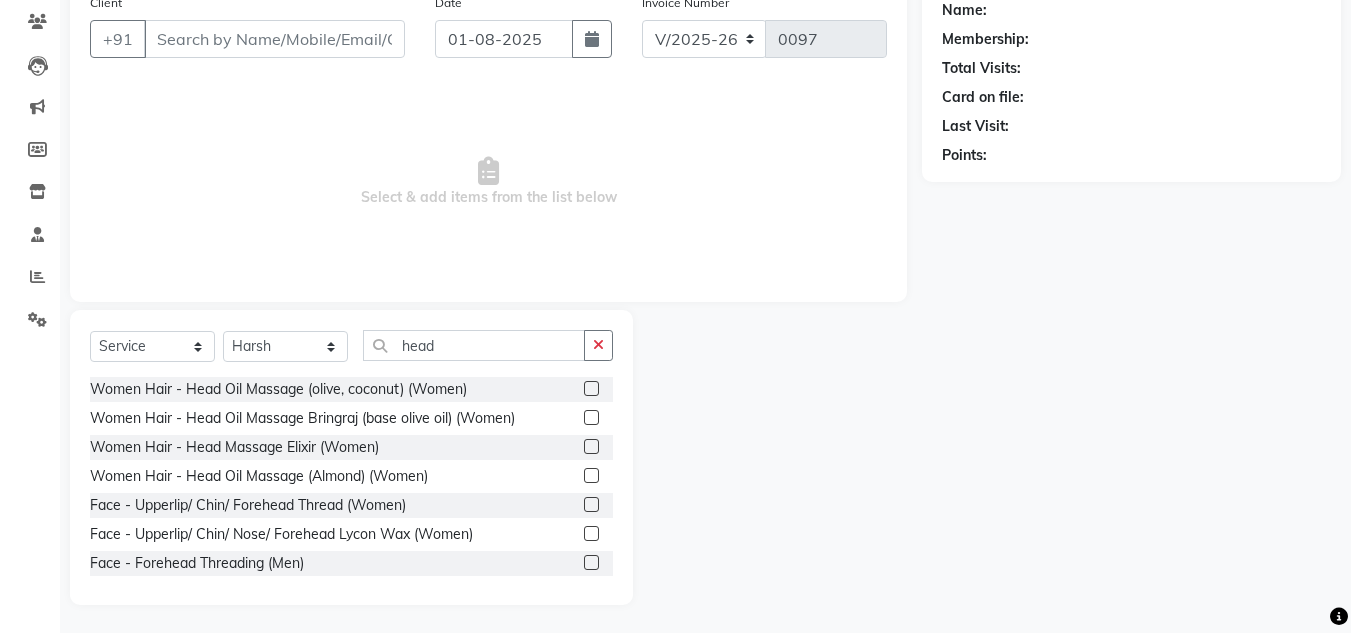 click 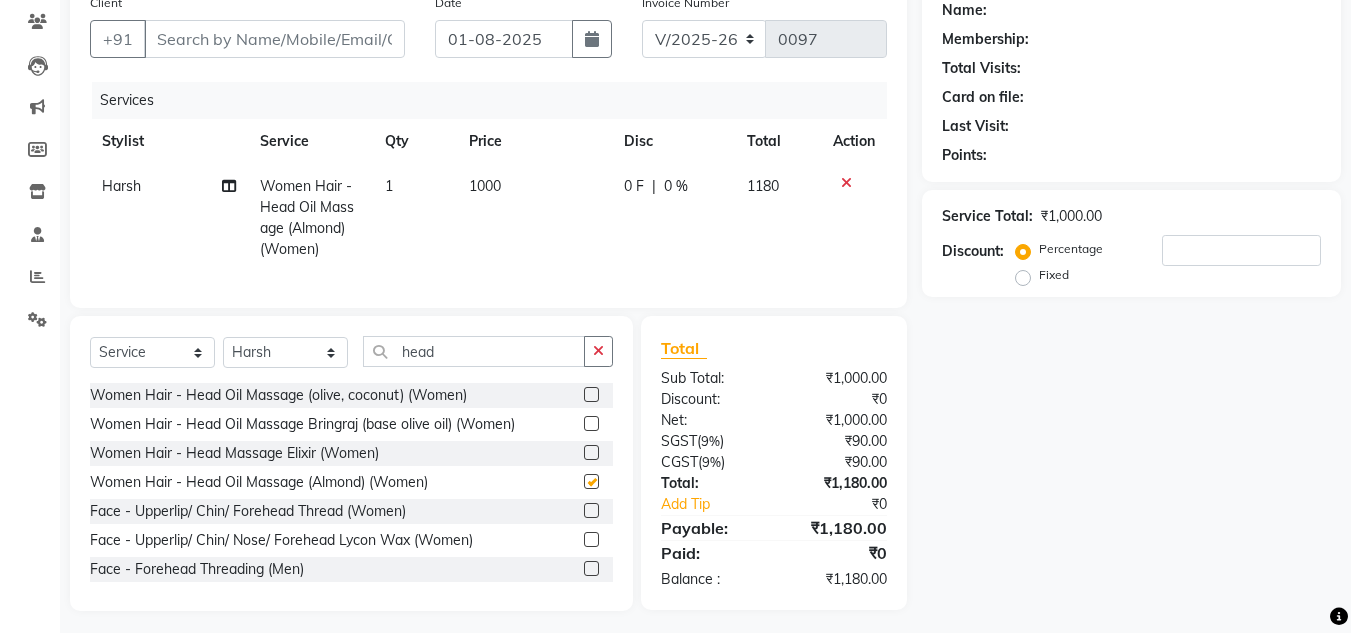 checkbox on "false" 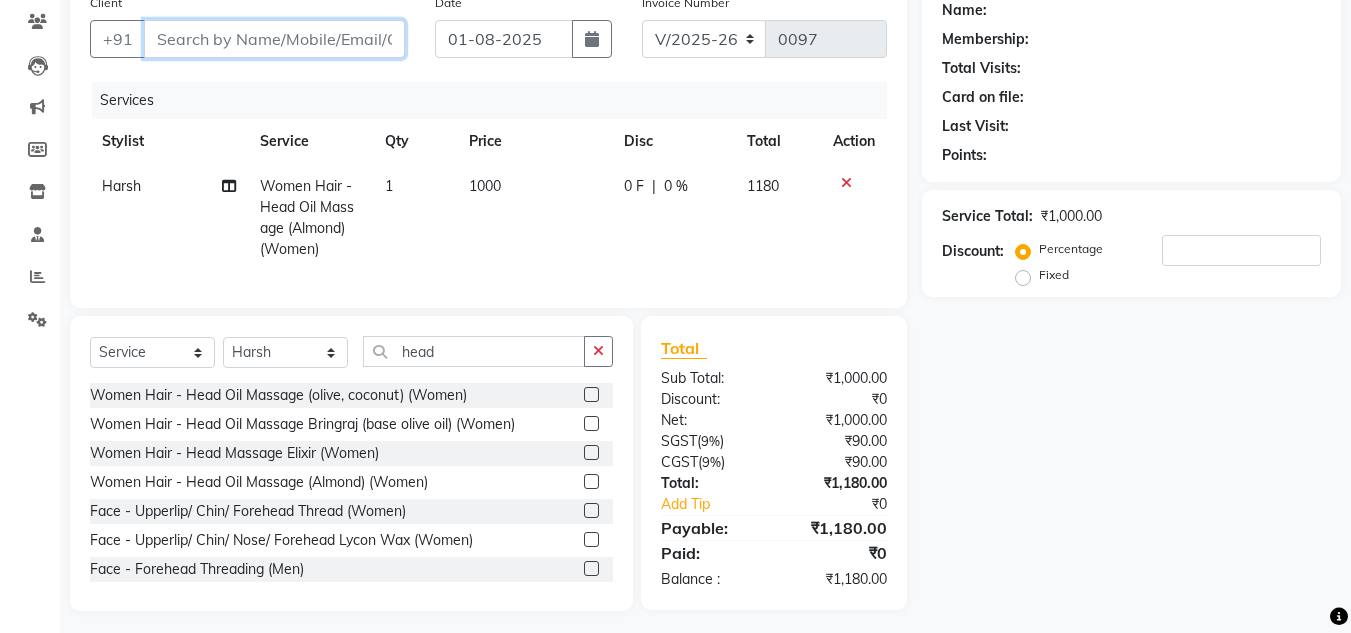 click on "Client" at bounding box center [274, 39] 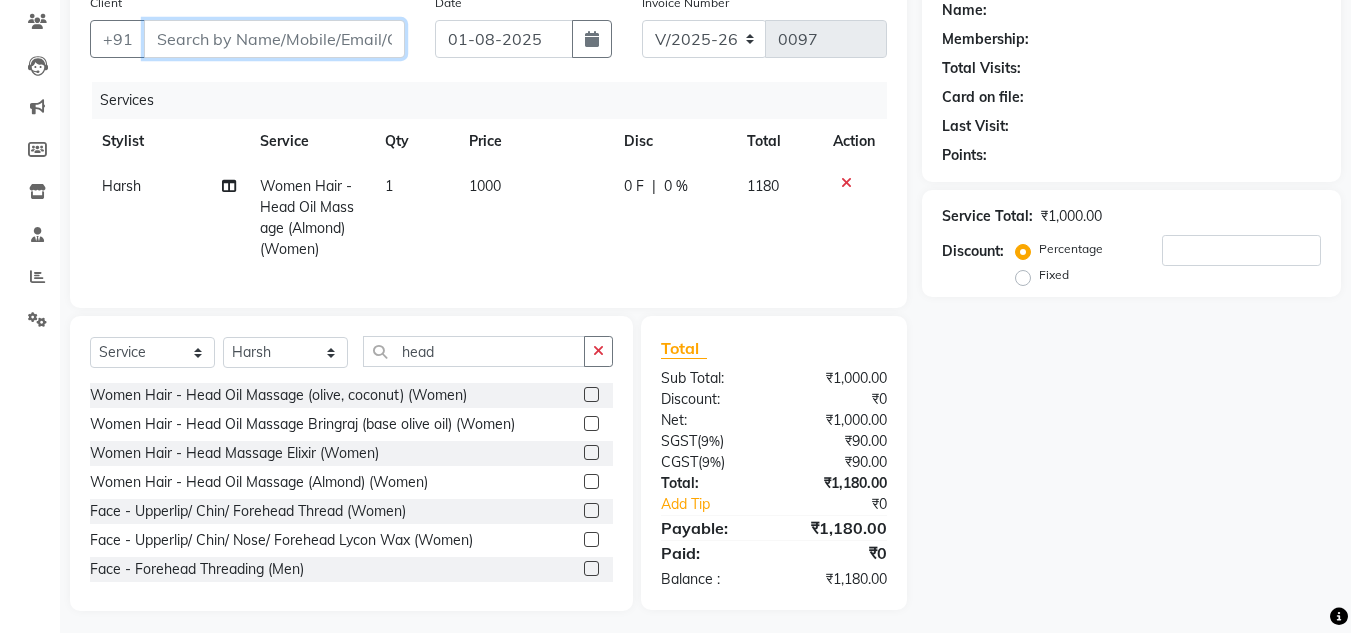 type on "9" 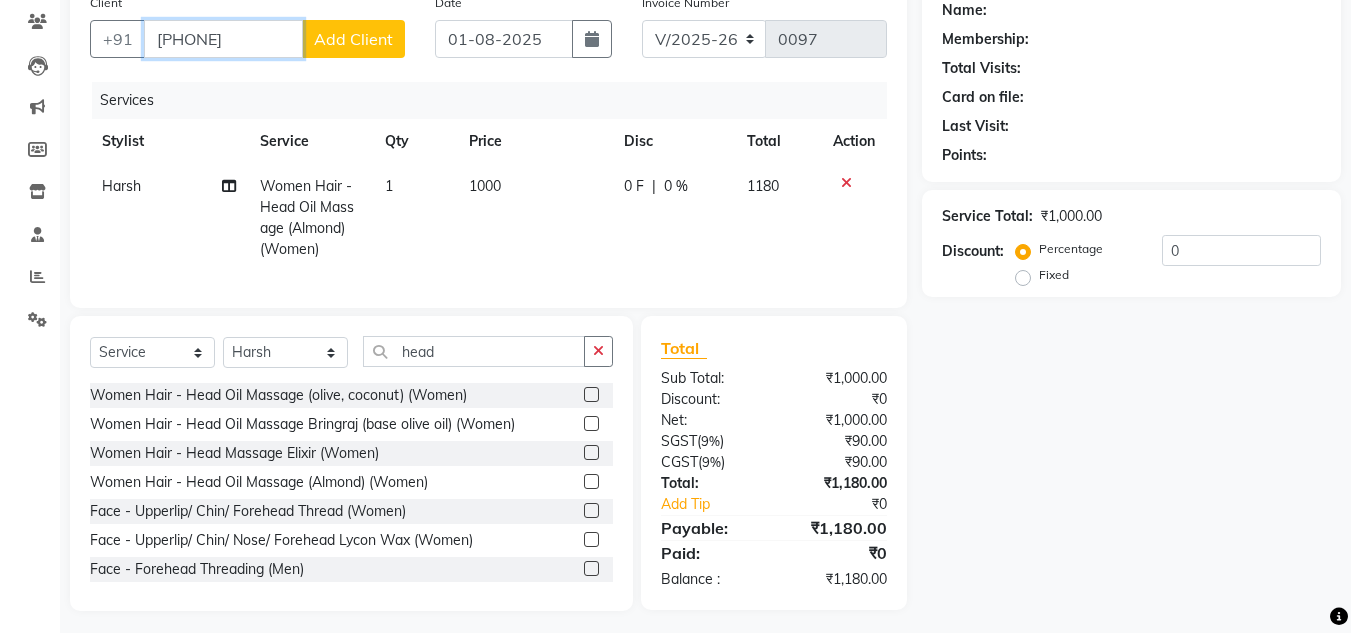 type on "9811611205" 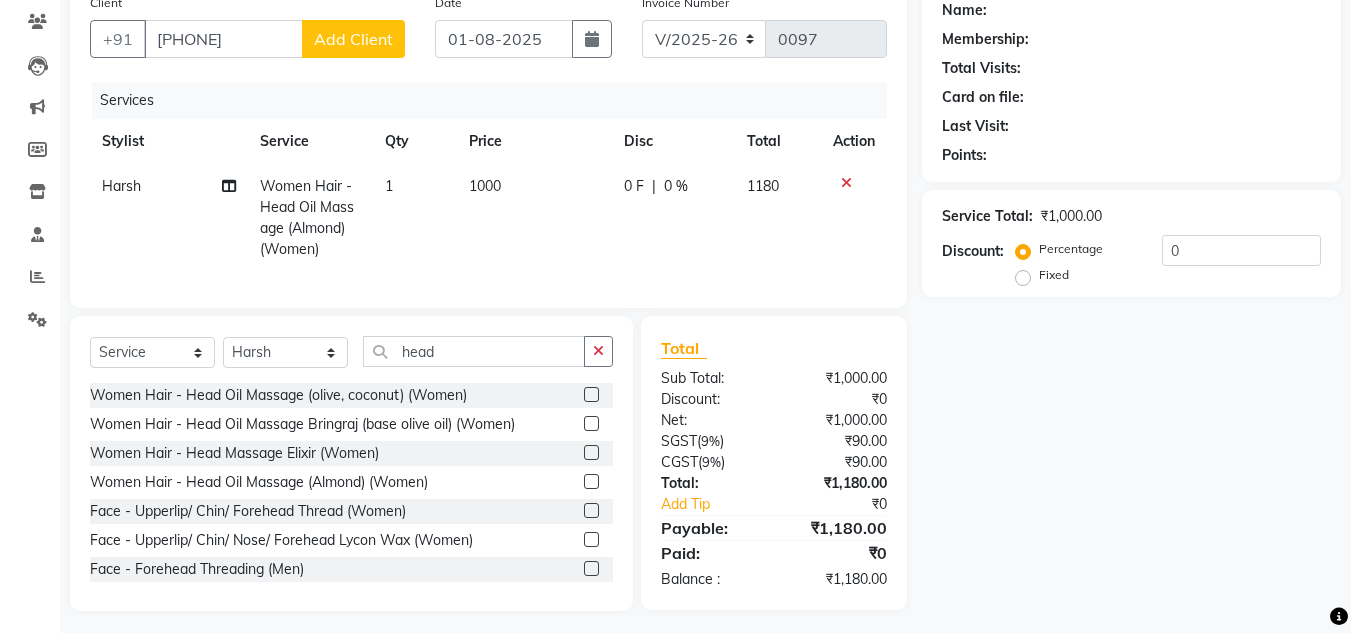 click on "Add Client" 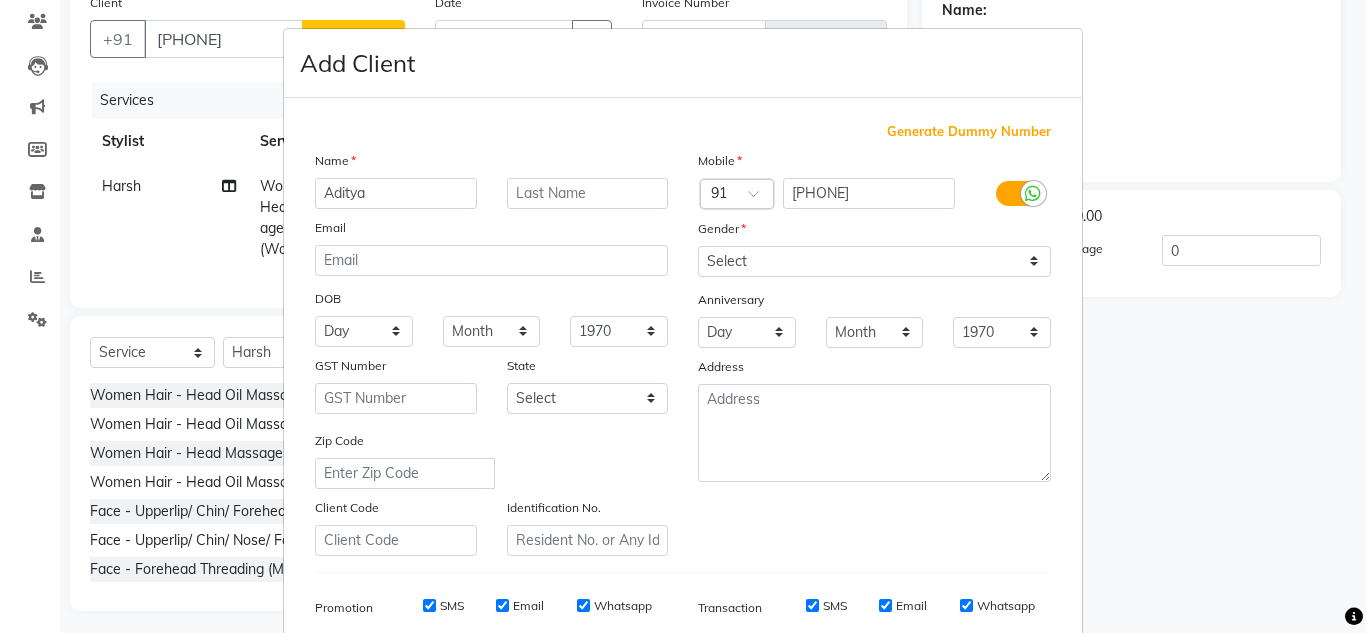 type on "Aditya" 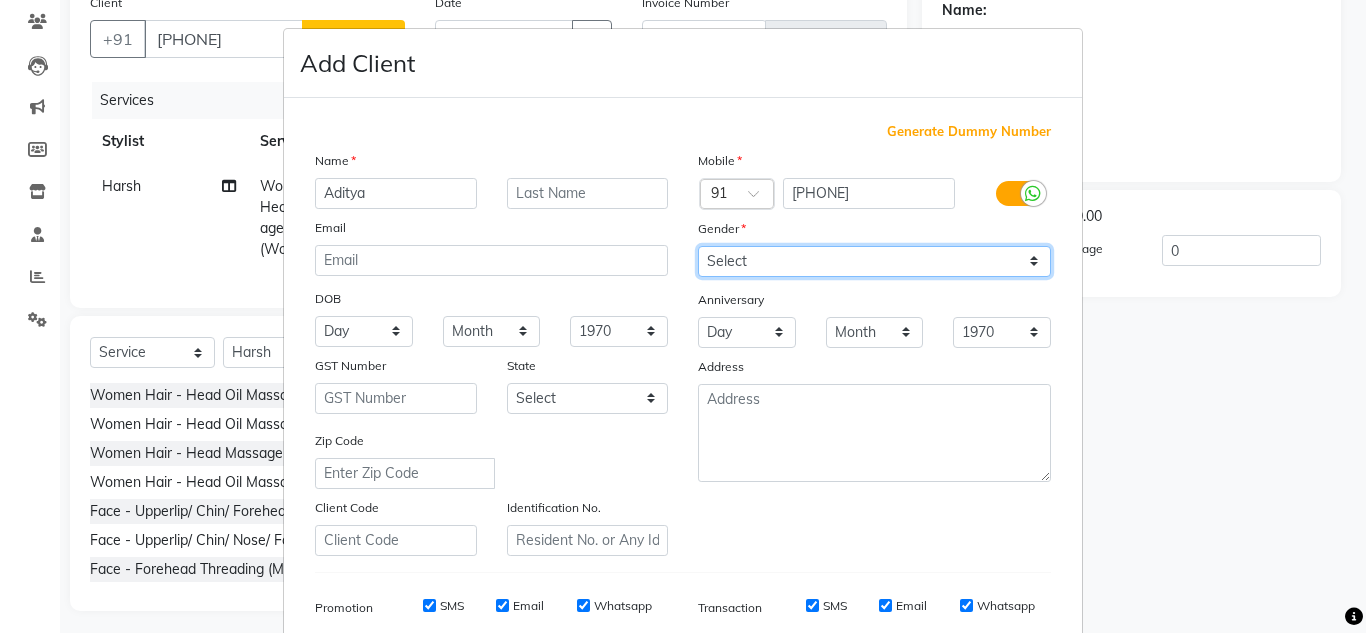 click on "Select Male Female Other Prefer Not To Say" at bounding box center [874, 261] 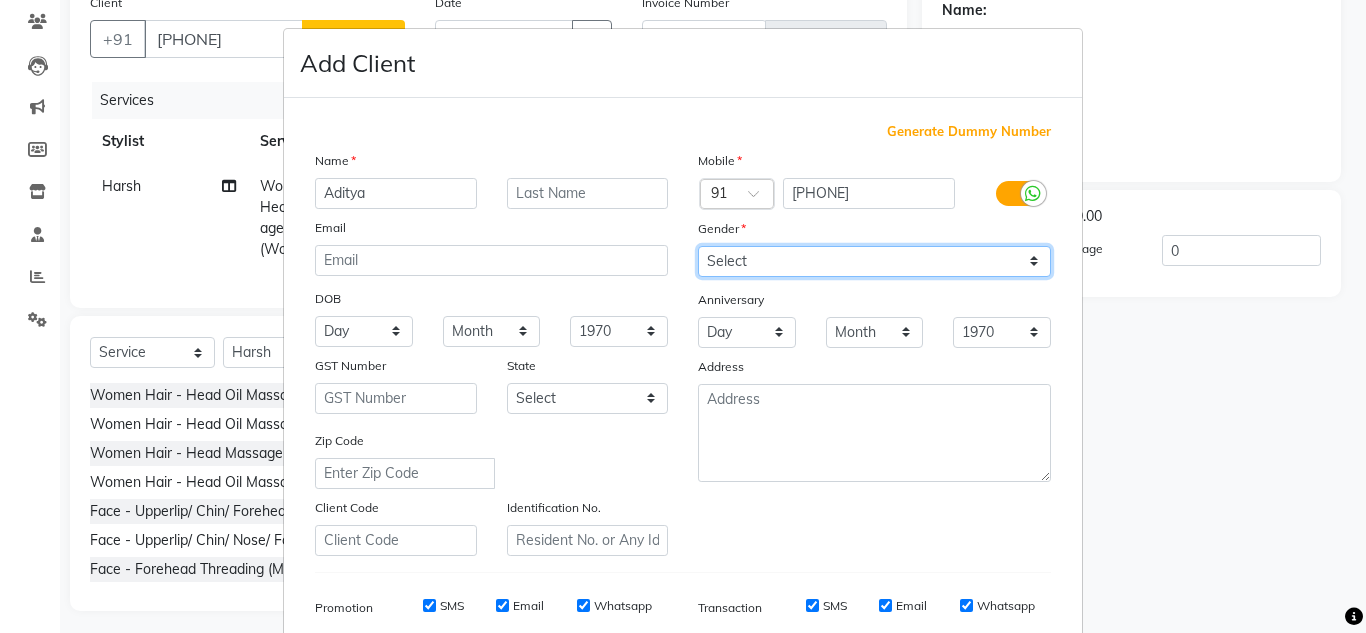 select on "male" 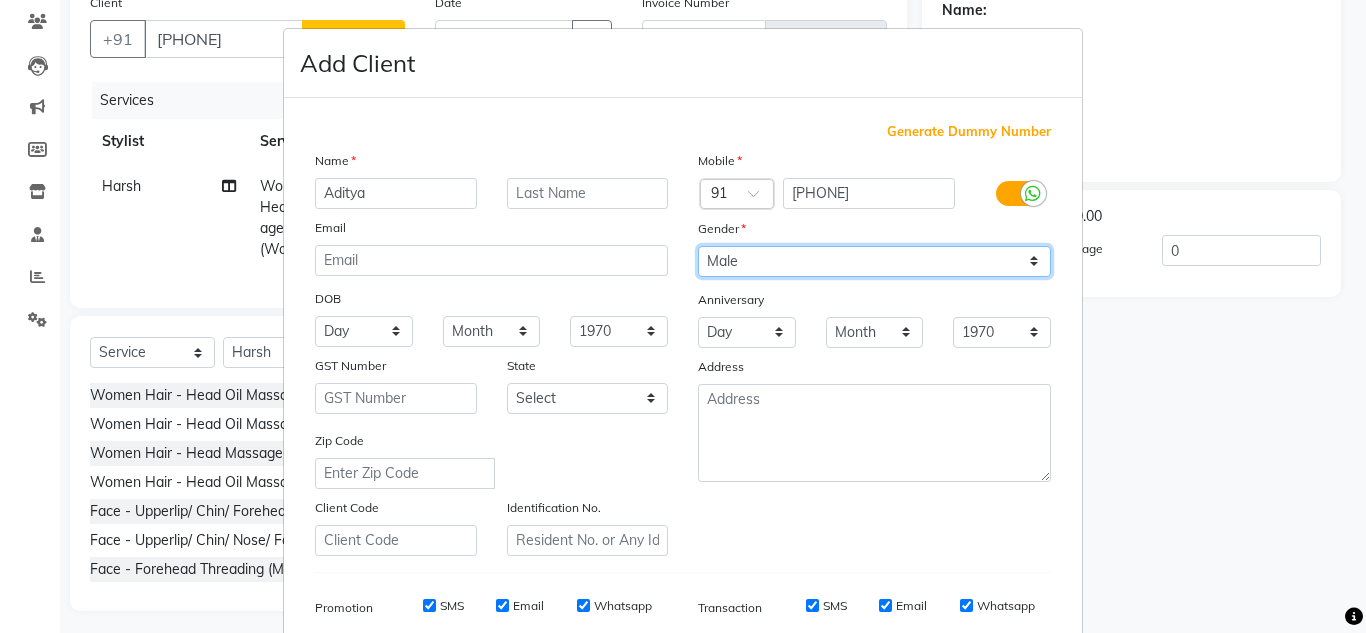 click on "Select Male Female Other Prefer Not To Say" at bounding box center [874, 261] 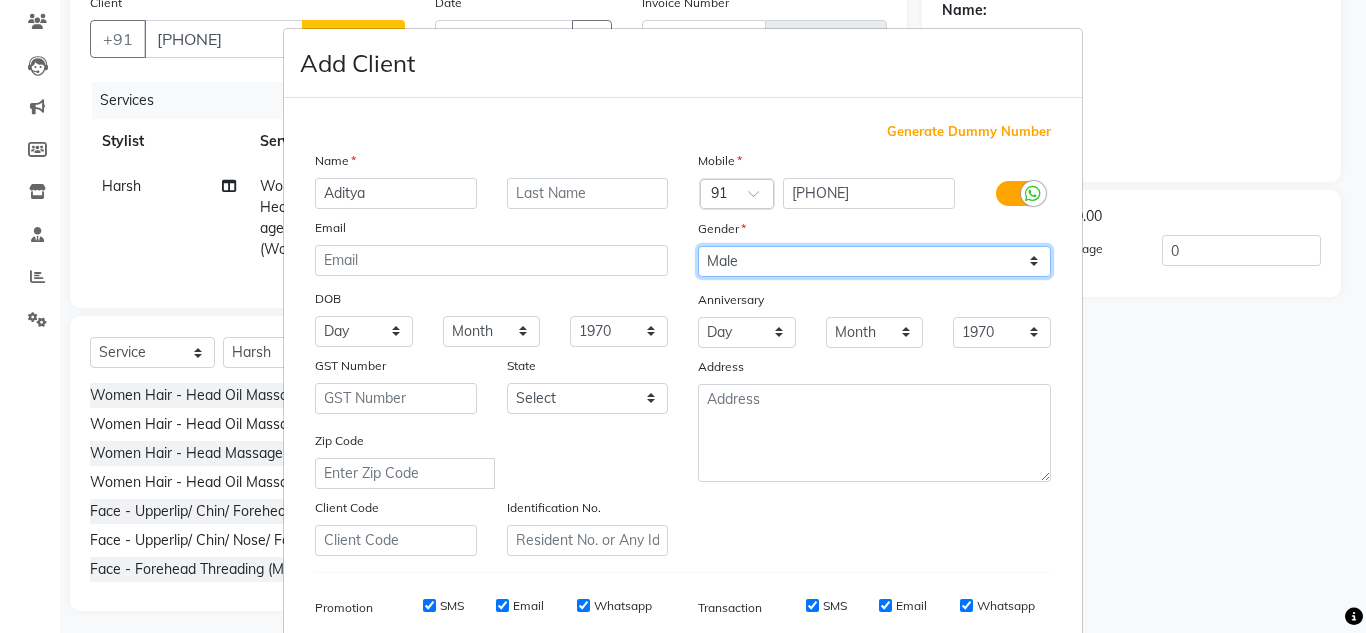 scroll, scrollTop: 290, scrollLeft: 0, axis: vertical 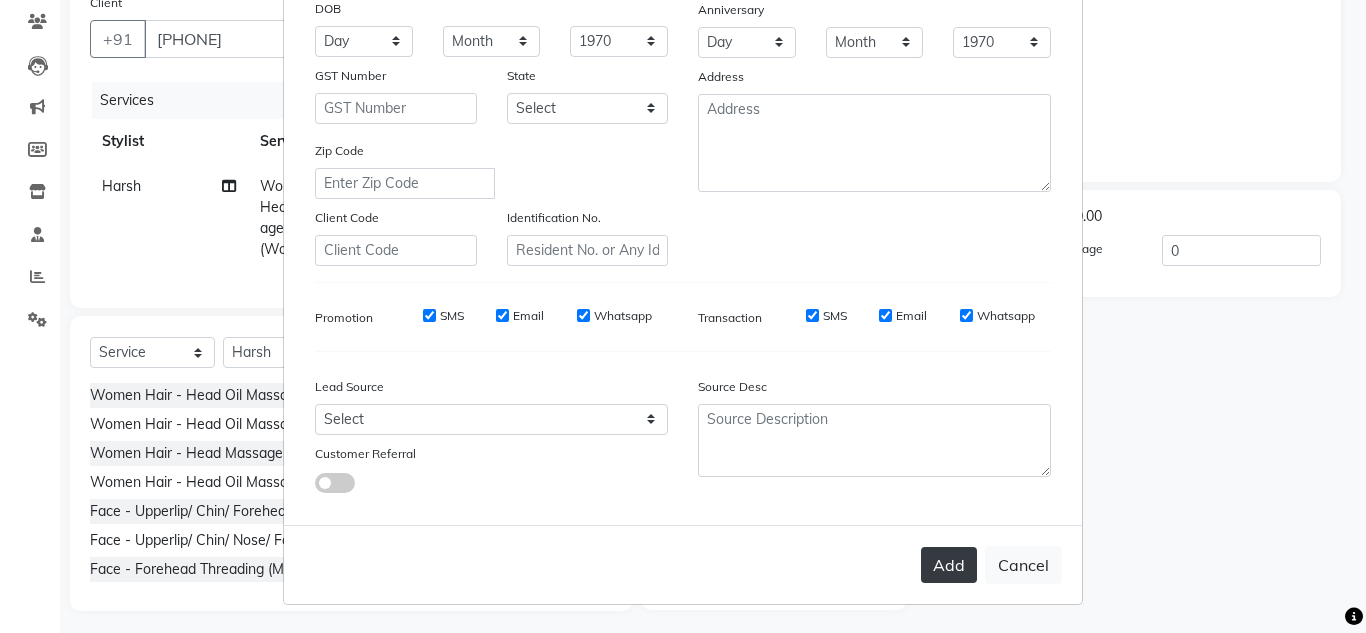 click on "Add" at bounding box center [949, 565] 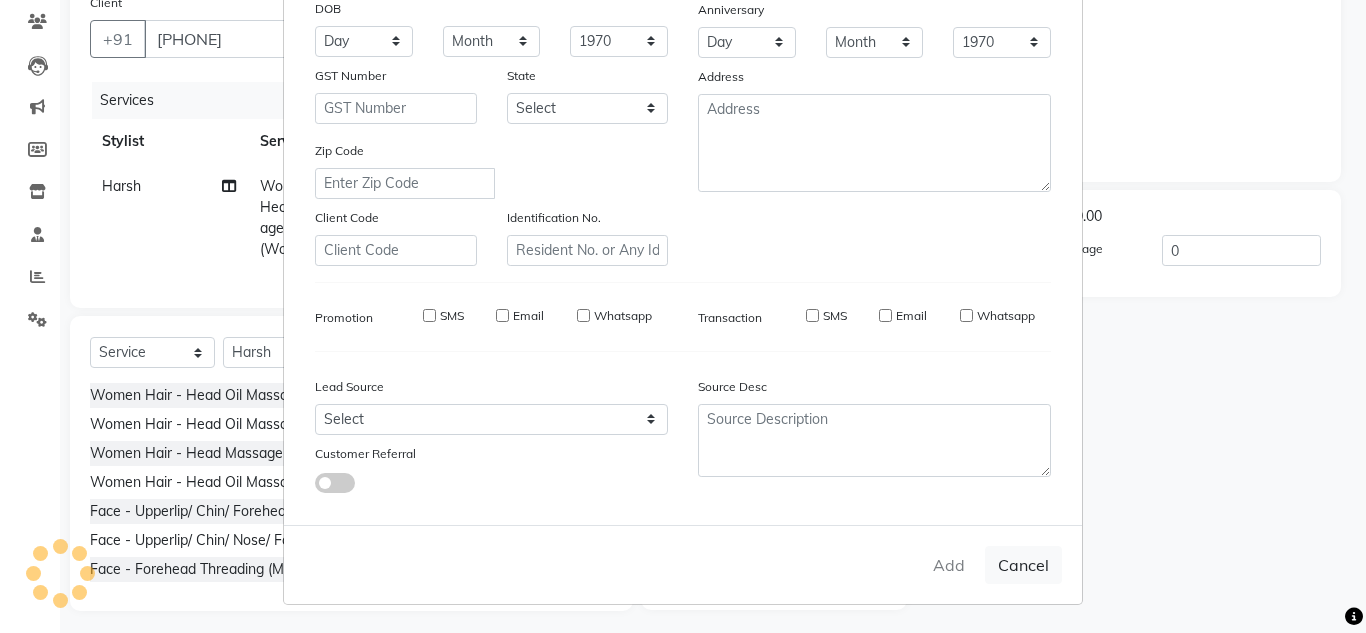 type 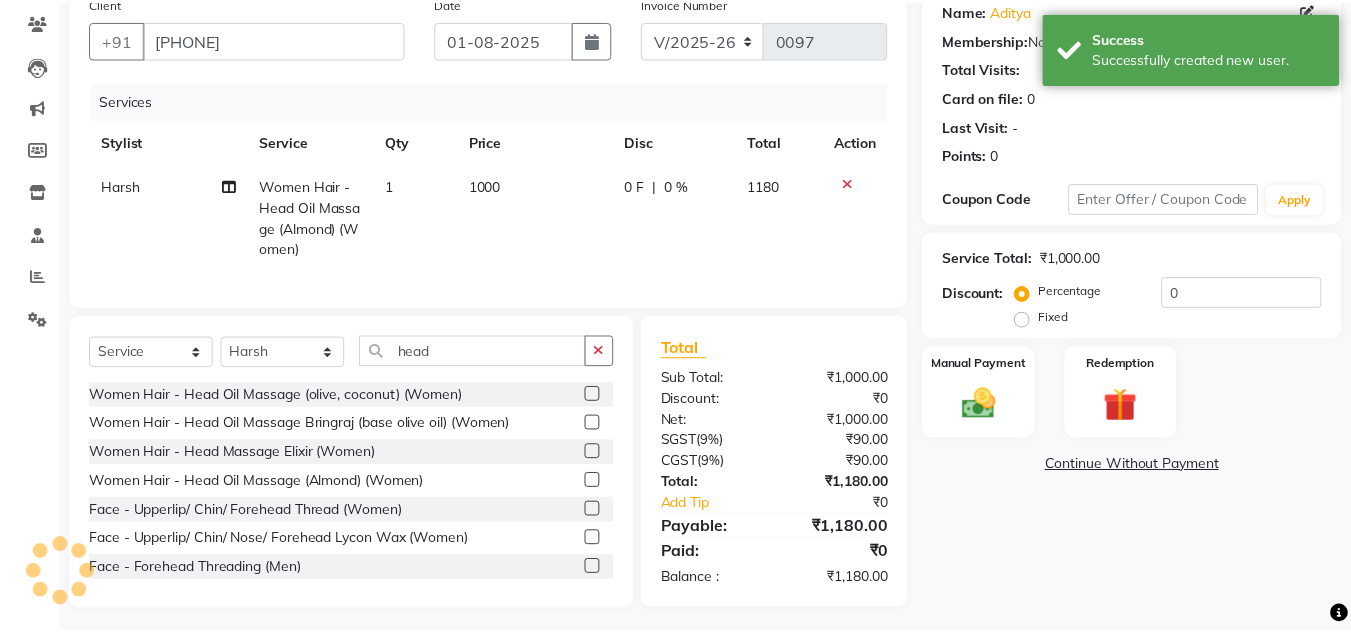 scroll, scrollTop: 189, scrollLeft: 0, axis: vertical 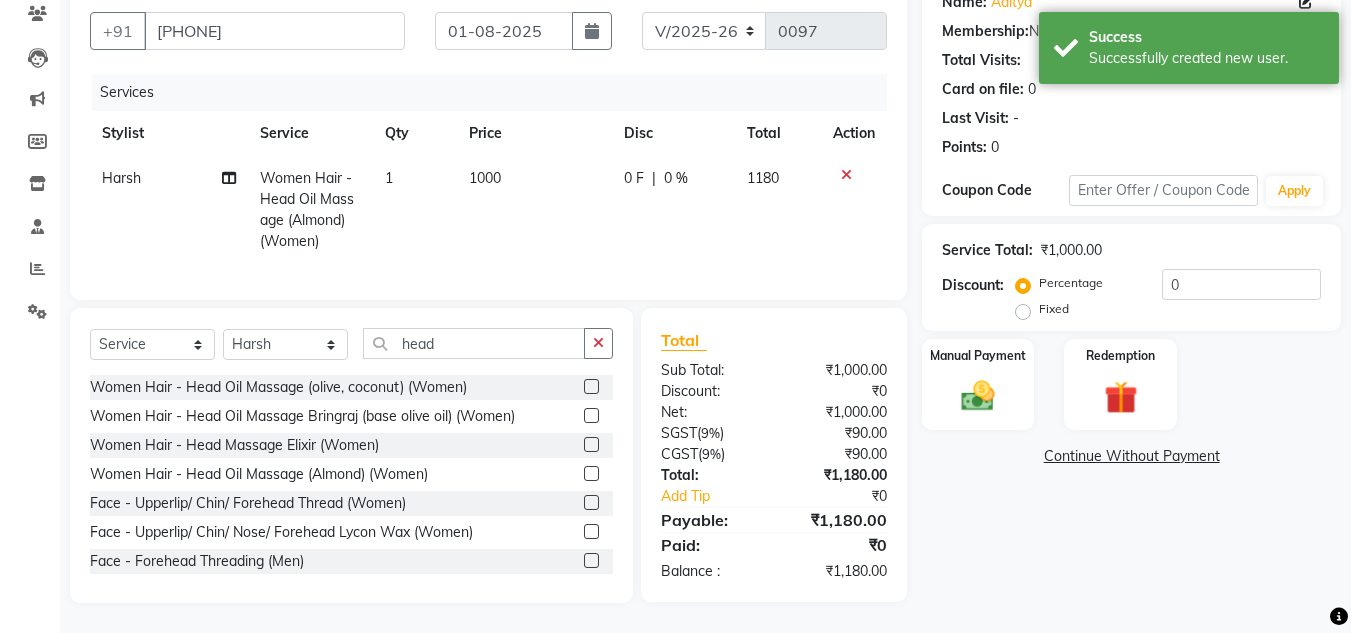 click on "1000" 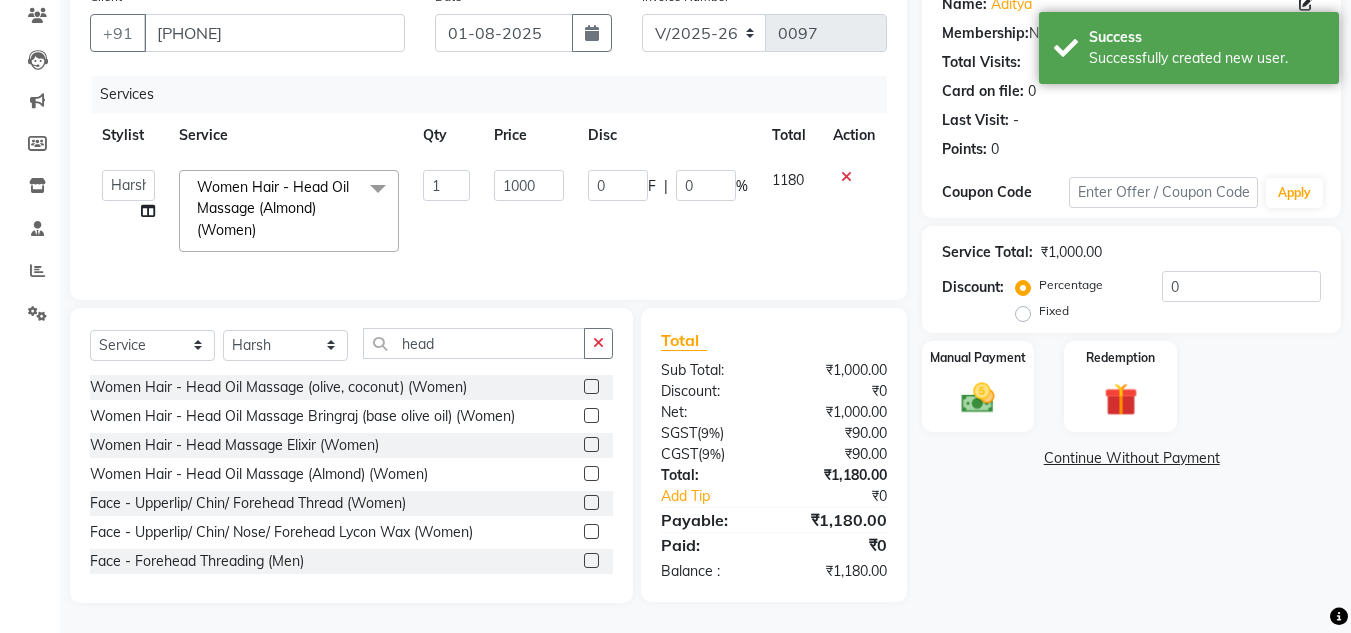 scroll, scrollTop: 187, scrollLeft: 0, axis: vertical 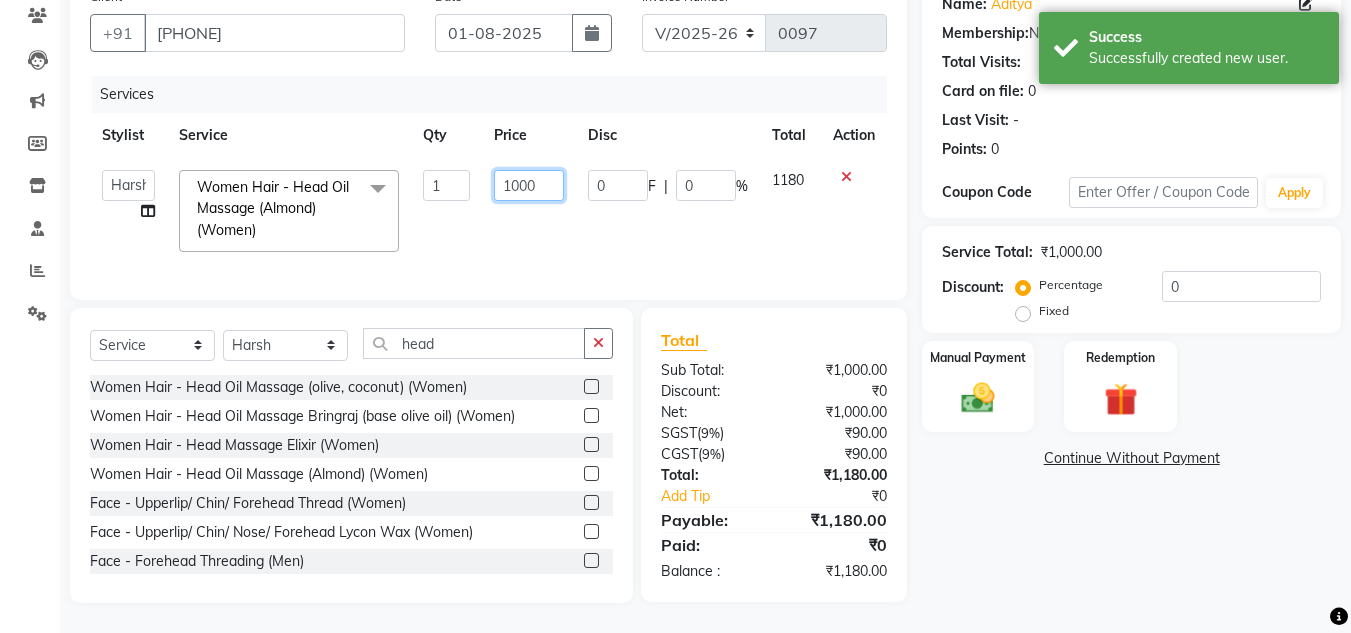 click on "1000" 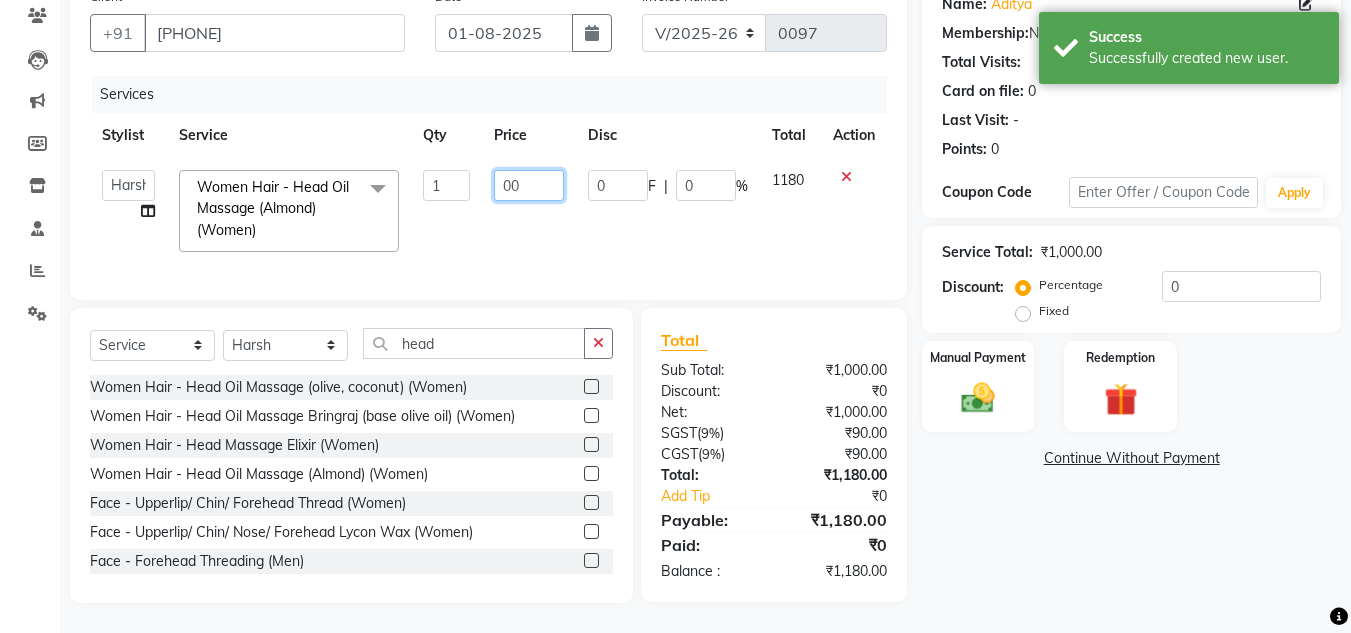 type on "600" 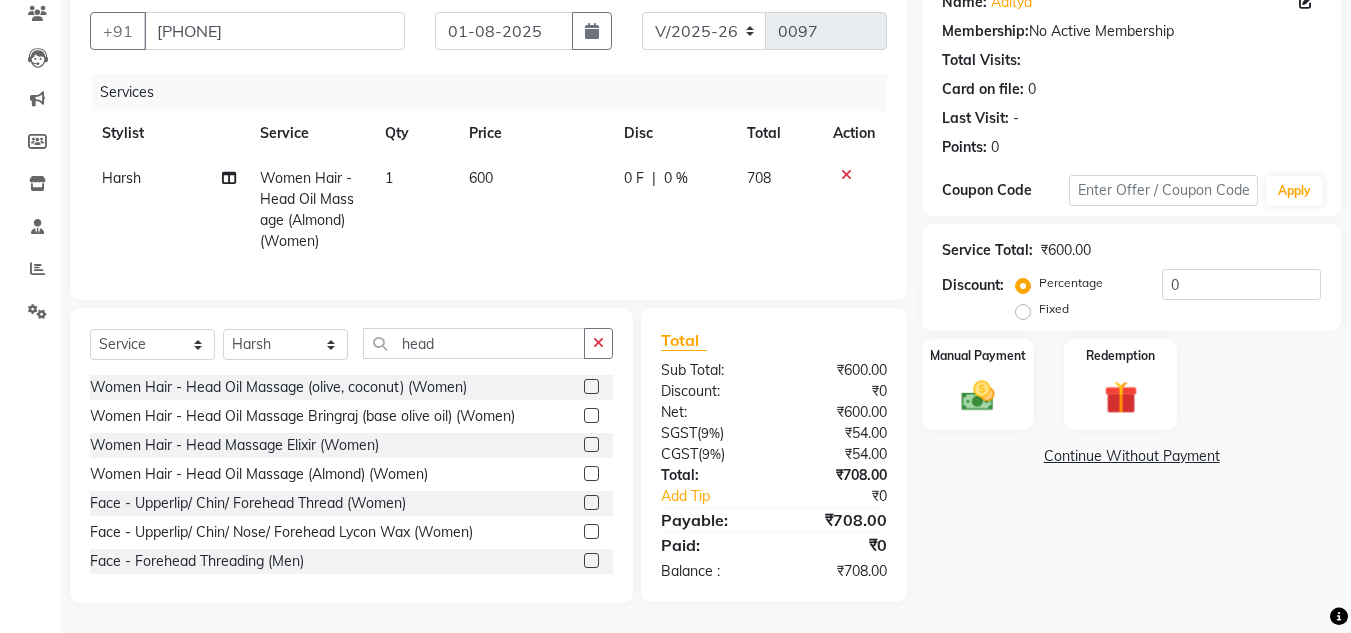 click on "600" 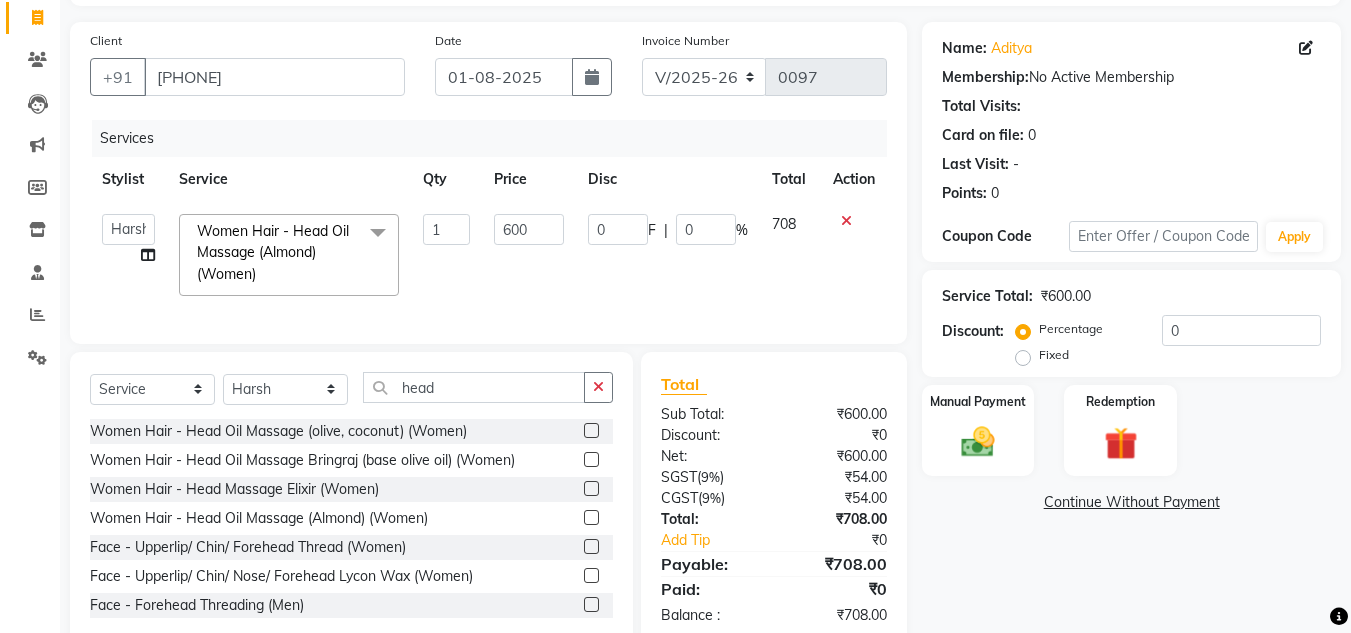 scroll, scrollTop: 125, scrollLeft: 0, axis: vertical 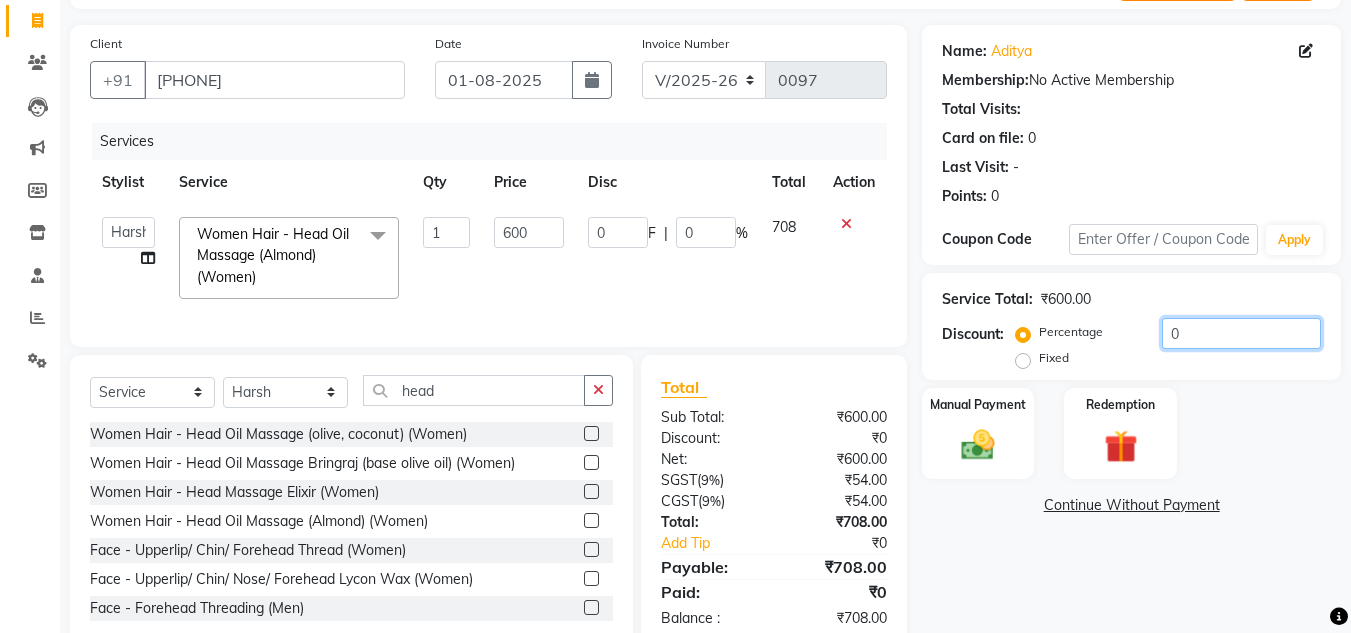 click on "0" 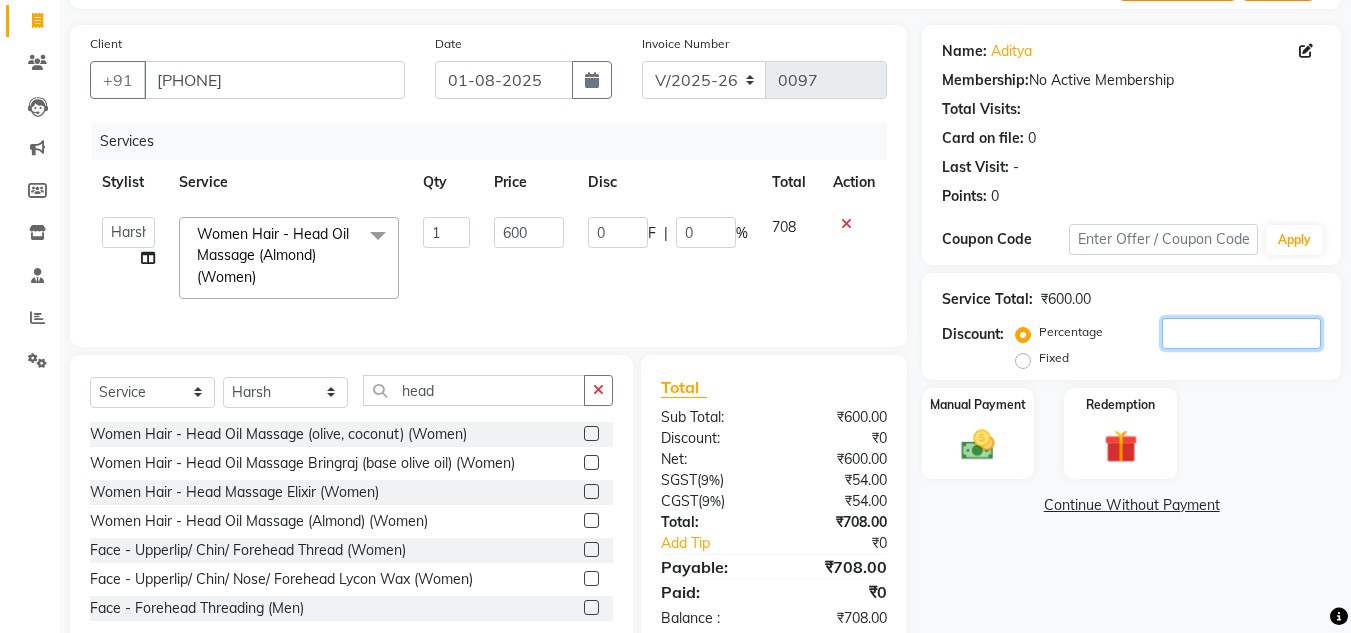 type on "2" 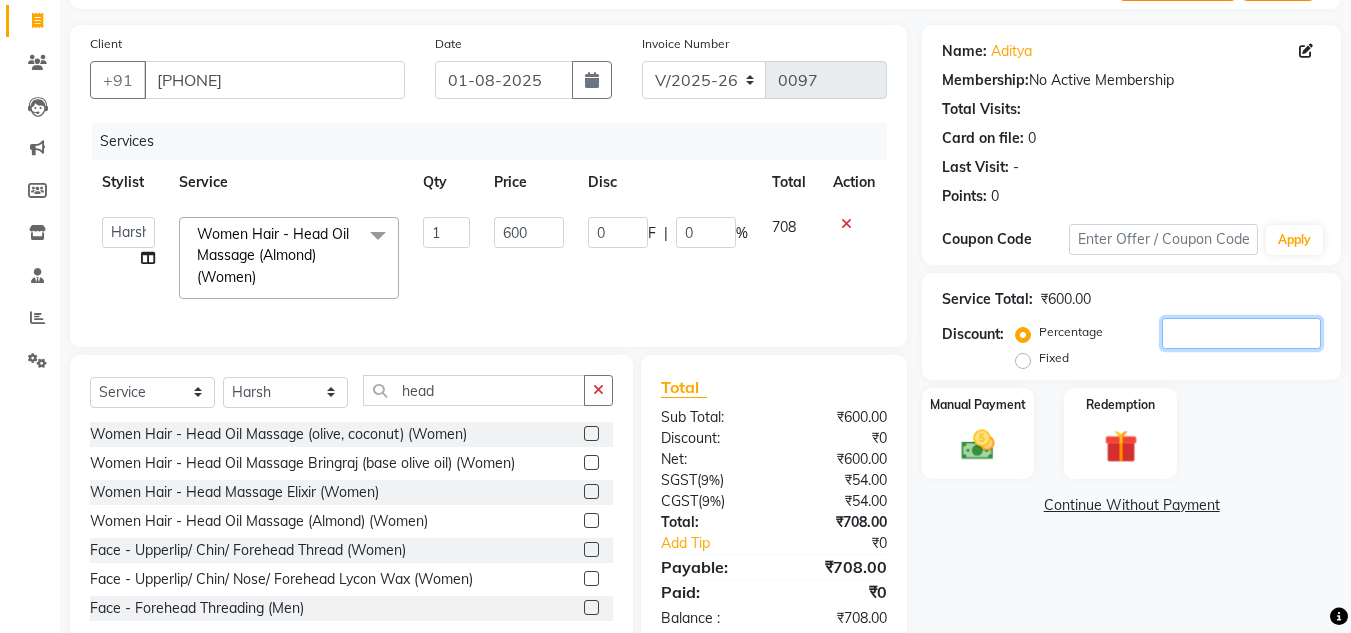 type on "12" 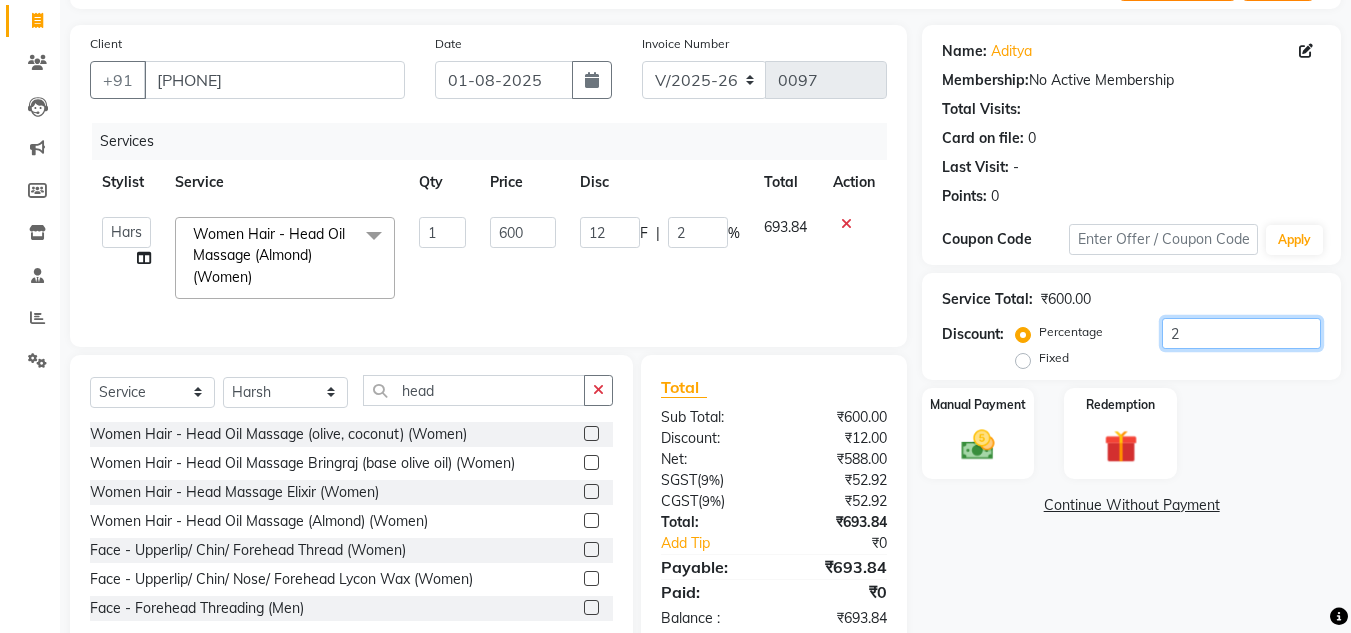 type on "20" 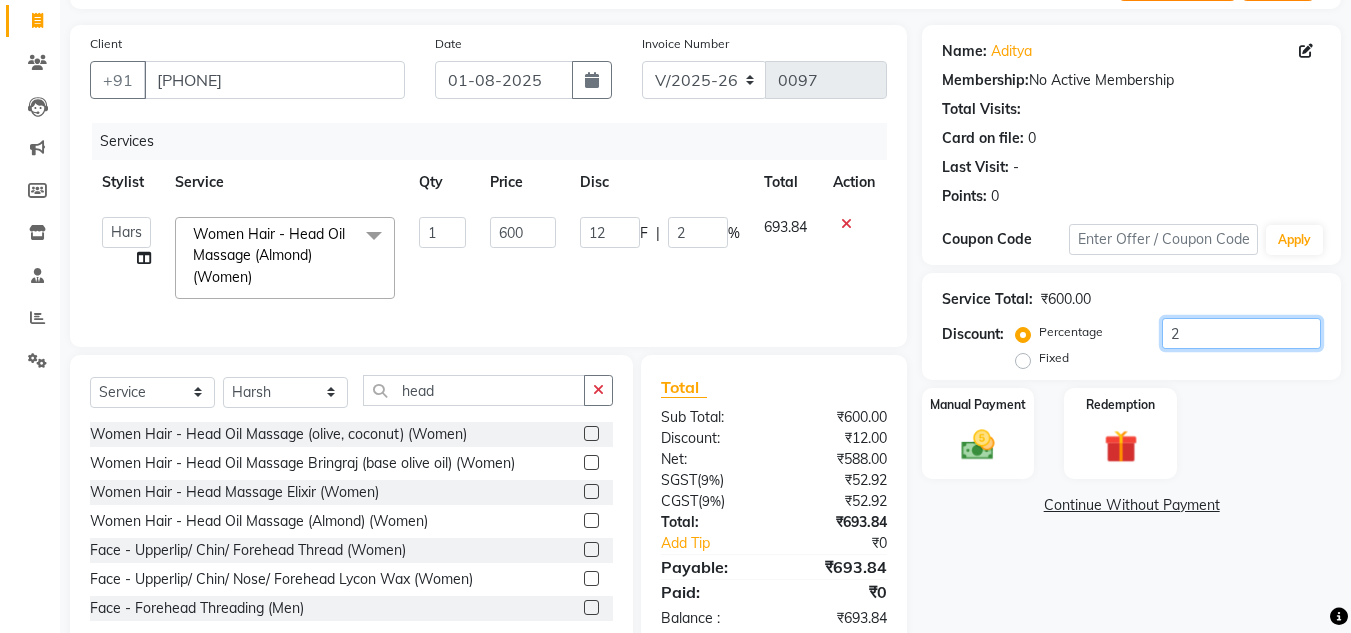 type on "120" 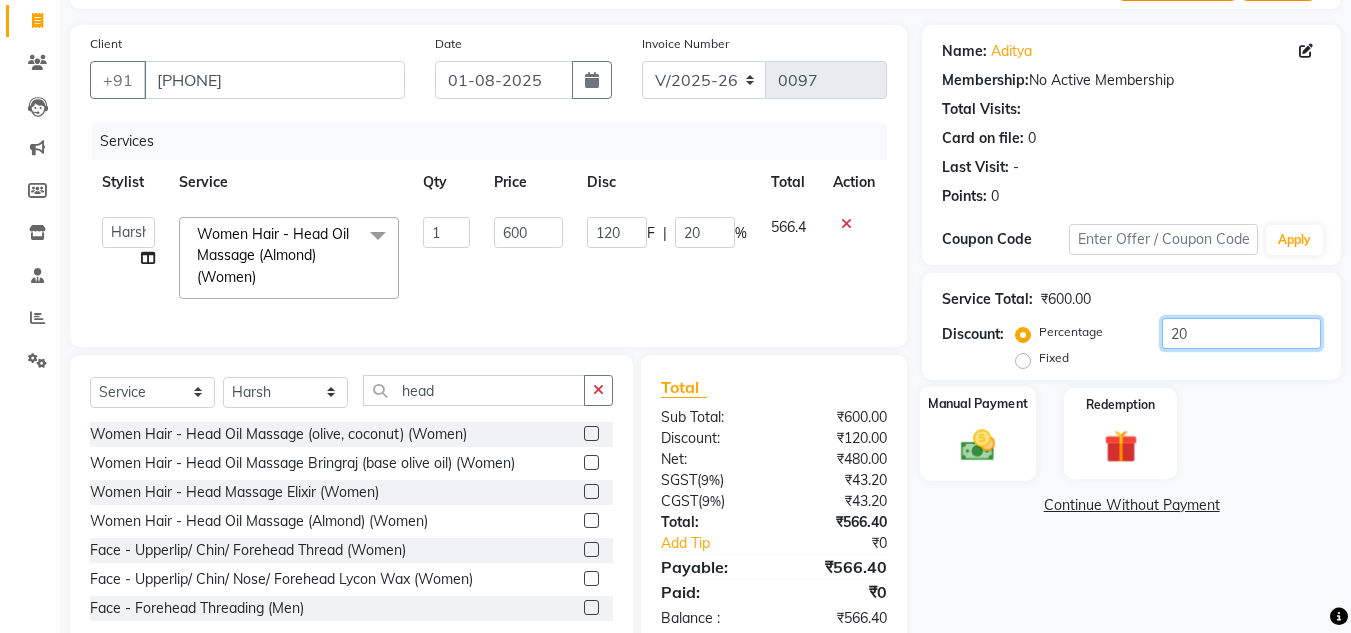 type on "20" 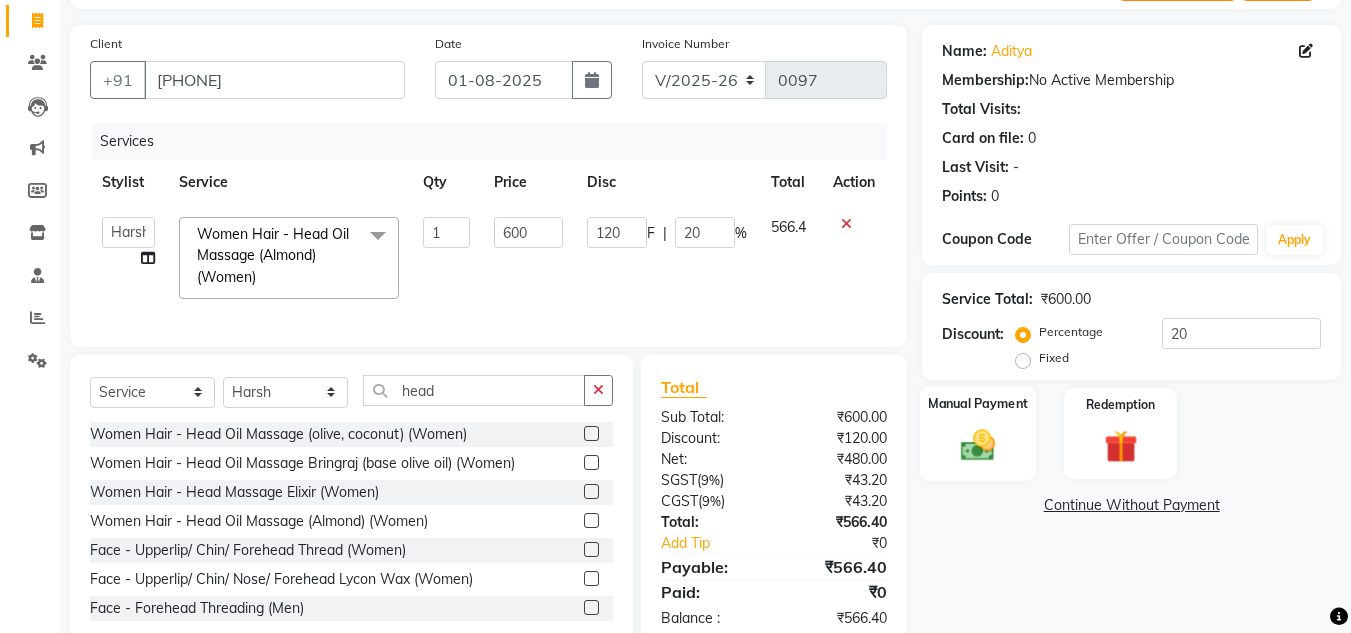 click 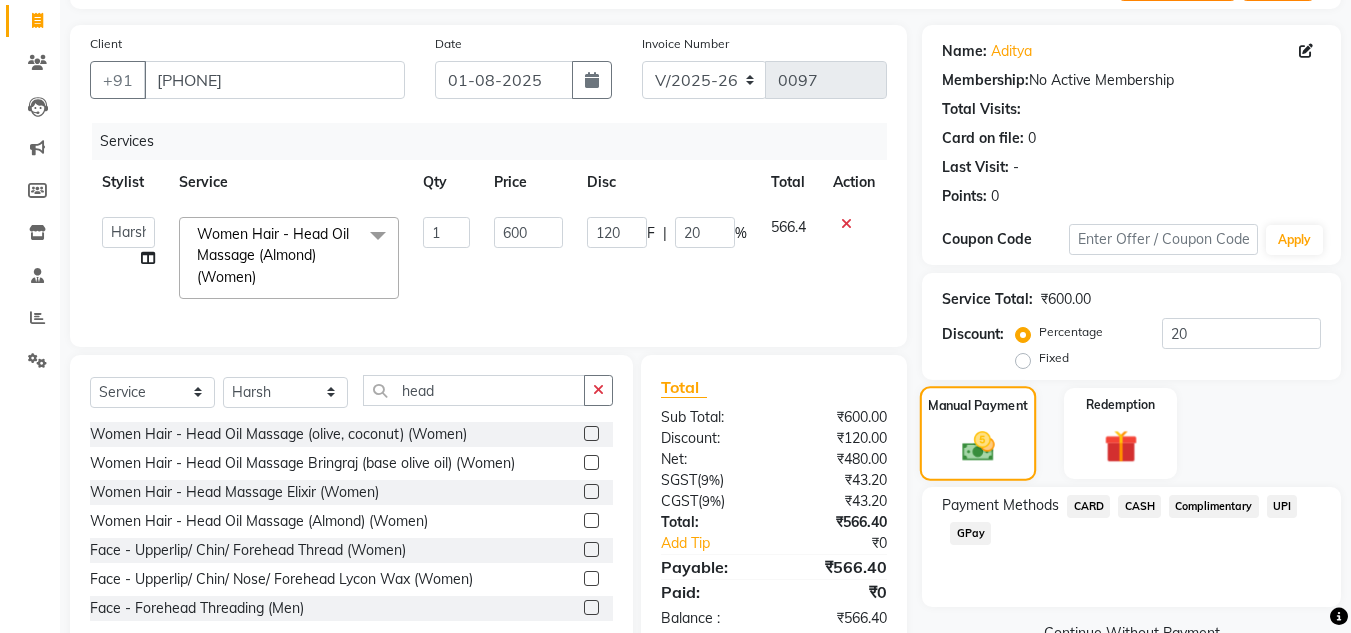 scroll, scrollTop: 187, scrollLeft: 0, axis: vertical 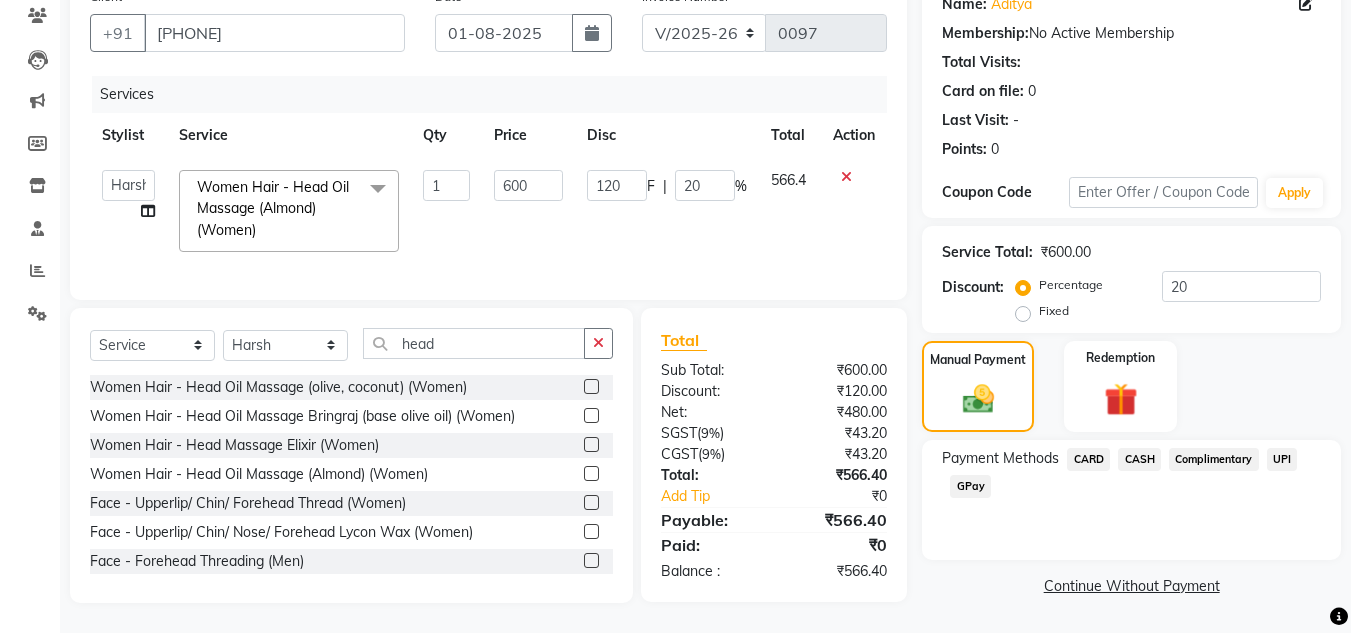 click on "CASH" 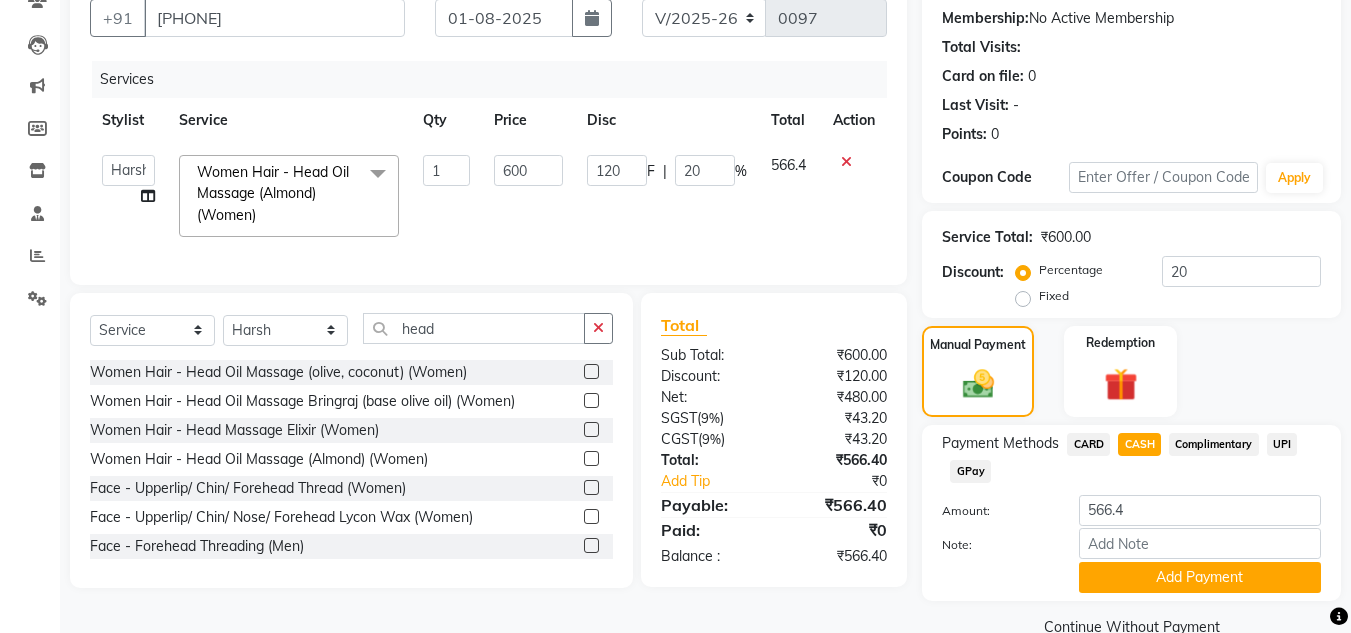 scroll, scrollTop: 226, scrollLeft: 0, axis: vertical 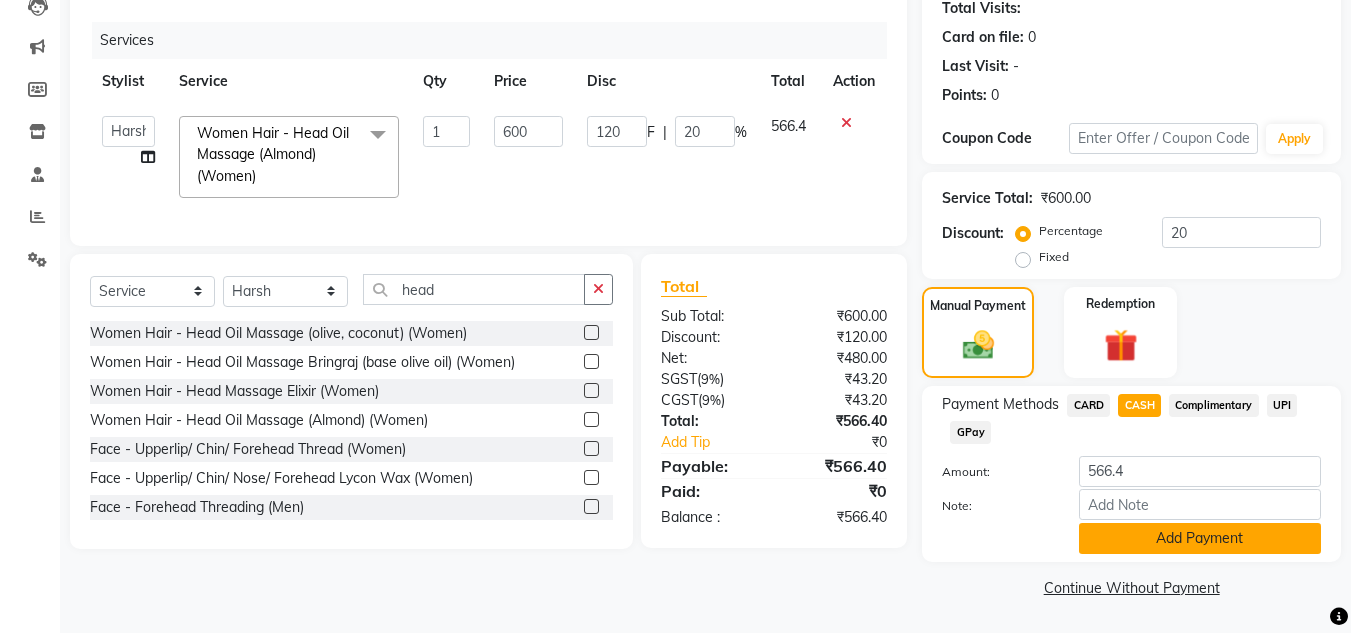 click on "Add Payment" 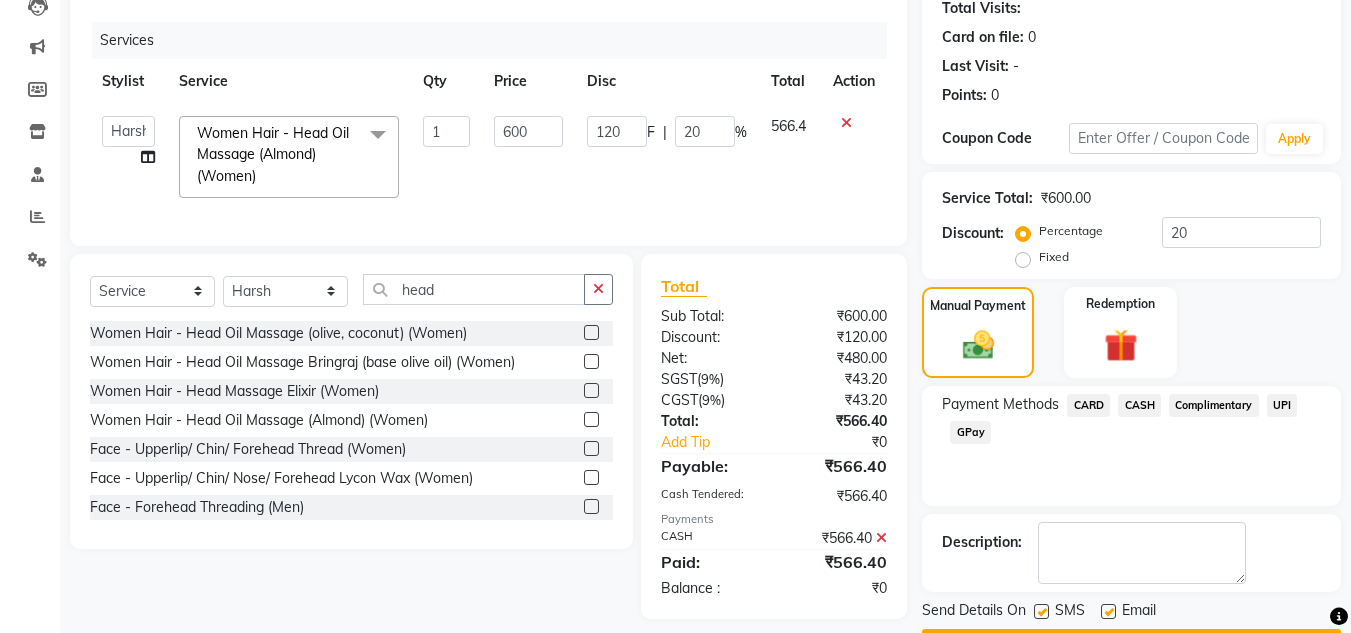 scroll, scrollTop: 283, scrollLeft: 0, axis: vertical 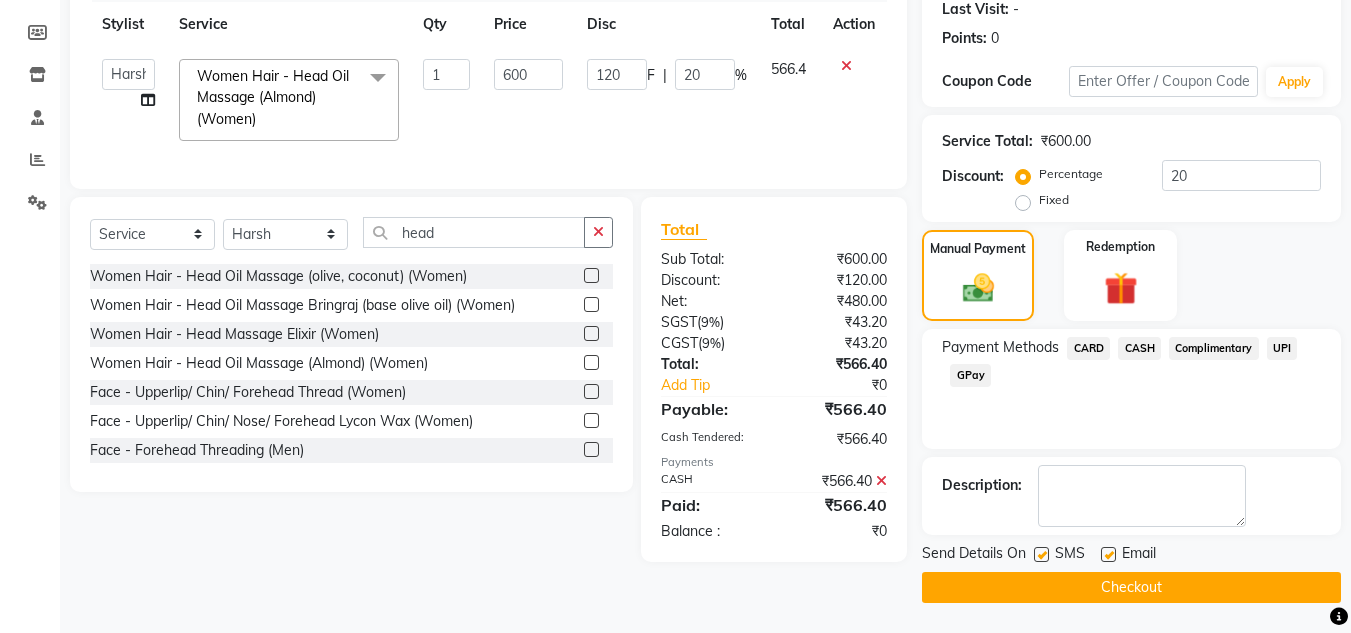 click on "Checkout" 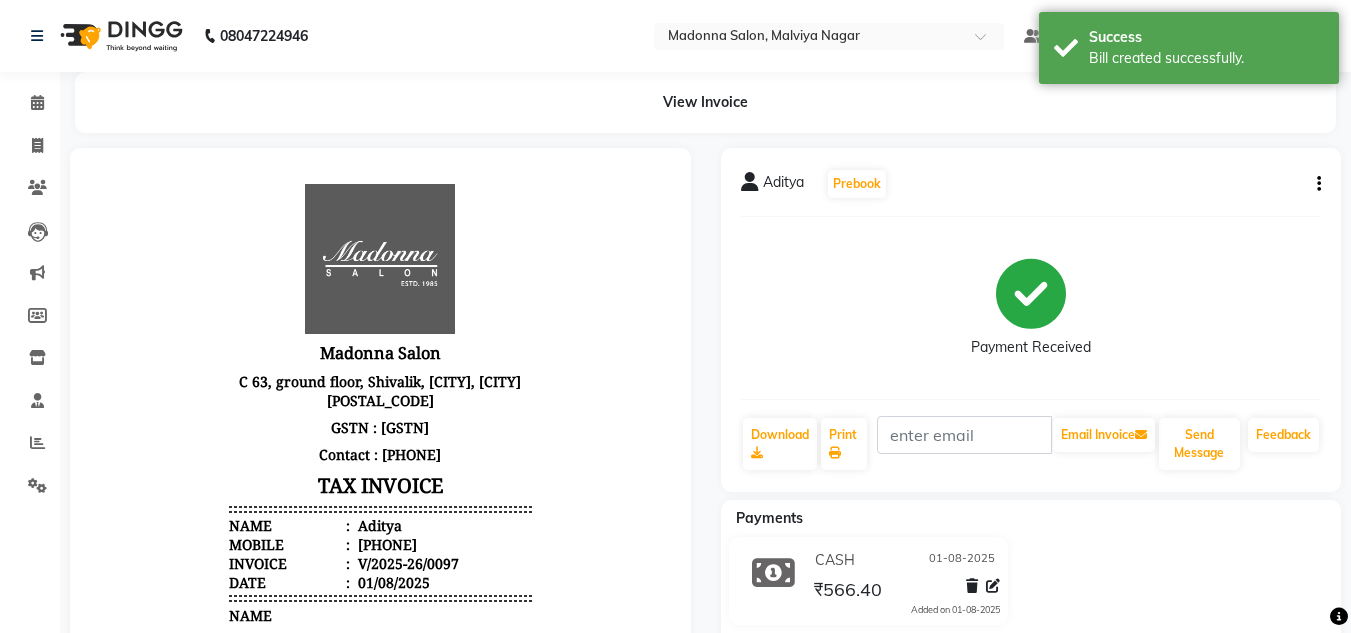 scroll, scrollTop: 0, scrollLeft: 0, axis: both 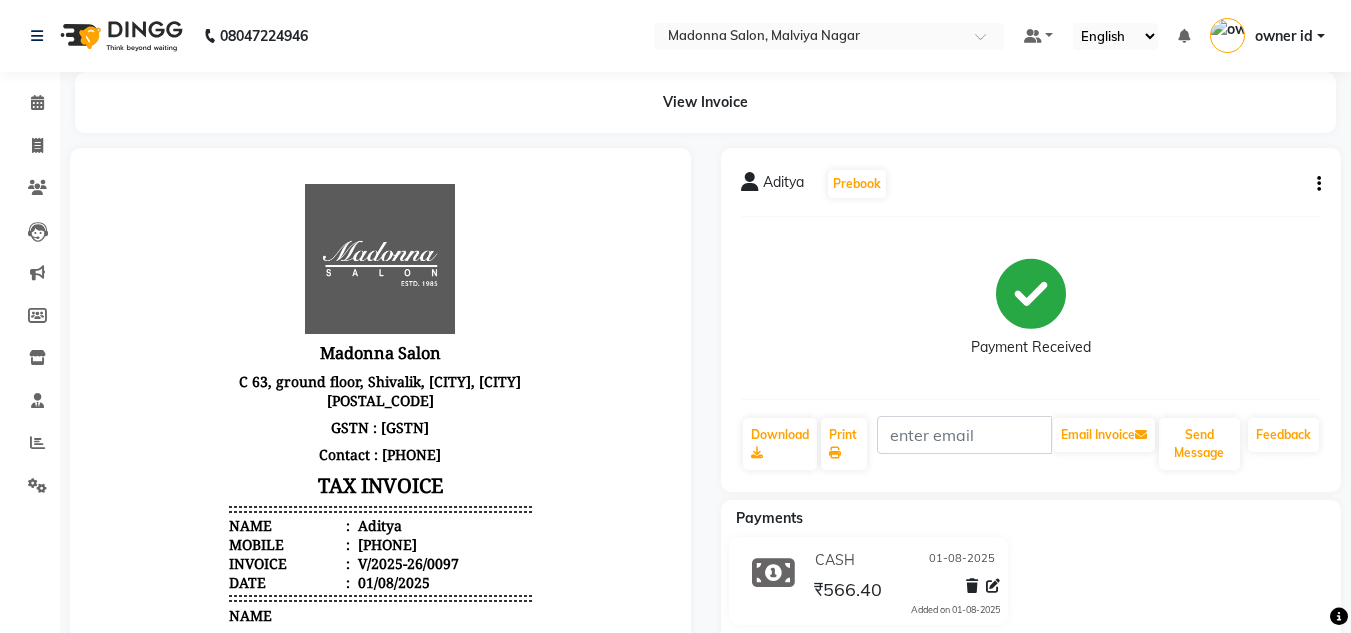 click 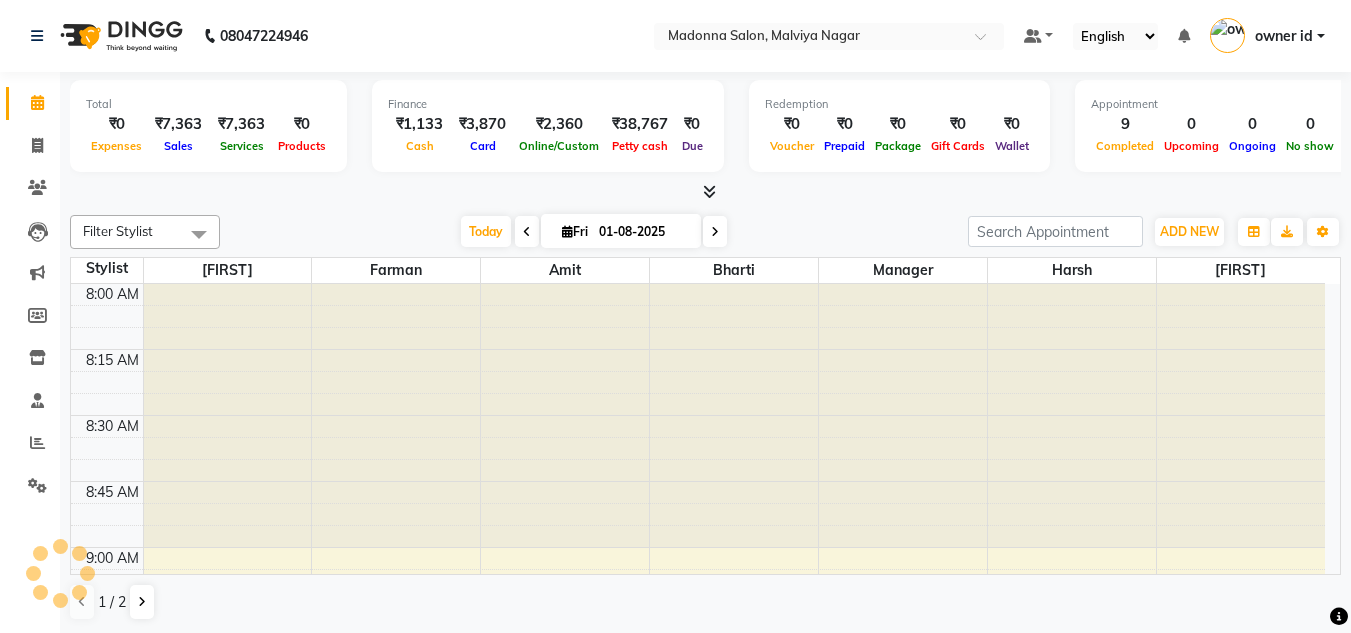 scroll, scrollTop: 0, scrollLeft: 0, axis: both 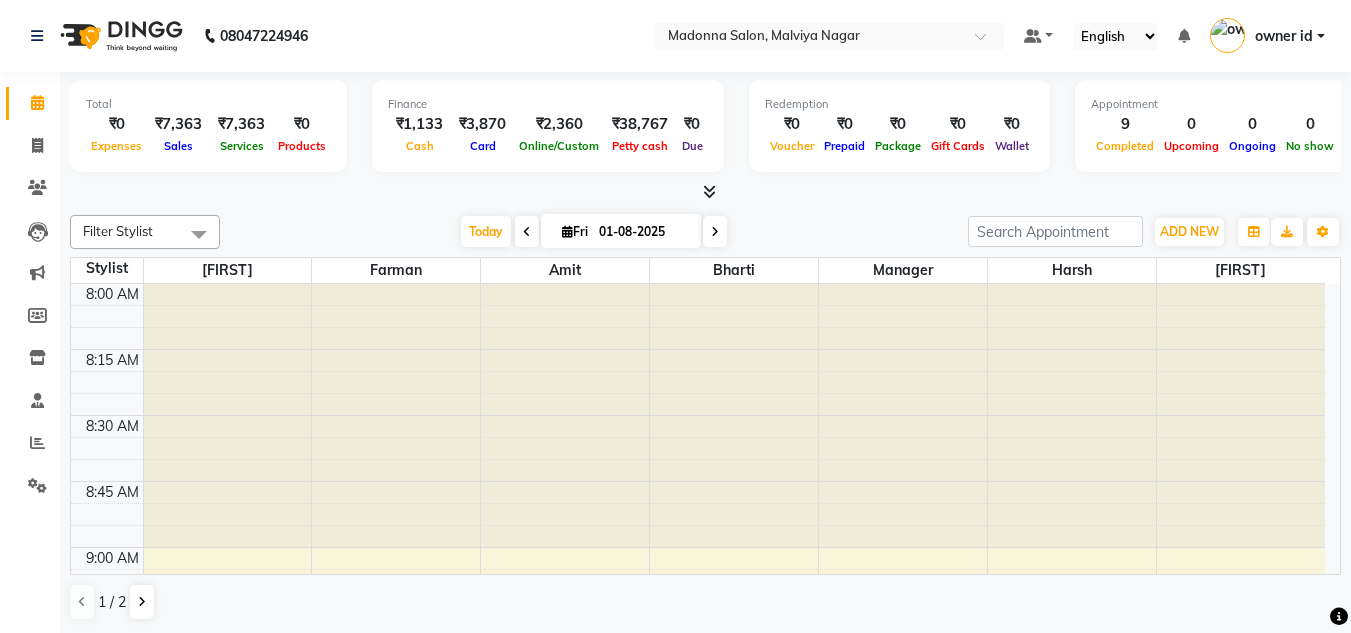 click on "Finance  ₹1,133  Cash ₹3,870  Card ₹2,360  Online/Custom ₹38,767 Petty cash ₹0 Due" at bounding box center (548, 126) 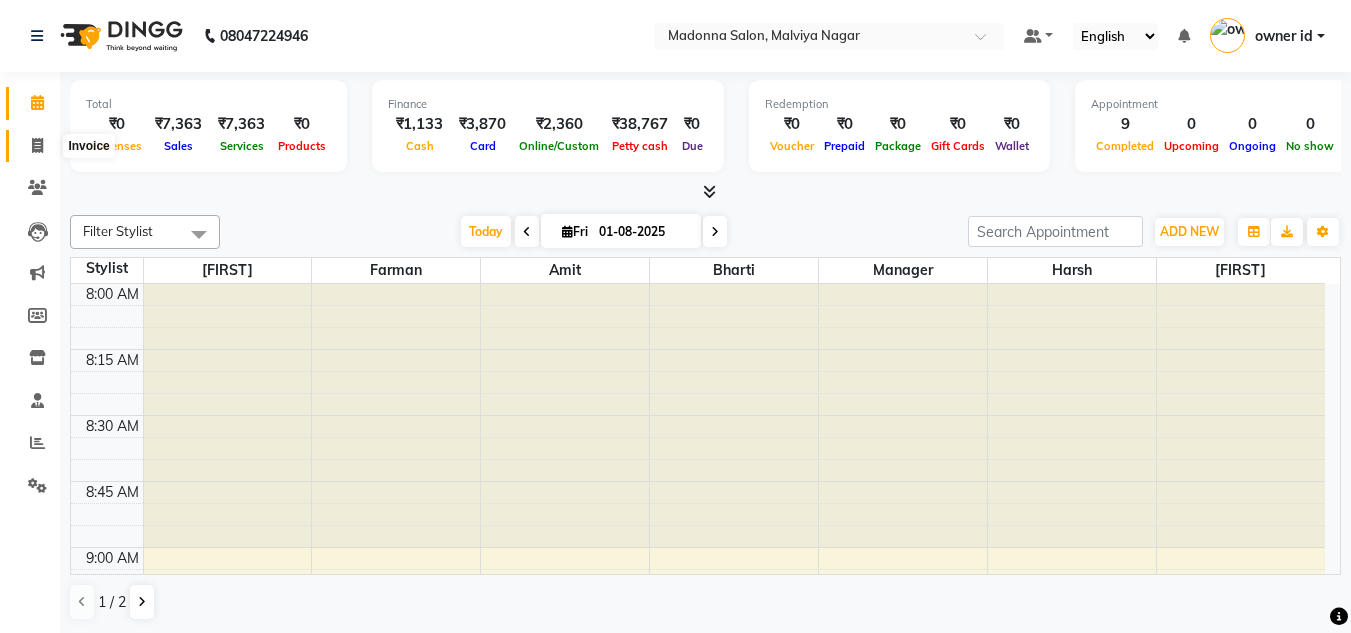 click 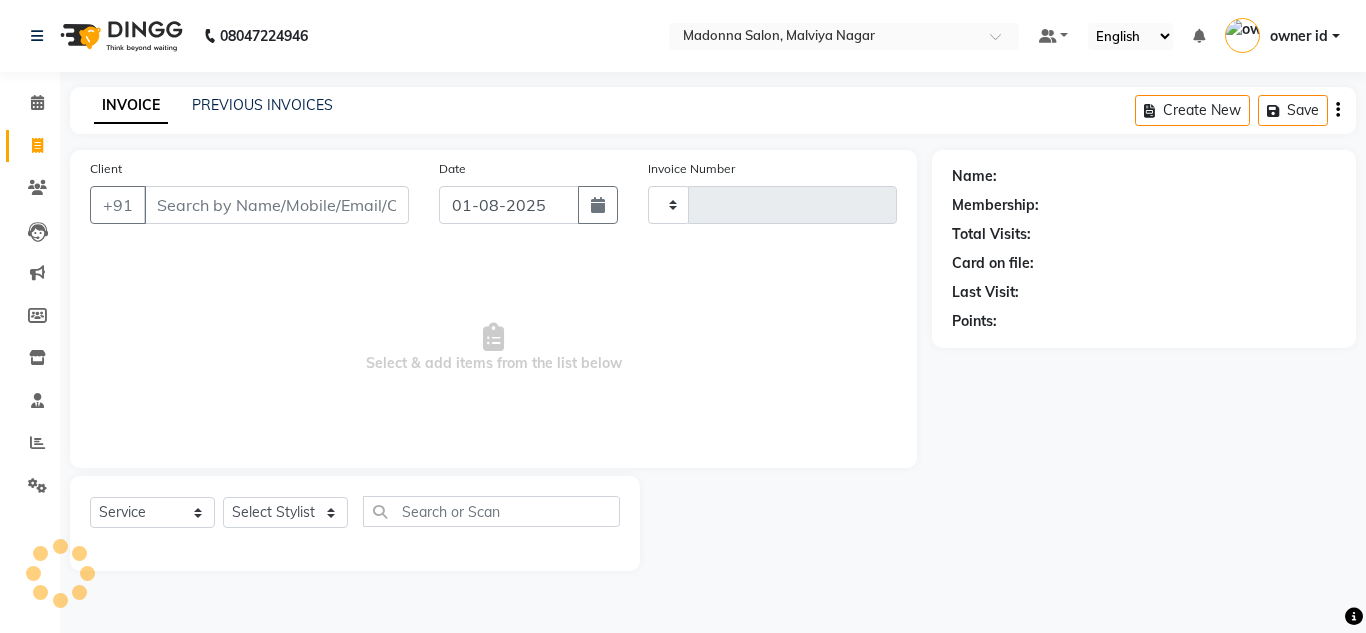 type on "0100" 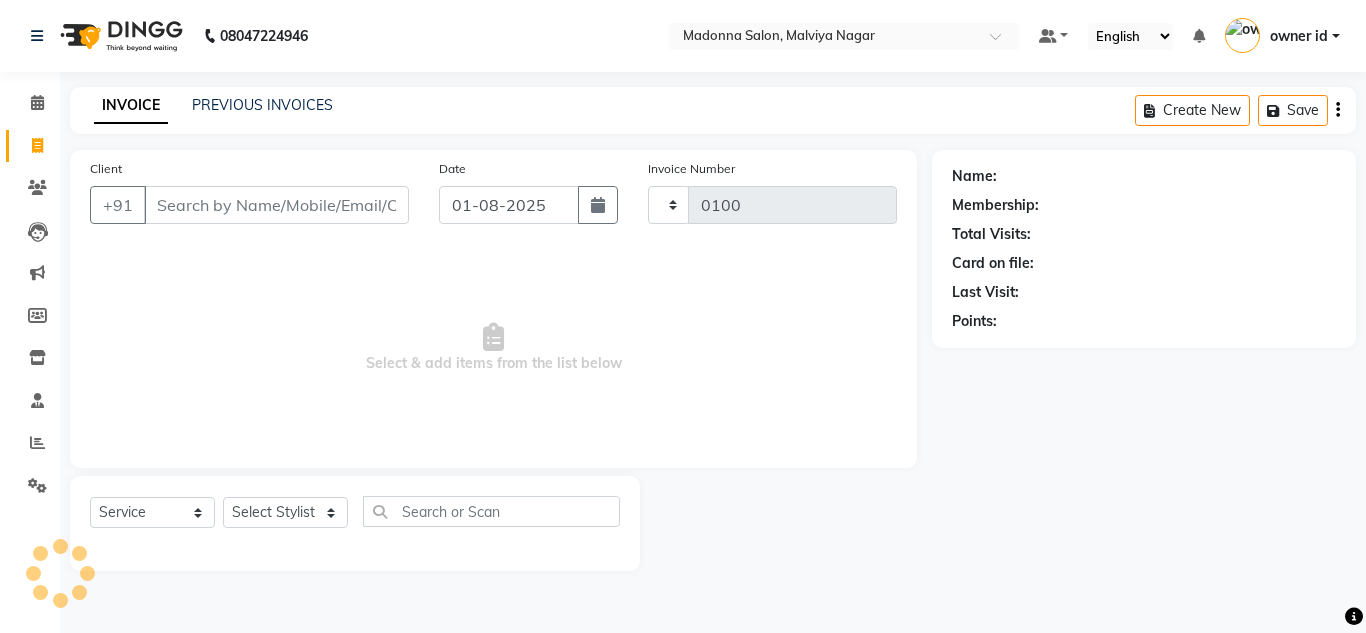select on "8641" 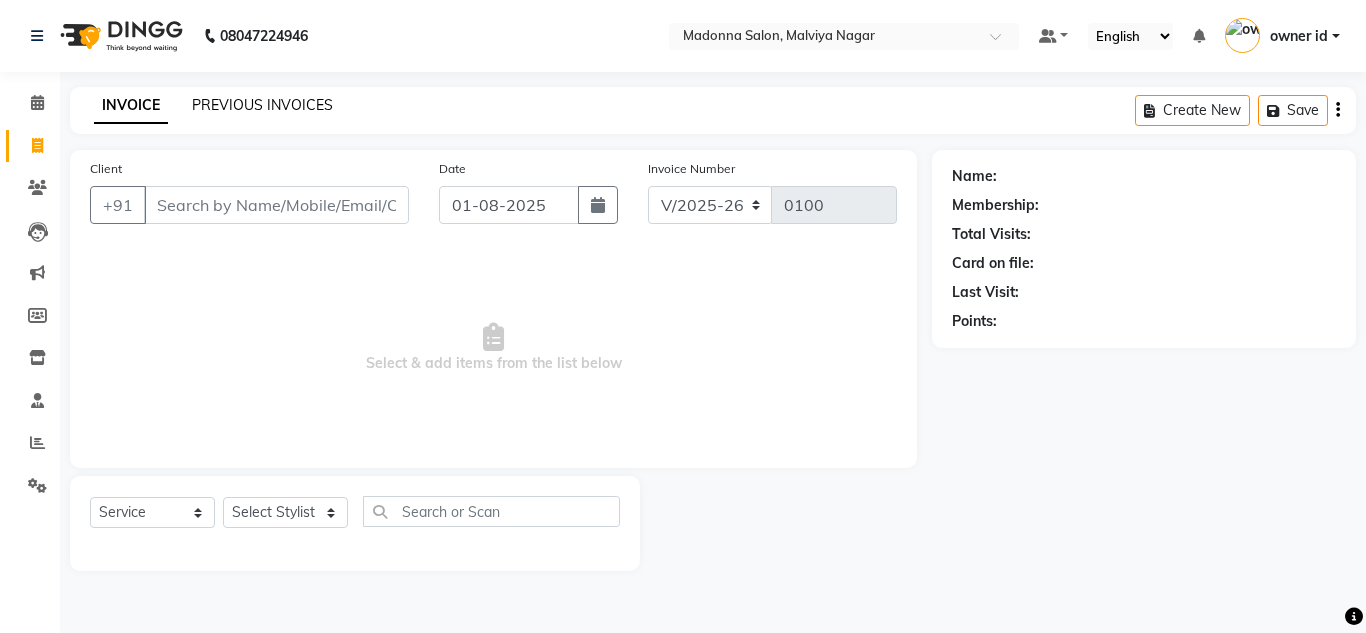 click on "PREVIOUS INVOICES" 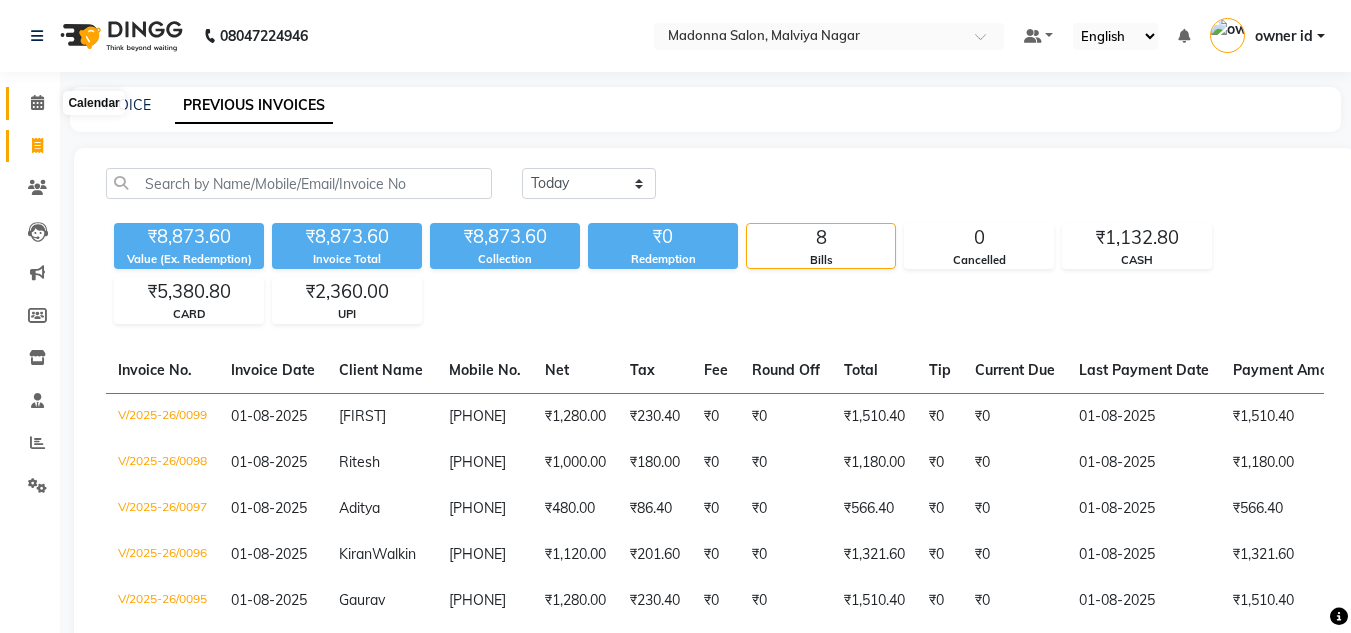 click 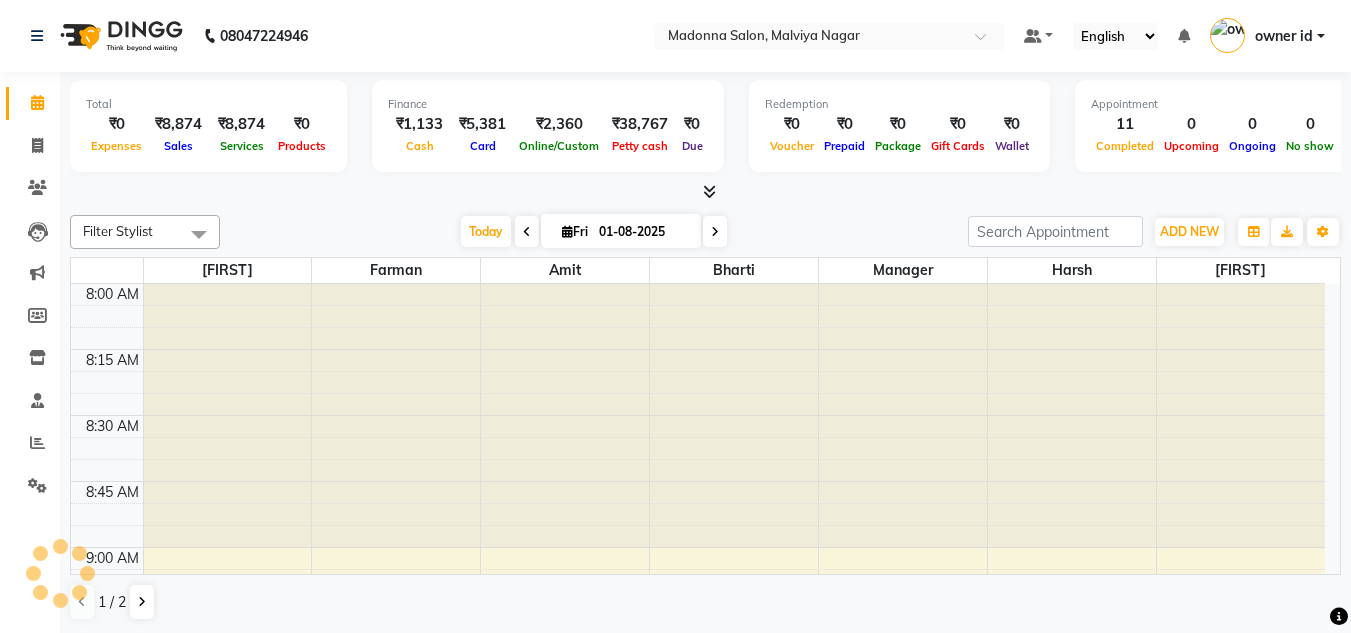scroll, scrollTop: 0, scrollLeft: 0, axis: both 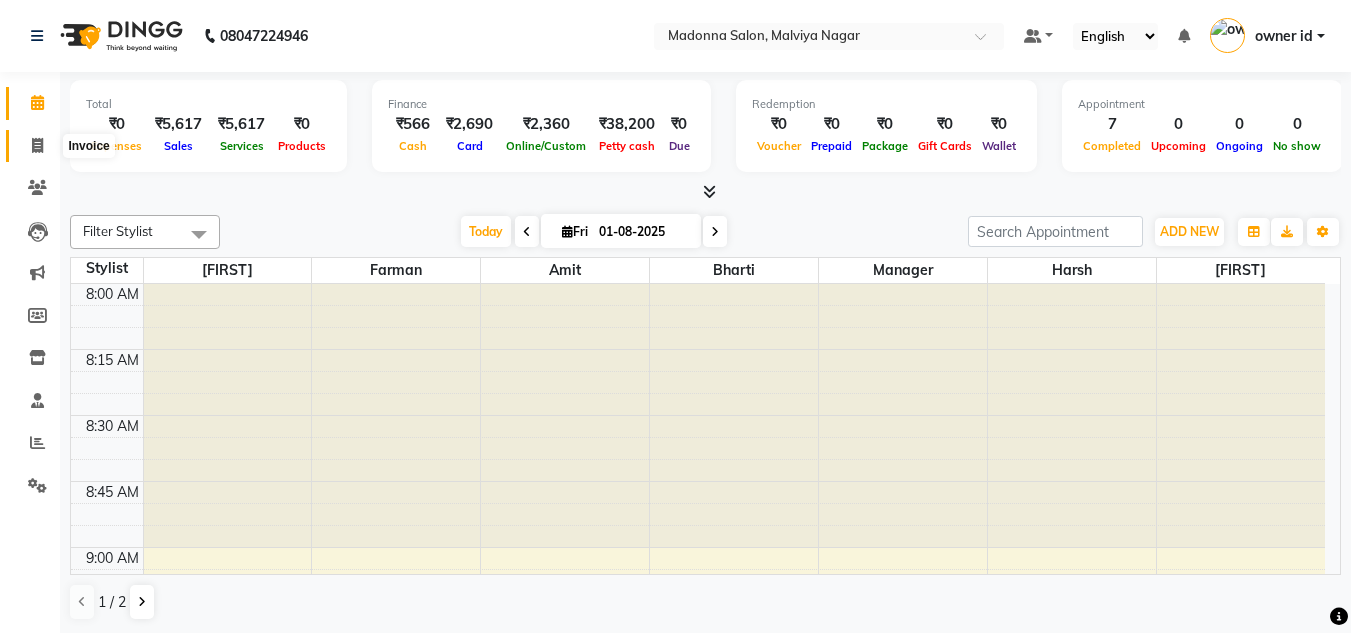 click 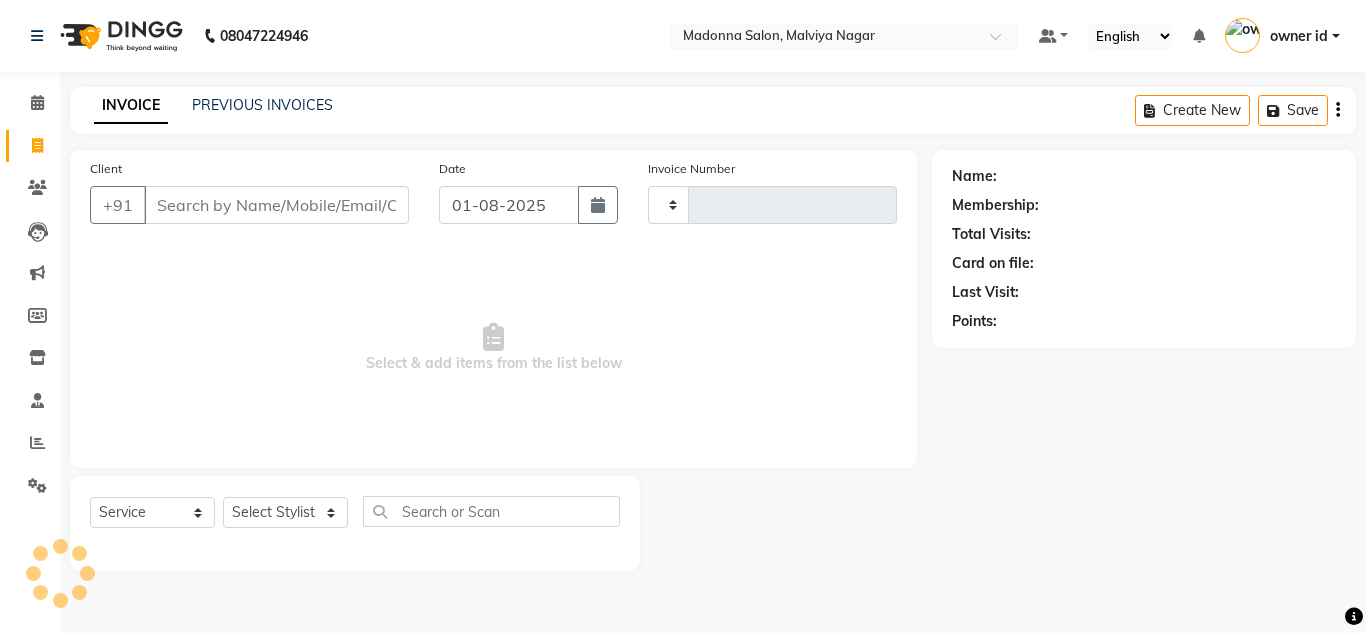 type on "0098" 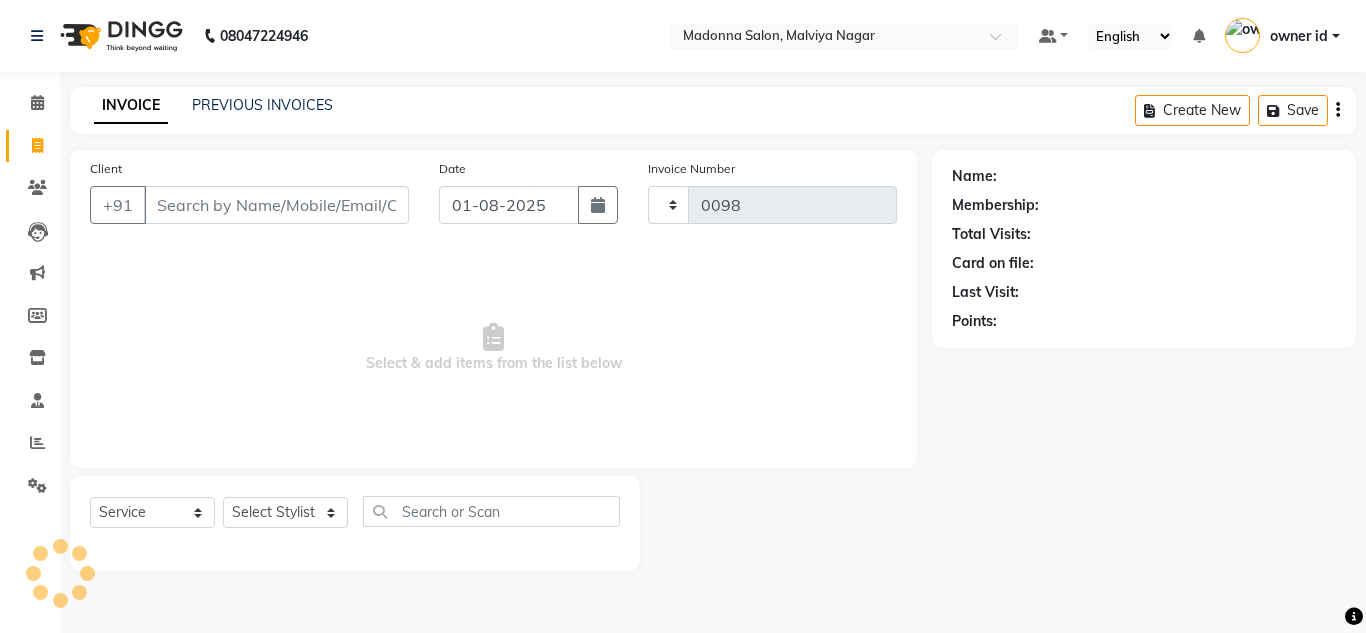 select on "8641" 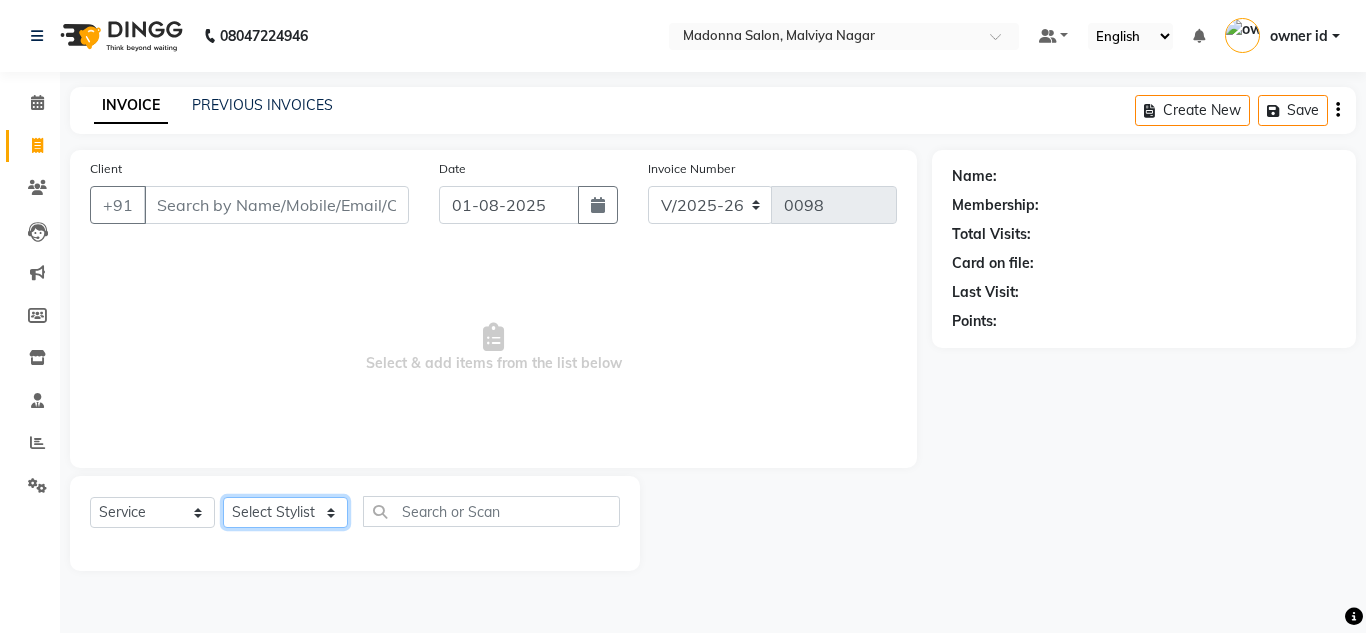 click on "Select Stylist Amit Bharti Devesh Farman Harsh  Jaikesh Manager Manoj Nitin Nails owner id Poonam Rihan" 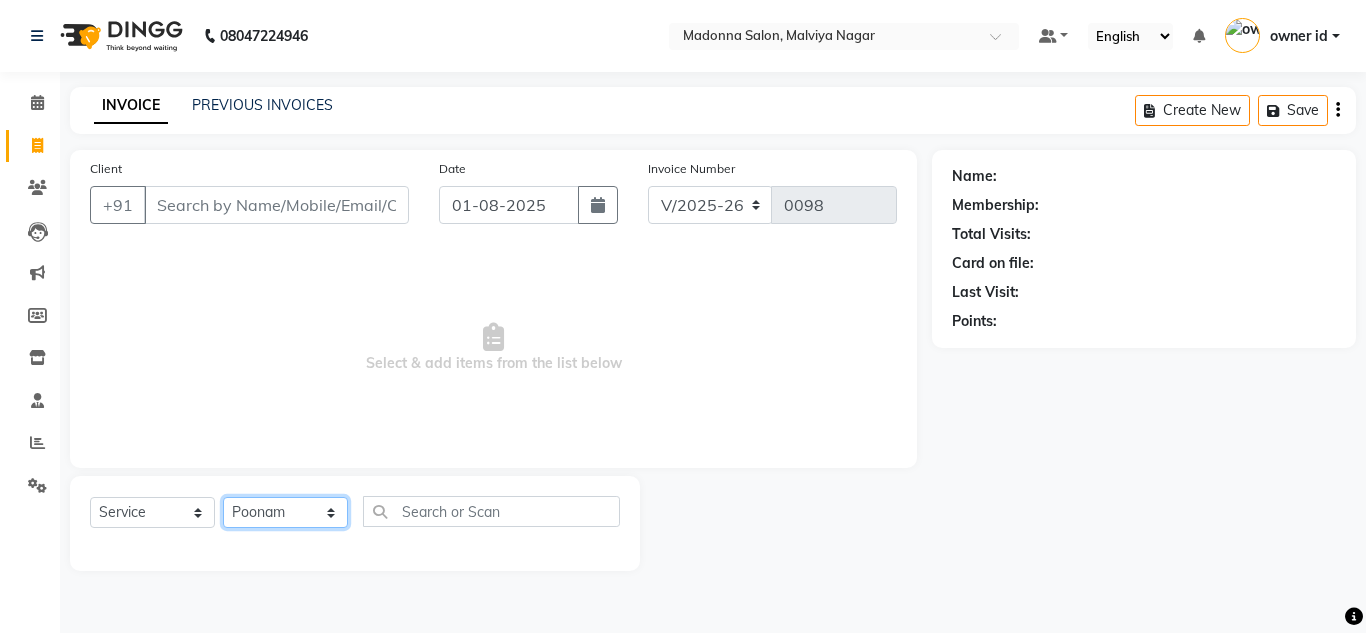 click on "Select Stylist Amit Bharti Devesh Farman Harsh  Jaikesh Manager Manoj Nitin Nails owner id Poonam Rihan" 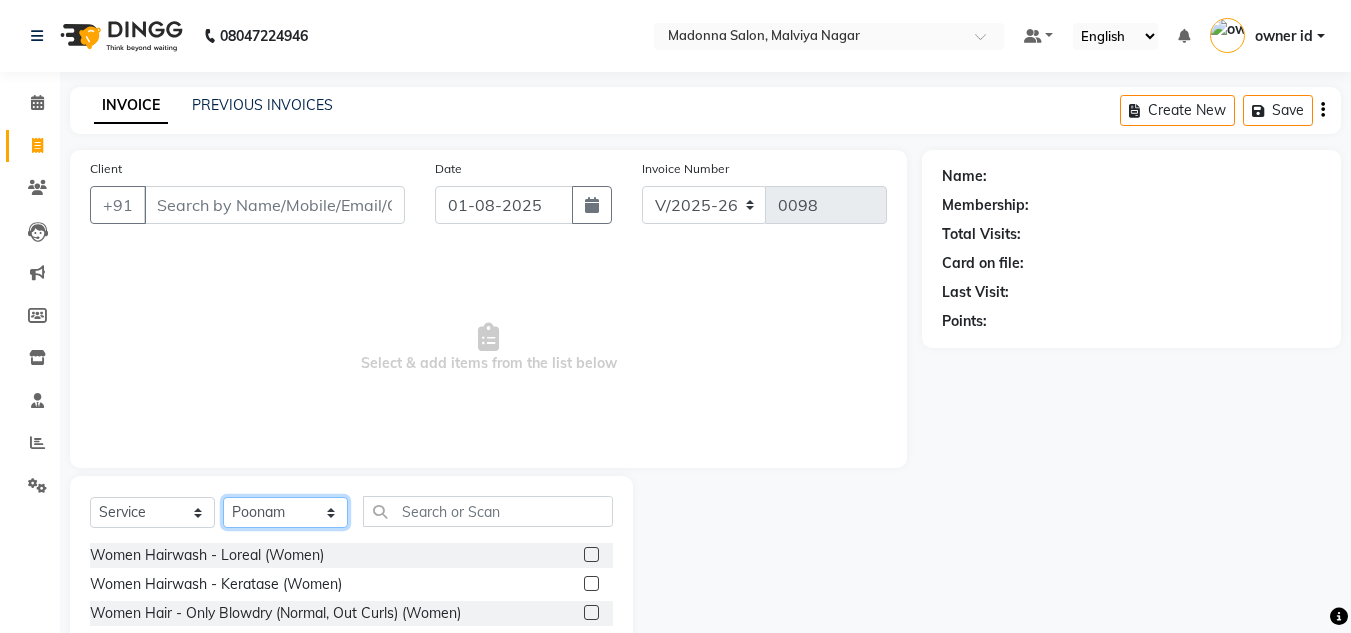 click on "Select Stylist Amit Bharti Devesh Farman Harsh  Jaikesh Manager Manoj Nitin Nails owner id Poonam Rihan" 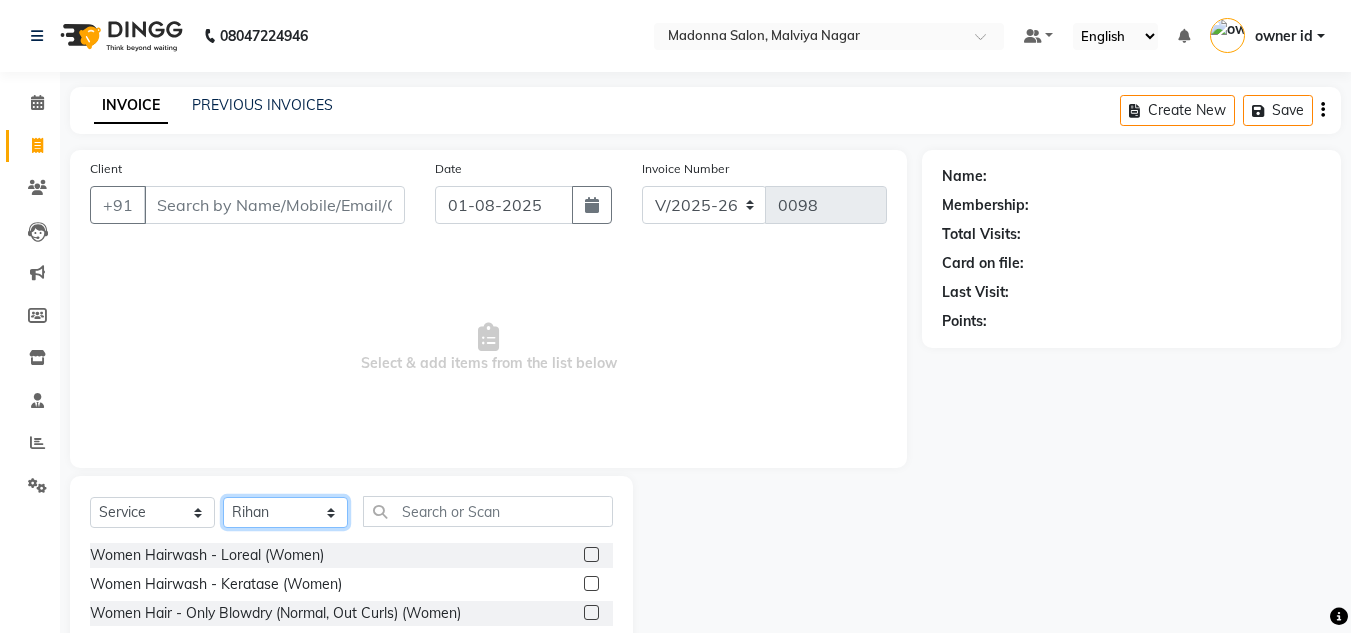 click on "Select Stylist Amit Bharti Devesh Farman Harsh  Jaikesh Manager Manoj Nitin Nails owner id Poonam Rihan" 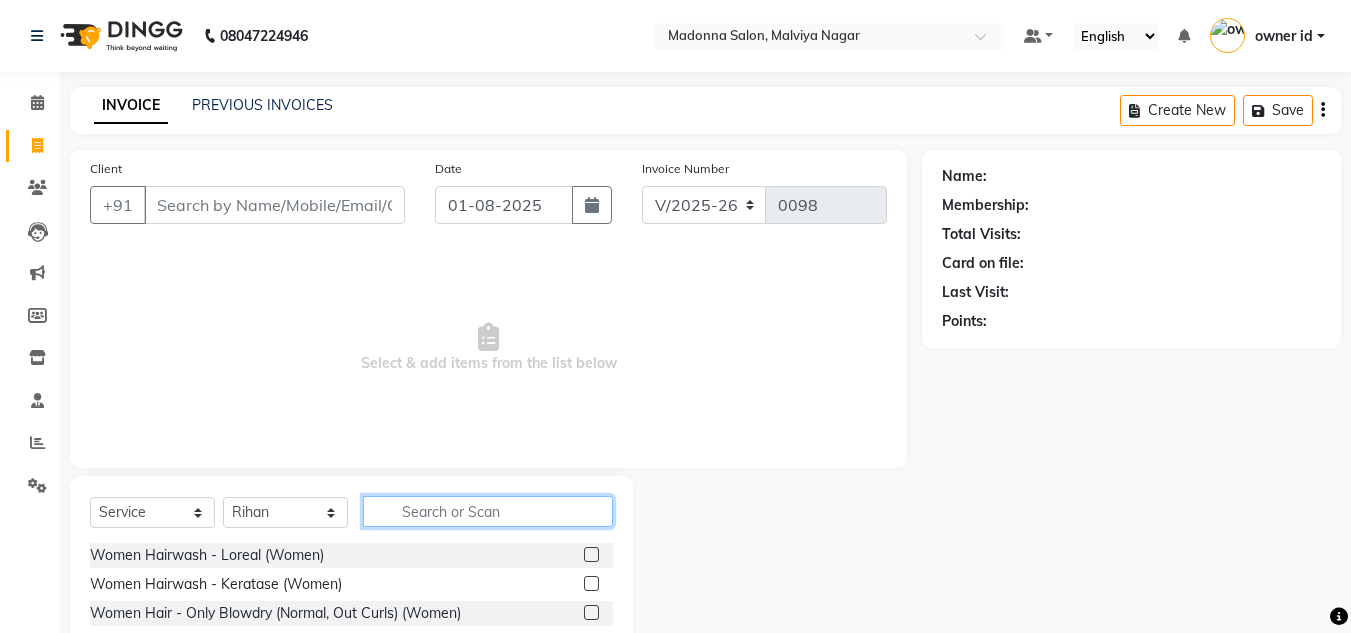 click 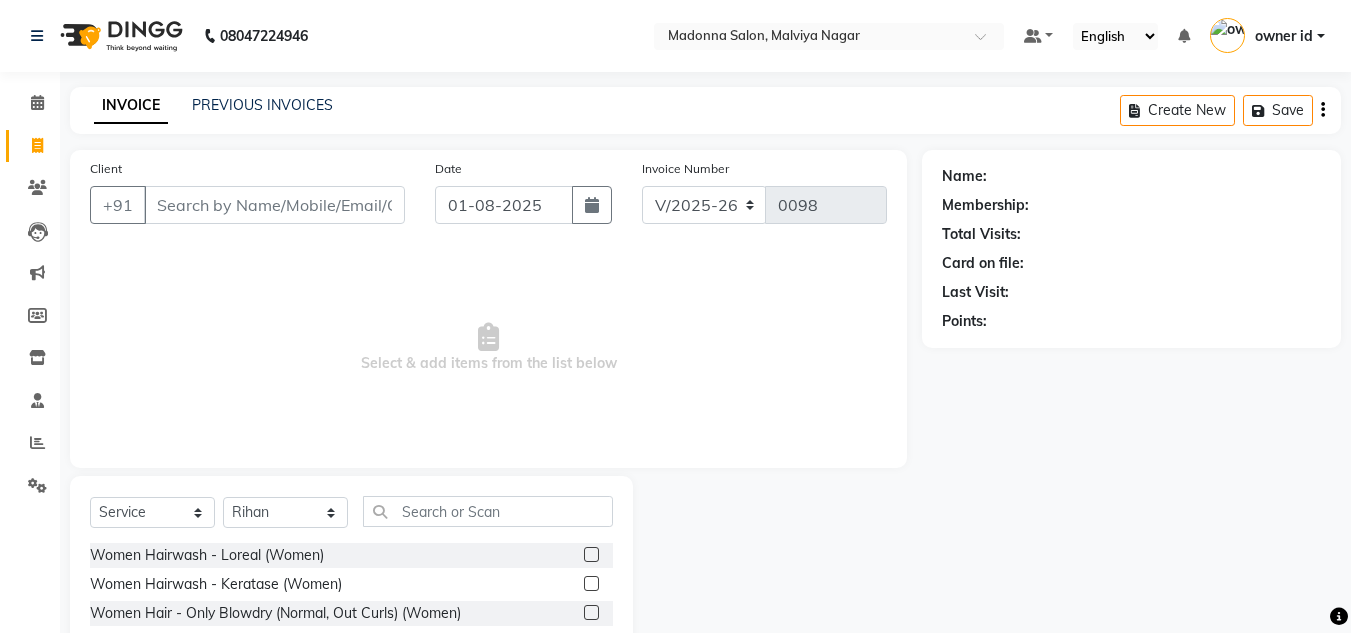 click on "Client +91" 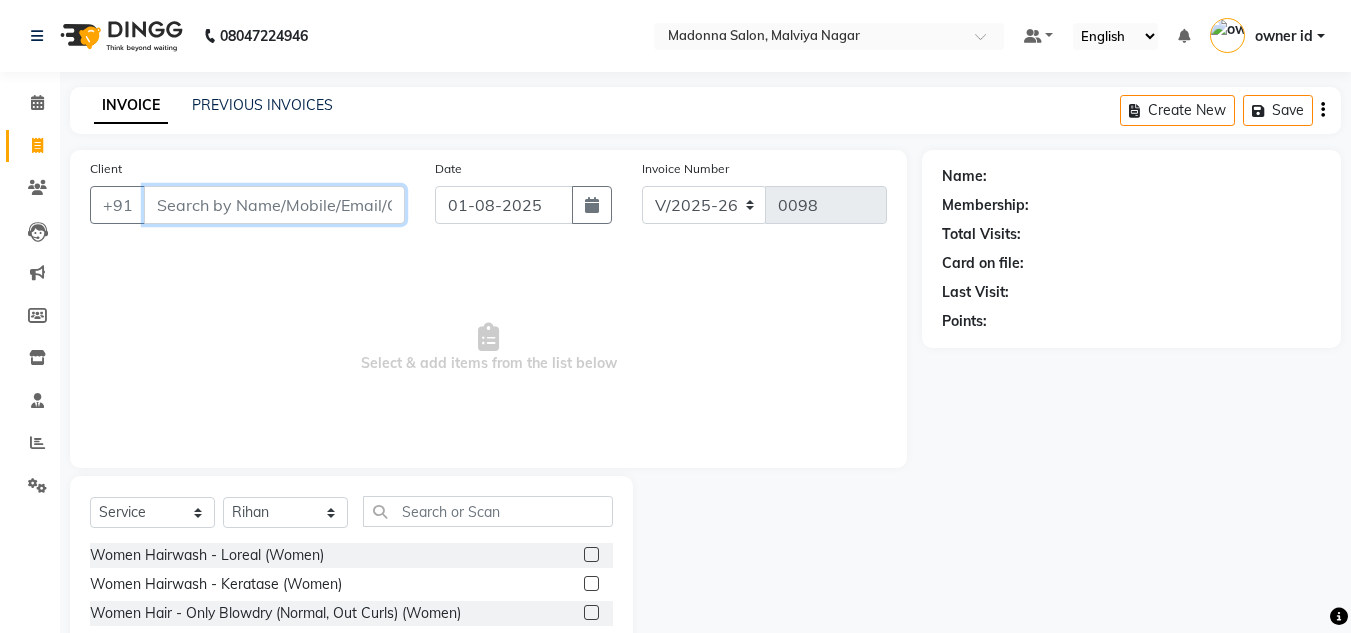 click on "Client" at bounding box center (274, 205) 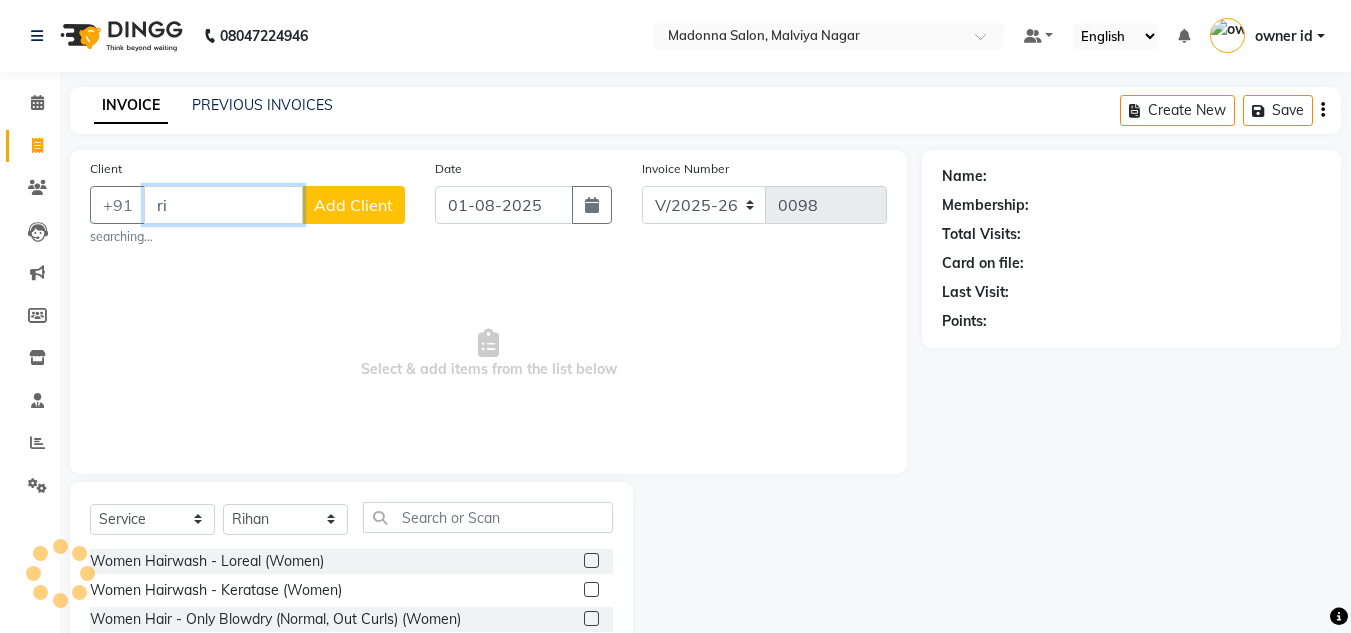 type on "r" 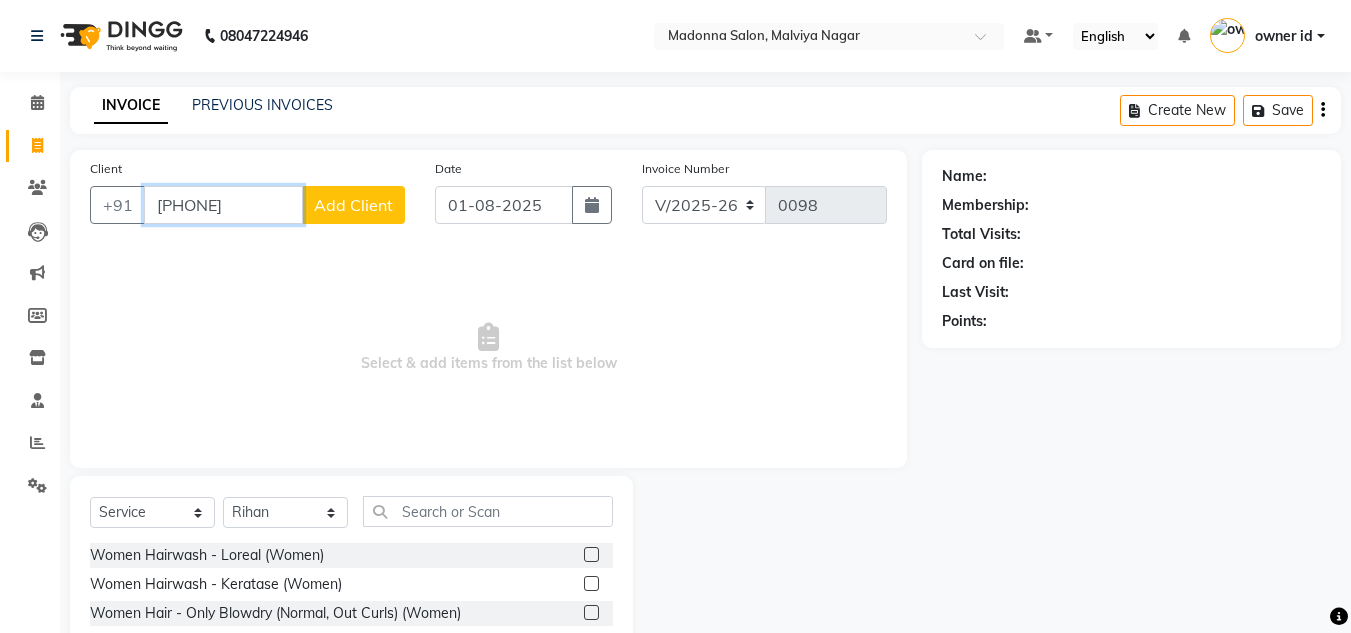 type on "9650338437" 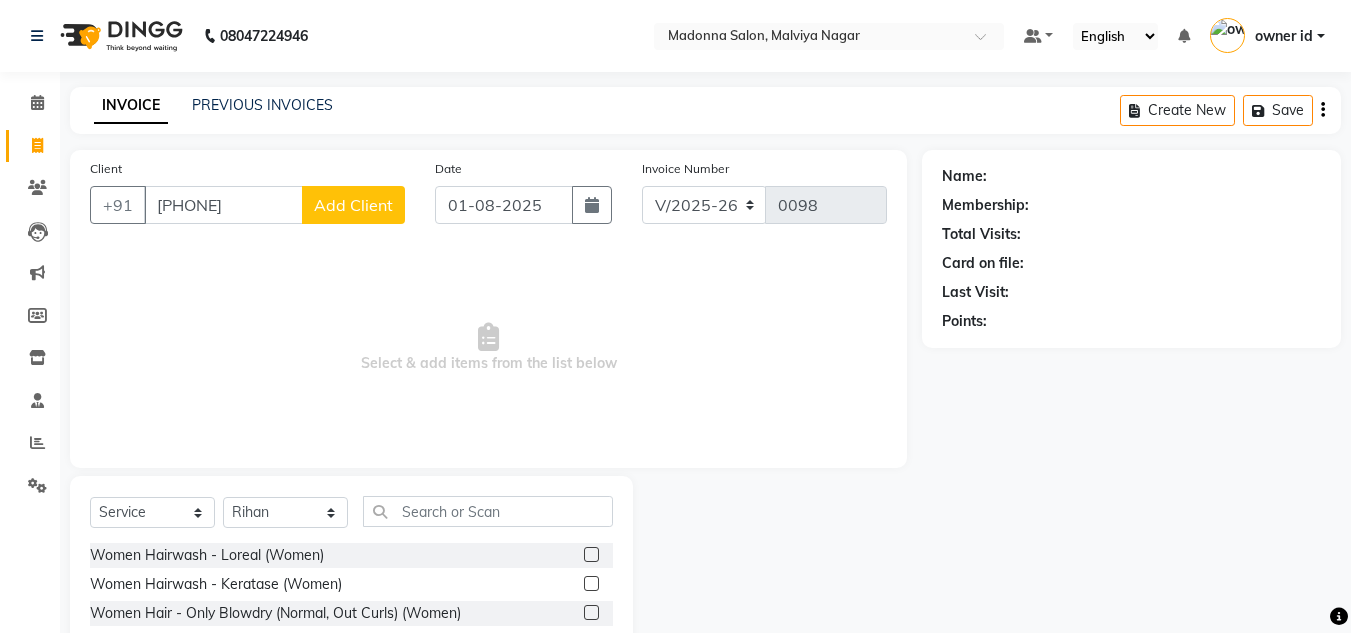 click on "Add Client" 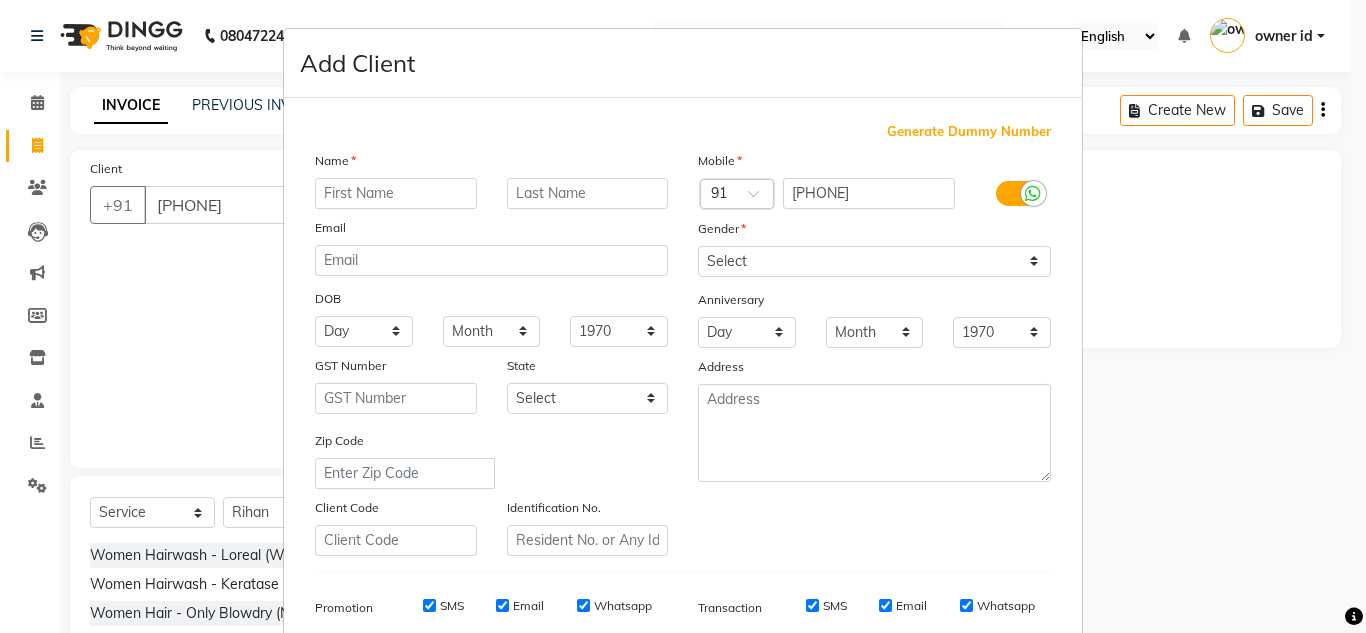 click at bounding box center (396, 193) 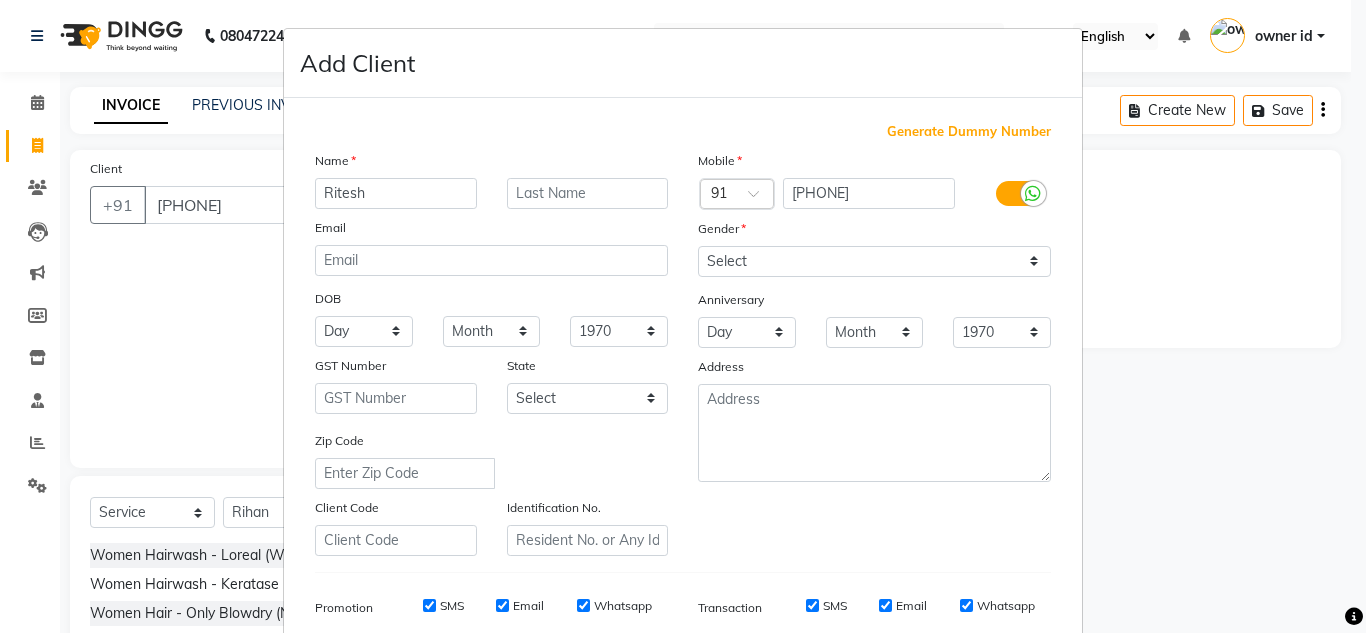type on "Ritesh" 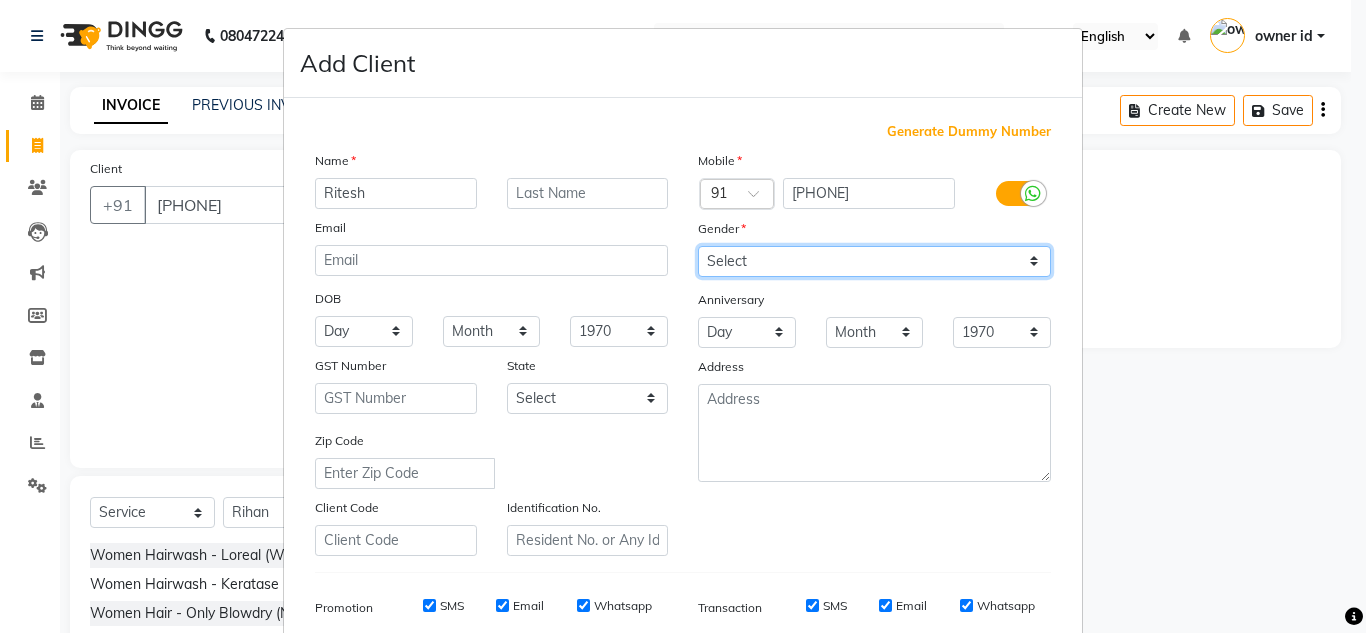 click on "Select Male Female Other Prefer Not To Say" at bounding box center (874, 261) 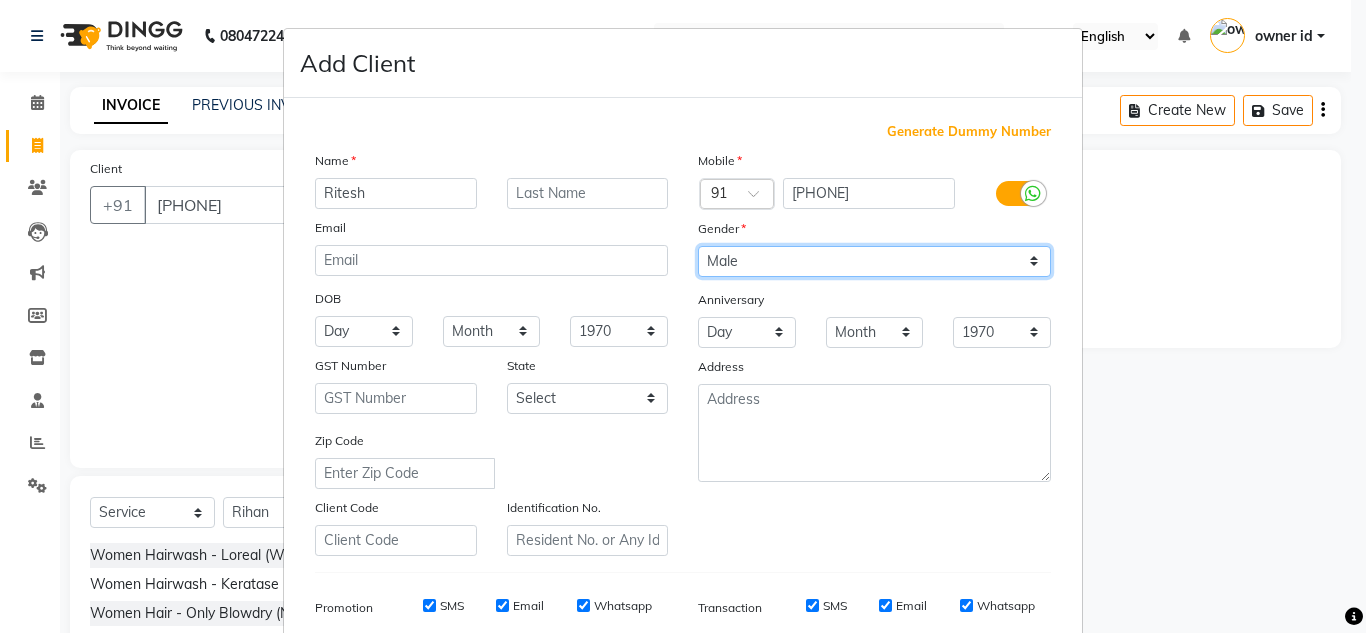 click on "Select Male Female Other Prefer Not To Say" at bounding box center [874, 261] 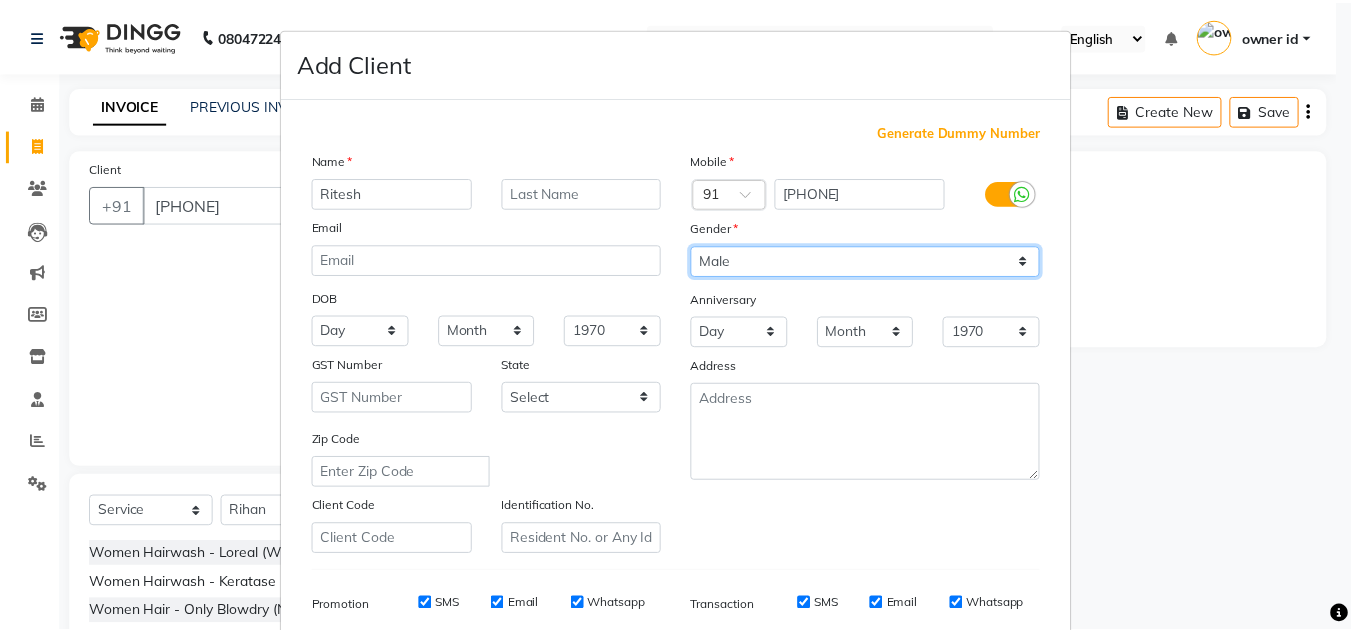 scroll, scrollTop: 290, scrollLeft: 0, axis: vertical 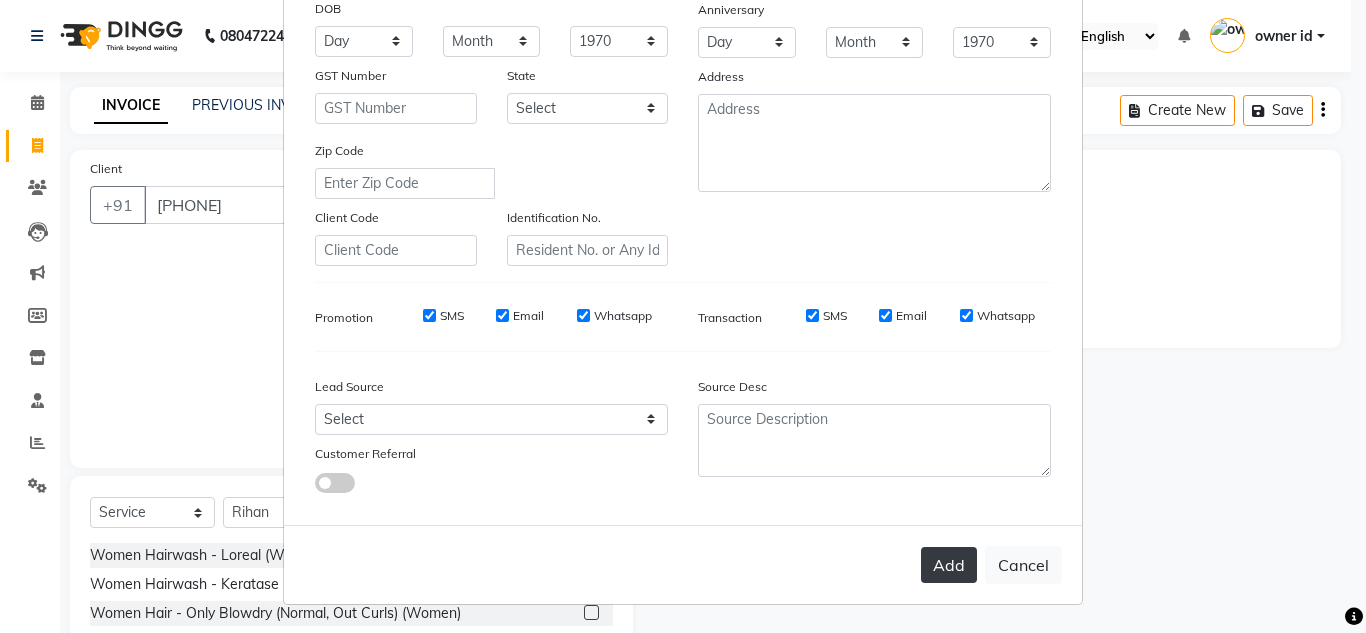 click on "Add" at bounding box center [949, 565] 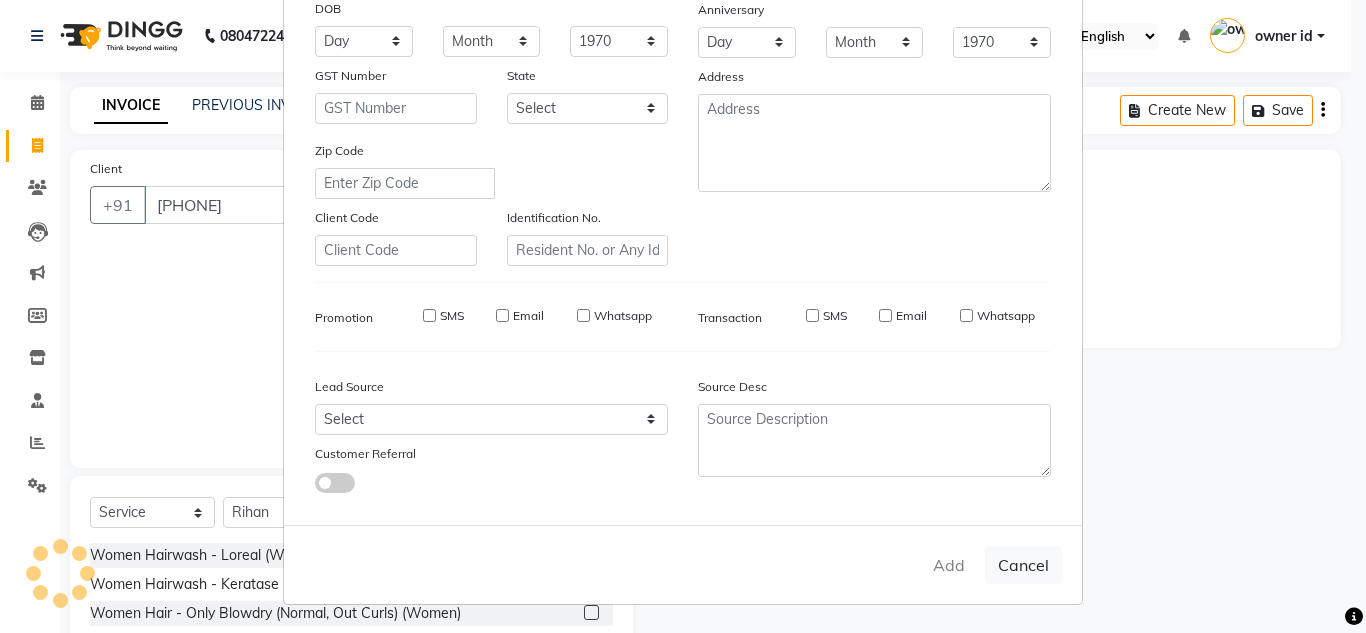type 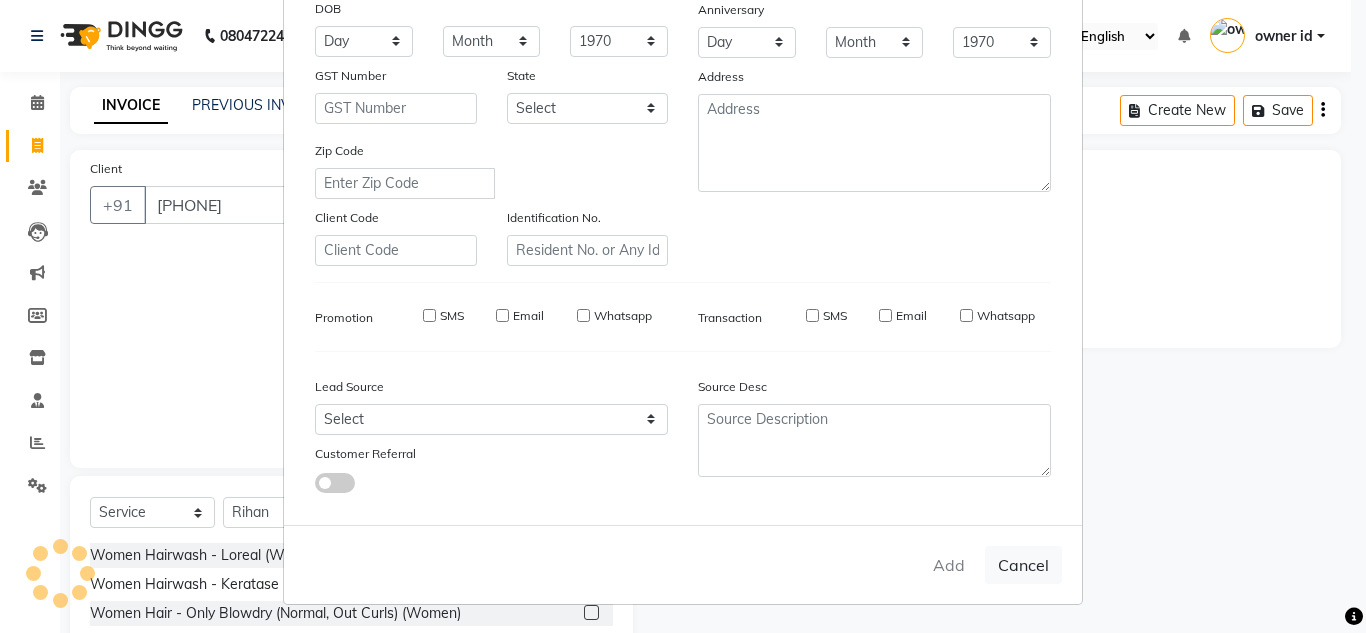 select 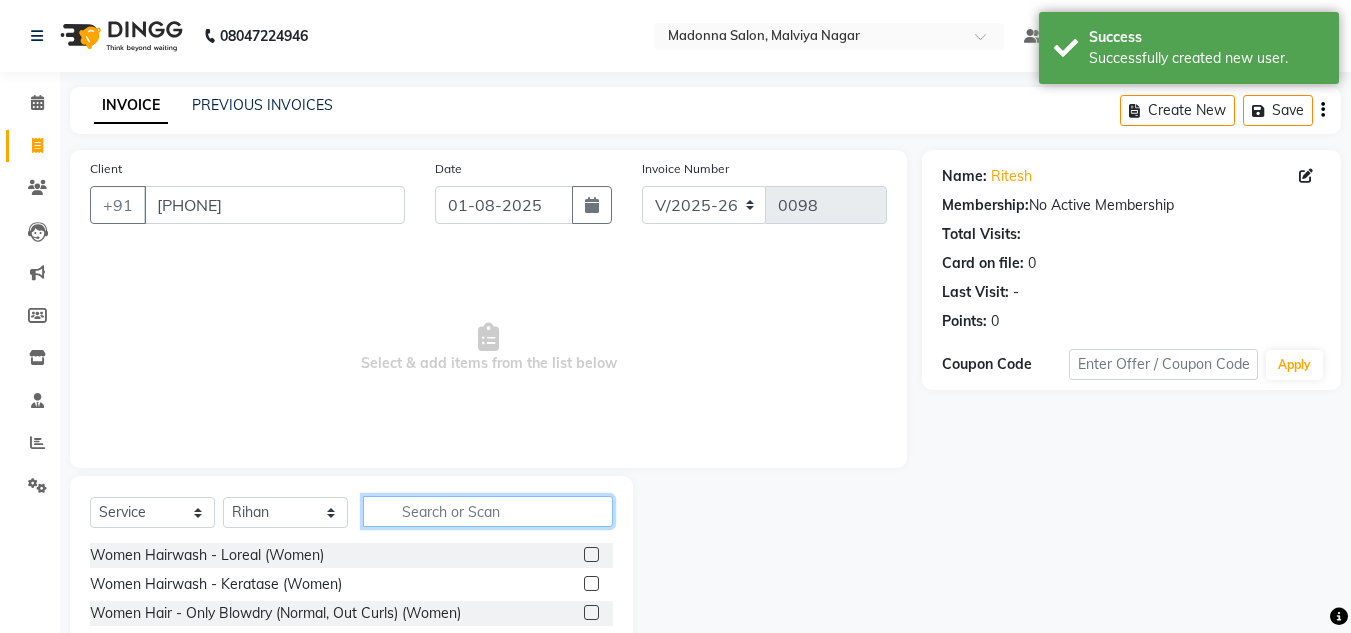 click 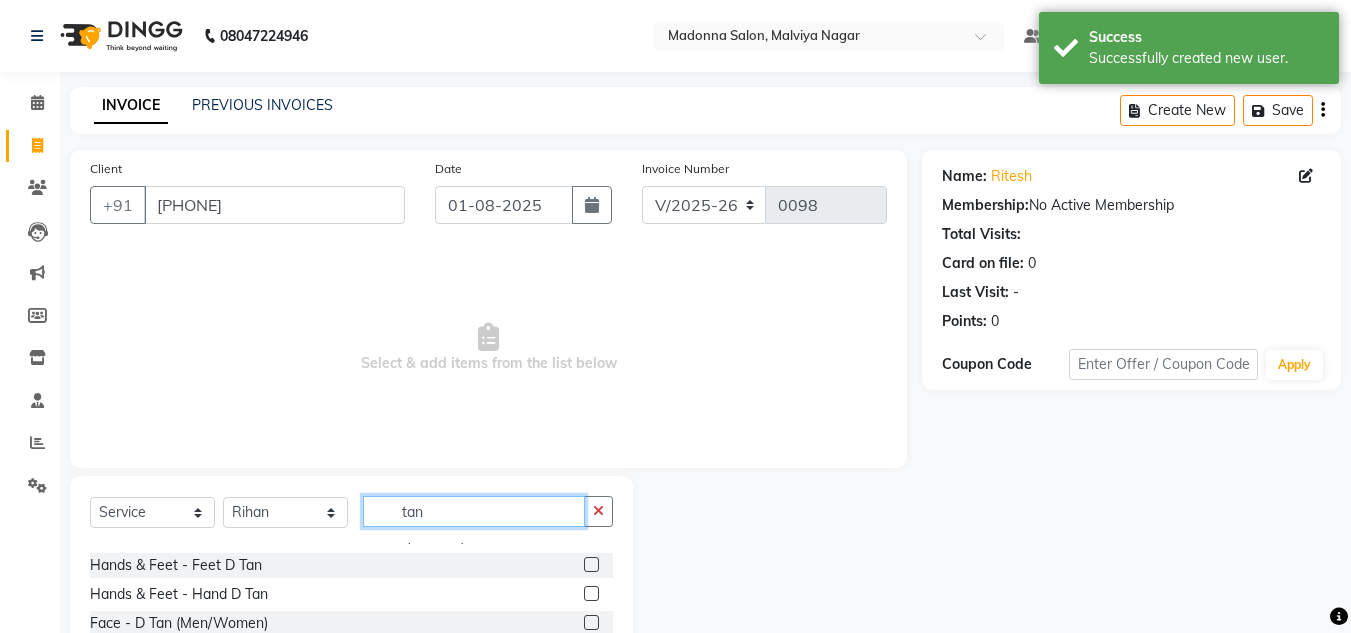 scroll, scrollTop: 49, scrollLeft: 0, axis: vertical 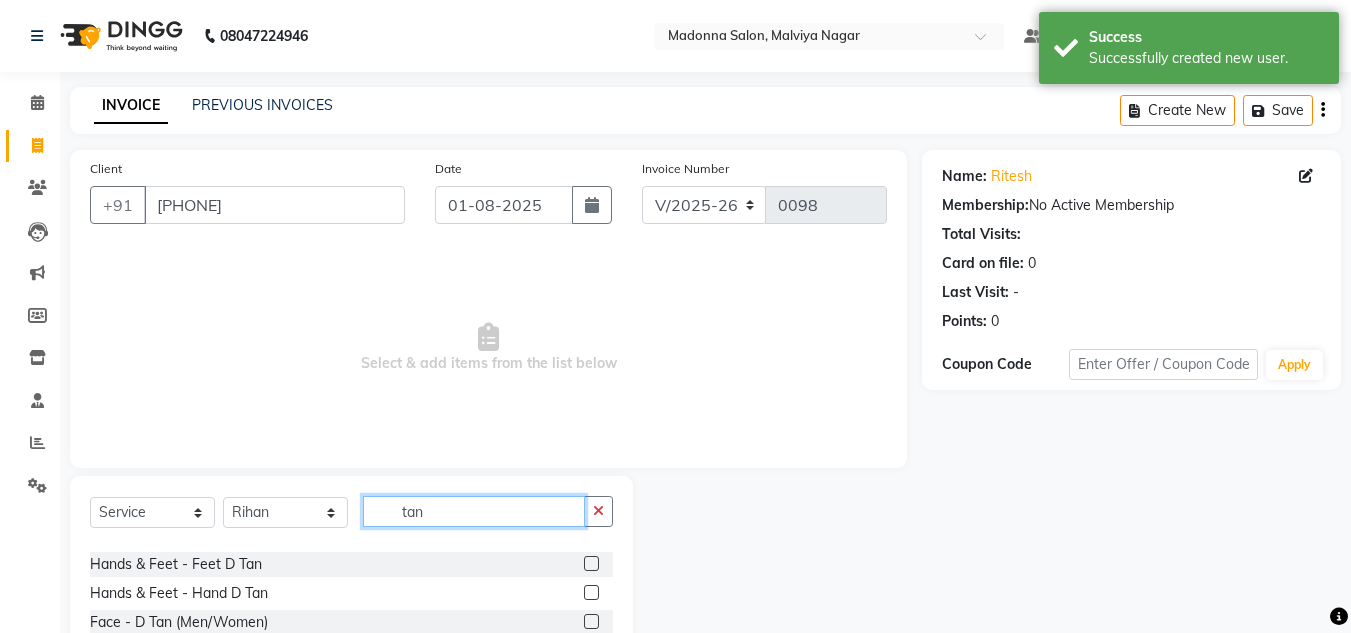 type on "tan" 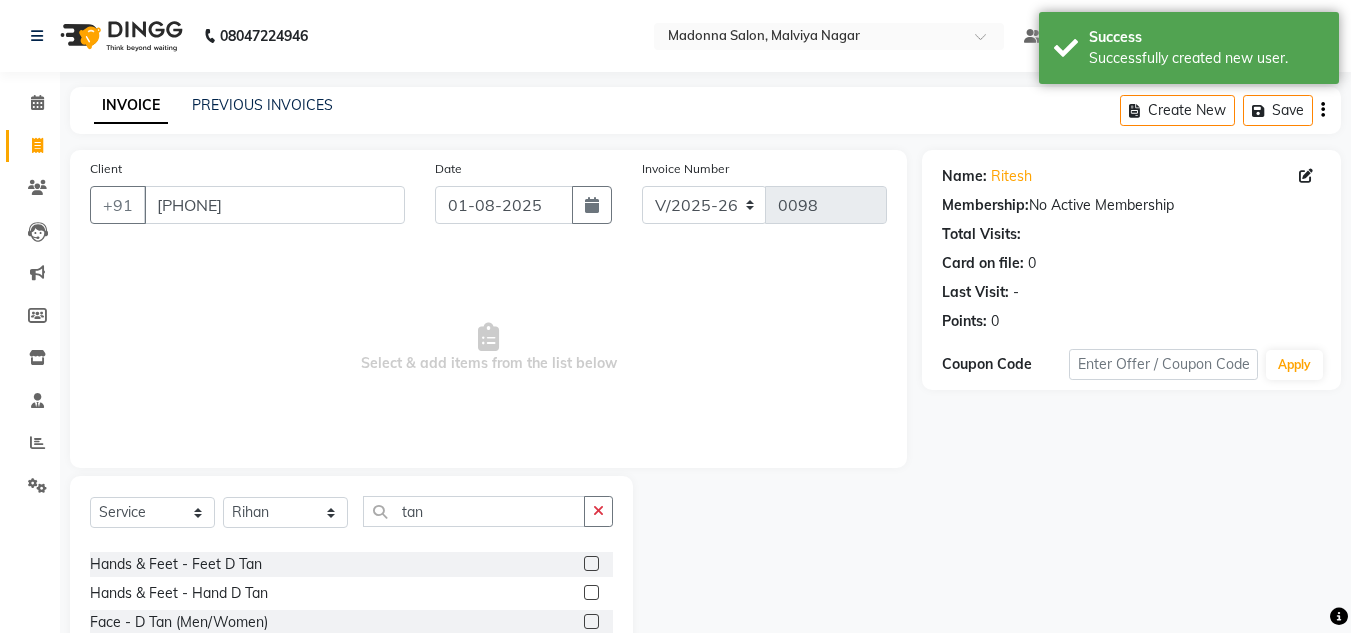 click 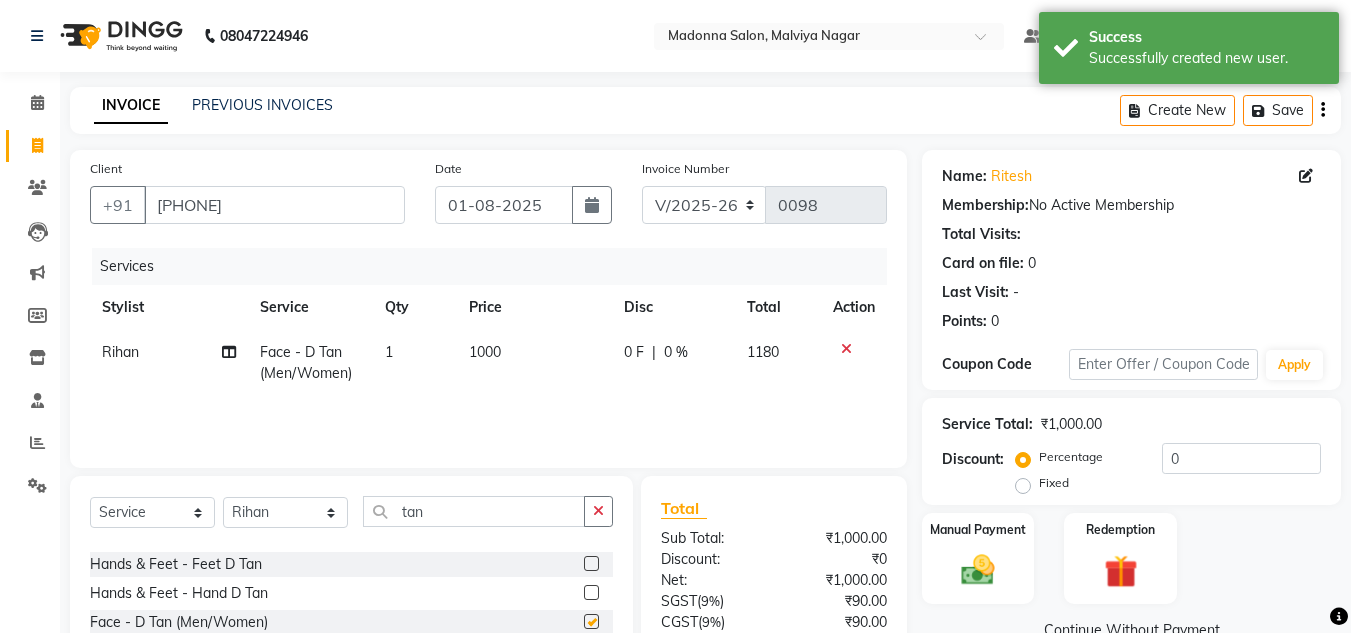checkbox on "false" 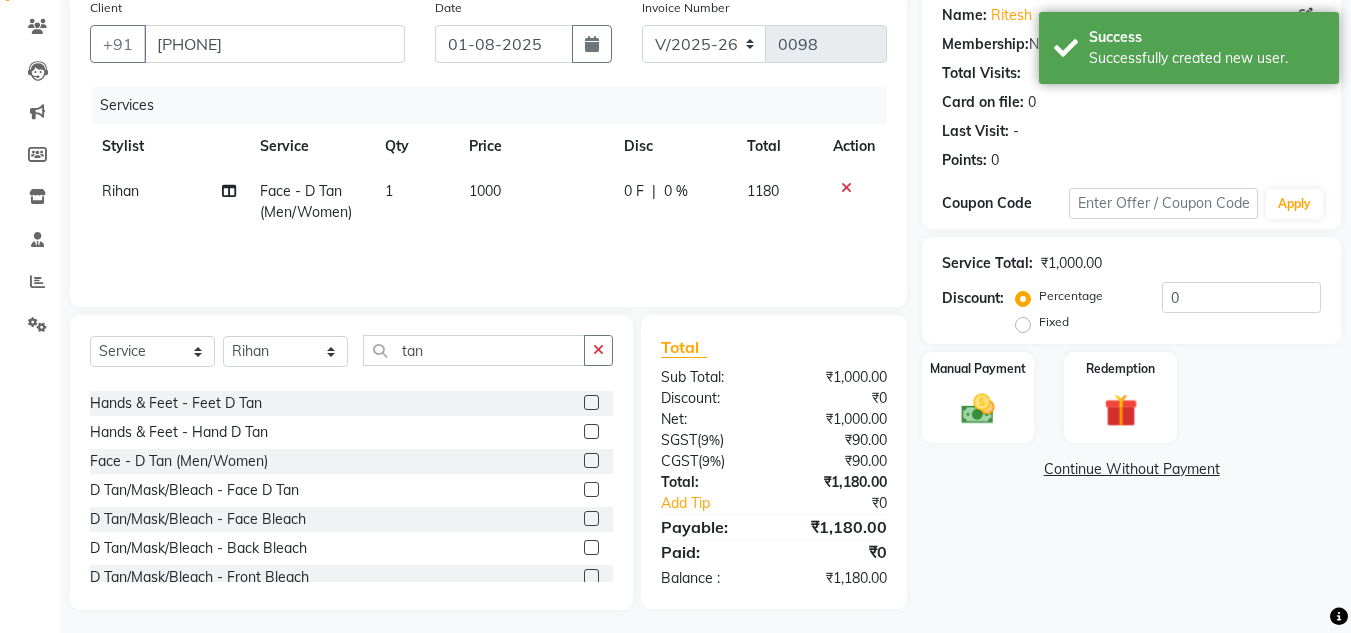 scroll, scrollTop: 162, scrollLeft: 0, axis: vertical 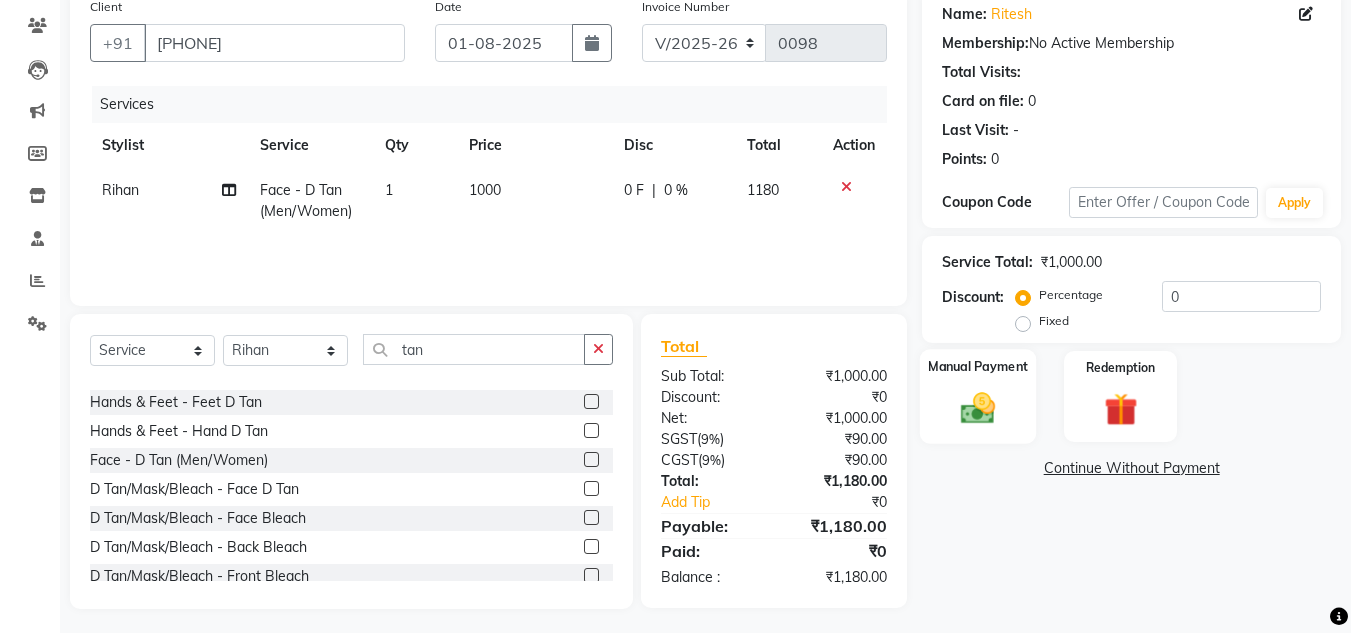 click on "Manual Payment" 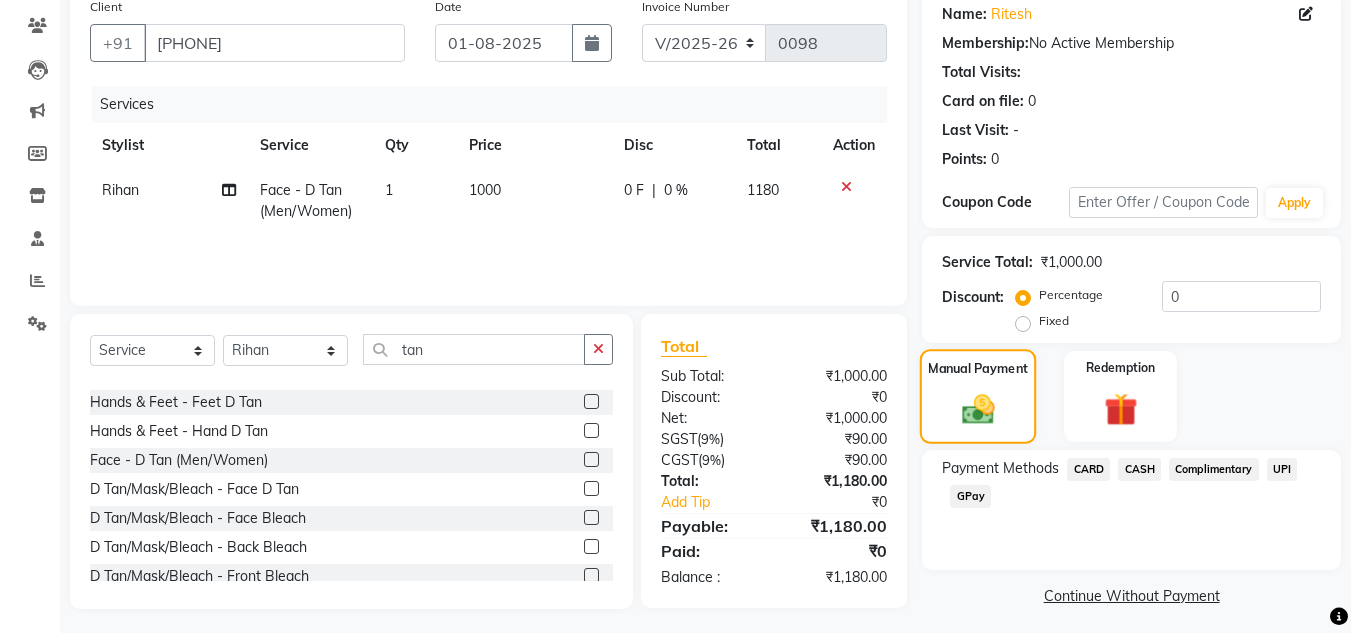 scroll, scrollTop: 170, scrollLeft: 0, axis: vertical 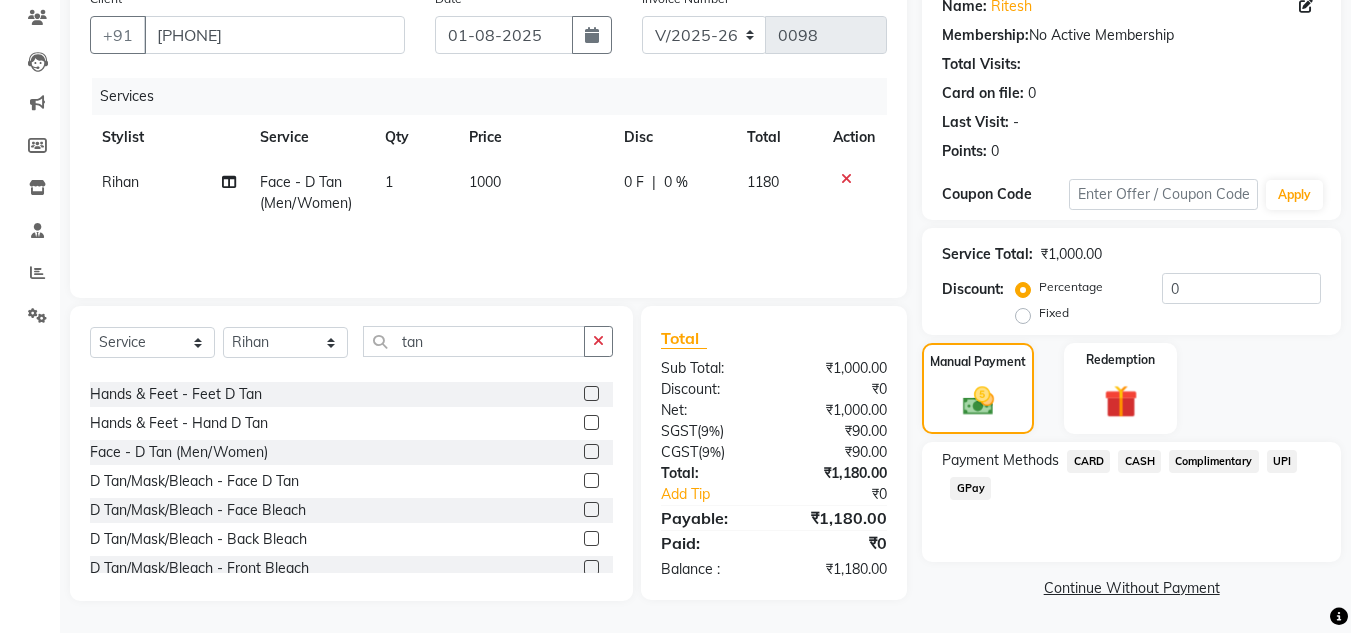 click on "CARD" 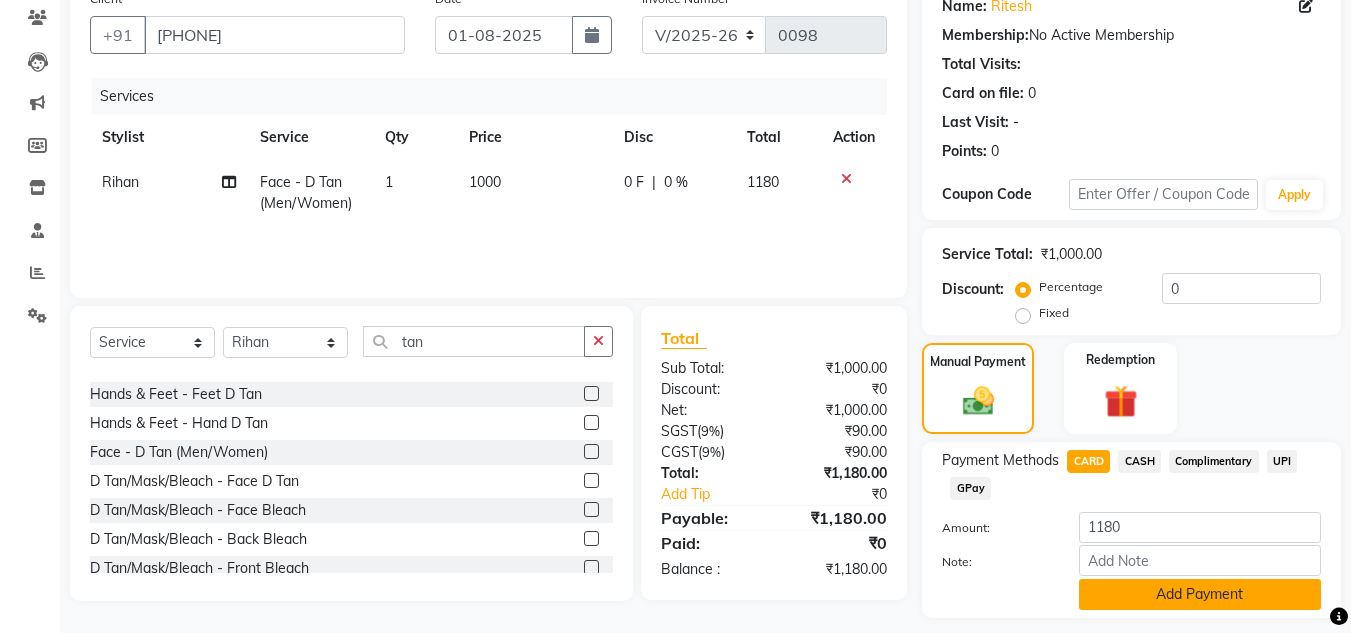 click on "Add Payment" 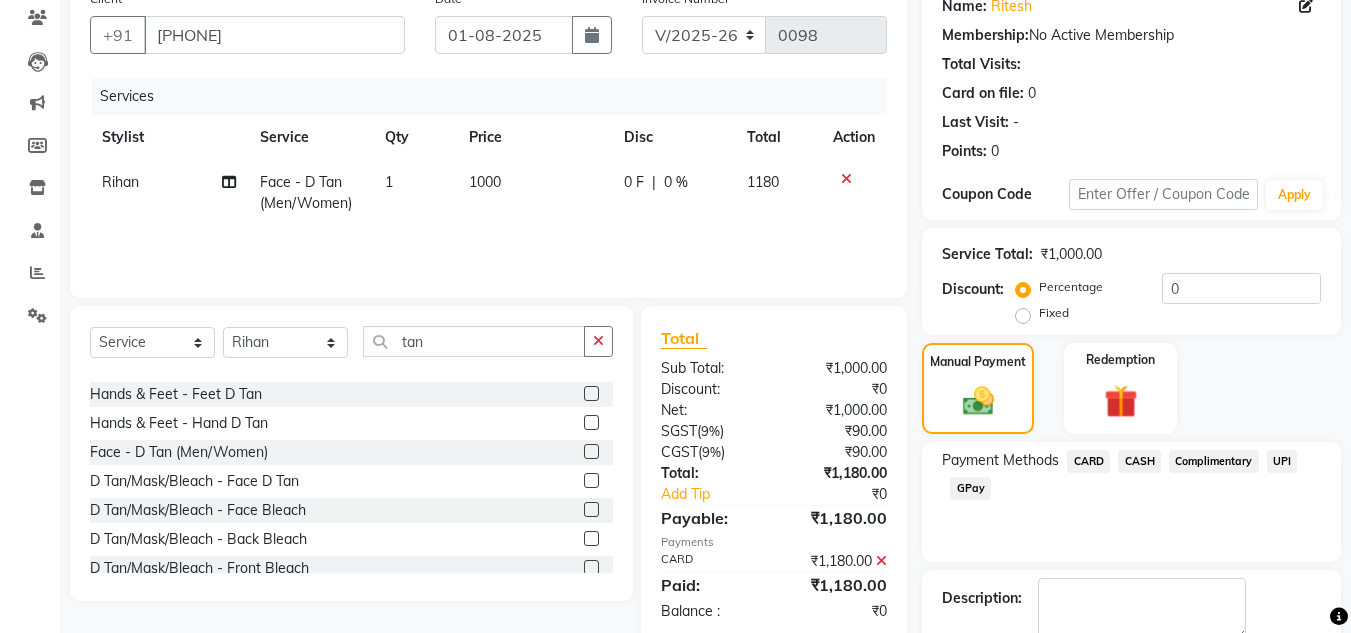 scroll, scrollTop: 283, scrollLeft: 0, axis: vertical 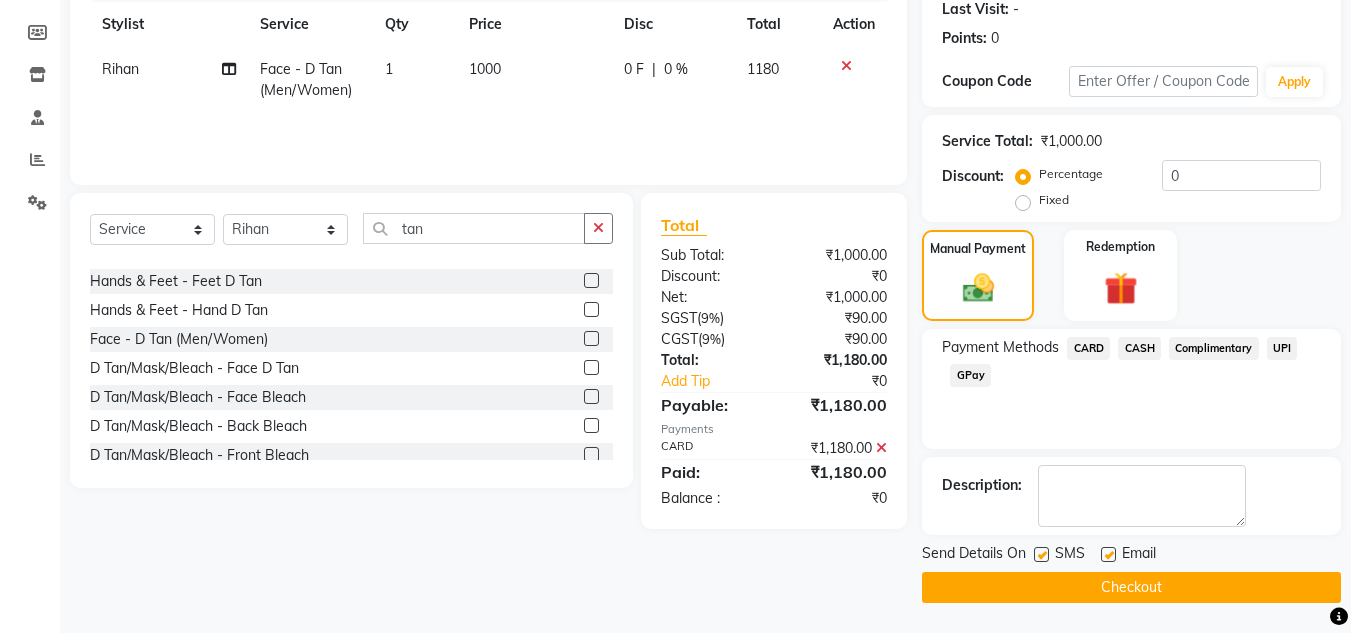 click 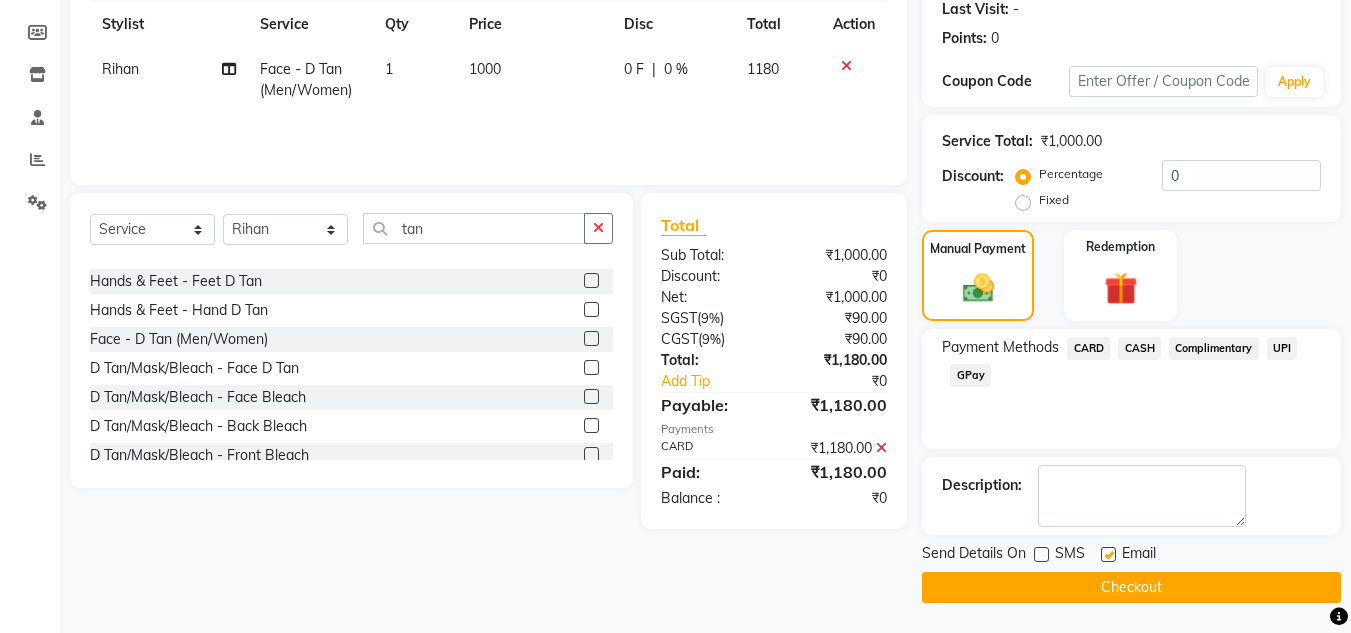 click 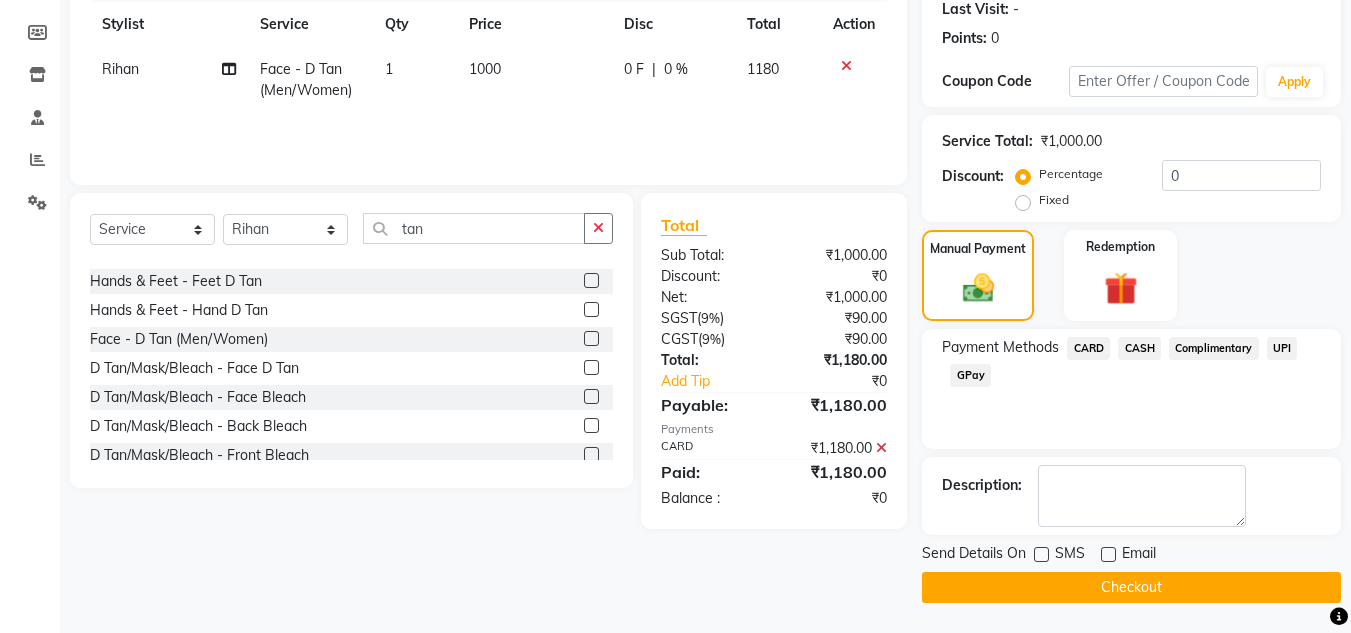click on "Checkout" 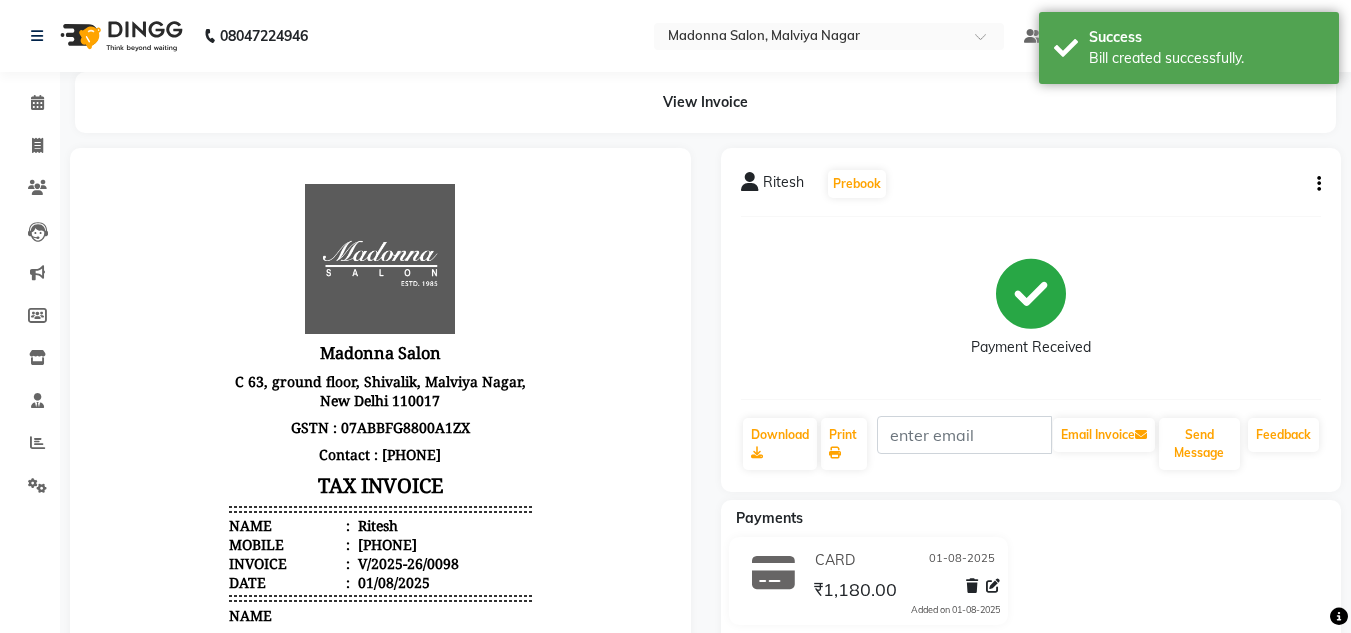 scroll, scrollTop: 0, scrollLeft: 0, axis: both 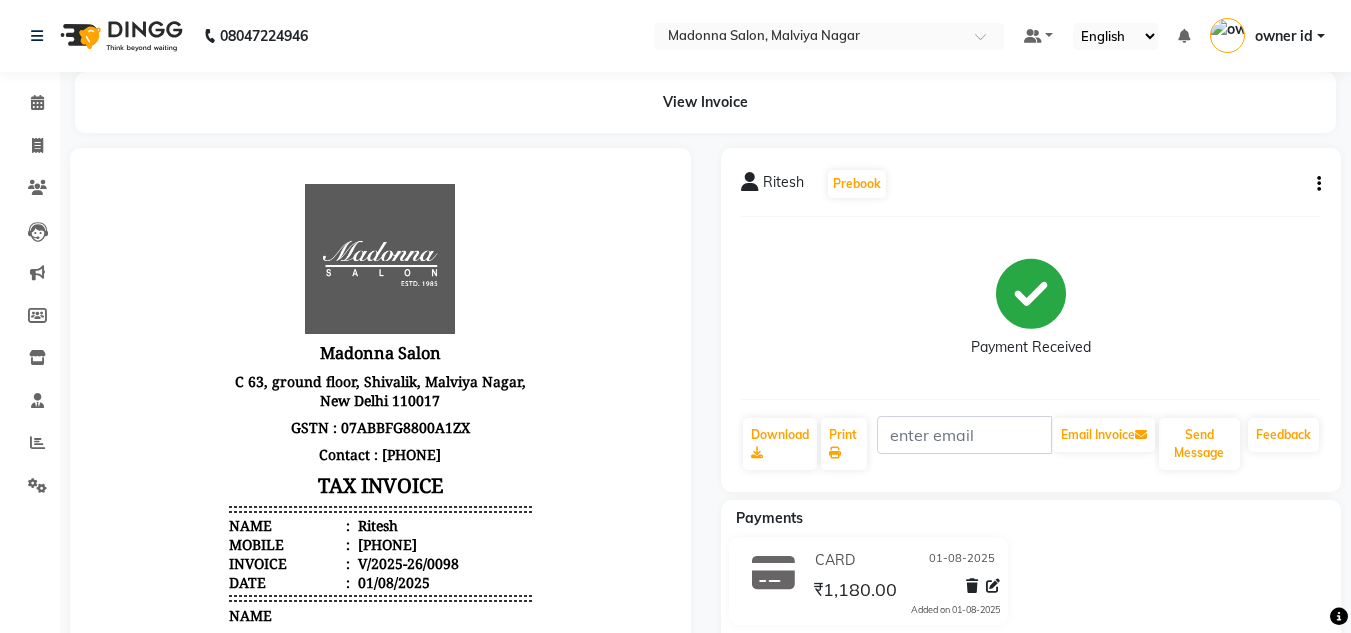 click 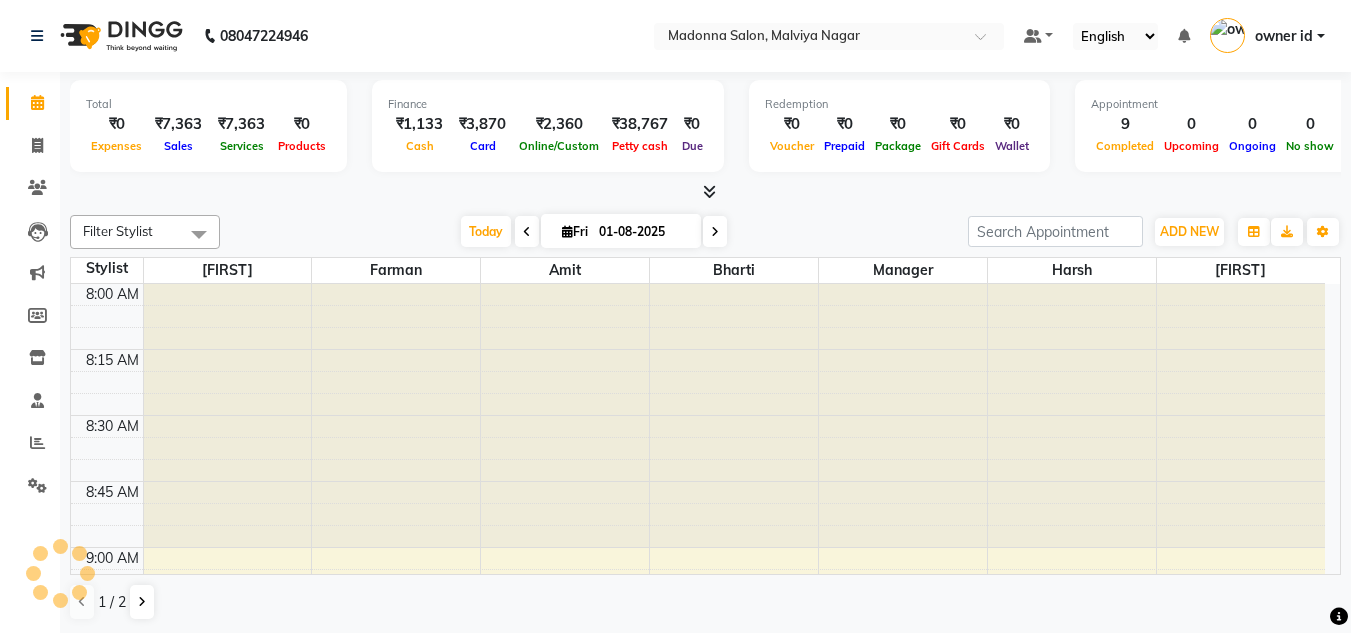 scroll, scrollTop: 0, scrollLeft: 0, axis: both 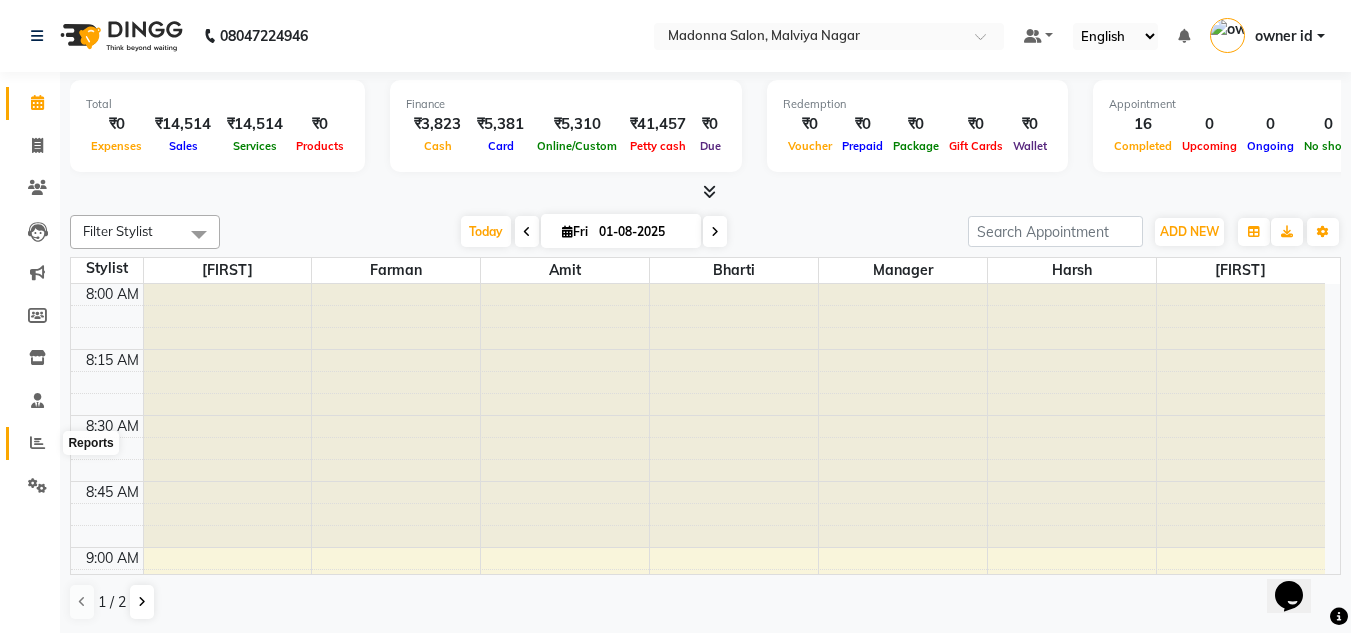 click 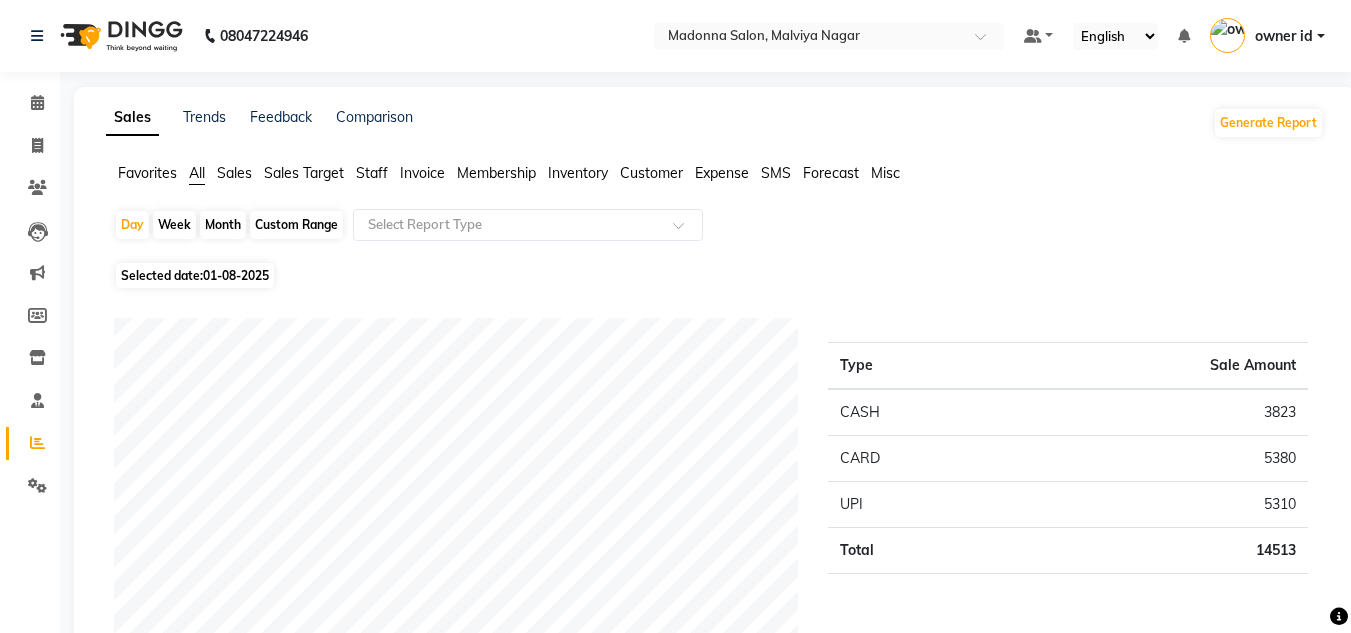 click on "Staff" 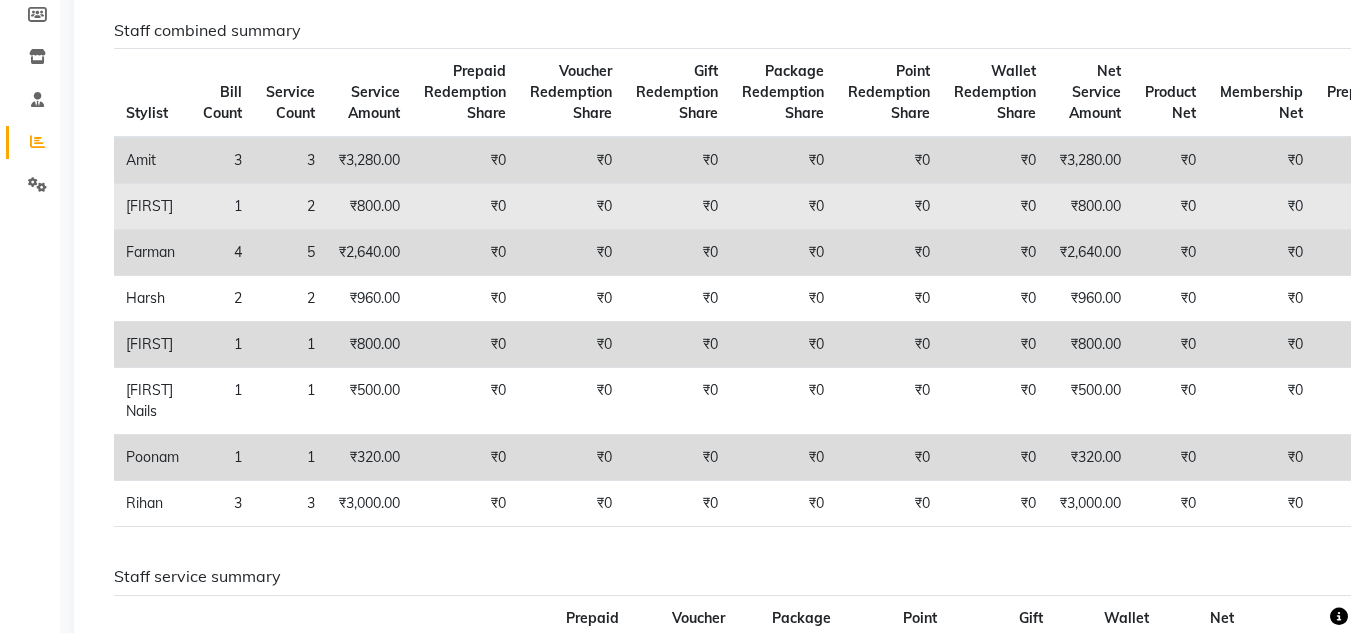 scroll, scrollTop: 0, scrollLeft: 0, axis: both 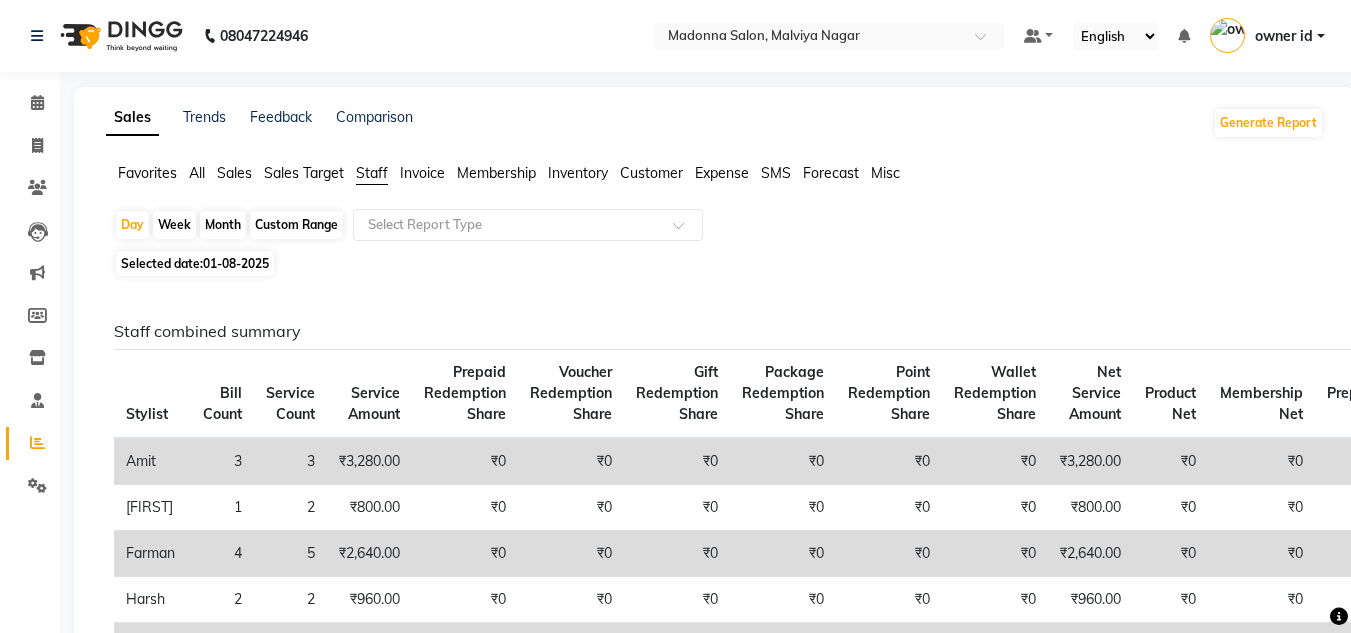 click 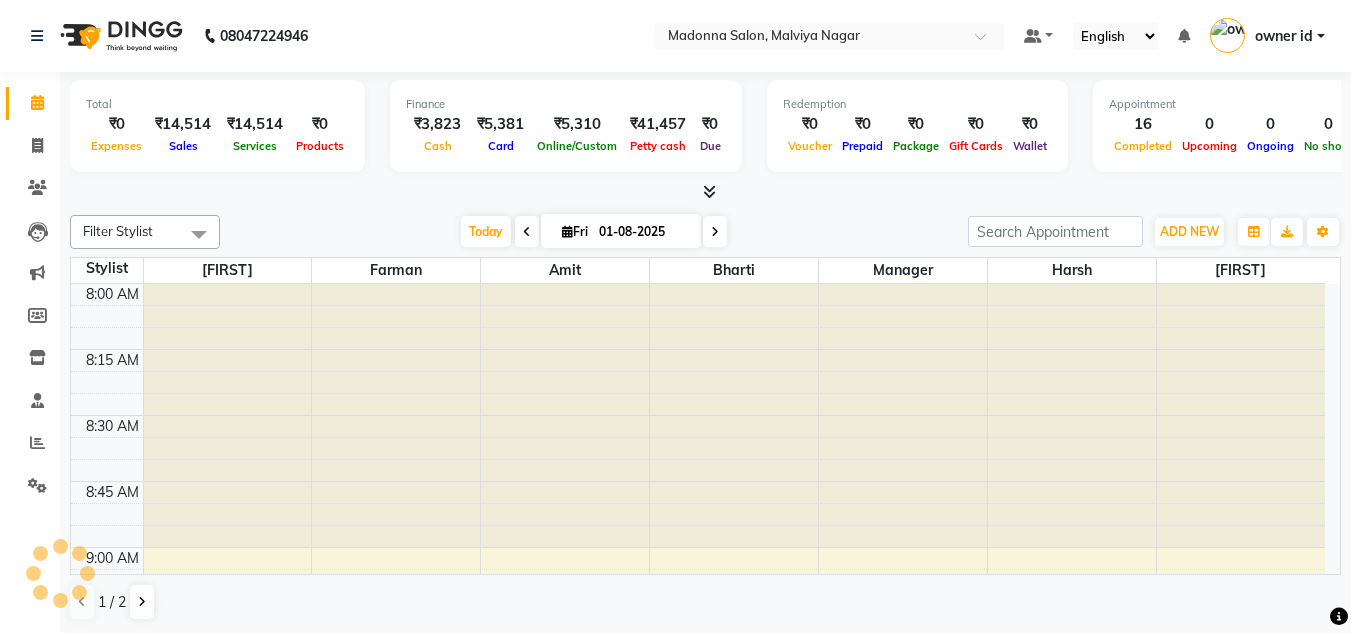 scroll, scrollTop: 0, scrollLeft: 0, axis: both 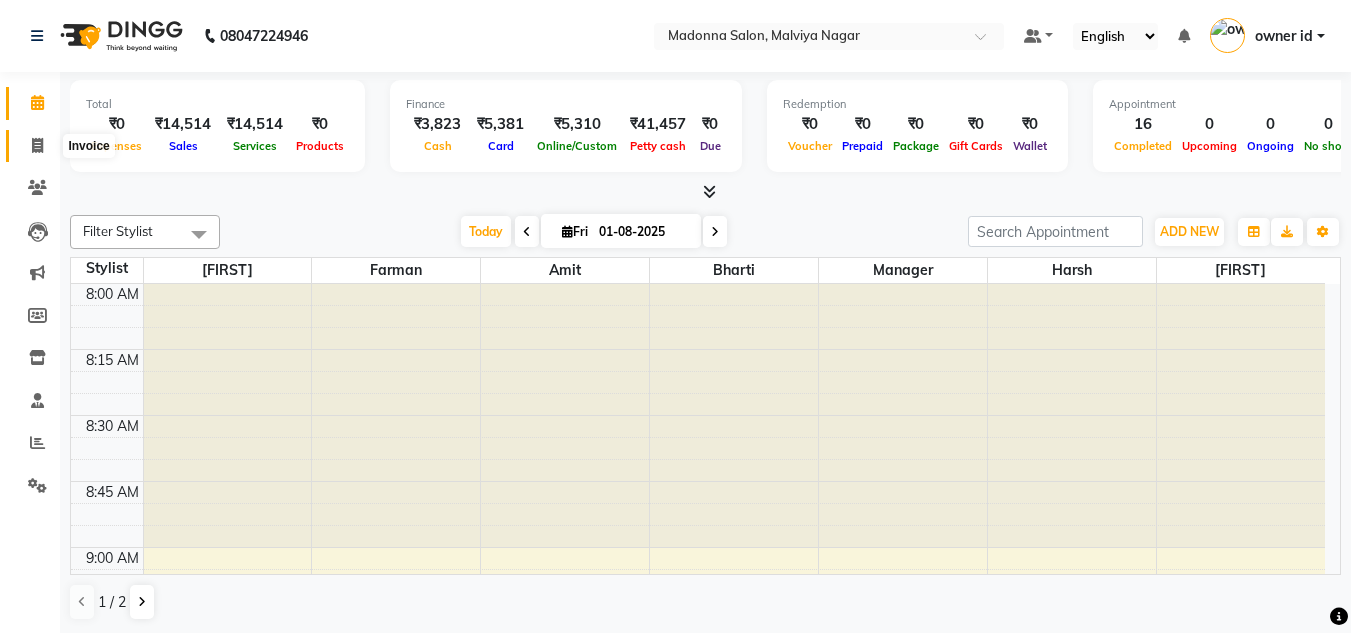 click 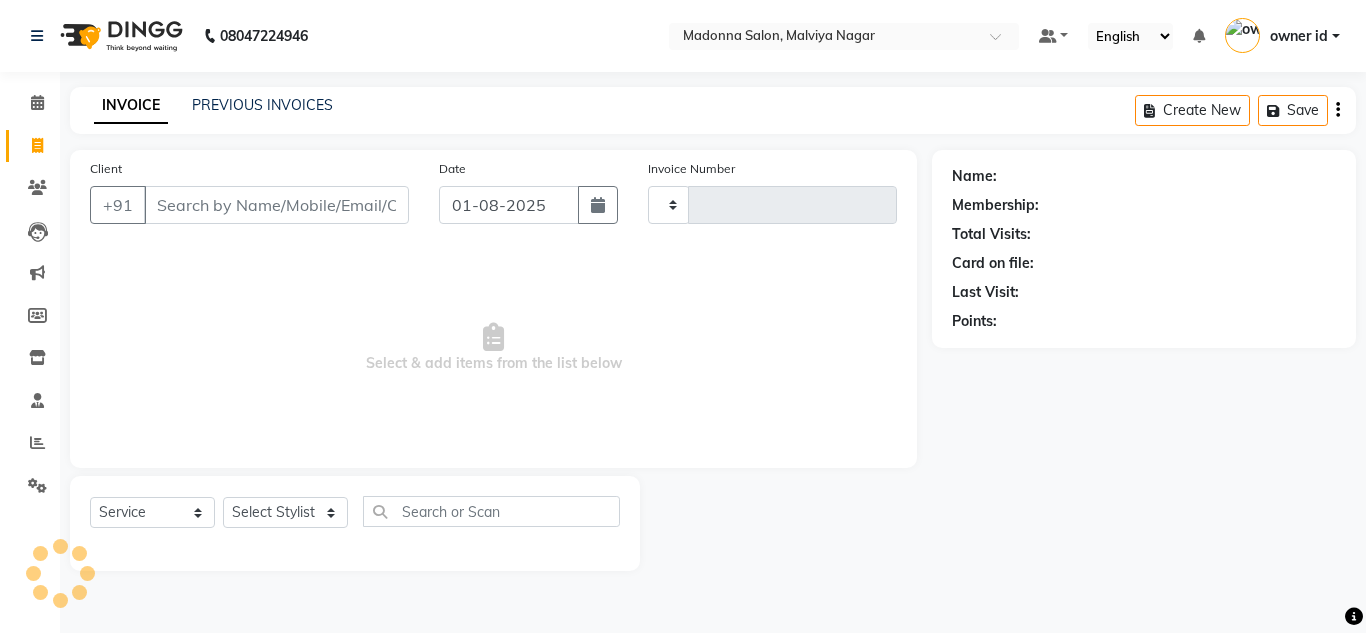 type on "0104" 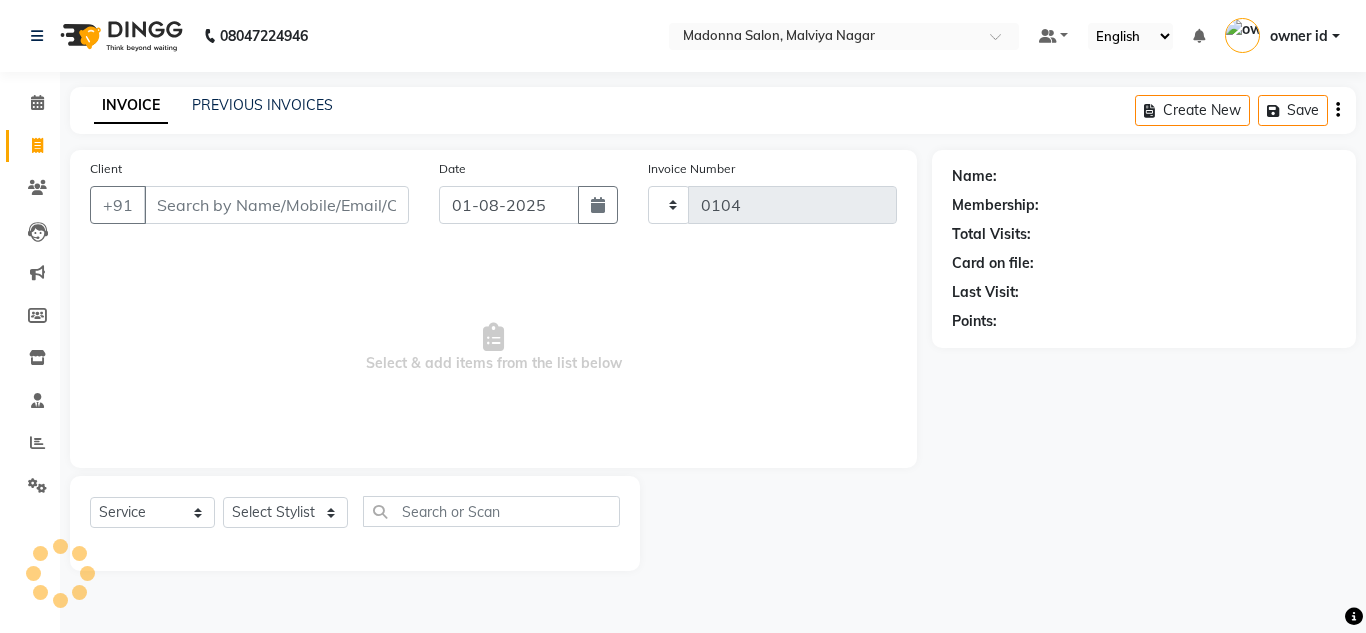 select on "8641" 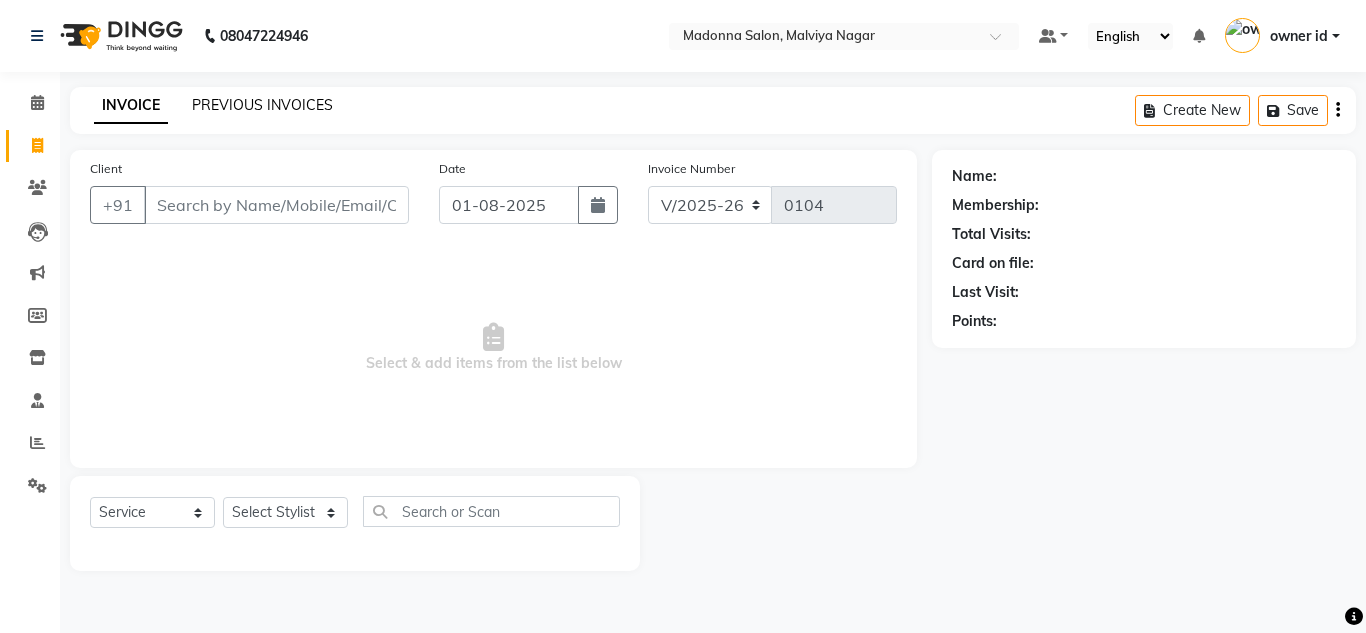 click on "PREVIOUS INVOICES" 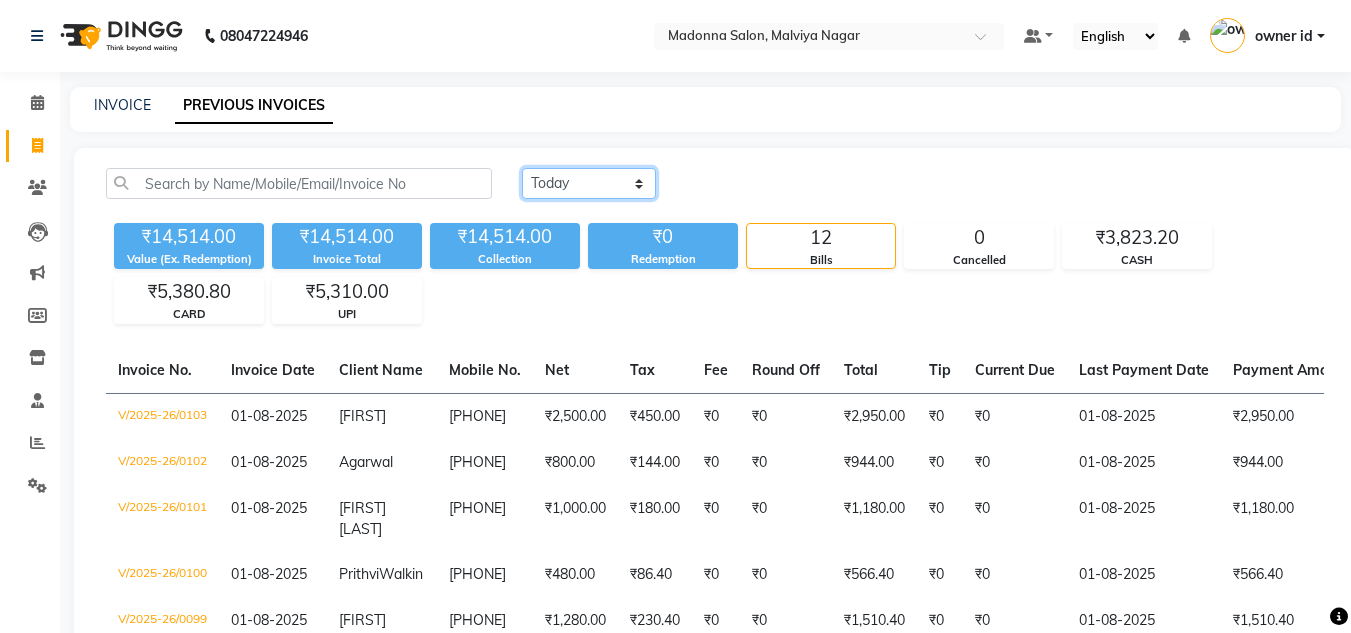 click on "Today Yesterday Custom Range" 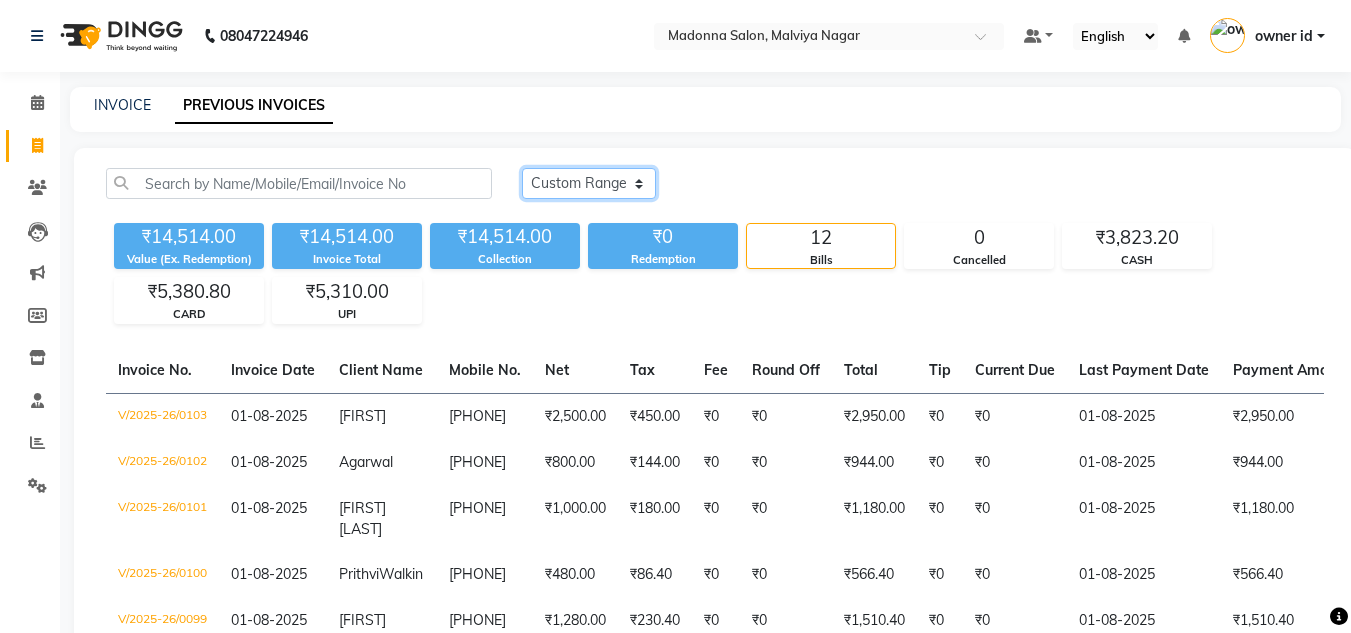 click on "Today Yesterday Custom Range" 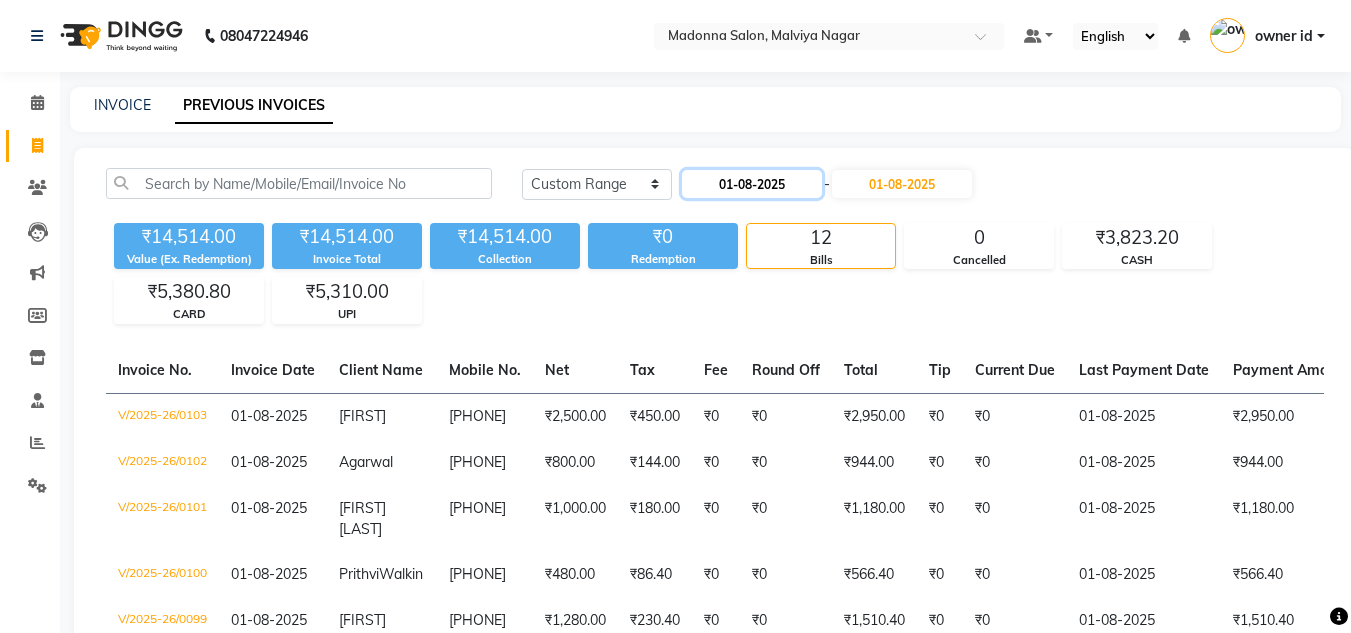 click on "01-08-2025" 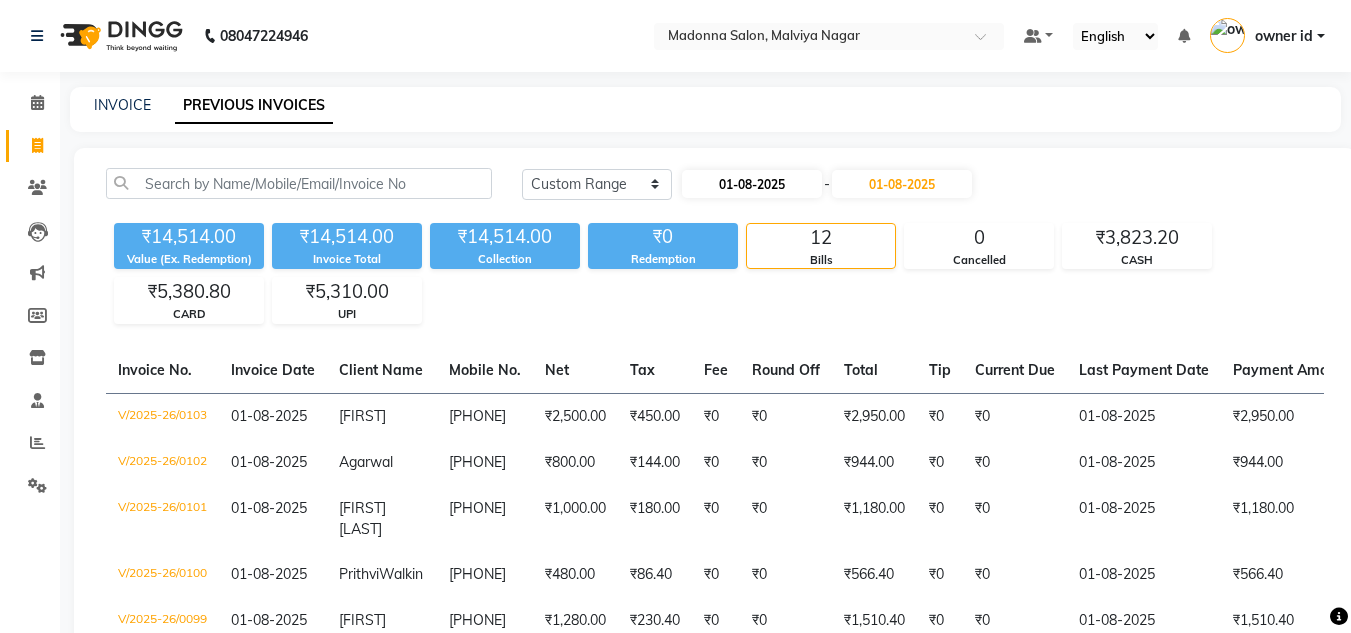 select on "8" 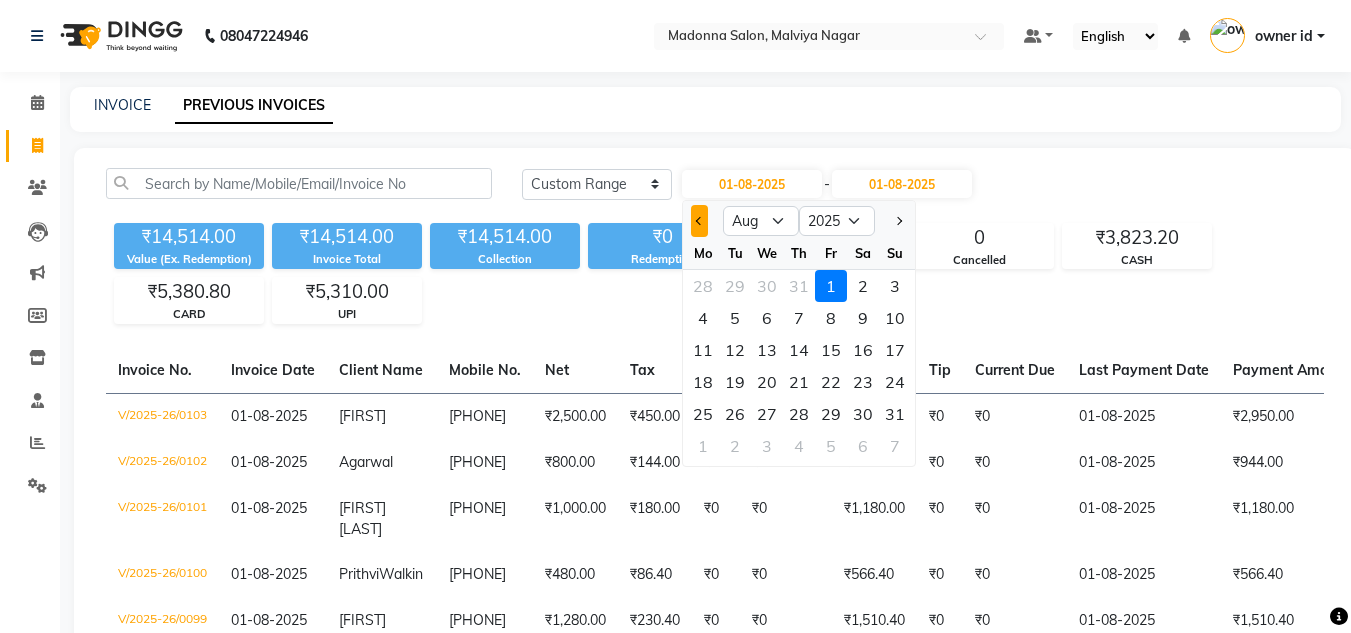 click 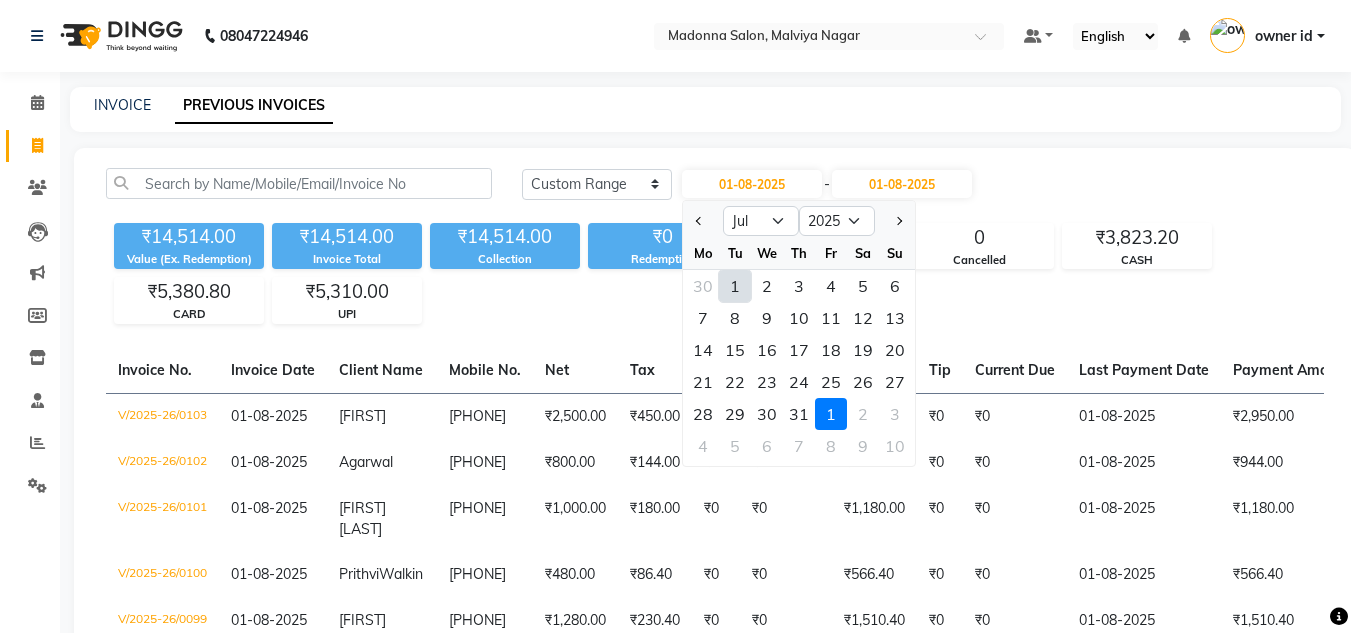 click on "1" 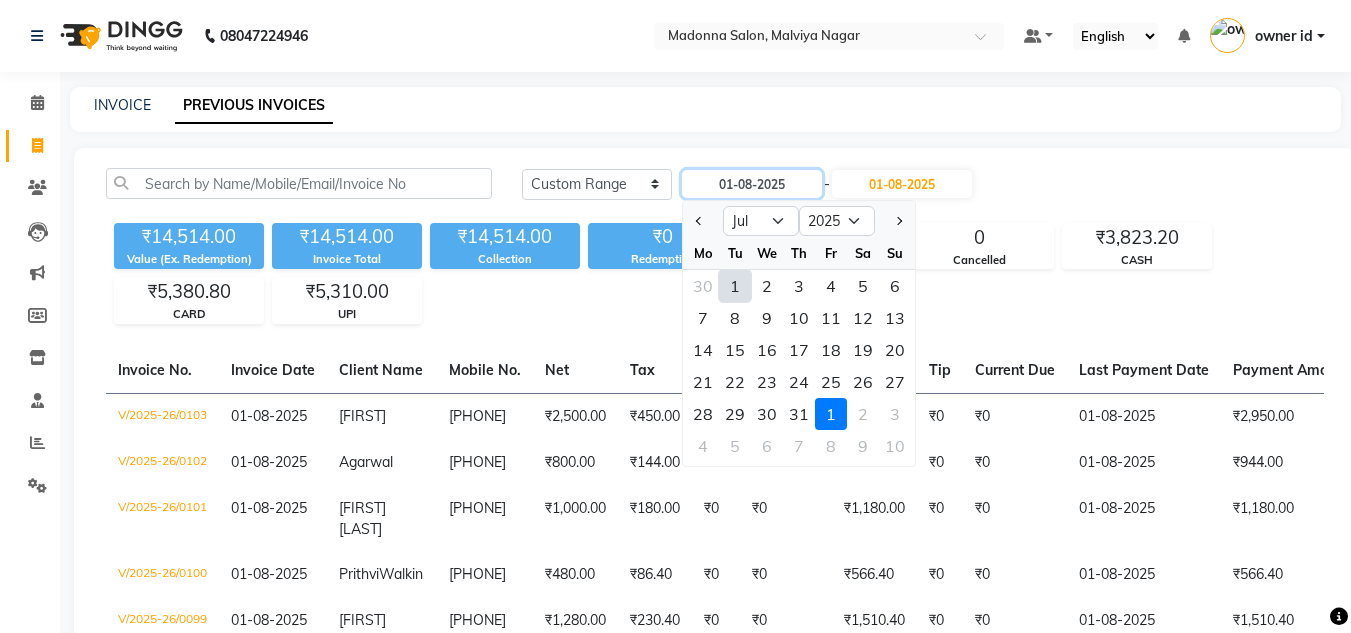 type on "01-07-2025" 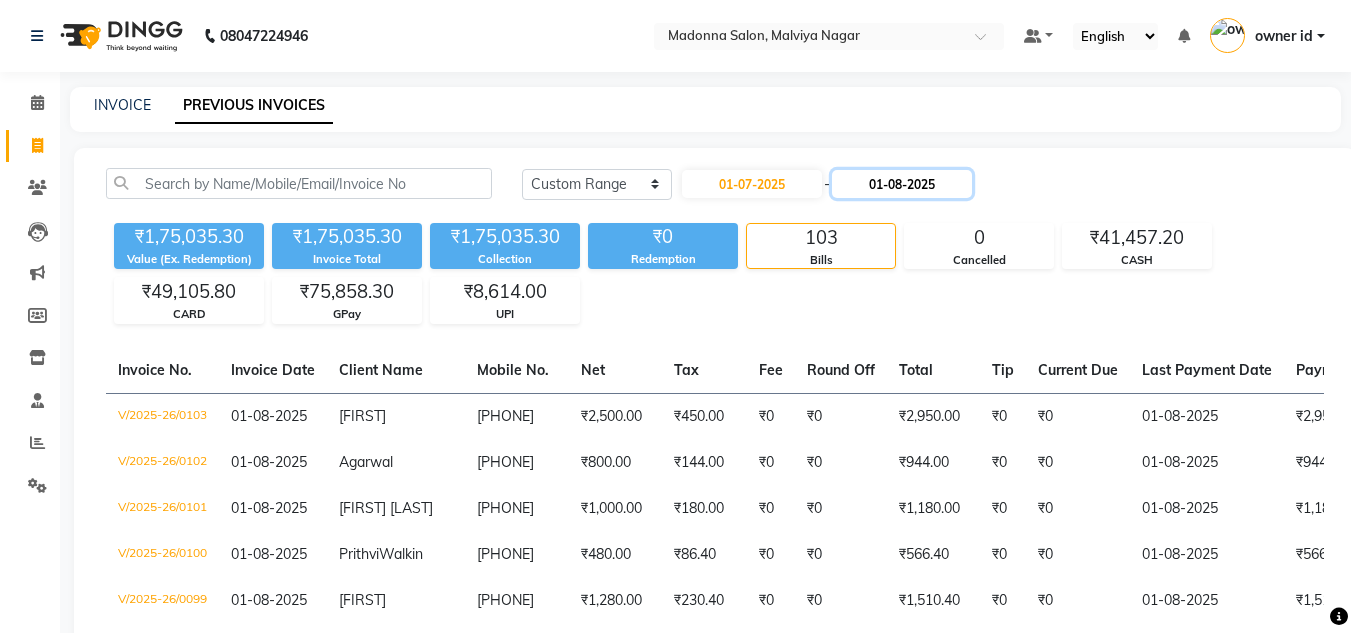 click on "01-08-2025" 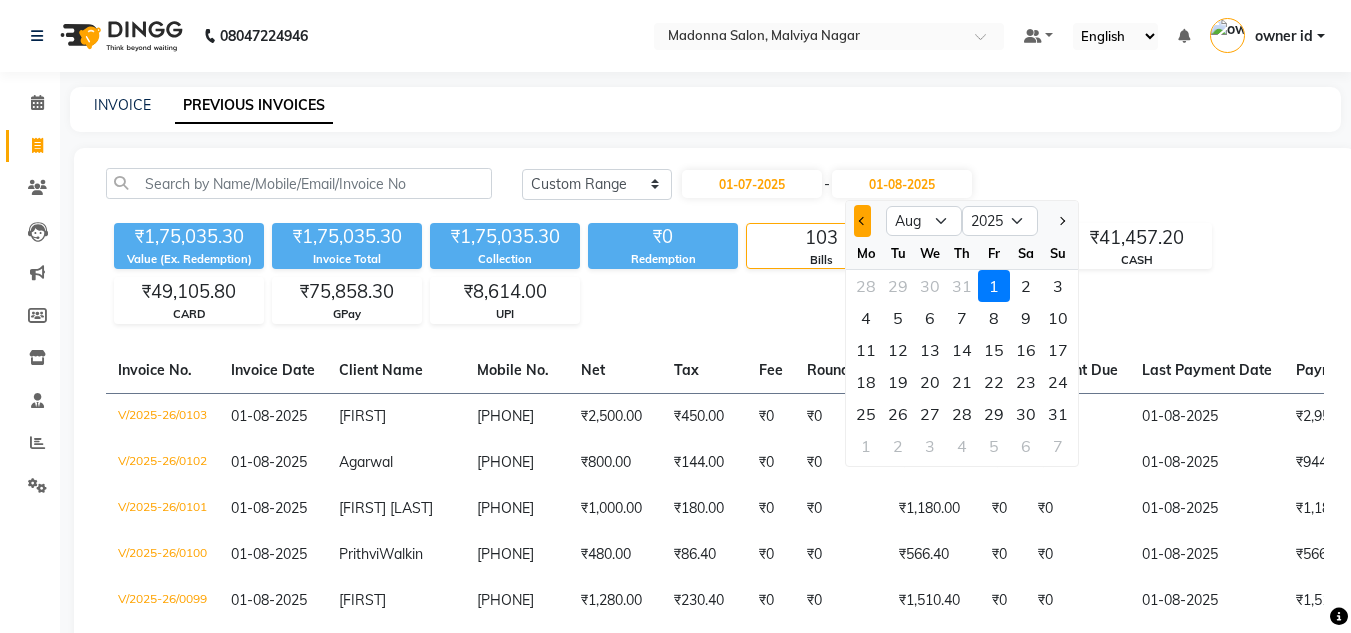 click 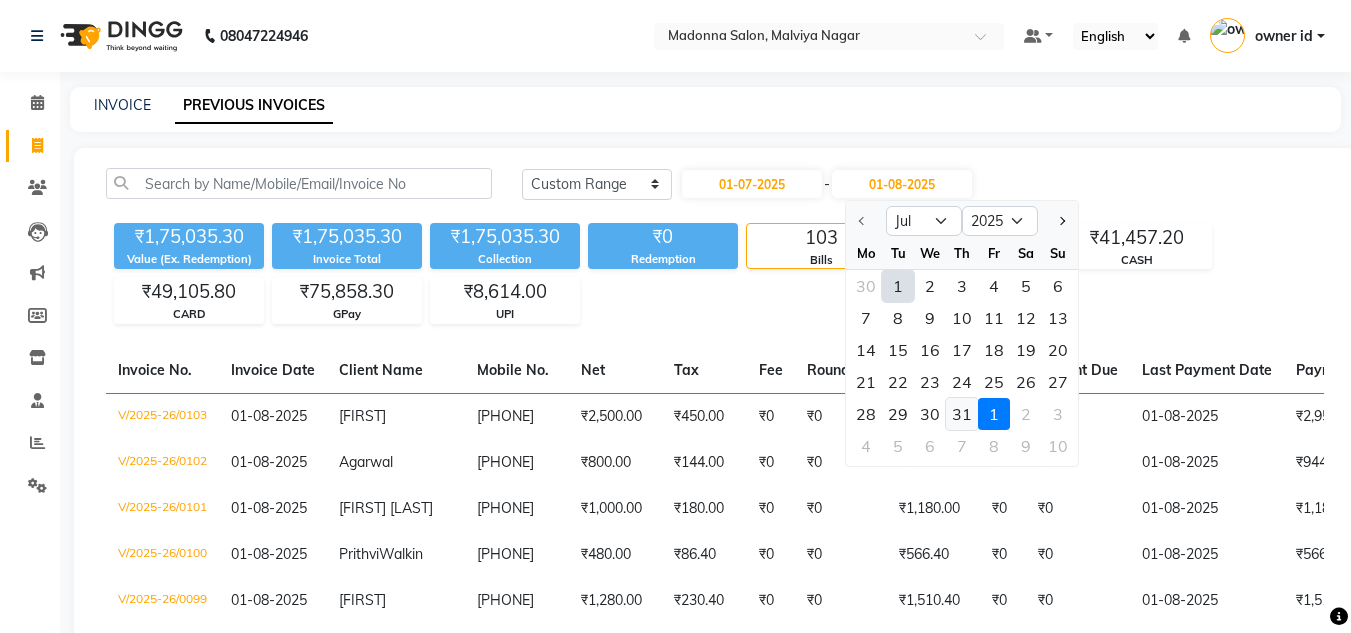 click on "31" 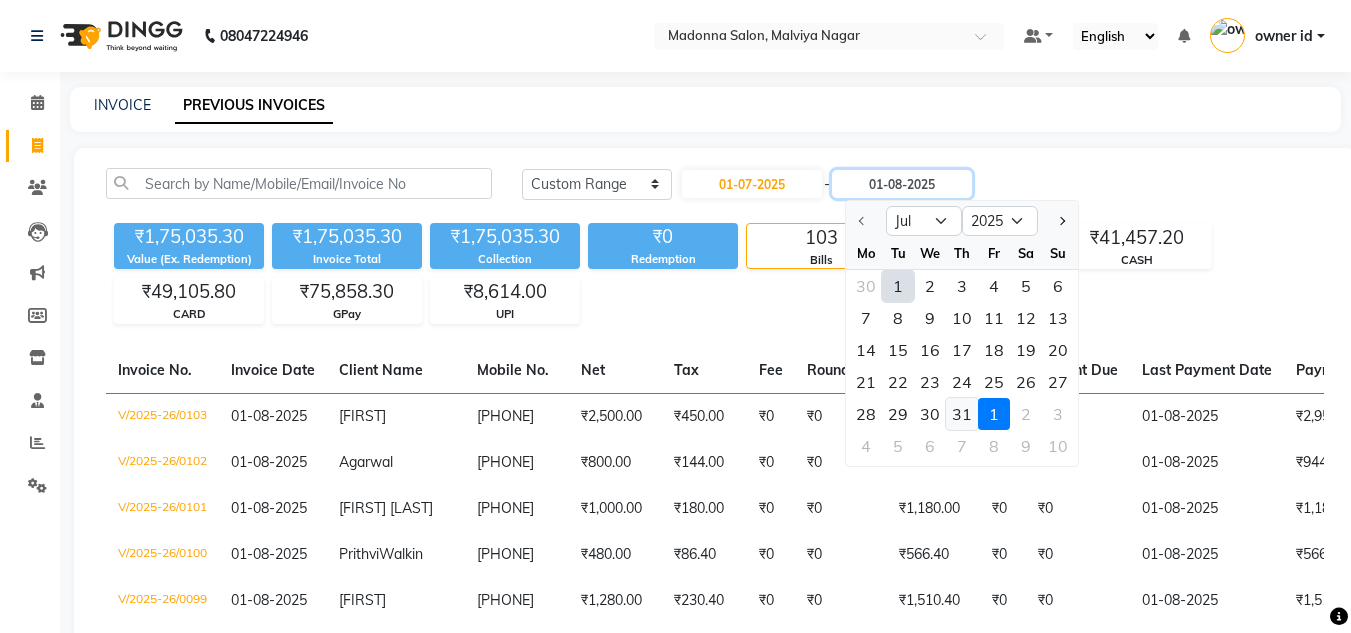 type on "31-07-2025" 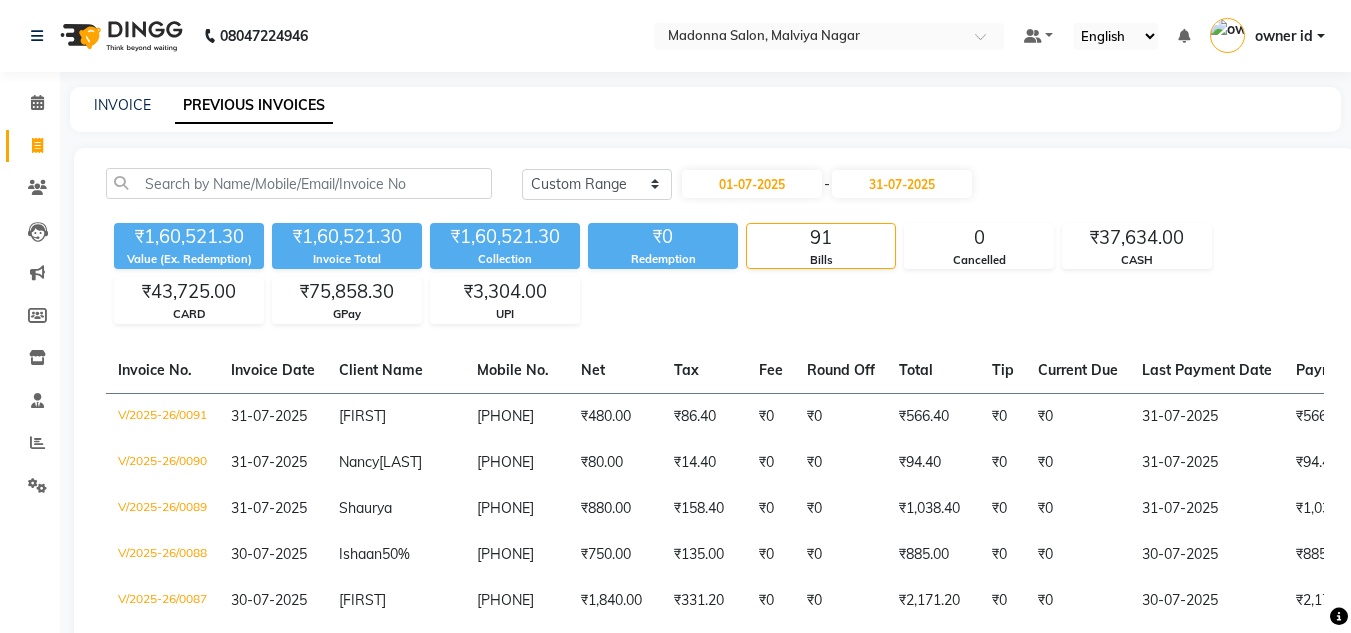 click 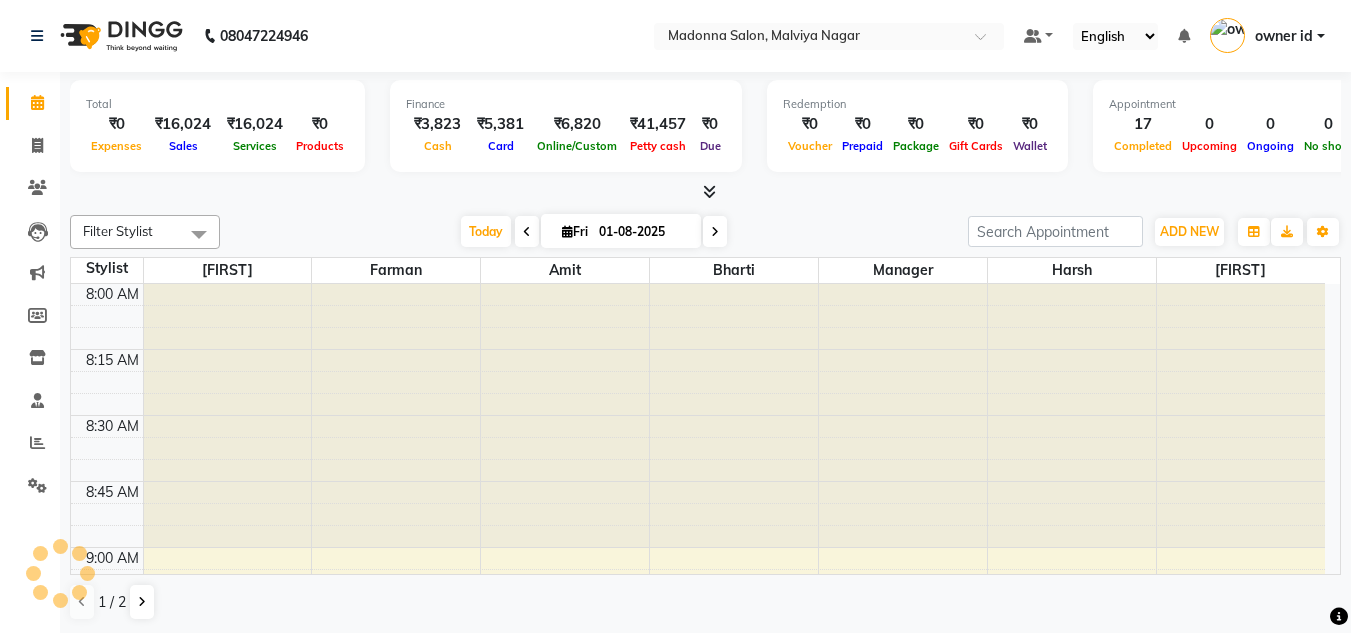 scroll, scrollTop: 0, scrollLeft: 0, axis: both 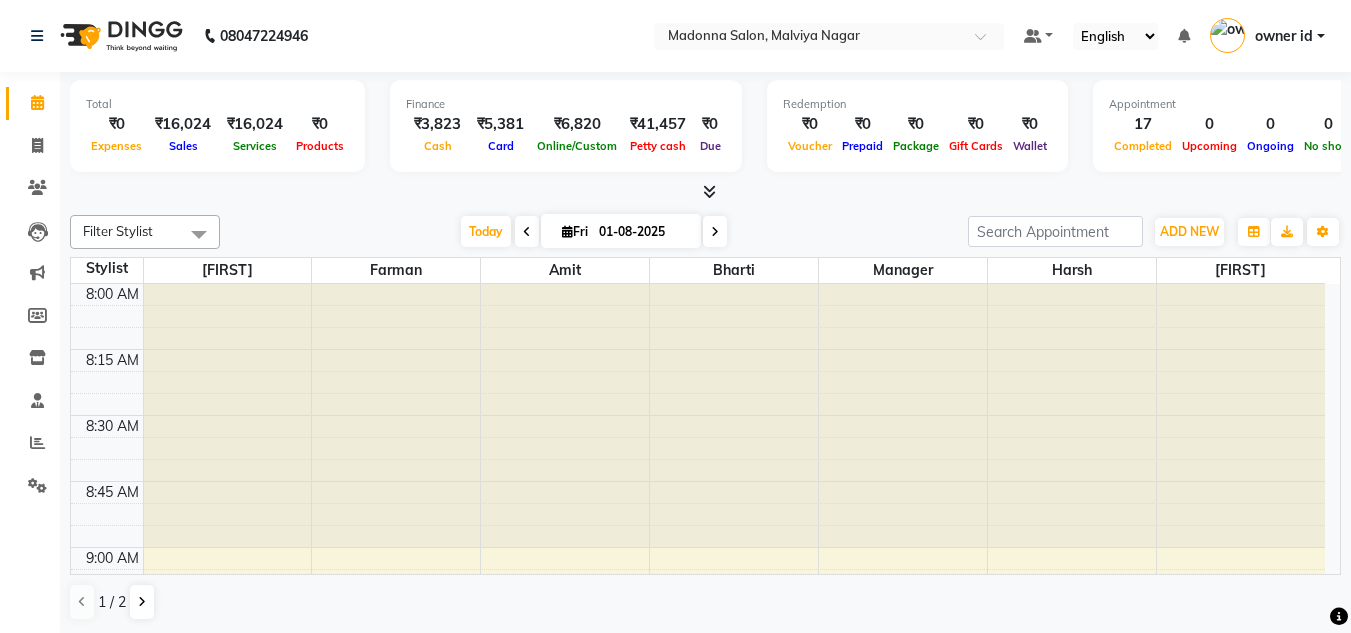 click 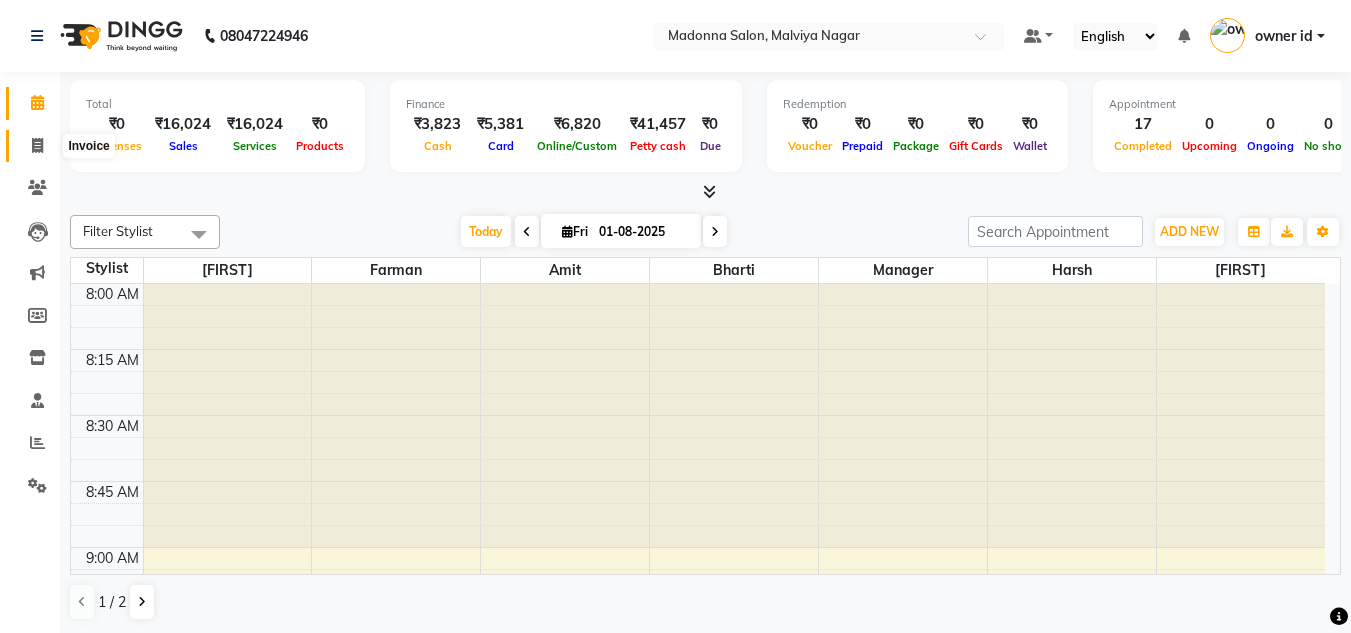 click 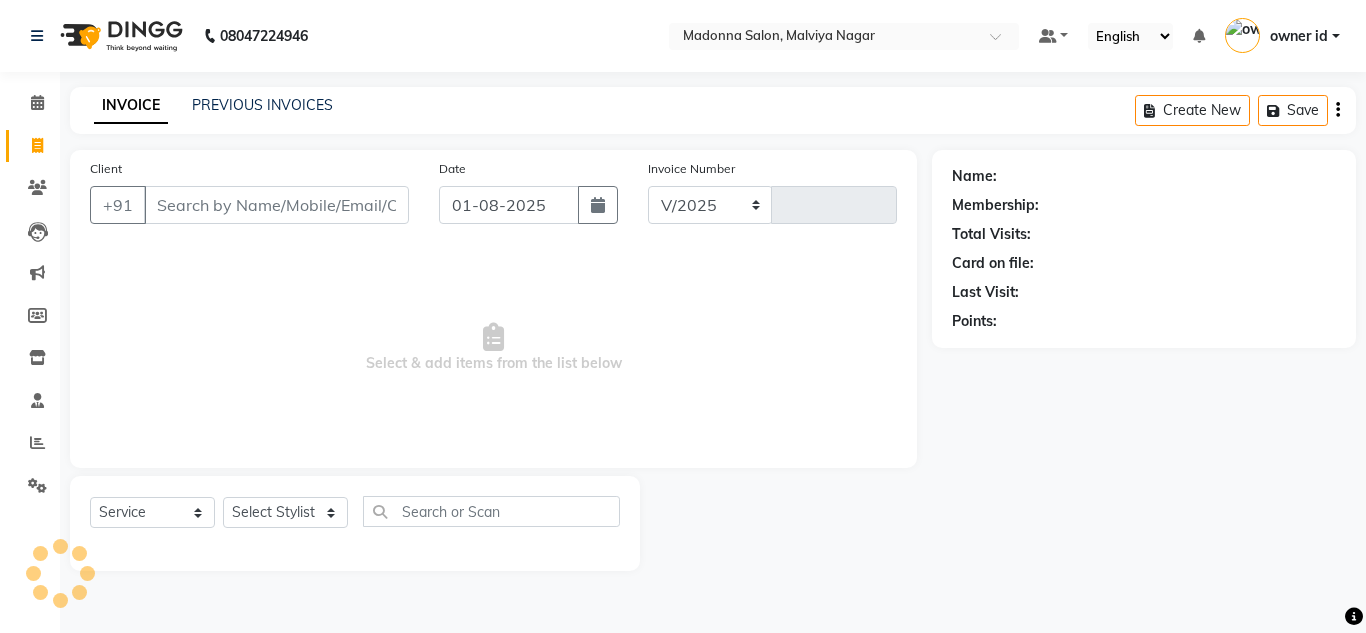 select on "8641" 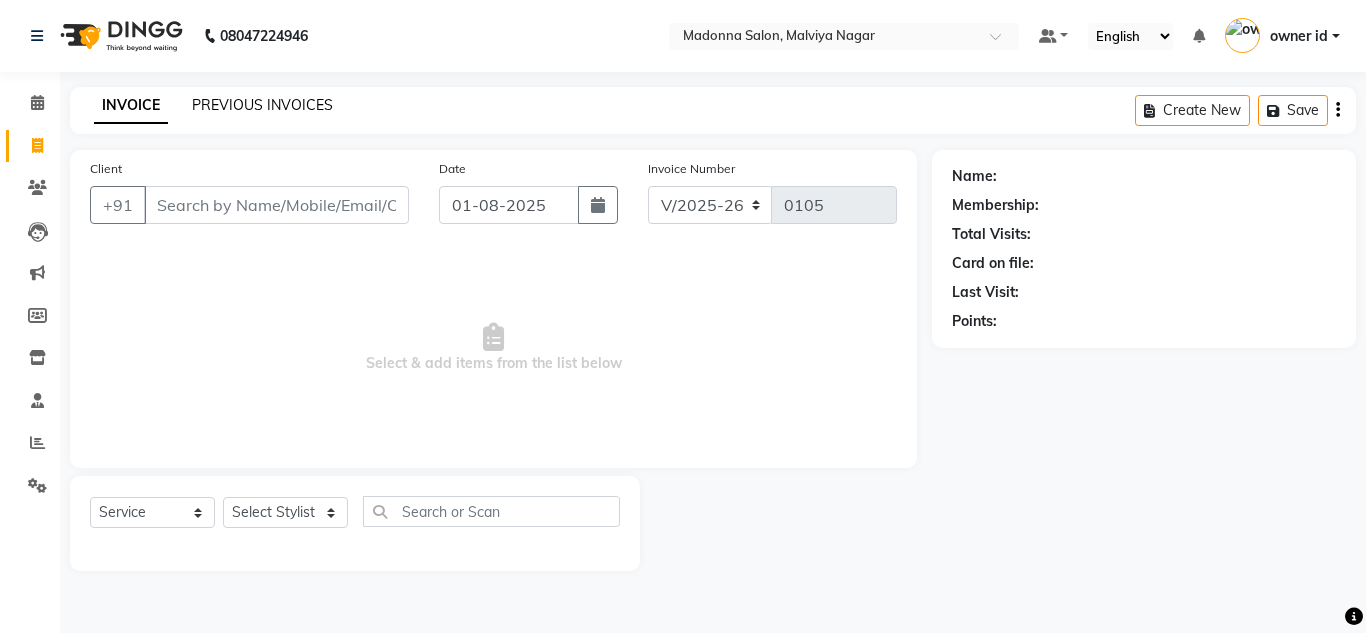 click on "PREVIOUS INVOICES" 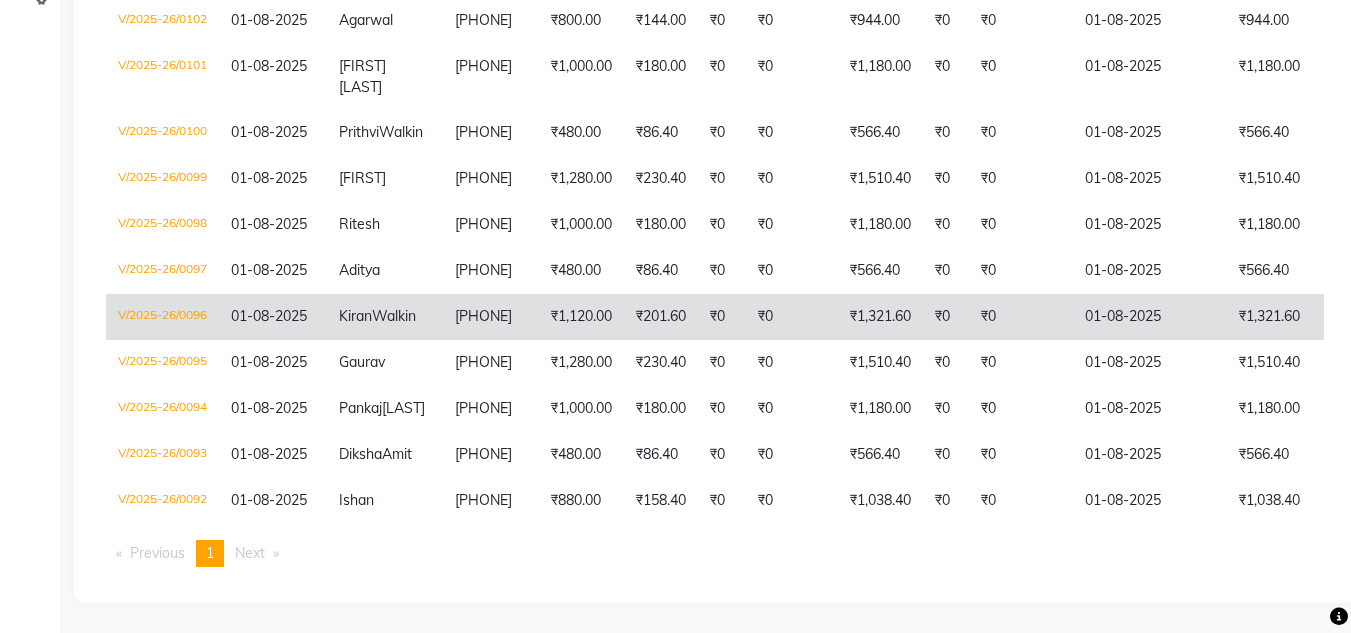 scroll, scrollTop: 563, scrollLeft: 0, axis: vertical 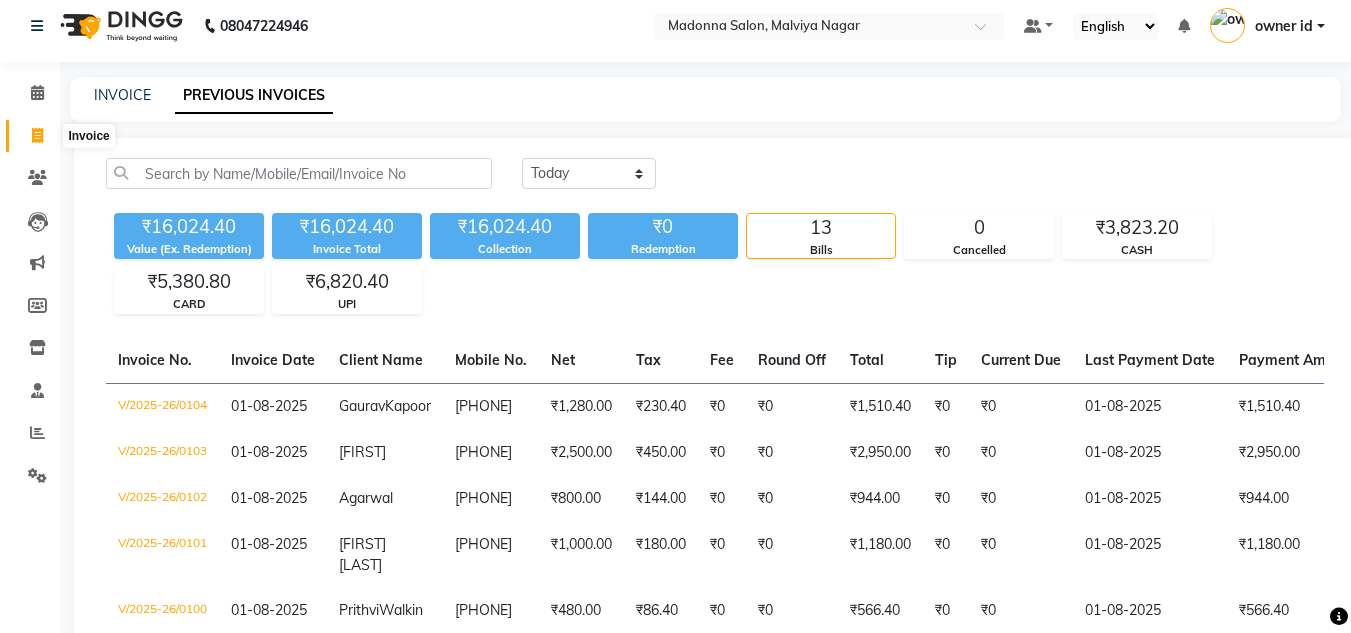 click 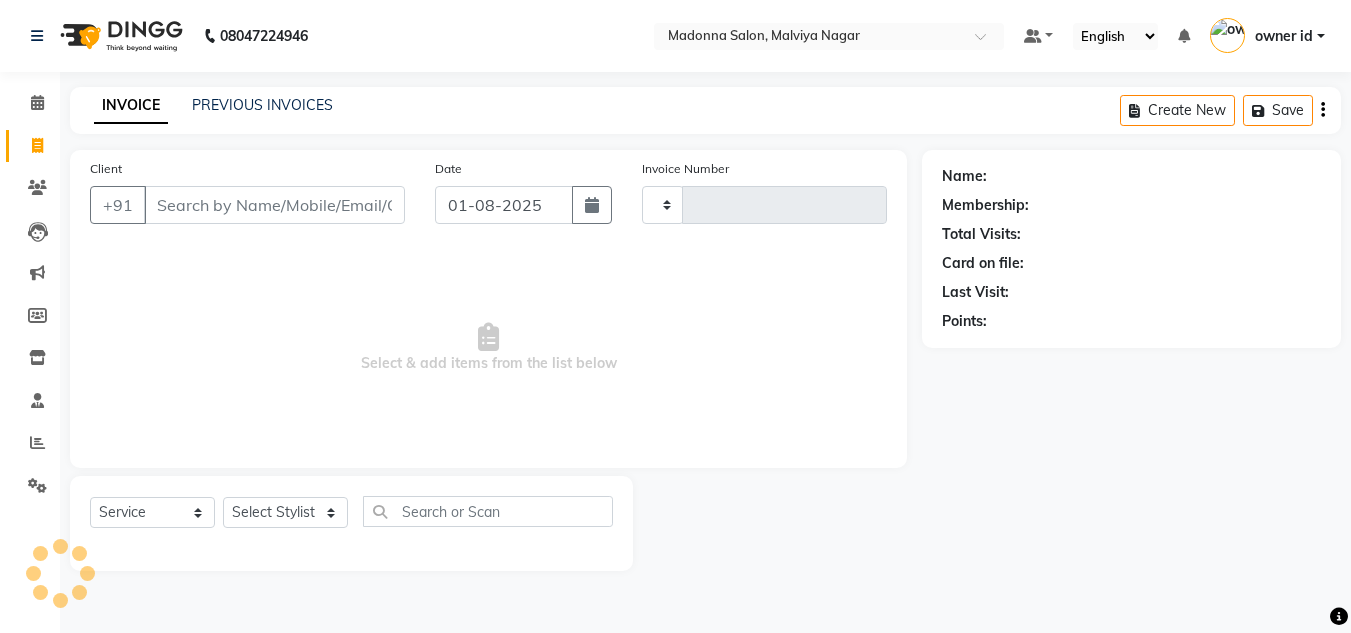 scroll, scrollTop: 0, scrollLeft: 0, axis: both 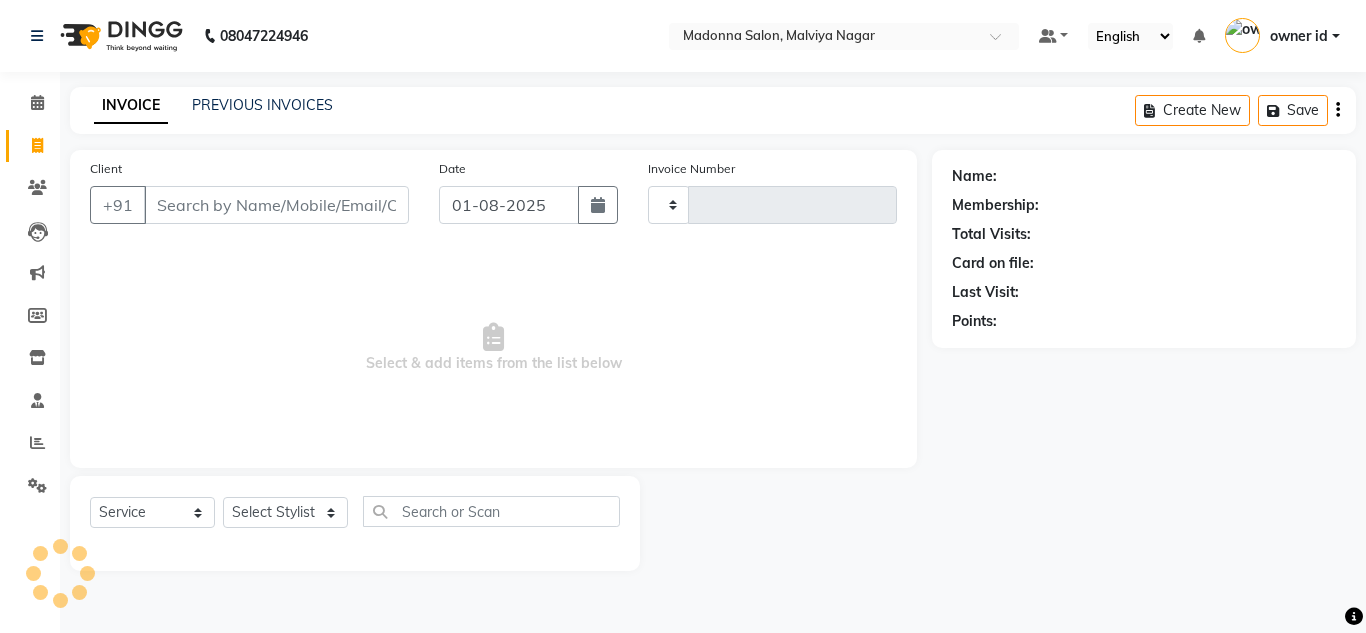 type on "0105" 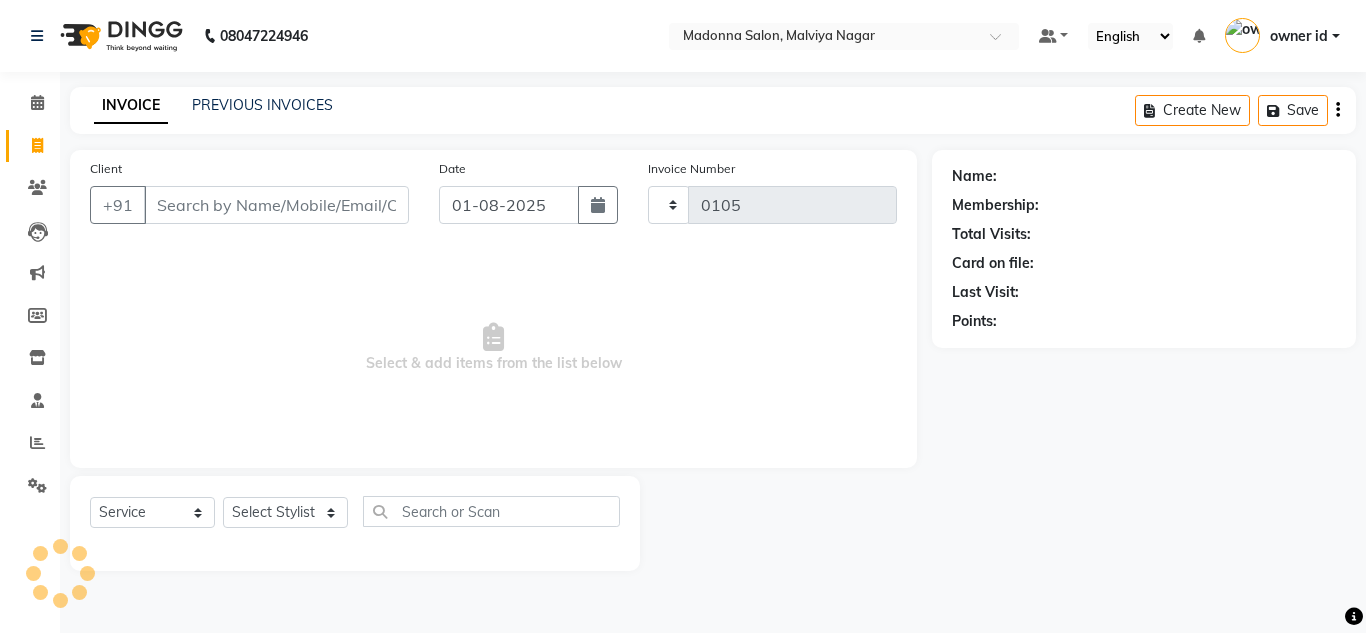 select on "8641" 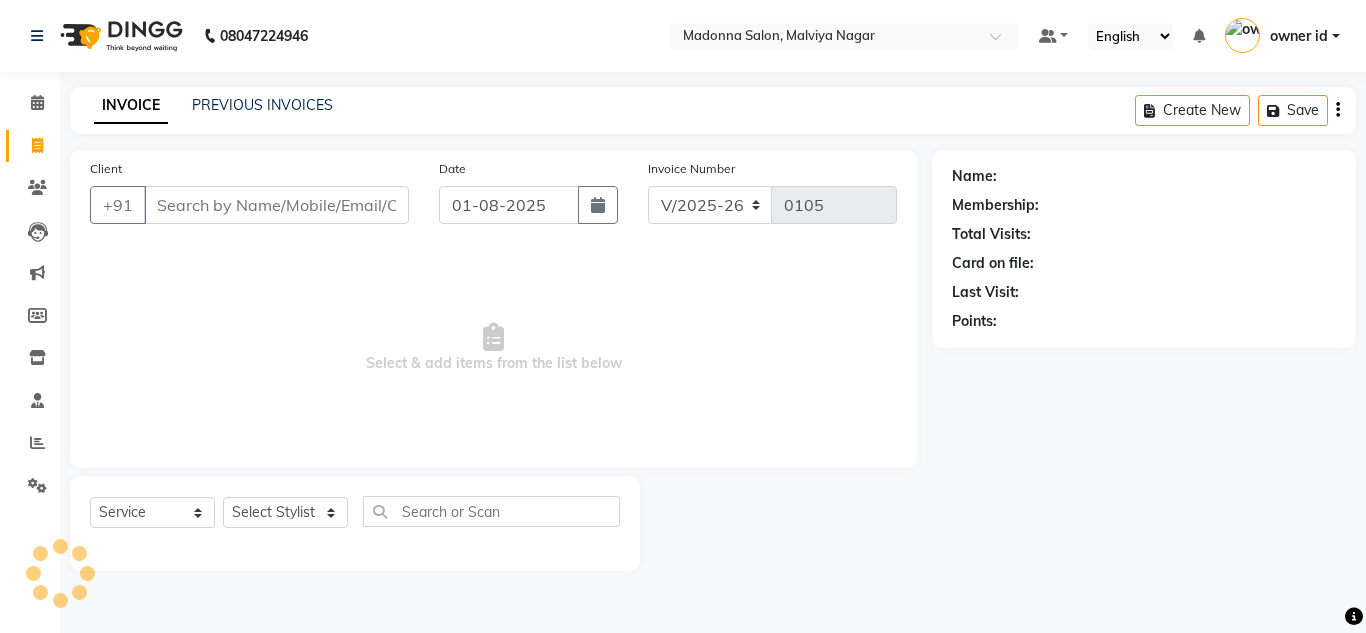 click on "Client" at bounding box center (276, 205) 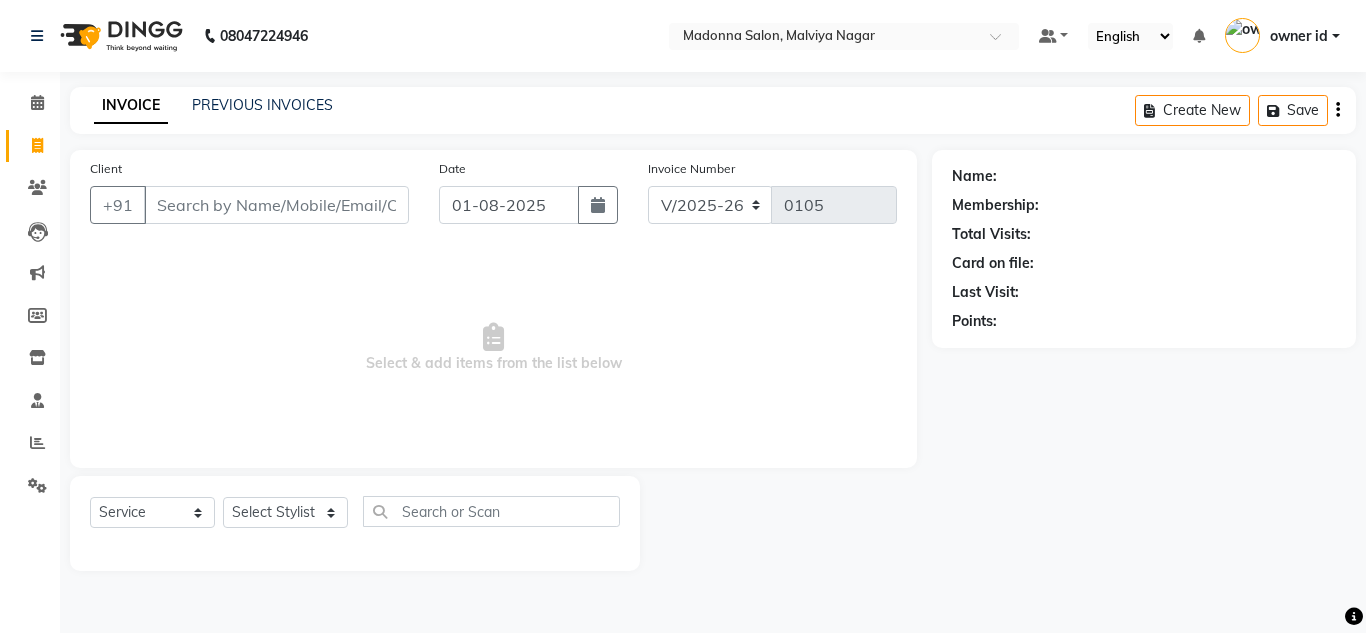 click on "Client" at bounding box center (276, 205) 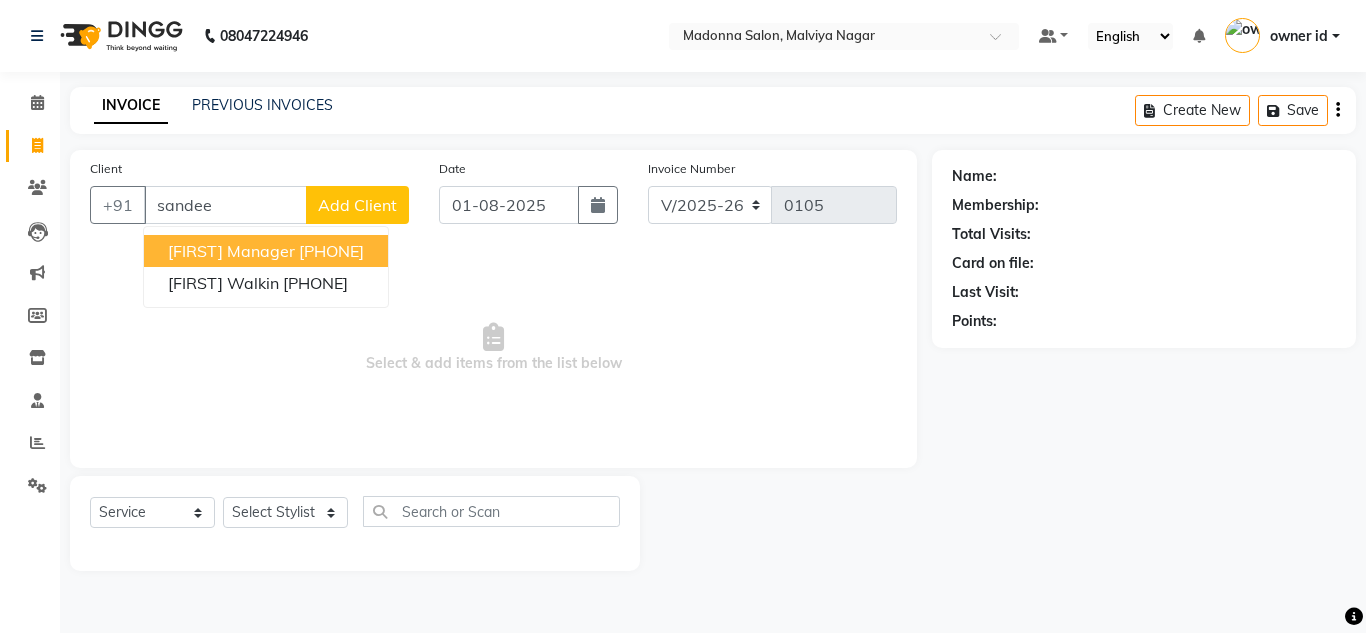 click on "9711745123" at bounding box center (331, 251) 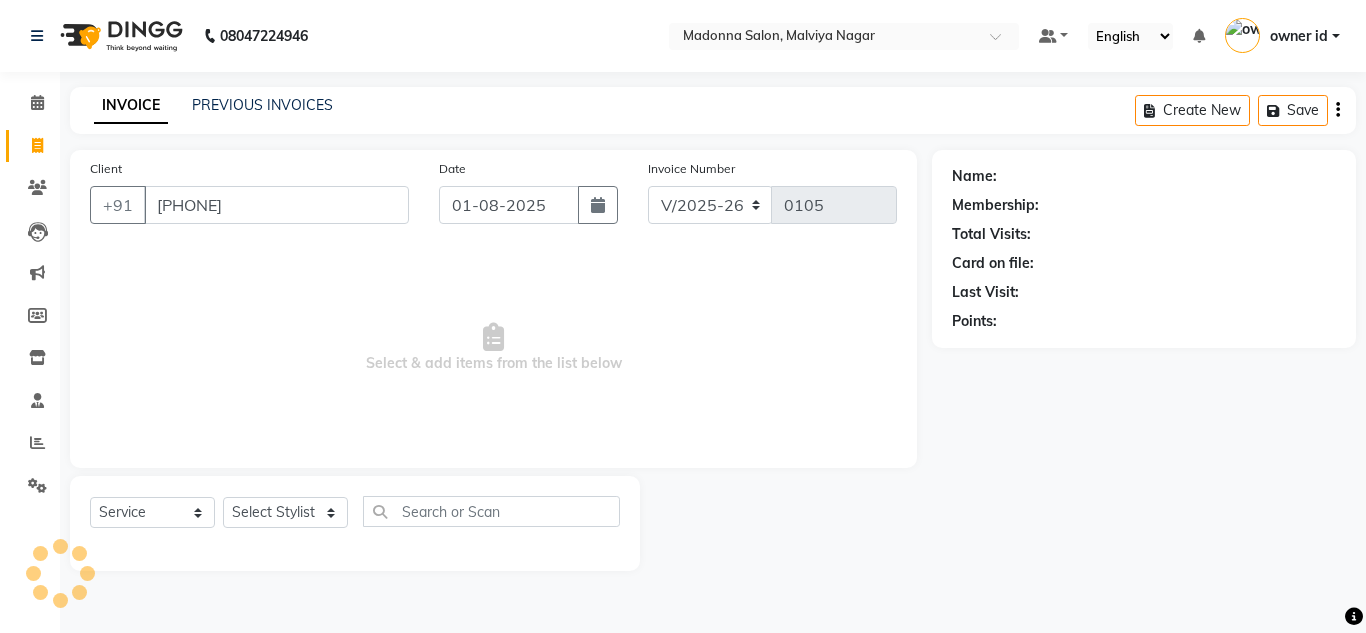 type on "9711745123" 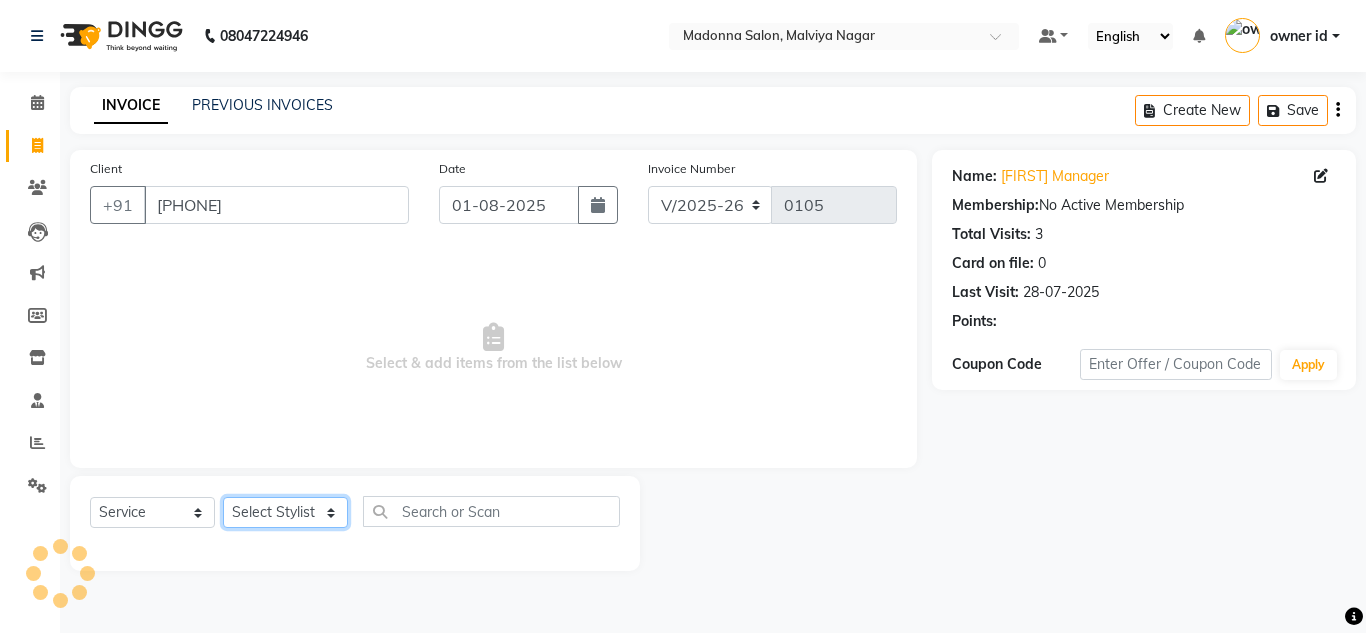 click on "Select Stylist Amit Bharti Devesh Farman Harsh  Jaikesh Manager Manoj Nitin Nails owner id Poonam Rihan" 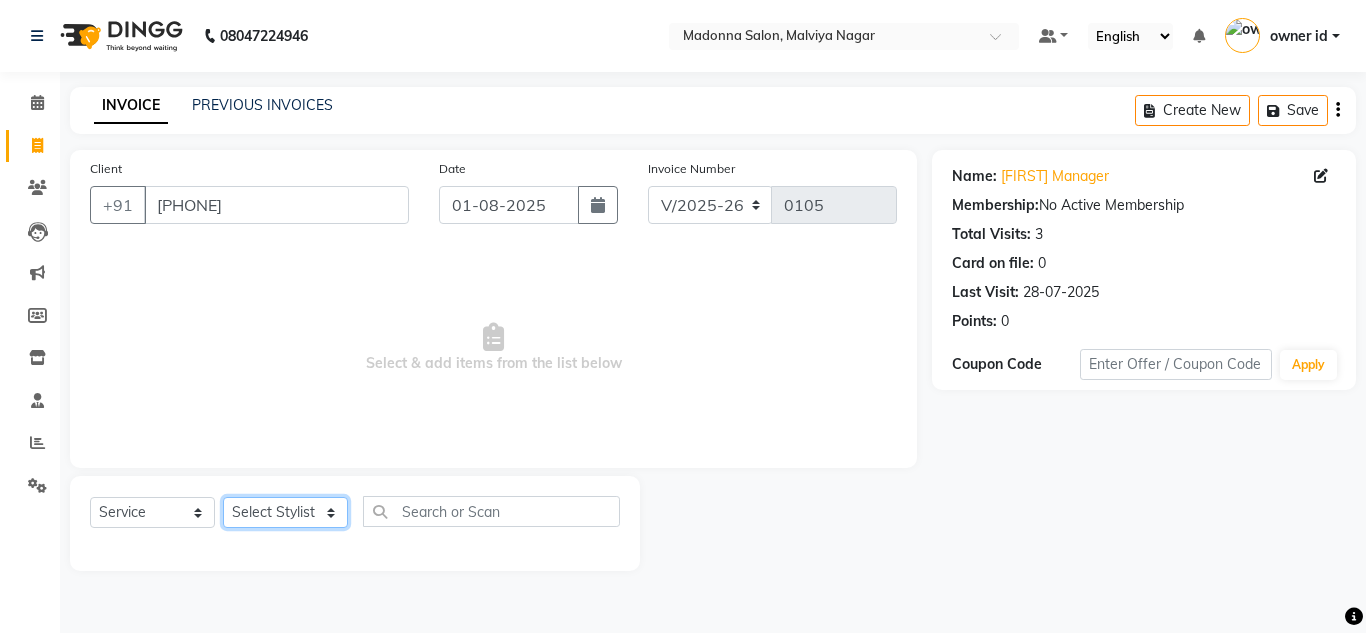 select on "86632" 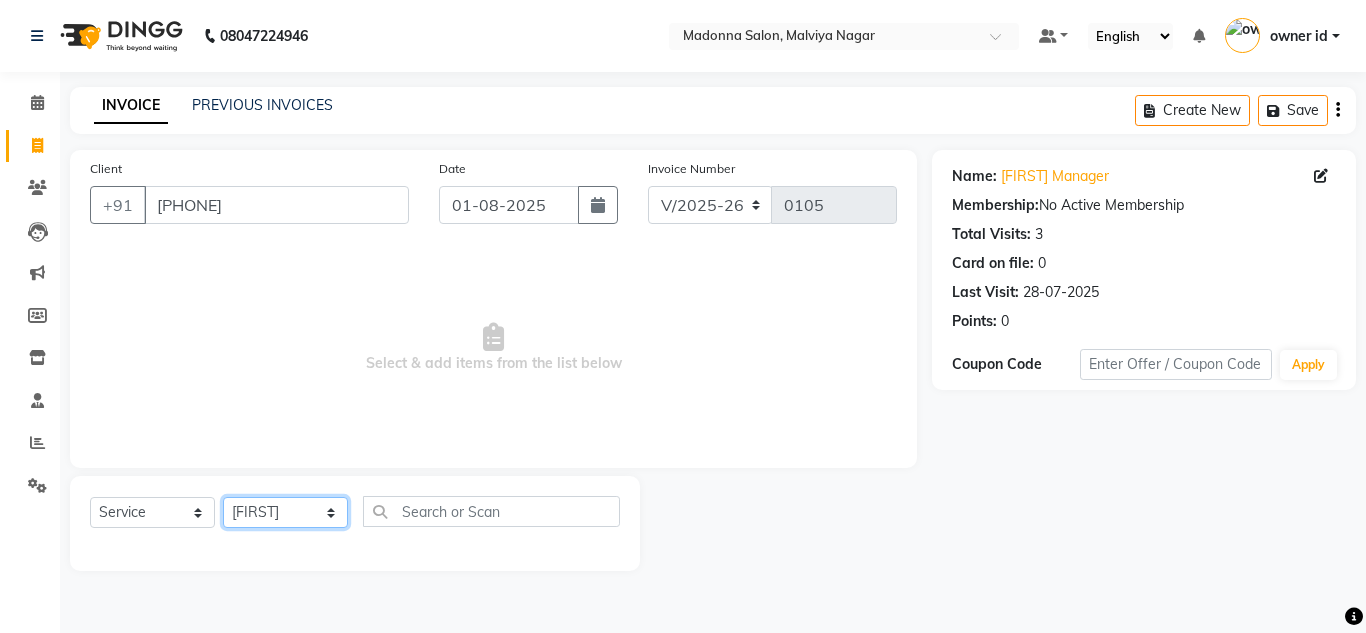 click on "Select Stylist Amit Bharti Devesh Farman Harsh  Jaikesh Manager Manoj Nitin Nails owner id Poonam Rihan" 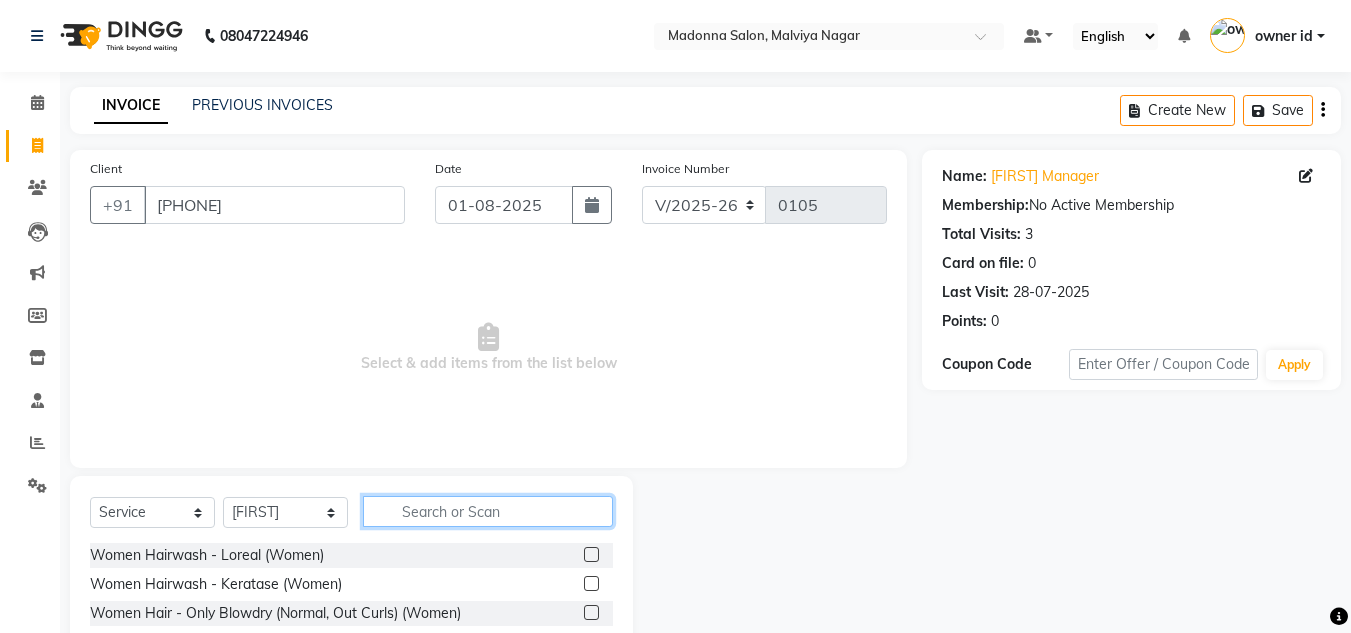 click 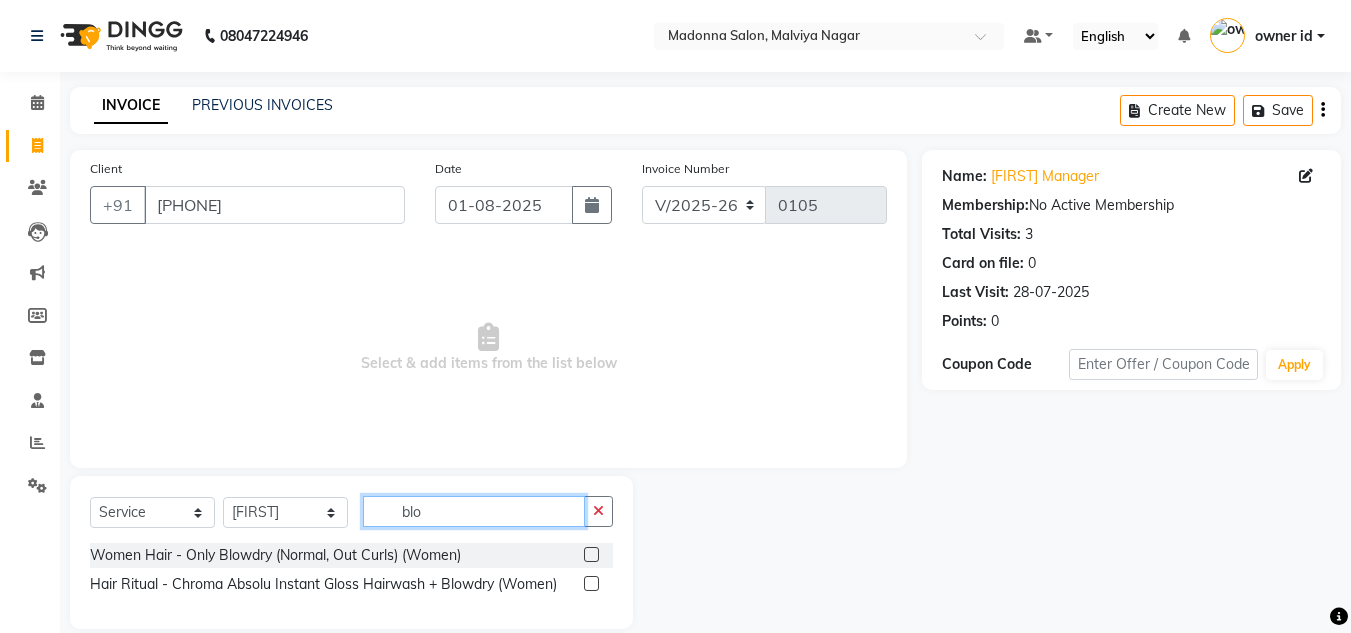 type on "blo" 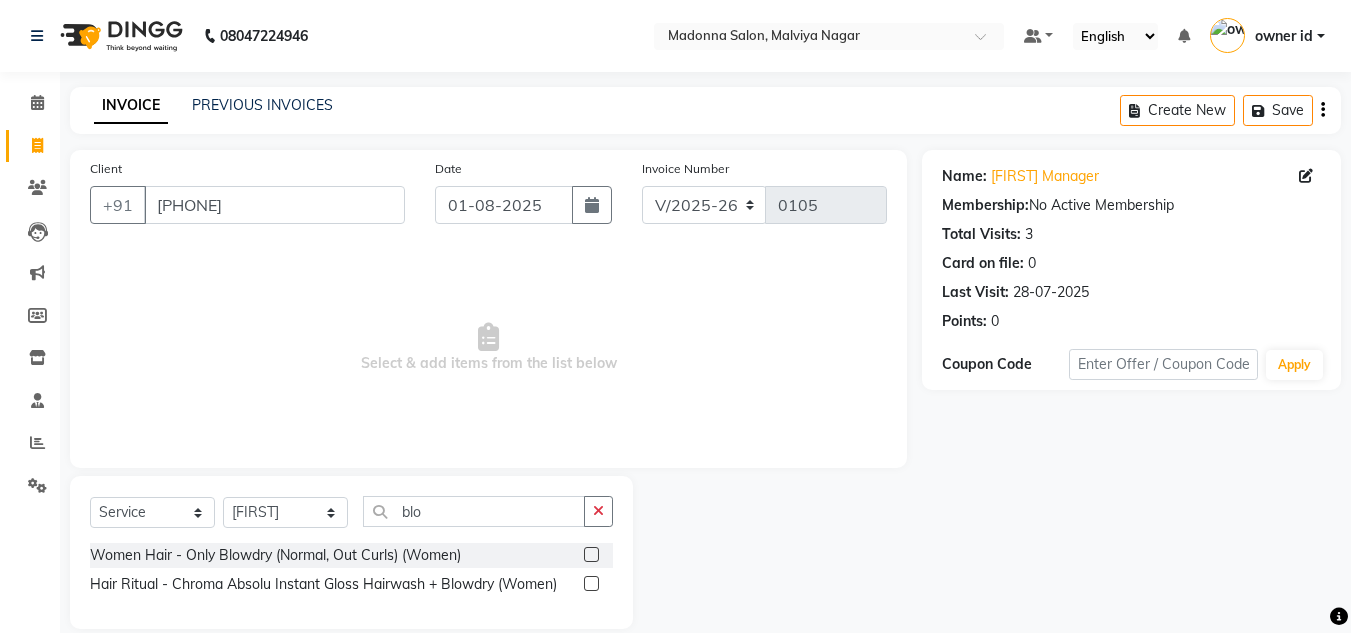 click 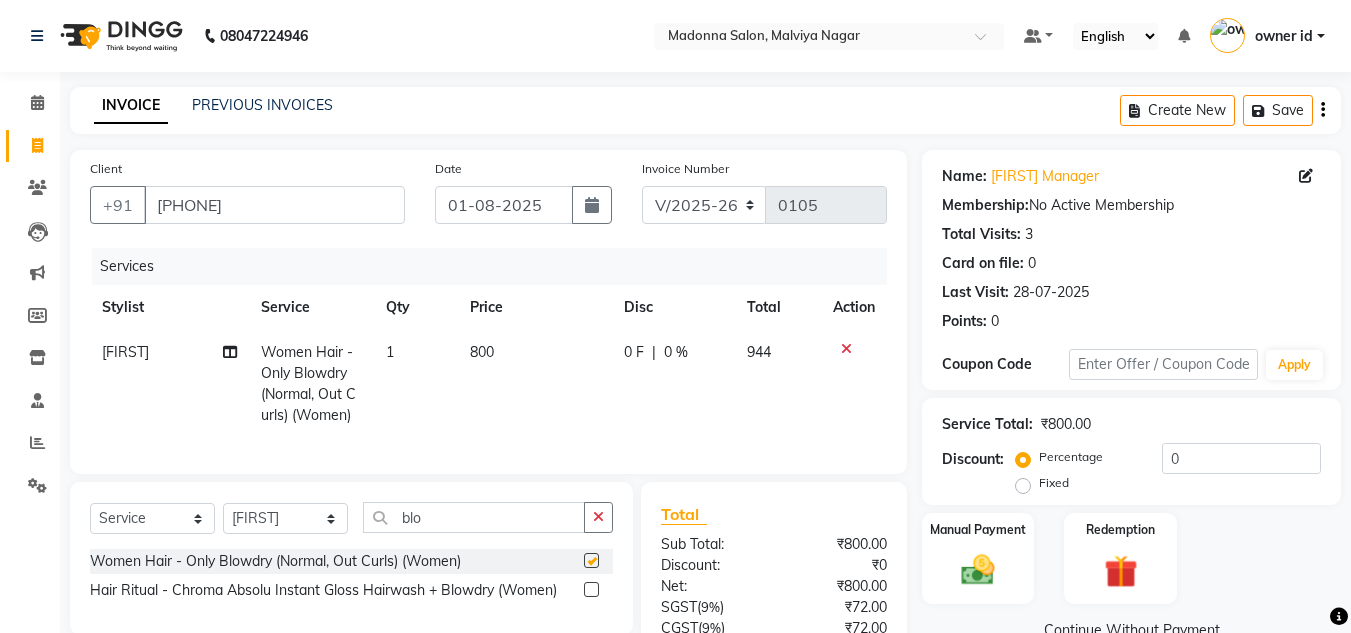 checkbox on "false" 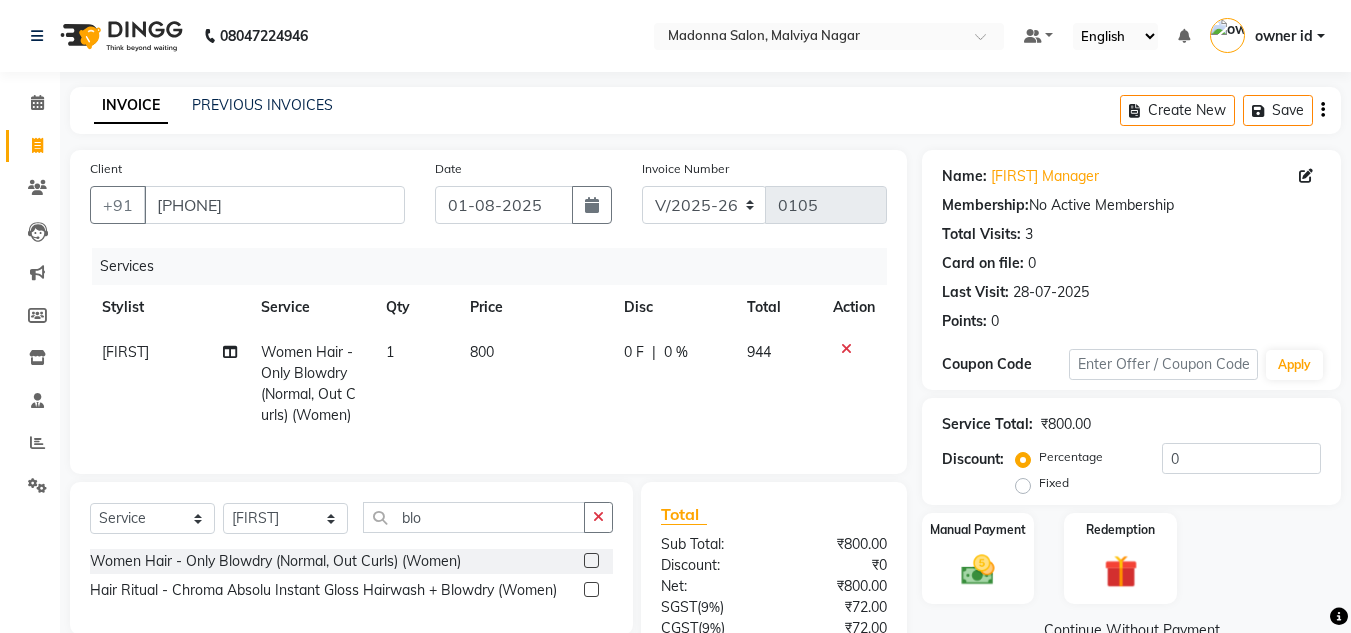 click on "800" 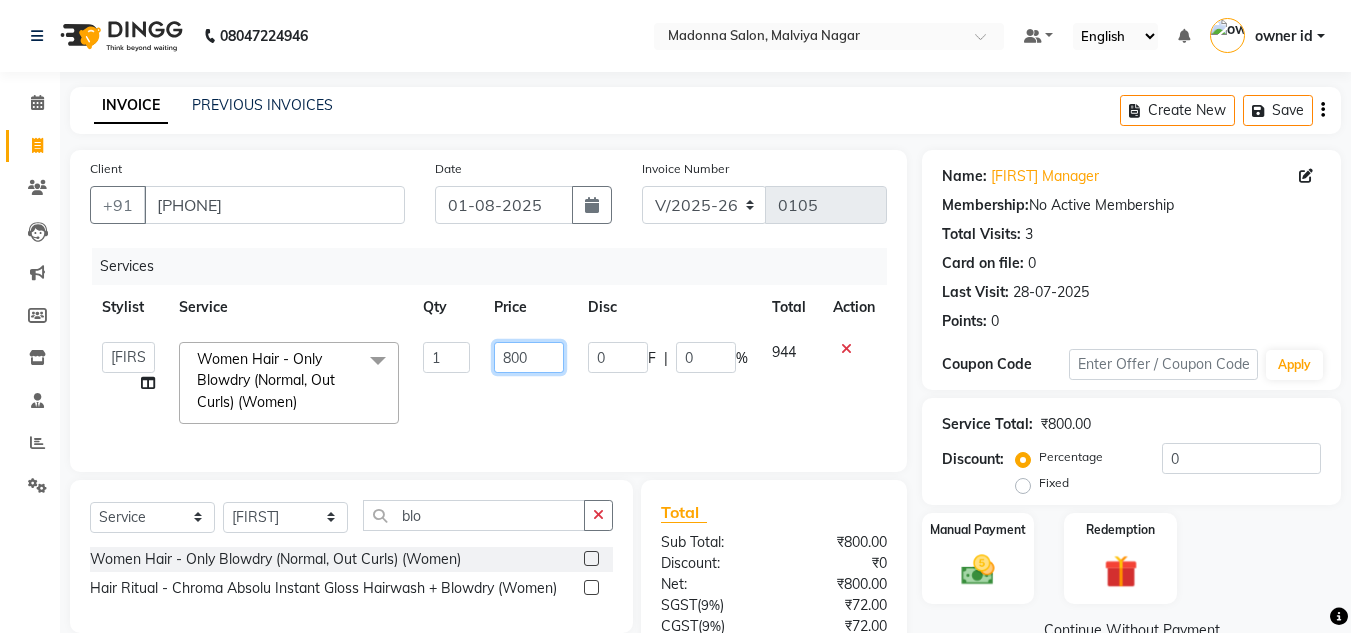 click on "800" 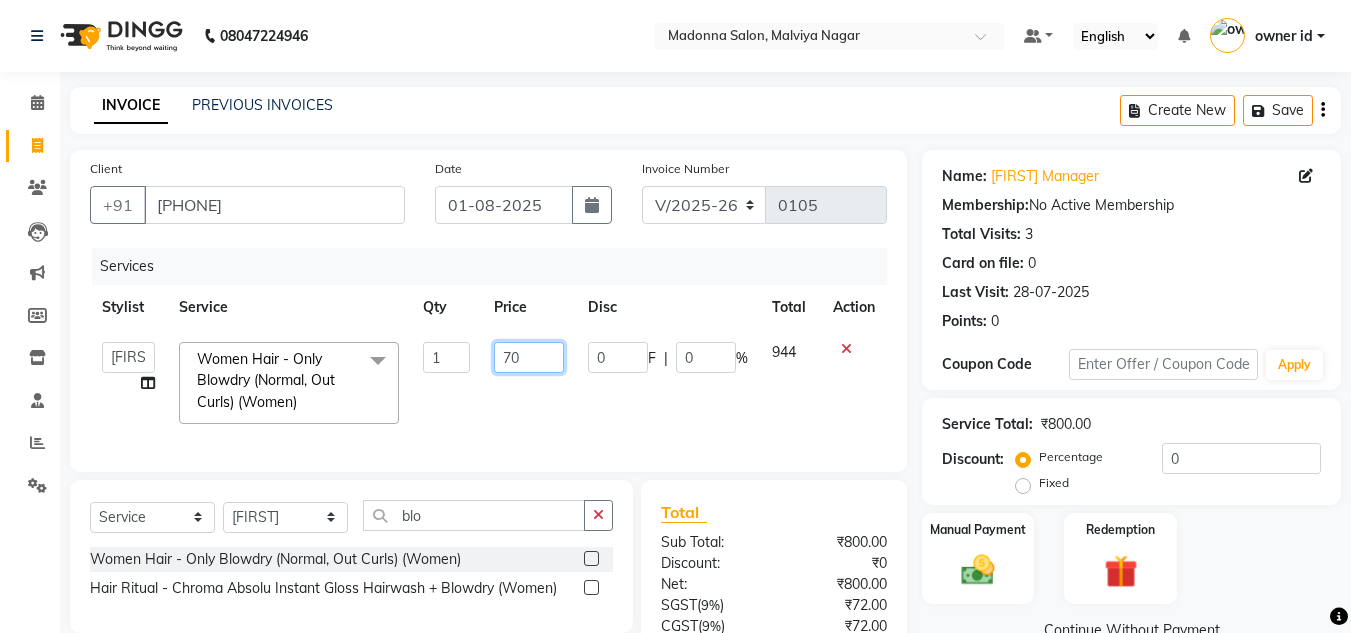 type on "700" 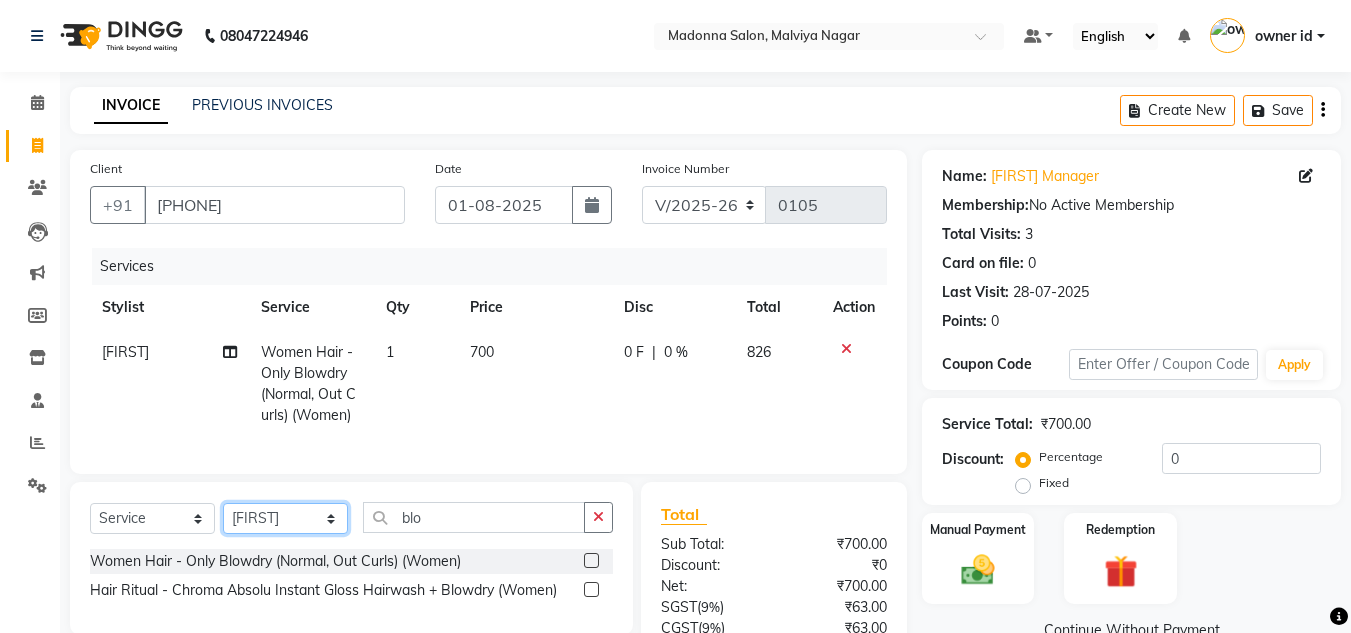 click on "Select Stylist Amit Bharti Devesh Farman Harsh  Jaikesh Manager Manoj Nitin Nails owner id Poonam Rihan" 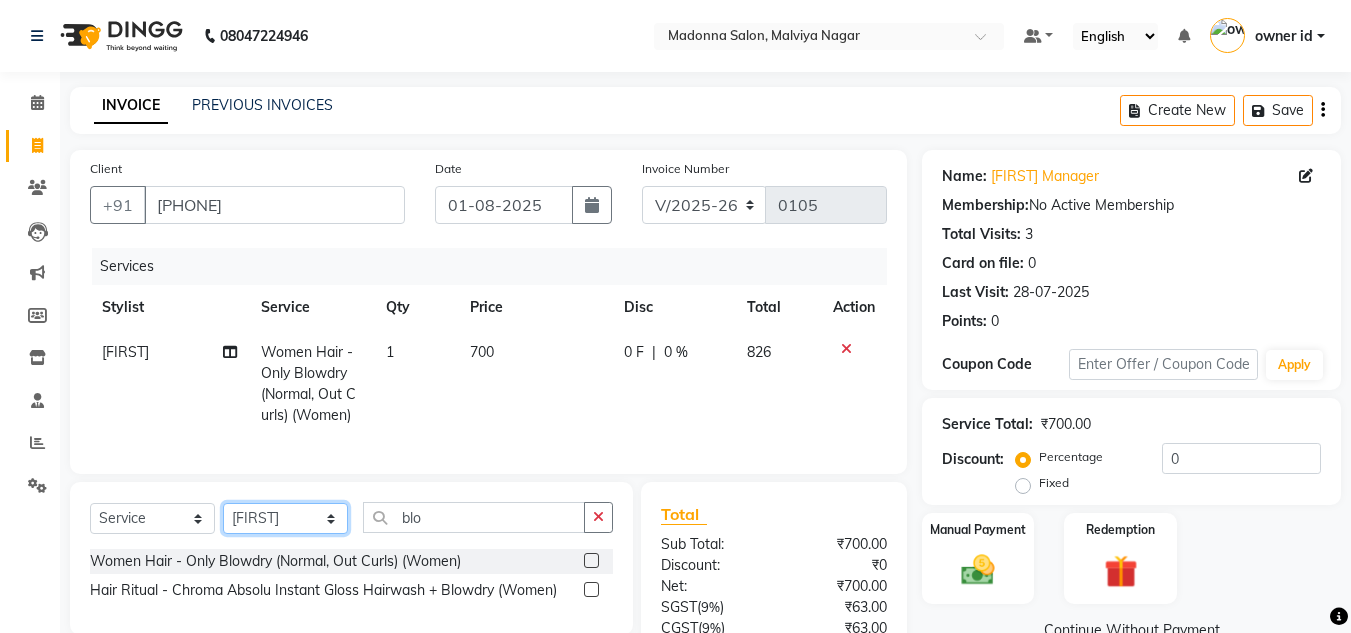 select on "86636" 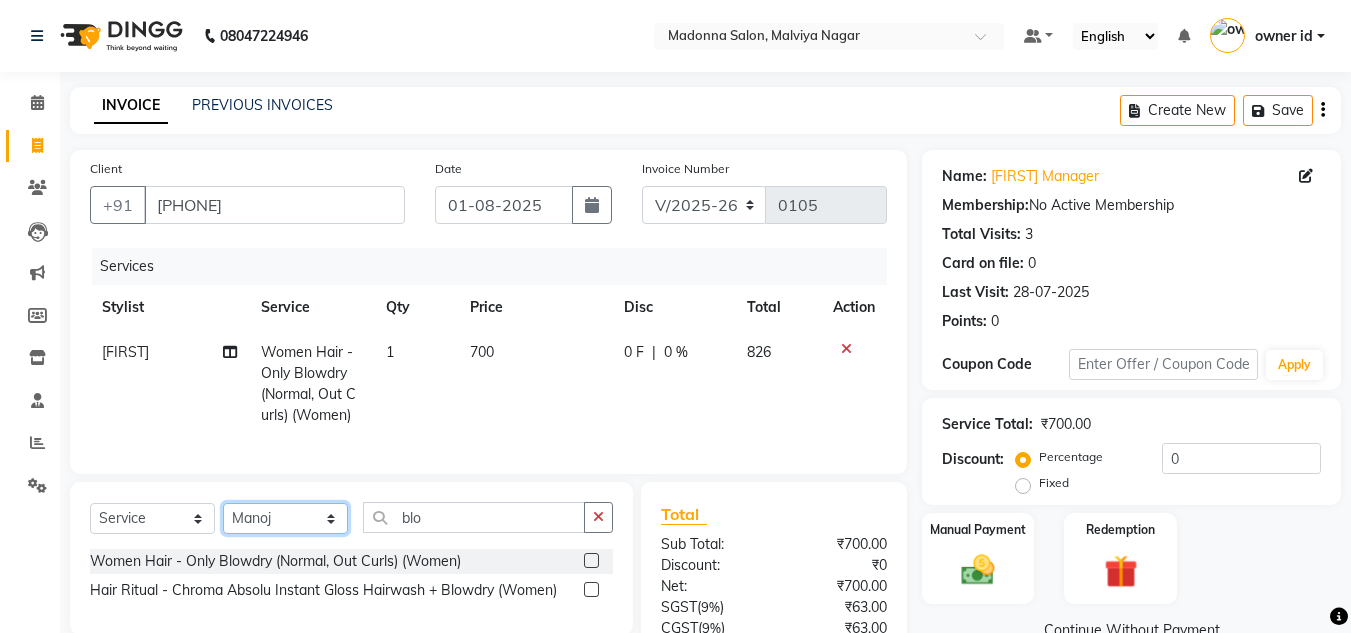 click on "Select Stylist Amit Bharti Devesh Farman Harsh  Jaikesh Manager Manoj Nitin Nails owner id Poonam Rihan" 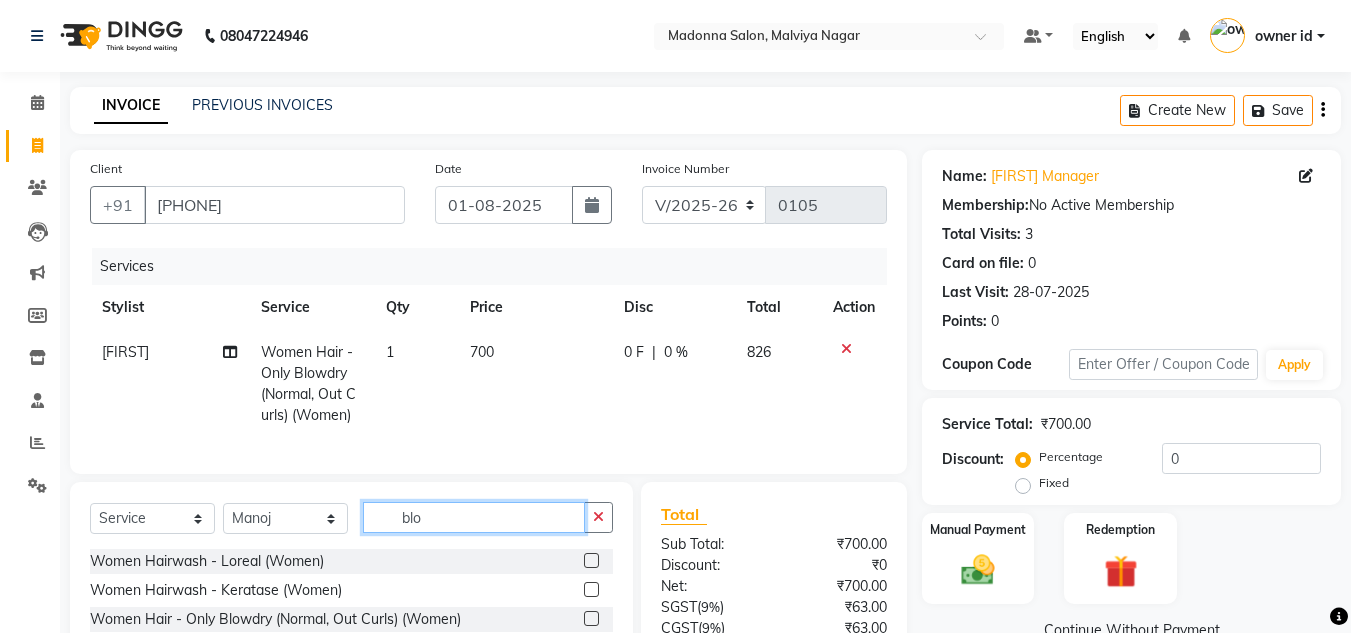 click on "blo" 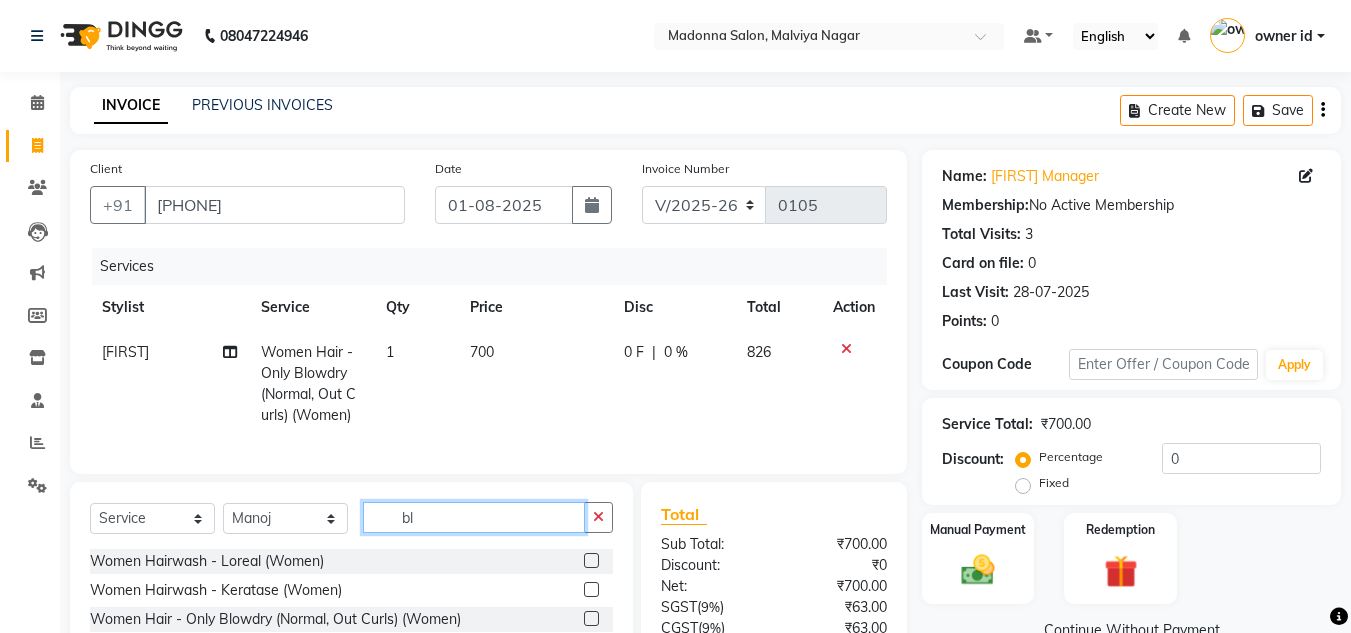 type on "b" 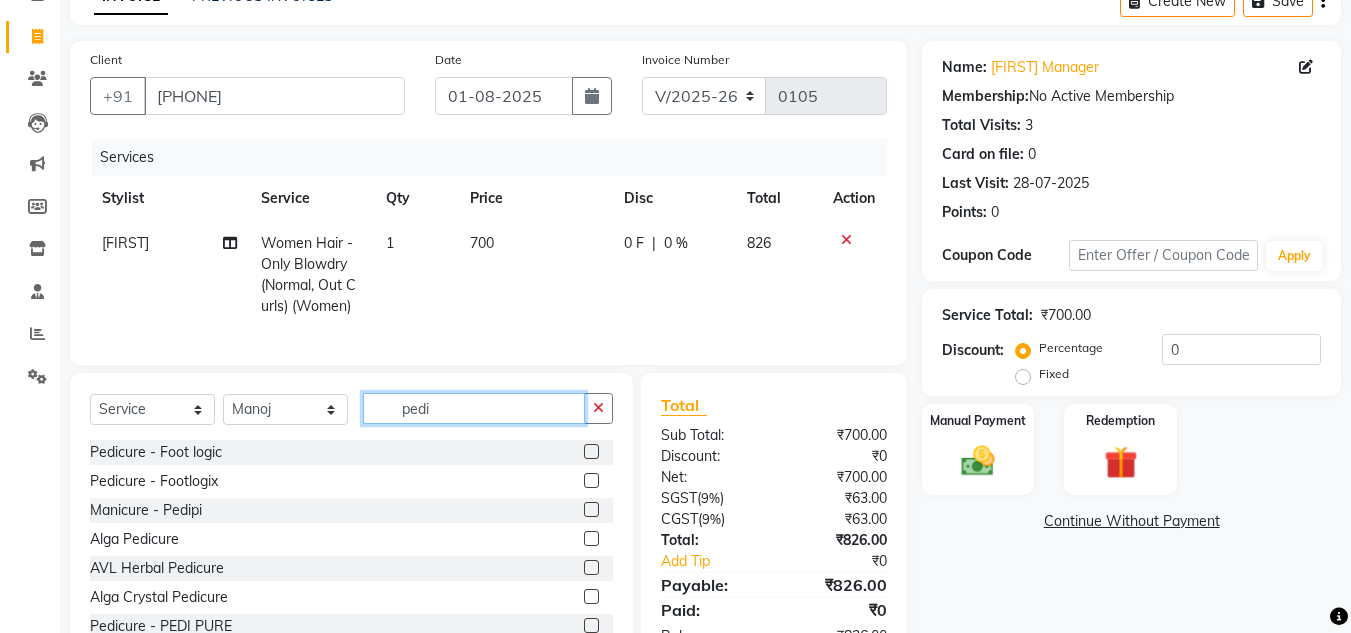 scroll, scrollTop: 110, scrollLeft: 0, axis: vertical 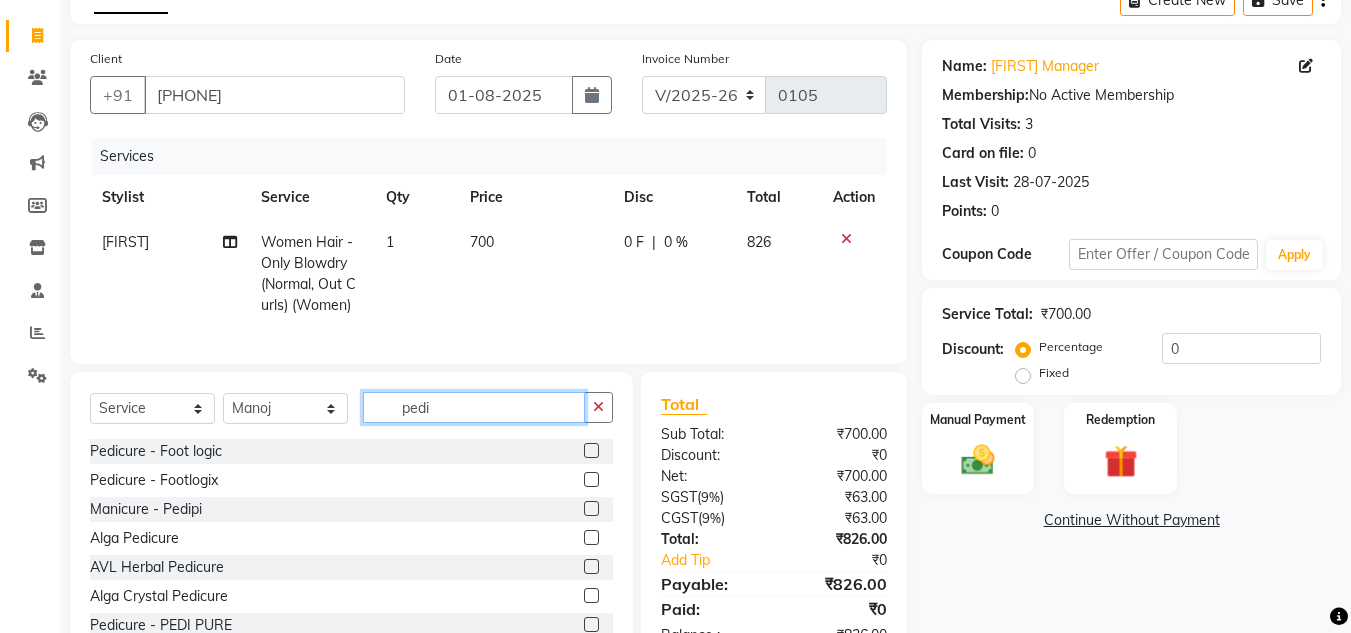 type on "pedi" 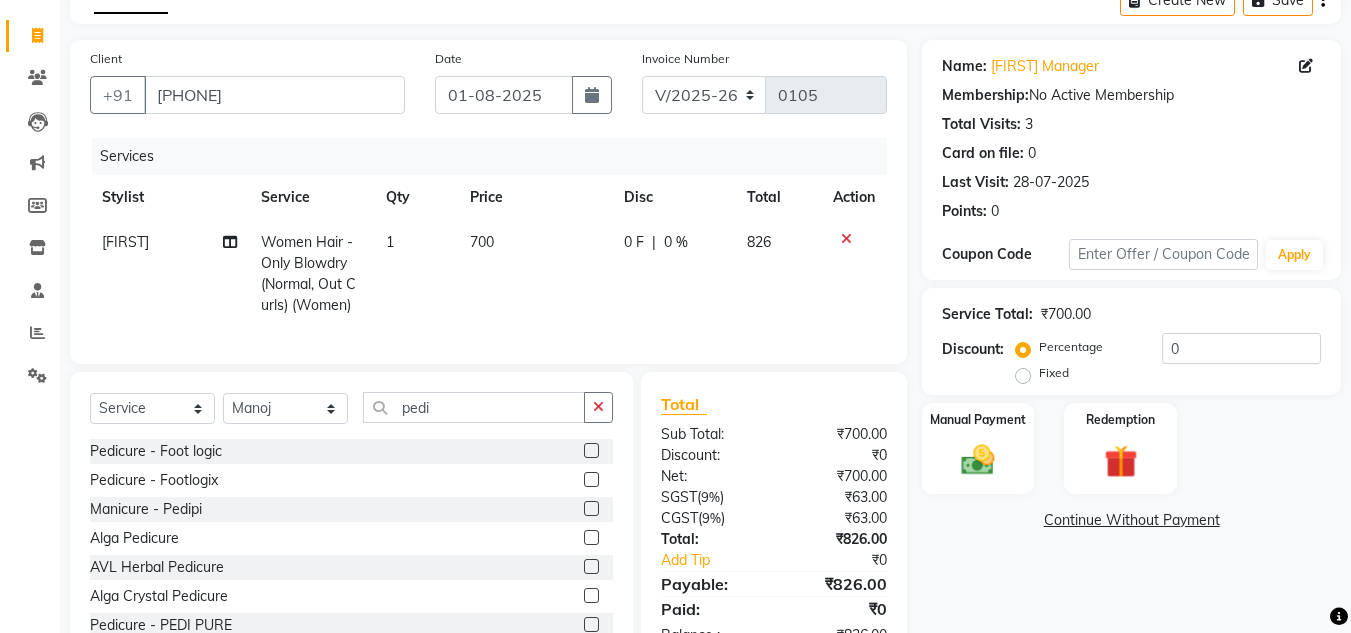 click 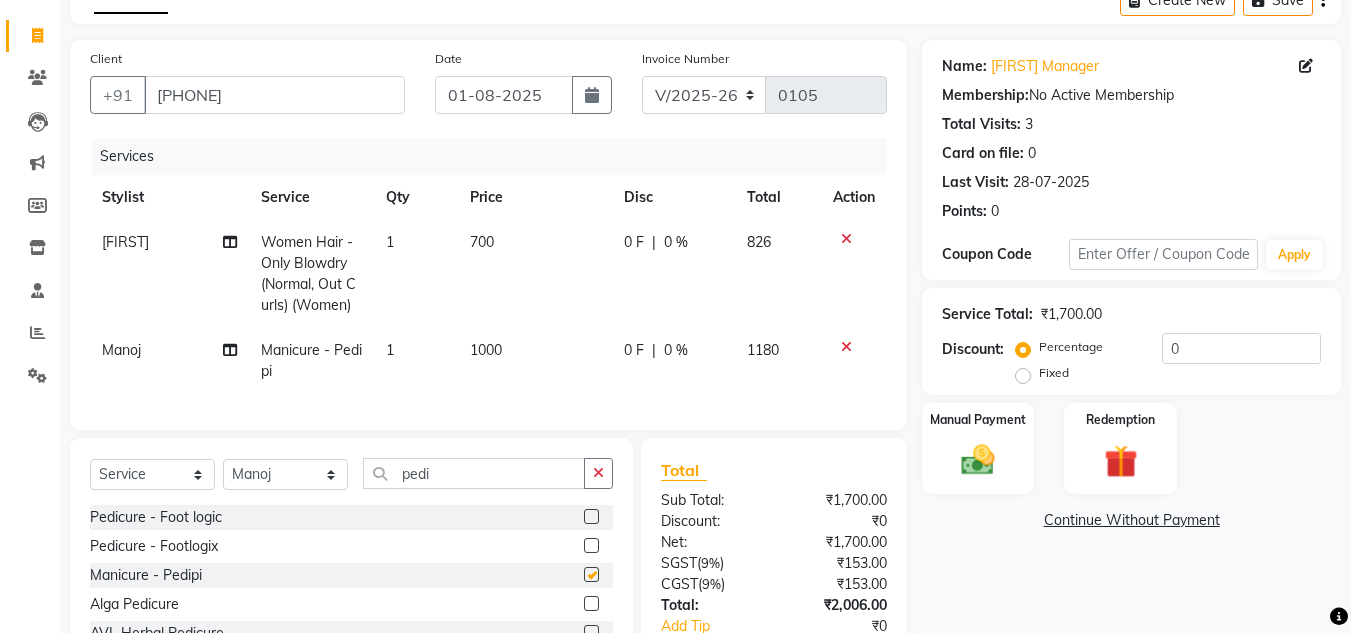 checkbox on "false" 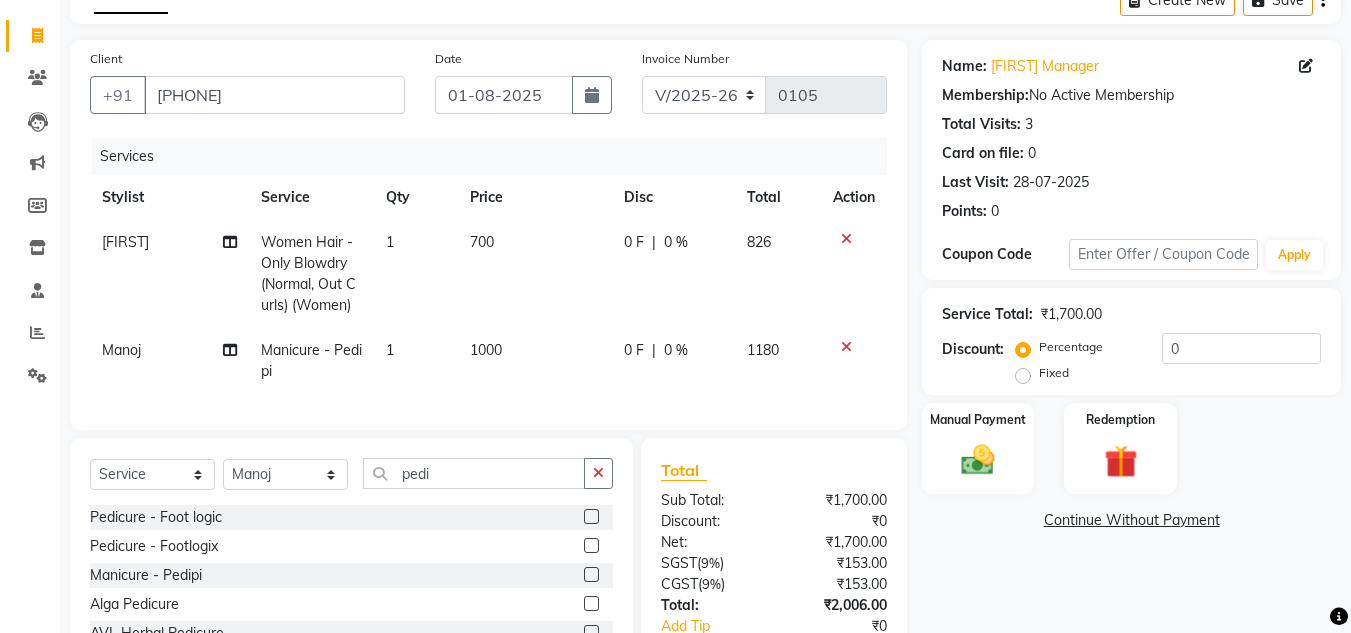 click on "1000" 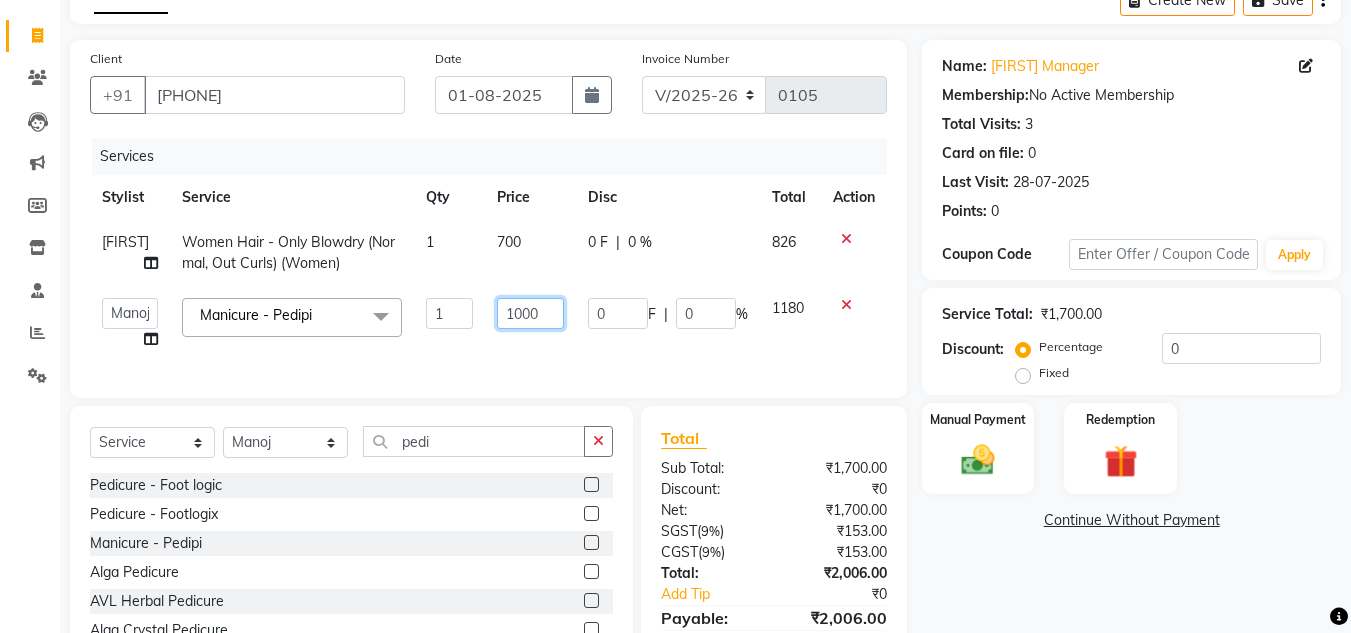 click on "1000" 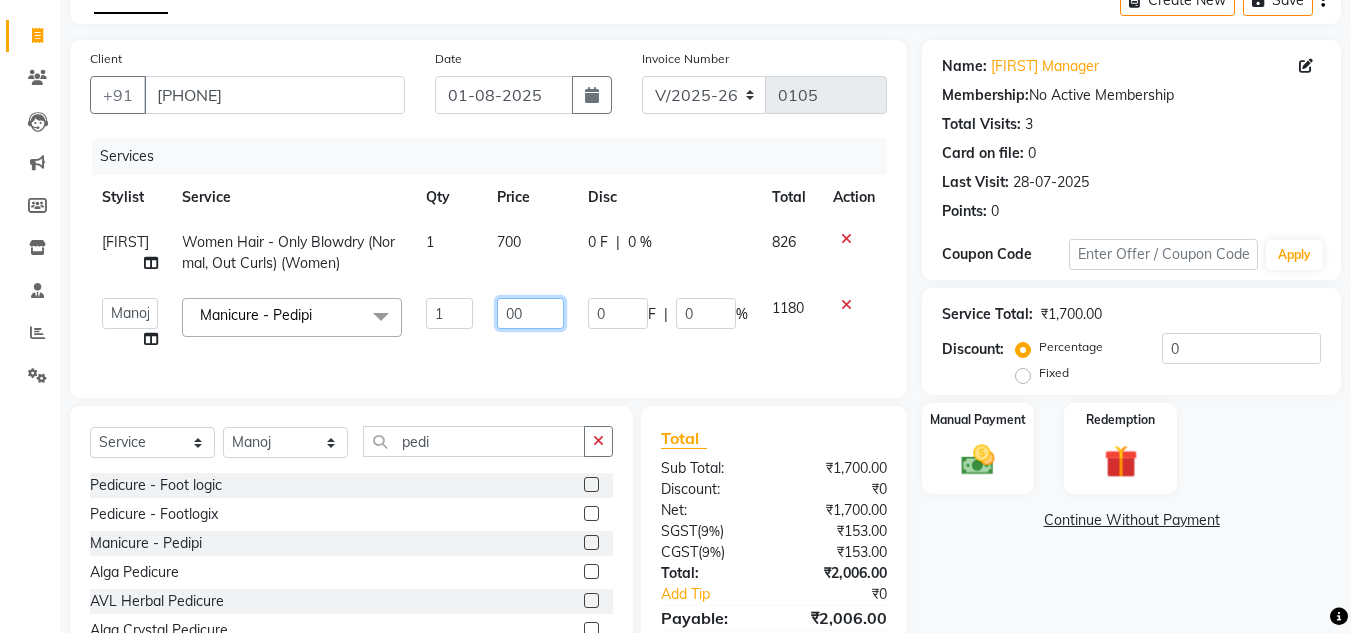 type on "700" 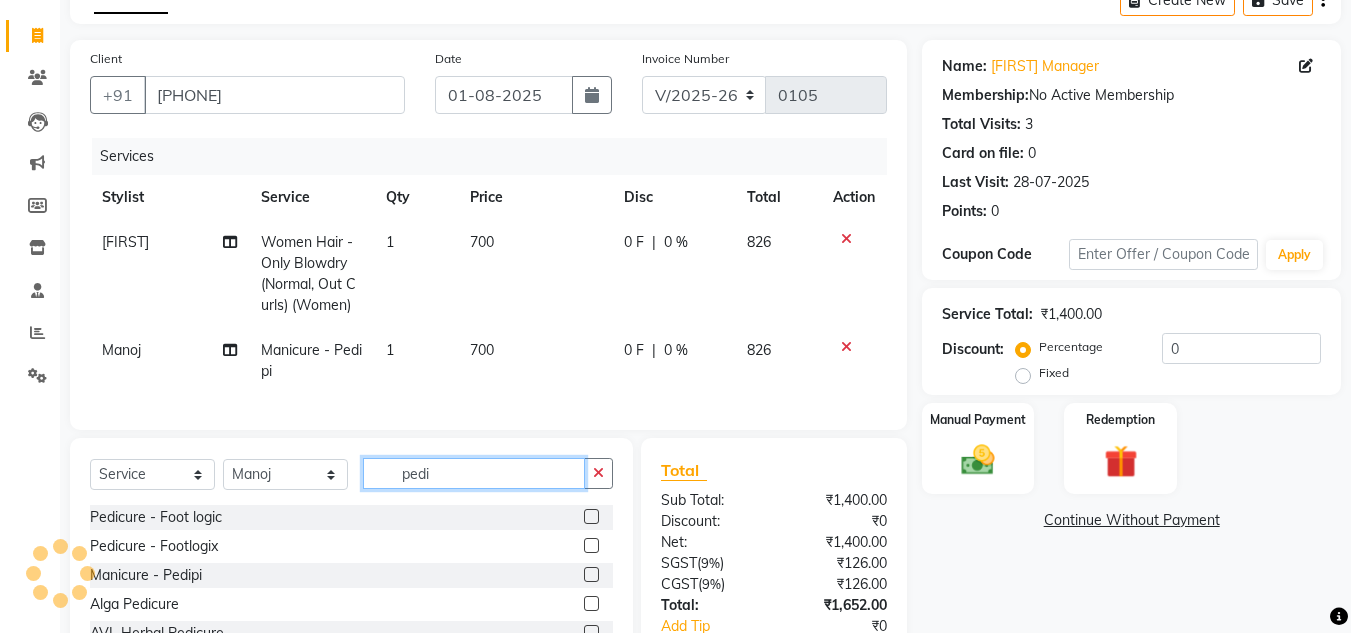 click on "Select  Service  Product  Membership  Package Voucher Prepaid Gift Card  Select Stylist Amit Bharti Devesh Farman Harsh  Jaikesh Manager Manoj Nitin Nails owner id Poonam Rihan pedi Pedicure - Foot logic  Pedicure - Footlogix  Manicure - Pedipi  Alga Pedicure  AVL Herbal Pedicure  Alga Crystal Pedicure  Pedicure - PEDI PURE  Menicure - PEDI PURE" 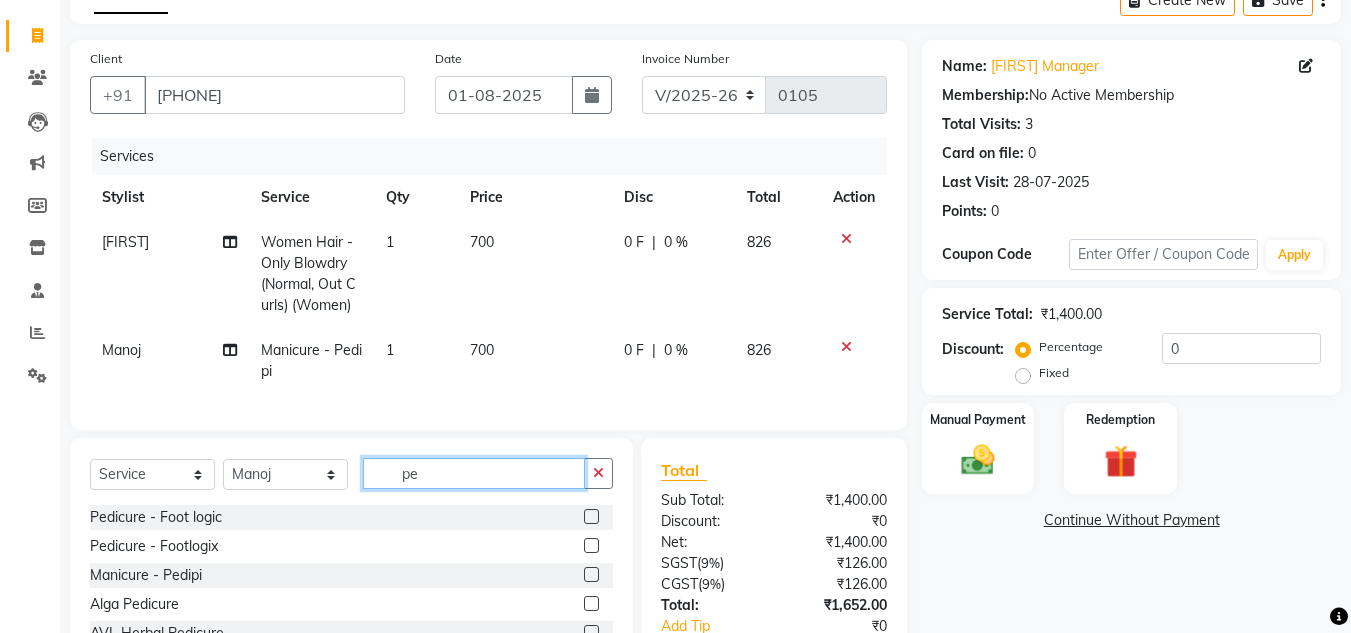 type on "p" 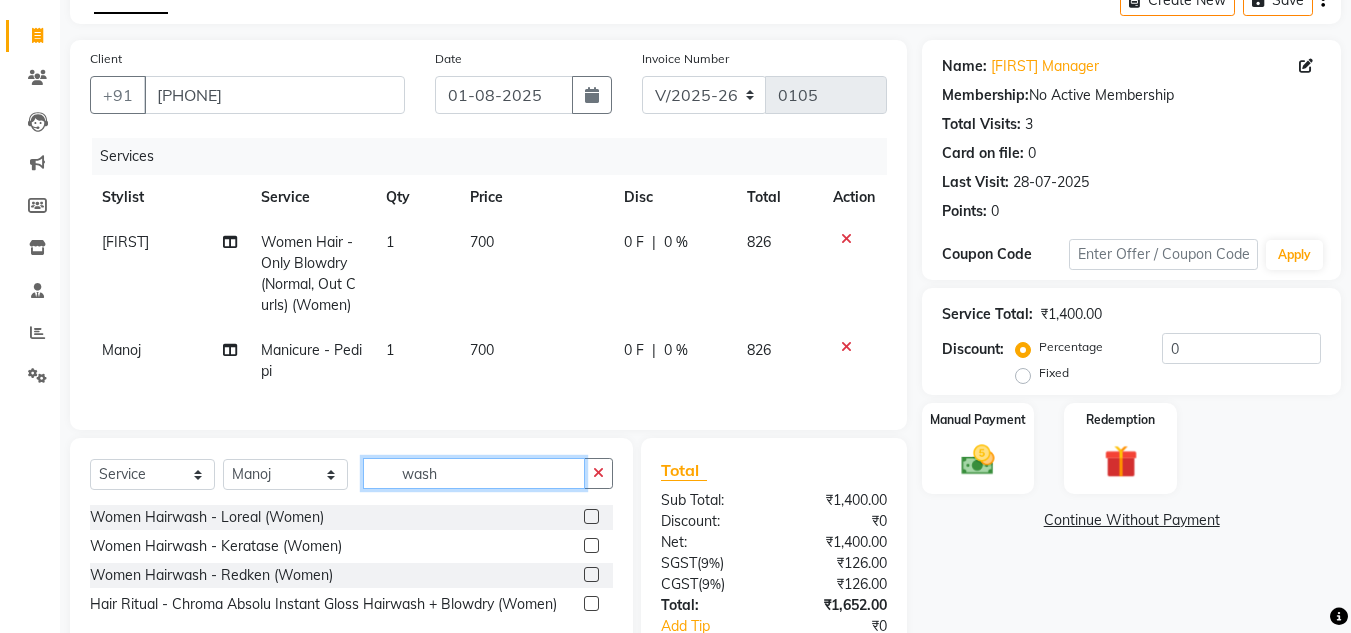 type on "wash" 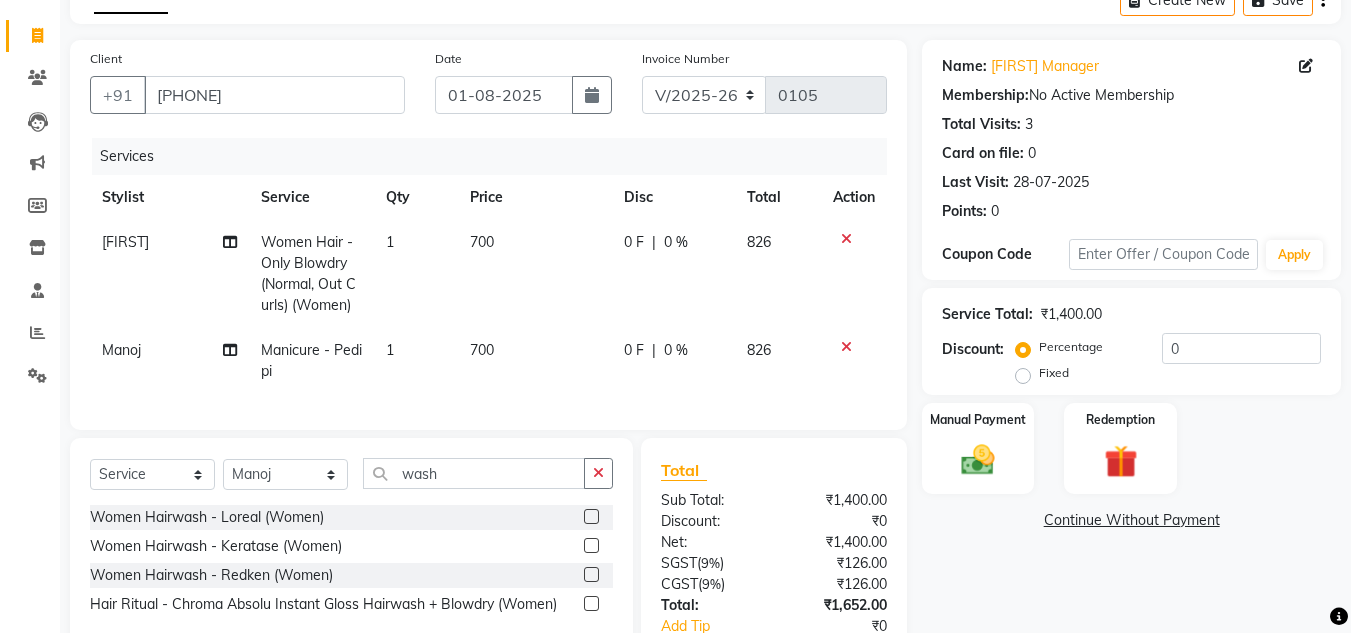 click 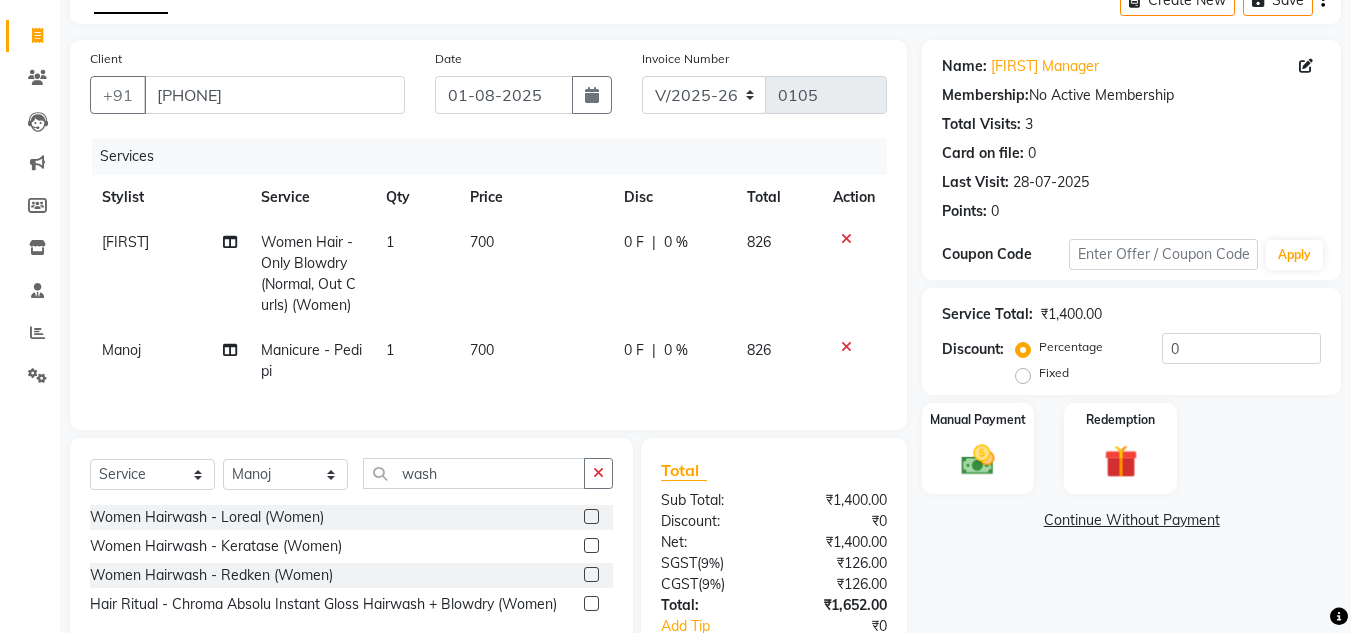 click at bounding box center [590, 517] 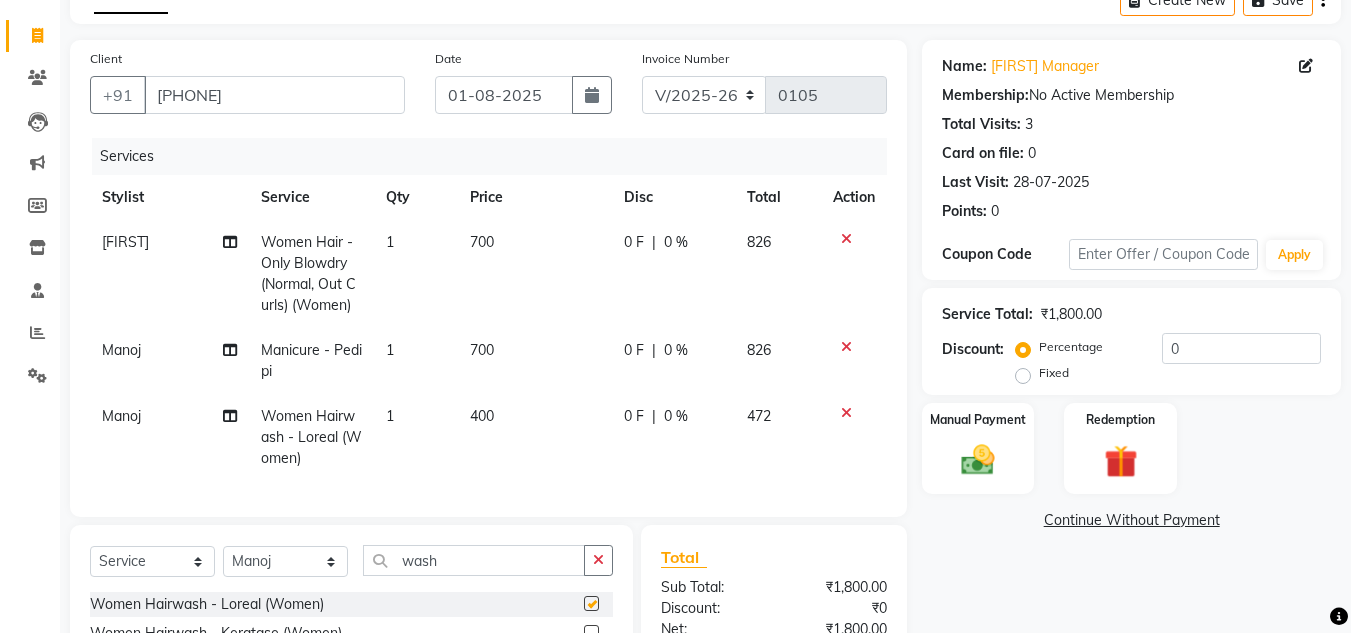 checkbox on "false" 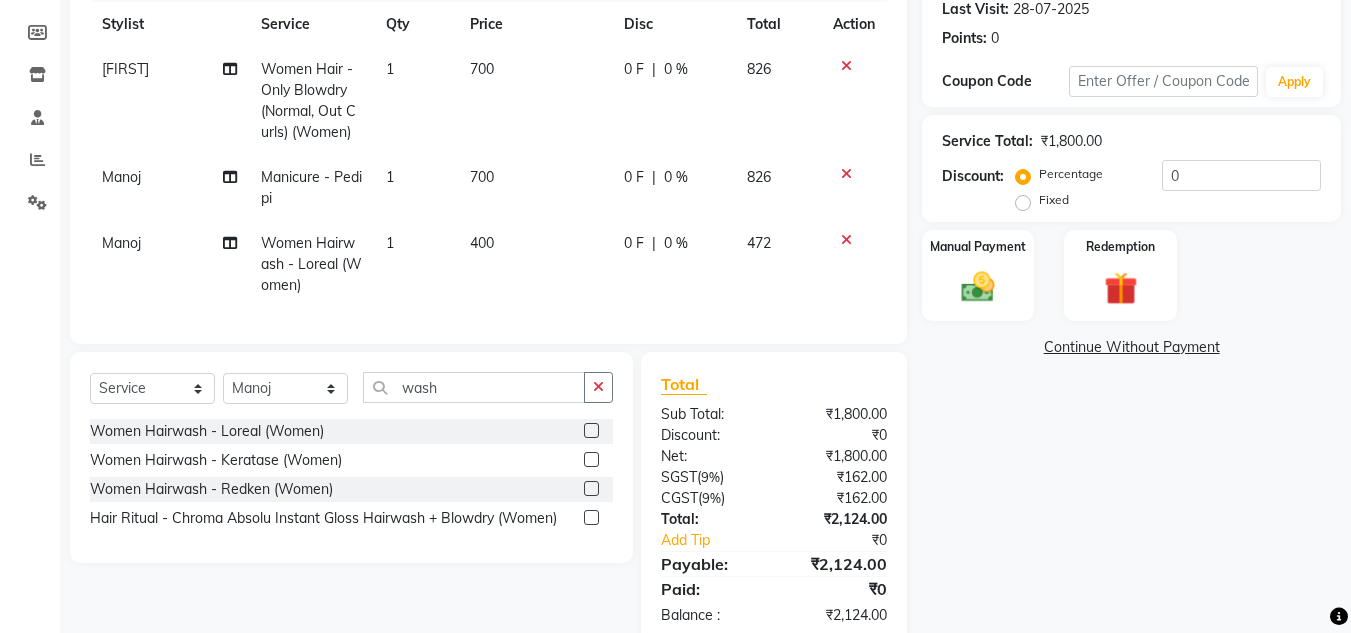 scroll, scrollTop: 341, scrollLeft: 0, axis: vertical 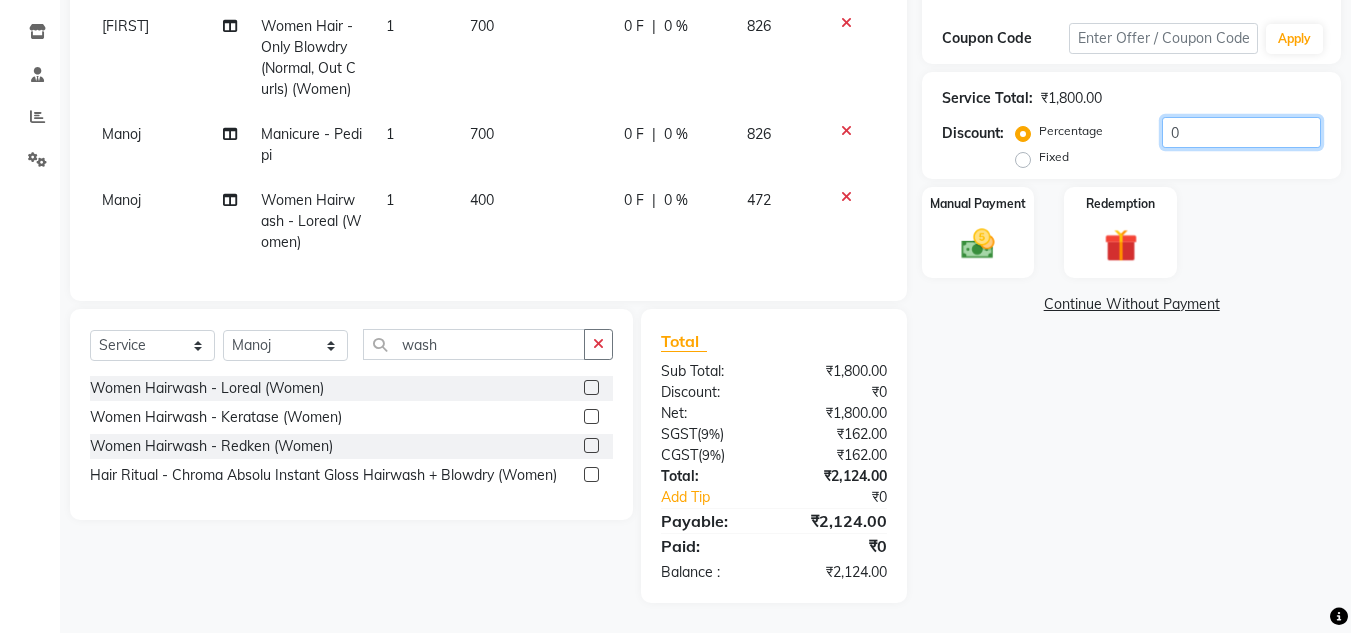click on "0" 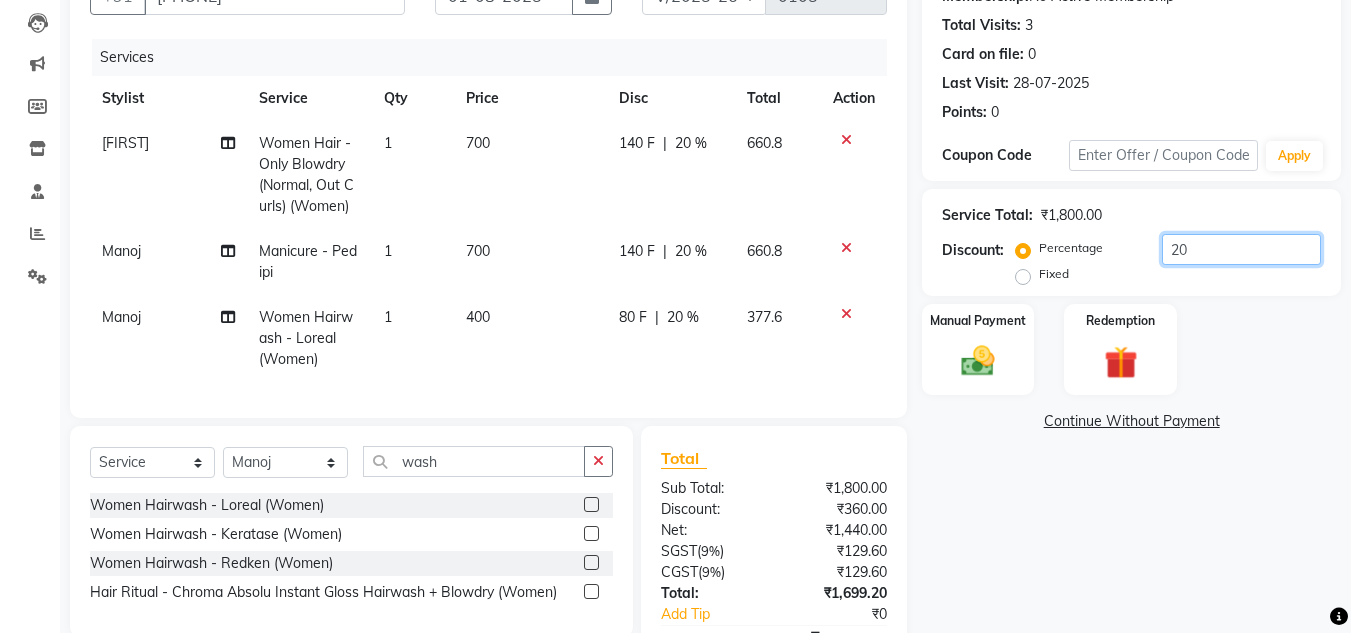 scroll, scrollTop: 208, scrollLeft: 0, axis: vertical 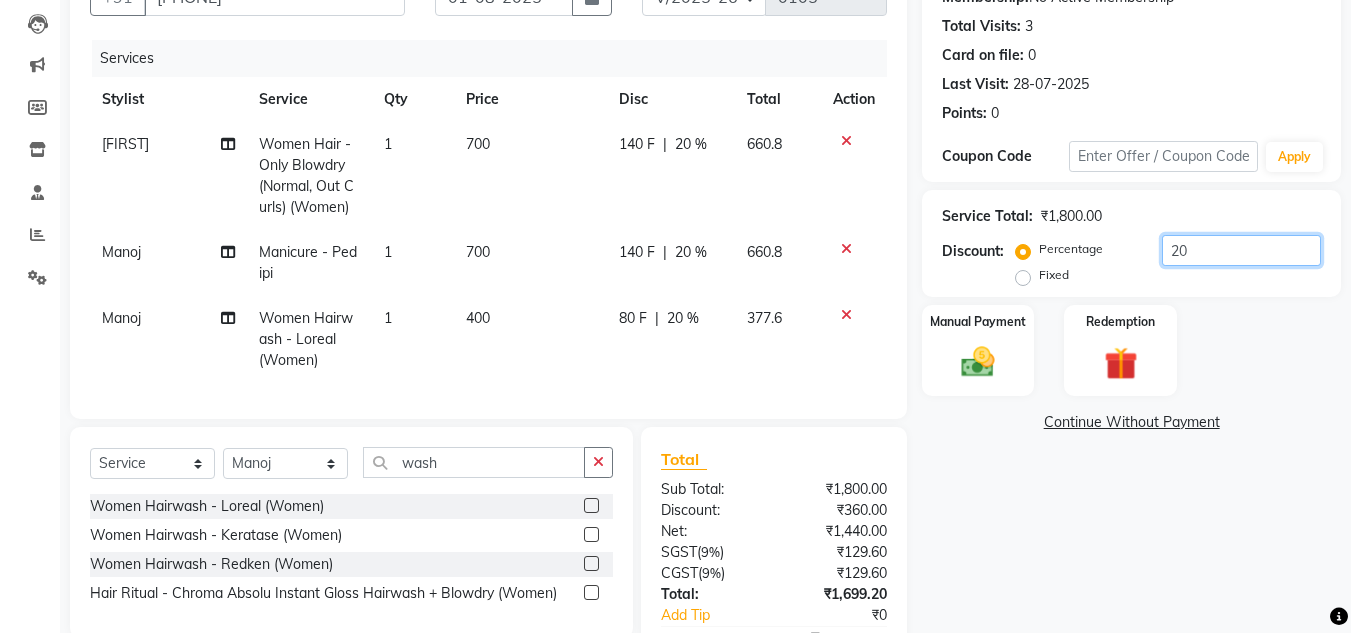 type on "20" 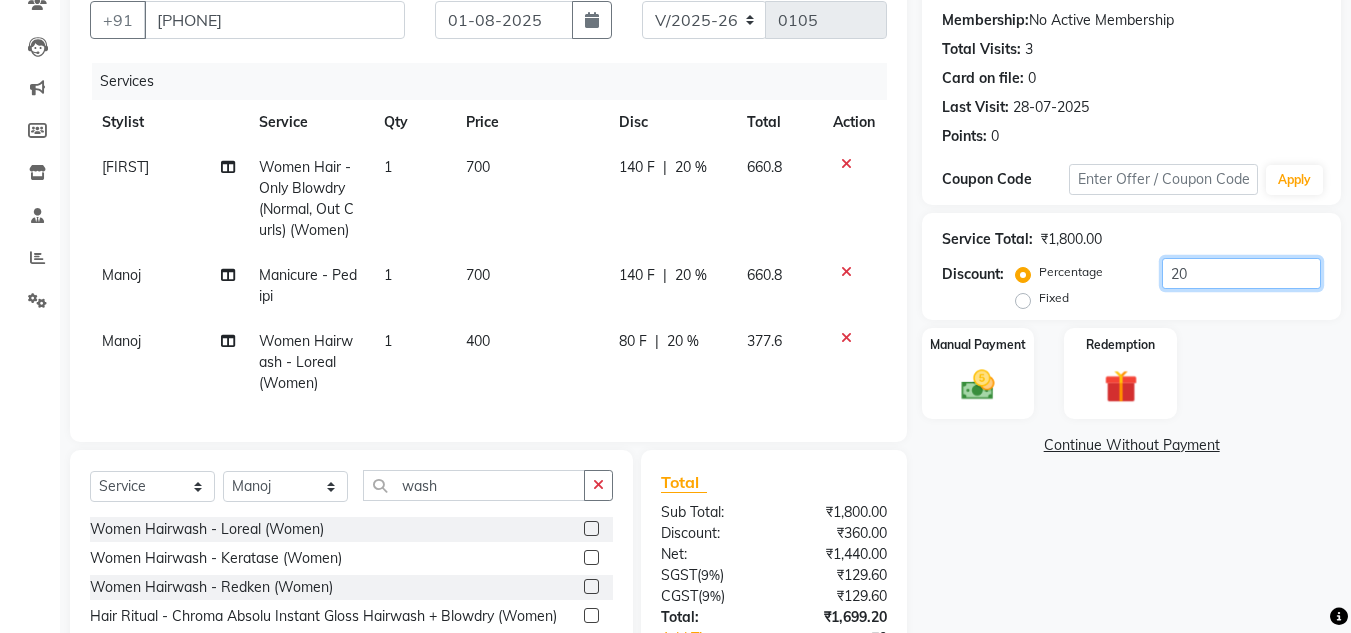 scroll, scrollTop: 341, scrollLeft: 0, axis: vertical 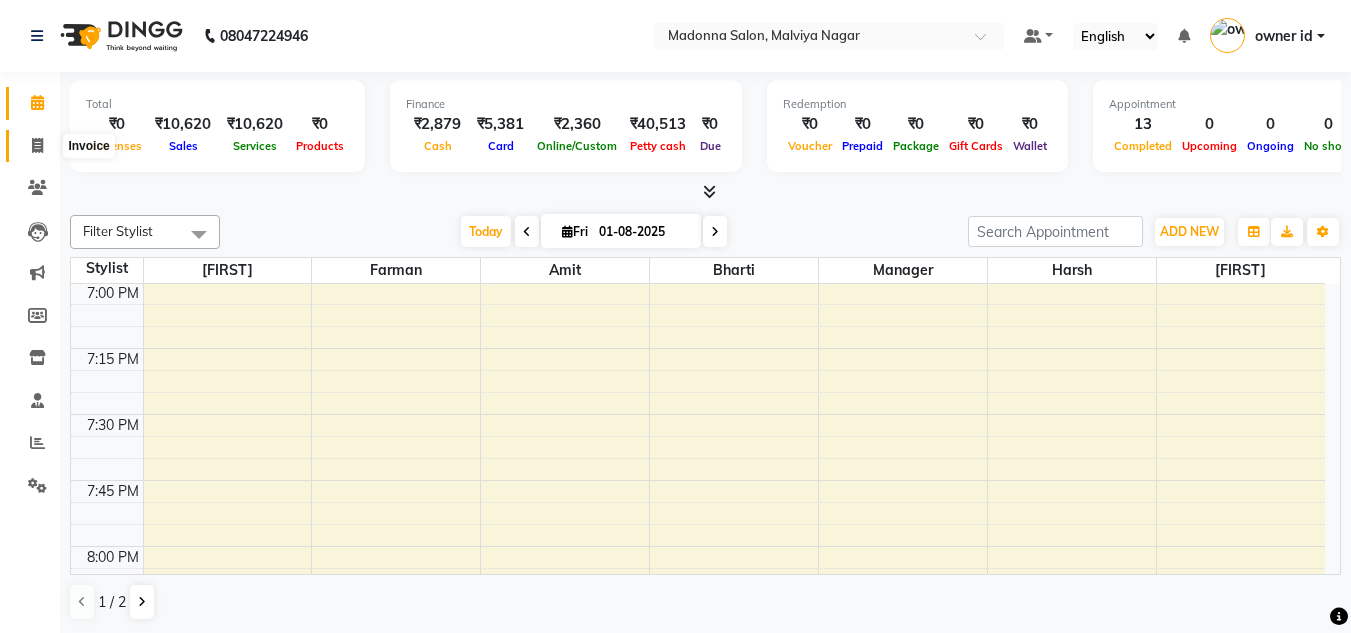 click 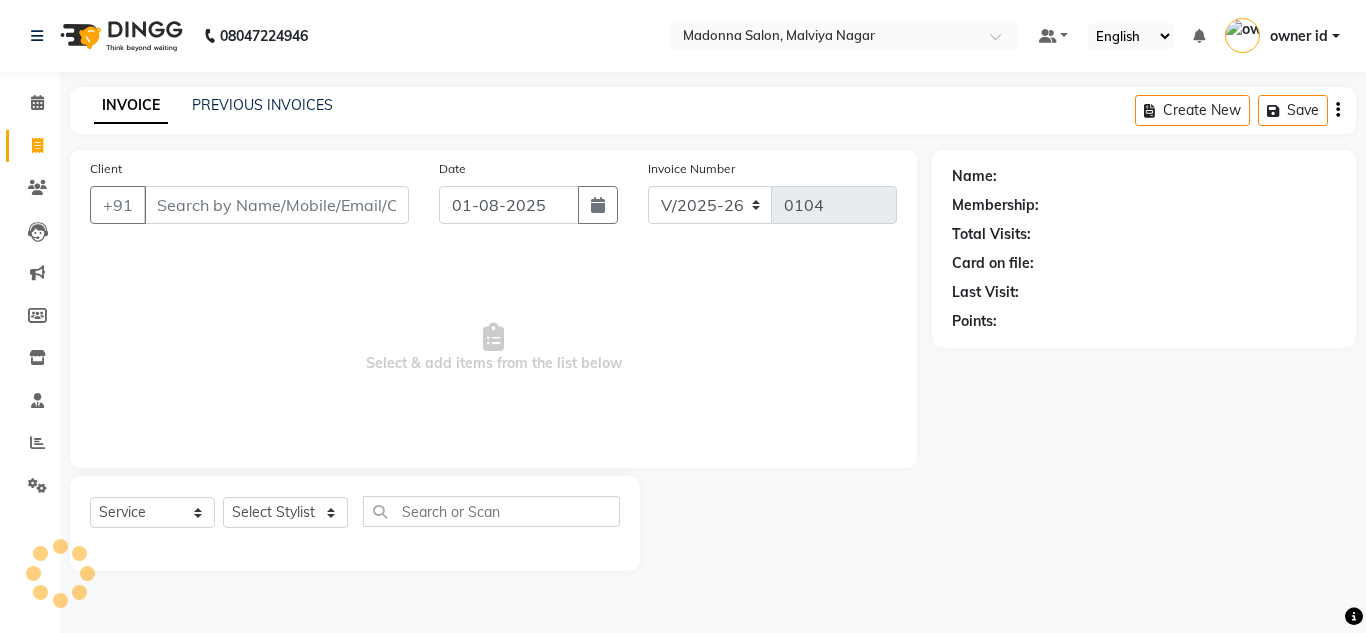 click on "Client" at bounding box center [276, 205] 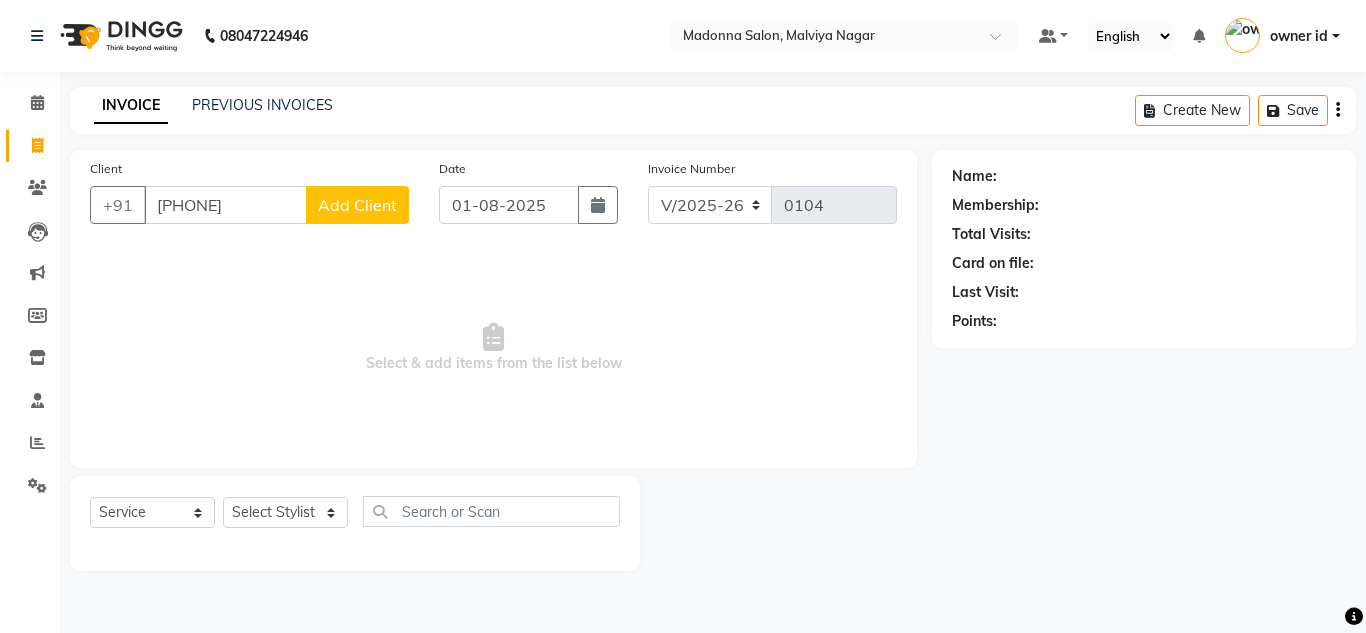 type on "[PHONE]" 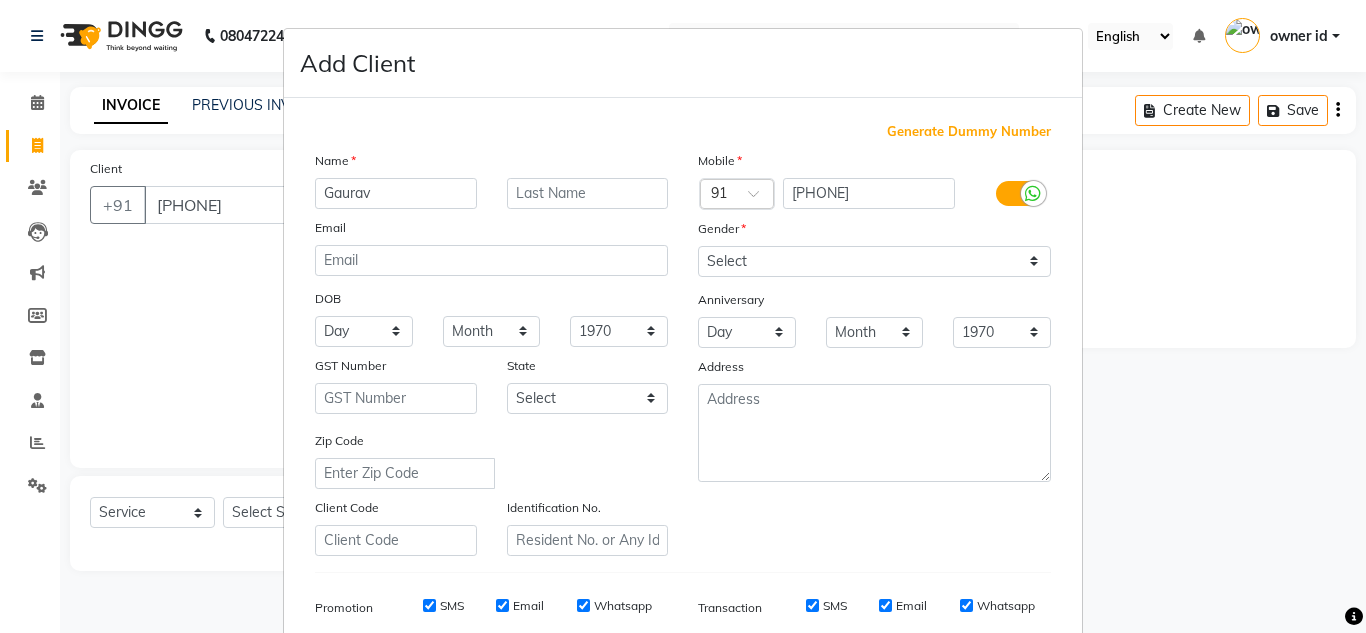 type on "Gaurav" 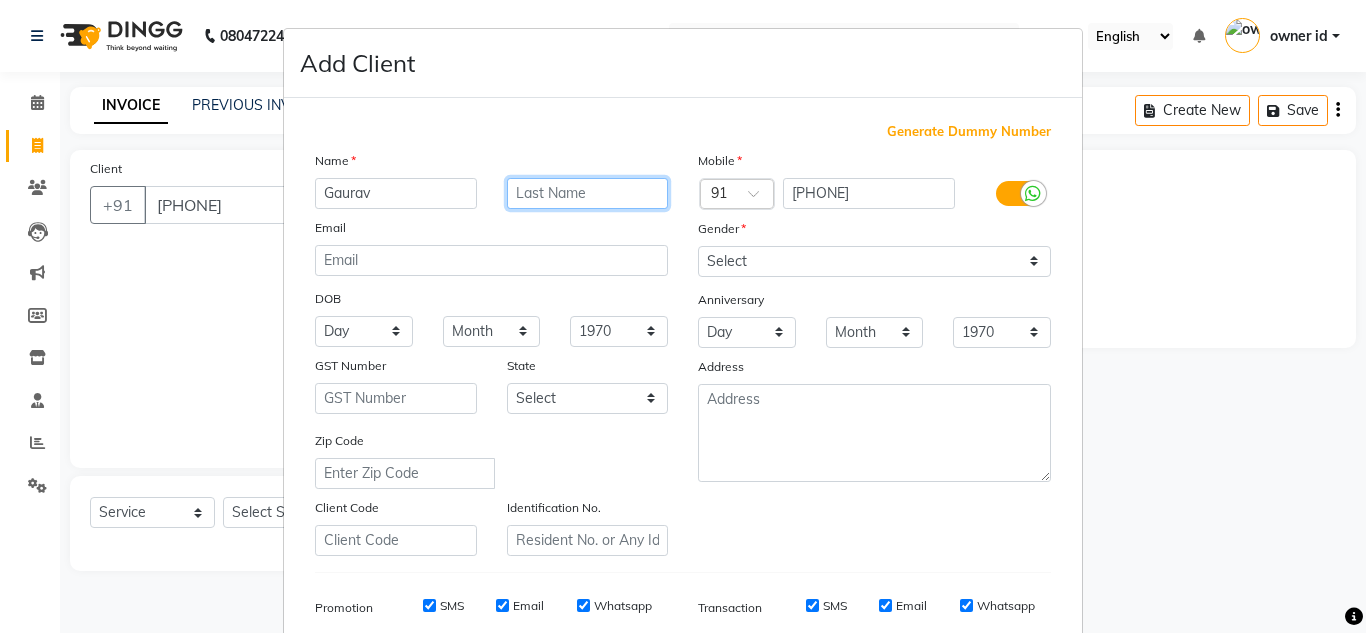 click at bounding box center [588, 193] 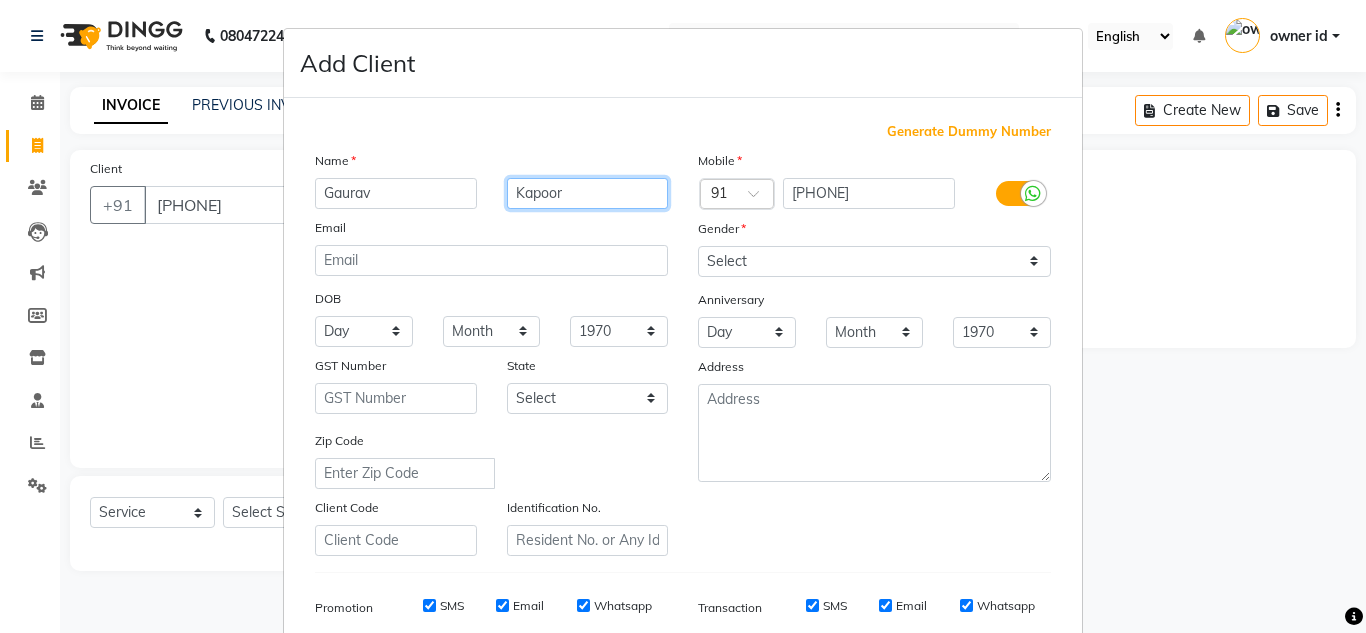 type on "Kapoor" 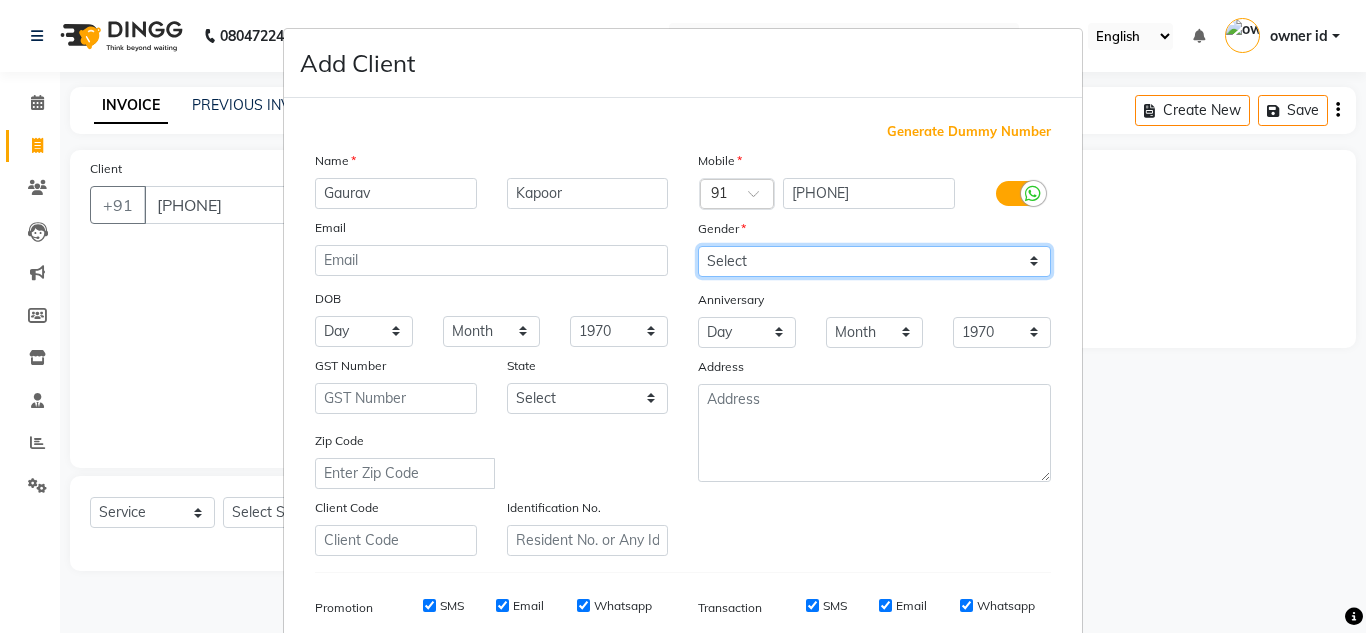 click on "Select Male Female Other Prefer Not To Say" at bounding box center (874, 261) 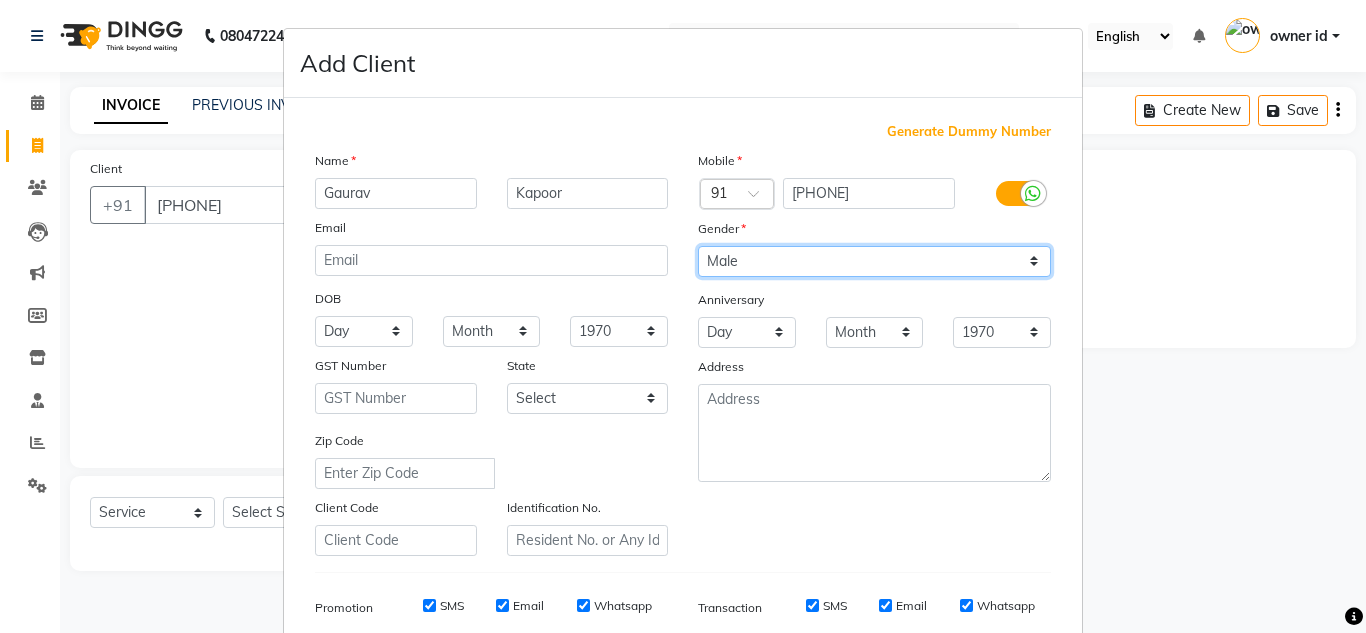 click on "Select Male Female Other Prefer Not To Say" at bounding box center (874, 261) 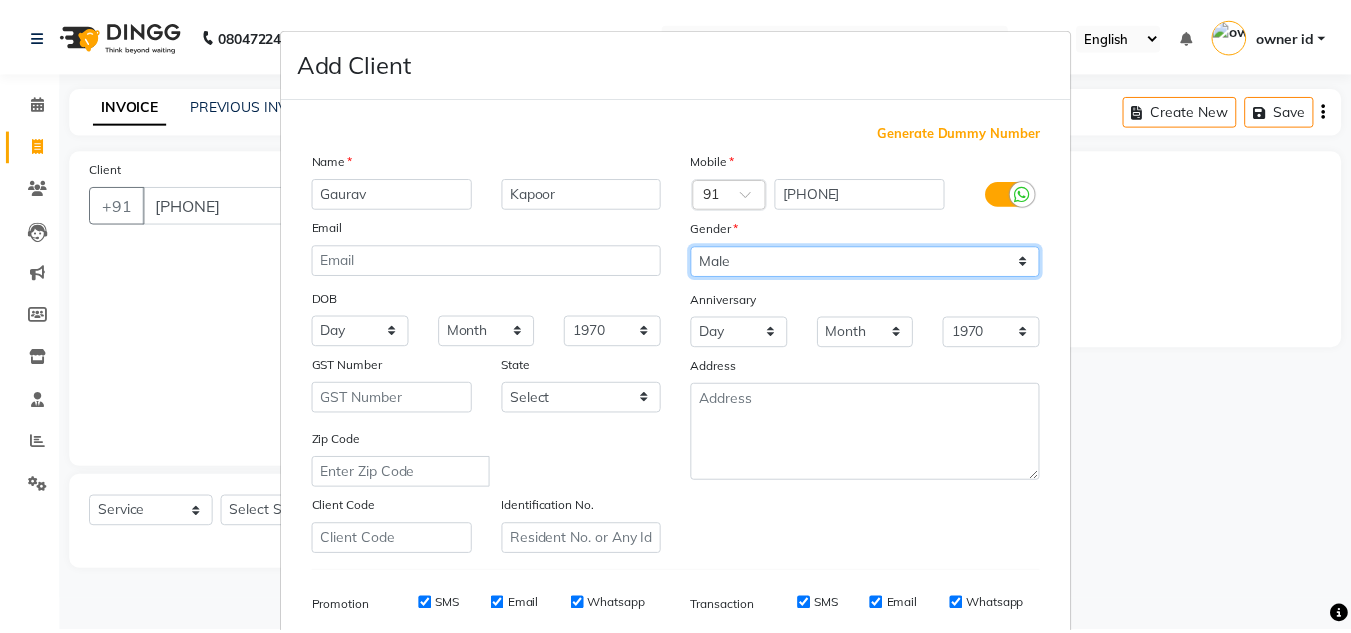 scroll, scrollTop: 290, scrollLeft: 0, axis: vertical 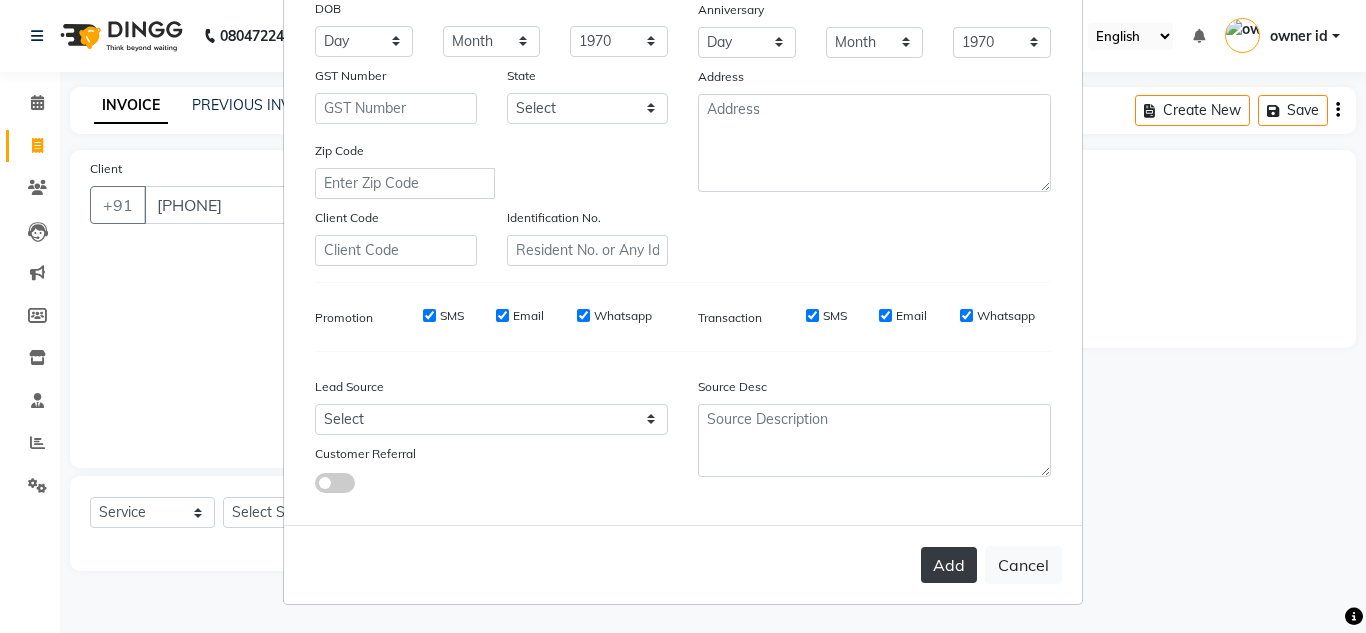click on "Add" at bounding box center (949, 565) 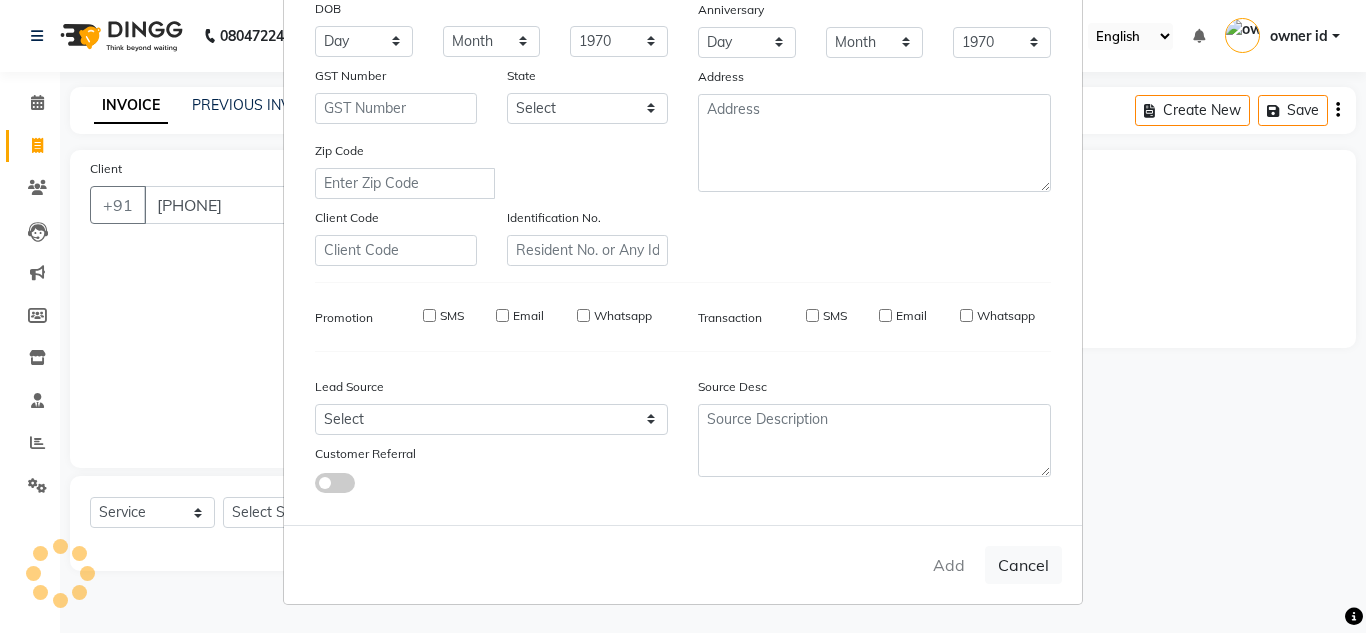 type 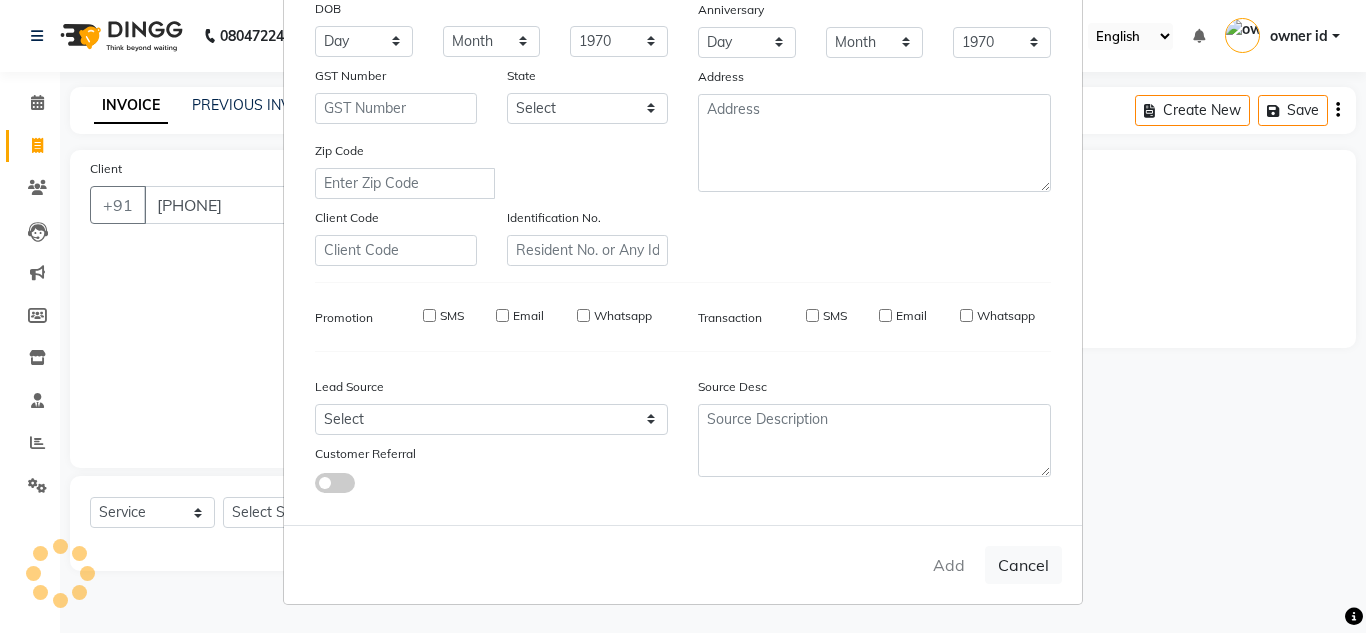 type 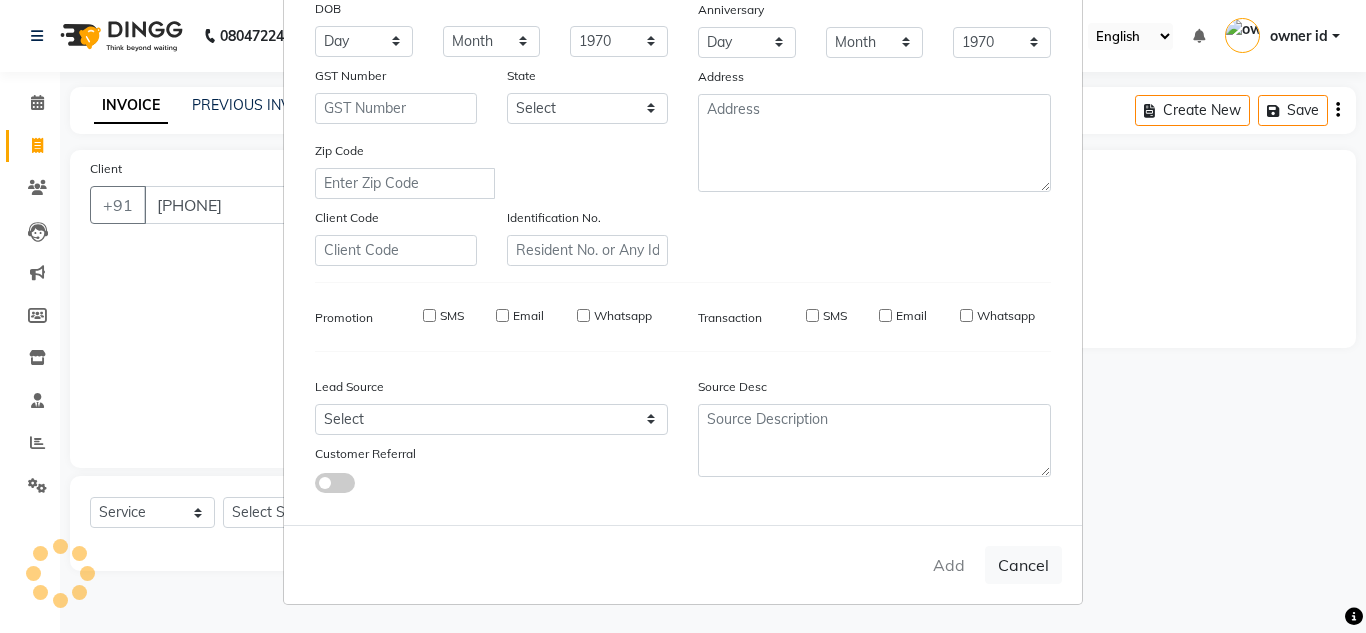 select 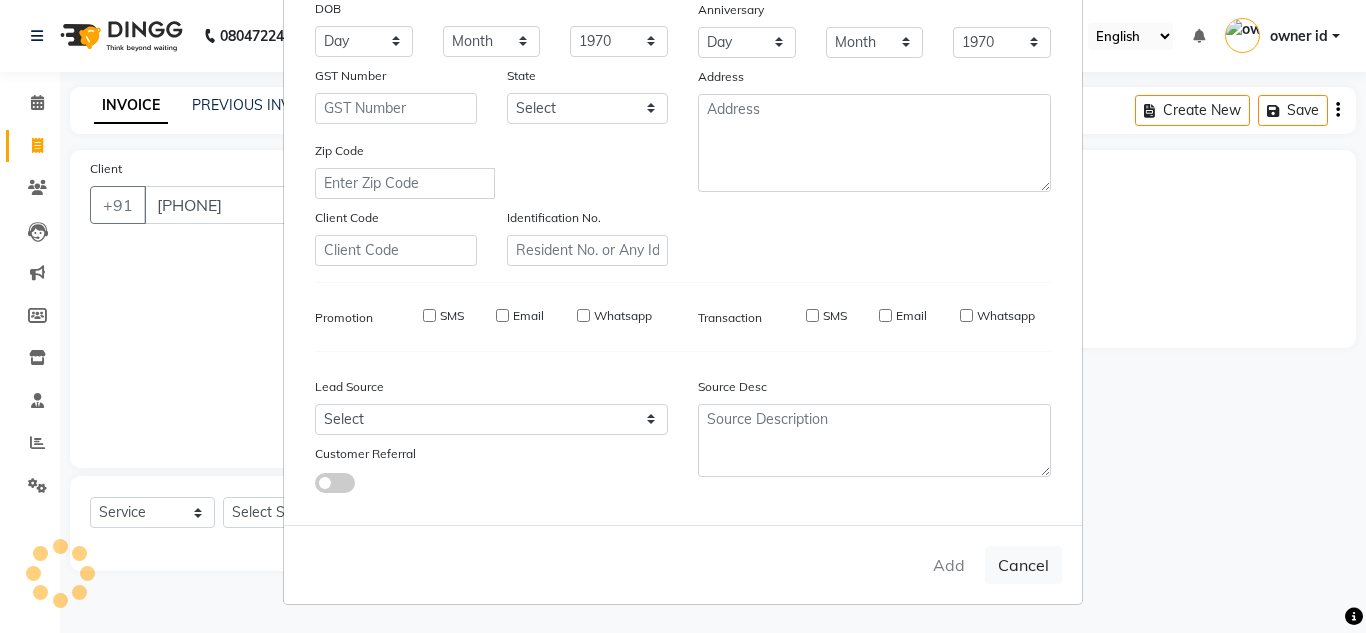 select 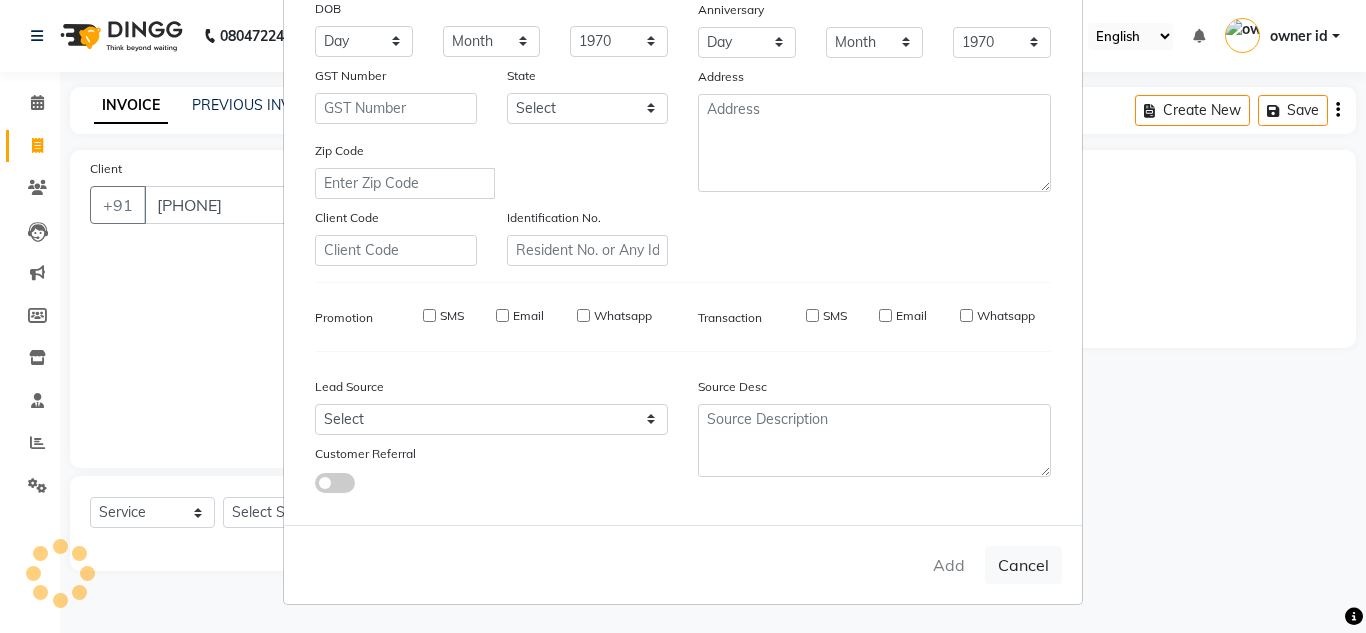 type 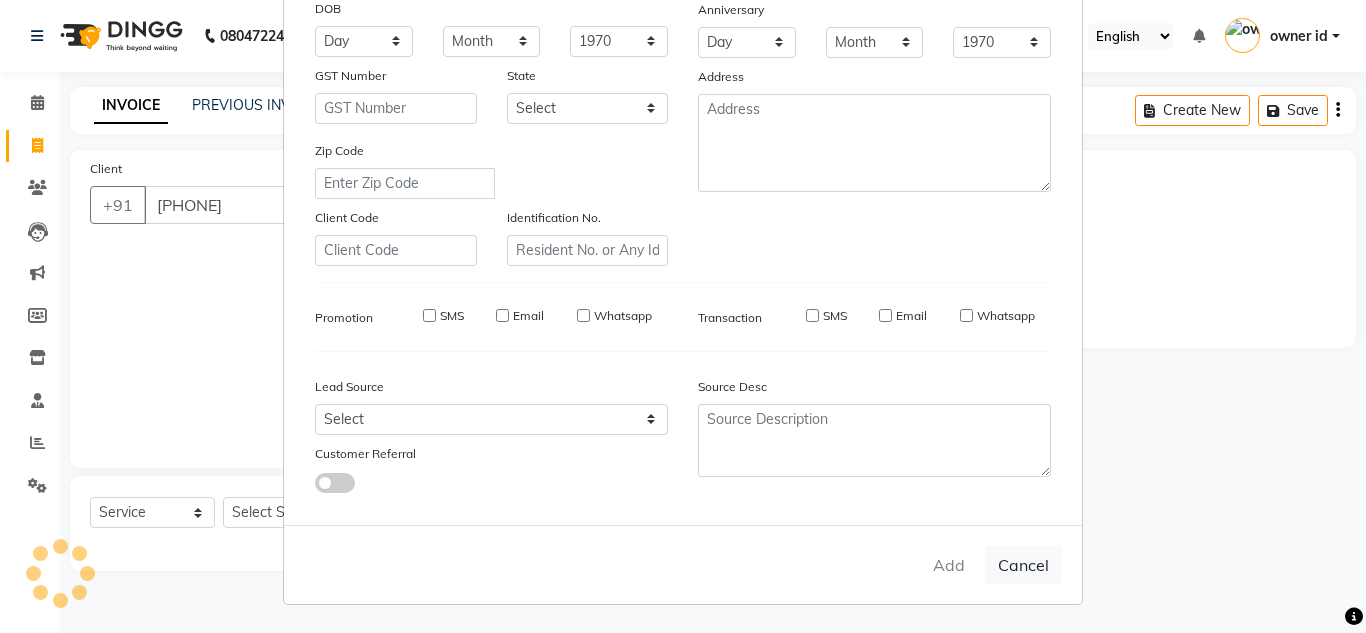 select 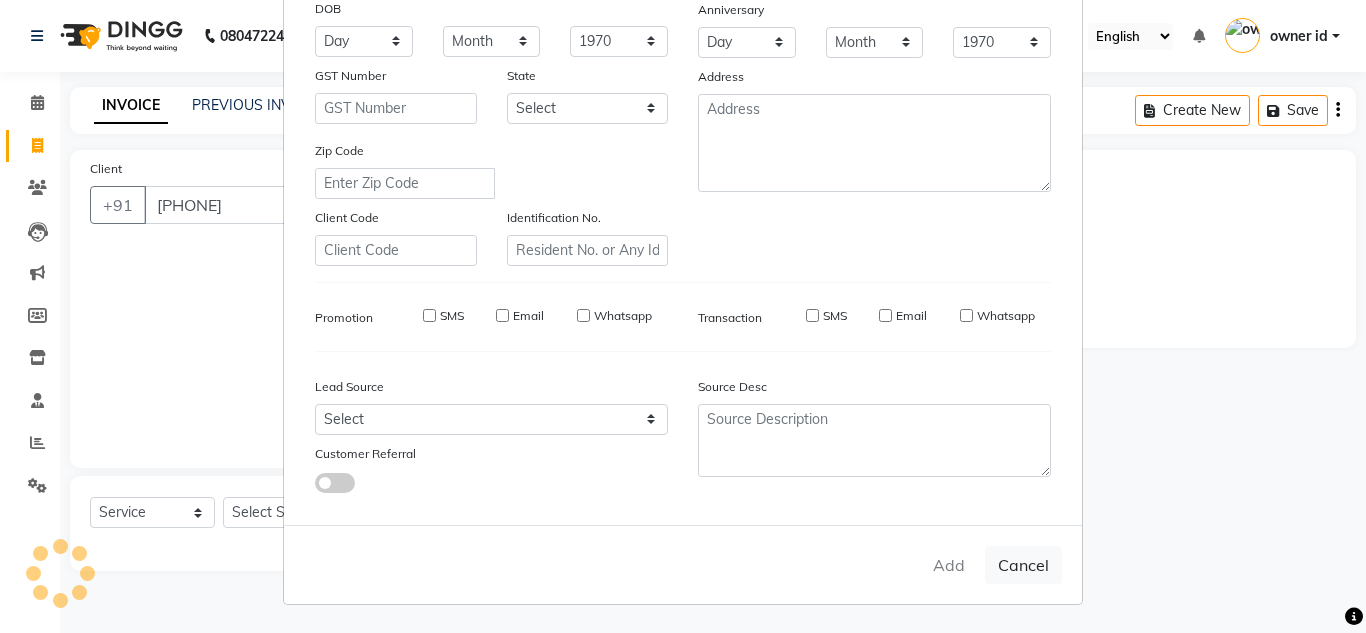 select 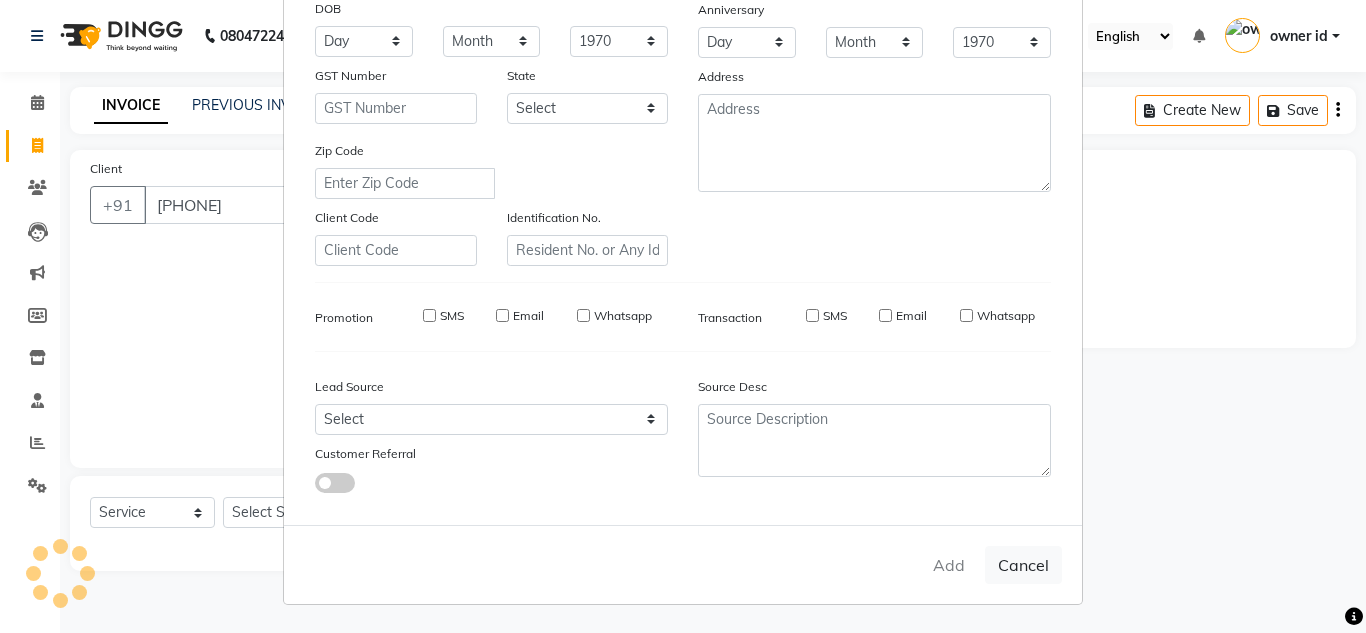 select 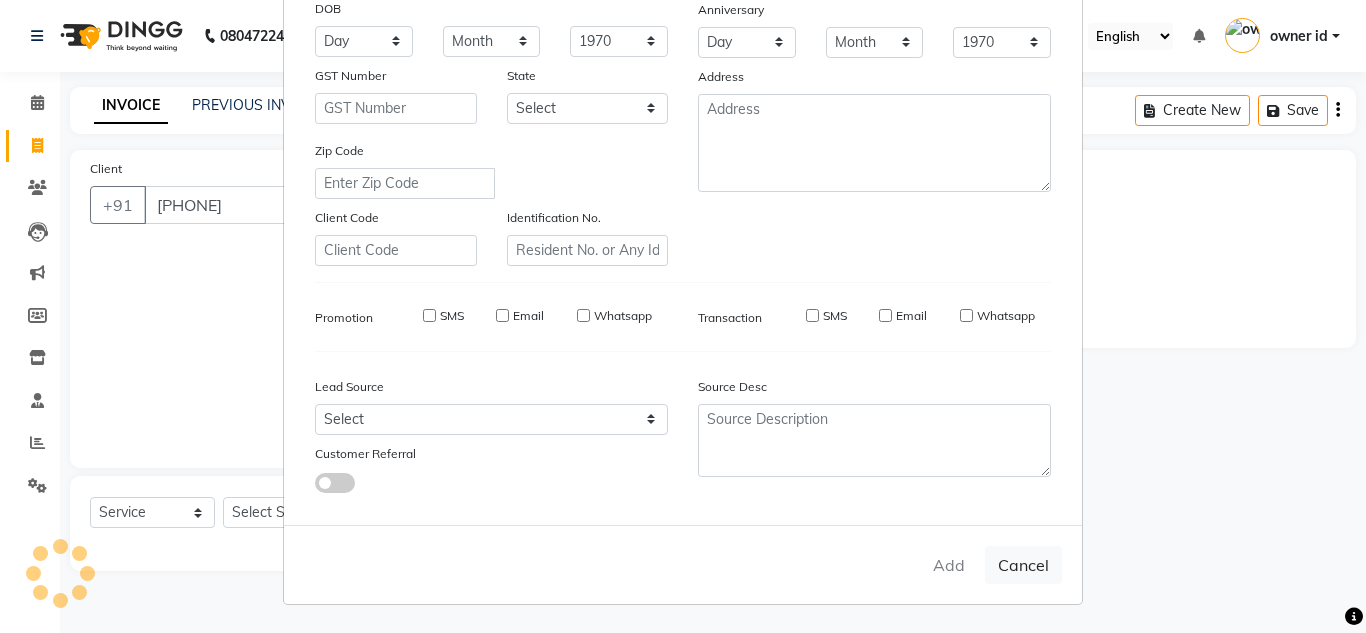 checkbox on "false" 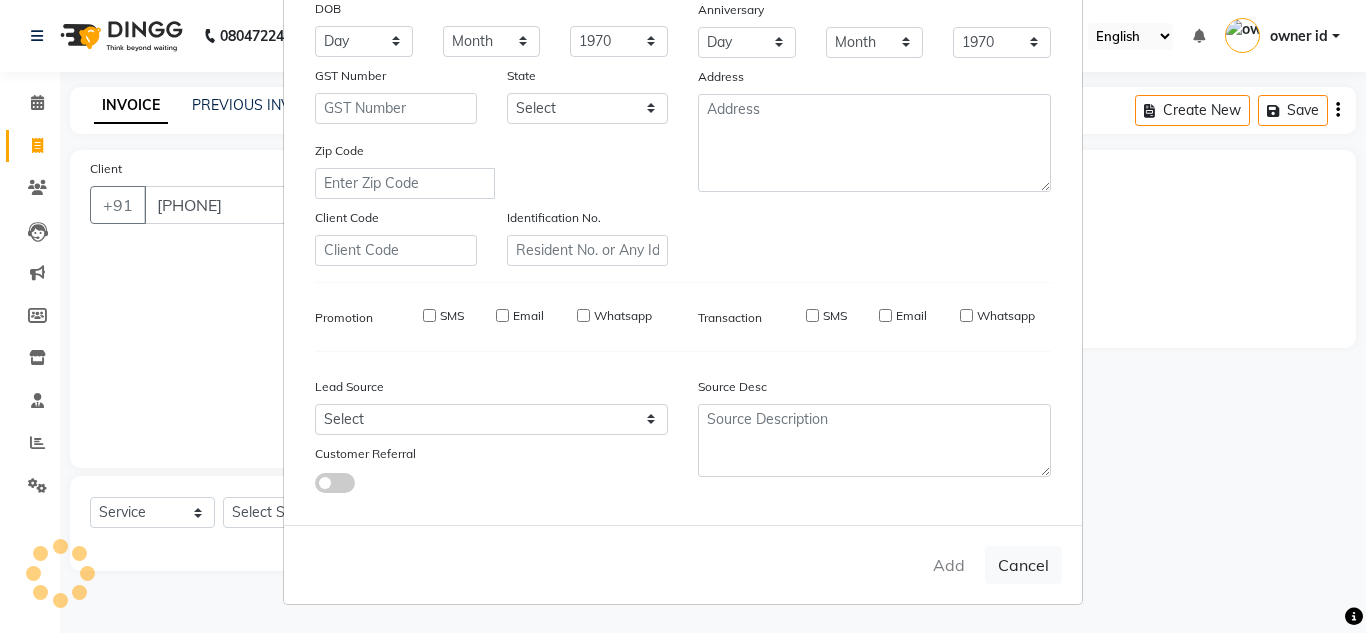 checkbox on "false" 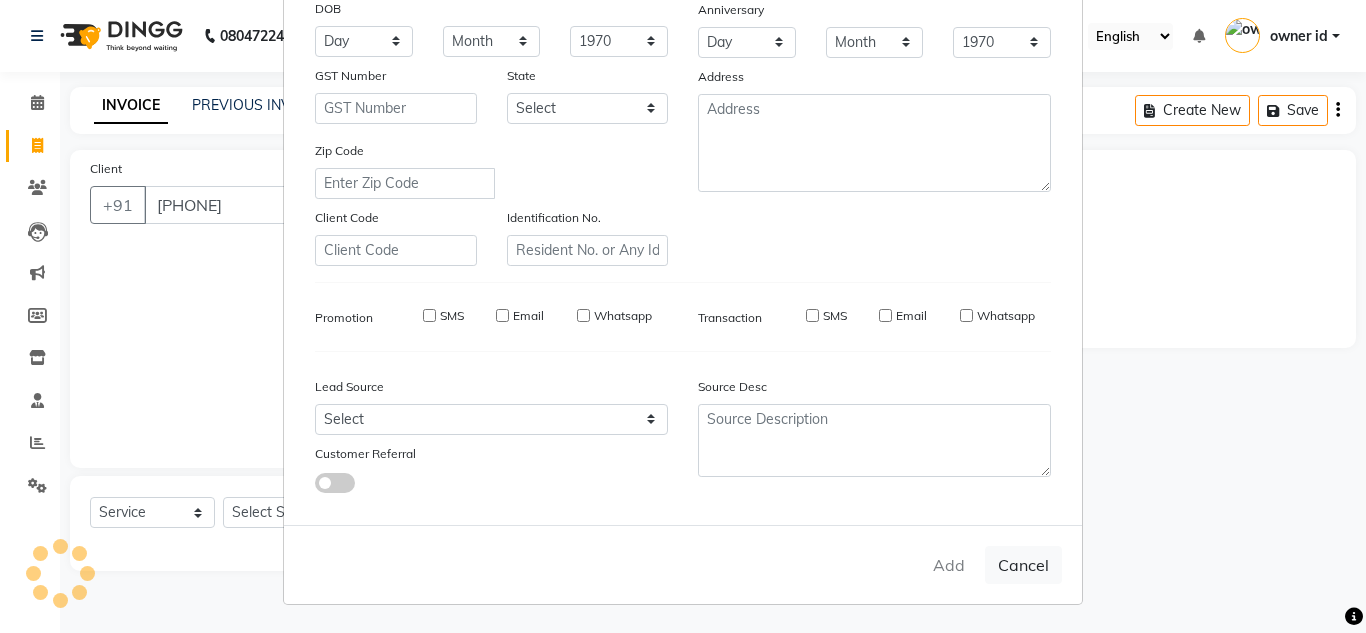 checkbox on "false" 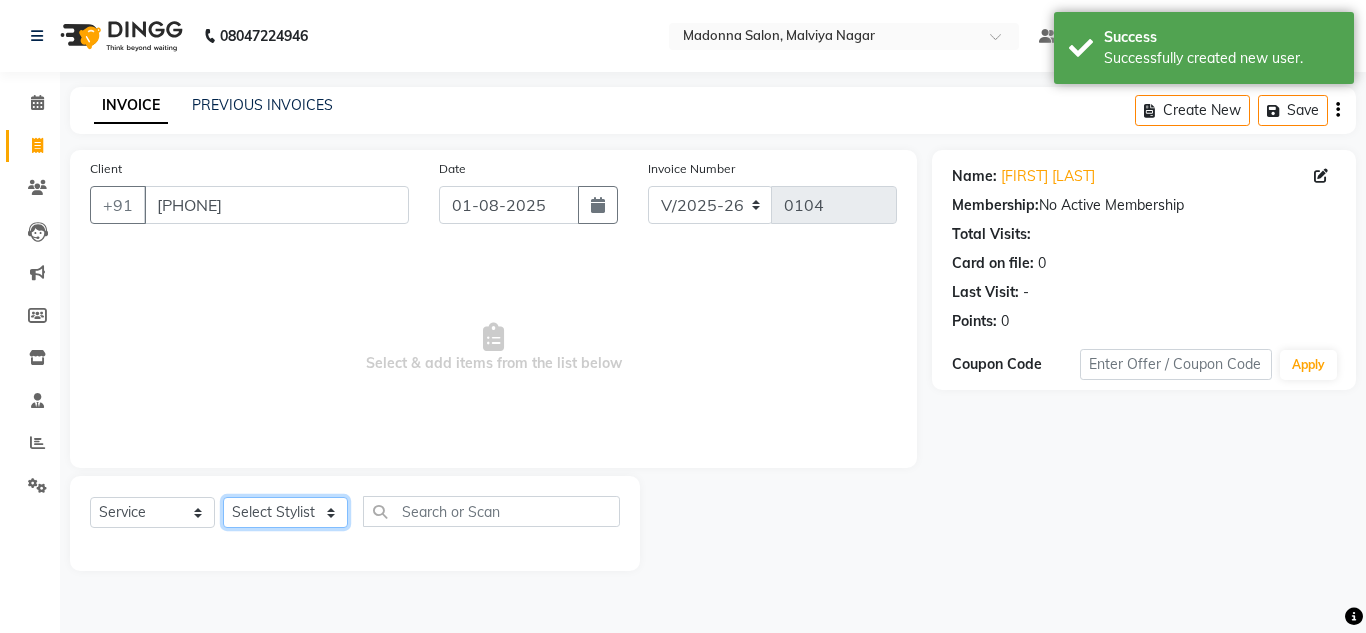 click on "Select Stylist Amit Bharti Devesh Farman Harsh  Jaikesh Manager Manoj Nitin Nails owner id Poonam Rihan" 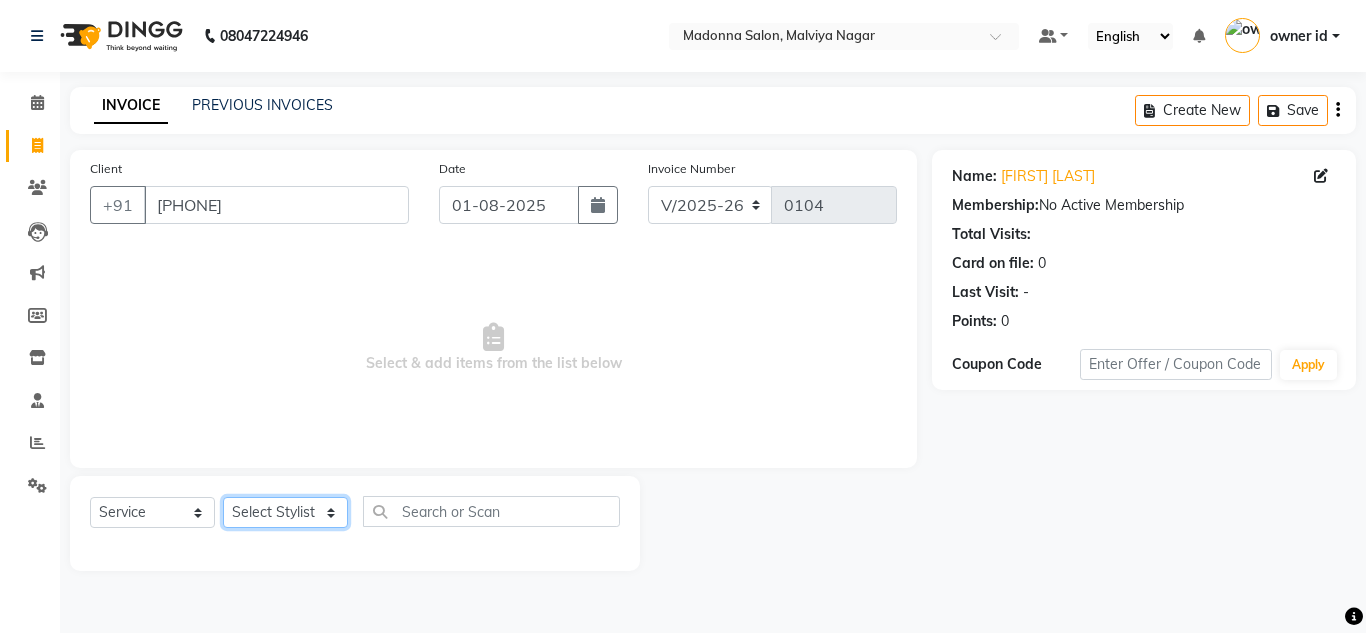 select on "86634" 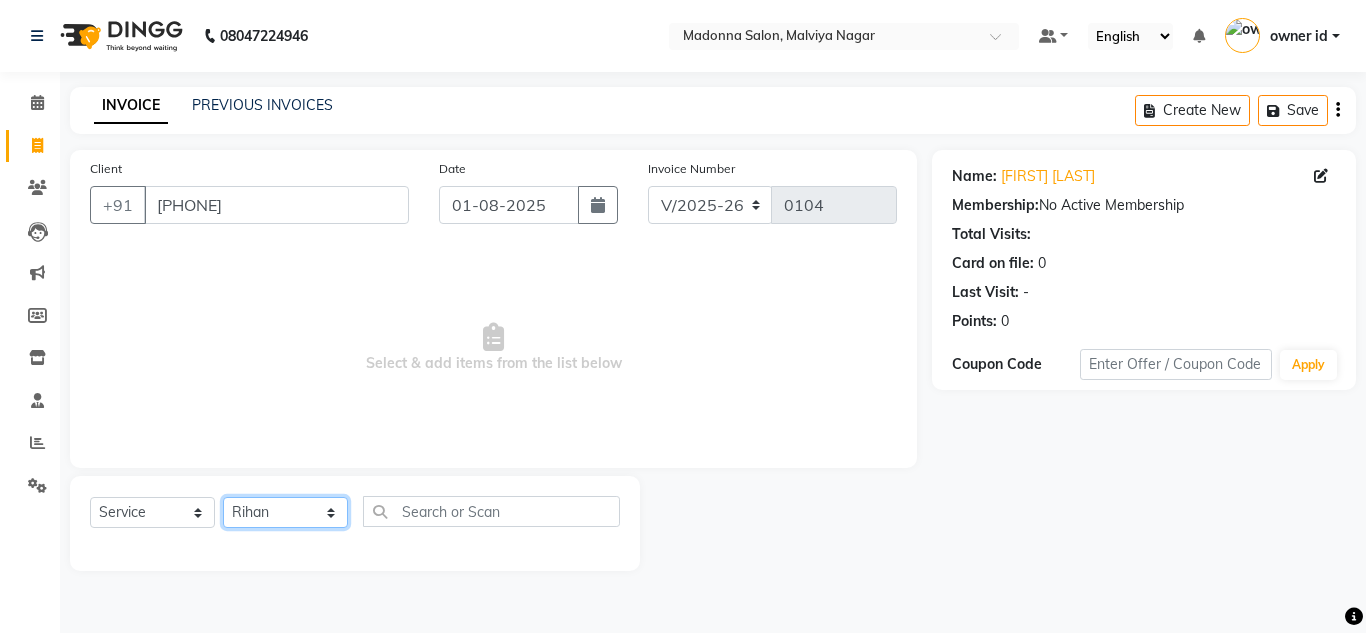 click on "Select Stylist Amit Bharti Devesh Farman Harsh  Jaikesh Manager Manoj Nitin Nails owner id Poonam Rihan" 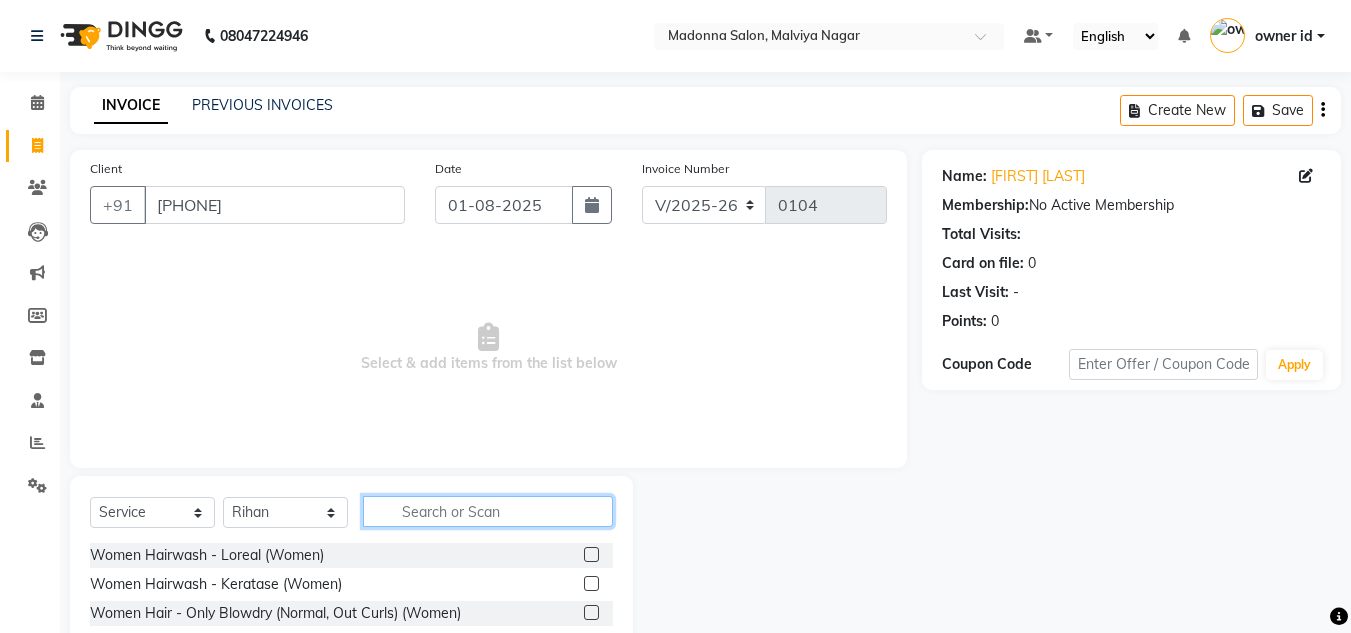 click 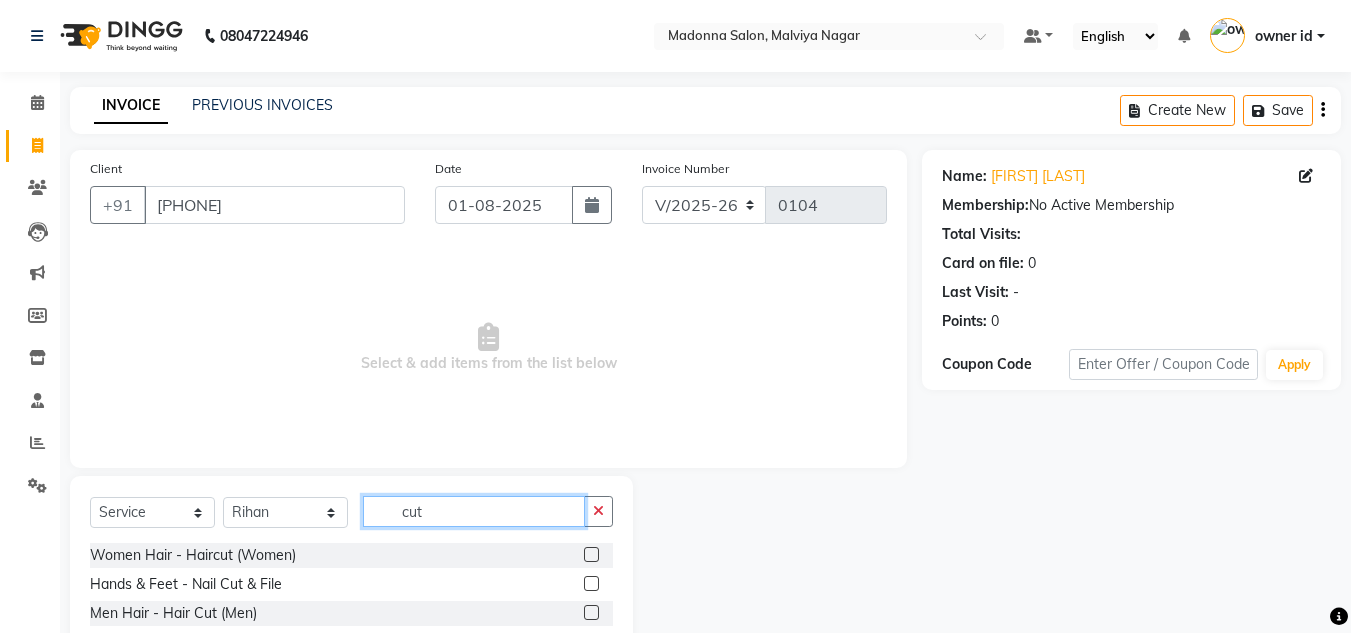 type on "cut" 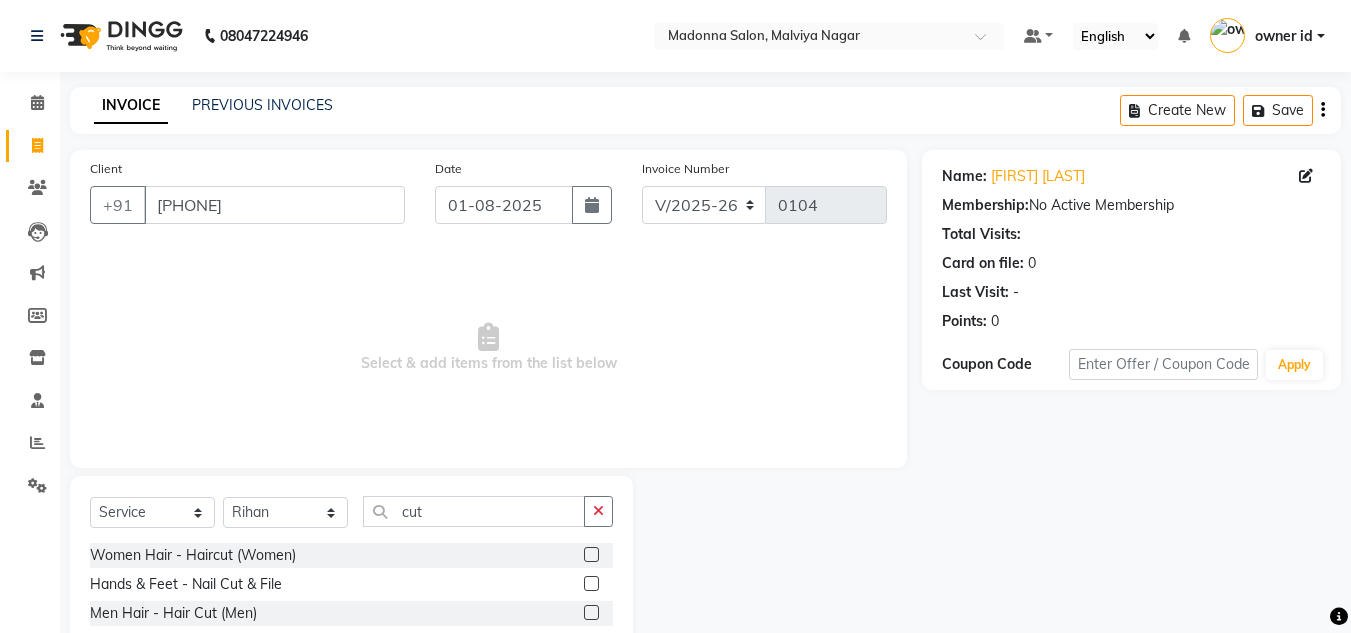 click 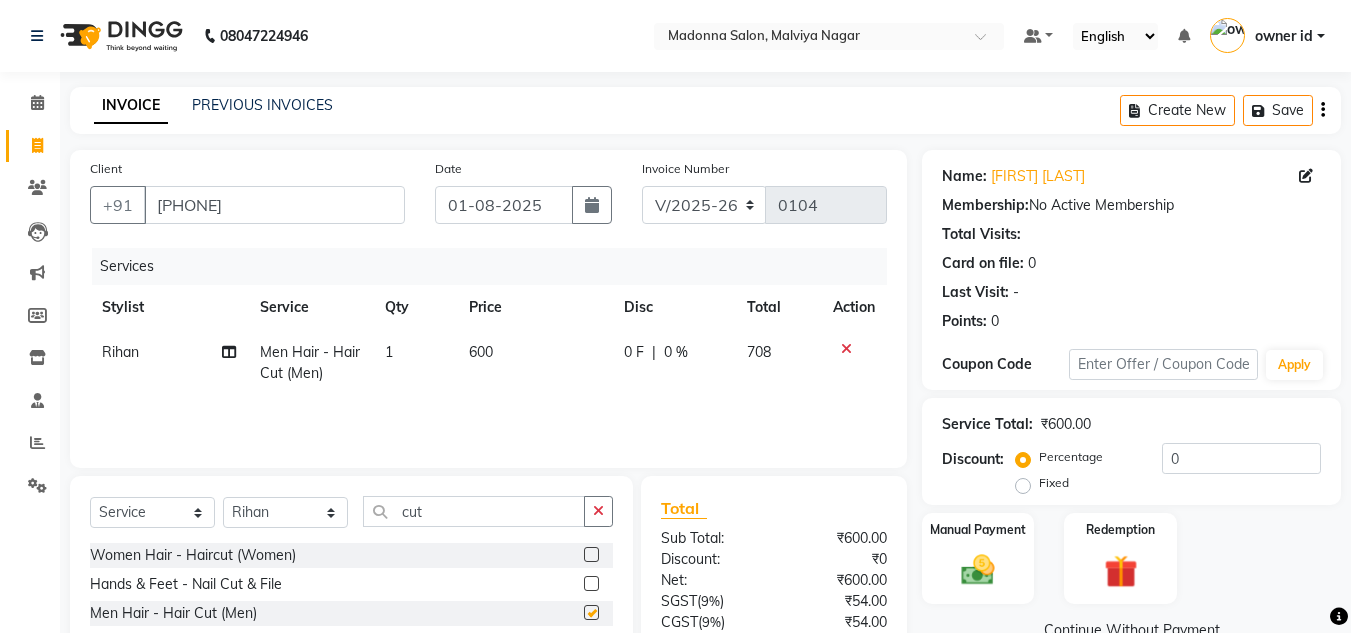 checkbox on "false" 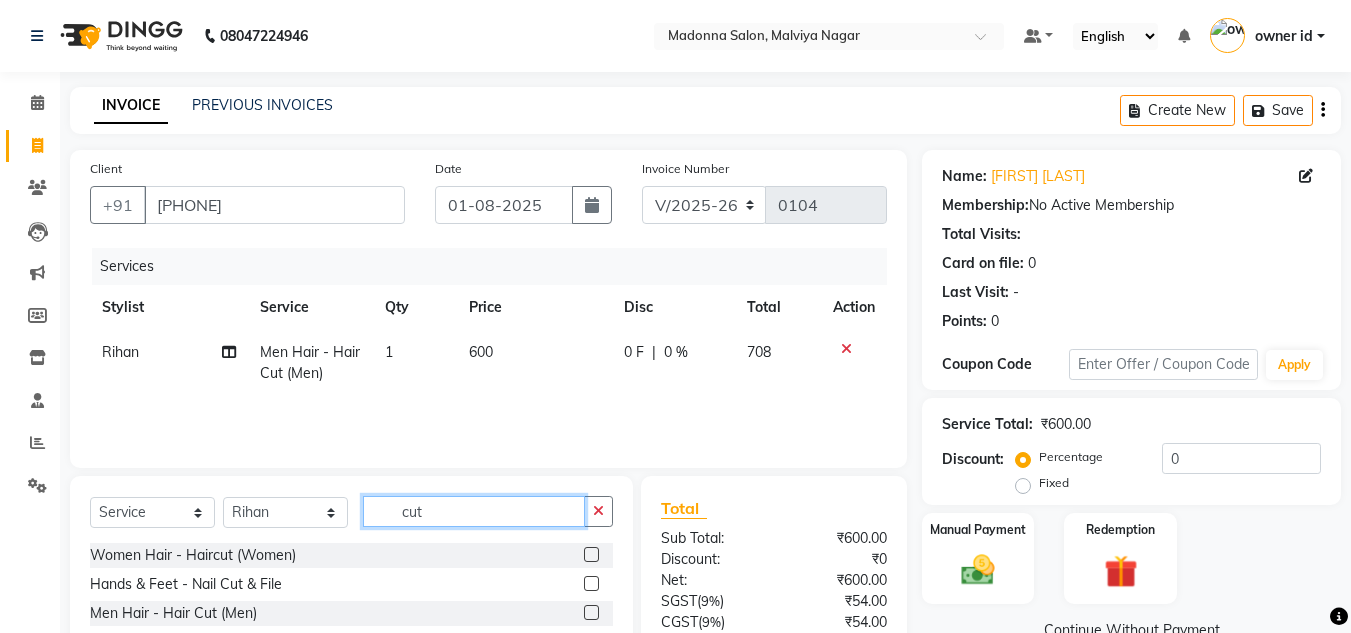 click on "cut" 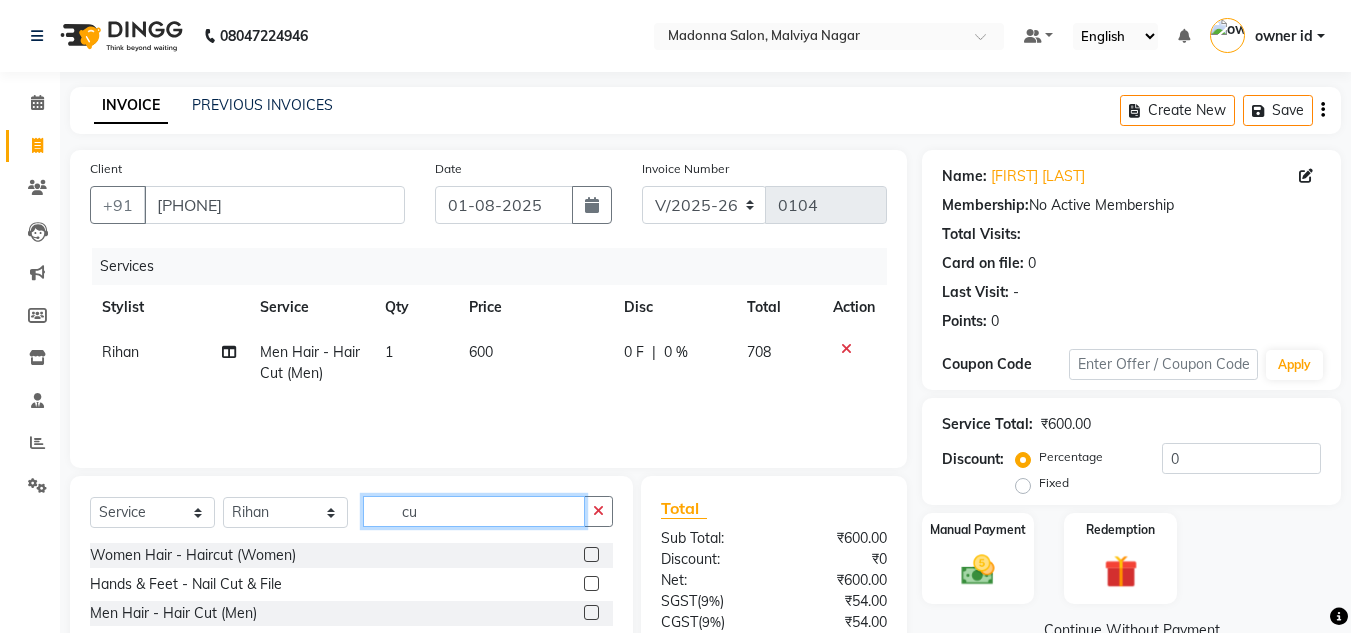 type on "c" 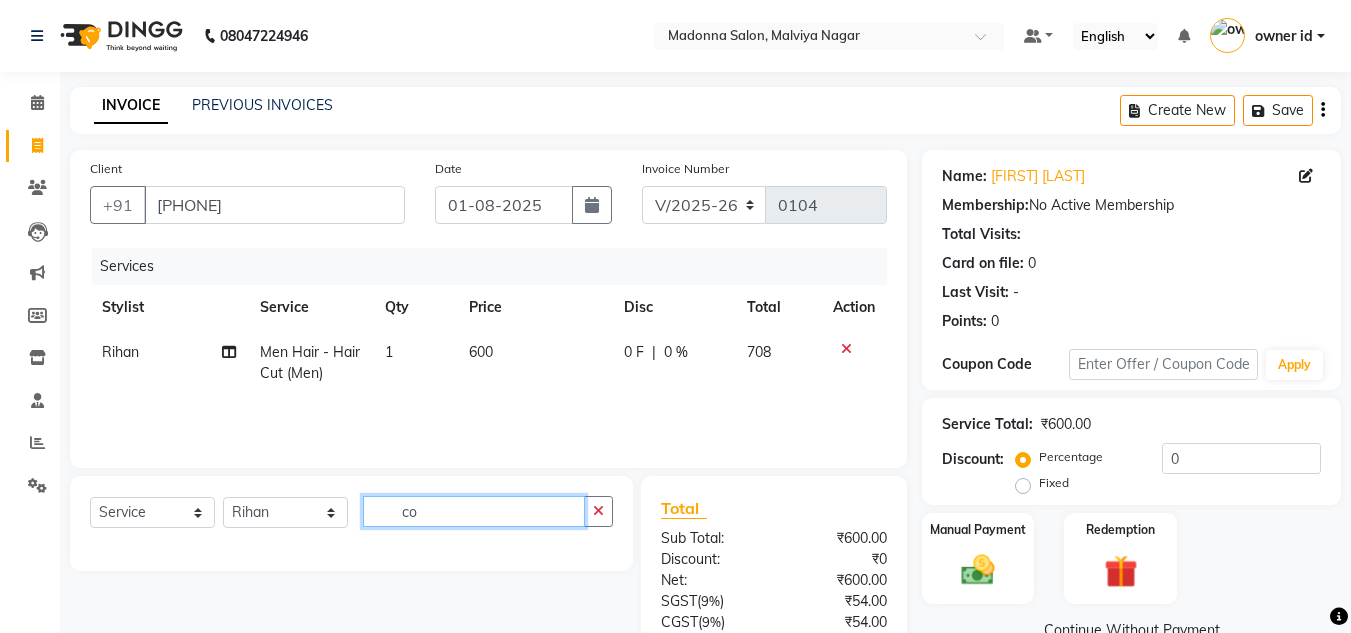 type on "c" 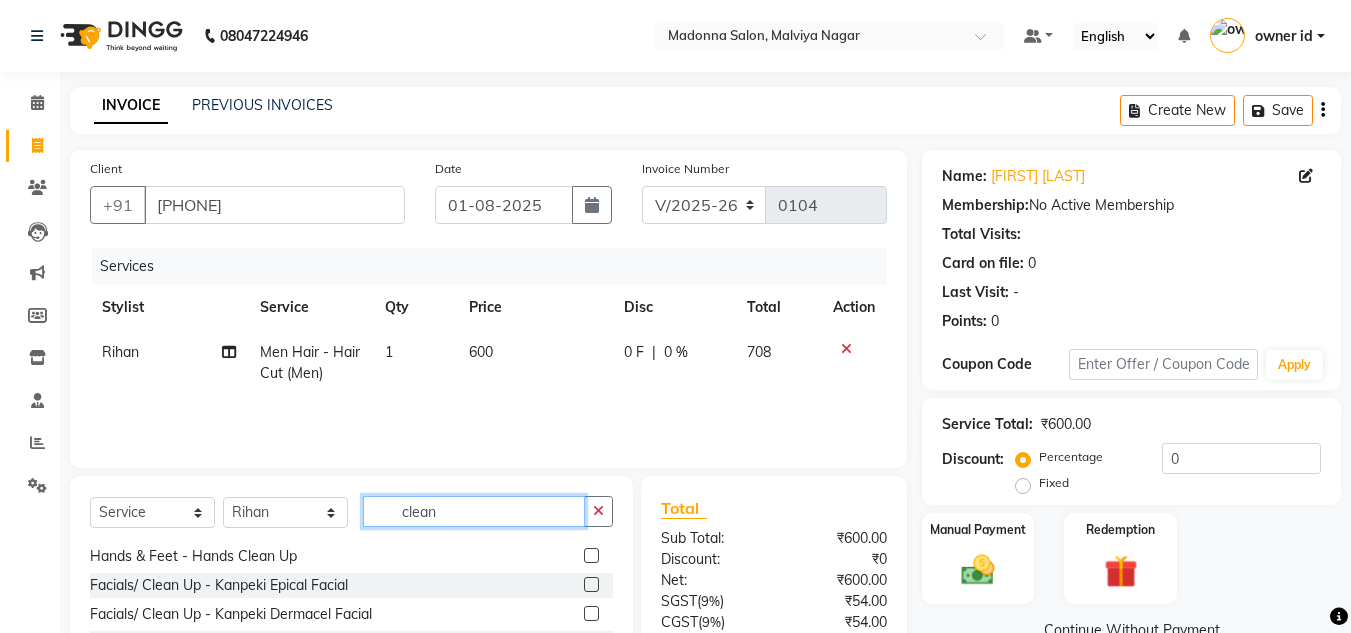 scroll, scrollTop: 32, scrollLeft: 0, axis: vertical 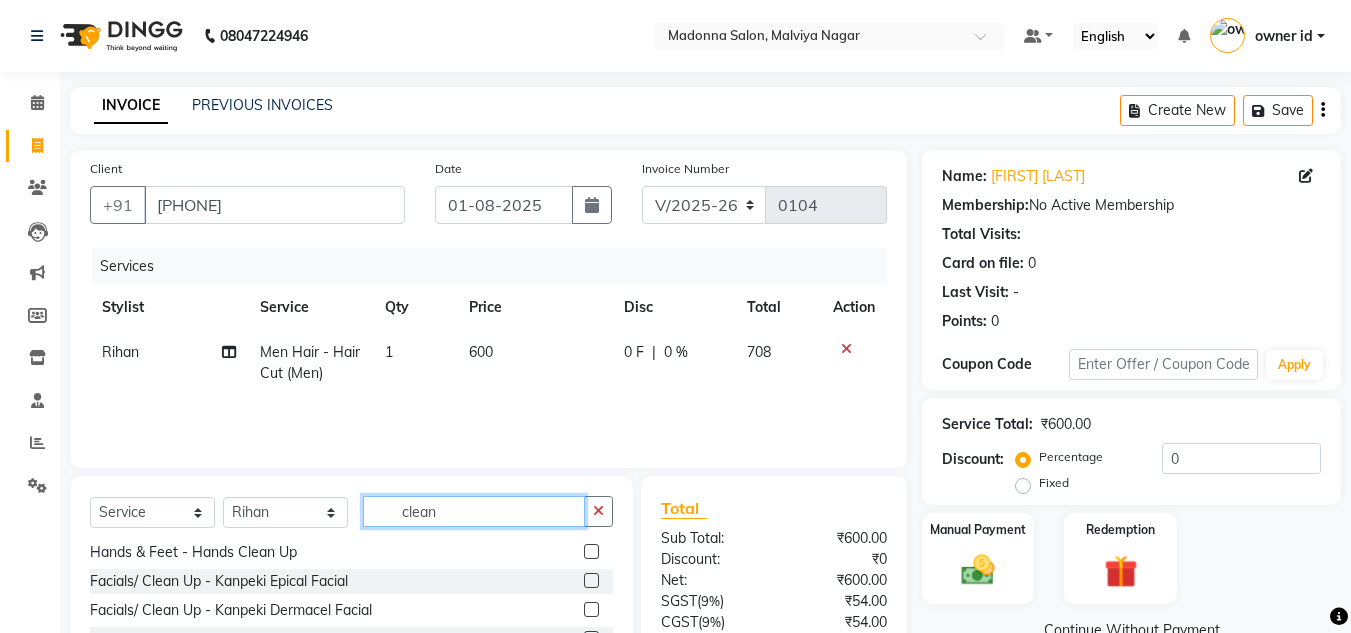 type on "clean" 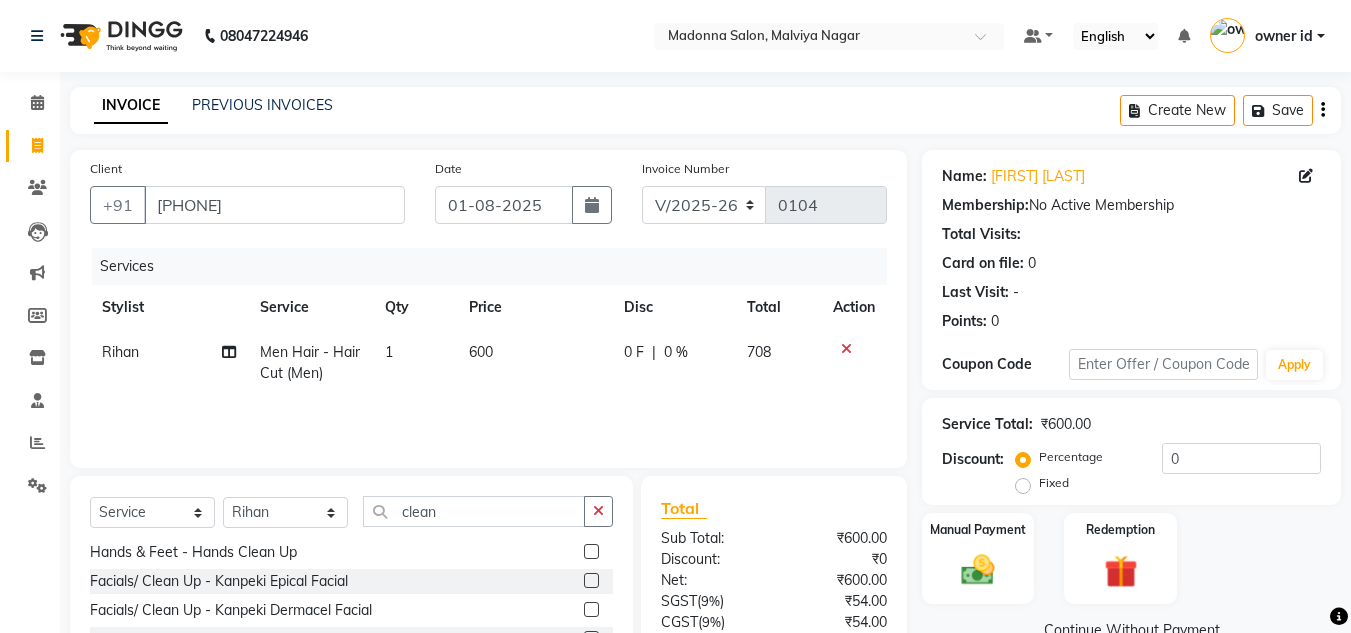 click 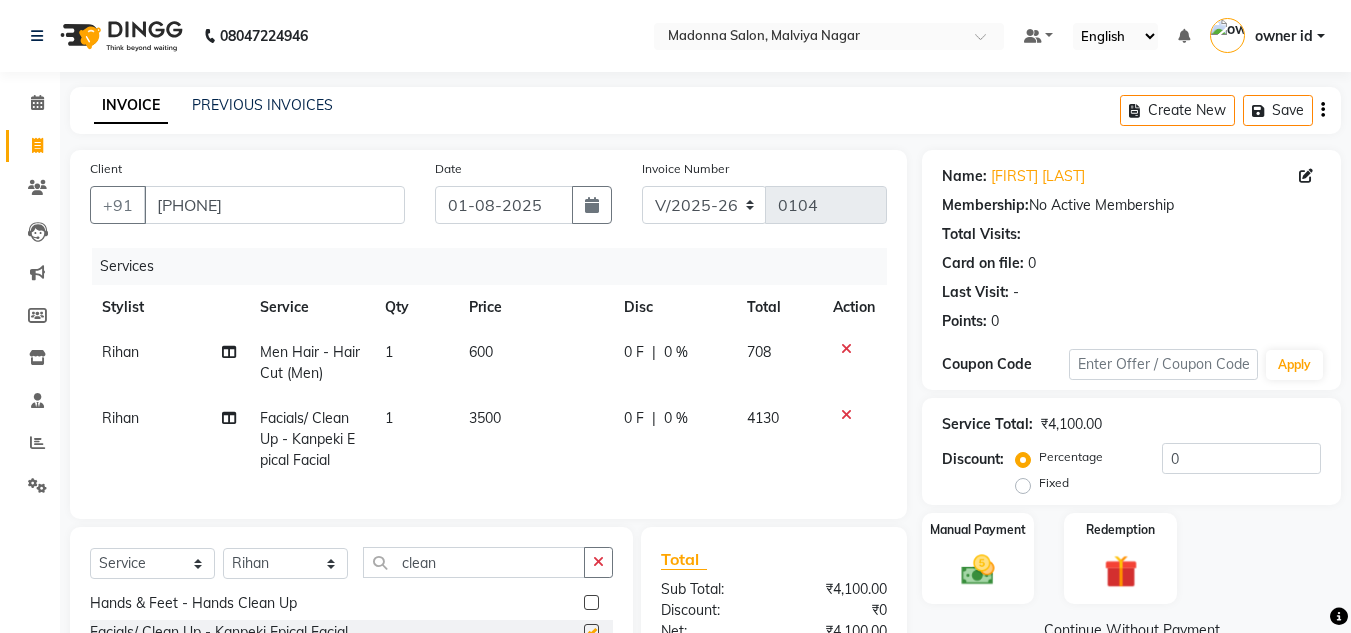 checkbox on "false" 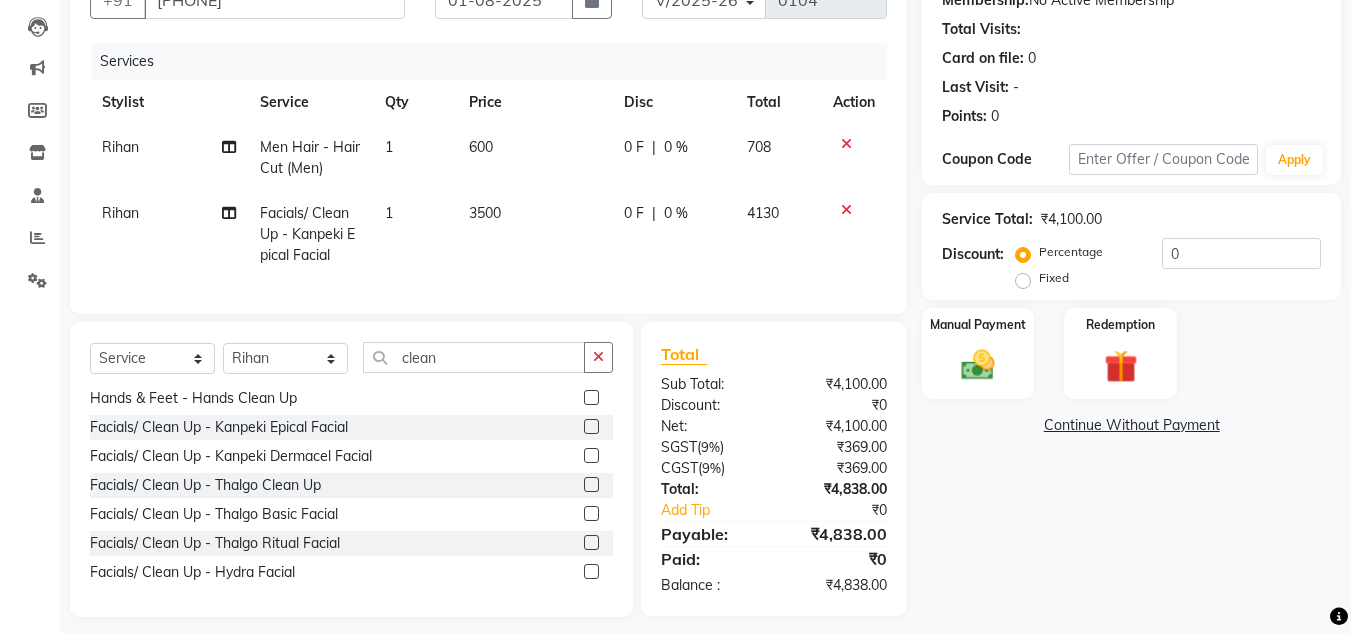 scroll, scrollTop: 206, scrollLeft: 0, axis: vertical 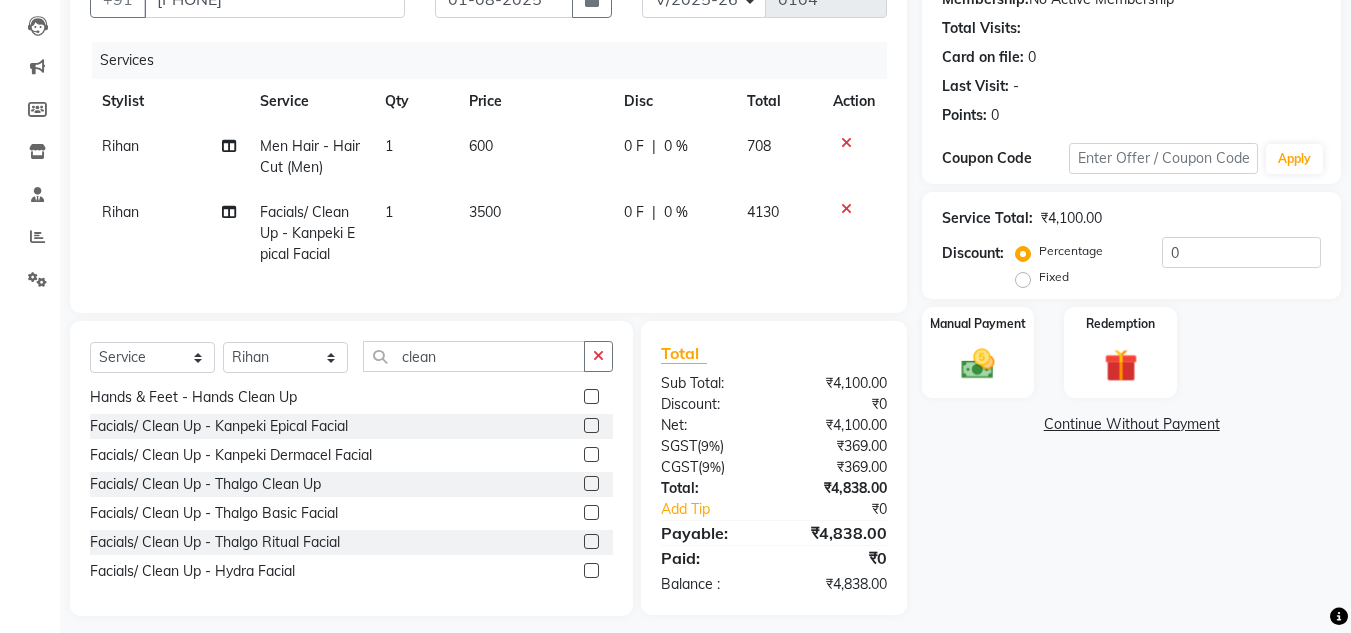 click 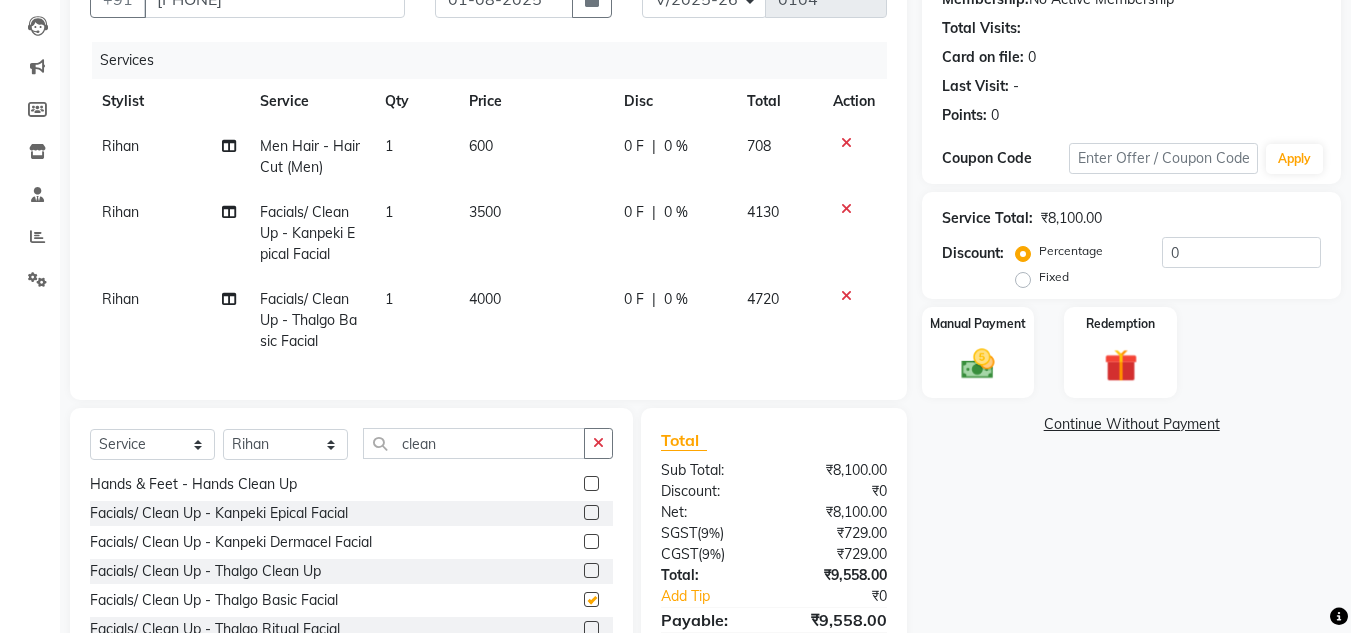 checkbox on "false" 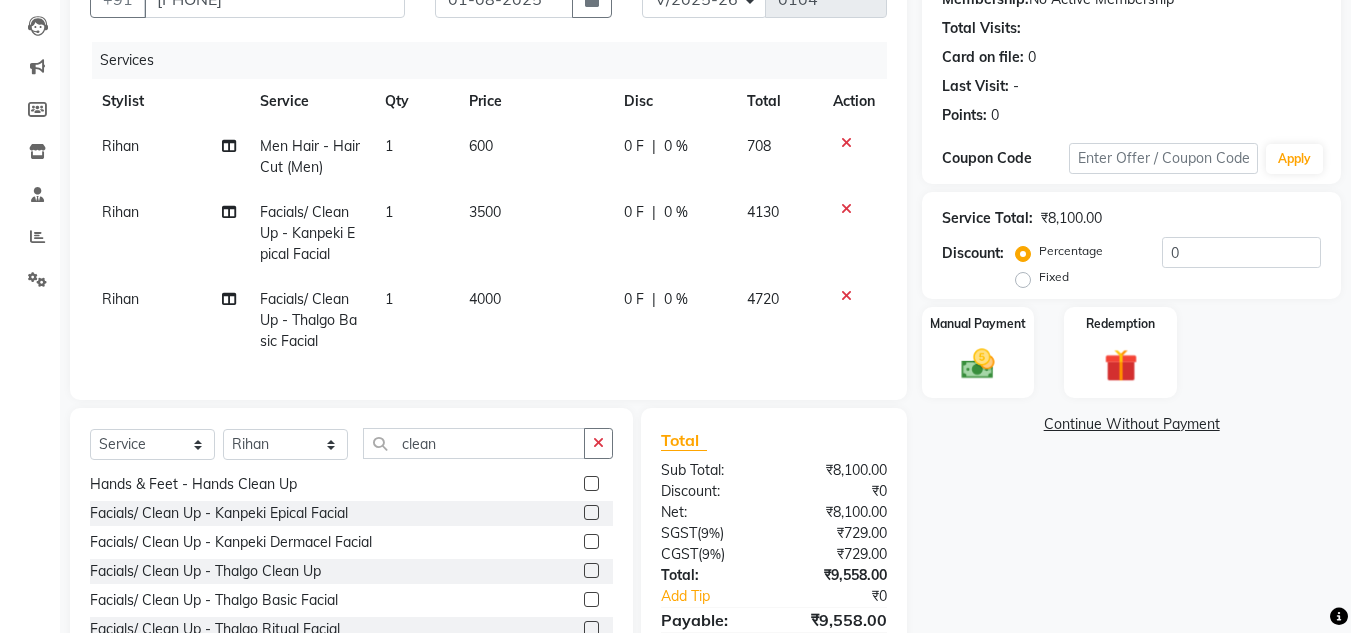 click 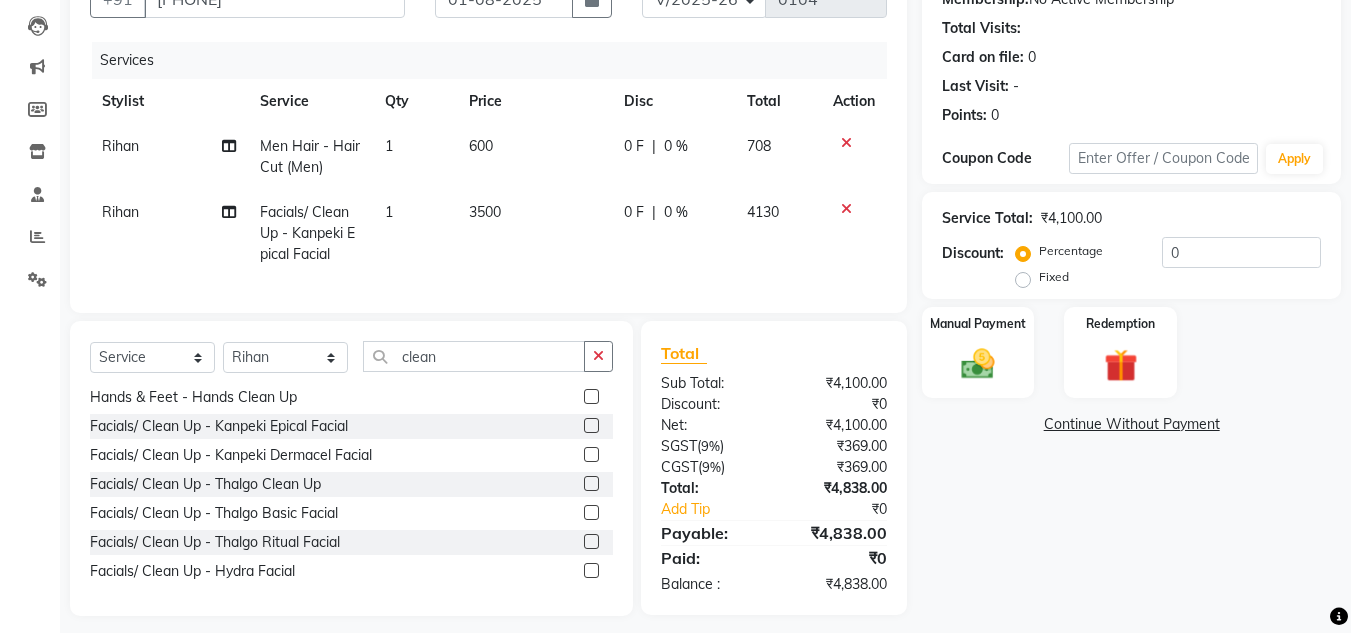click 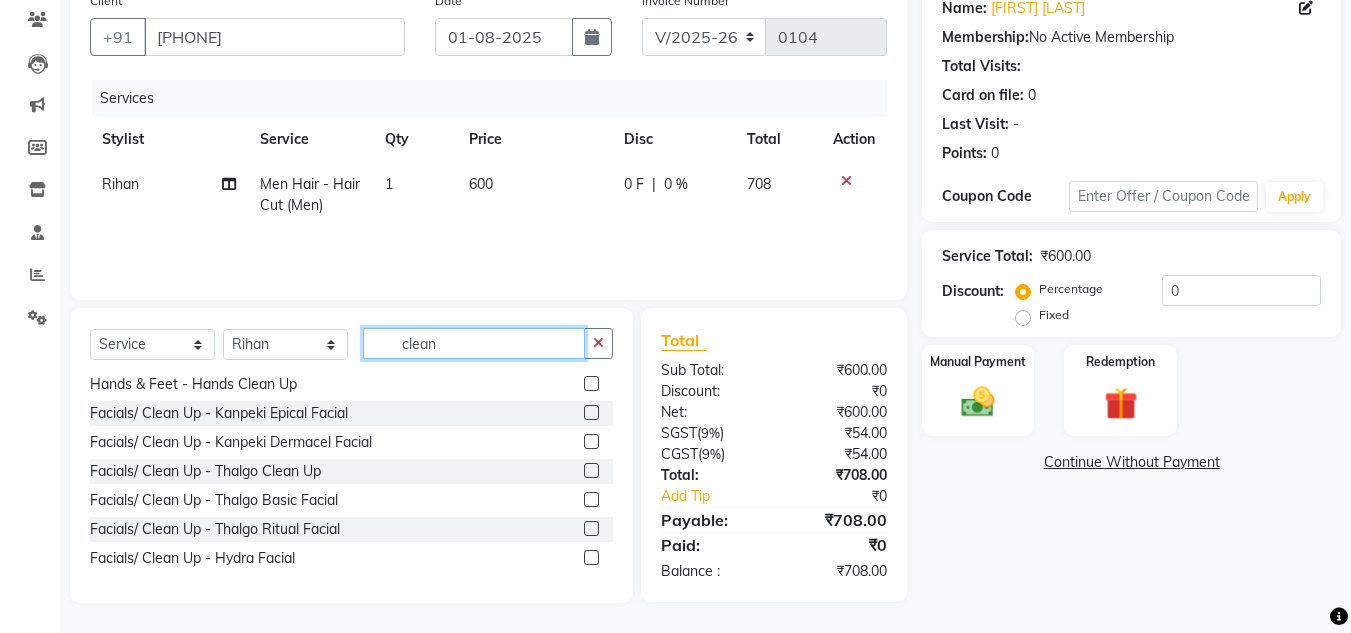 click on "clean" 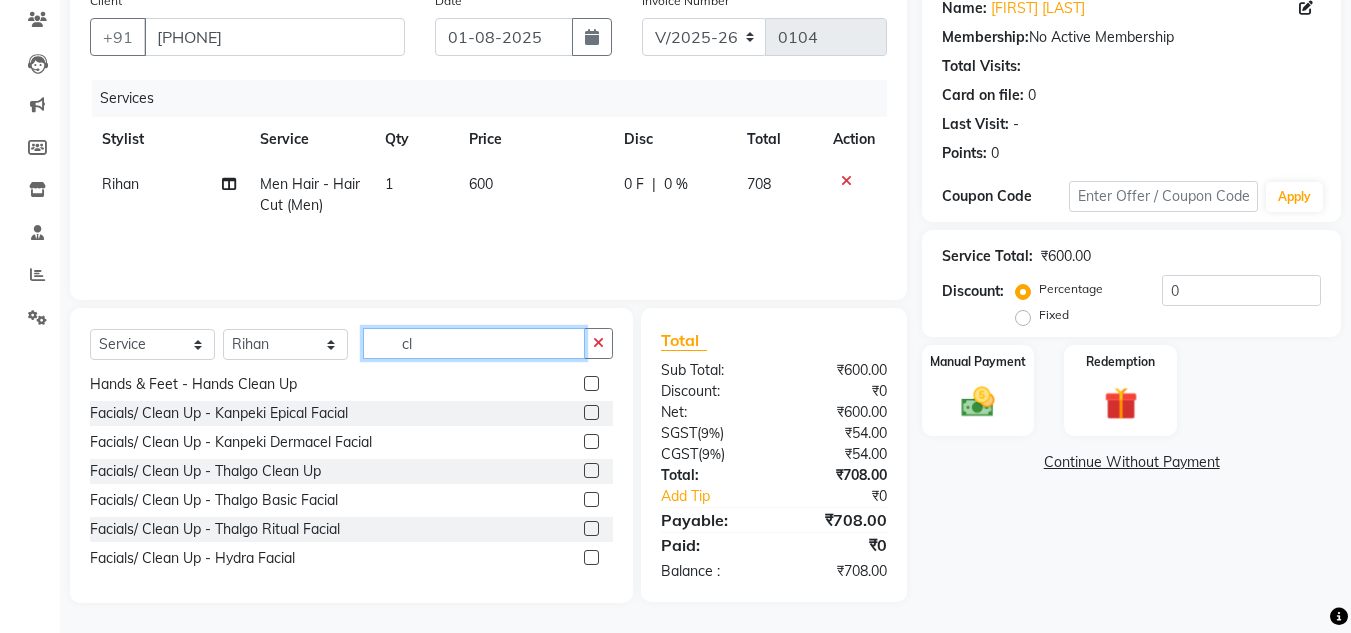 type on "c" 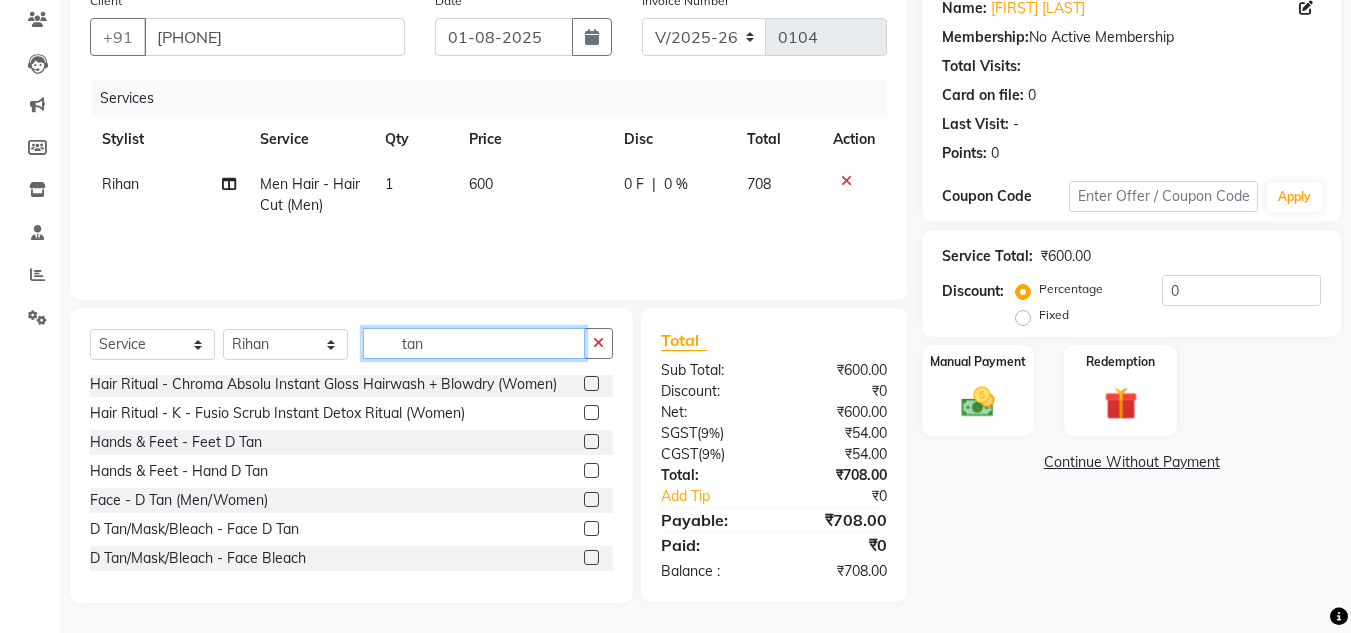 scroll, scrollTop: 0, scrollLeft: 0, axis: both 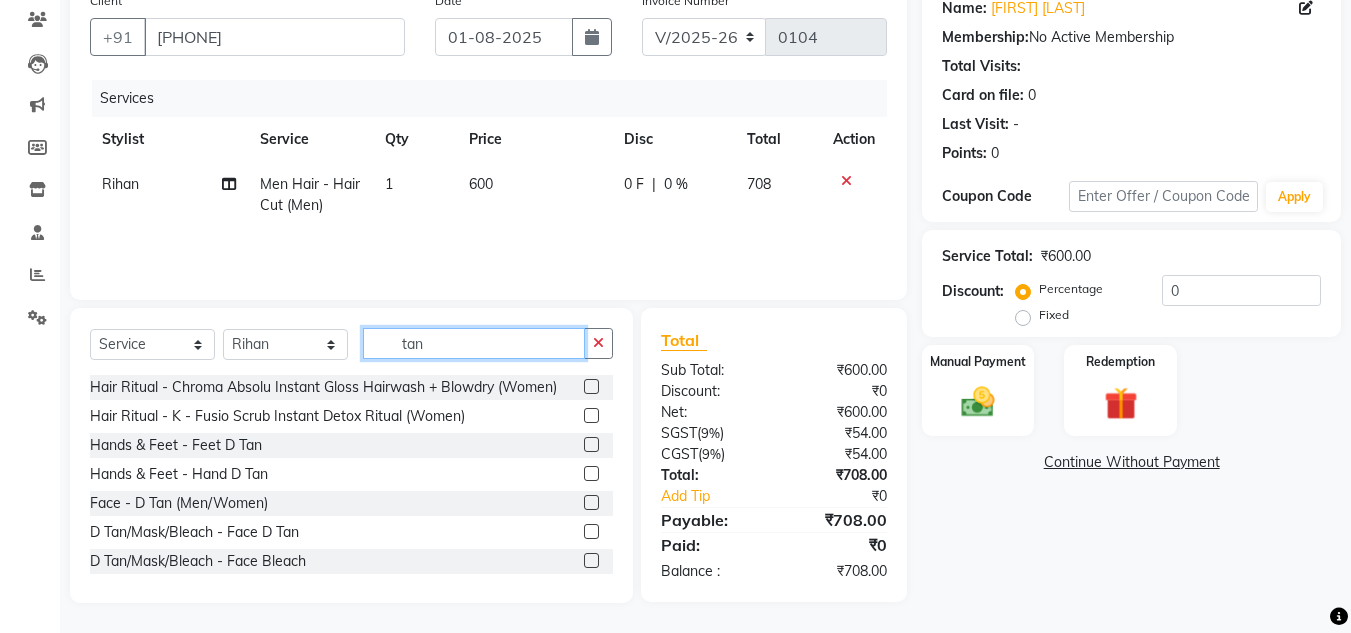 type on "tan" 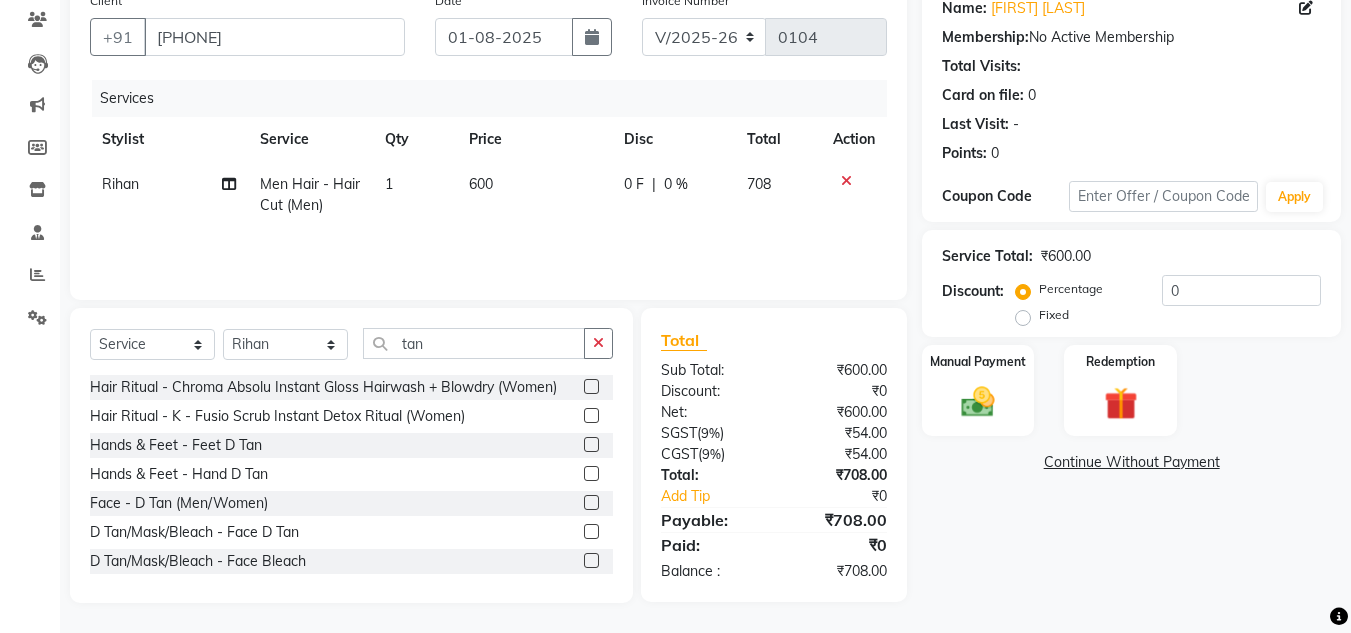 click 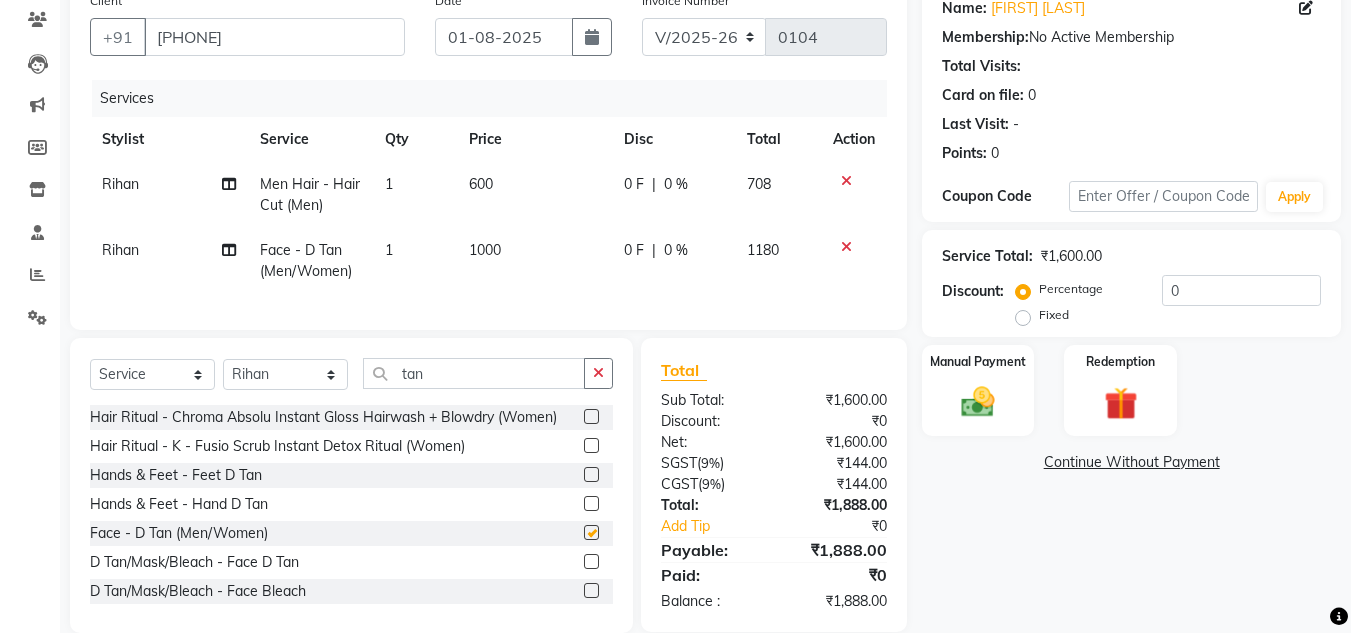 checkbox on "false" 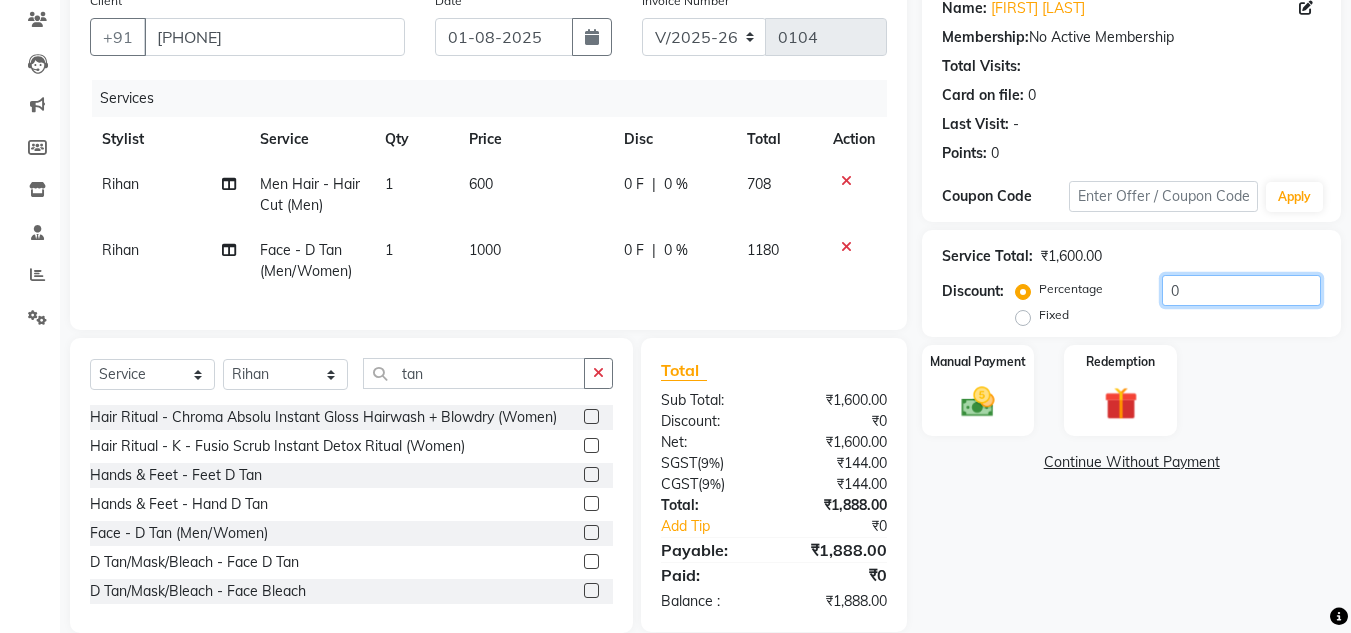 click on "0" 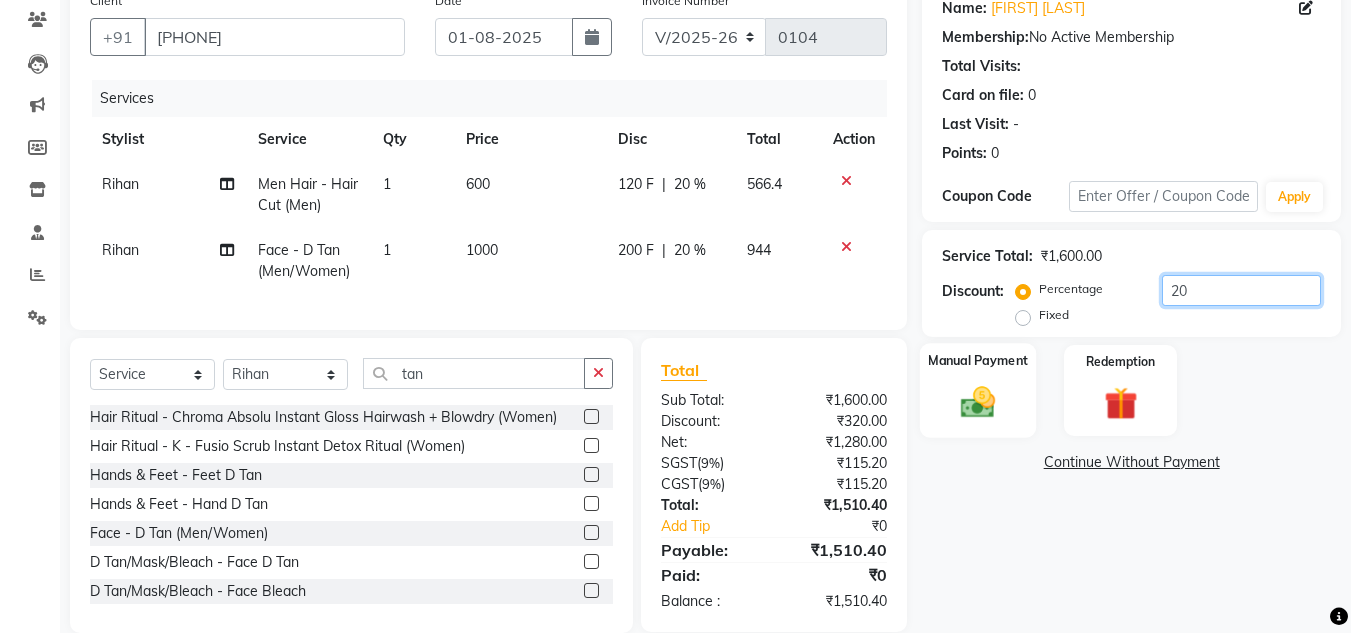 type on "20" 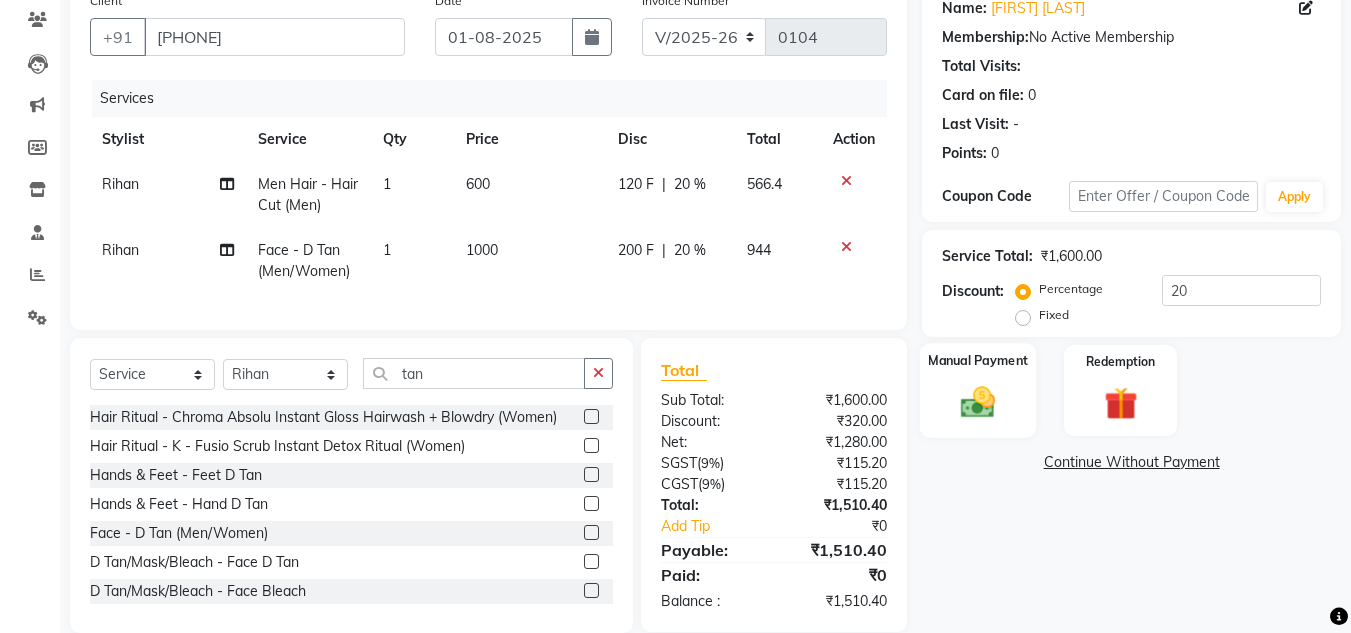 click 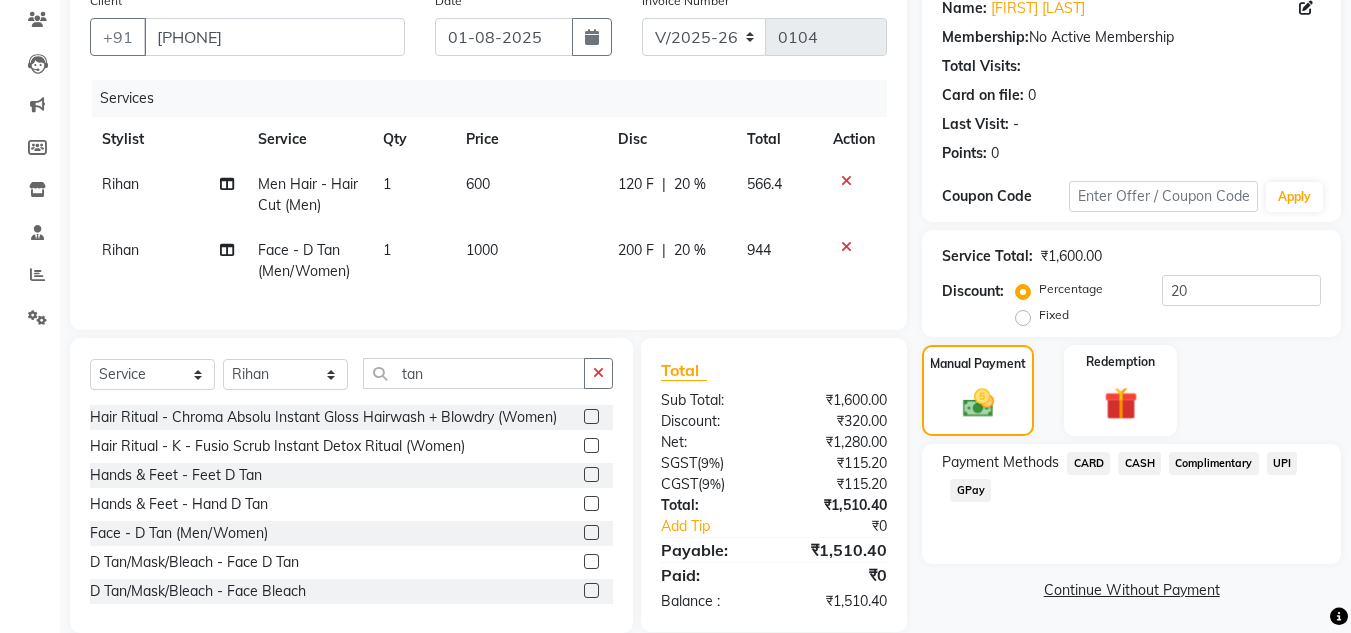 click on "UPI" 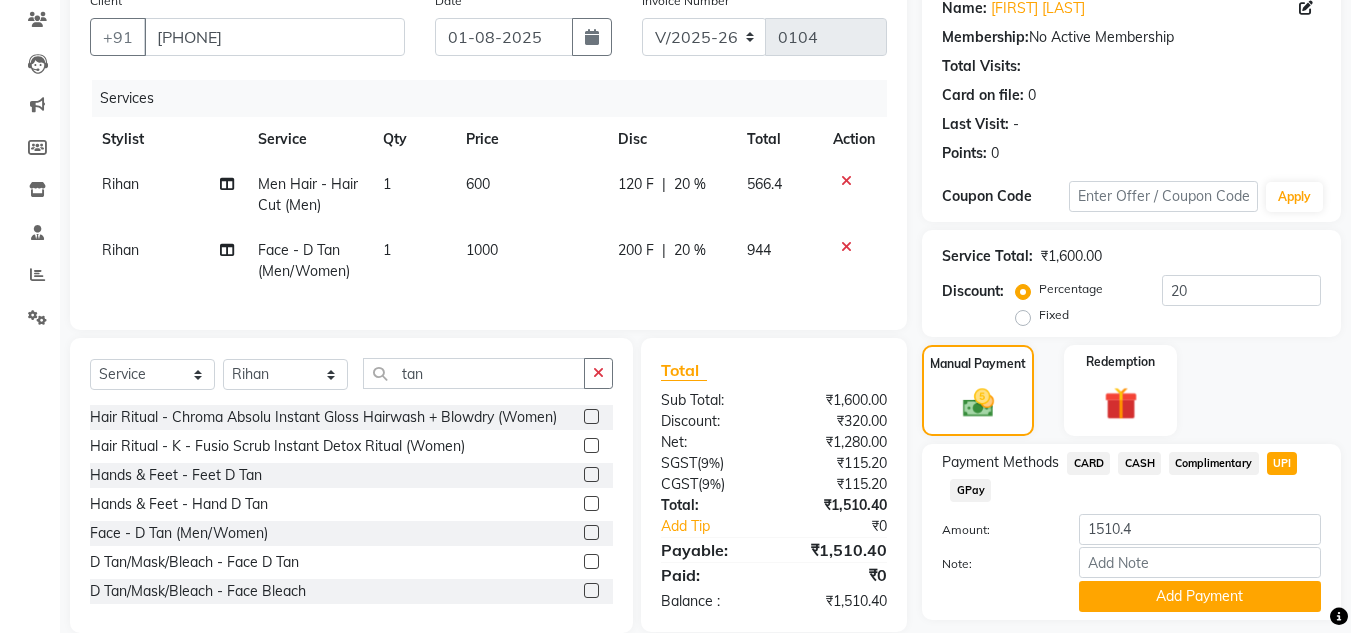 scroll, scrollTop: 226, scrollLeft: 0, axis: vertical 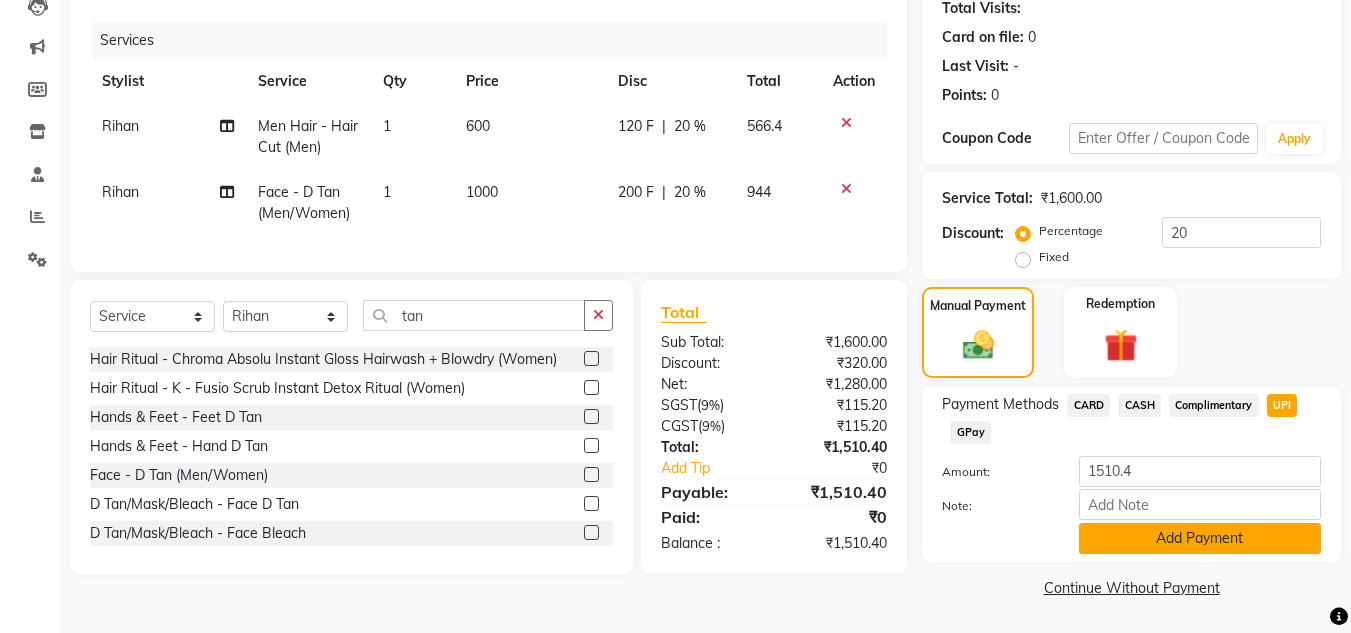 click on "Add Payment" 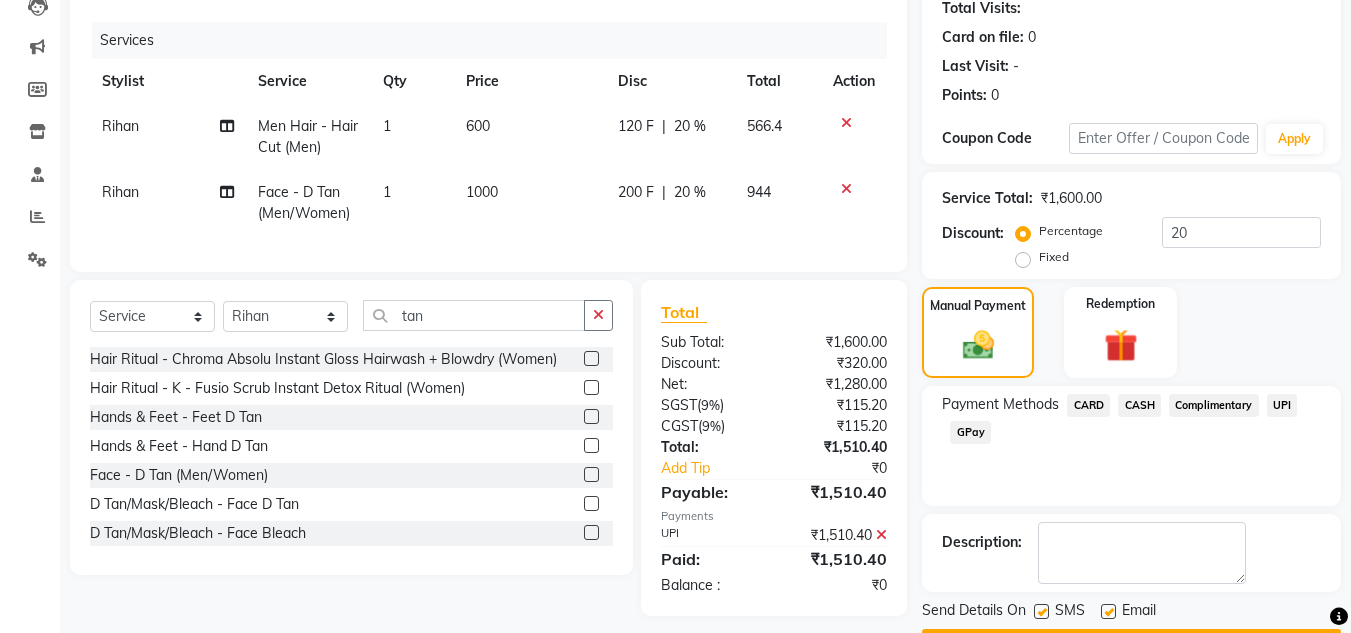 scroll, scrollTop: 283, scrollLeft: 0, axis: vertical 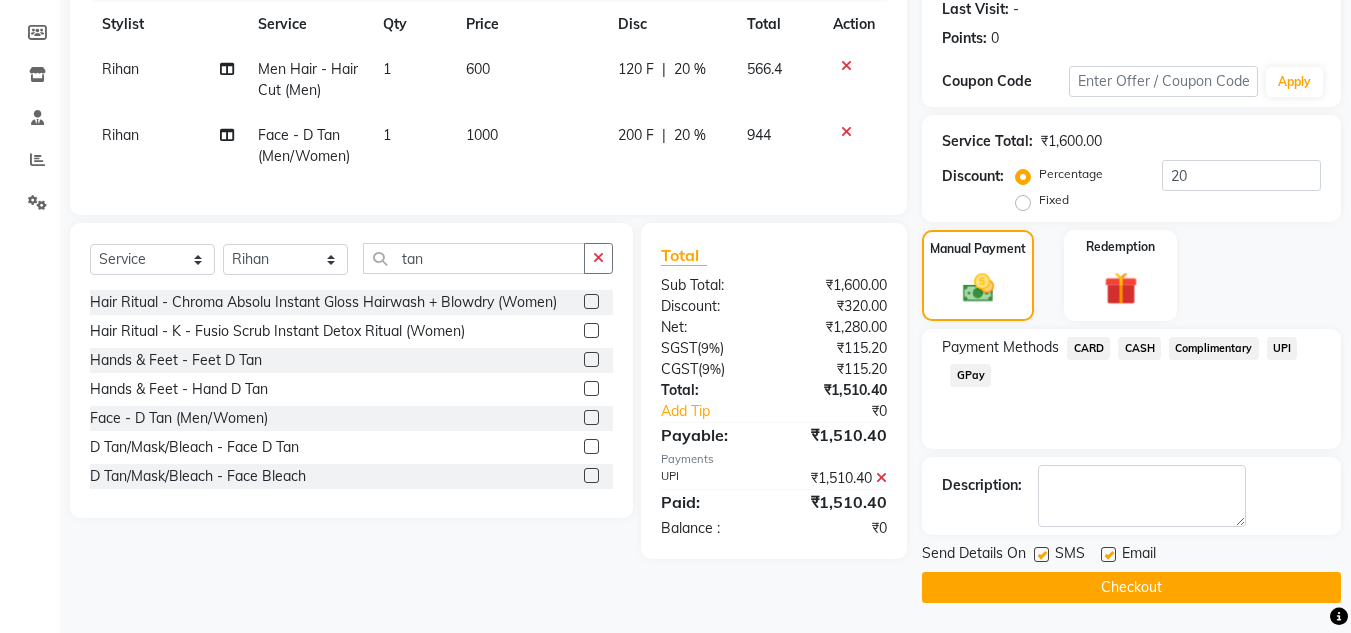 click on "Checkout" 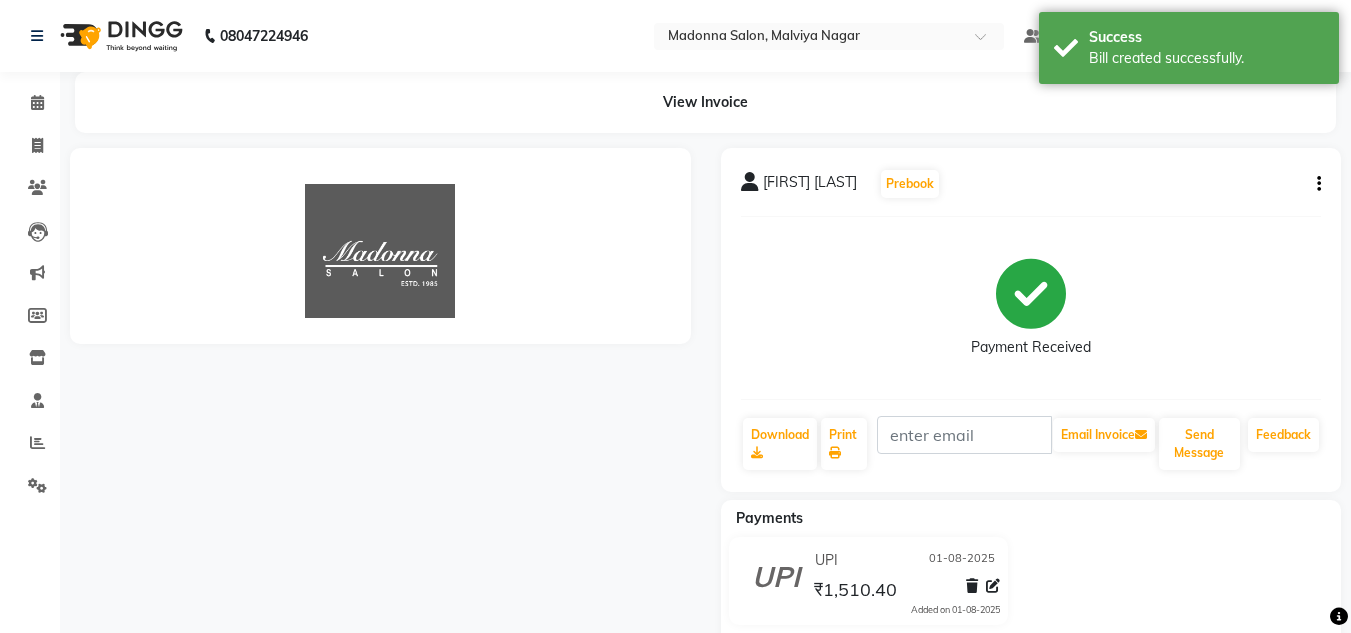 scroll, scrollTop: 0, scrollLeft: 0, axis: both 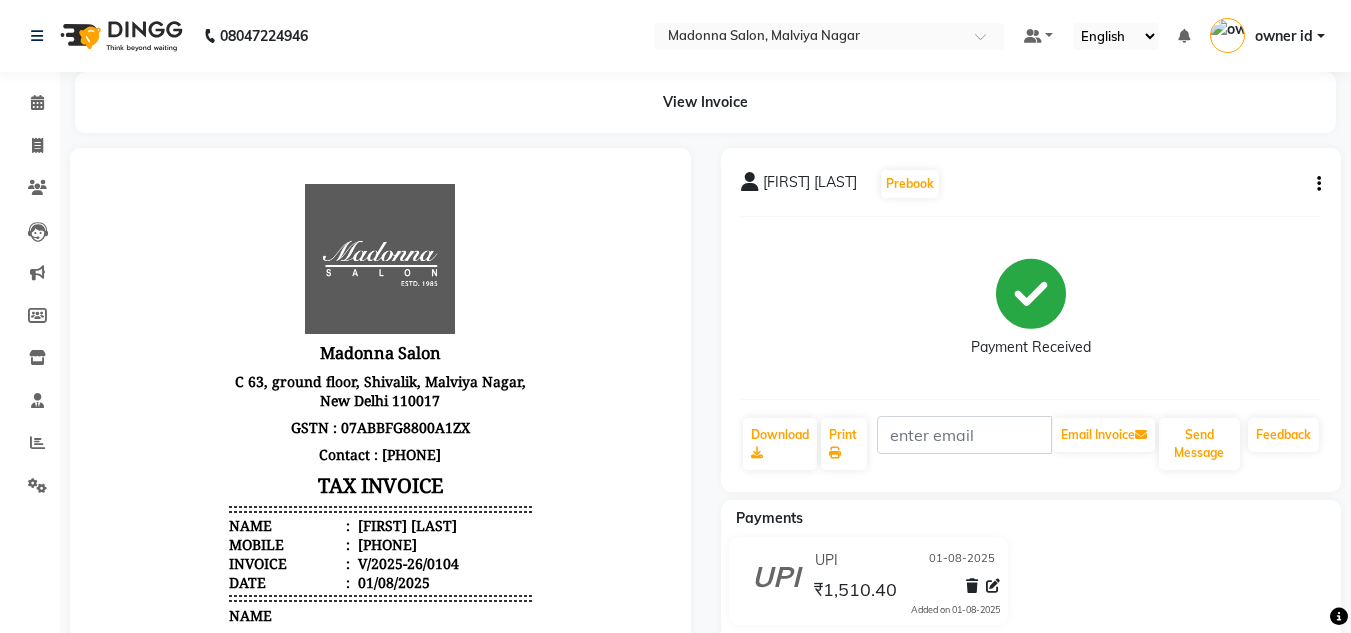 click 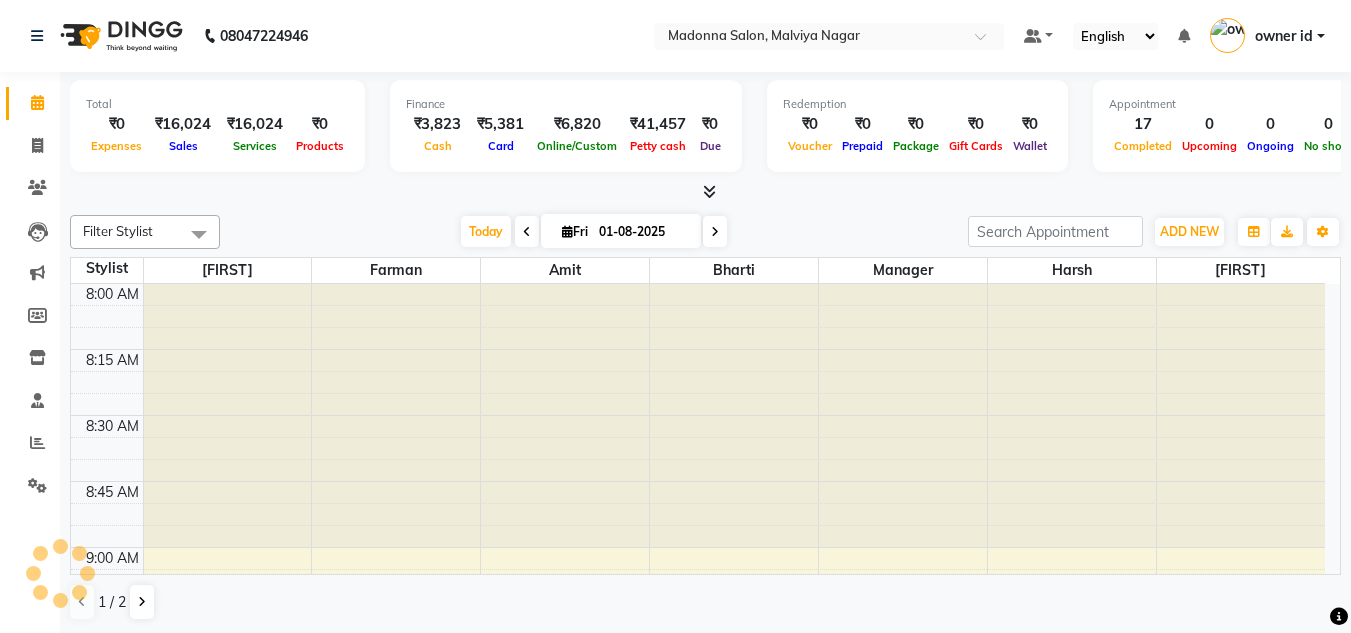 scroll, scrollTop: 0, scrollLeft: 0, axis: both 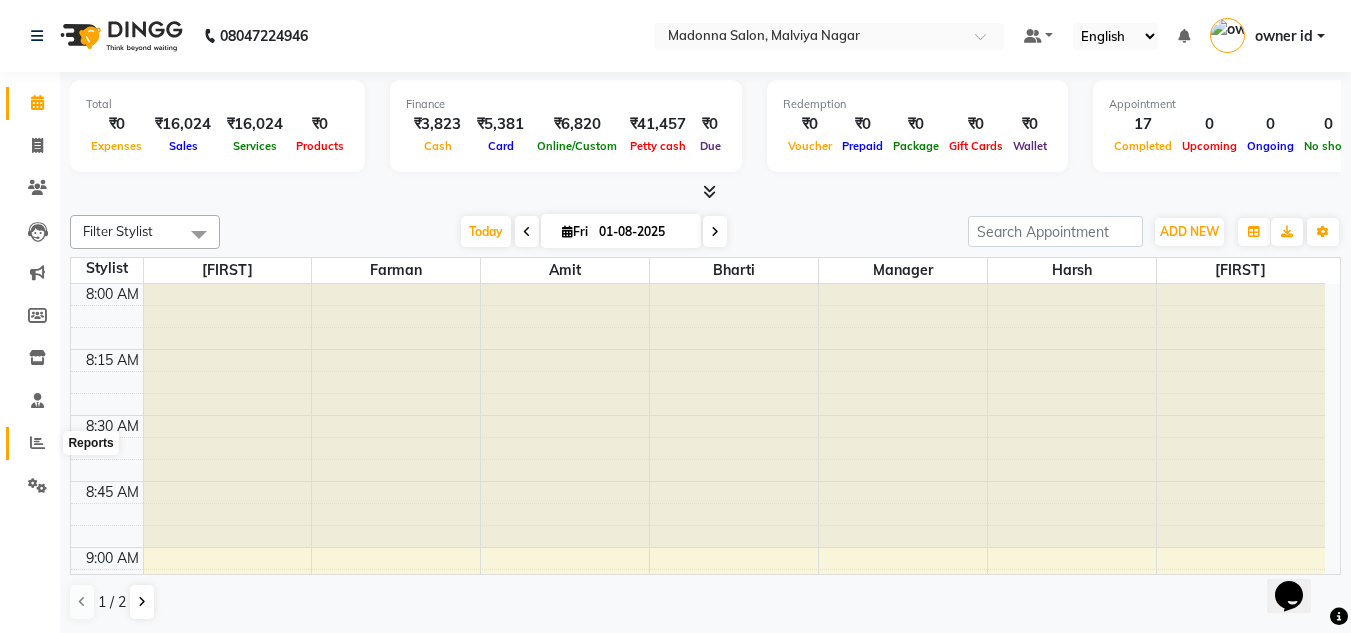 click 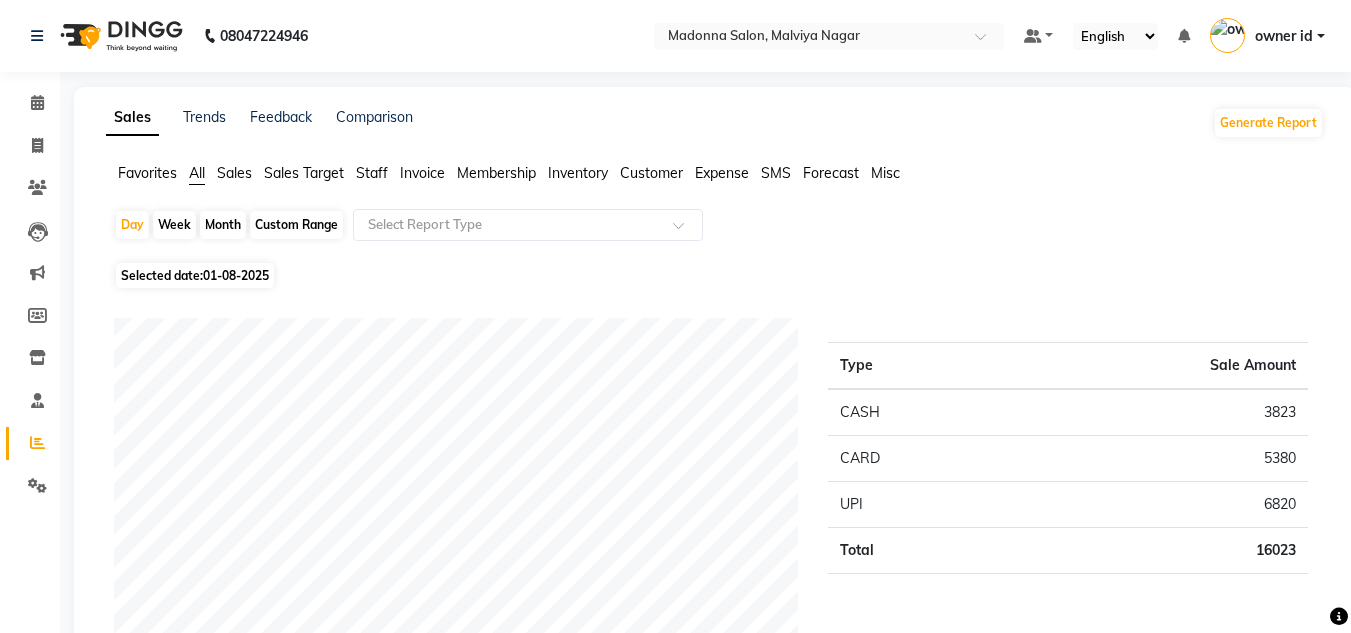 click on "Staff" 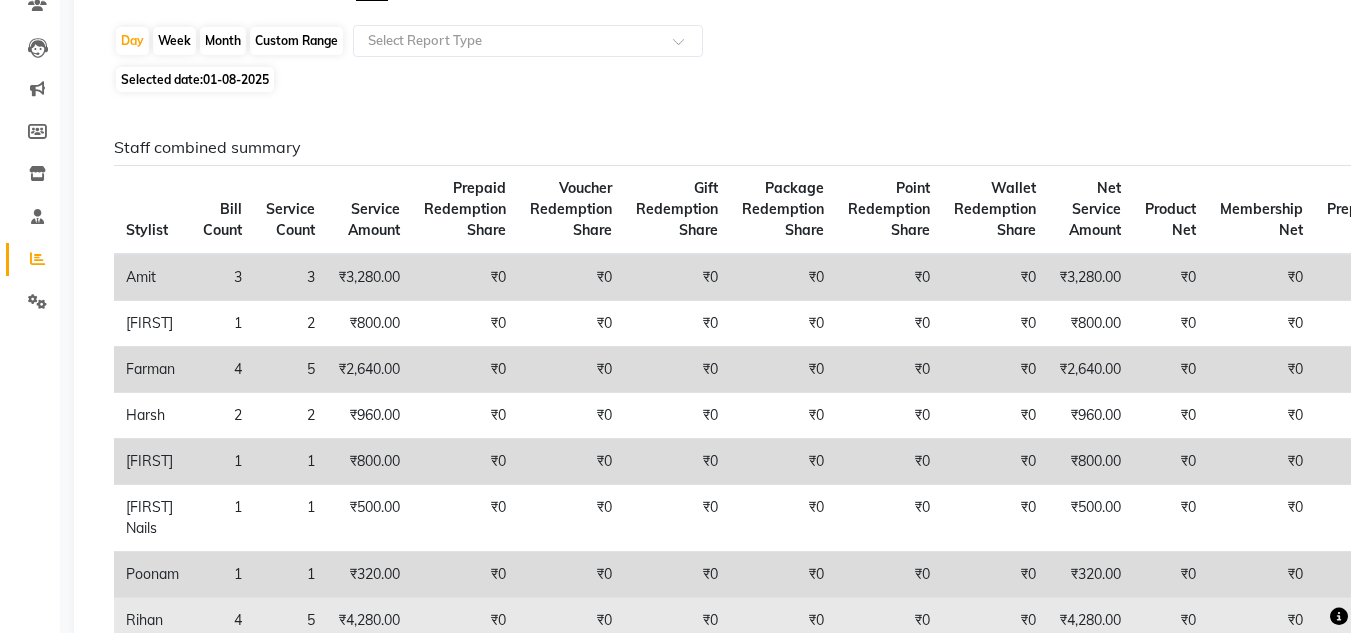 scroll, scrollTop: 206, scrollLeft: 0, axis: vertical 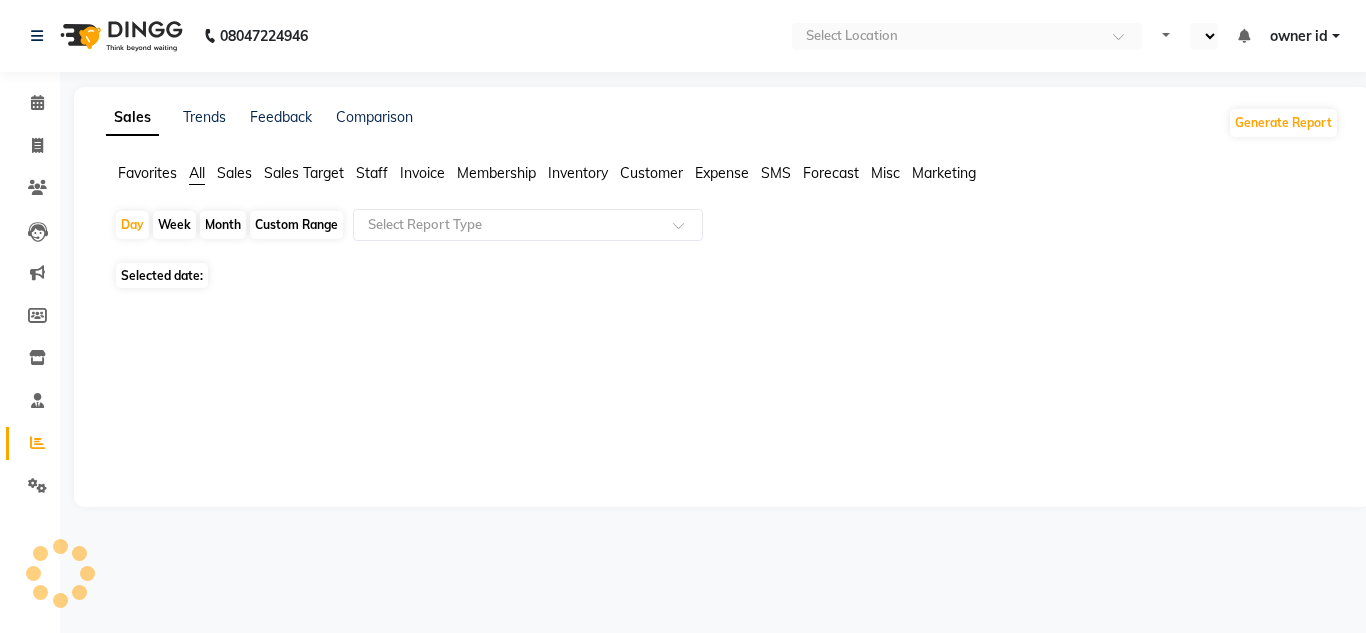 select on "en" 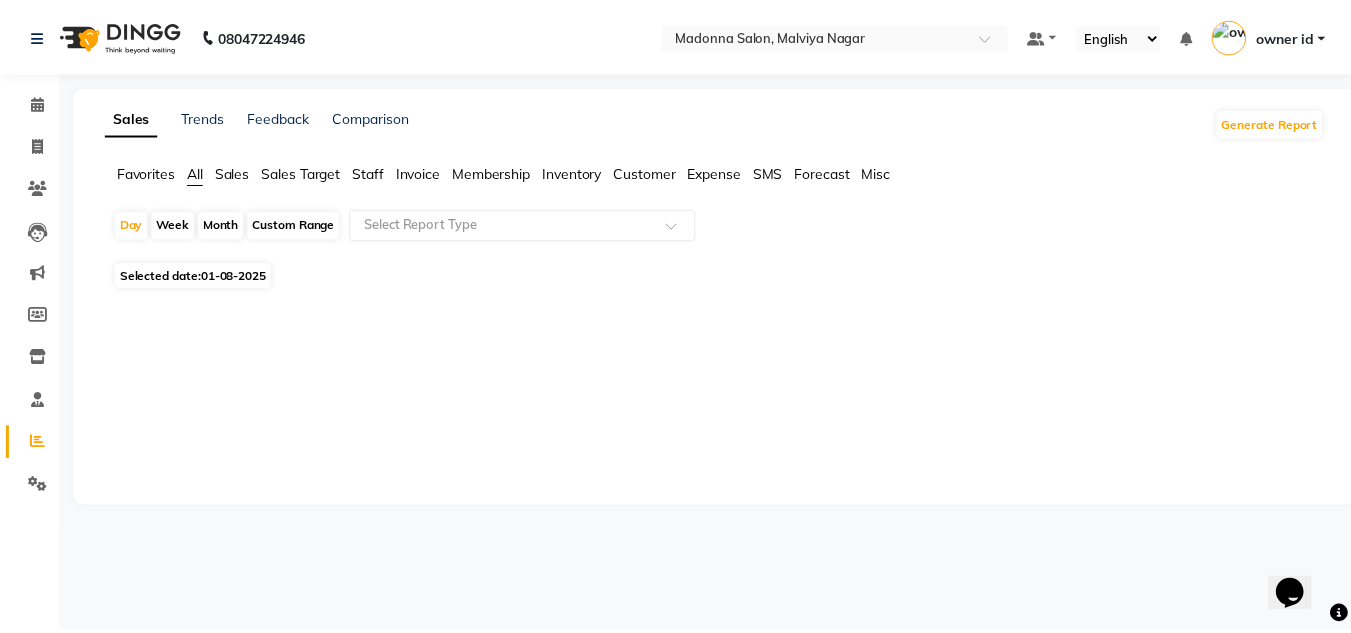 scroll, scrollTop: 0, scrollLeft: 0, axis: both 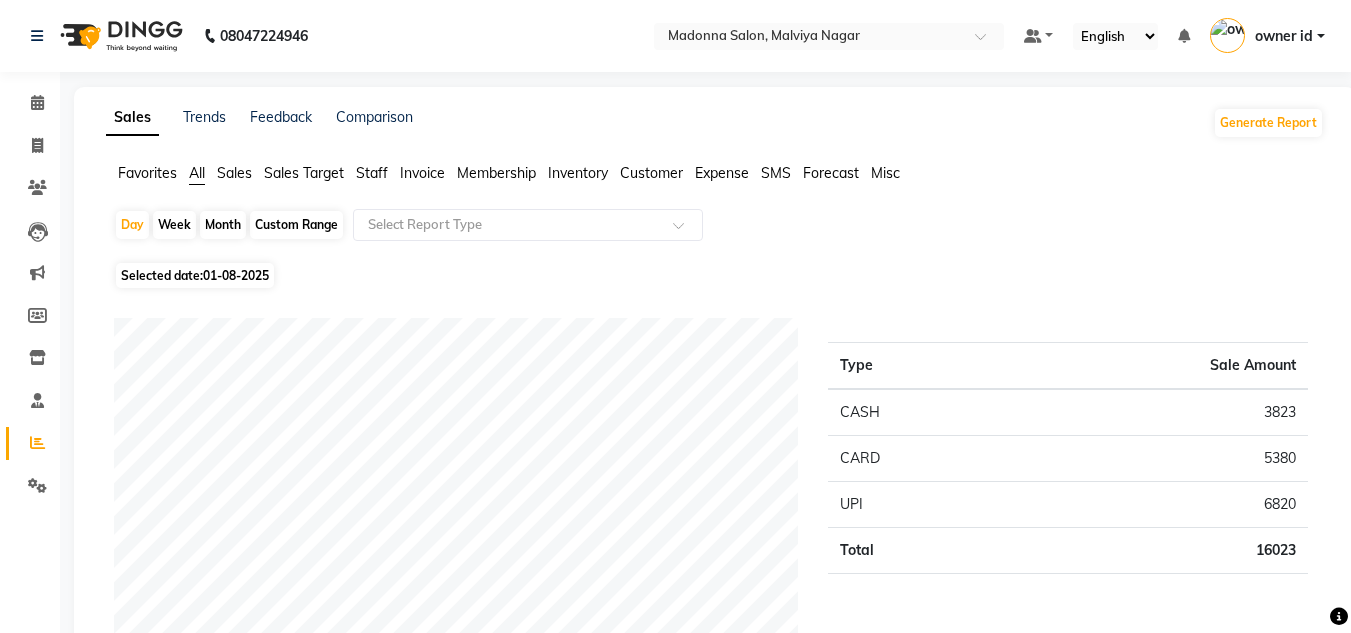 click on "Staff" 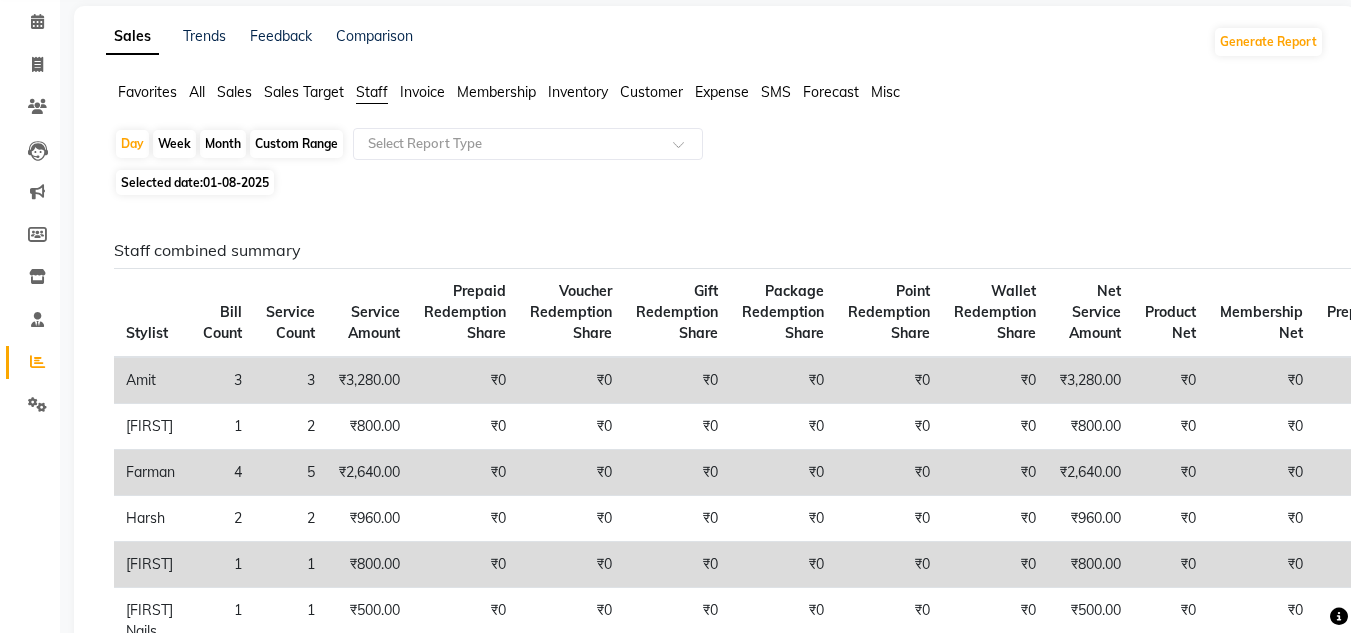 scroll, scrollTop: 0, scrollLeft: 0, axis: both 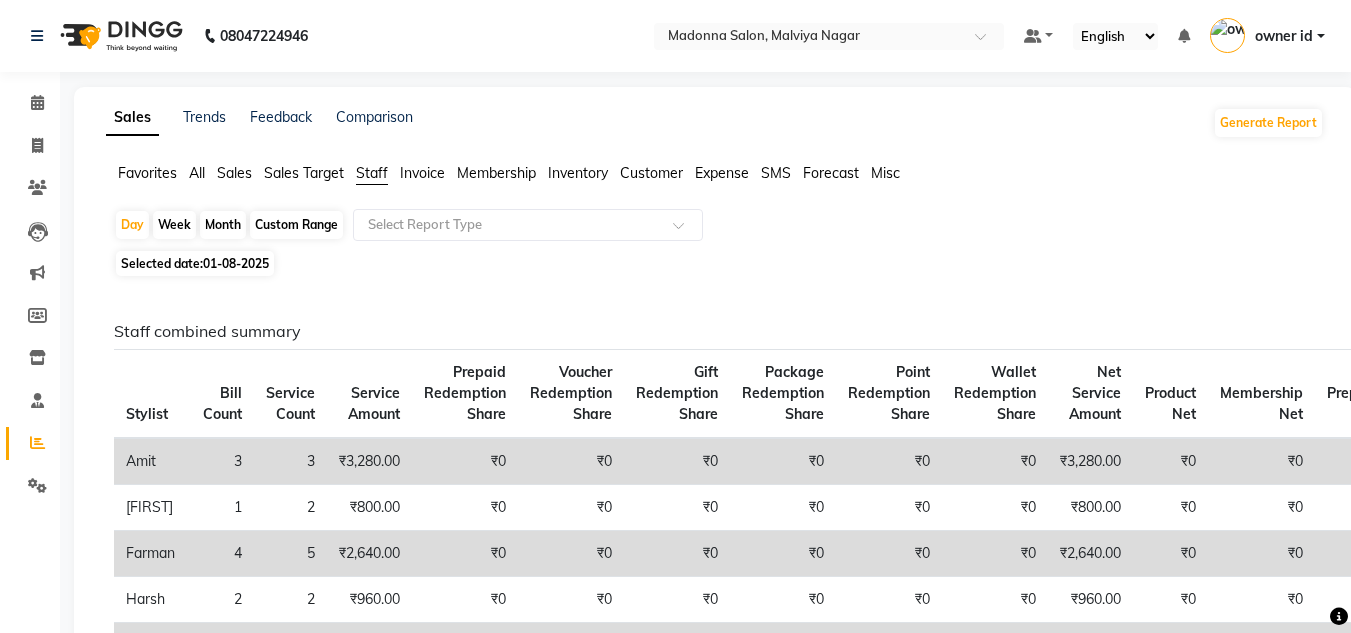 click 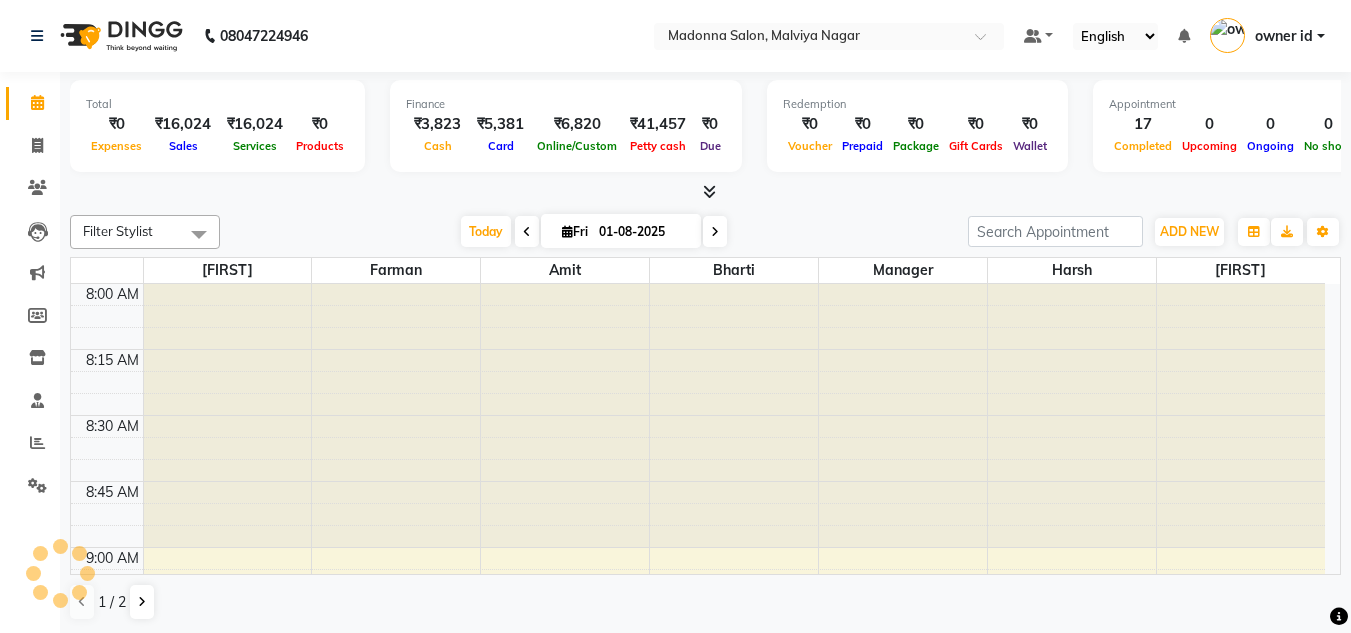 scroll, scrollTop: 0, scrollLeft: 0, axis: both 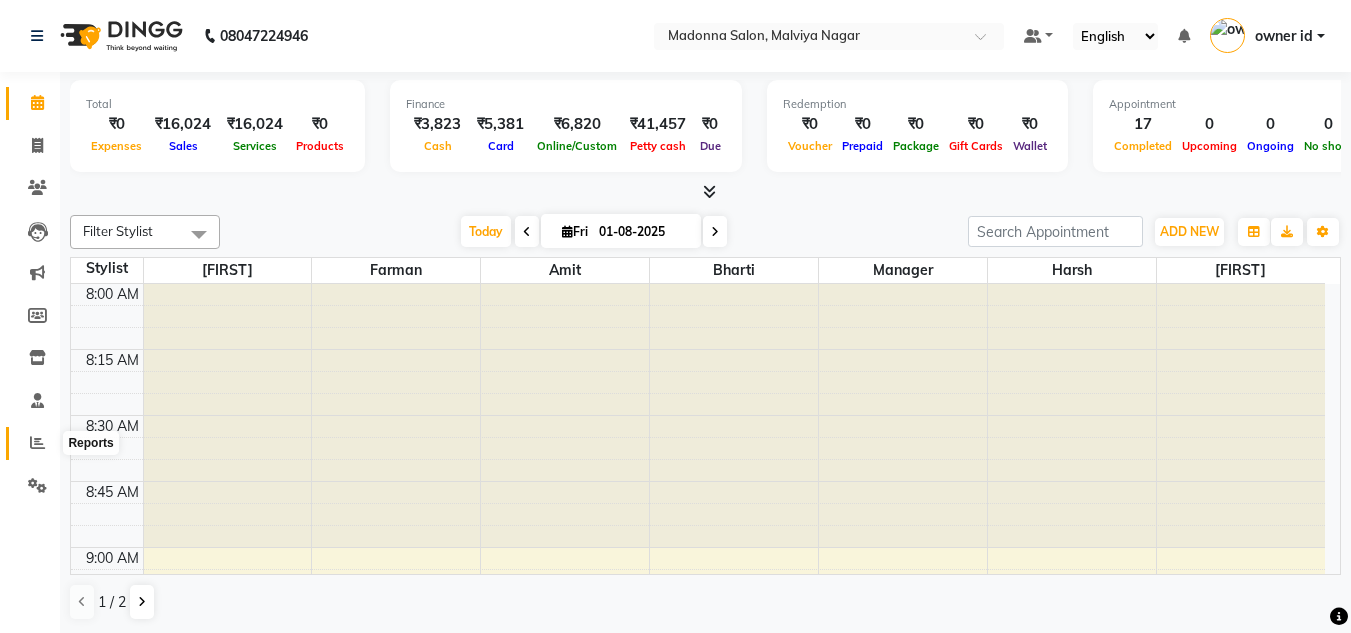 click 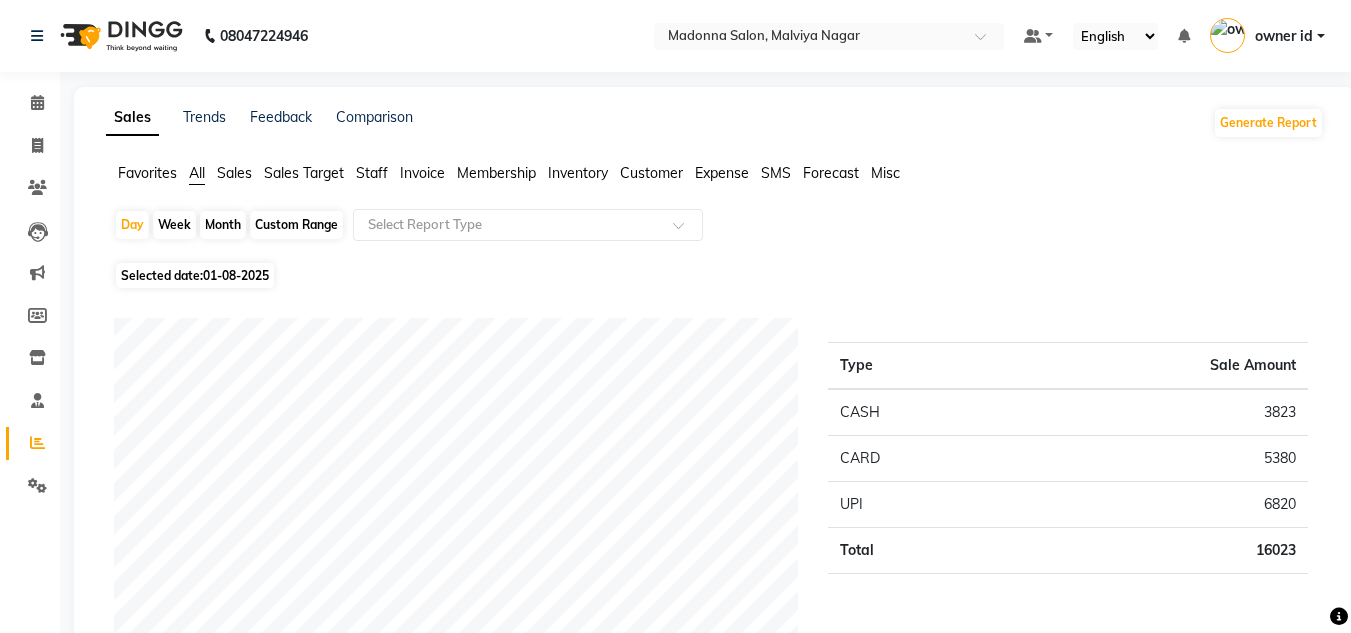 click on "Staff" 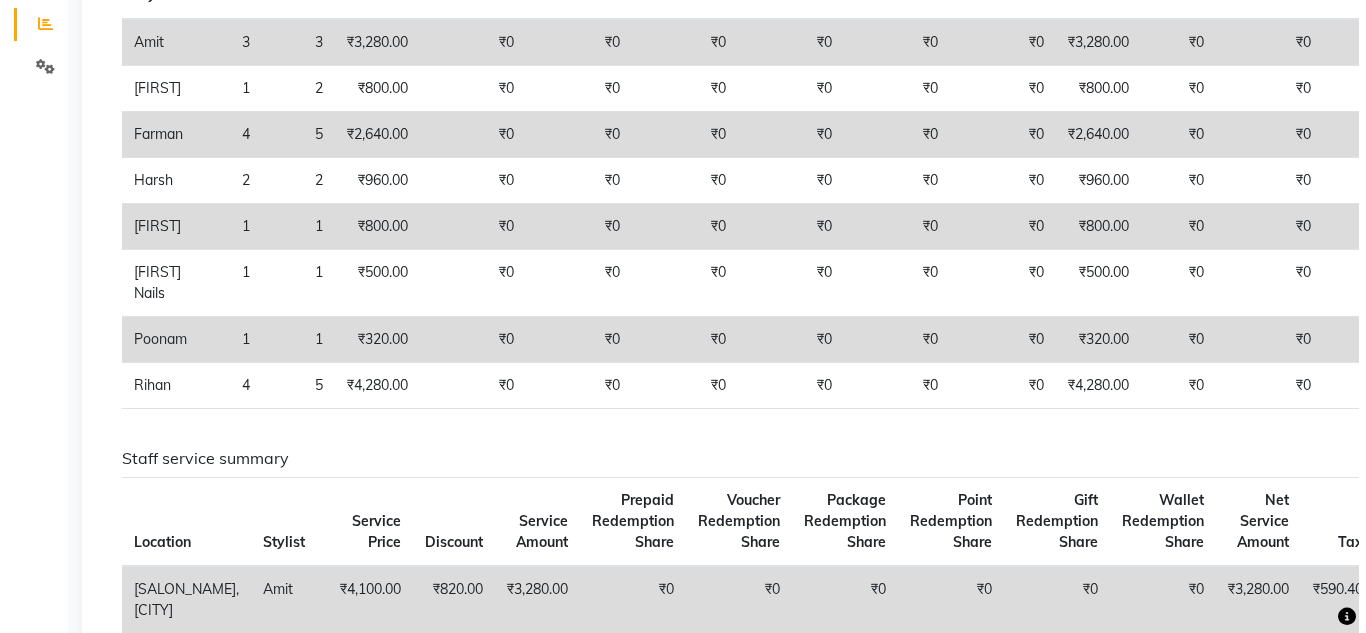 scroll, scrollTop: 0, scrollLeft: 0, axis: both 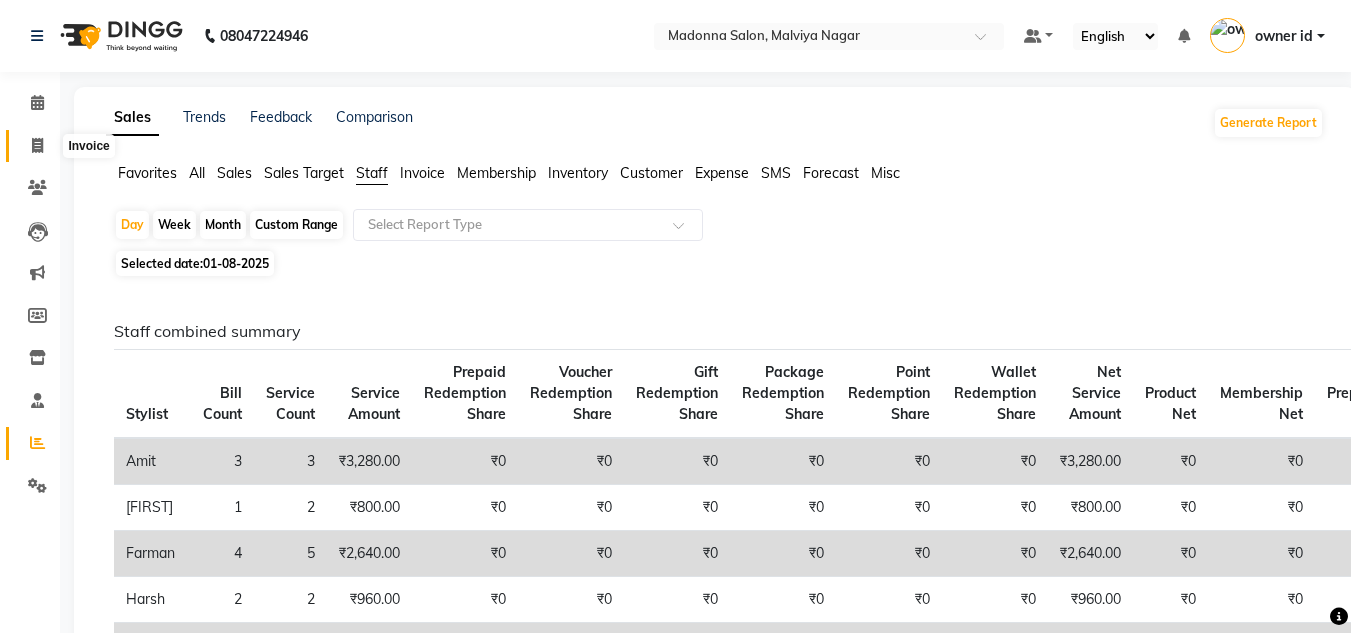 click 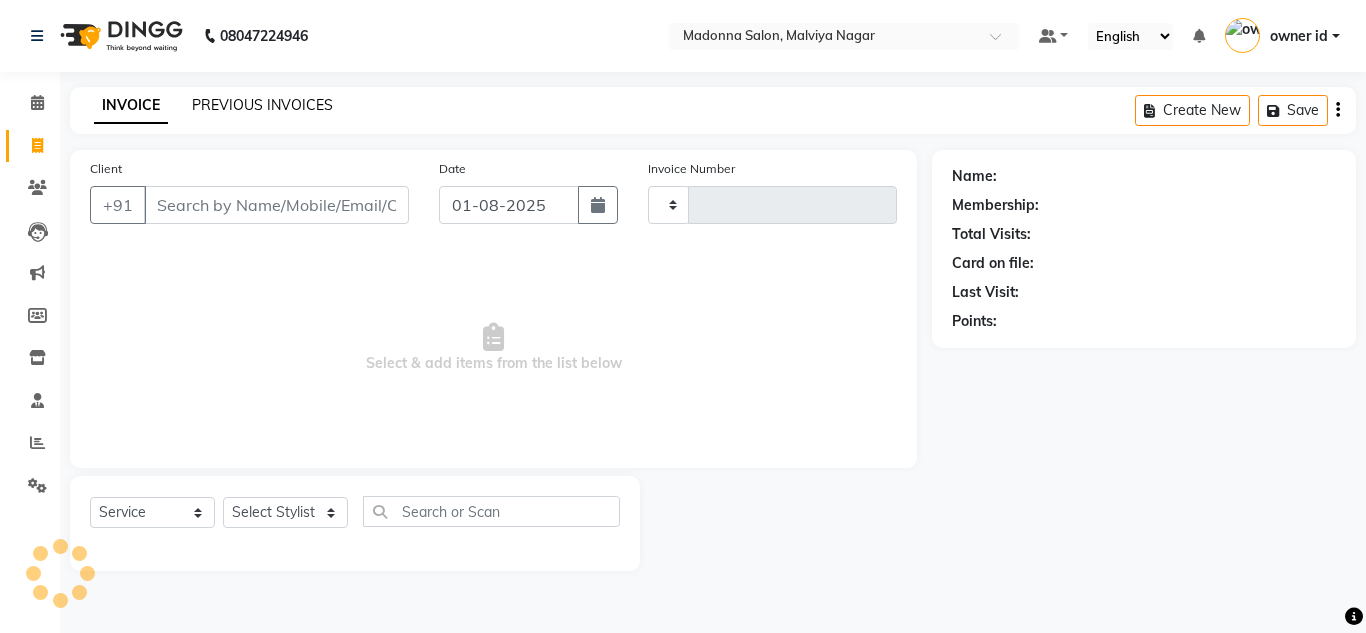 type on "0105" 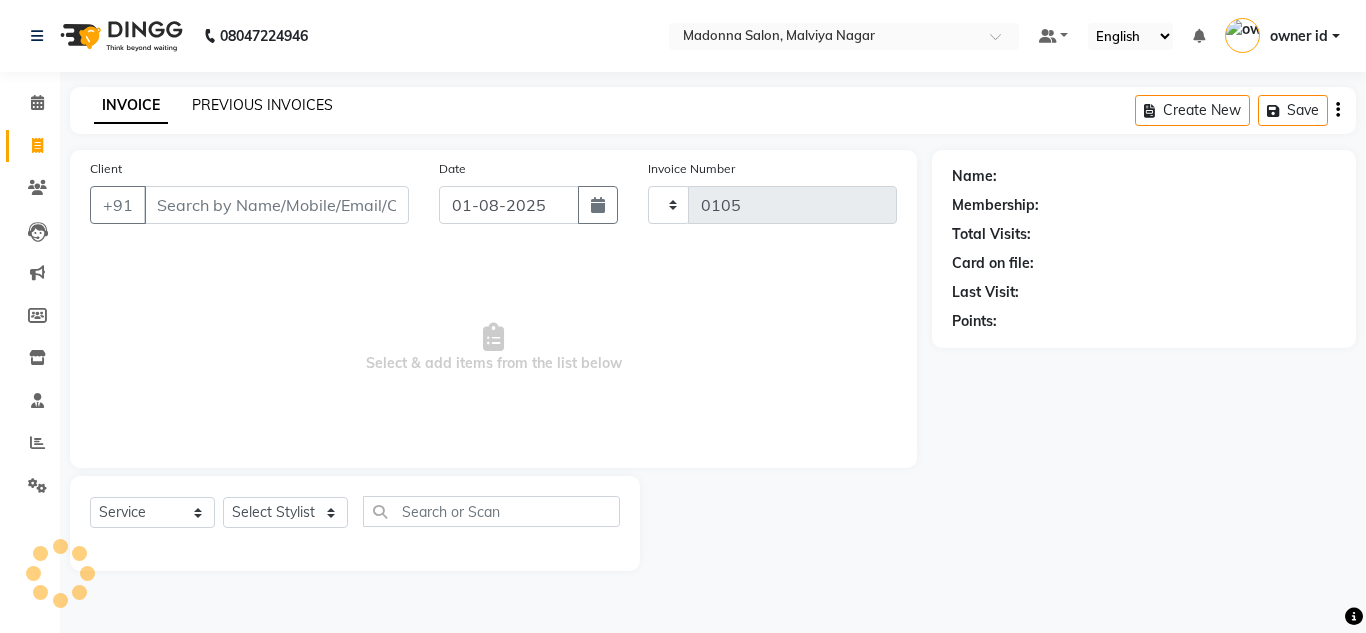 select on "8641" 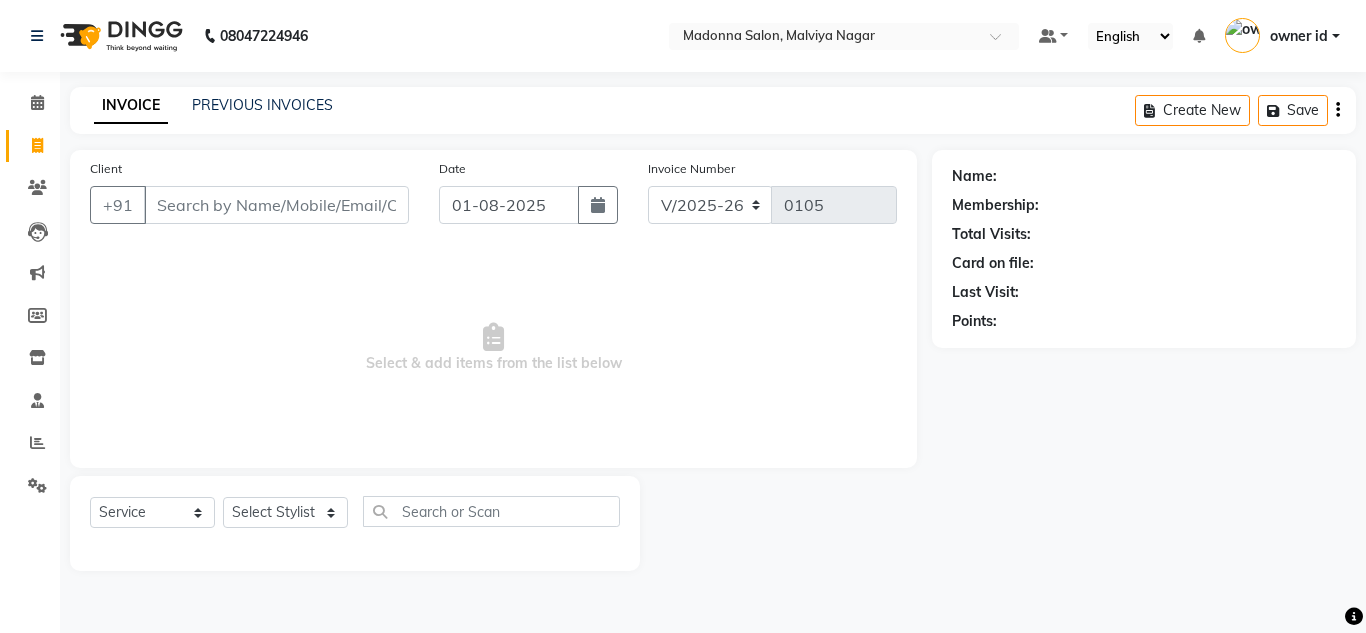 click on "Client" at bounding box center [276, 205] 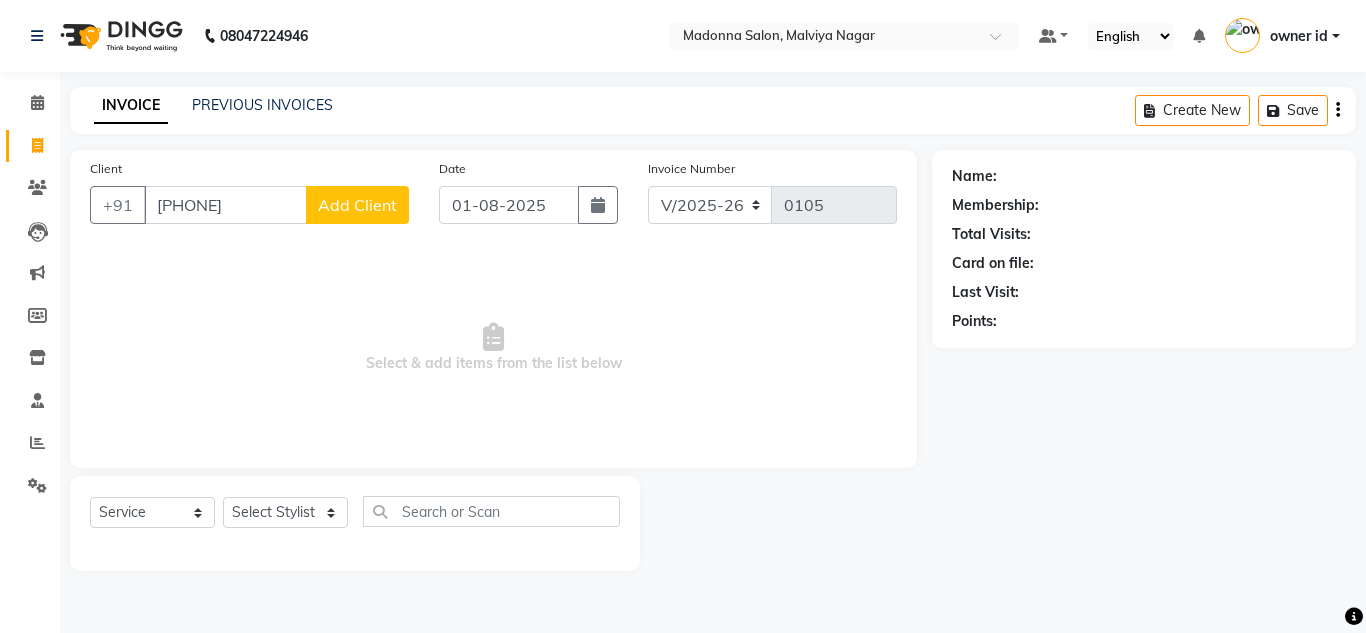 type on "[PHONE]" 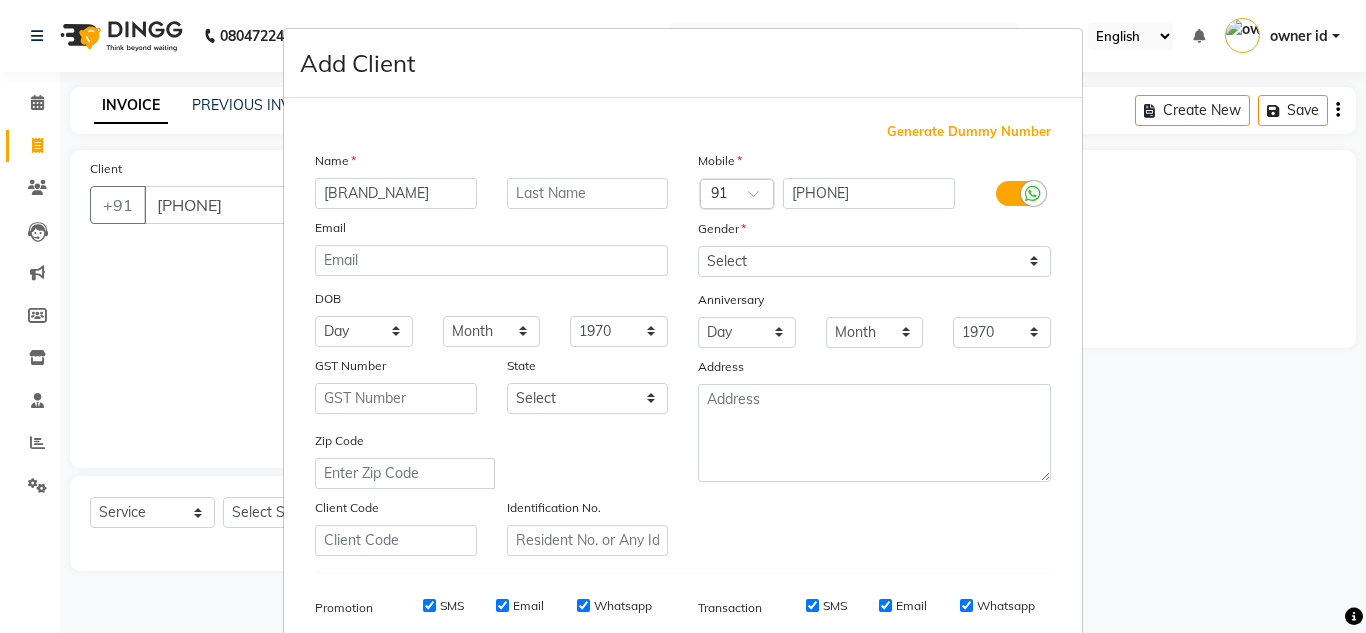 type on "[BRAND_NAME]" 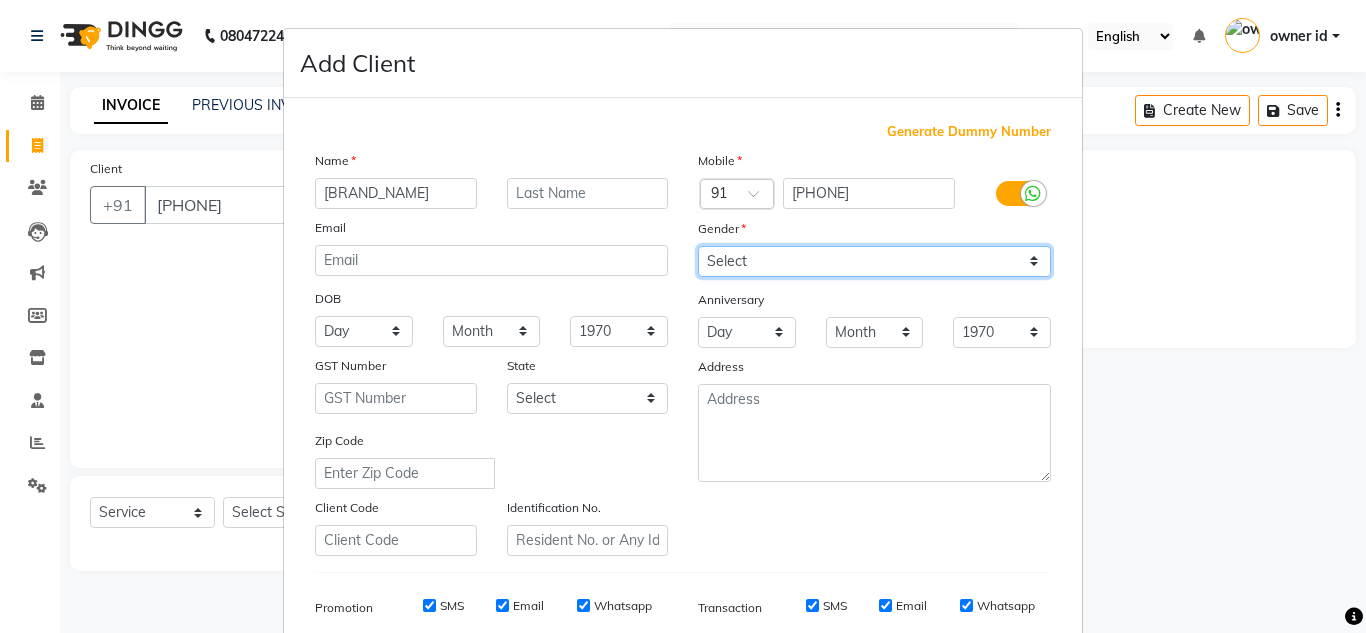 click on "Select Male Female Other Prefer Not To Say" at bounding box center [874, 261] 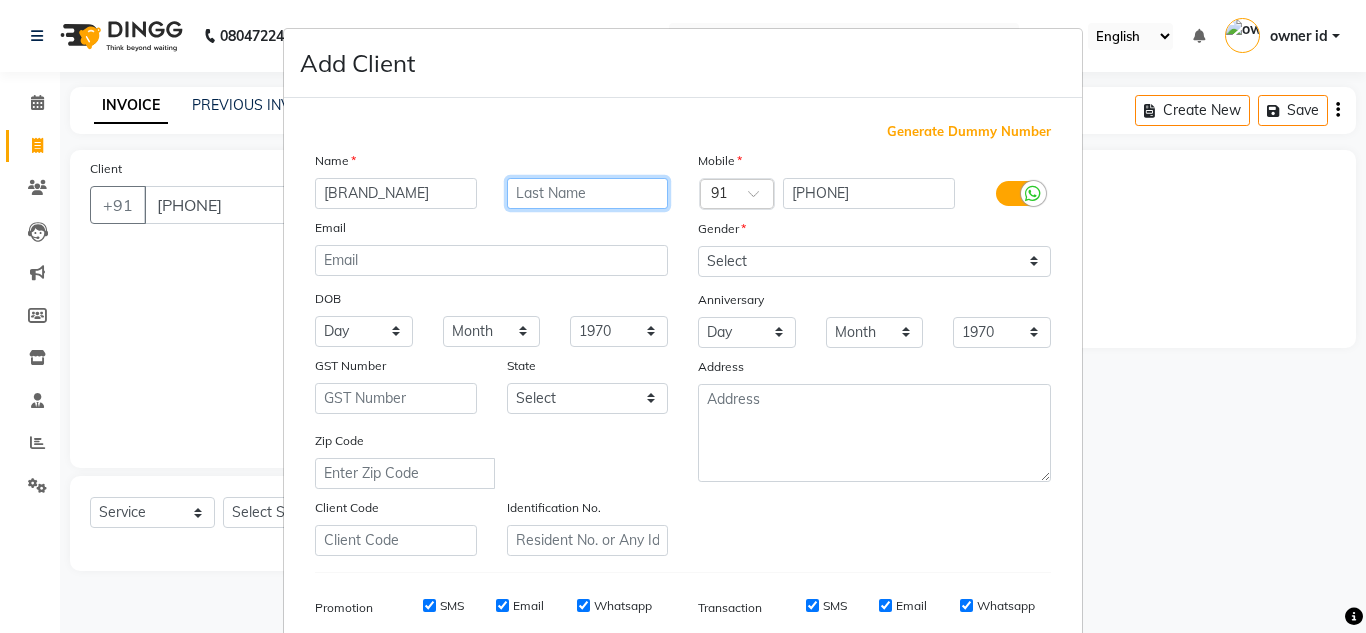 click at bounding box center (588, 193) 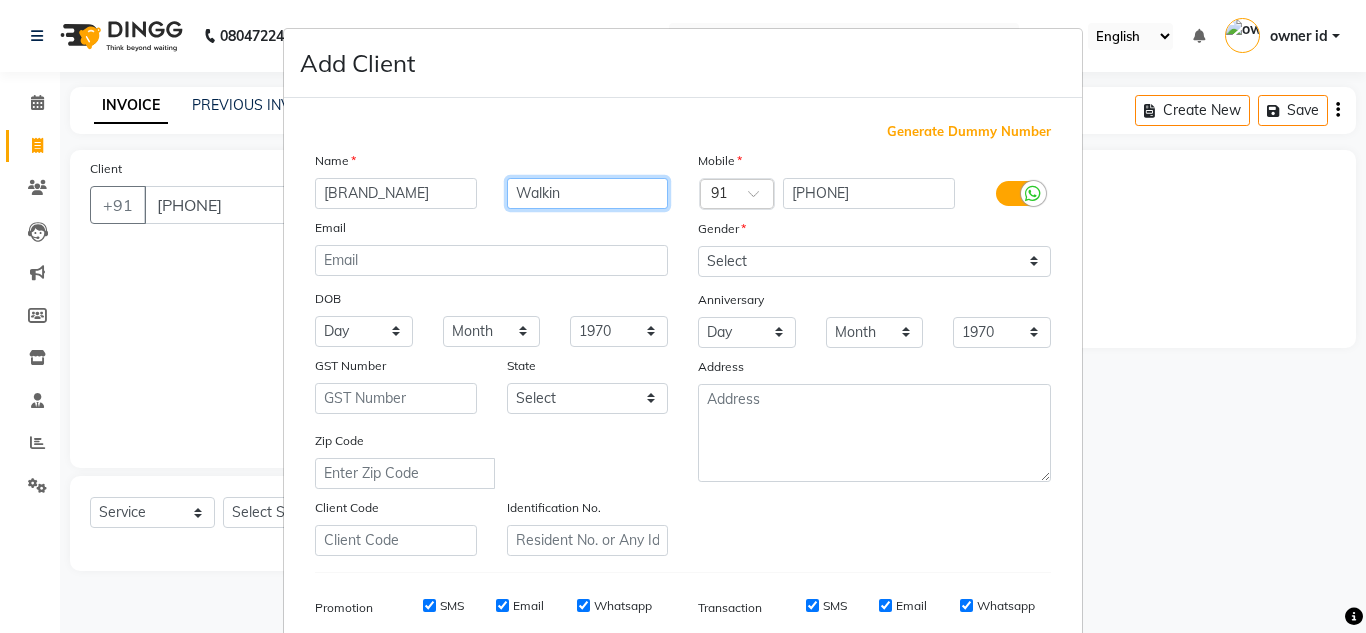type on "Walkin" 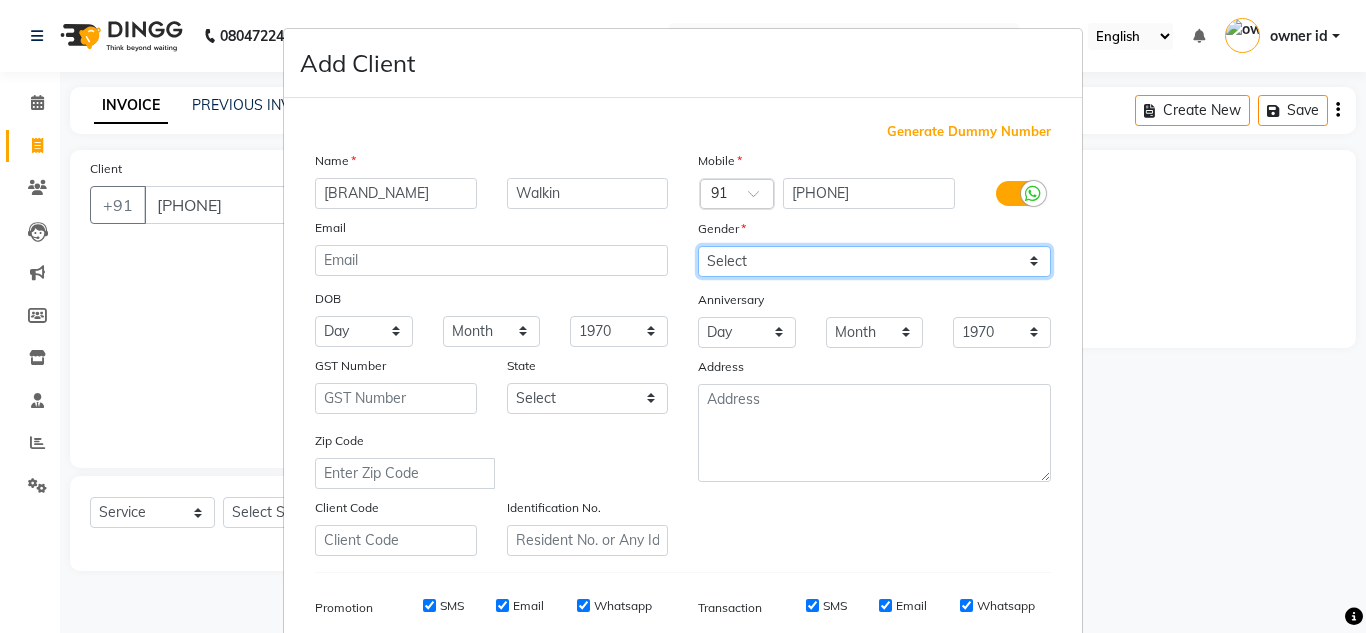 click on "Select Male Female Other Prefer Not To Say" at bounding box center (874, 261) 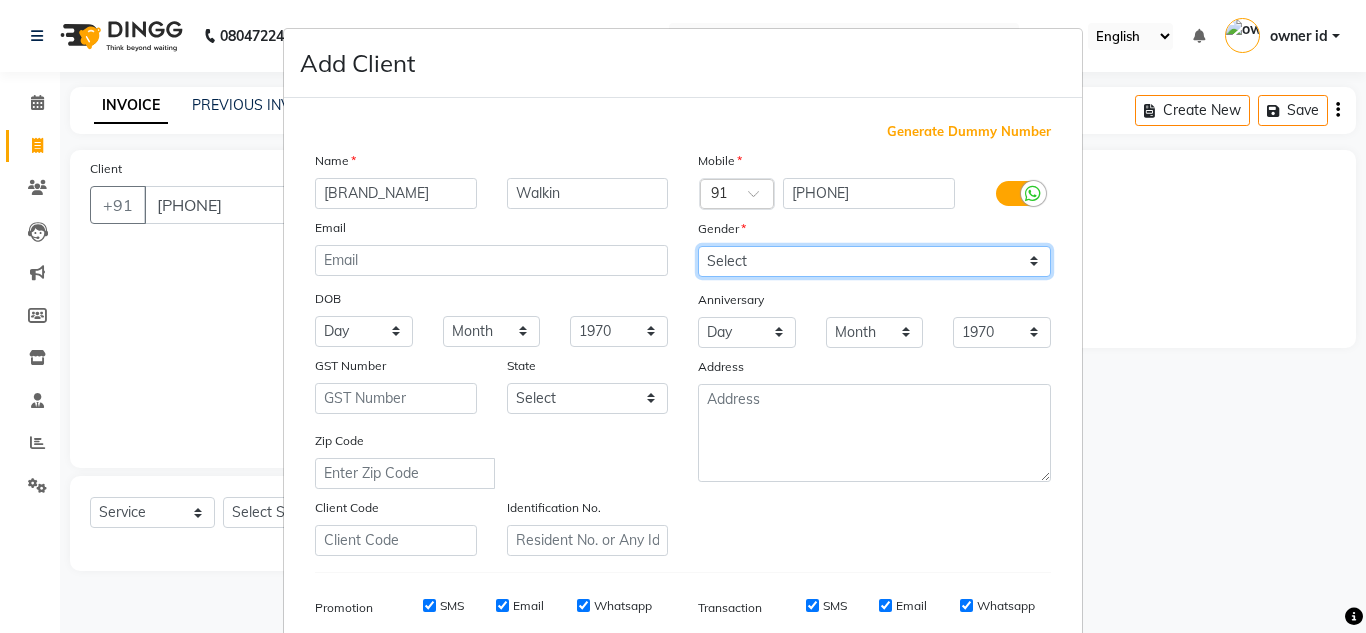 select on "female" 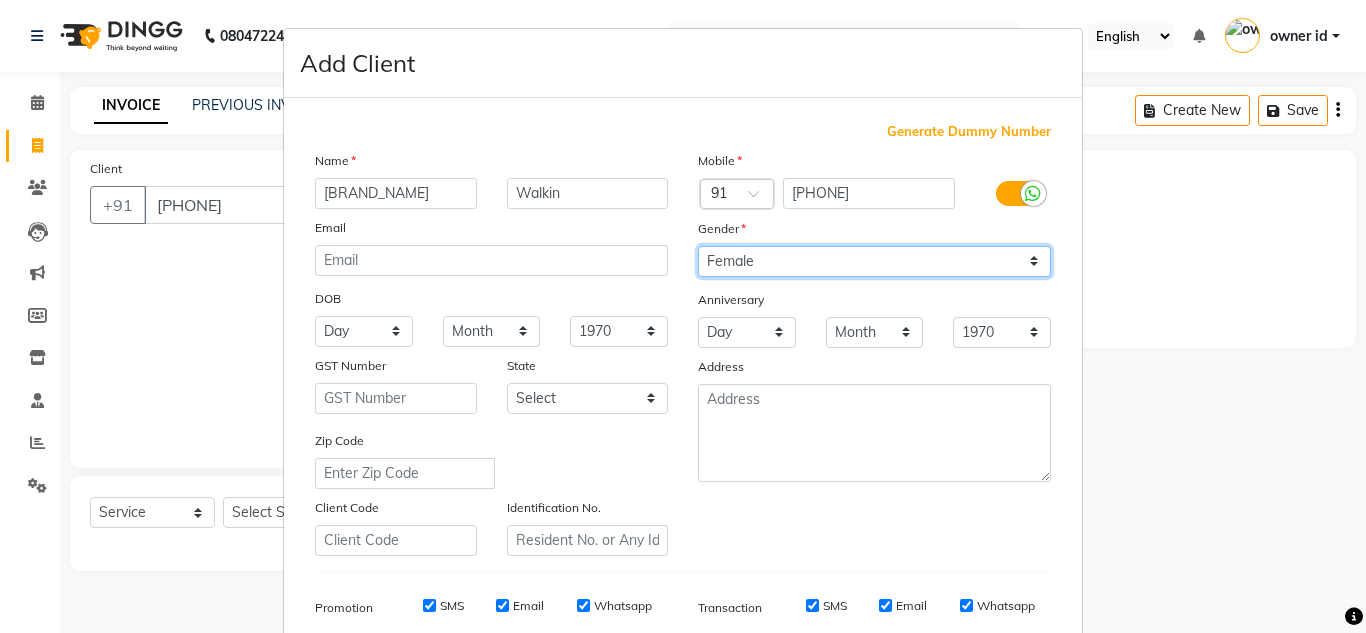 click on "Select Male Female Other Prefer Not To Say" at bounding box center (874, 261) 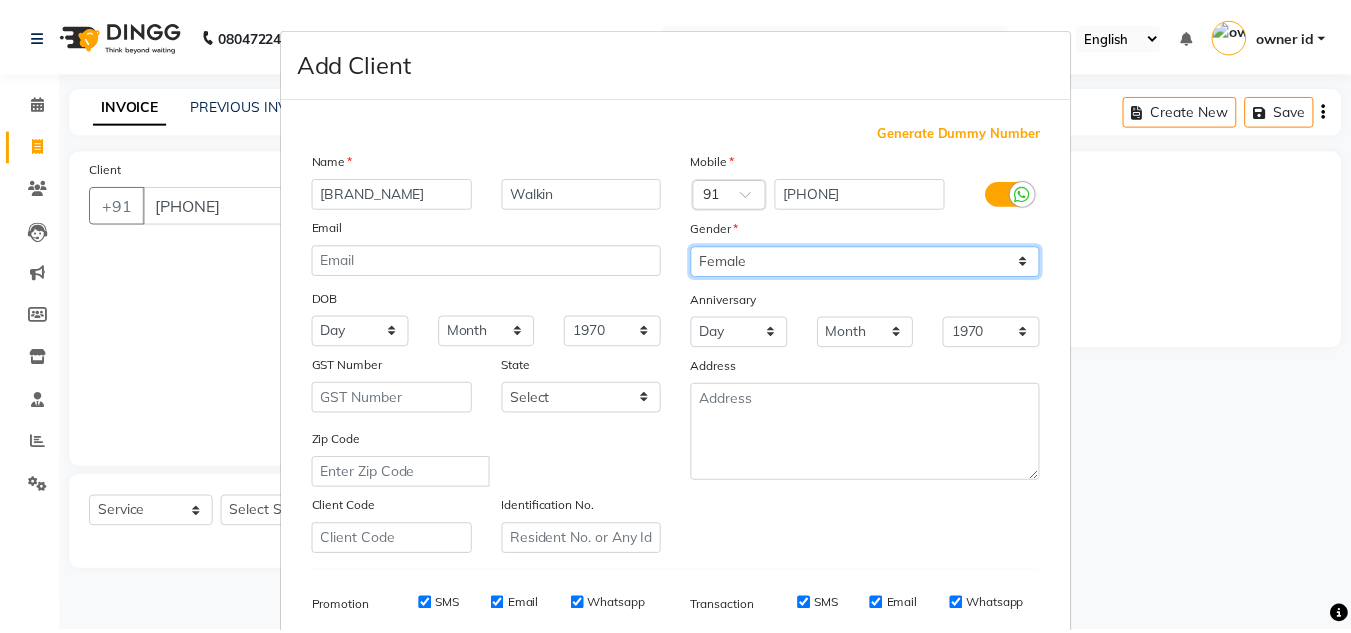 scroll, scrollTop: 290, scrollLeft: 0, axis: vertical 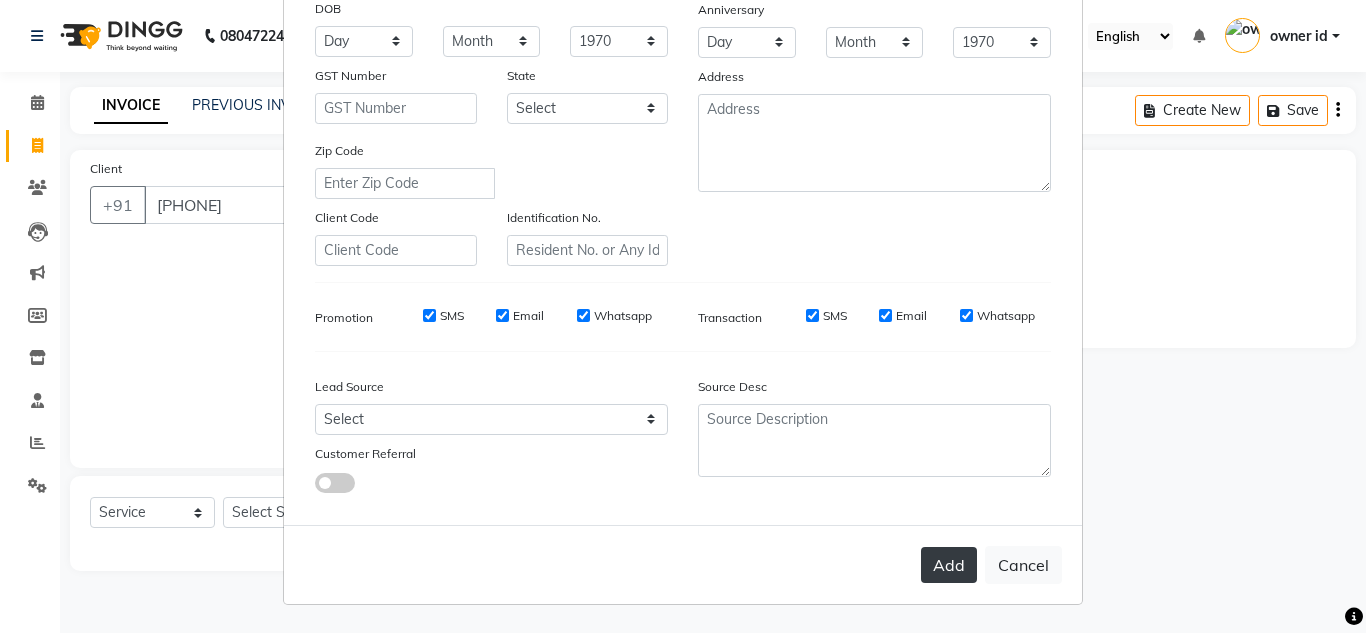 click on "Add" at bounding box center (949, 565) 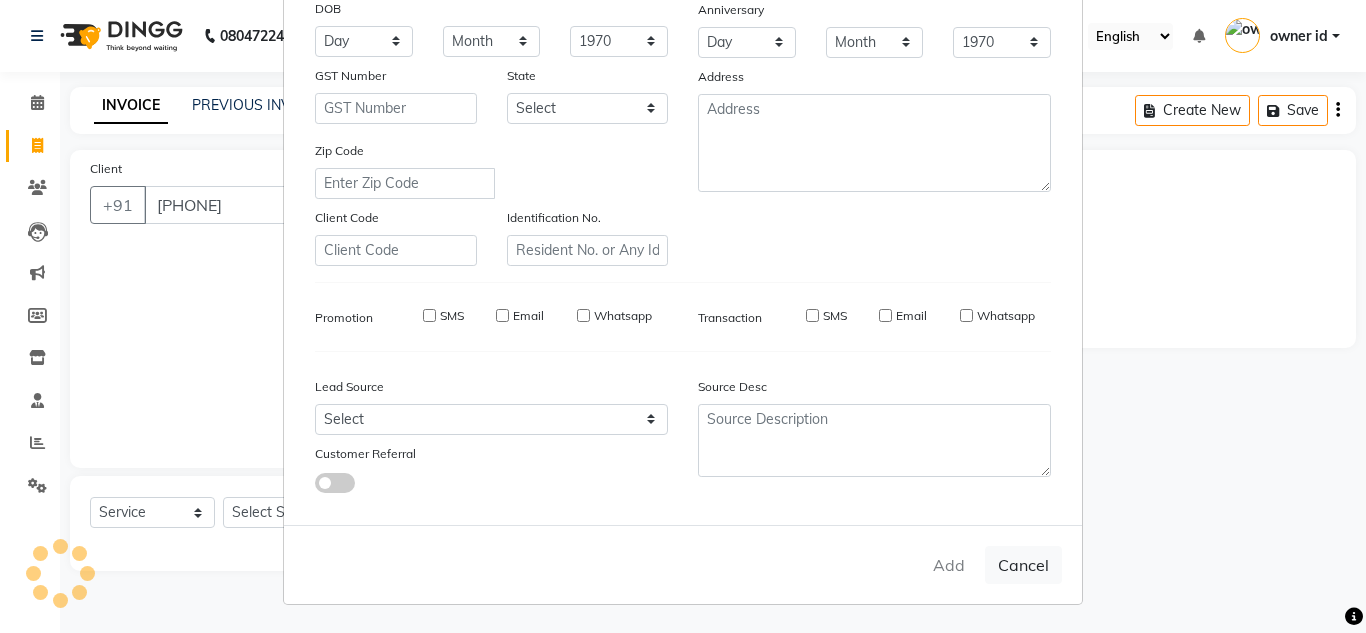 type 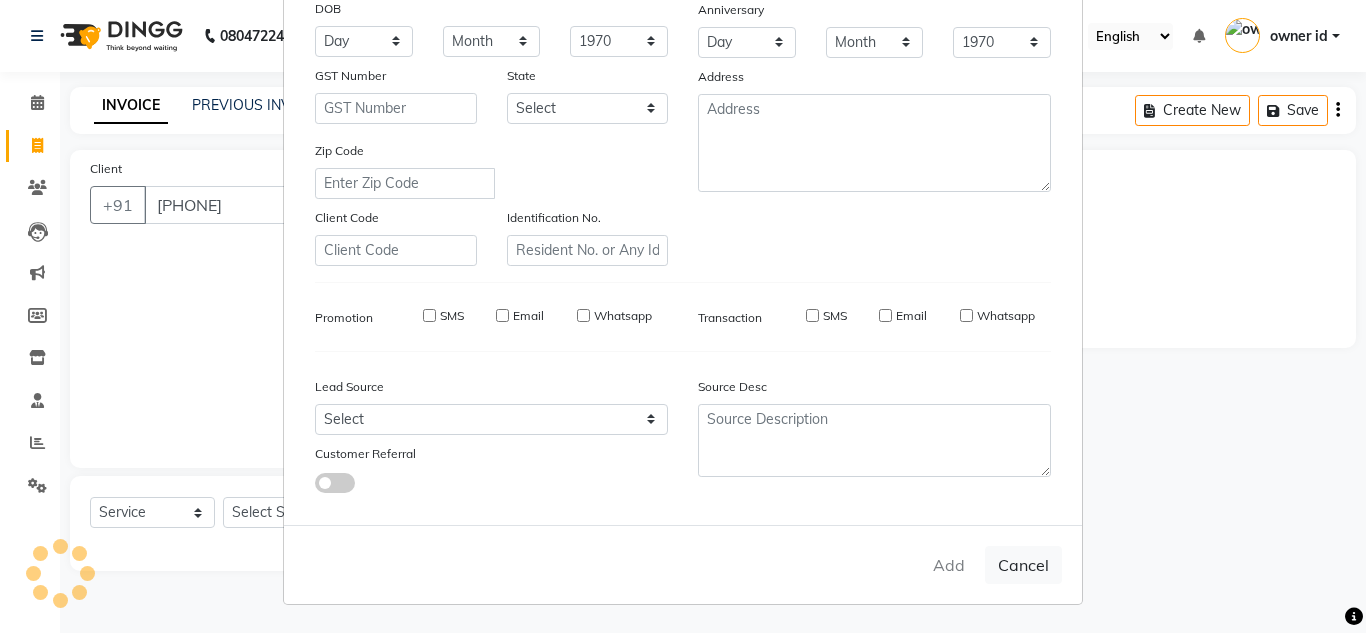 type 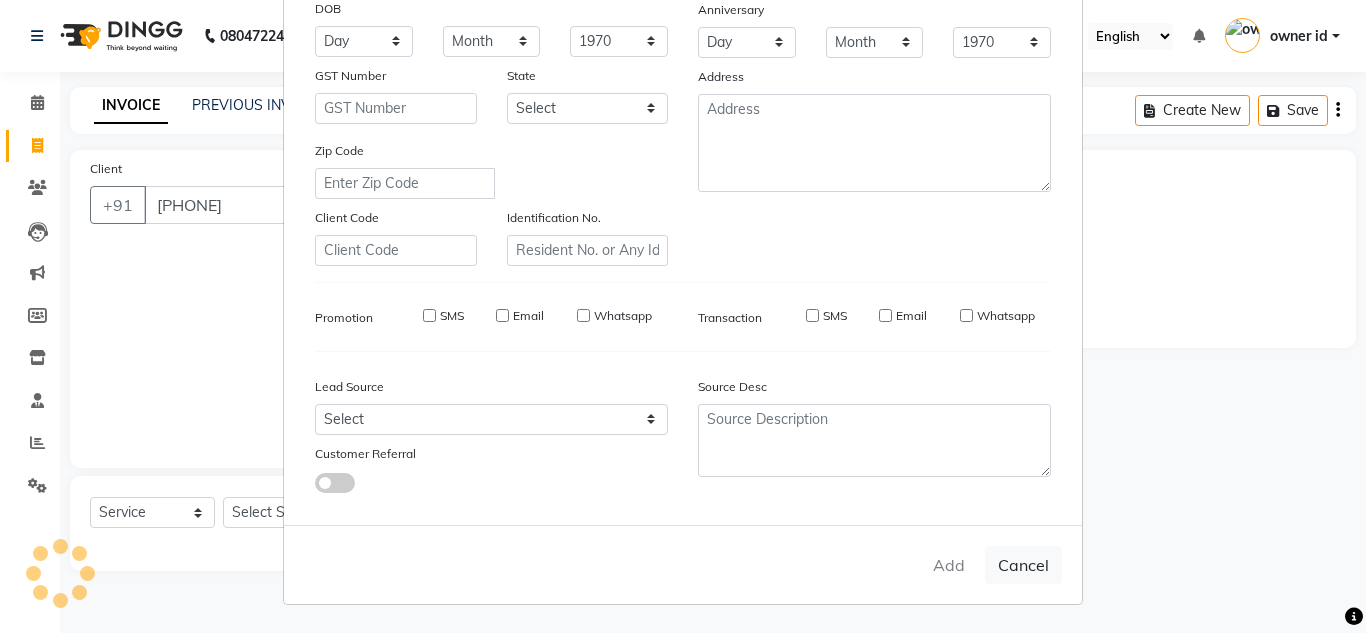 select 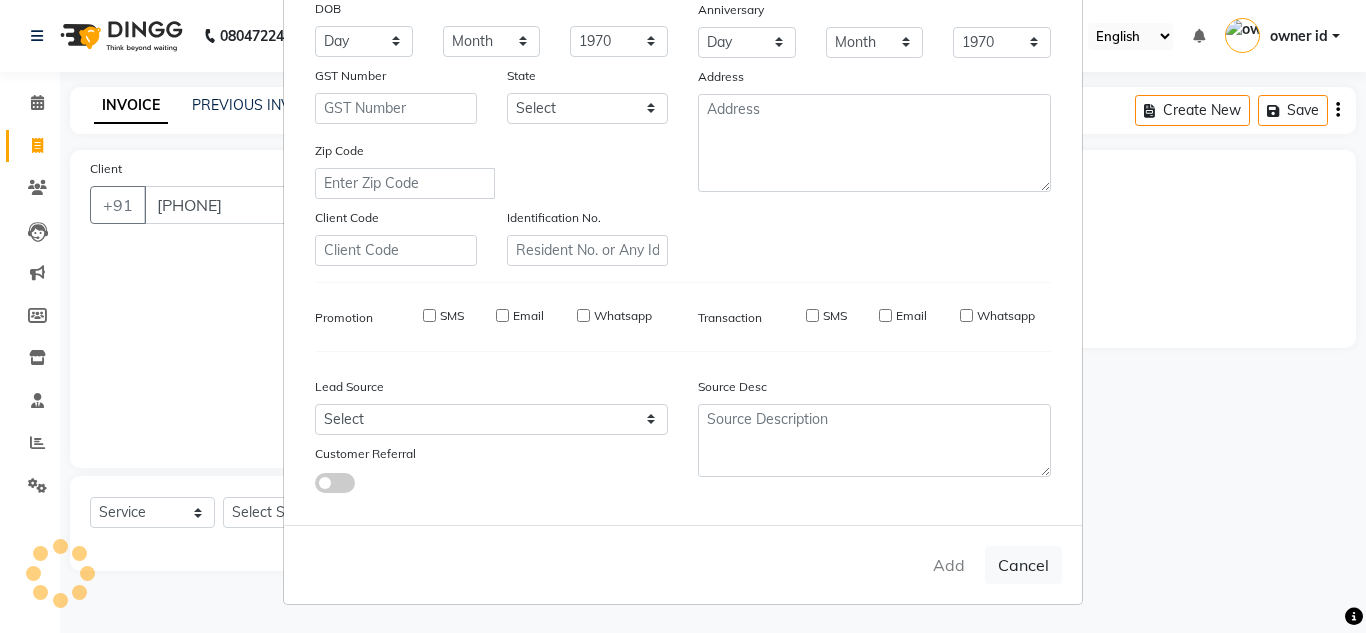 select 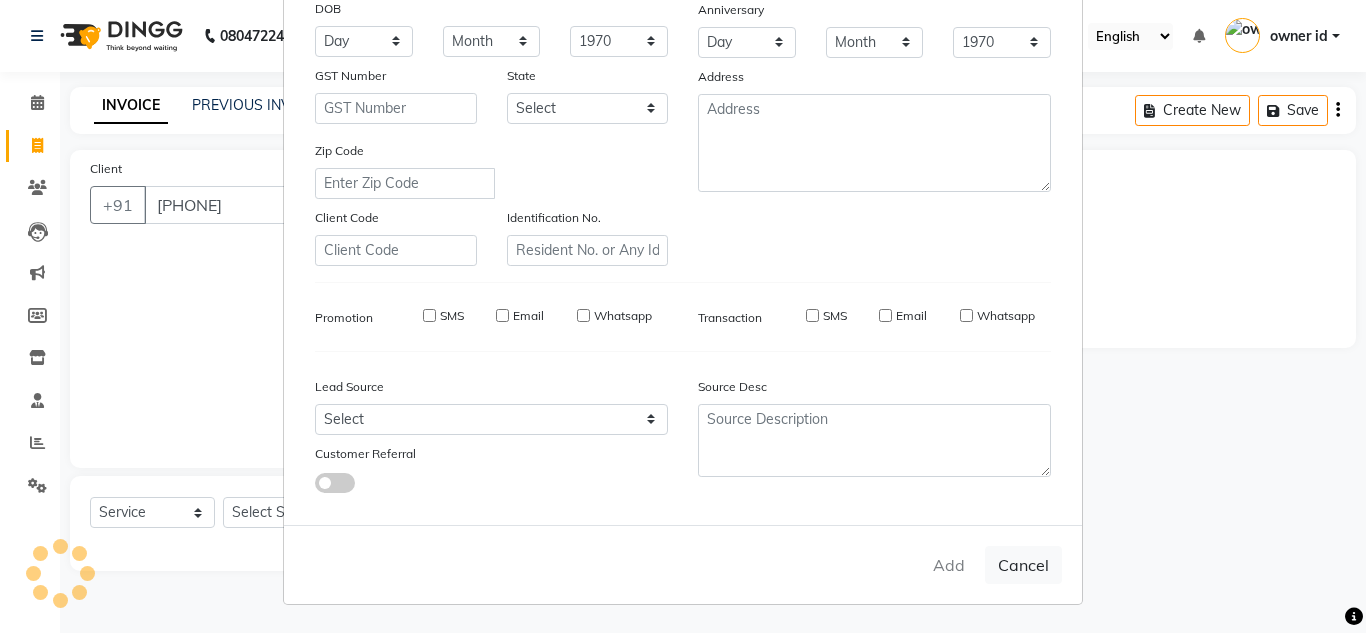 type 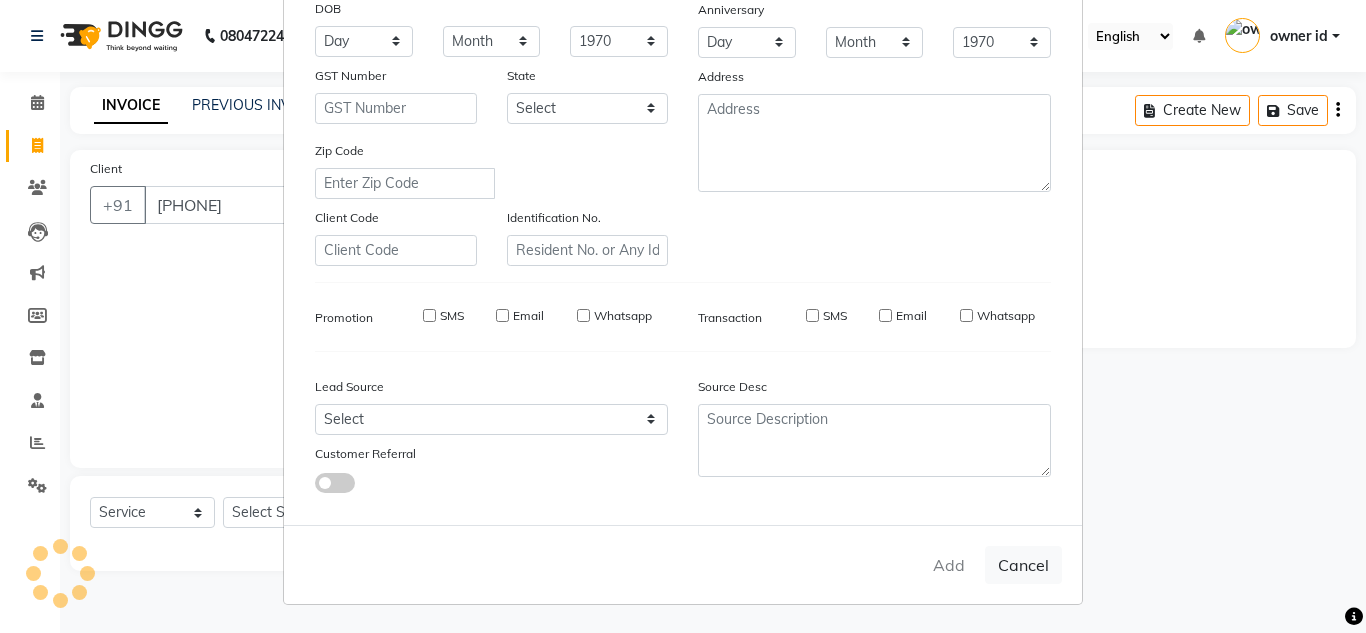 select 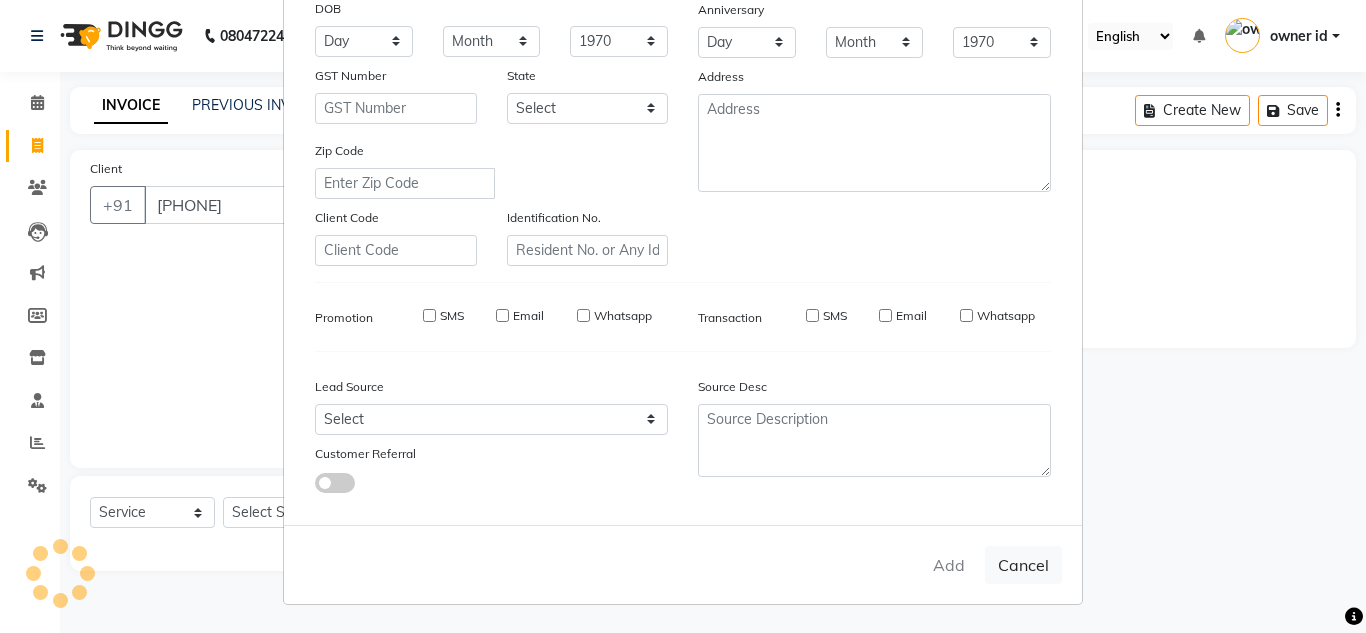 select 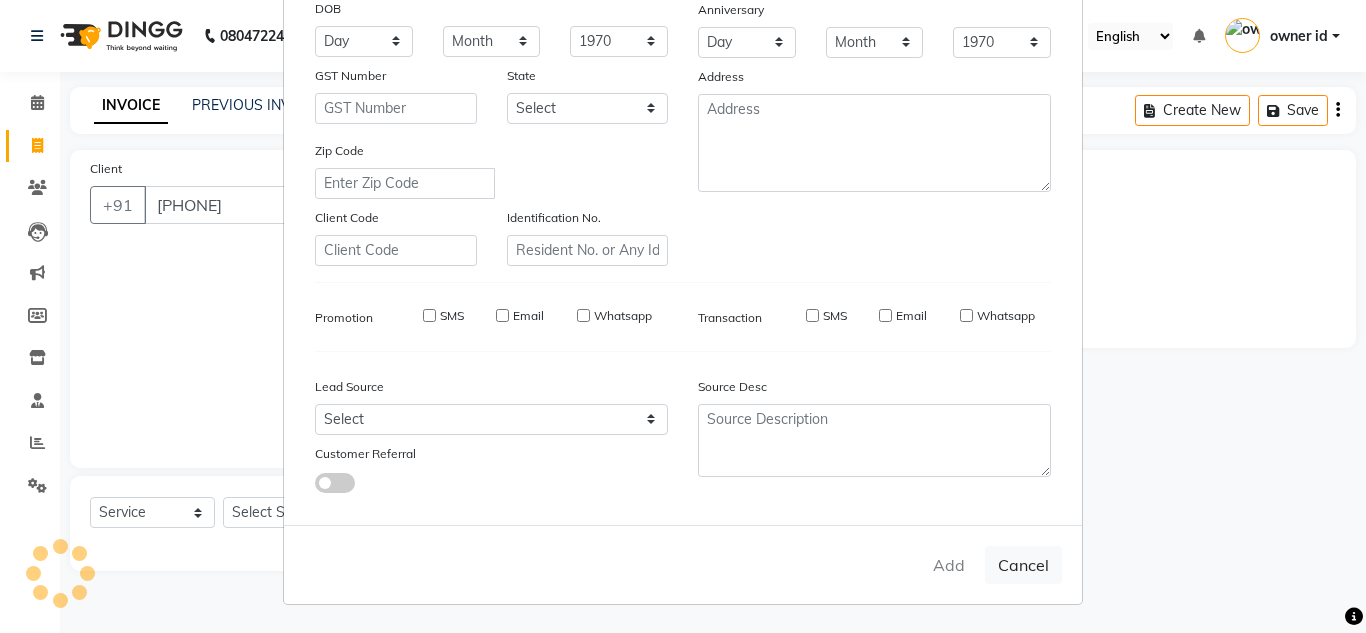 select 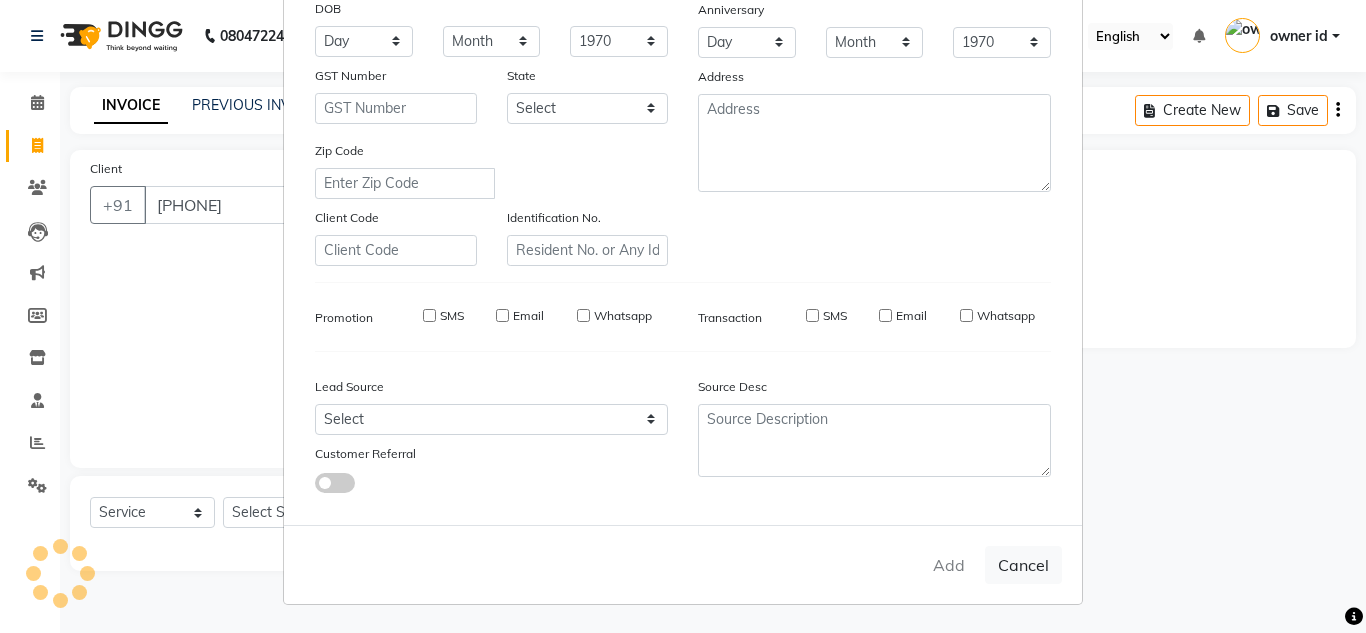 checkbox on "false" 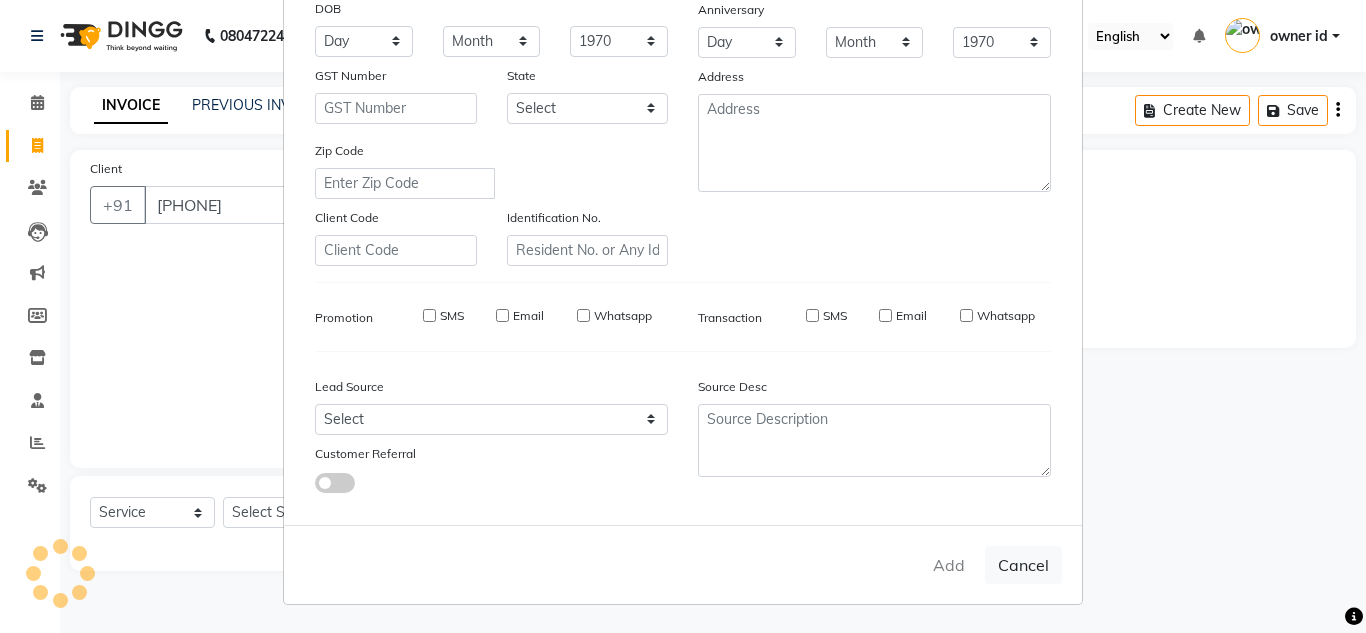 checkbox on "false" 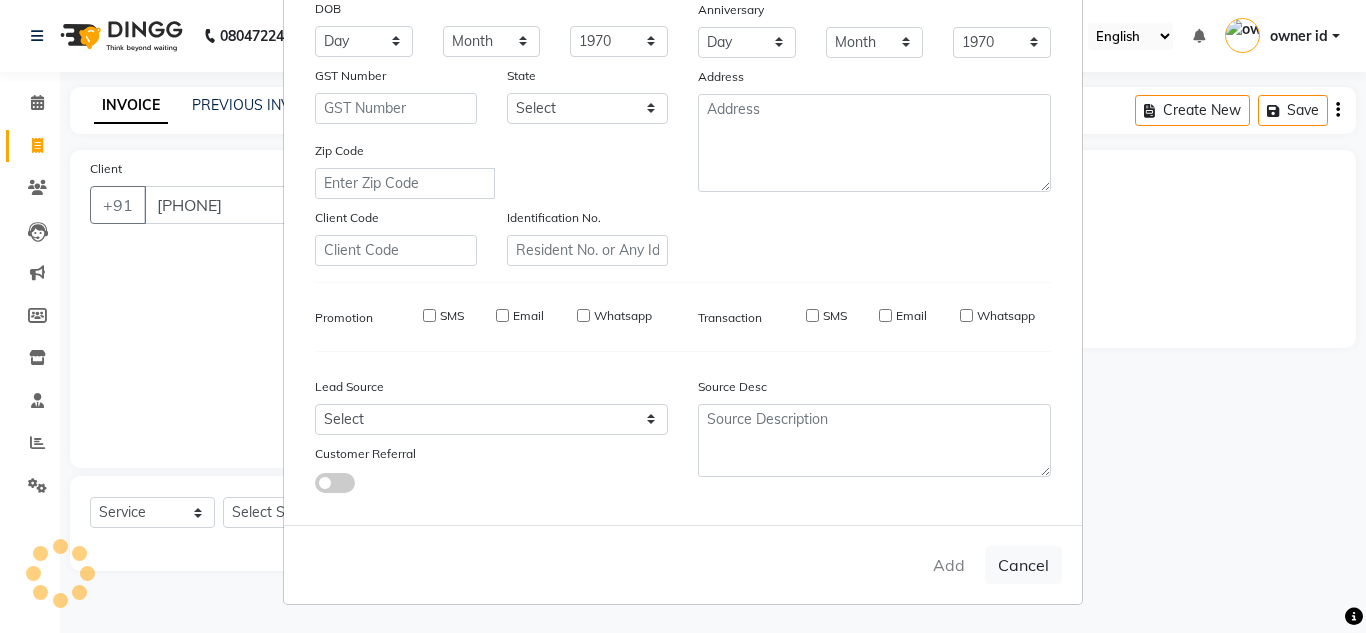 checkbox on "false" 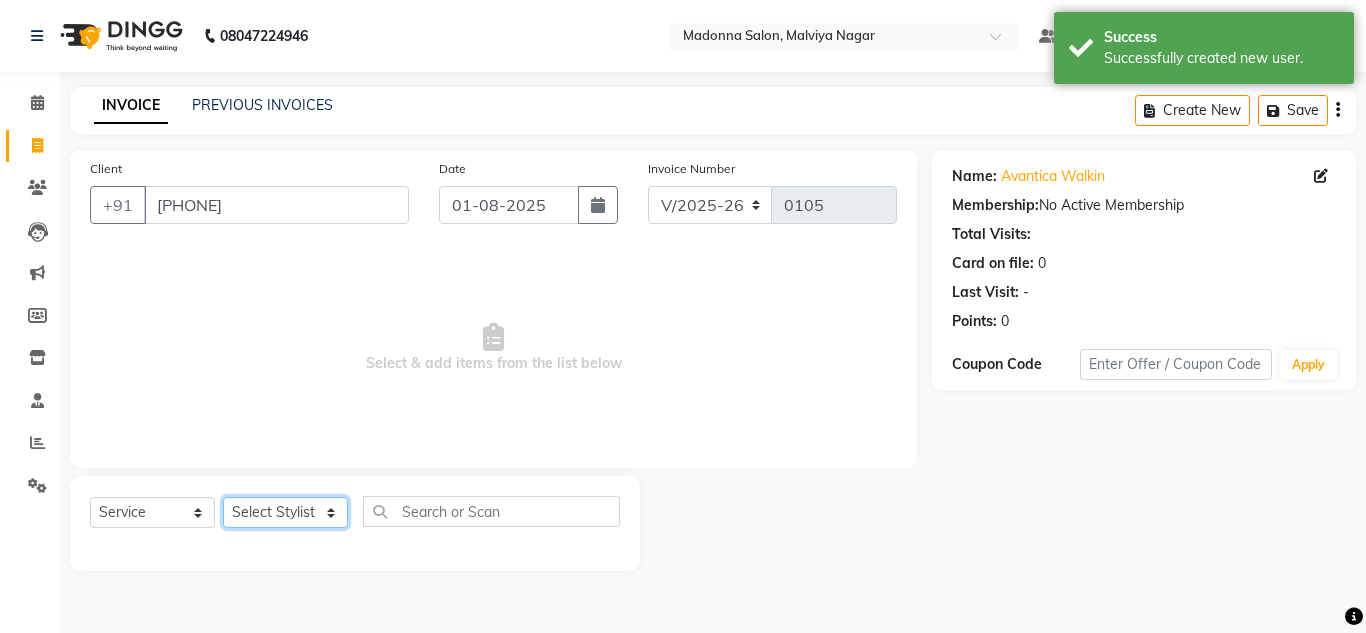 click on "Select Stylist Amit Bharti Devesh Farman Harsh  Jaikesh Manager Manoj Nitin Nails owner id Poonam Rihan" 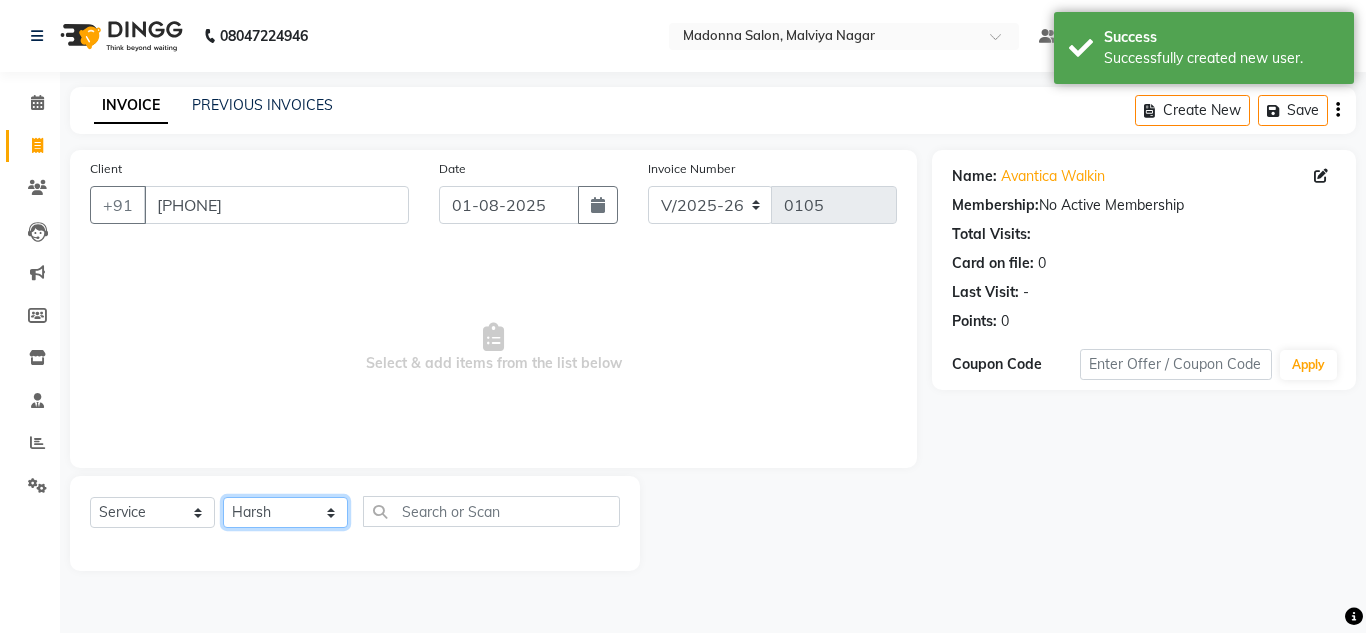 click on "Select Stylist Amit Bharti Devesh Farman Harsh  Jaikesh Manager Manoj Nitin Nails owner id Poonam Rihan" 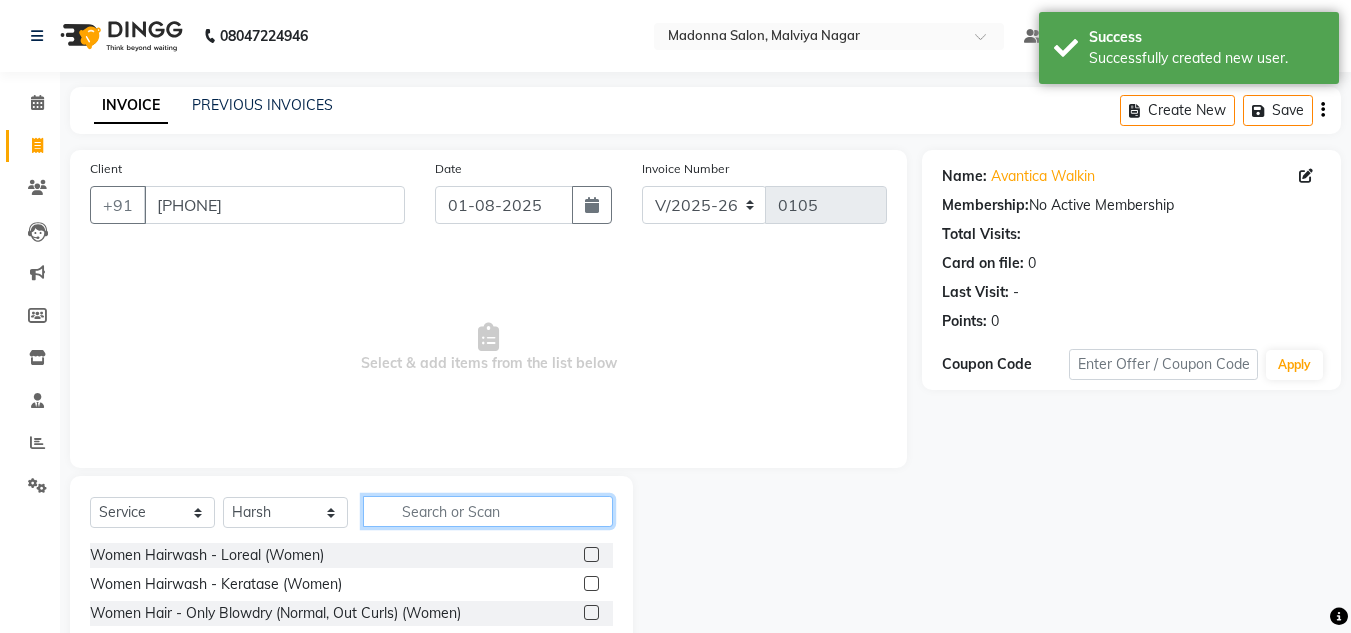 click 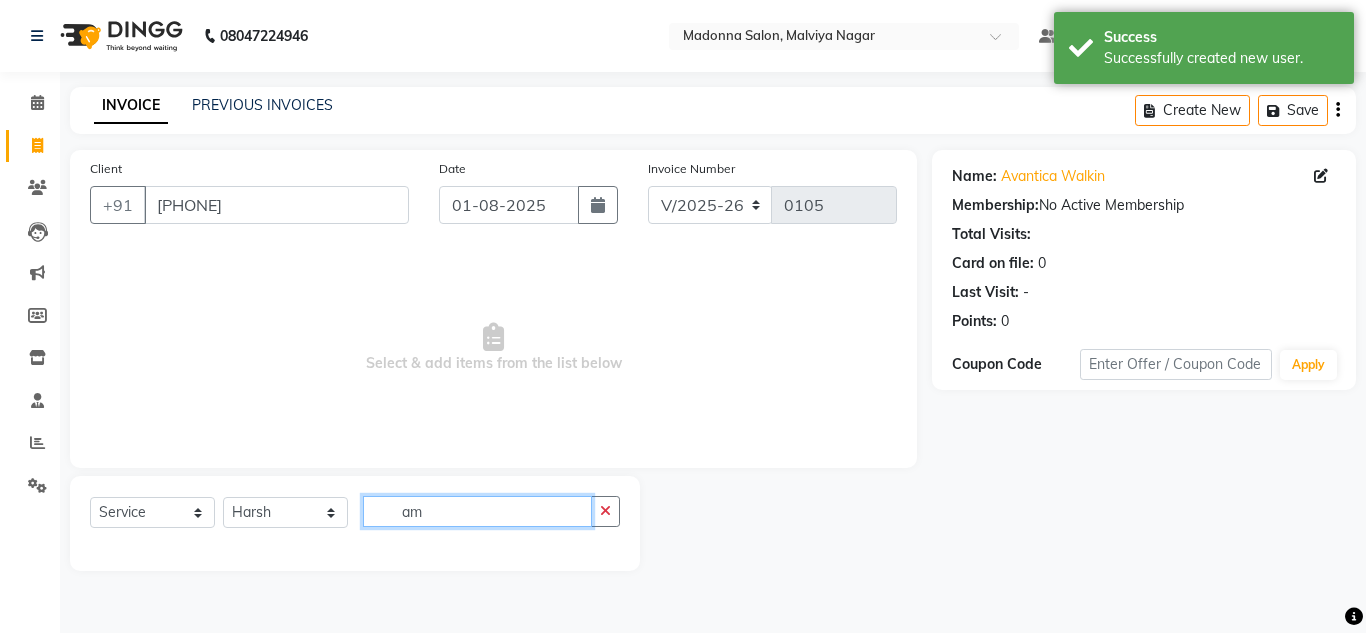 type on "a" 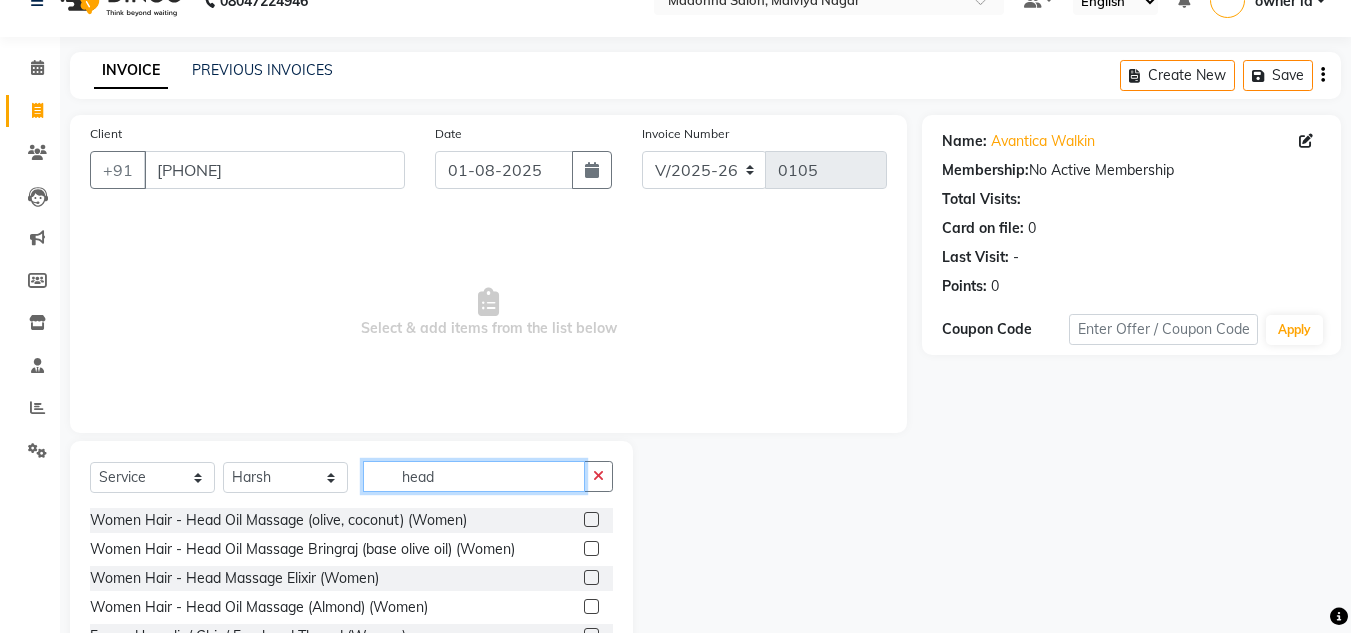 scroll, scrollTop: 56, scrollLeft: 0, axis: vertical 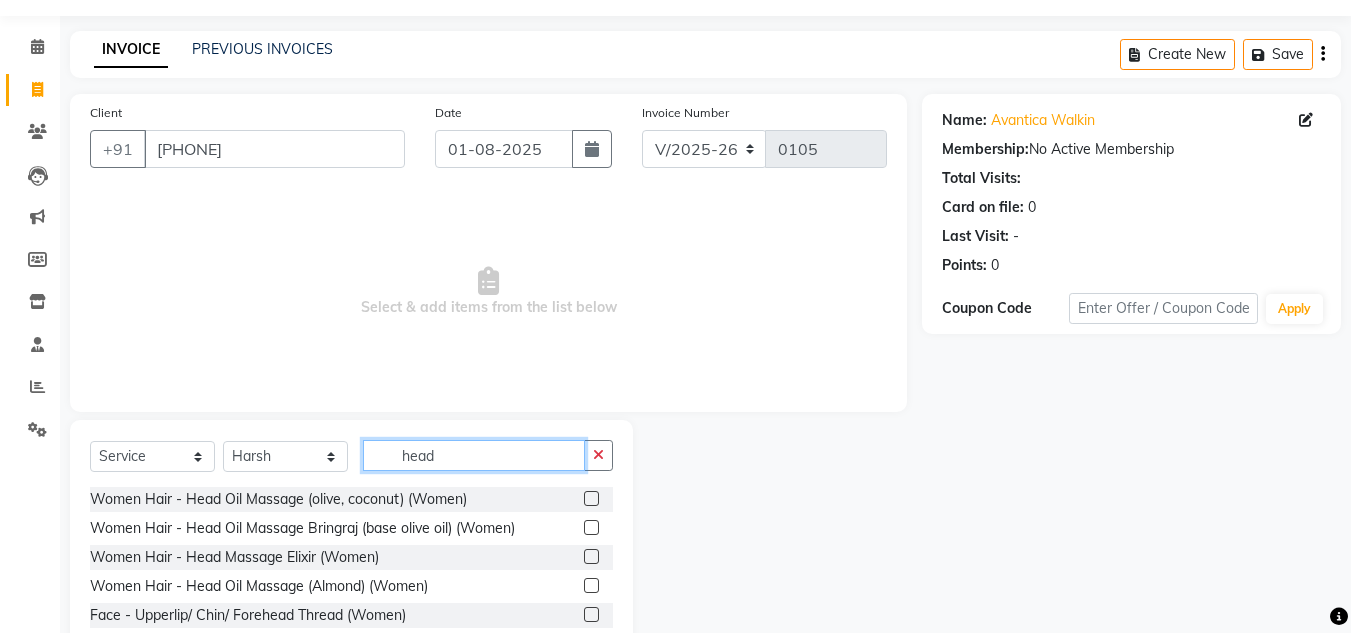 type on "head" 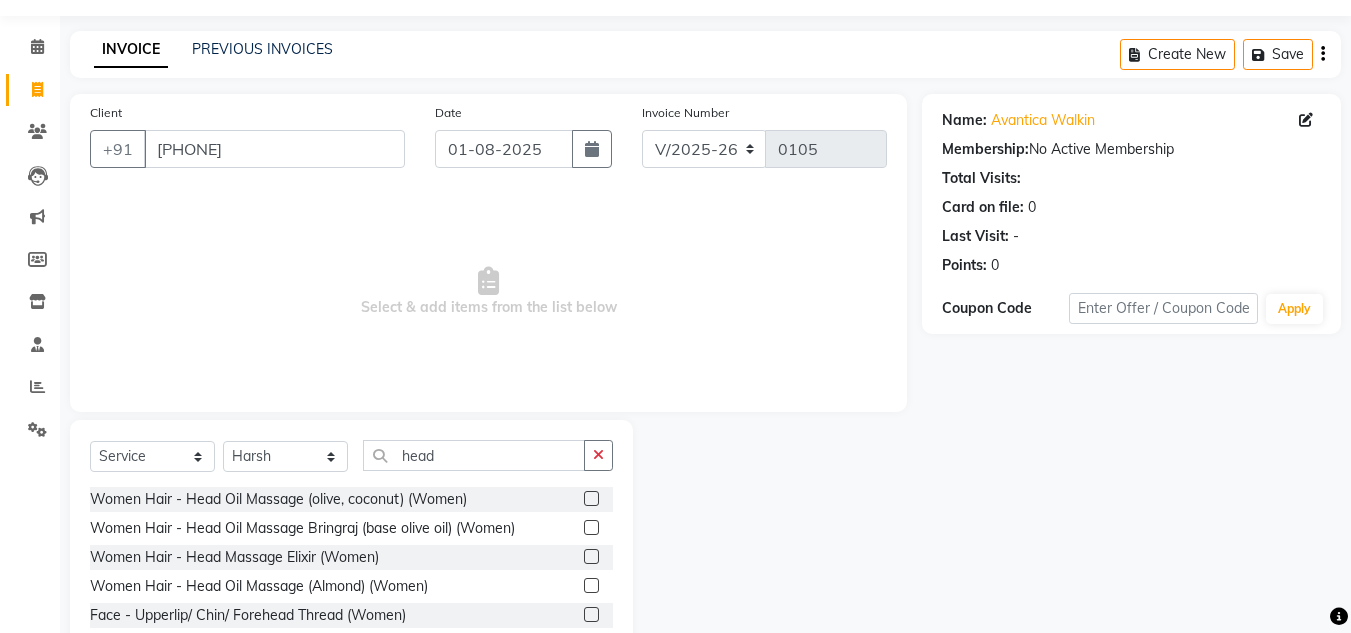 click 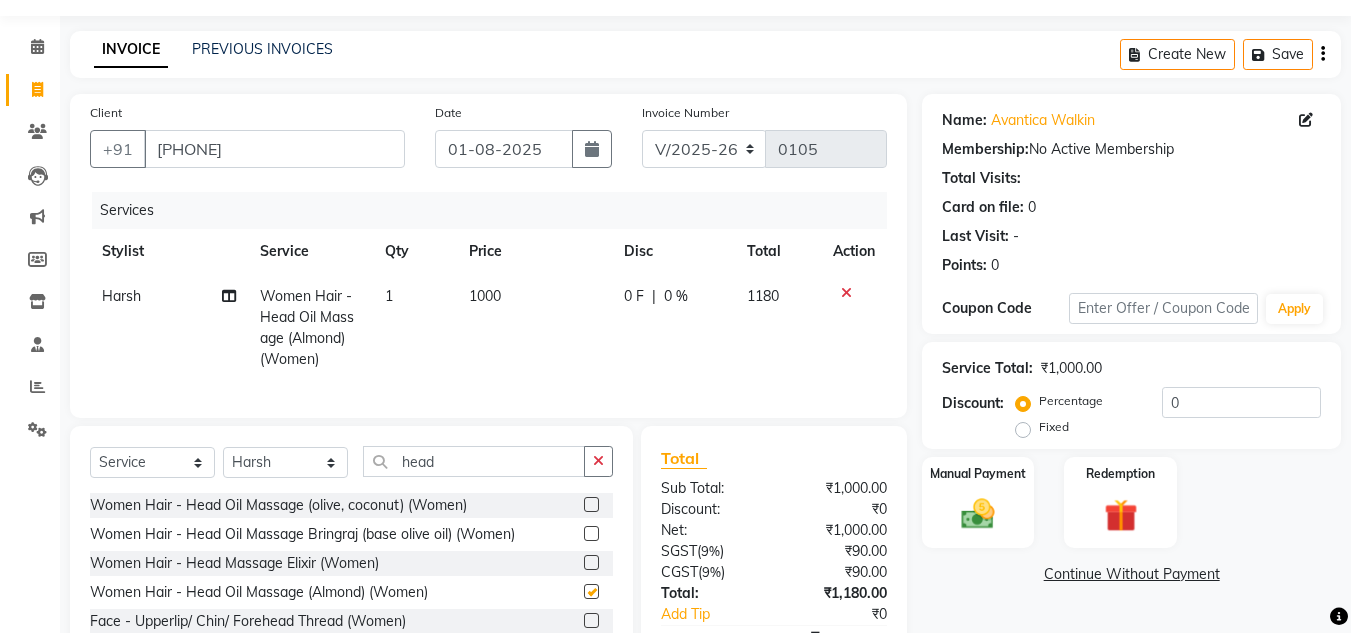 checkbox on "false" 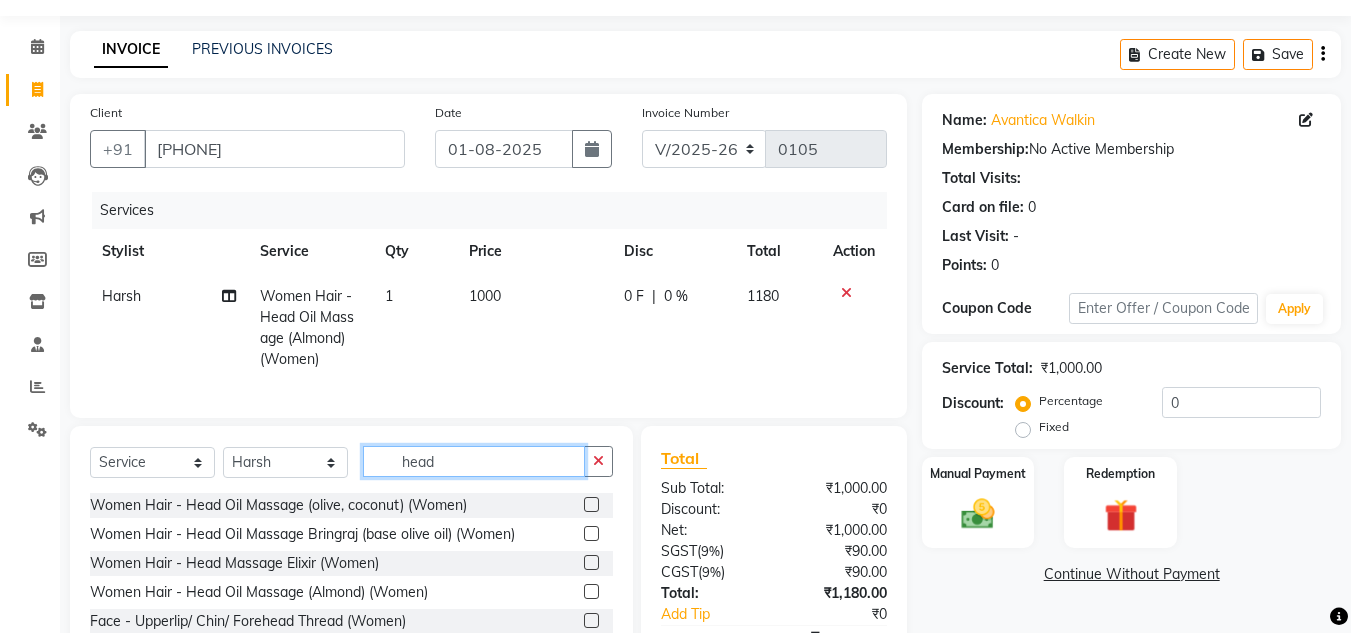 click on "head" 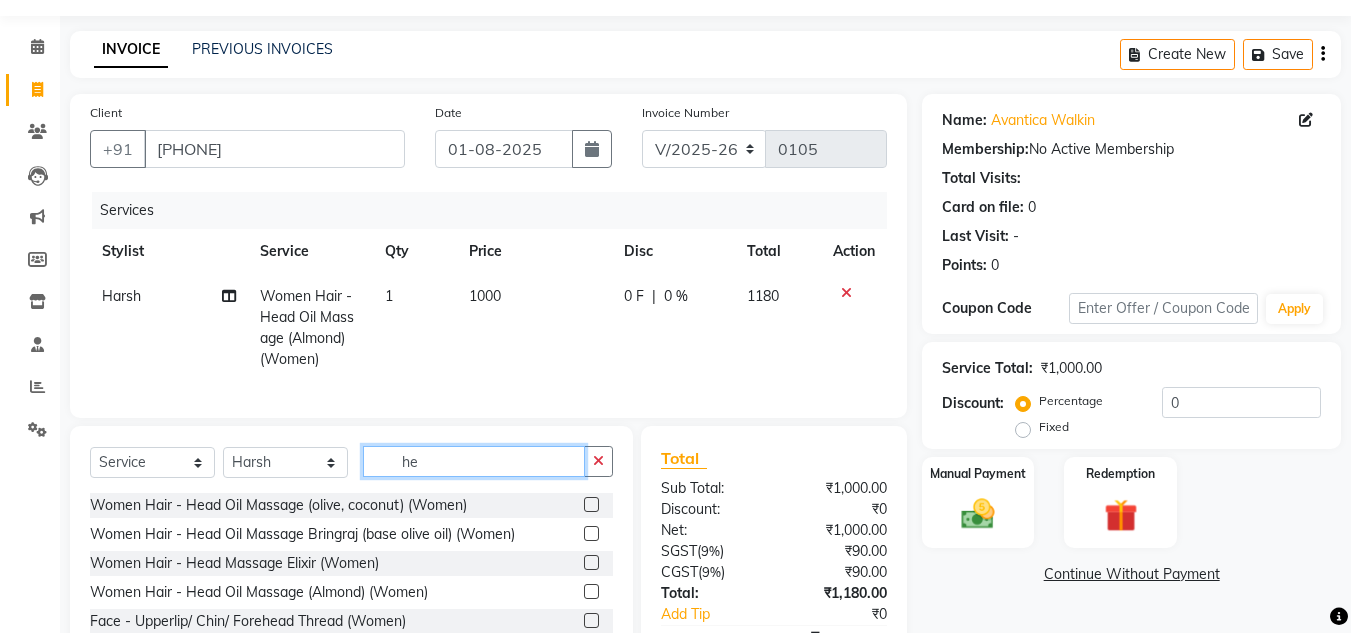 type on "h" 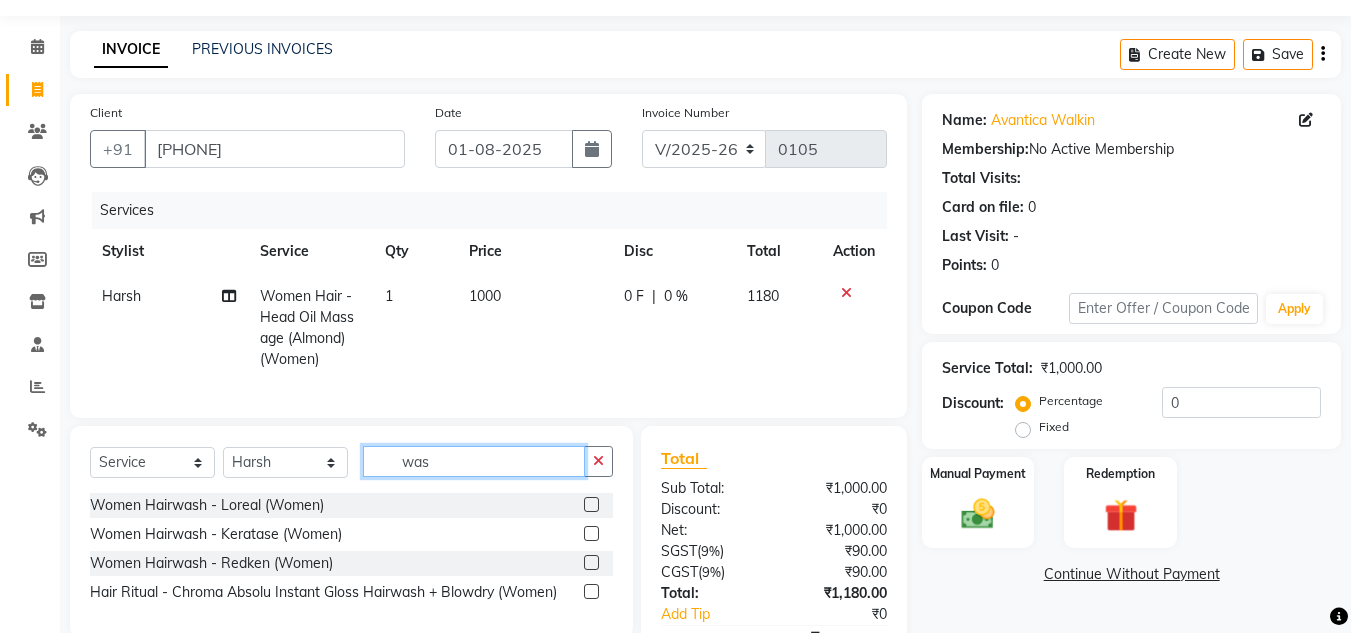 type on "was" 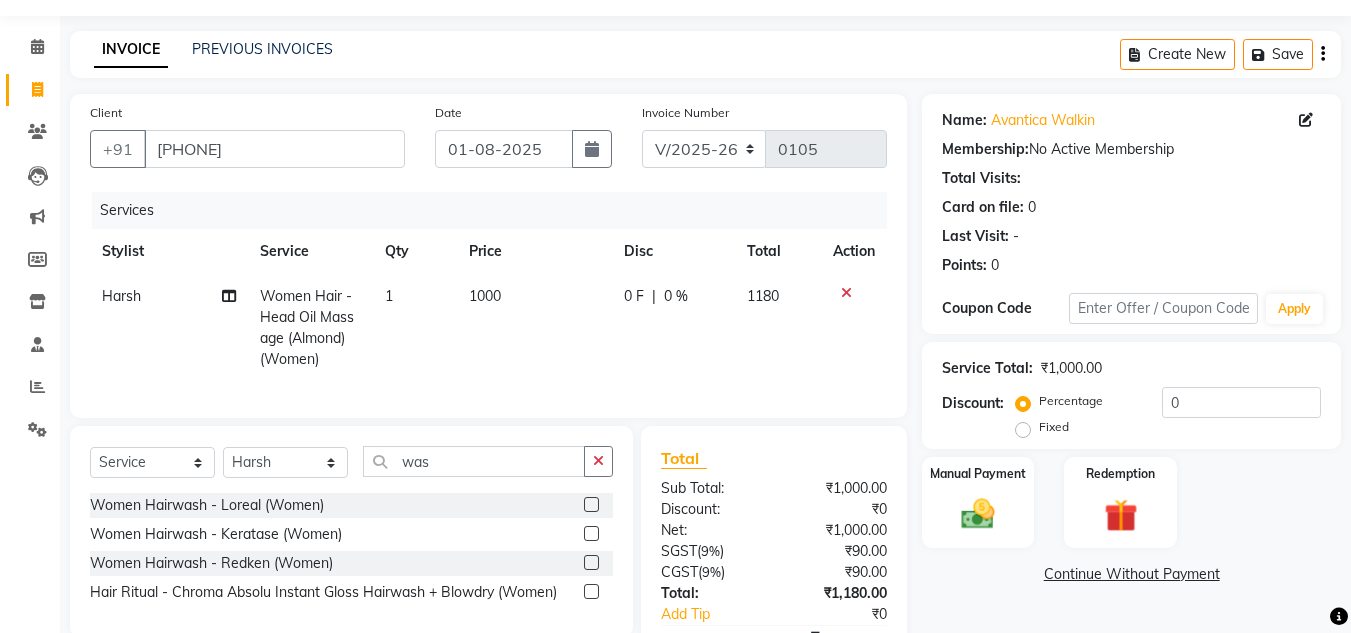 click 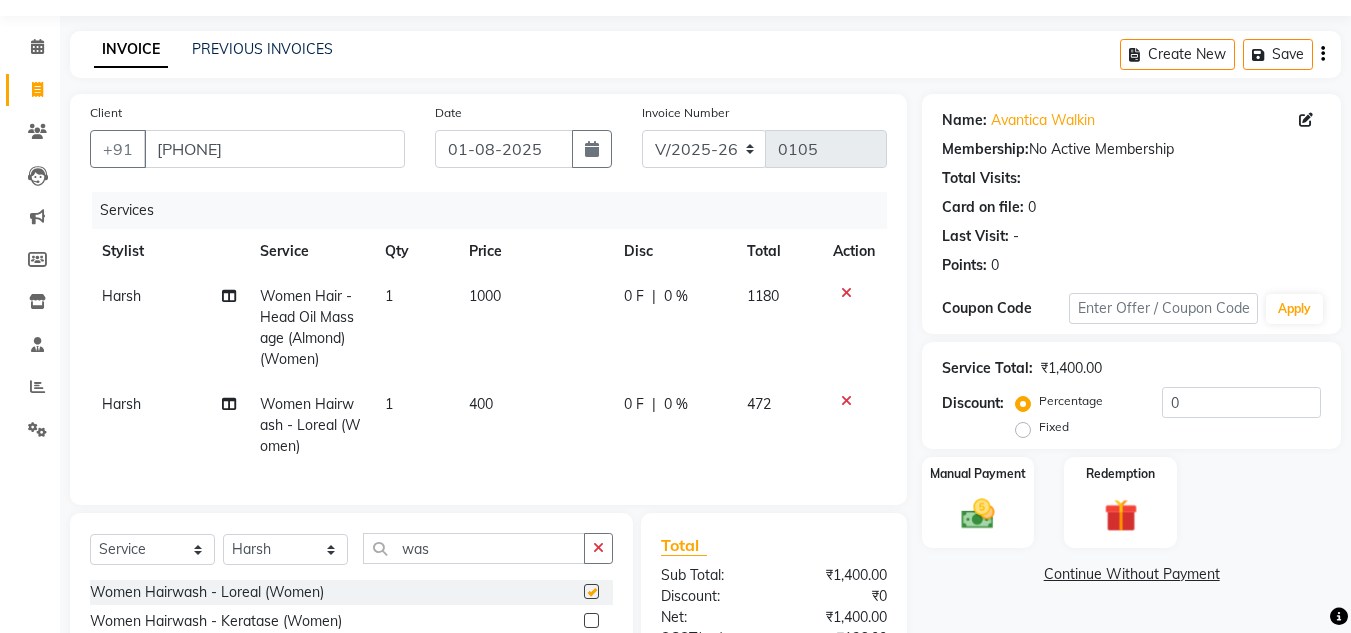 checkbox on "false" 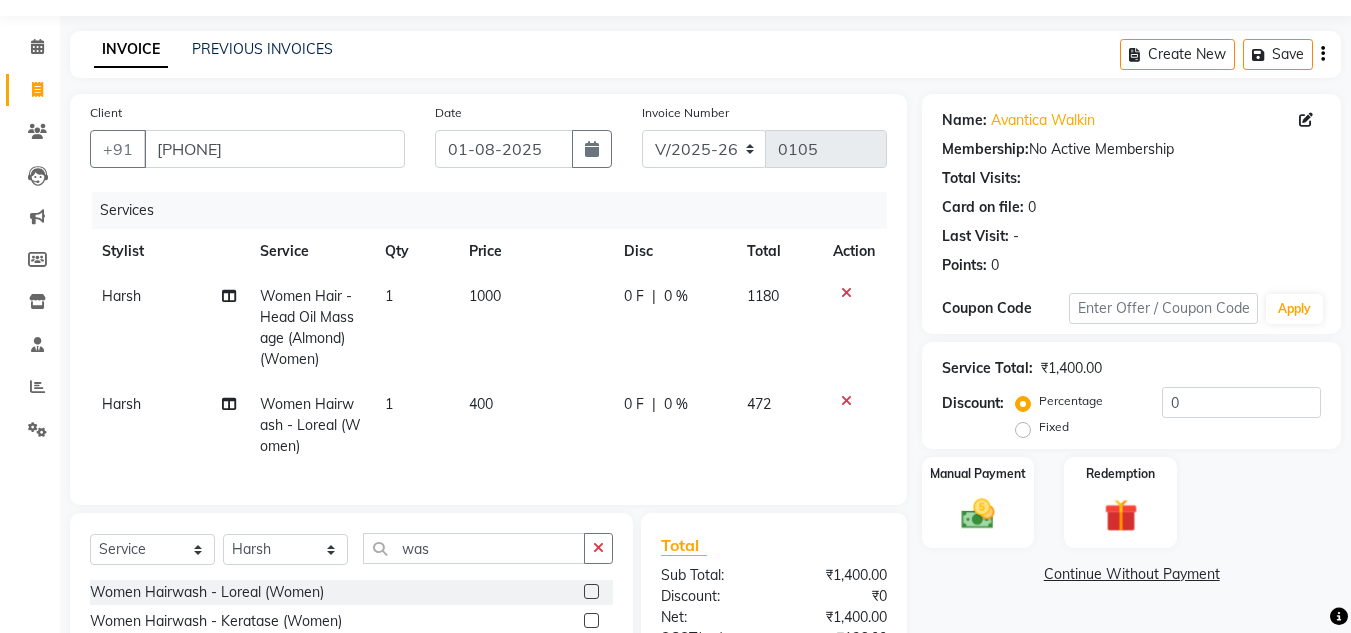 click on "1000" 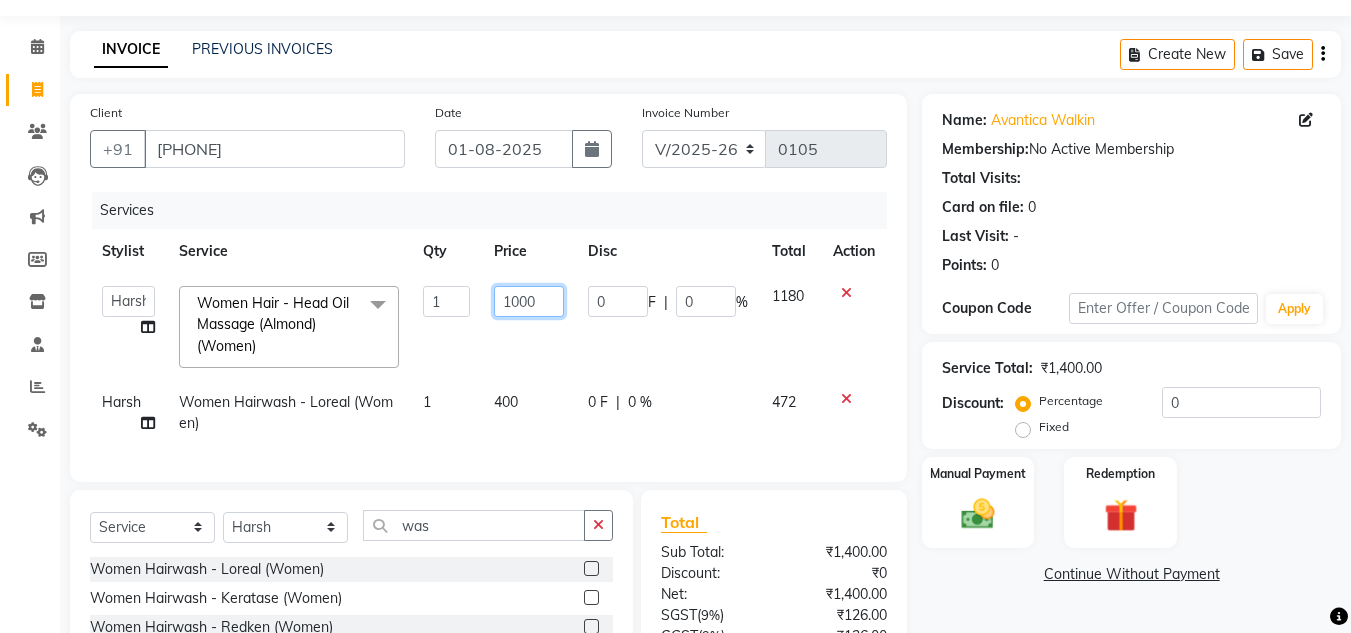 click on "1000" 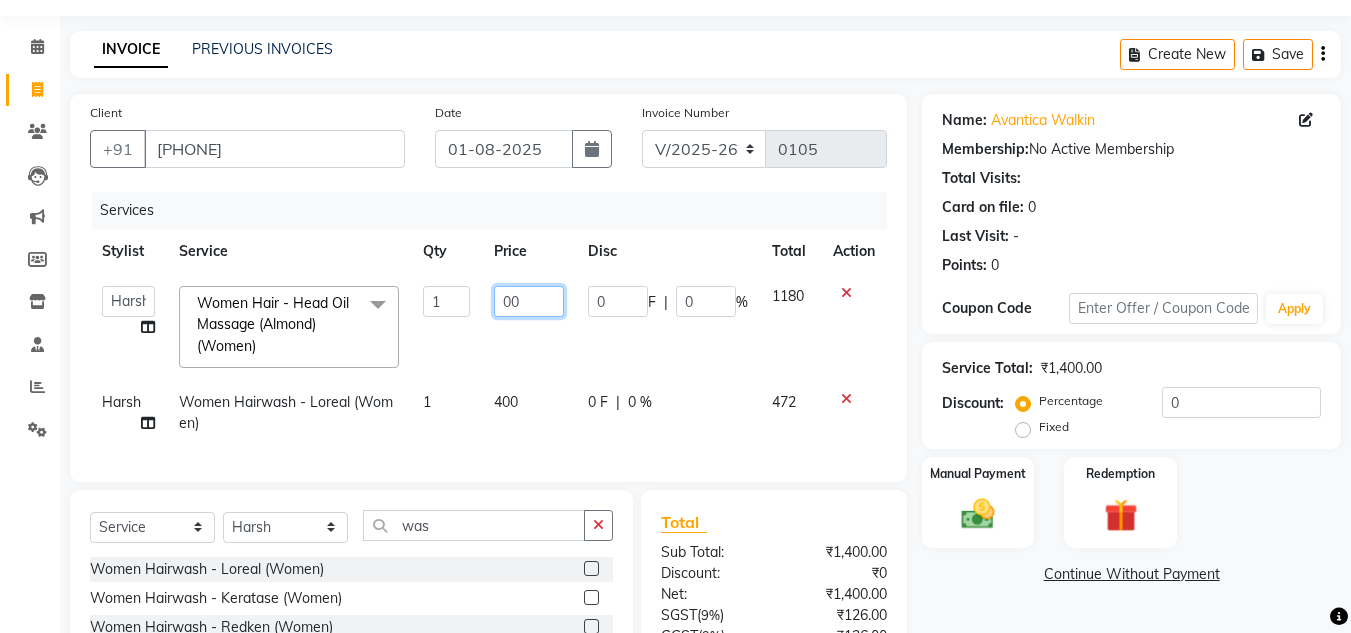 type on "600" 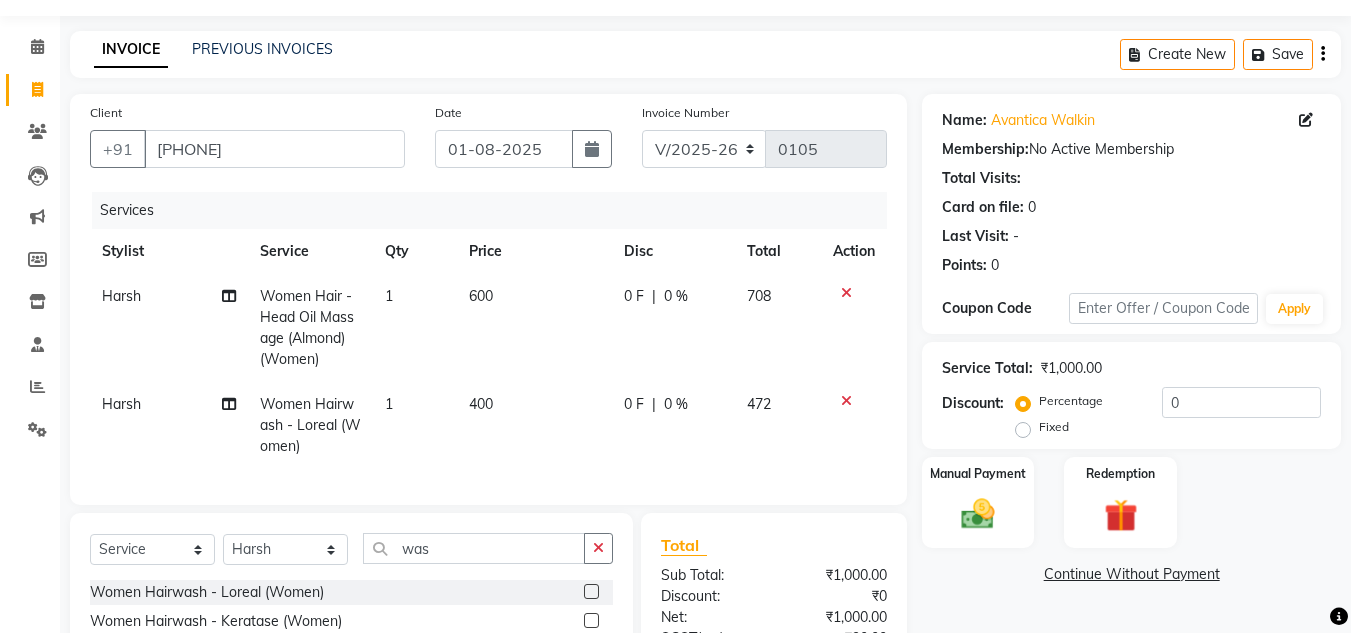 click on "Harsh  Women Hair  - Head Oil Massage (Almond) (Women) 1 600 0 F | 0 % 708" 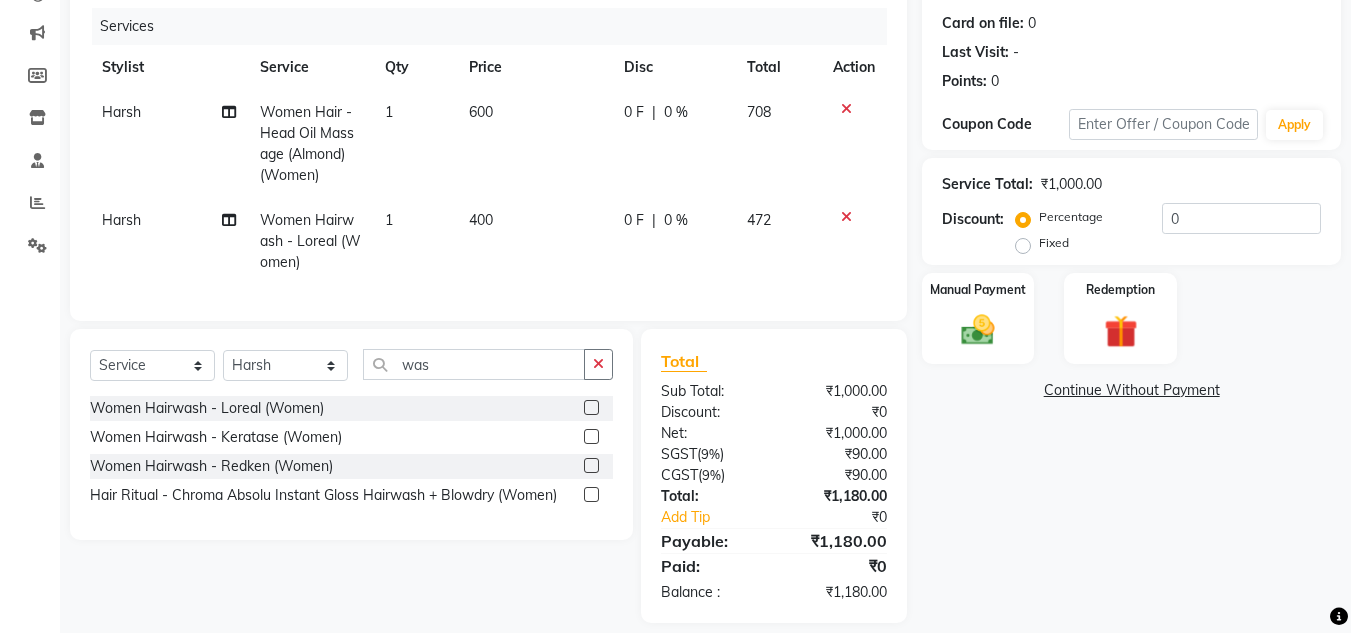 scroll, scrollTop: 241, scrollLeft: 0, axis: vertical 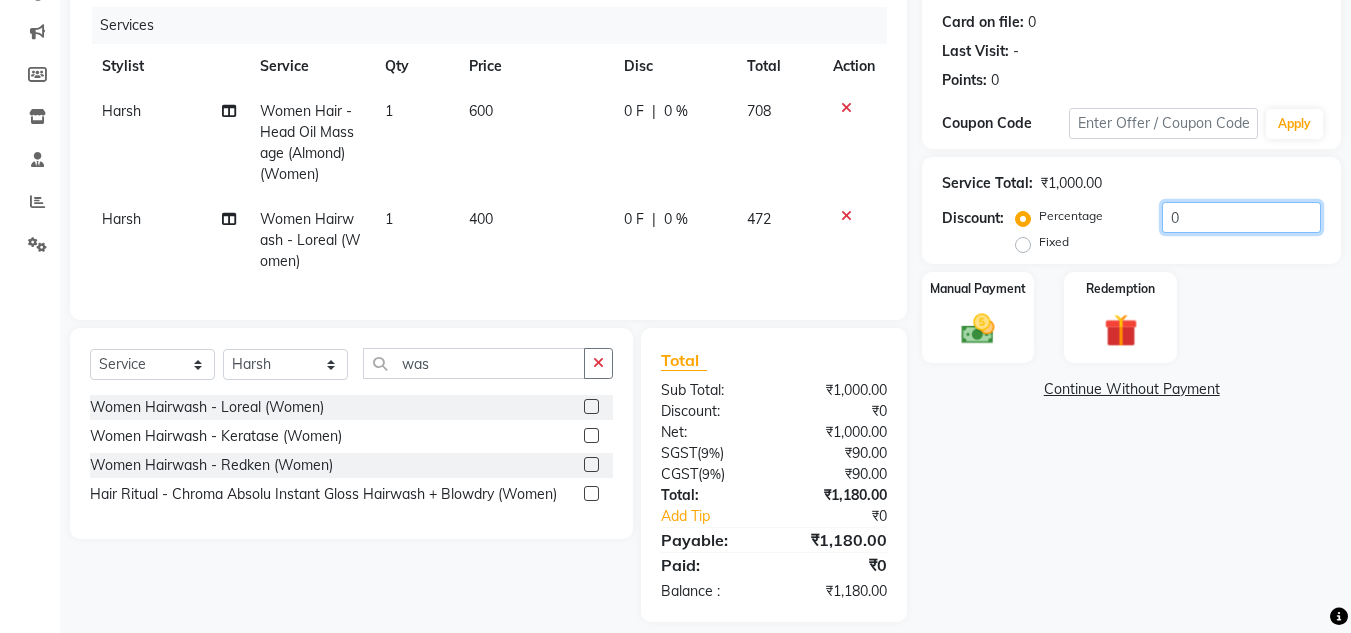 click on "0" 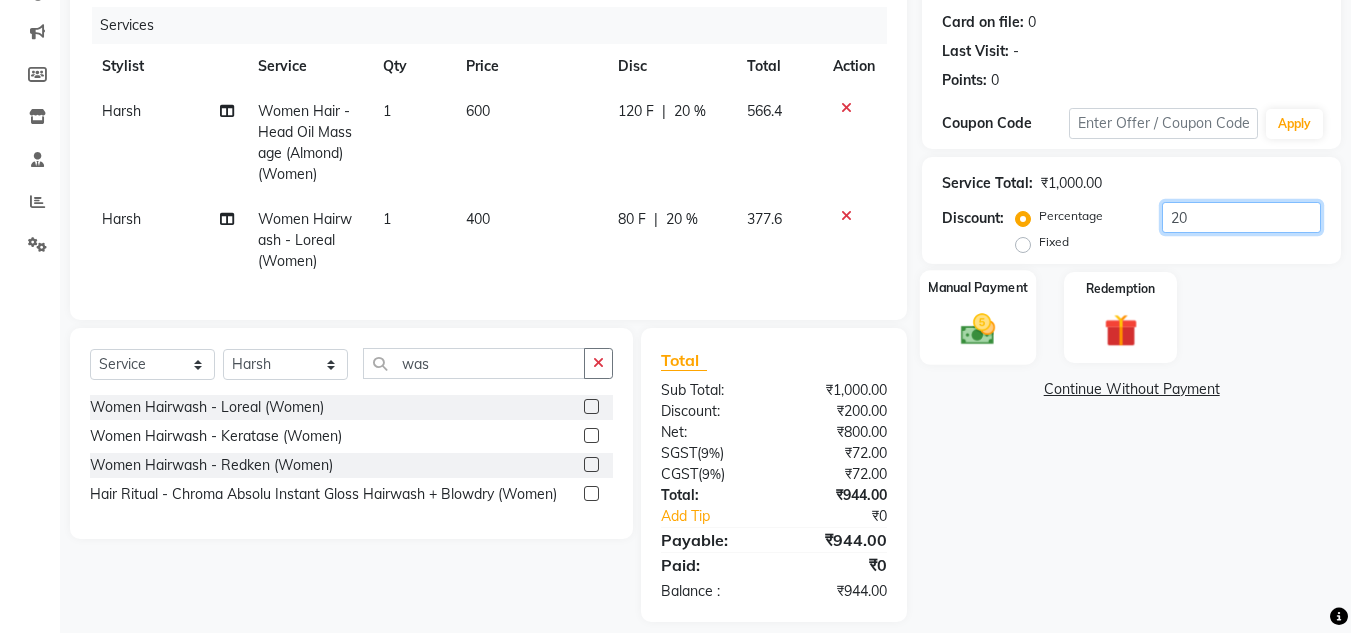type on "20" 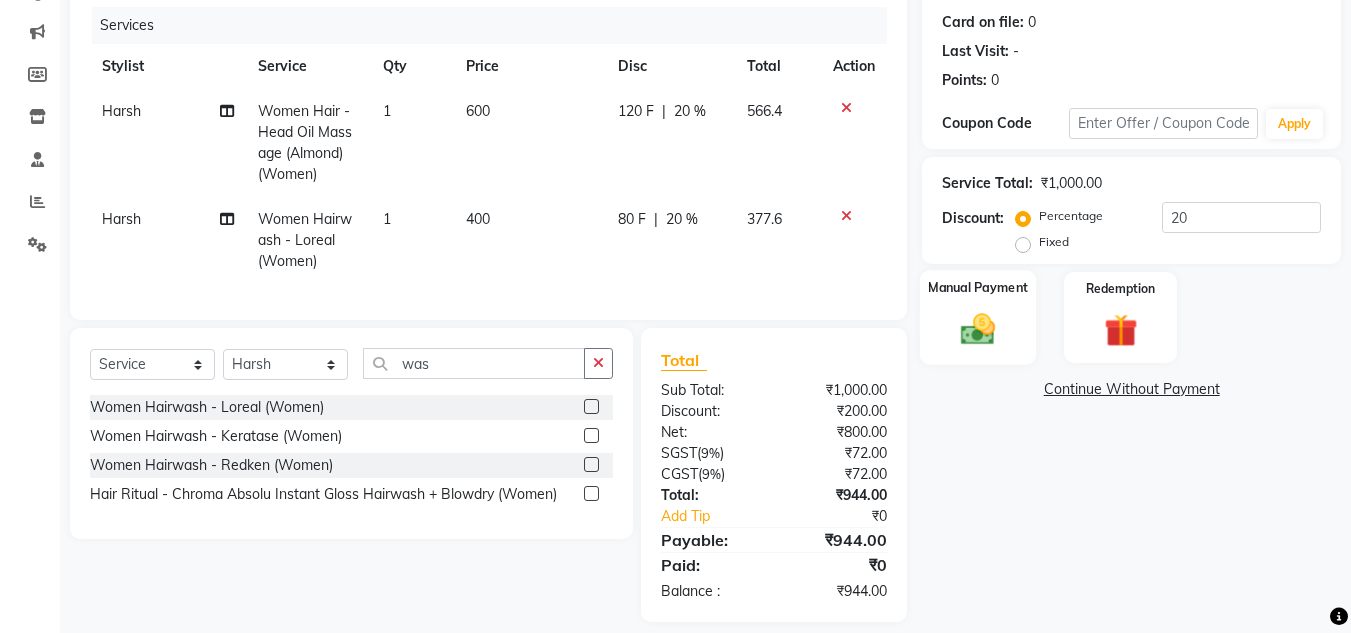 click 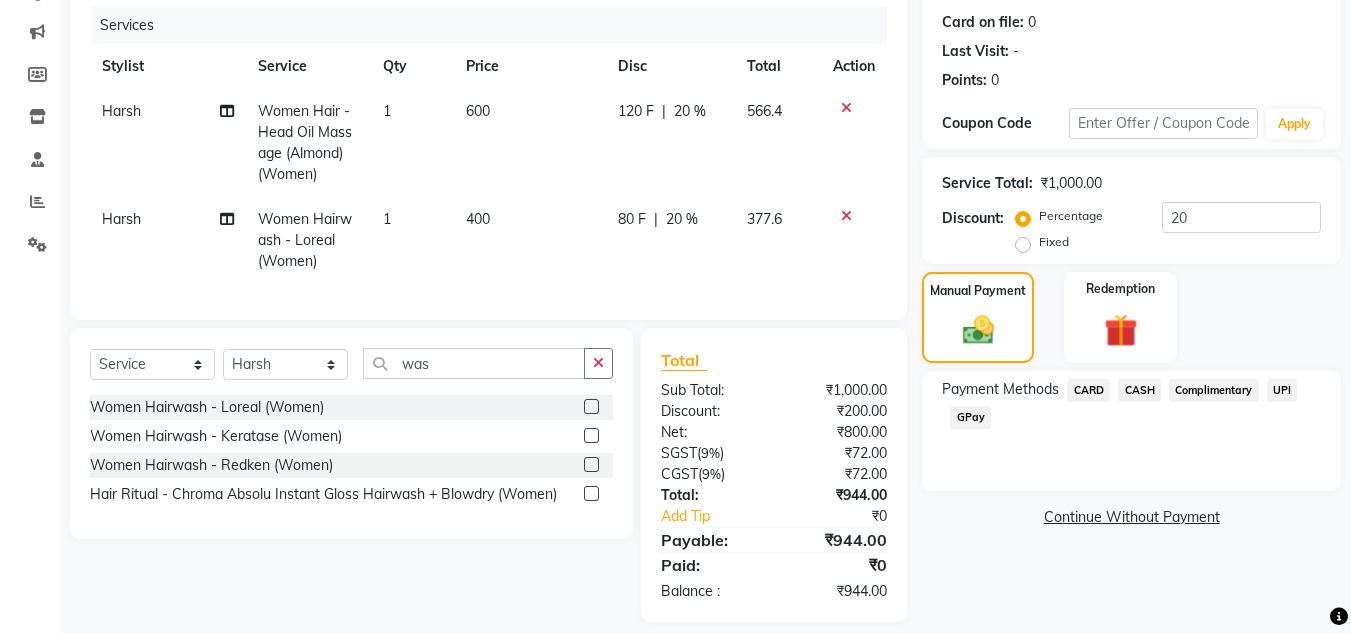 click on "Payment Methods  CARD   CASH   Complimentary   UPI   GPay" 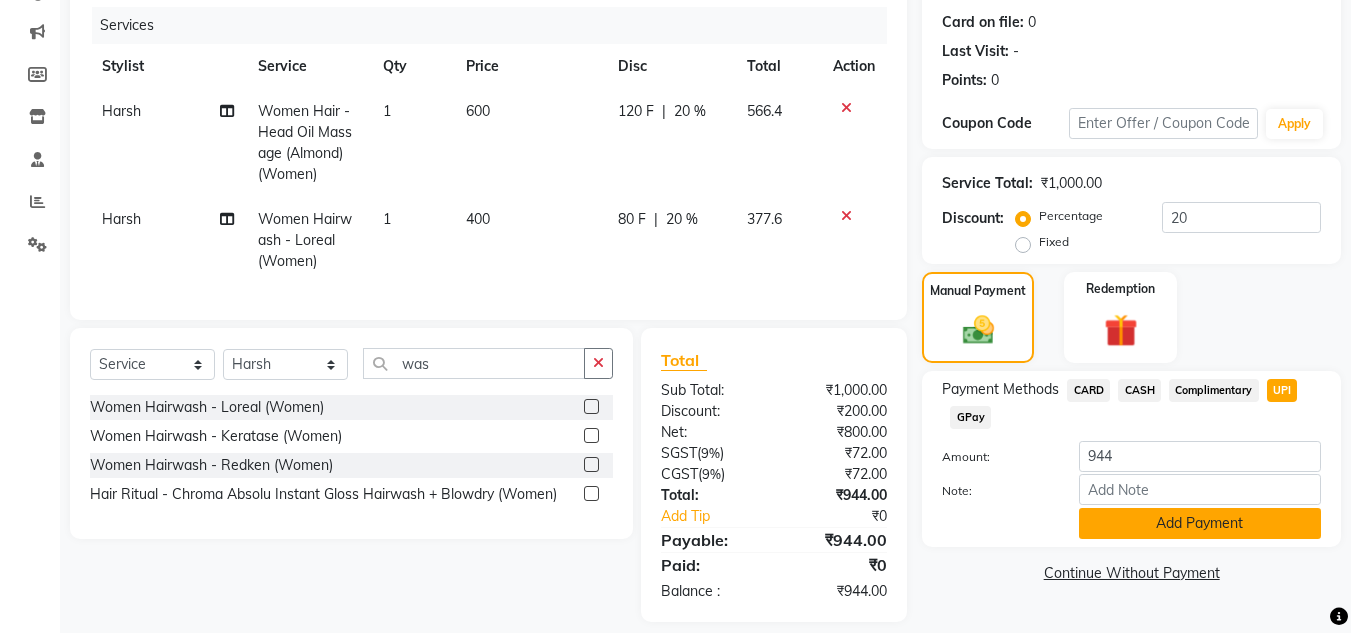 click on "Add Payment" 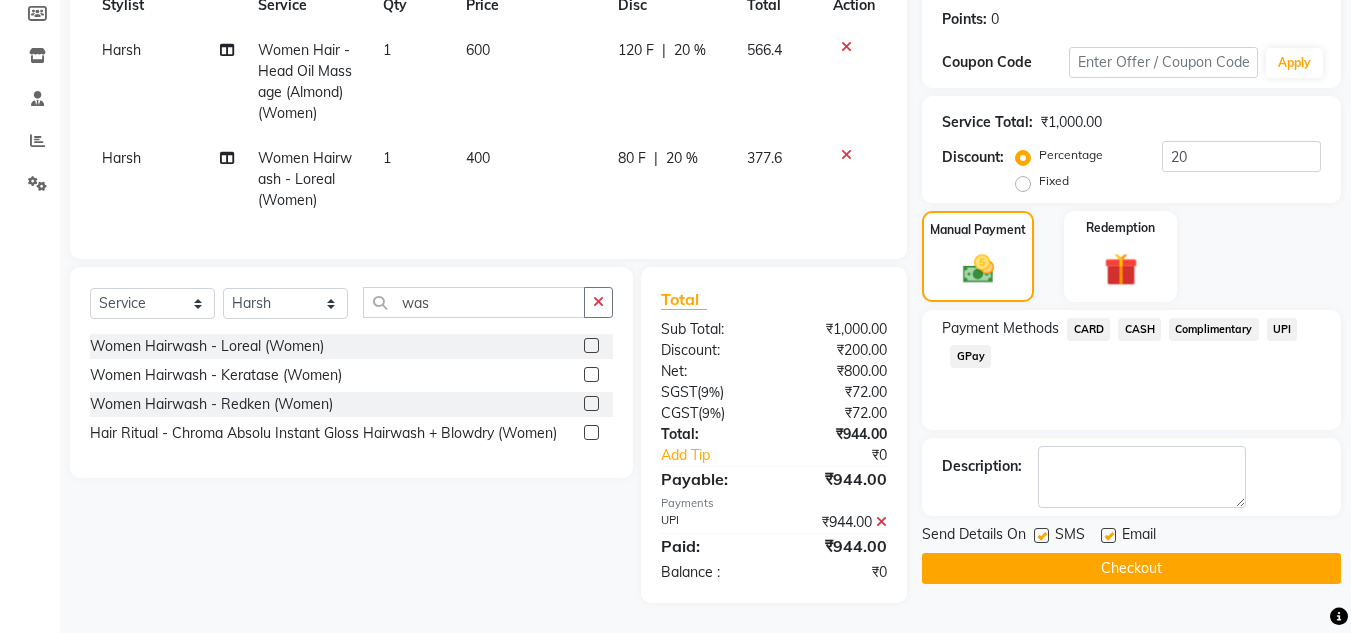 scroll, scrollTop: 315, scrollLeft: 0, axis: vertical 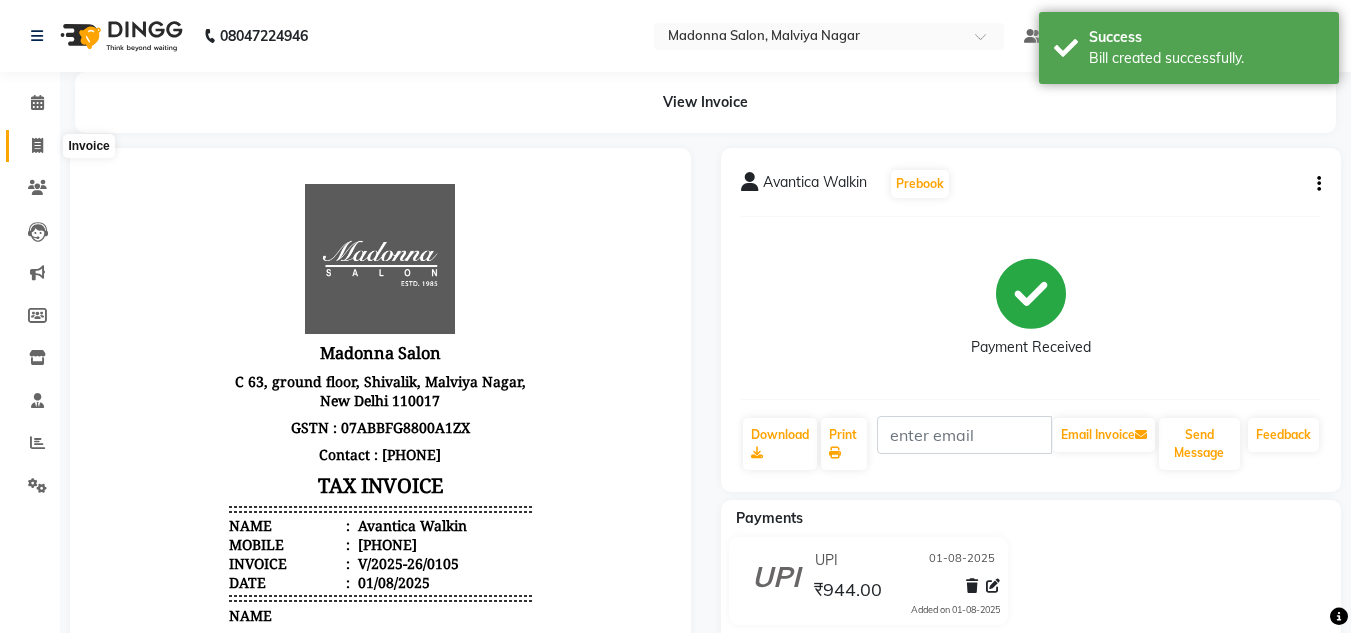 click 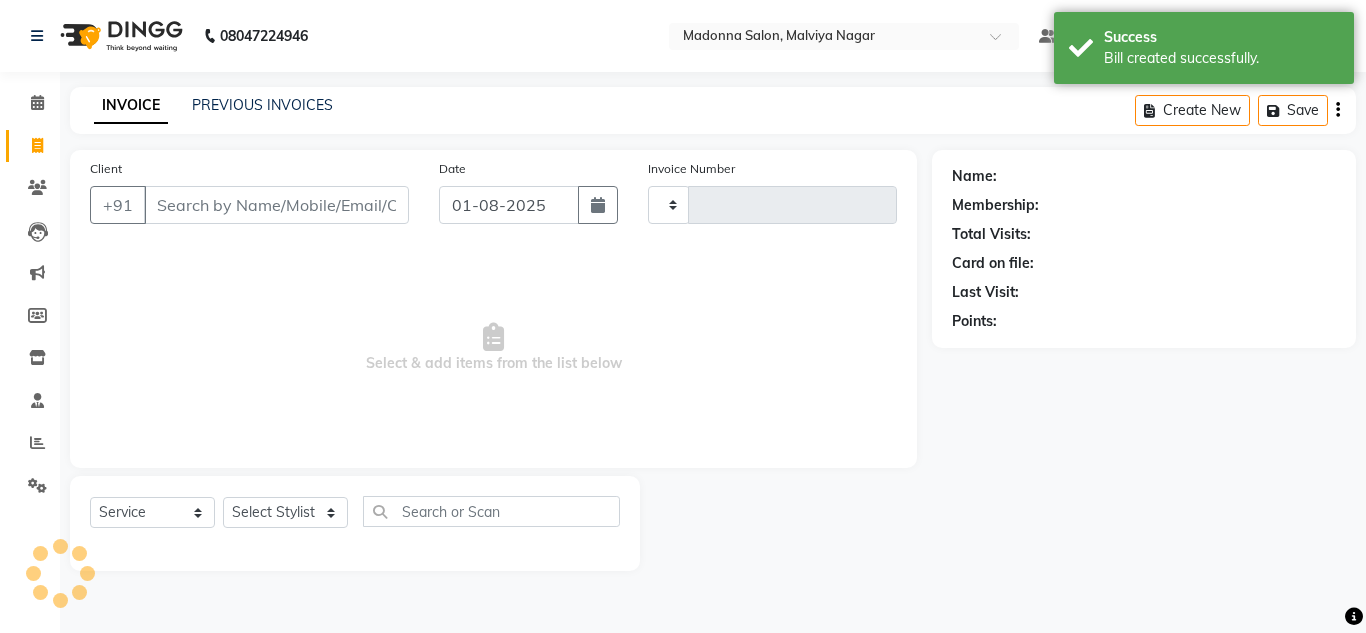 type on "0106" 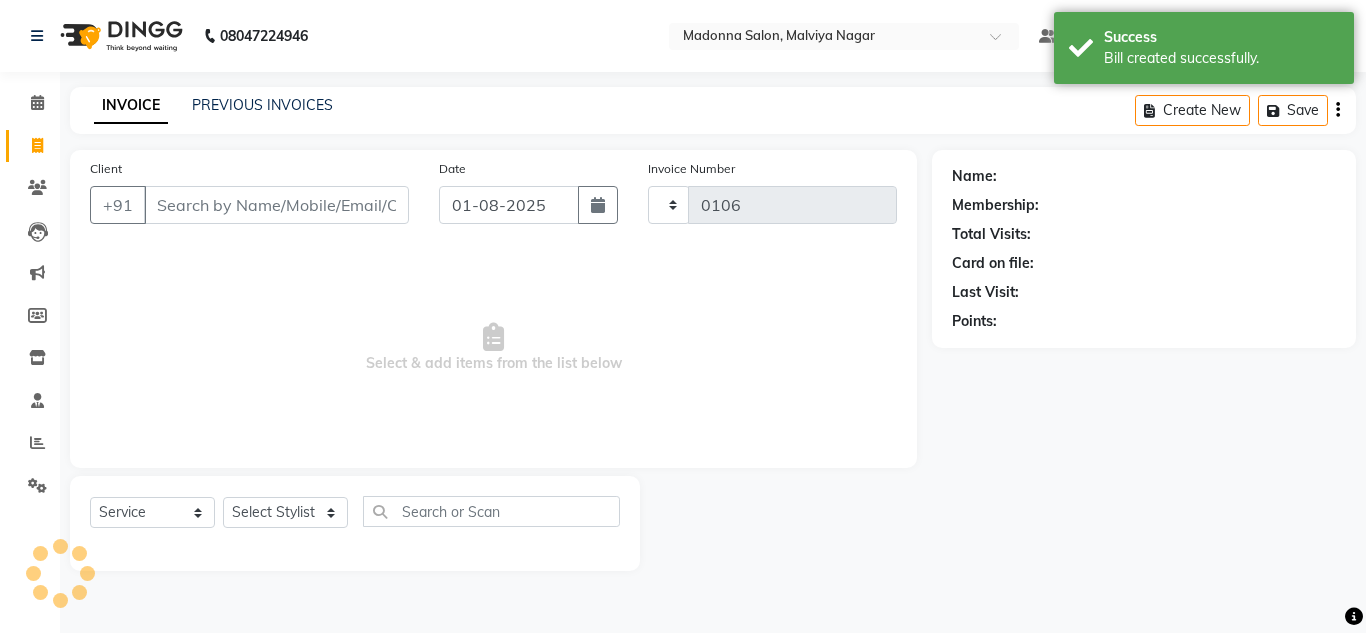 select on "8641" 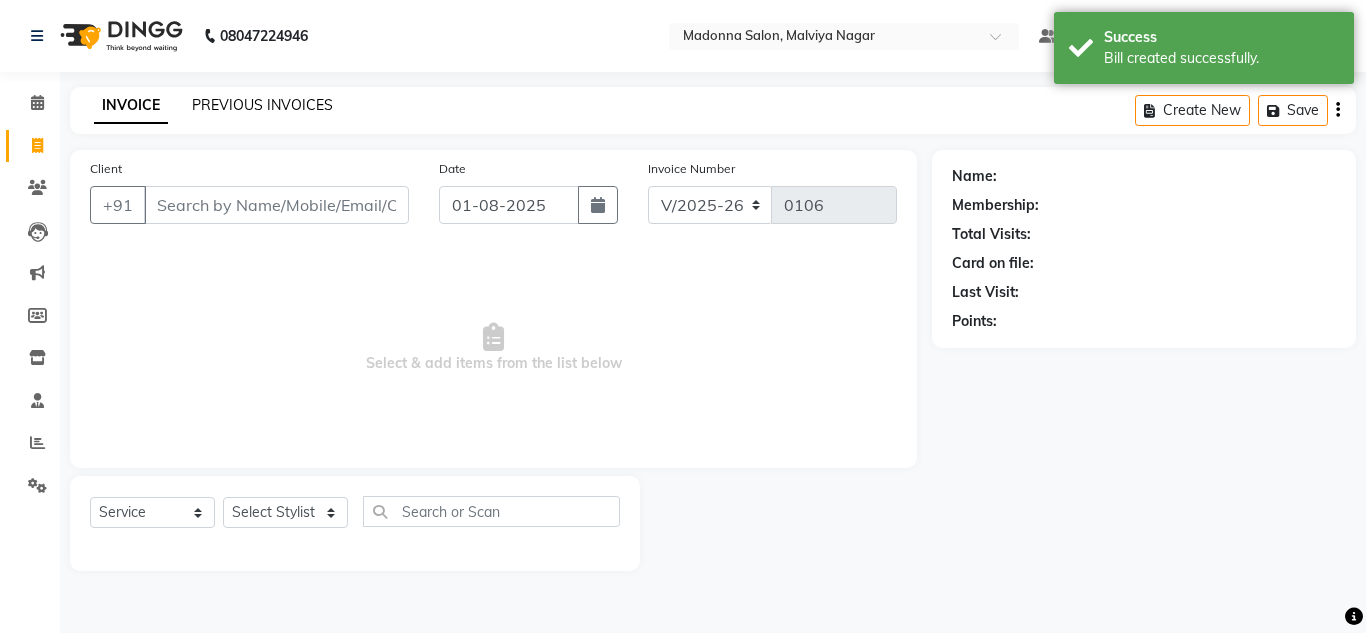 click on "PREVIOUS INVOICES" 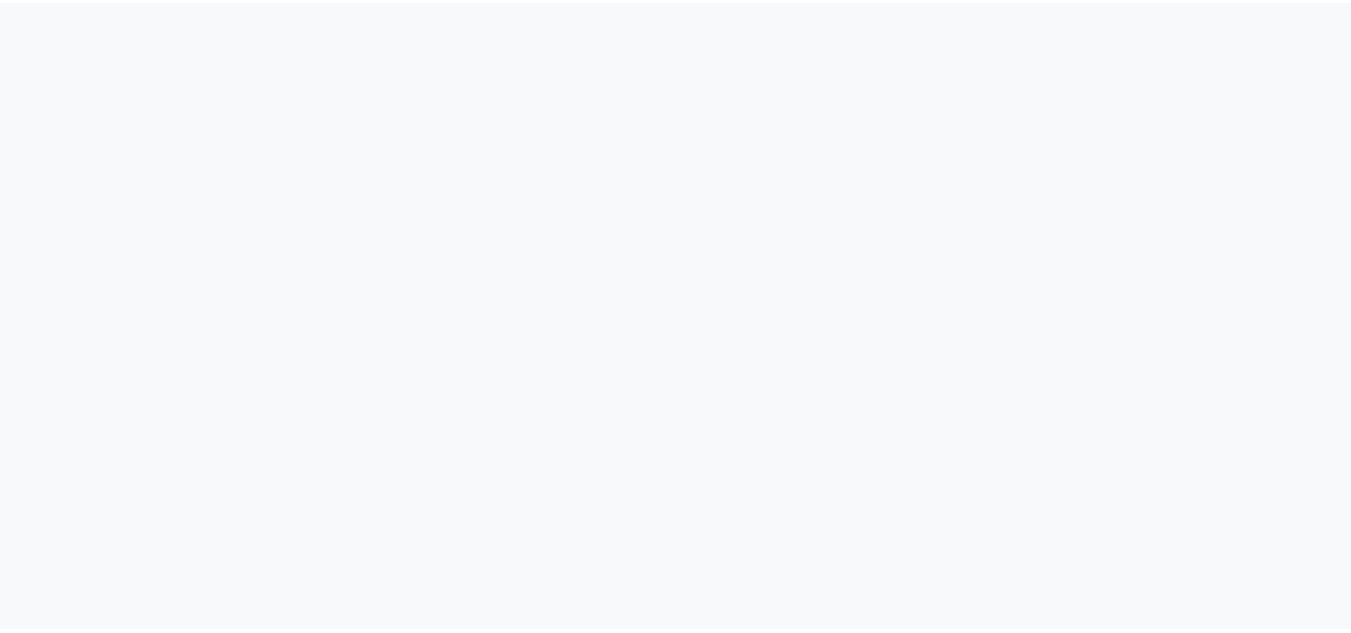scroll, scrollTop: 0, scrollLeft: 0, axis: both 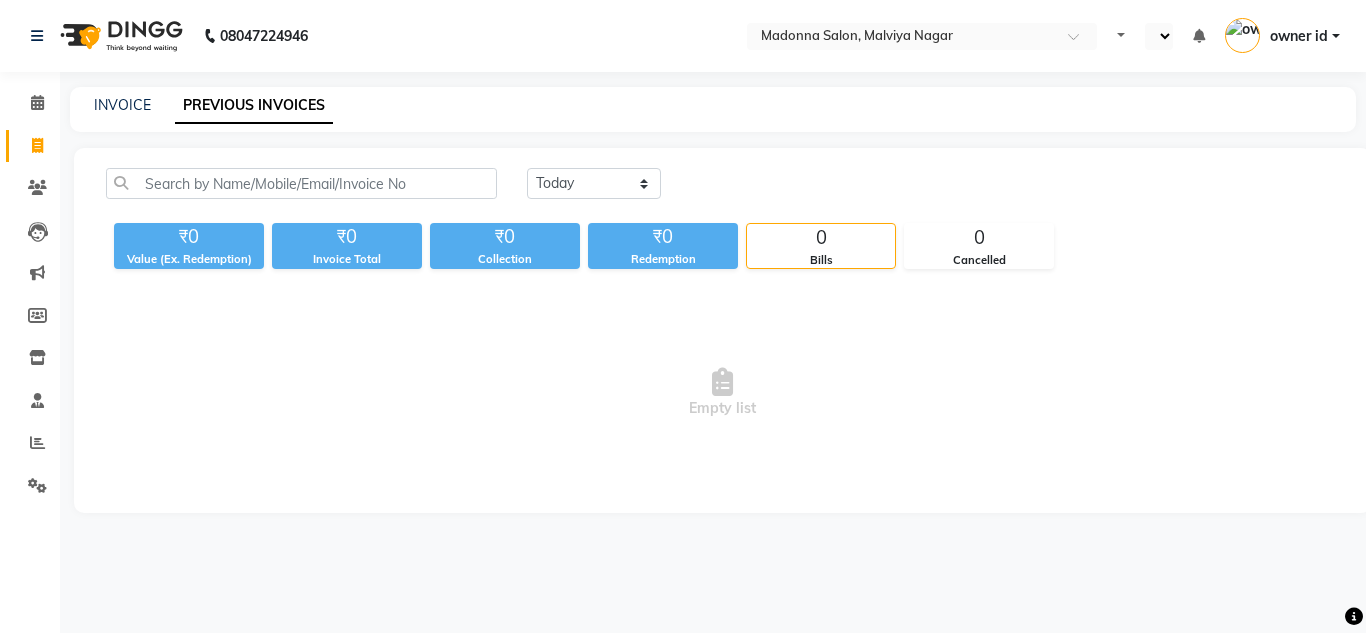 select on "en" 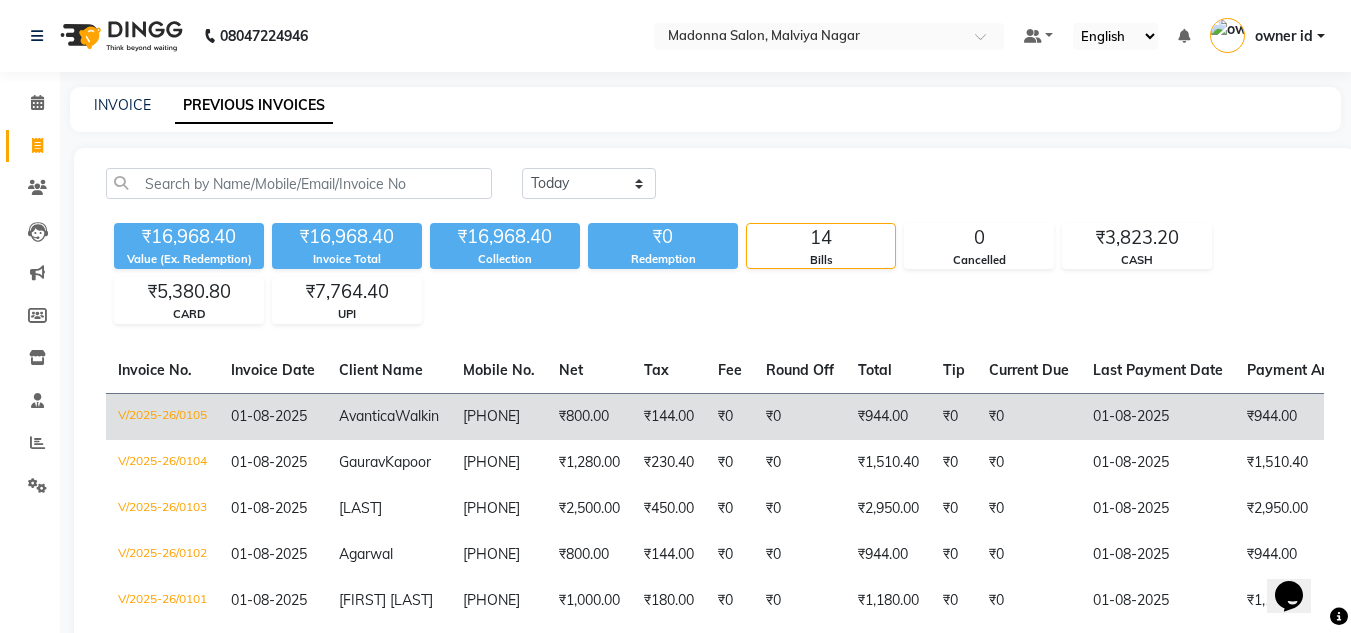 scroll, scrollTop: 0, scrollLeft: 0, axis: both 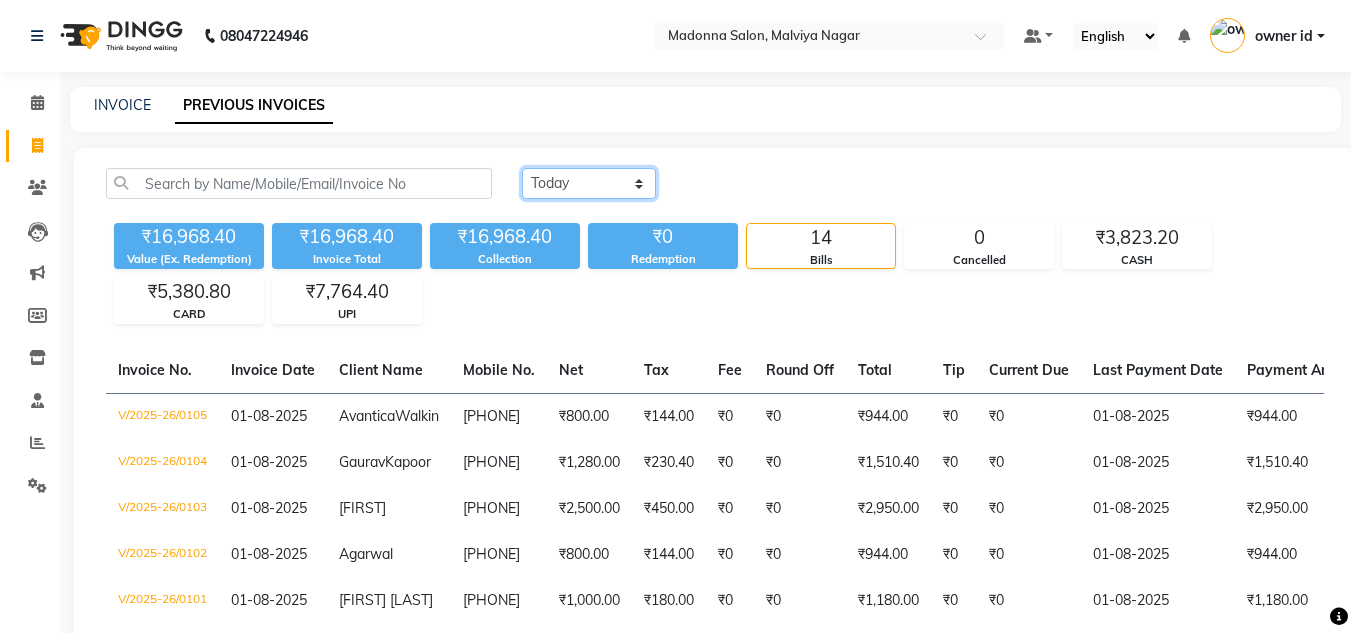 click on "Today Yesterday Custom Range" 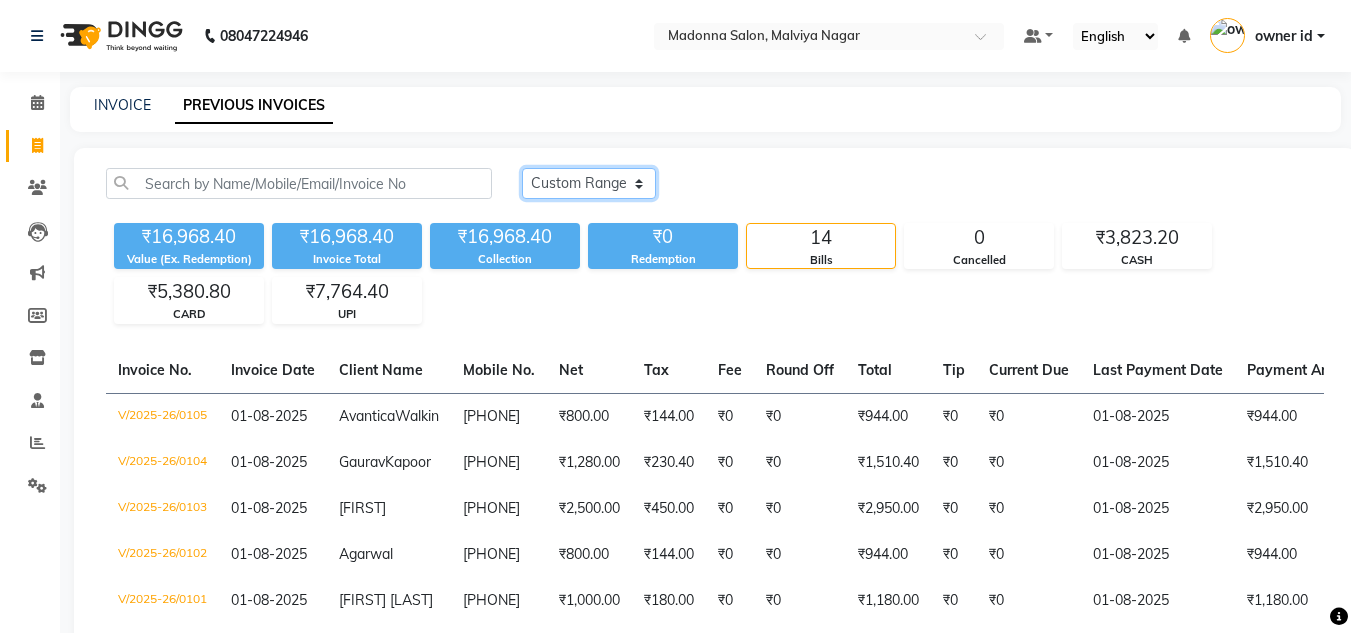 click on "Today Yesterday Custom Range" 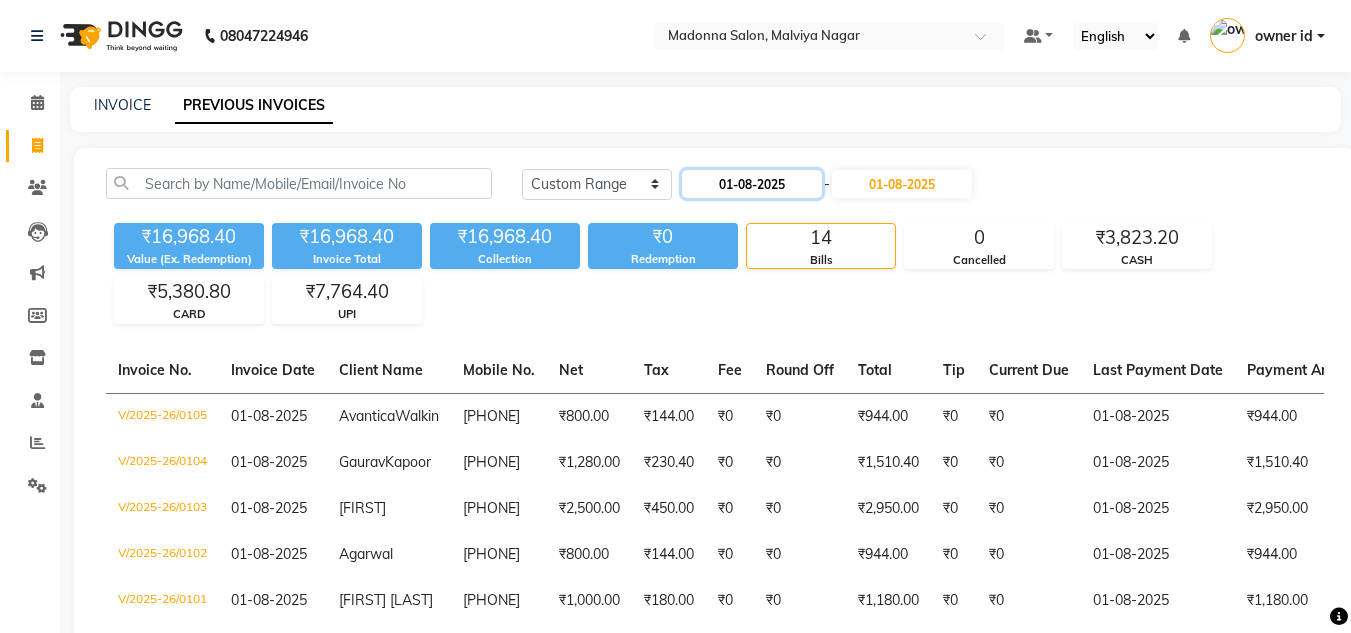 click on "01-08-2025" 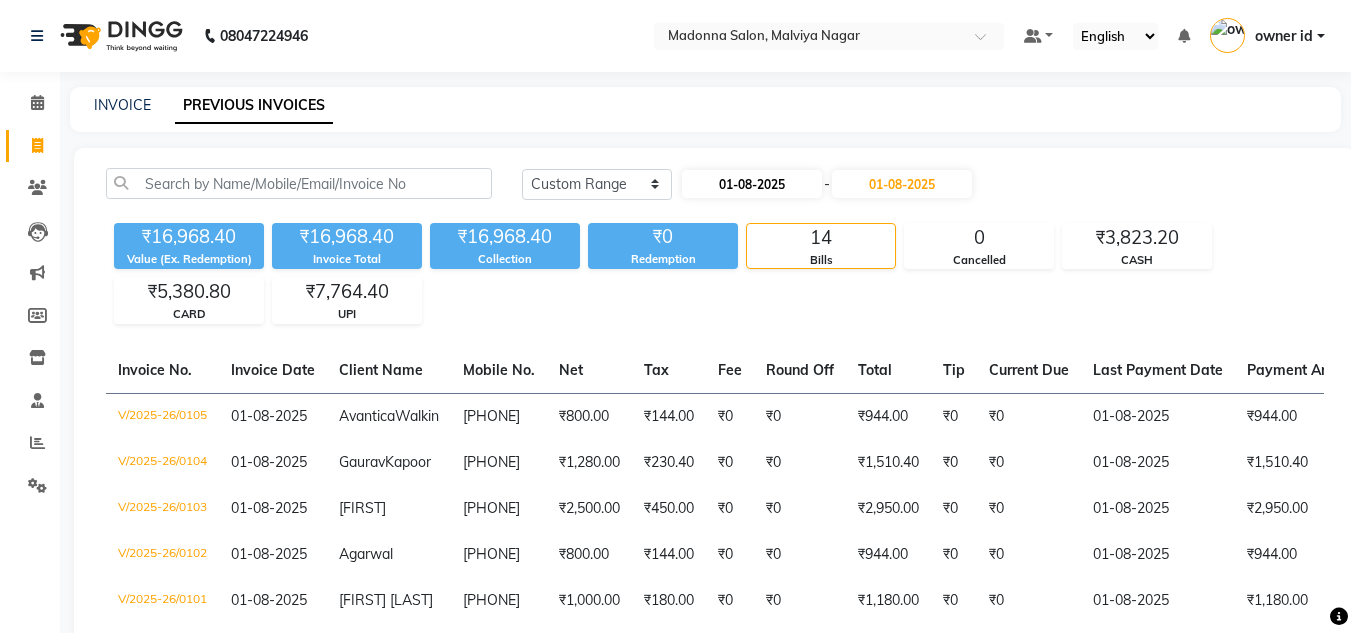 select on "8" 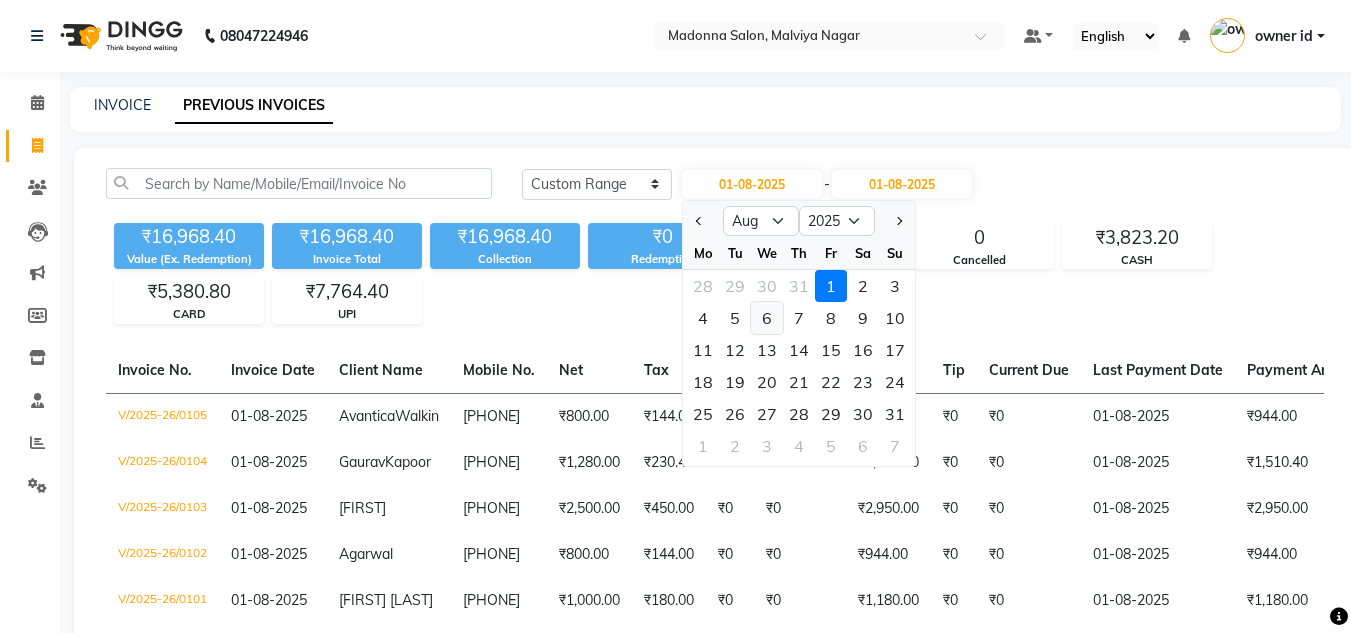 scroll, scrollTop: 44, scrollLeft: 0, axis: vertical 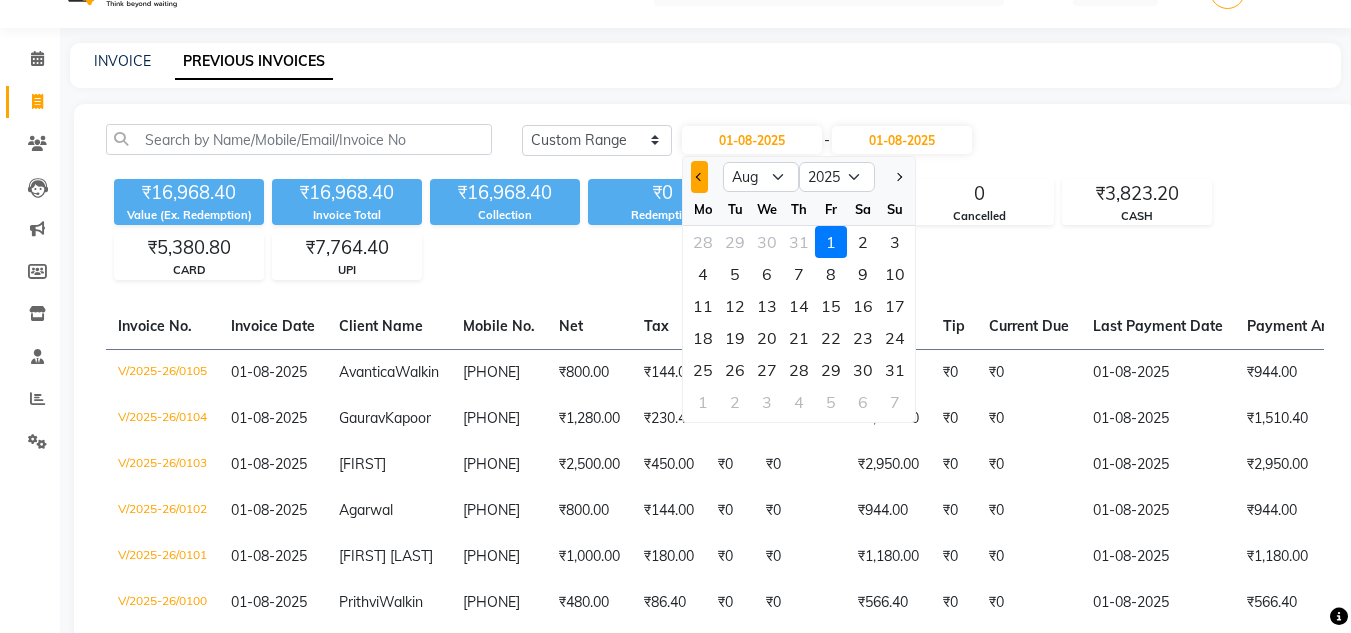 click 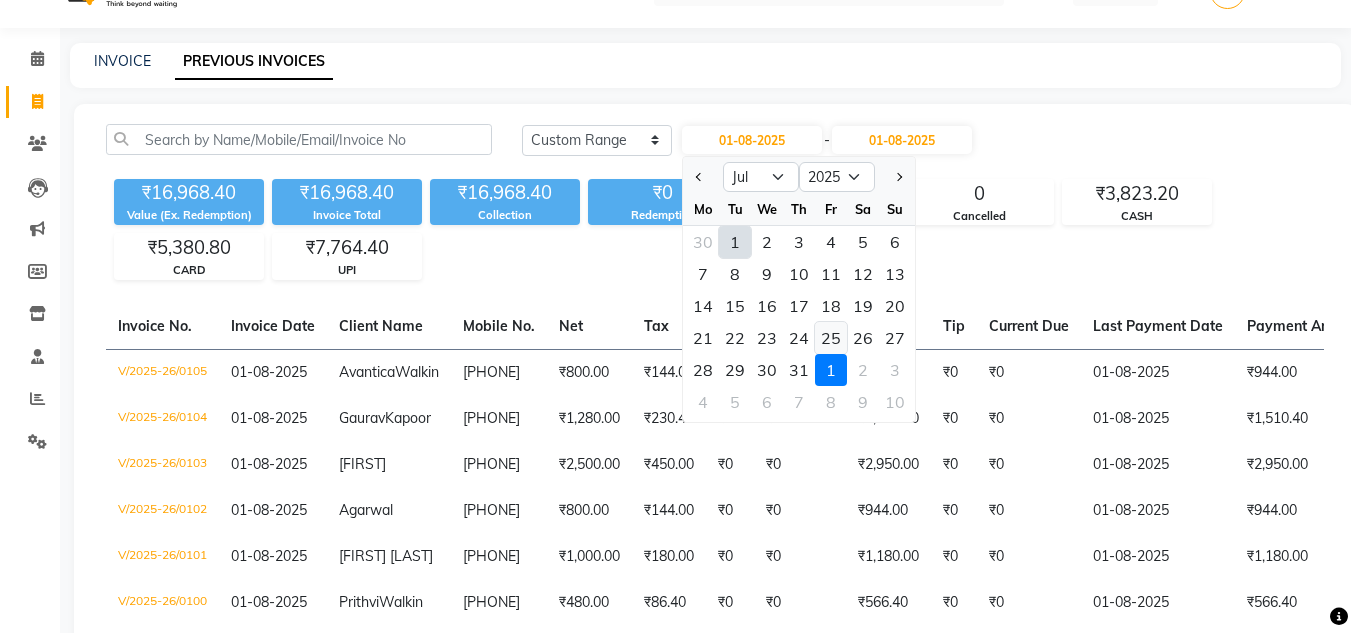 click on "25" 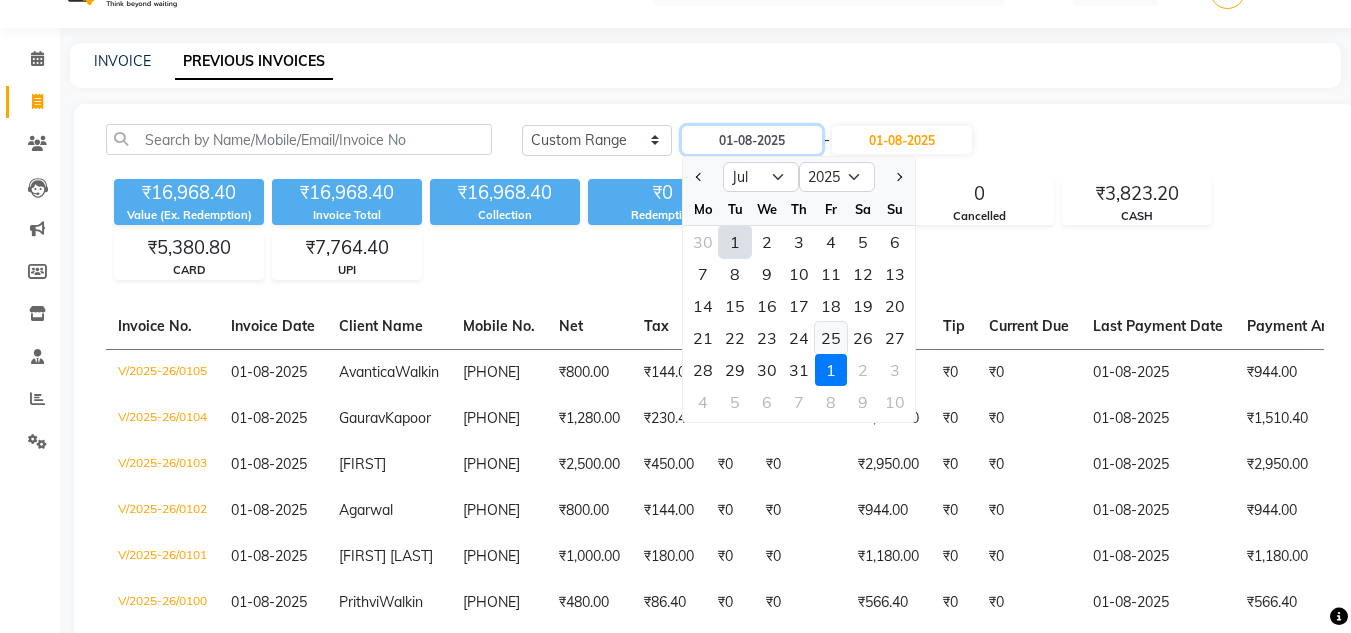 type on "25-07-2025" 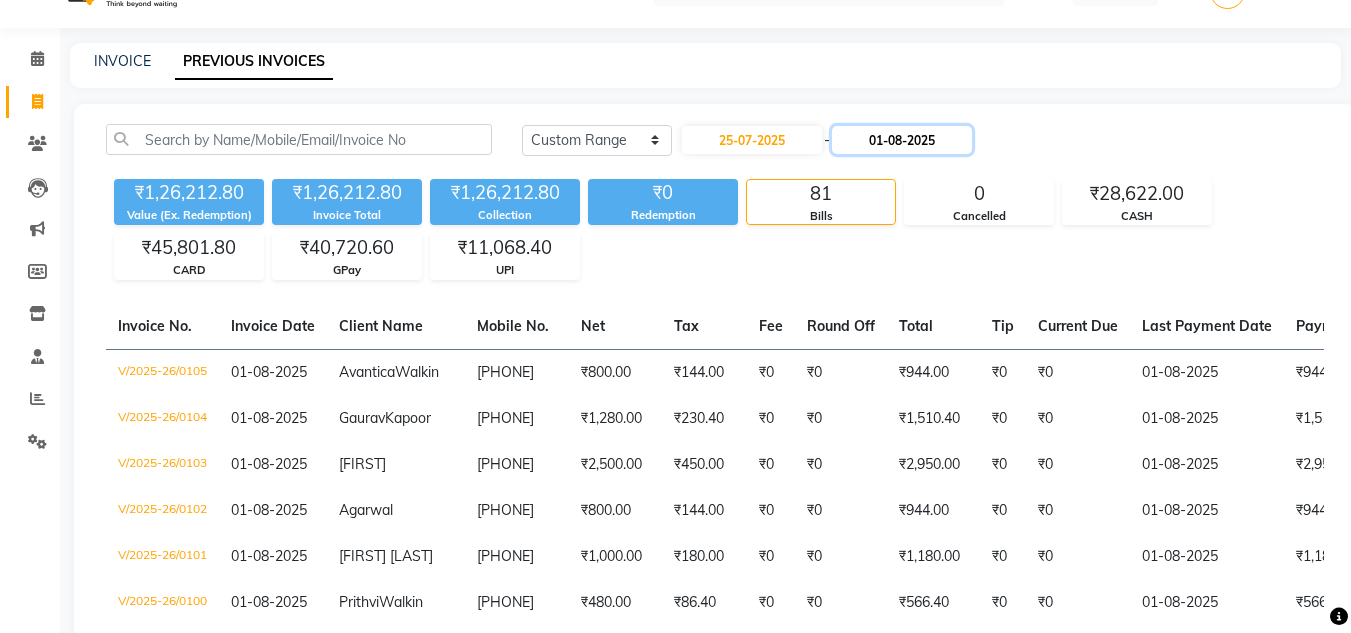 click on "01-08-2025" 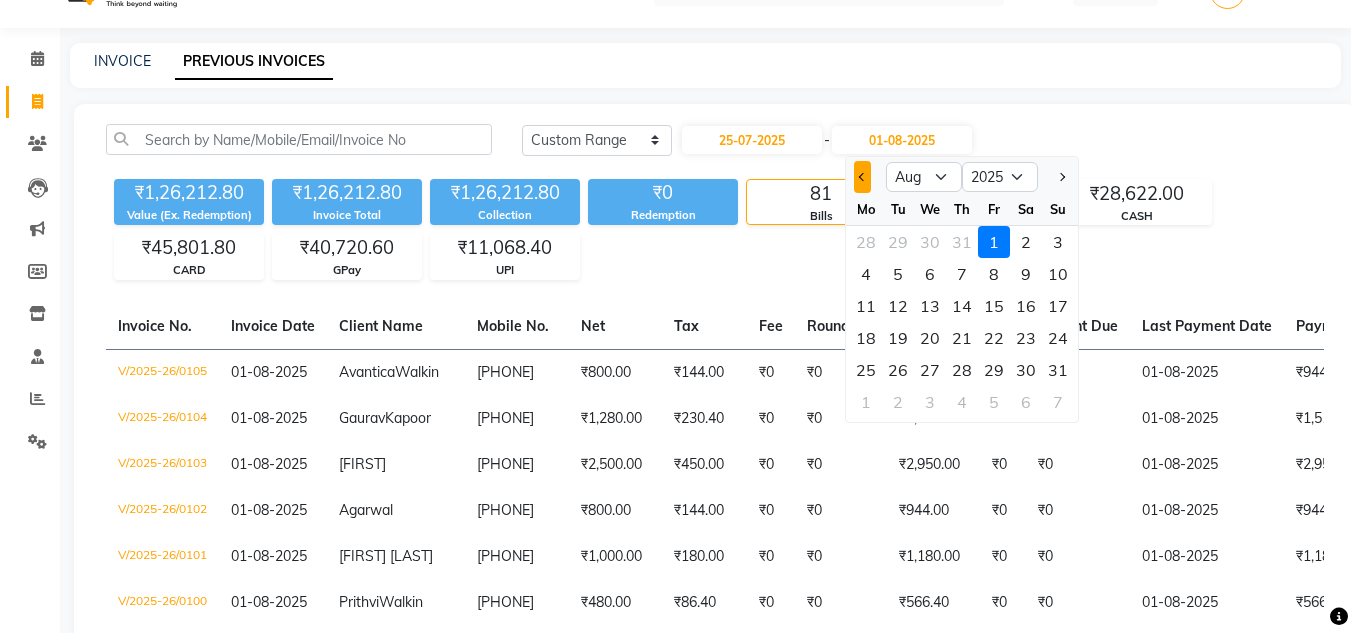 click 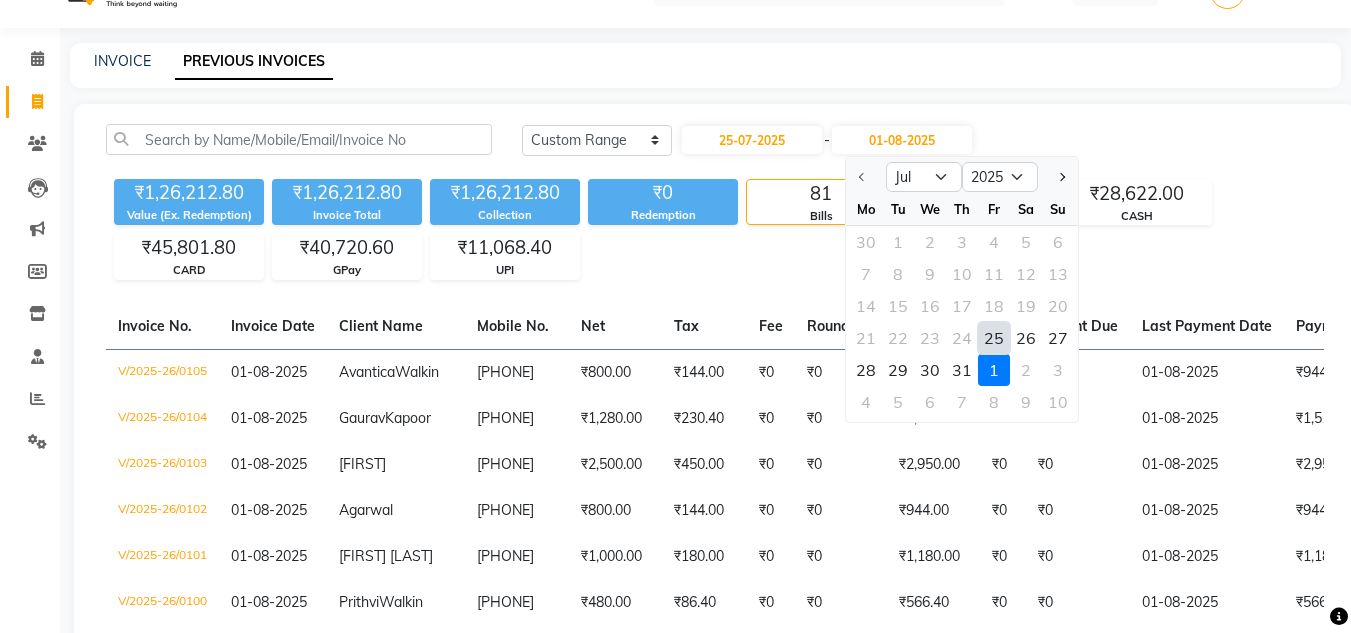 click on "25" 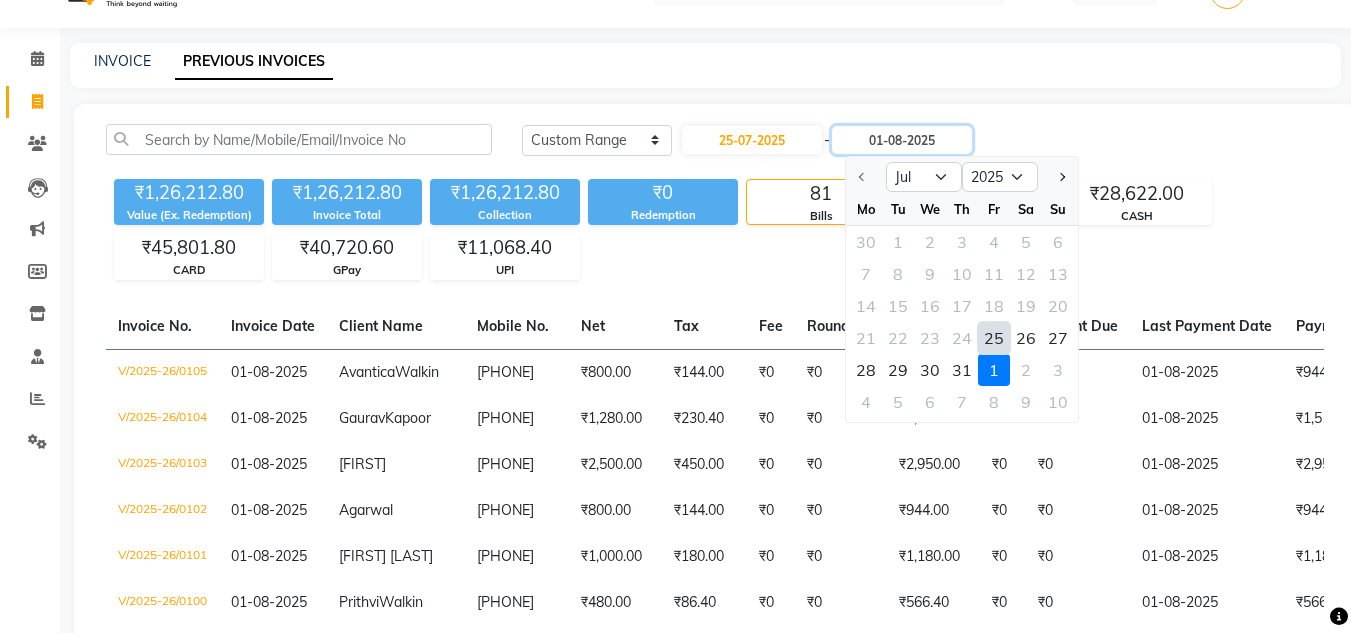 type on "25-07-2025" 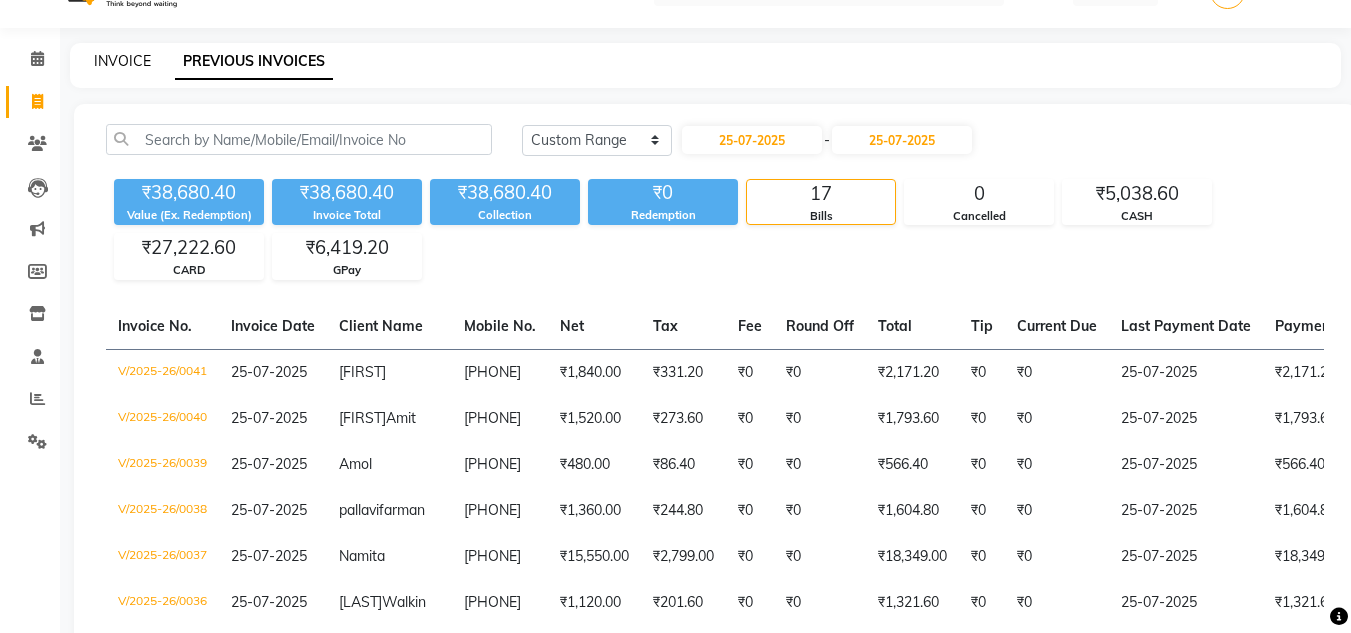click on "INVOICE" 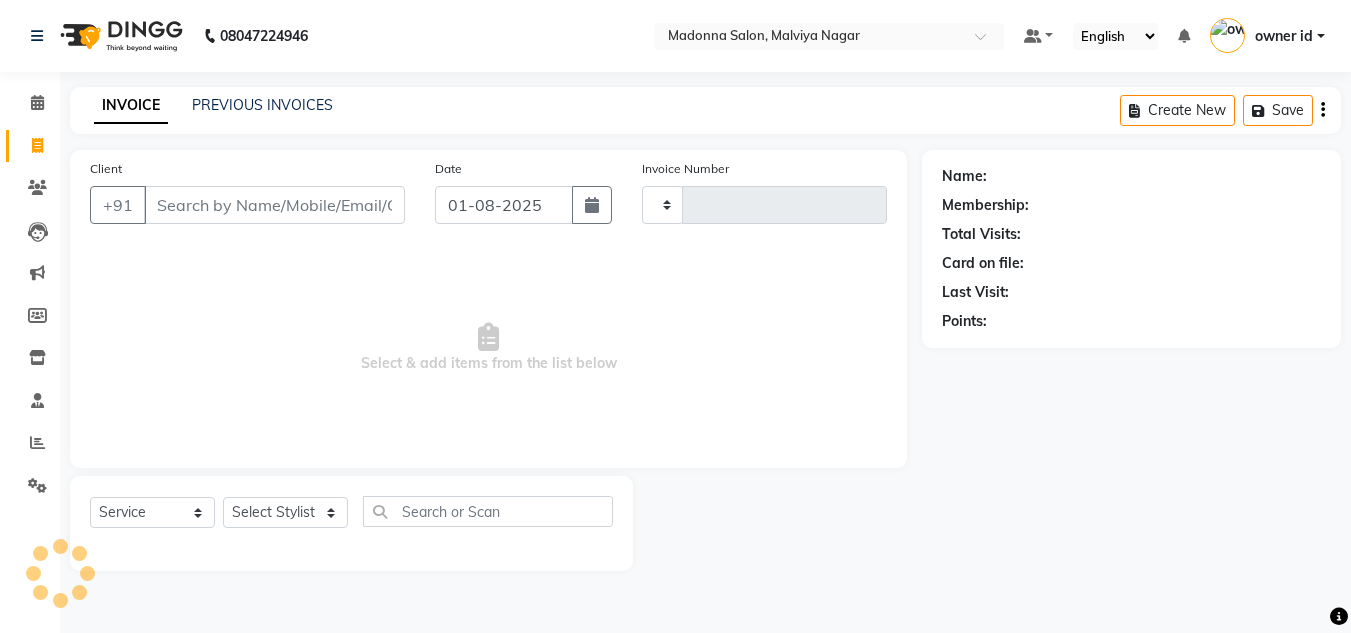 scroll, scrollTop: 0, scrollLeft: 0, axis: both 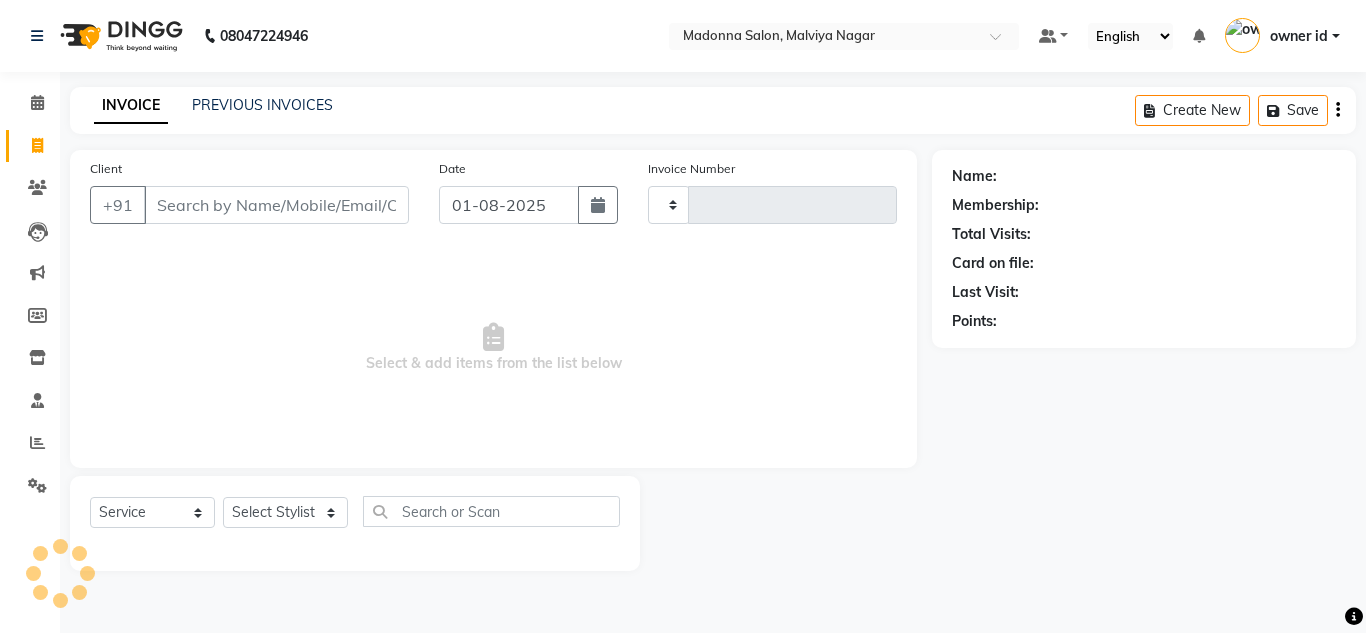 type on "0106" 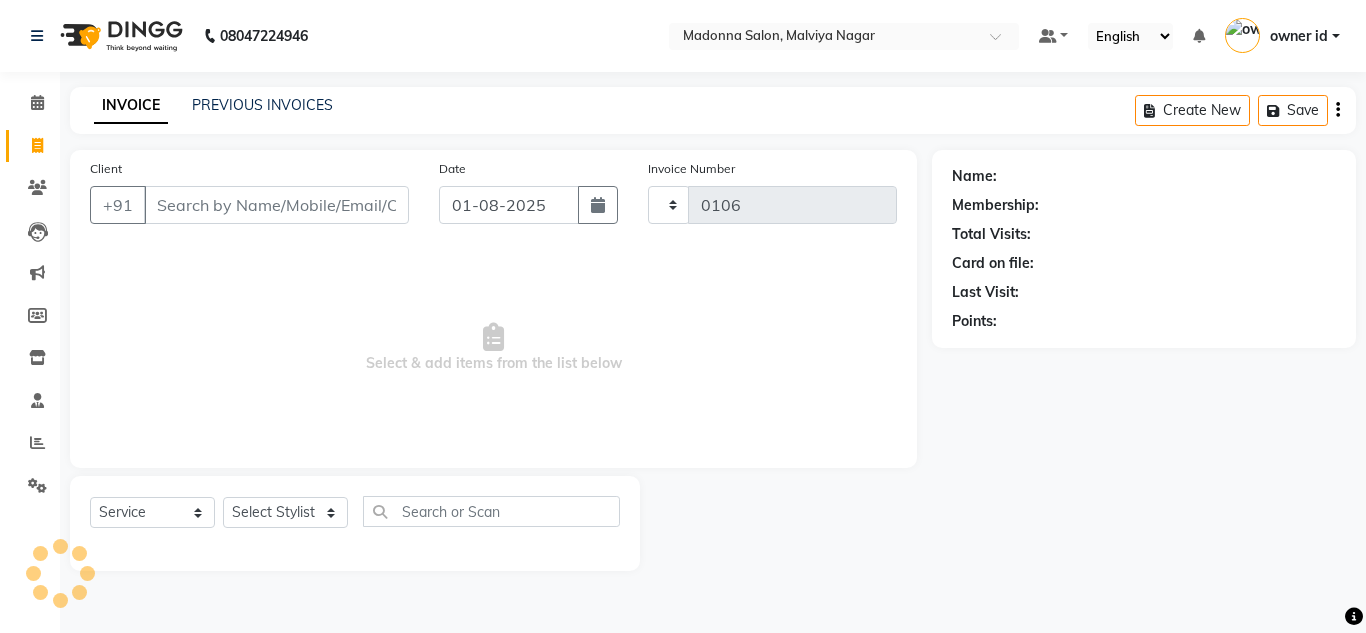 select on "8641" 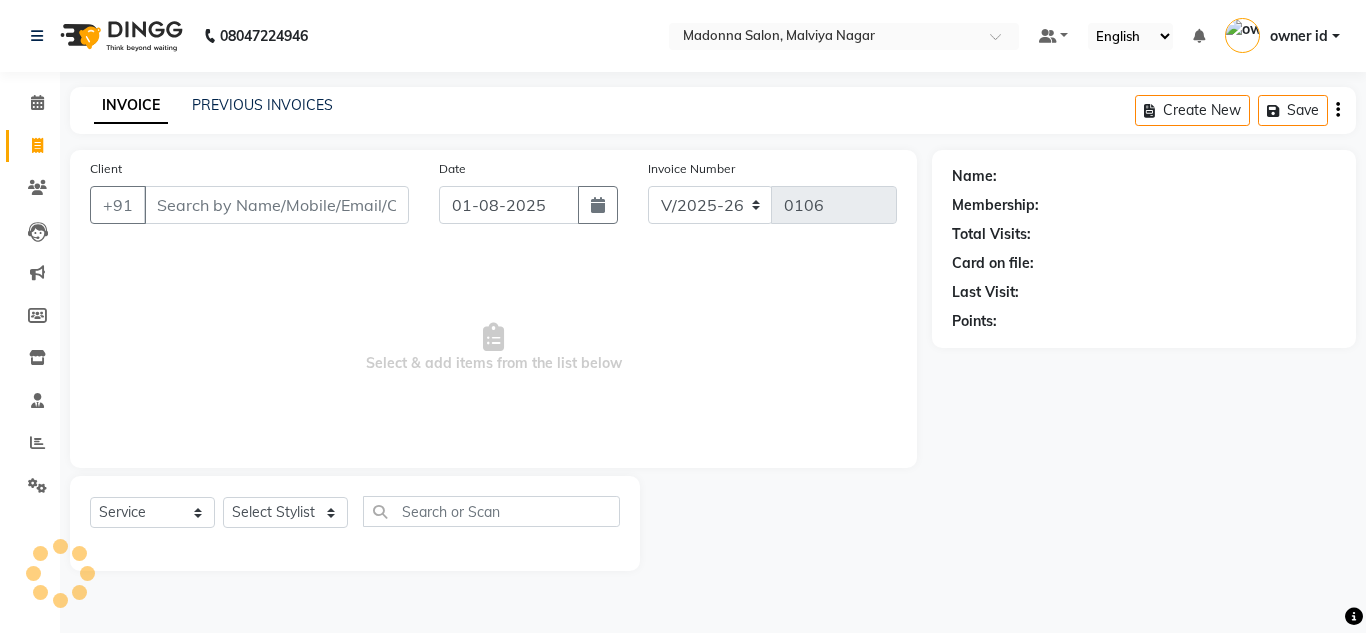 click 